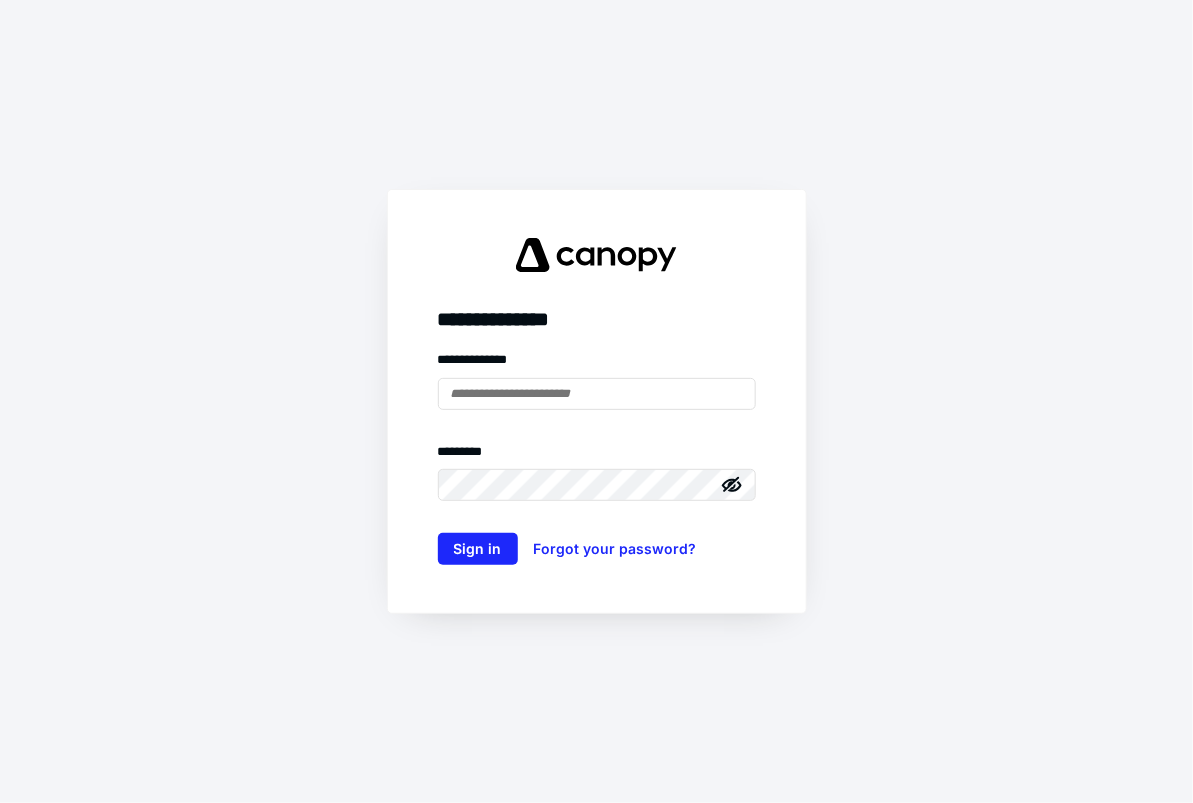 scroll, scrollTop: 0, scrollLeft: 0, axis: both 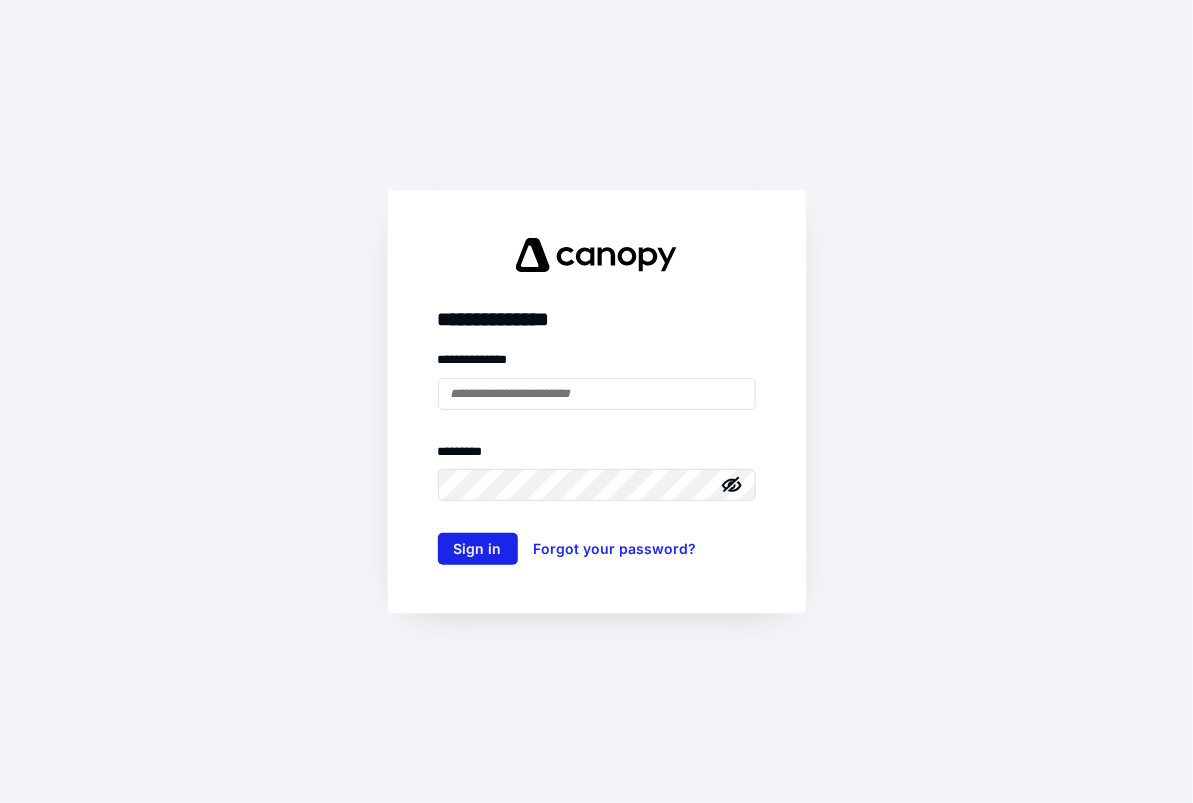 type on "**********" 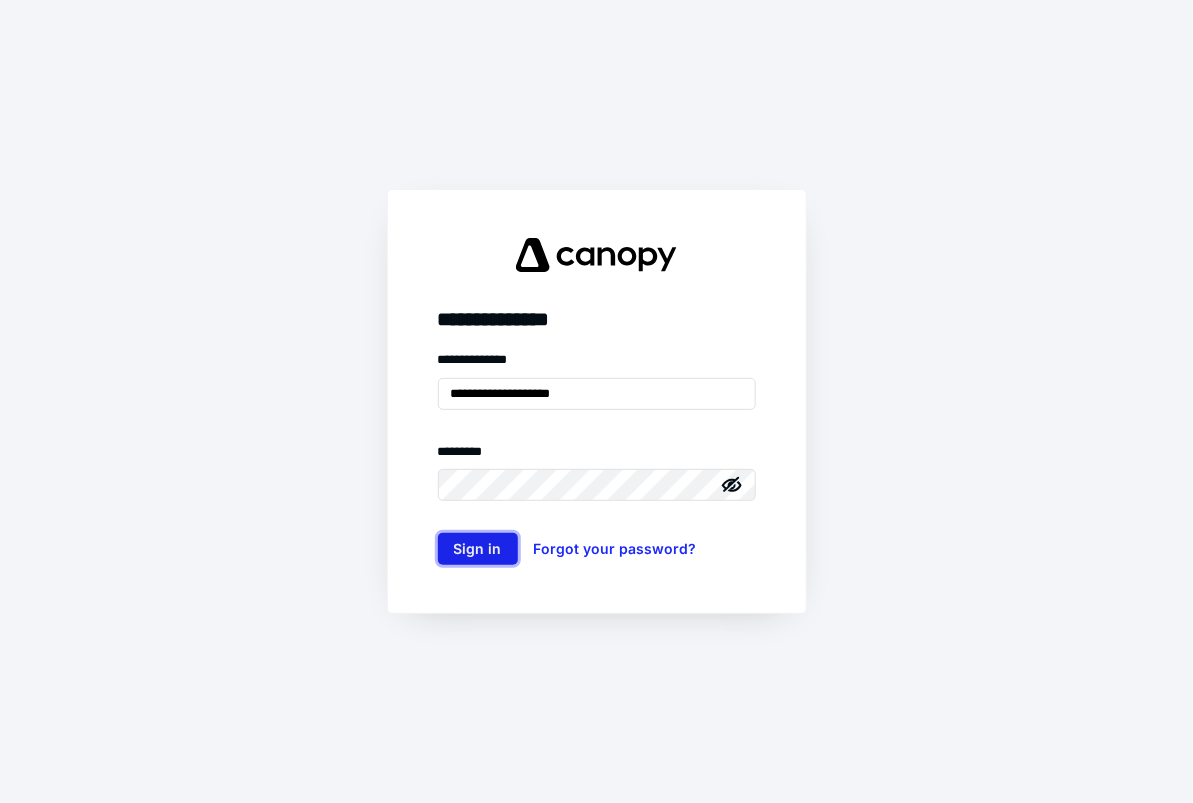 click on "Sign in" at bounding box center (478, 549) 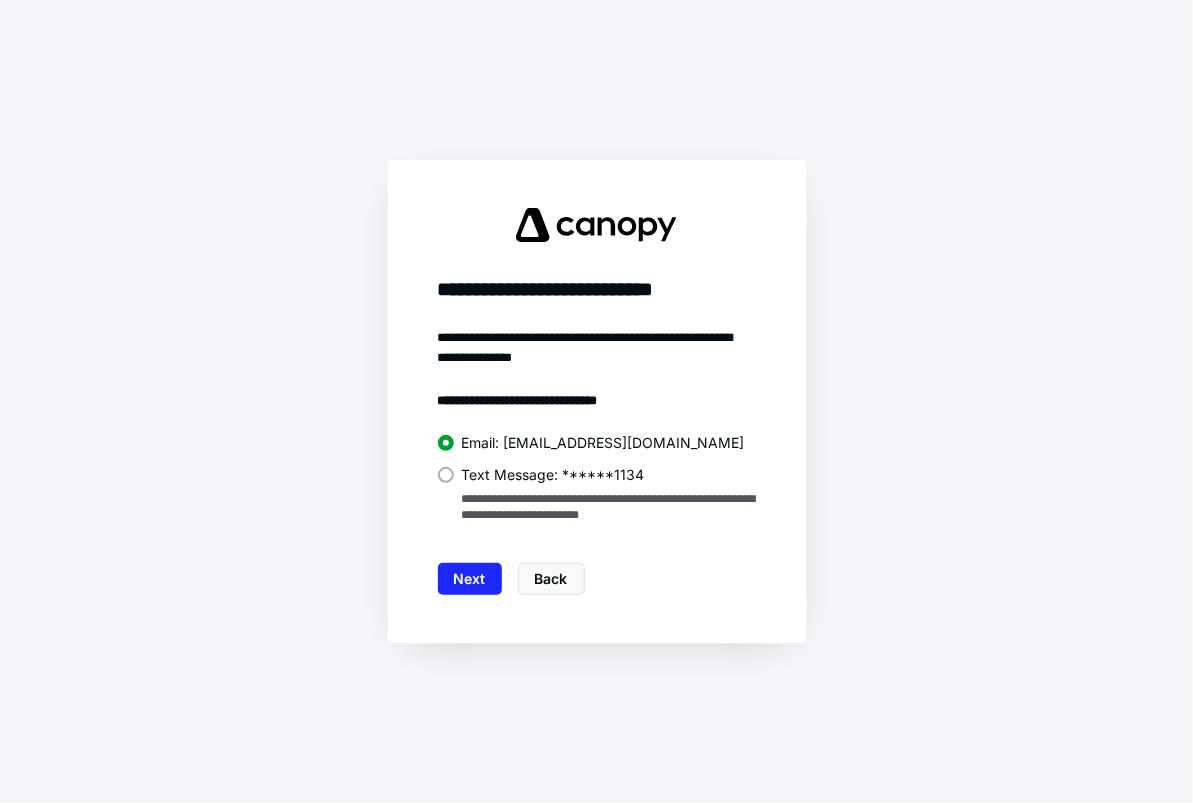 click on "Text Message: ******1134" at bounding box center [553, 475] 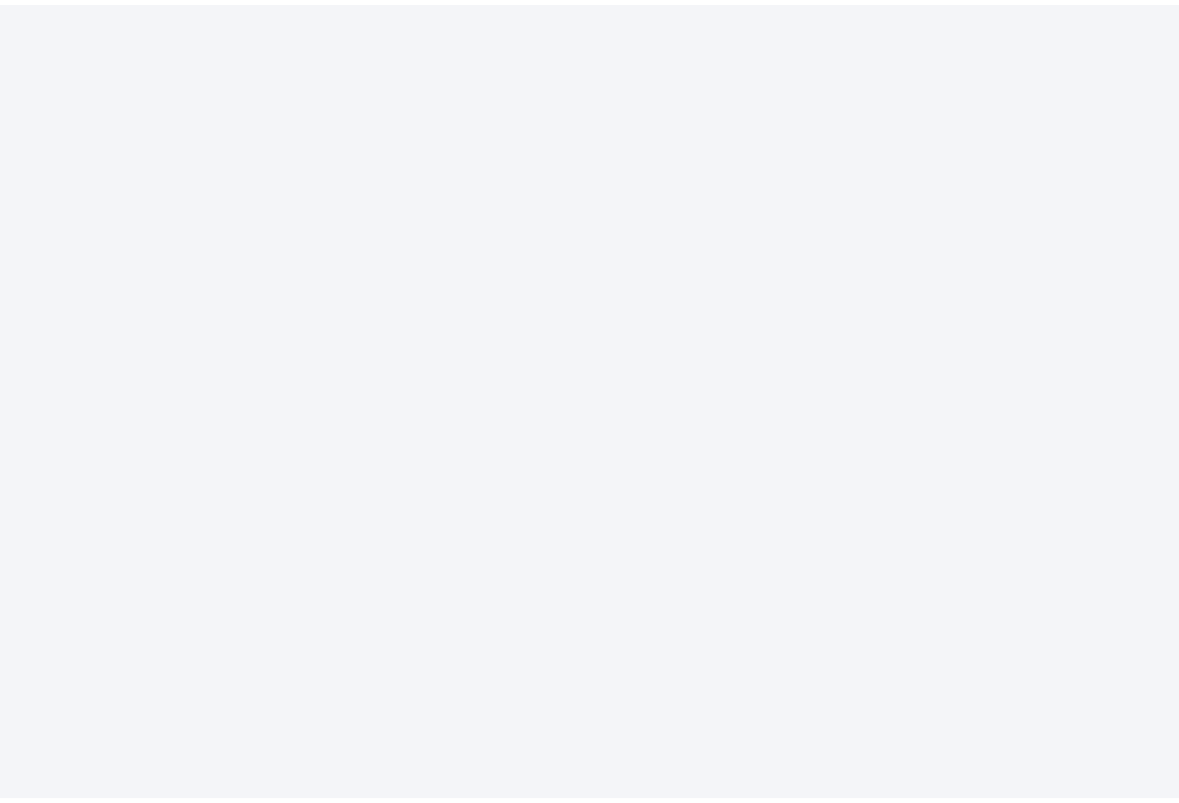 scroll, scrollTop: 0, scrollLeft: 0, axis: both 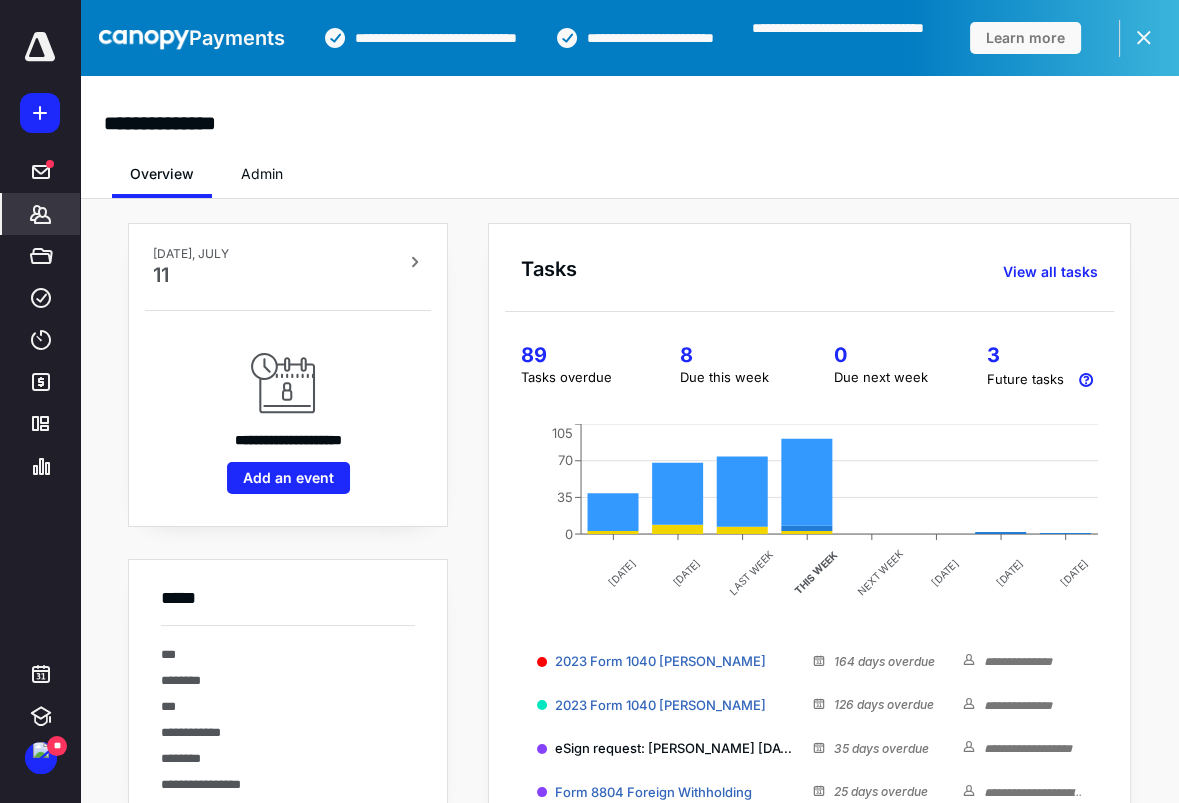 click 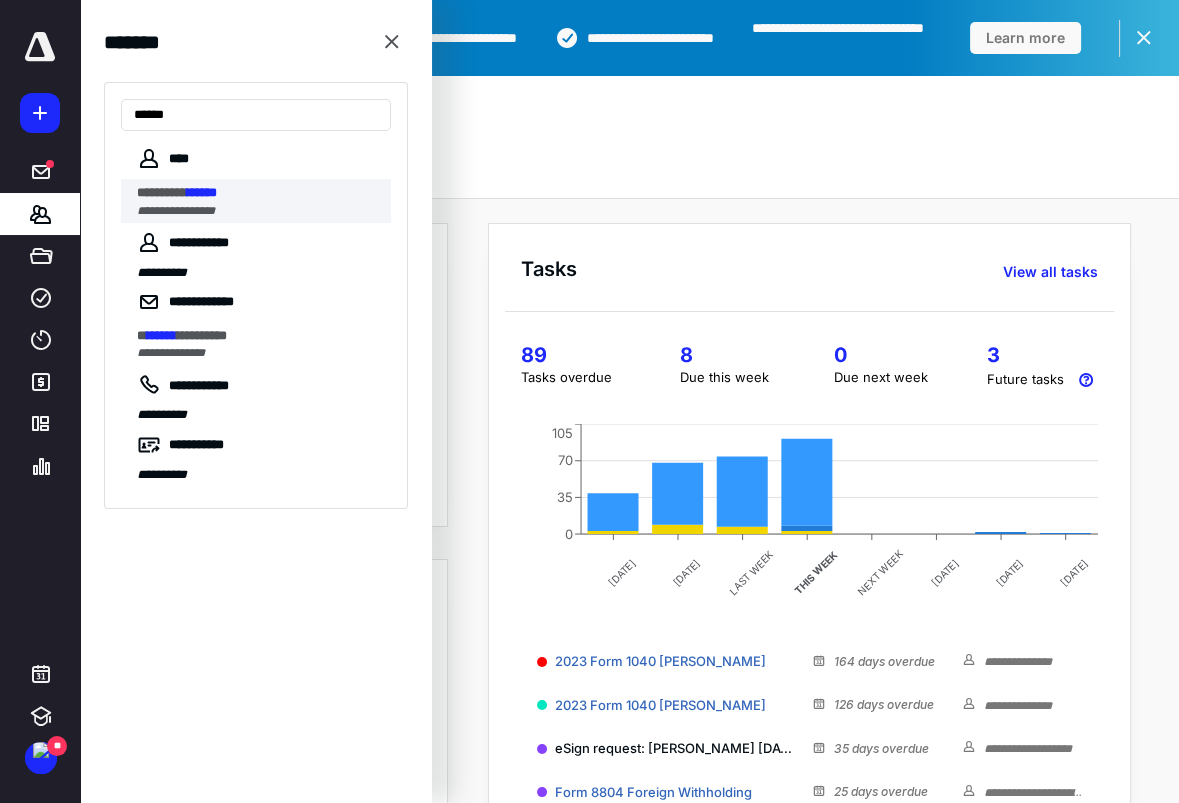 type on "******" 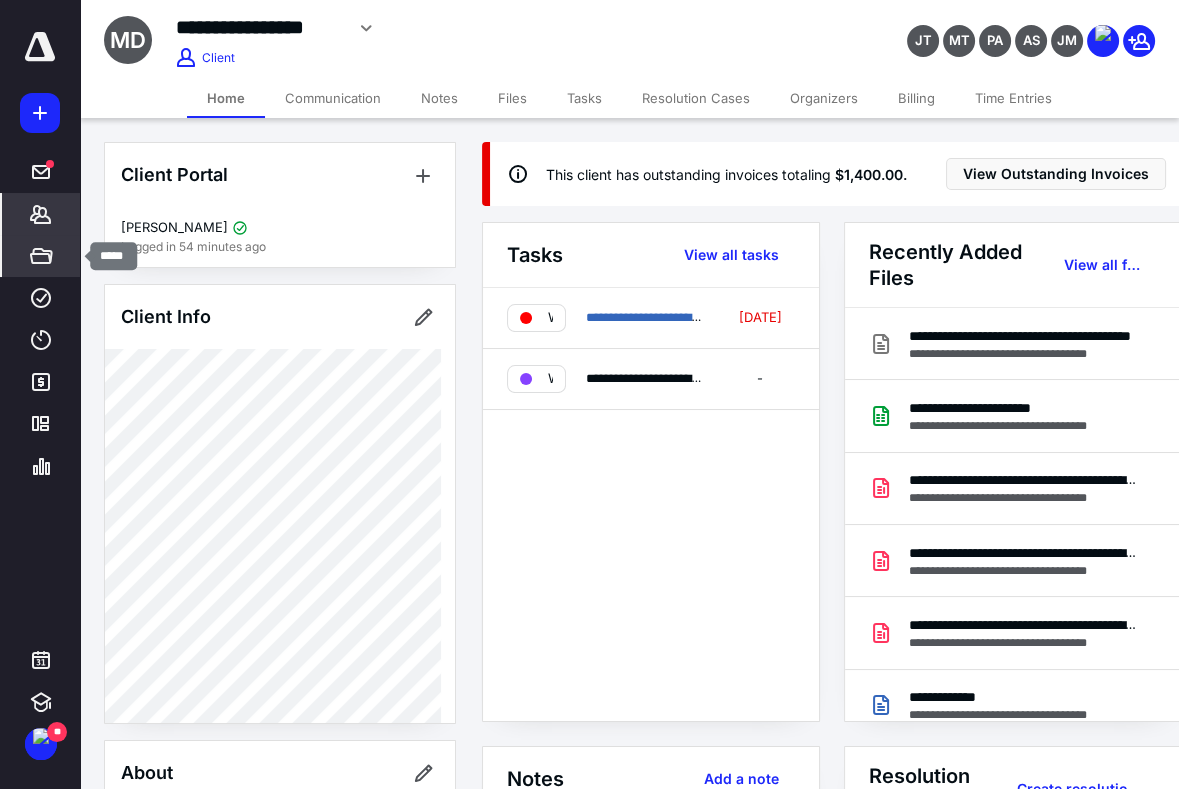 click on "*****" at bounding box center (41, 256) 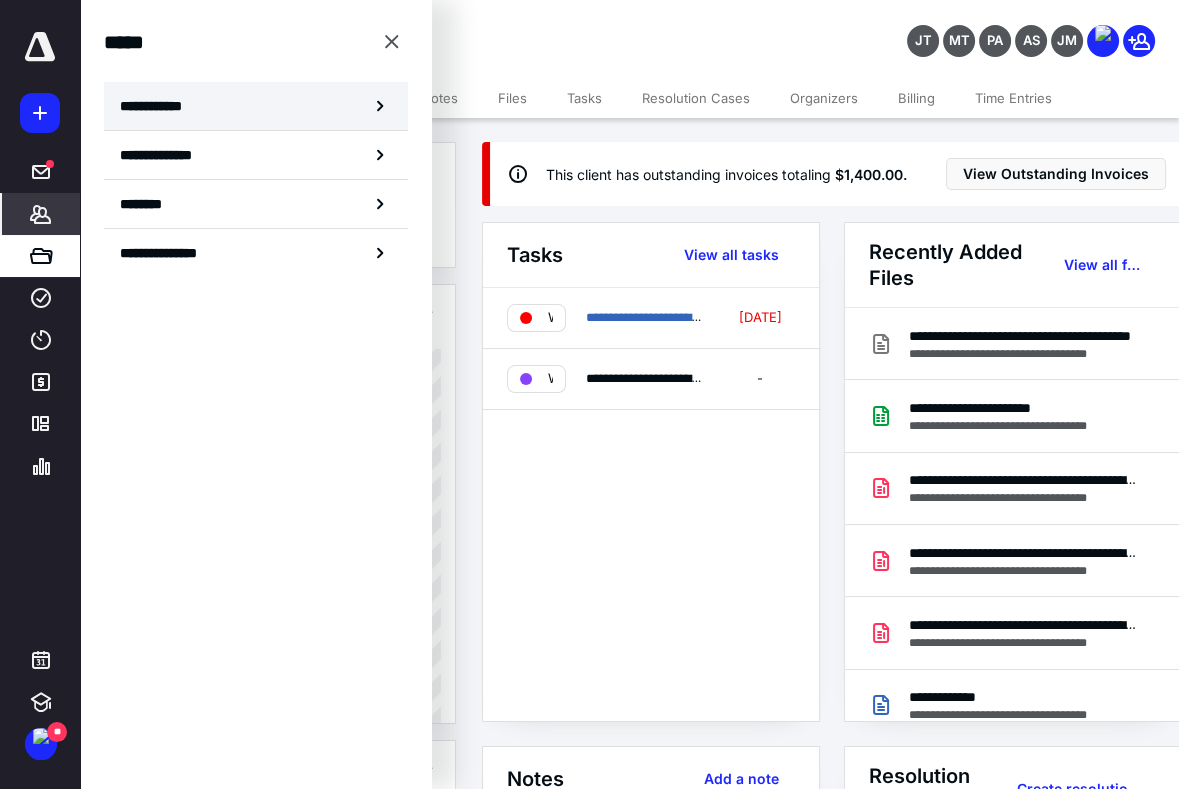 click on "**********" at bounding box center (157, 106) 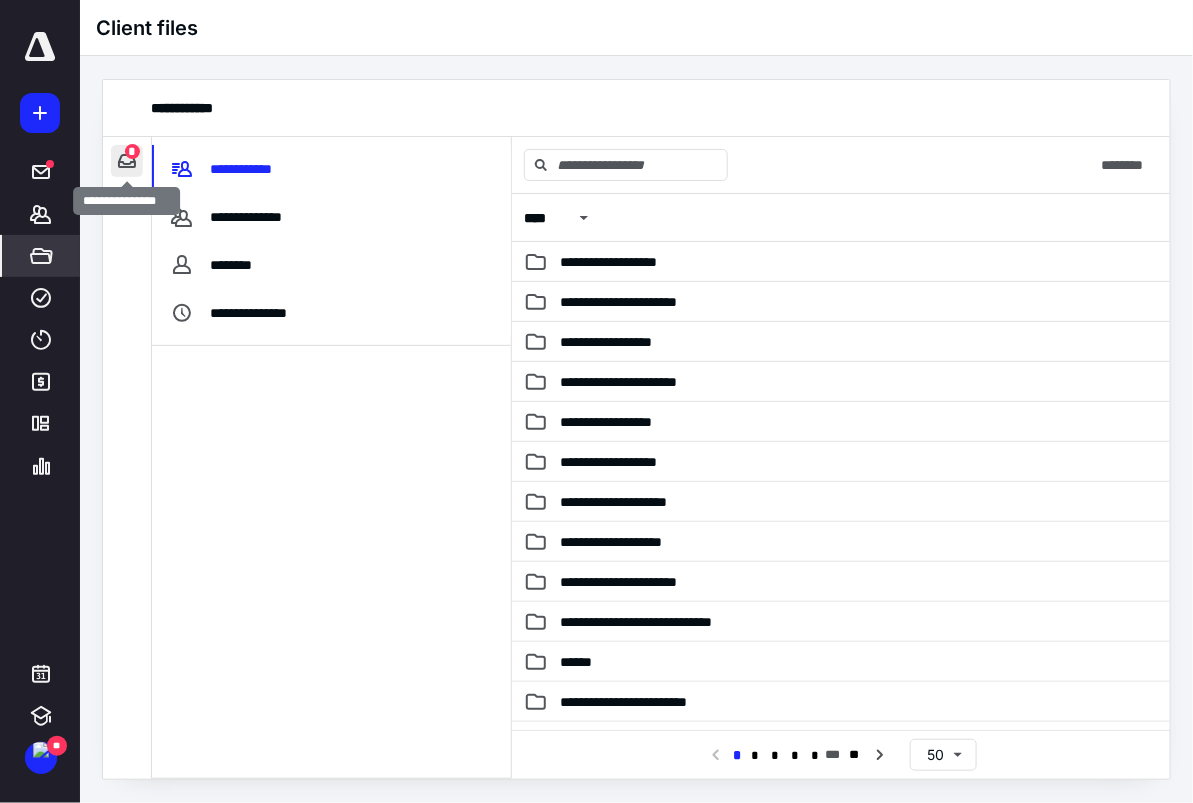 click at bounding box center [127, 161] 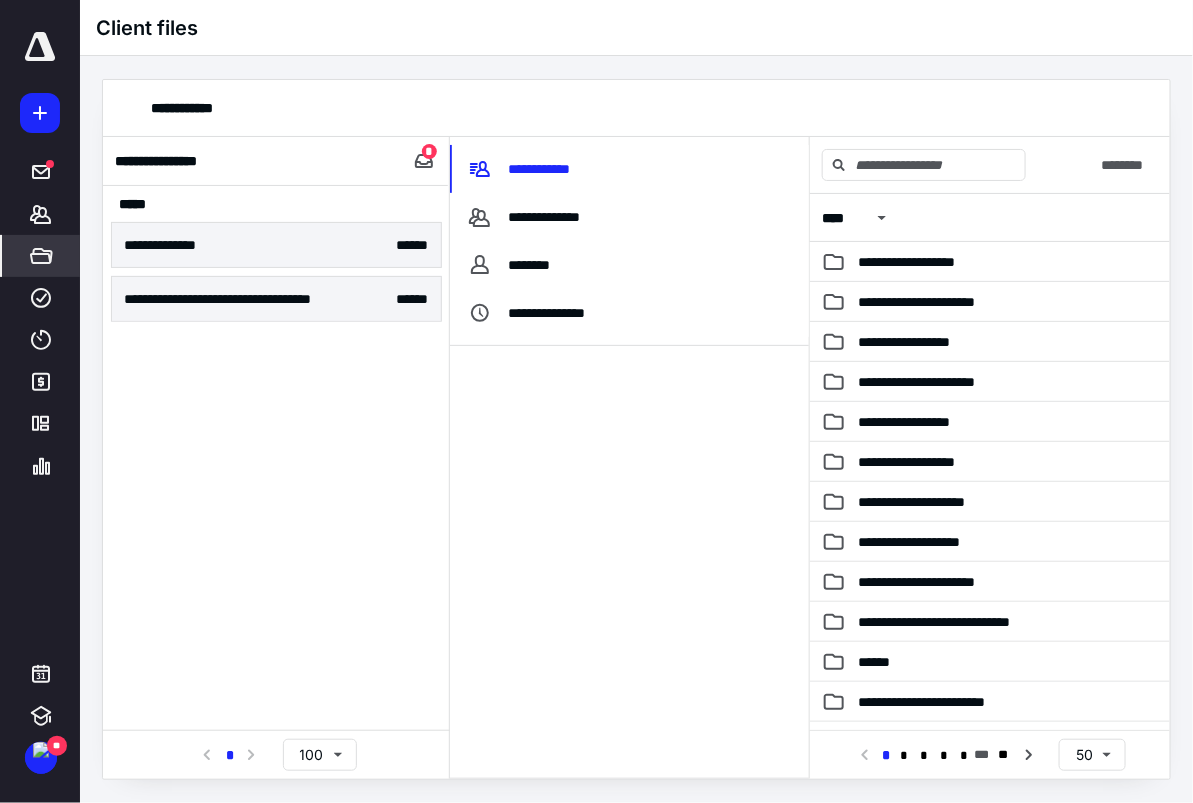 click at bounding box center [40, 47] 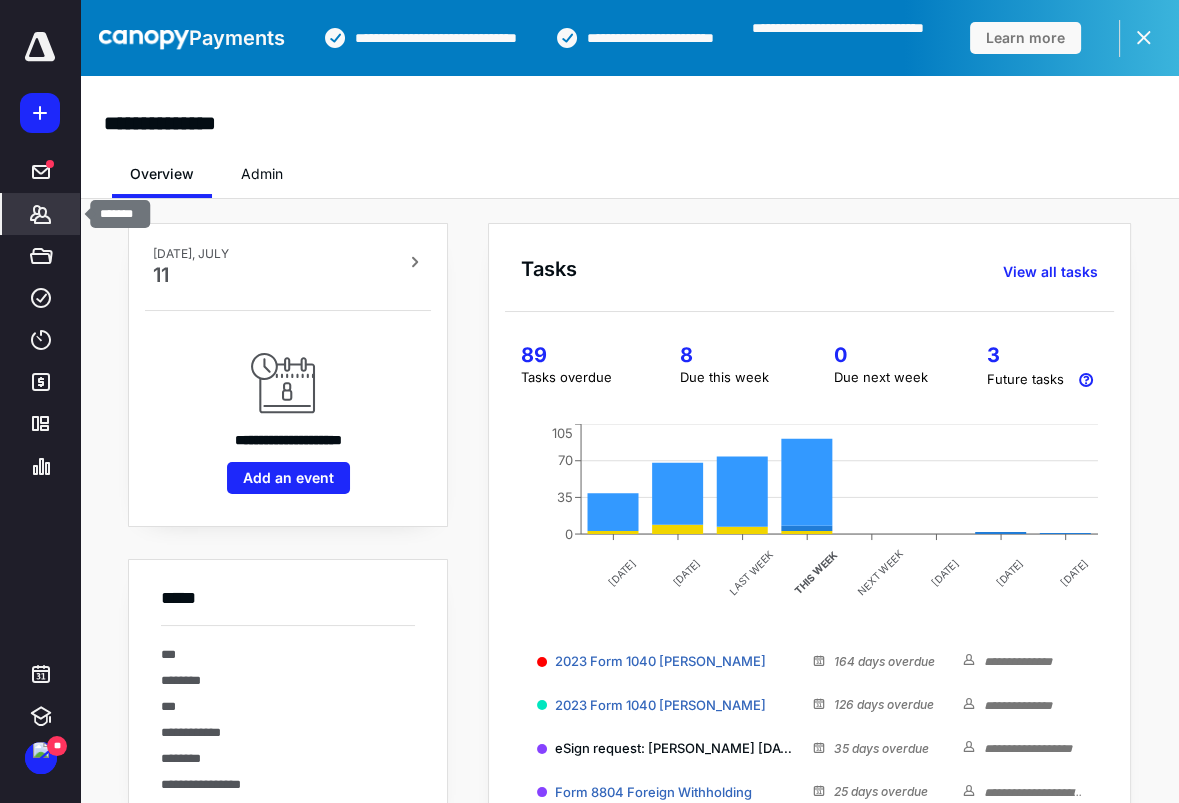 click 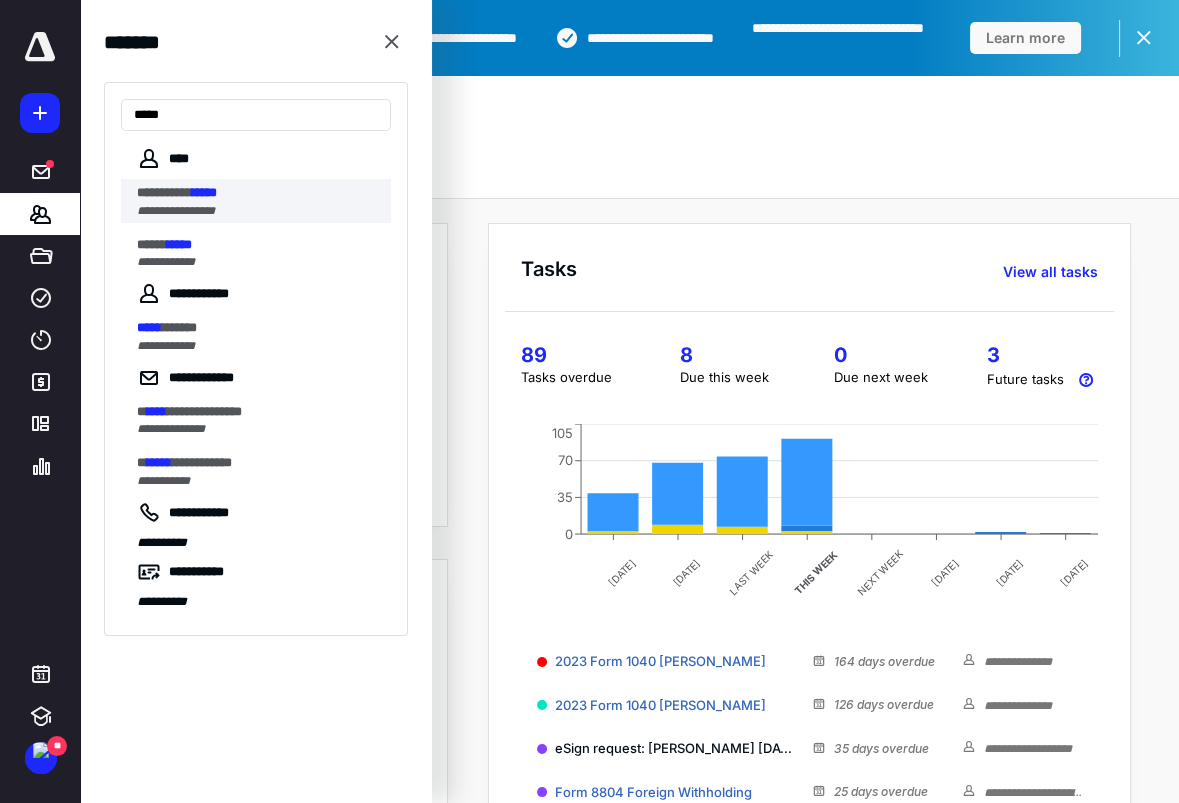 type on "*****" 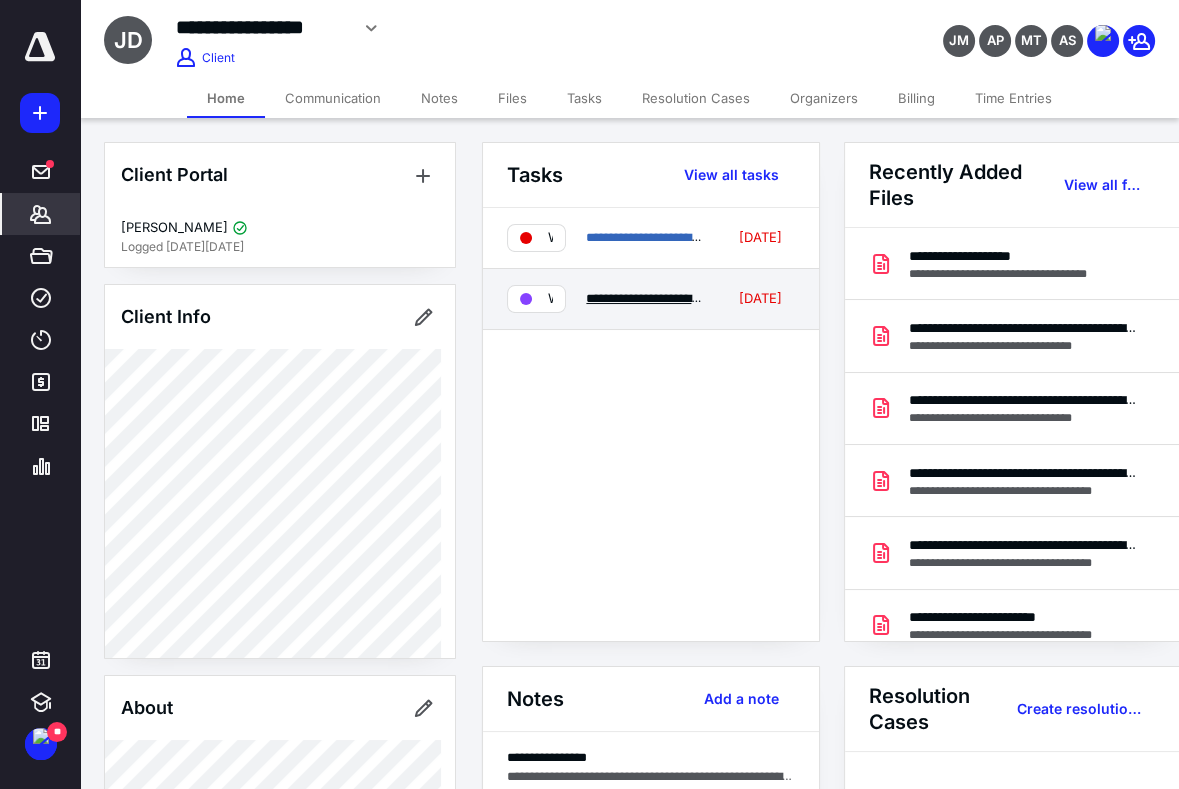 click on "**********" at bounding box center [741, 298] 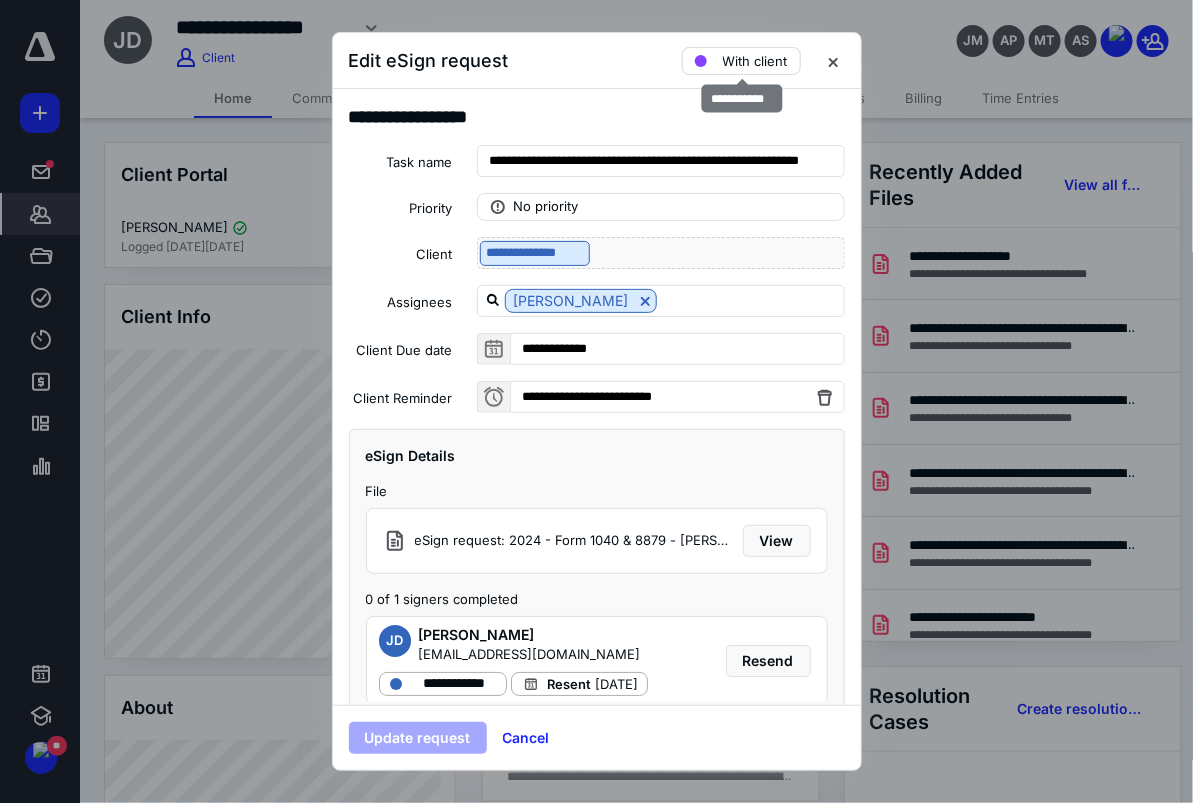 click on "With client" at bounding box center (755, 61) 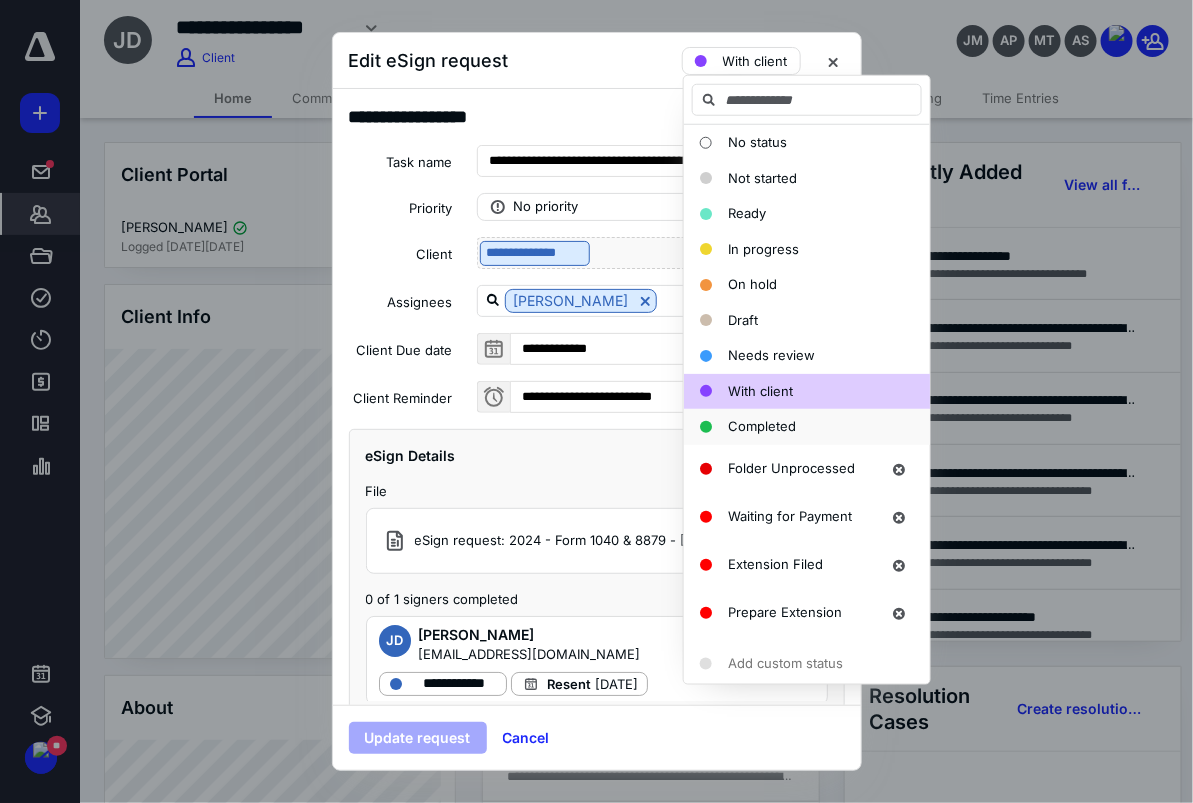 click on "Completed" at bounding box center [762, 426] 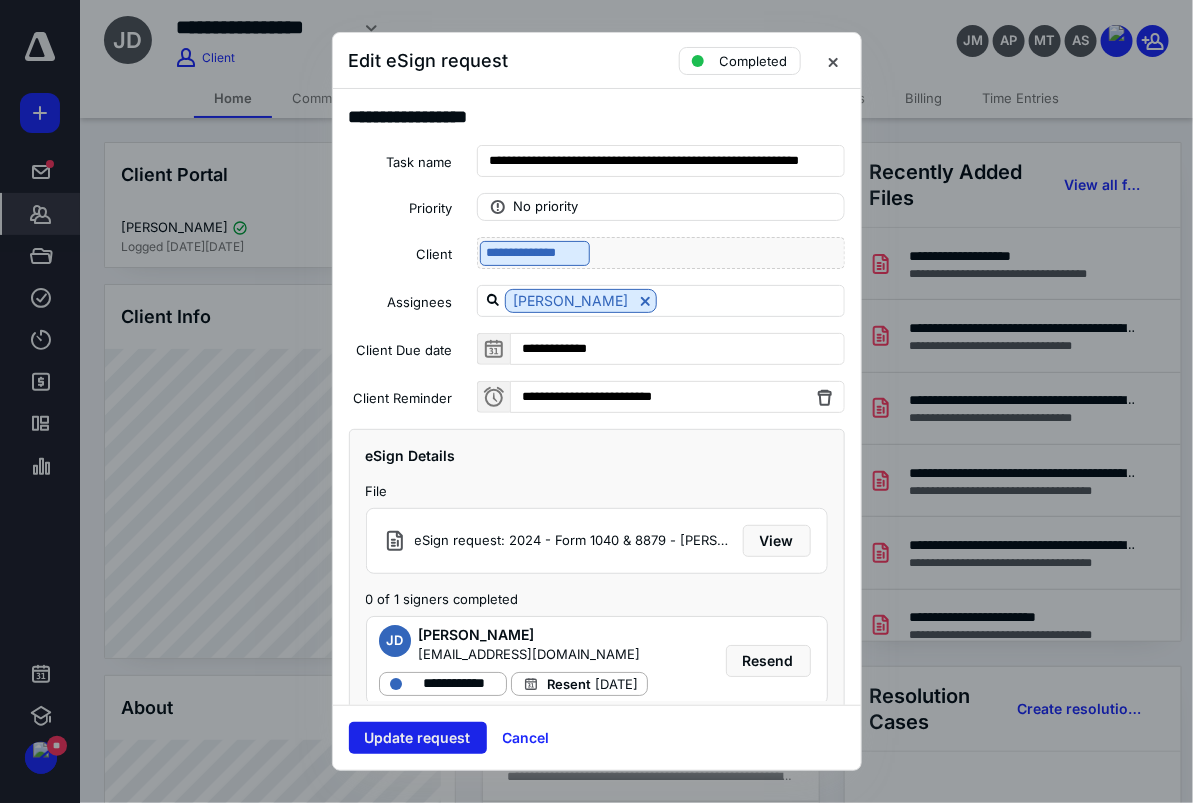 click on "Update request" at bounding box center [418, 738] 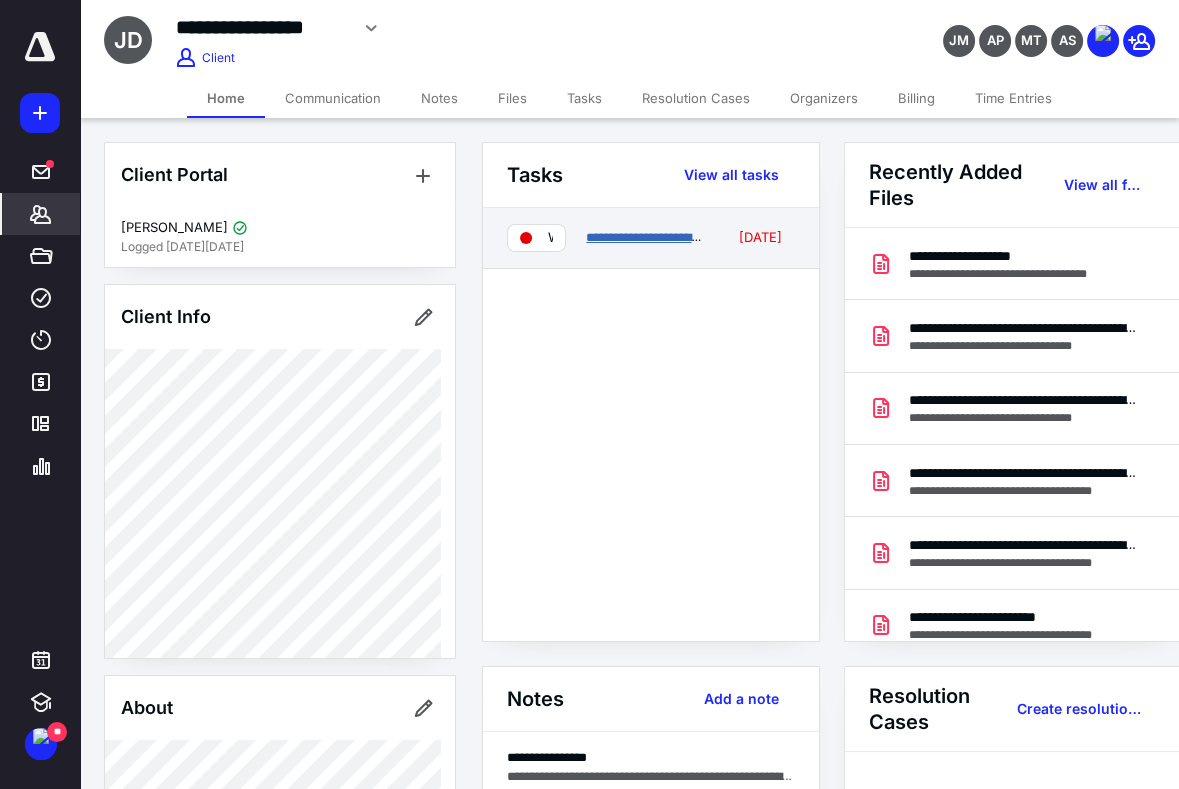 click on "**********" at bounding box center (658, 237) 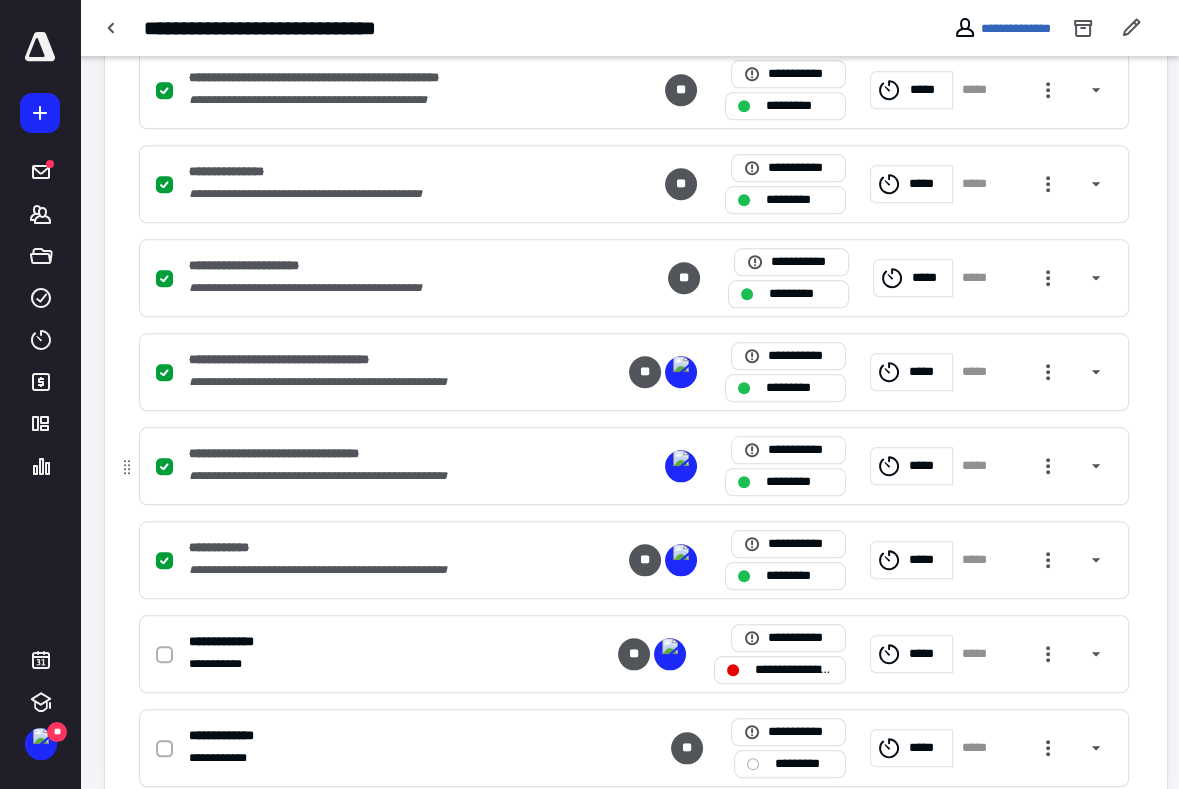 scroll, scrollTop: 2265, scrollLeft: 0, axis: vertical 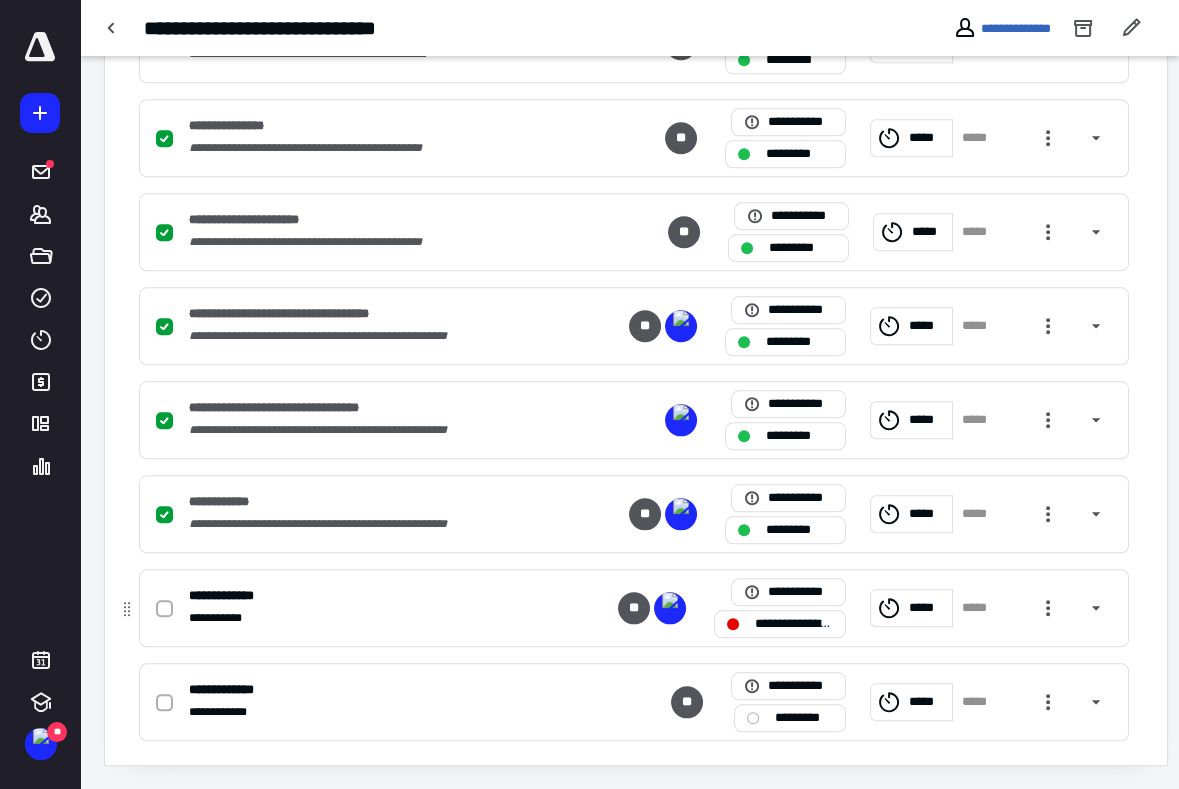 drag, startPoint x: 166, startPoint y: 599, endPoint x: 176, endPoint y: 600, distance: 10.049875 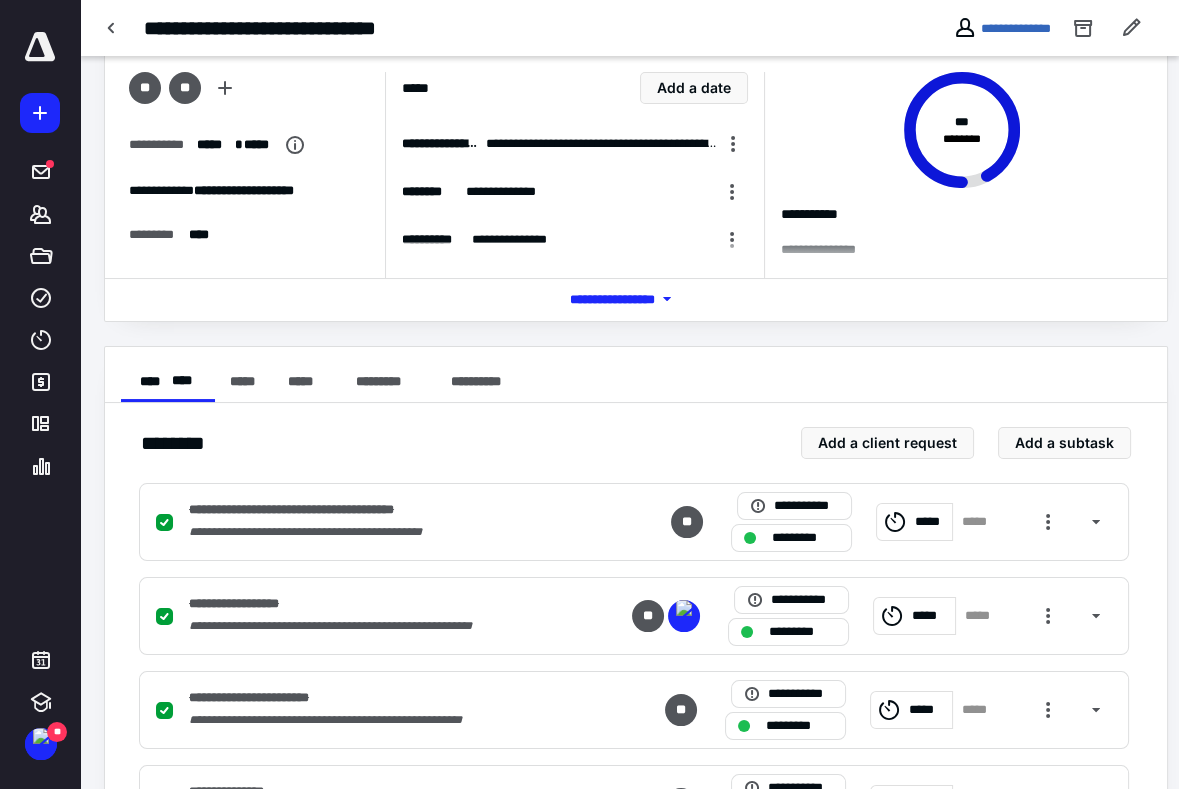 scroll, scrollTop: 0, scrollLeft: 0, axis: both 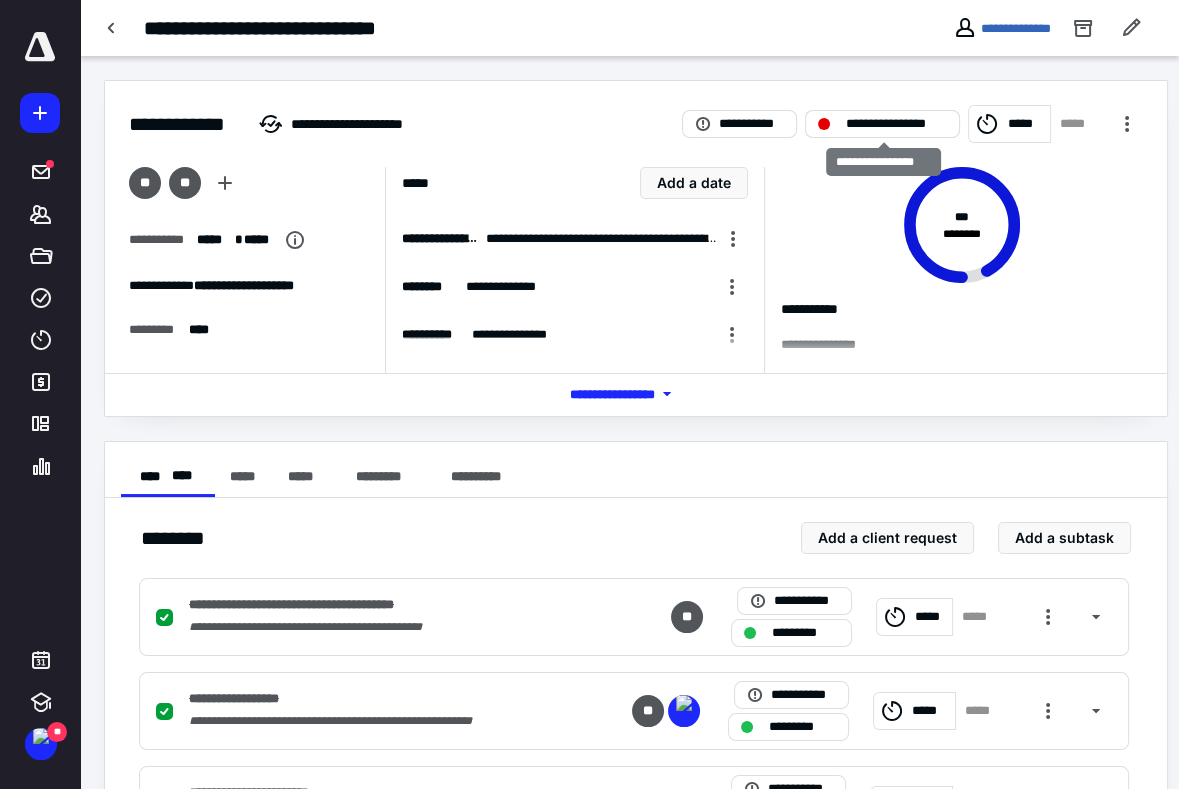 click on "**********" at bounding box center (896, 124) 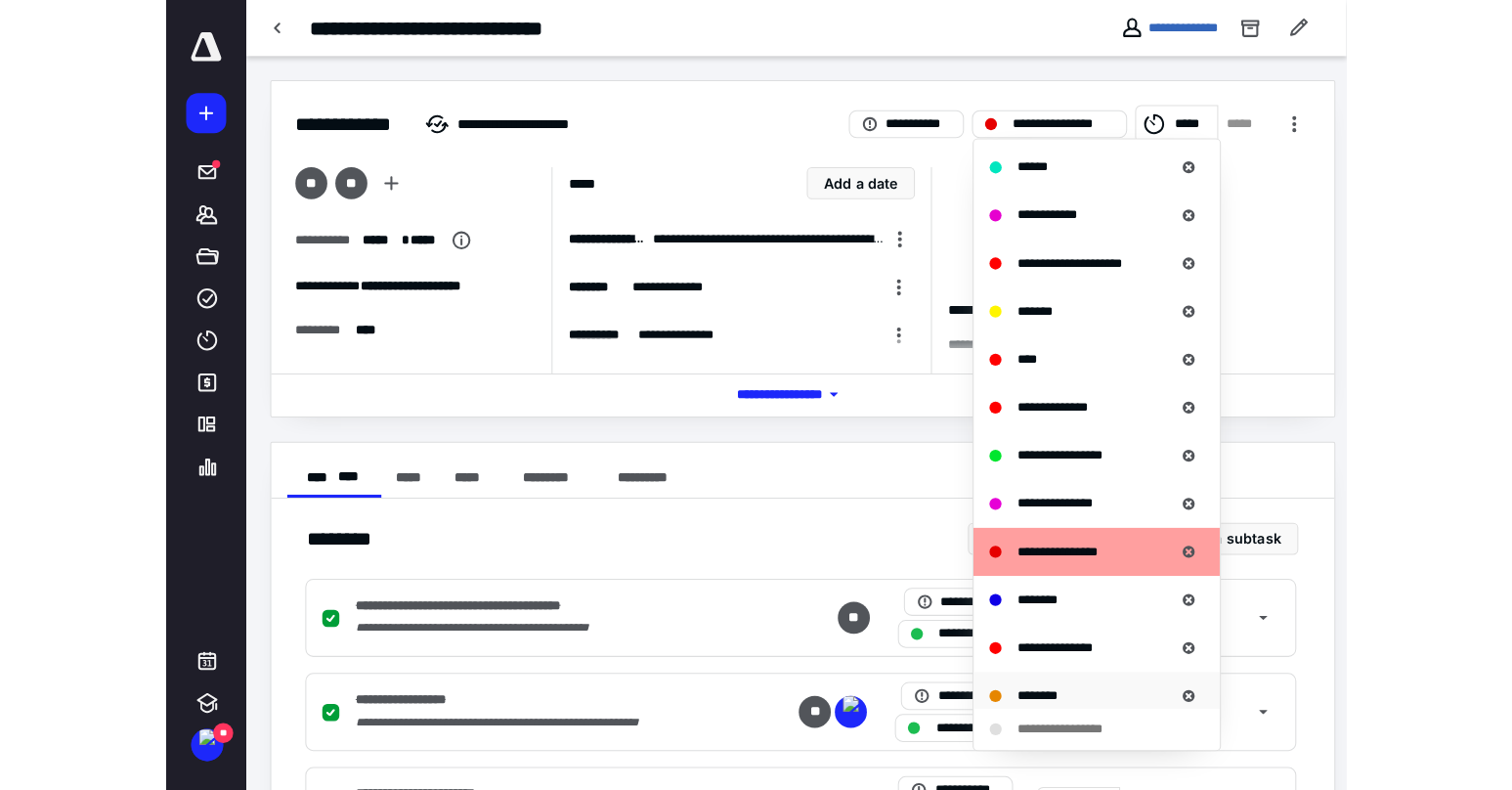 scroll, scrollTop: 489, scrollLeft: 0, axis: vertical 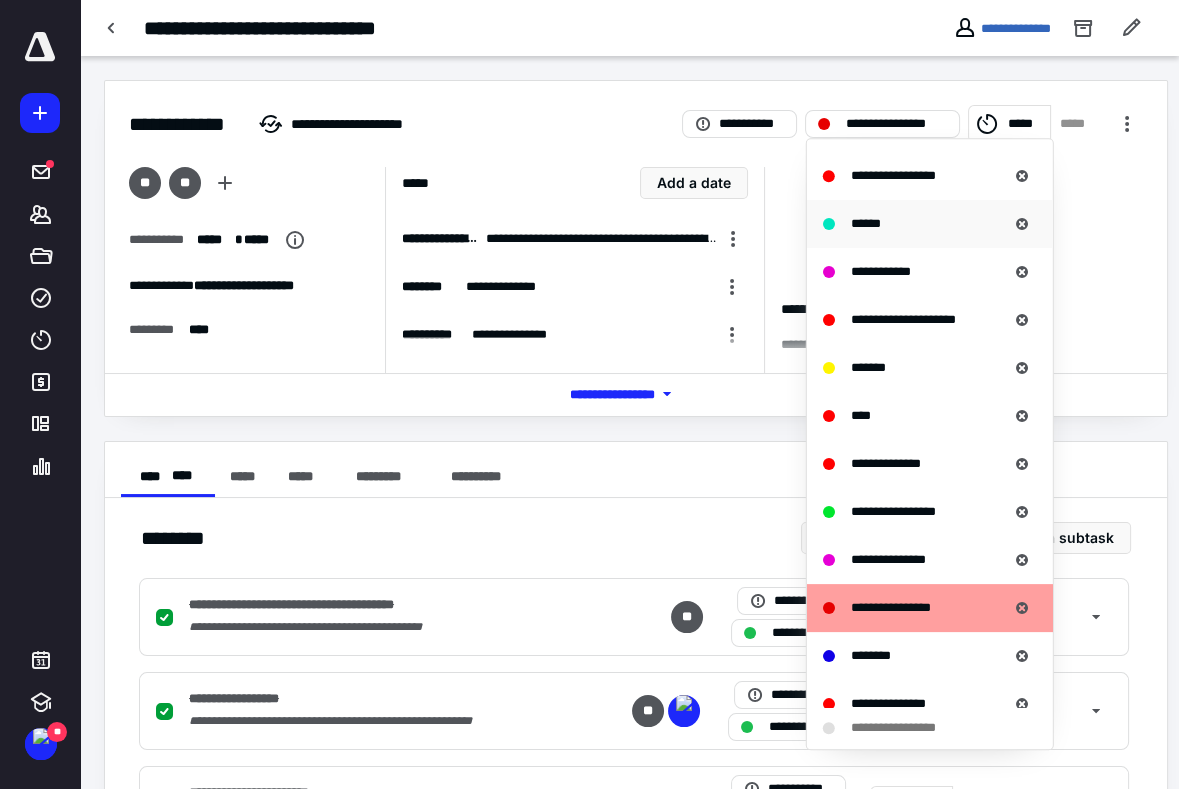 click on "******" at bounding box center [866, 223] 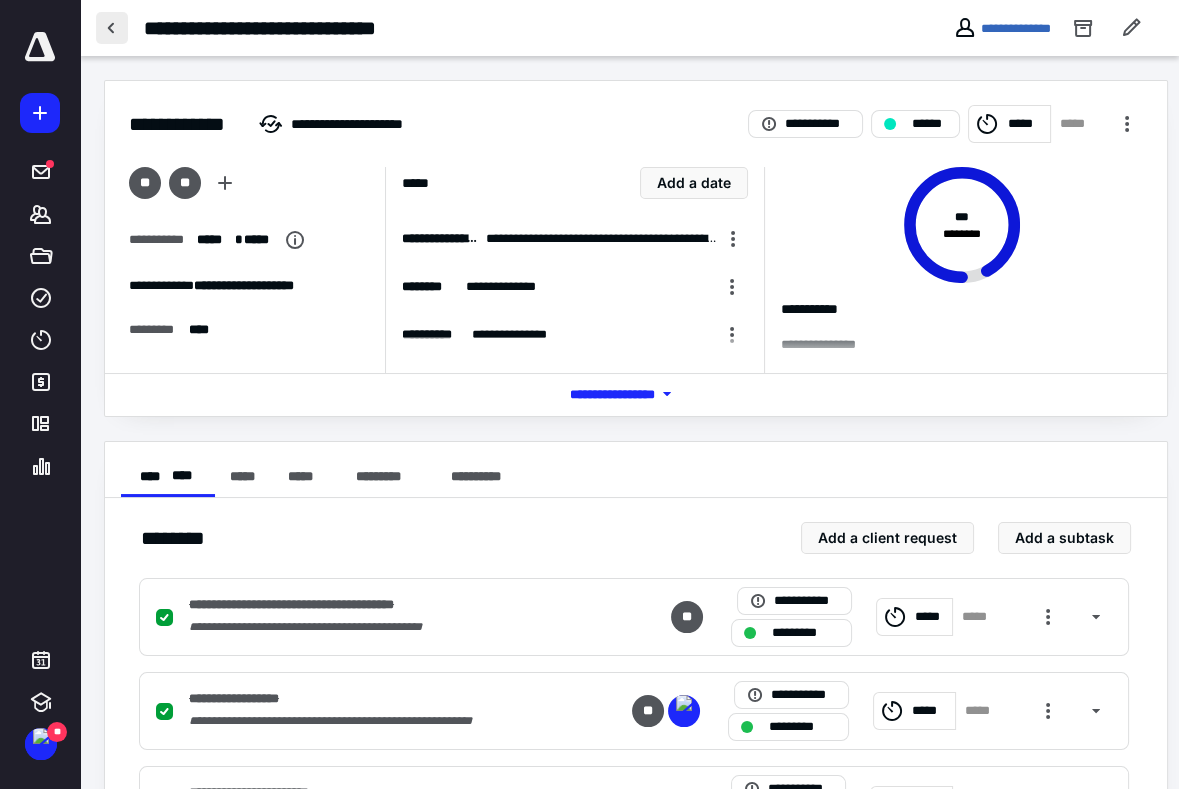 click at bounding box center [112, 28] 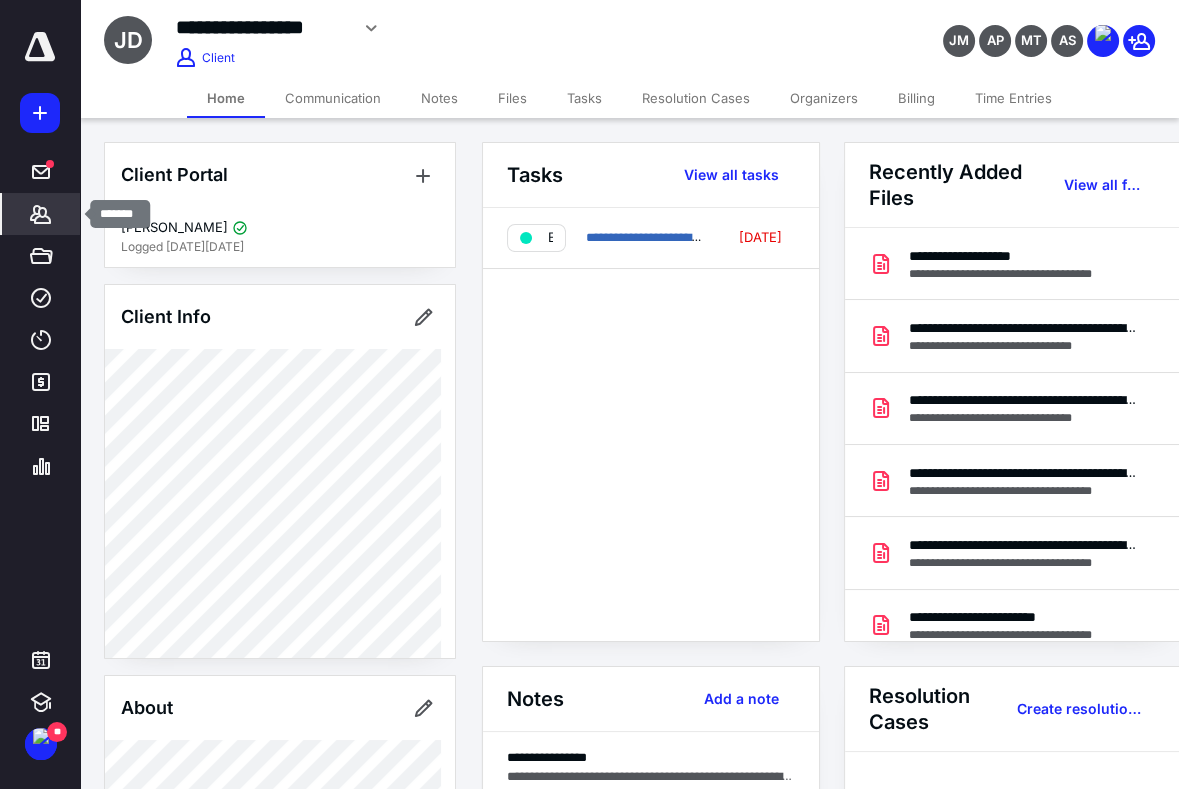 click on "*******" at bounding box center (41, 214) 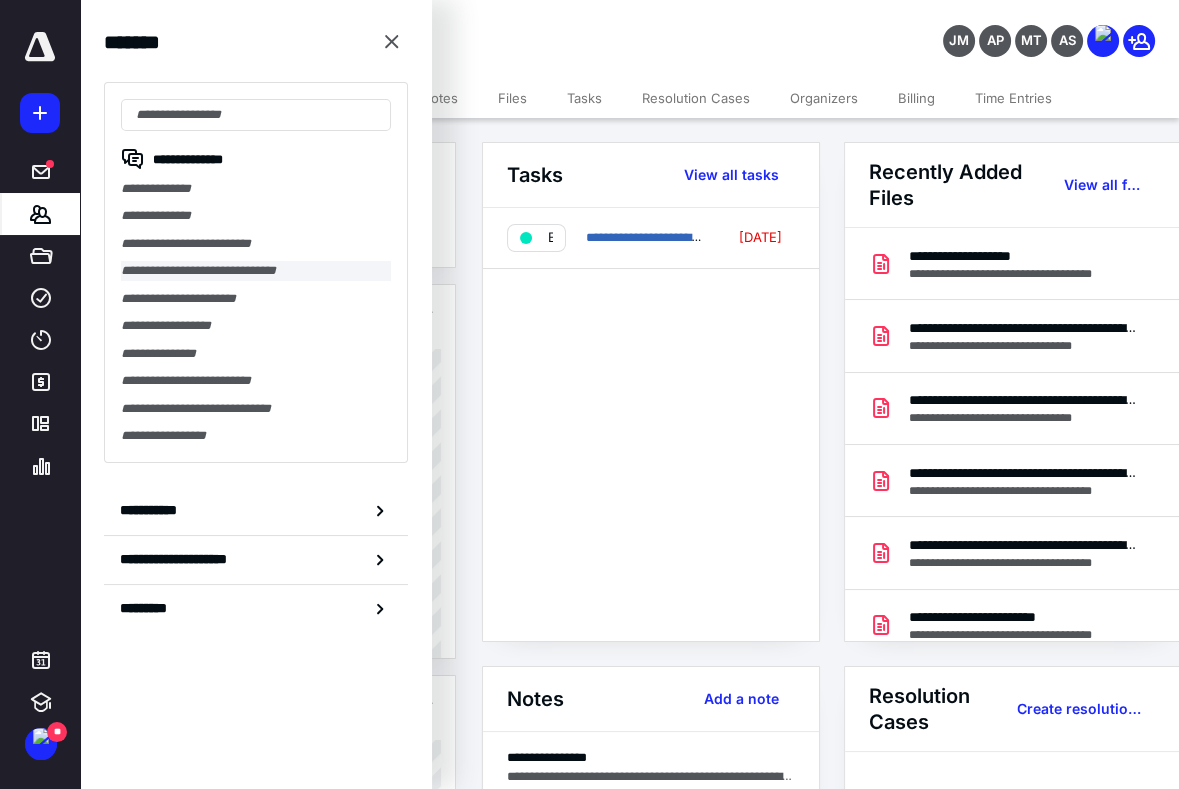 click on "**********" at bounding box center (256, 270) 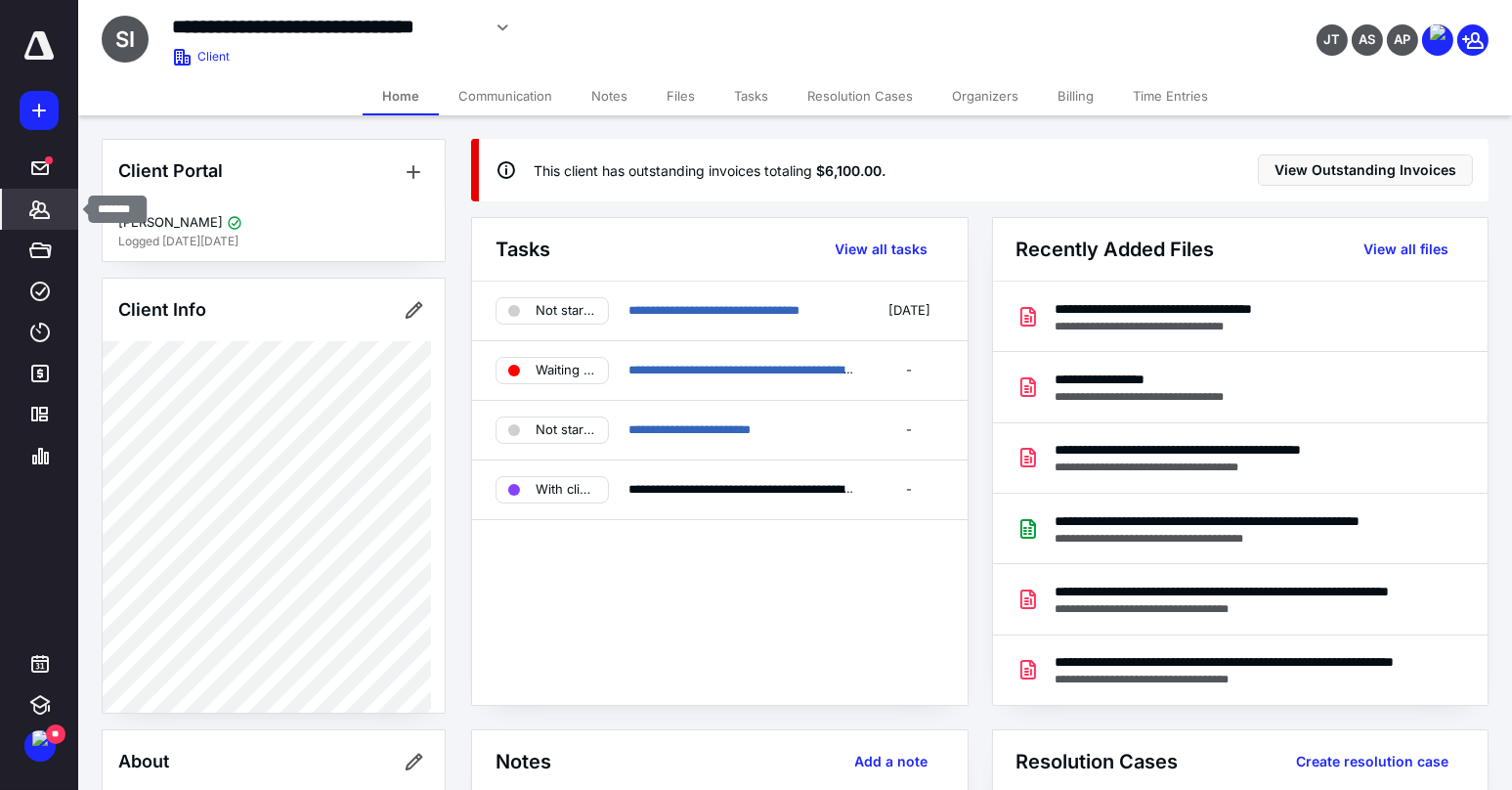 click 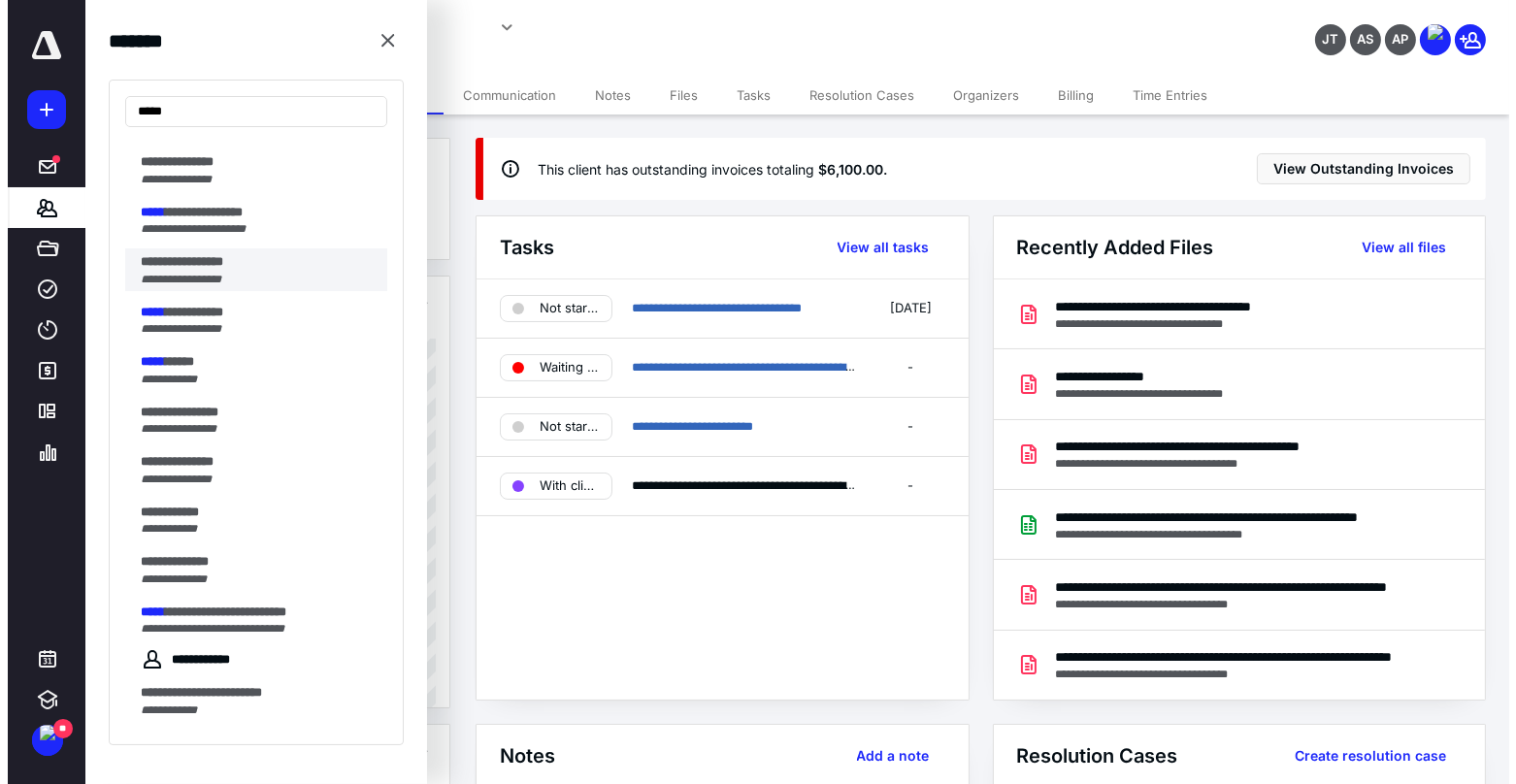 scroll, scrollTop: 161, scrollLeft: 0, axis: vertical 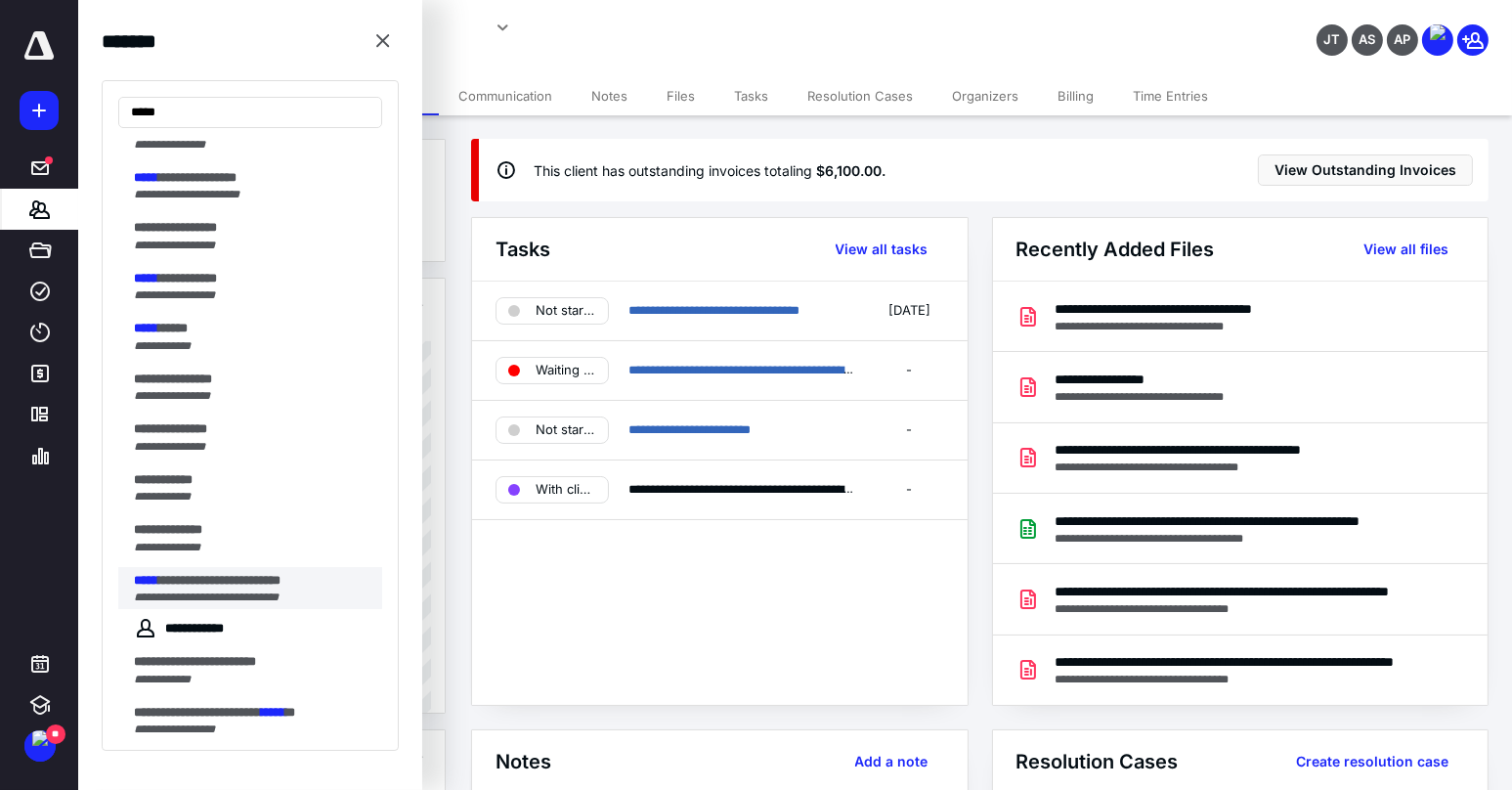 type on "*****" 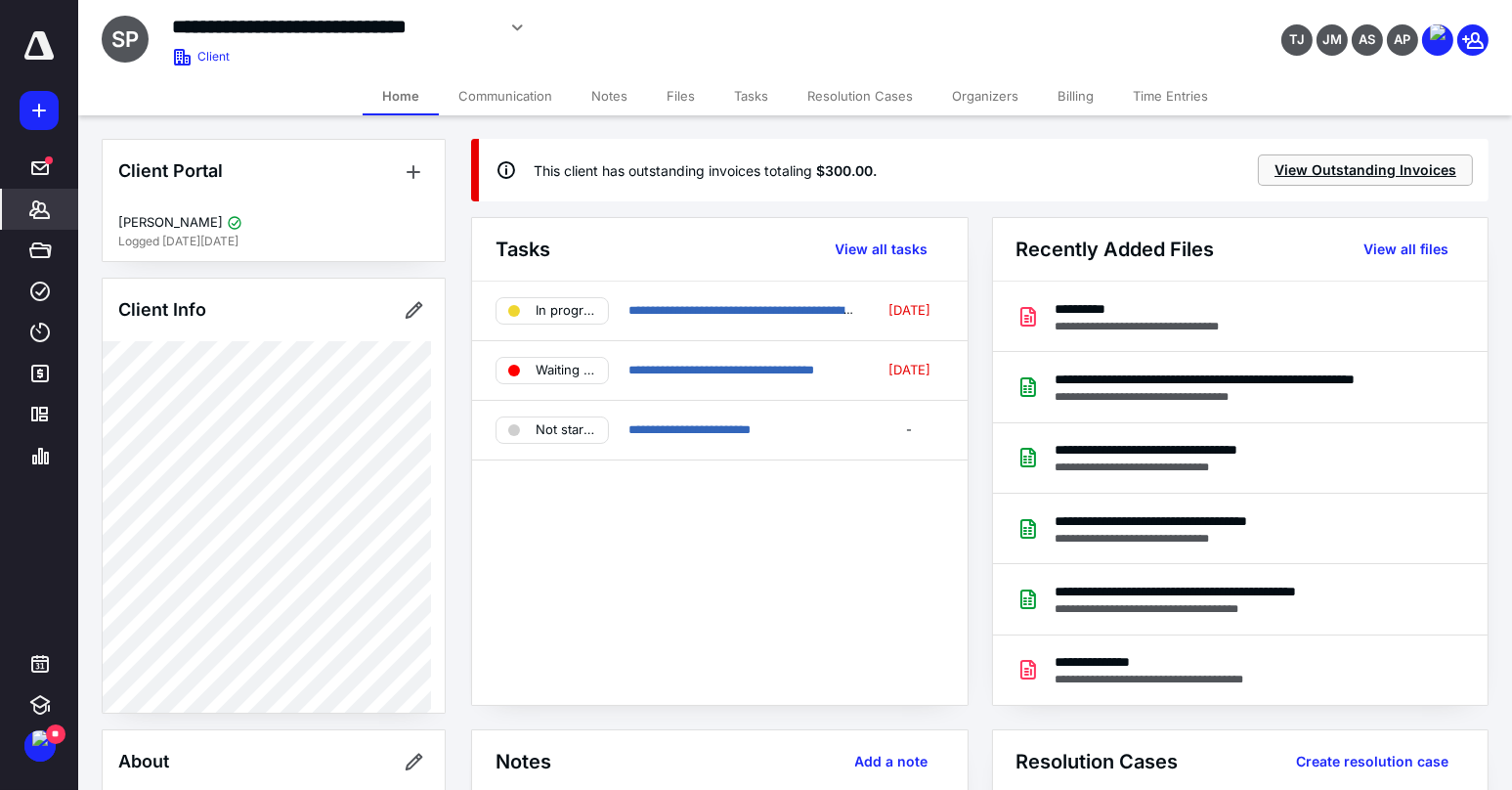 click on "View Outstanding Invoices" at bounding box center (1365, 170) 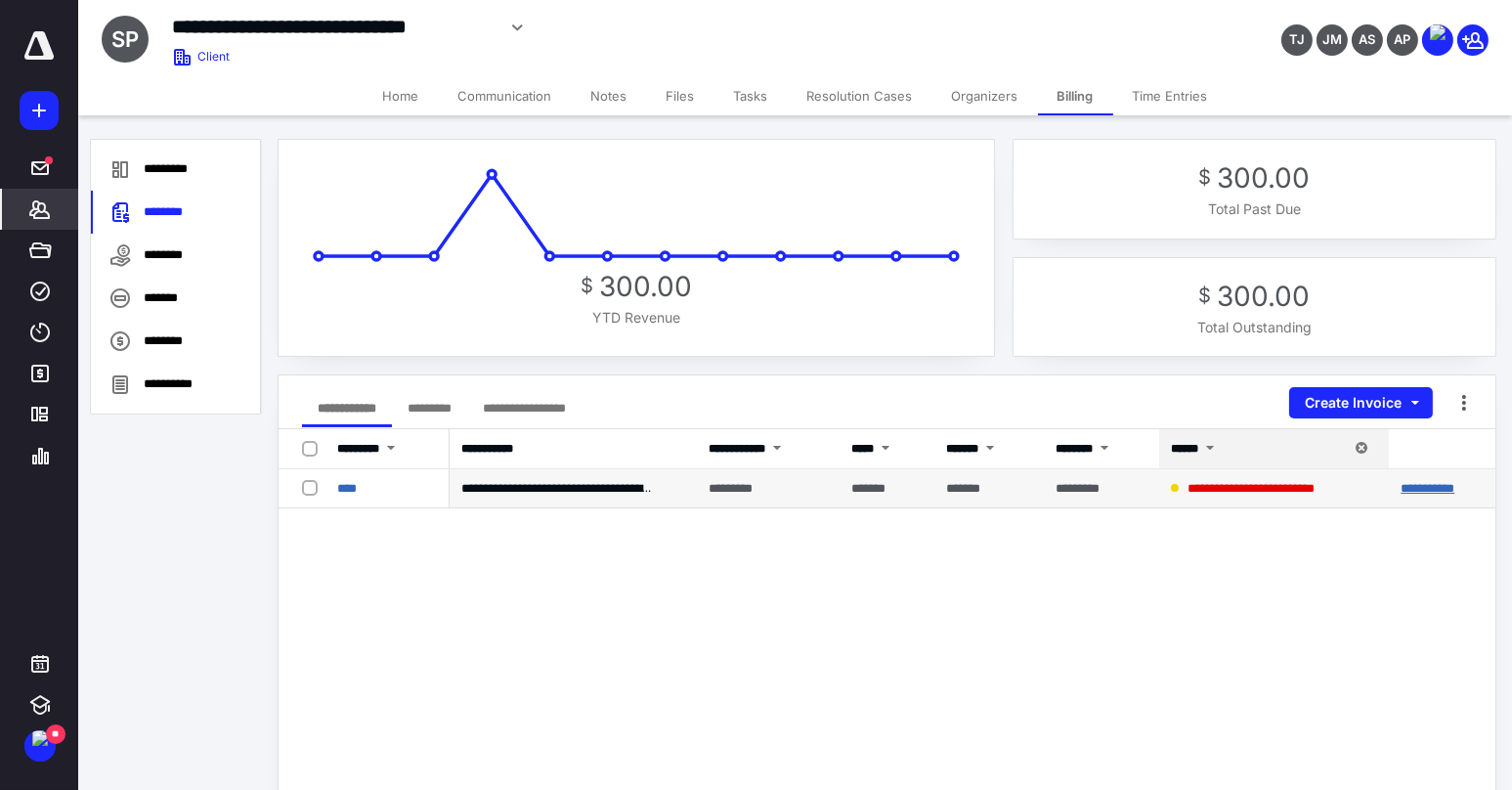 click on "**********" at bounding box center [1427, 488] 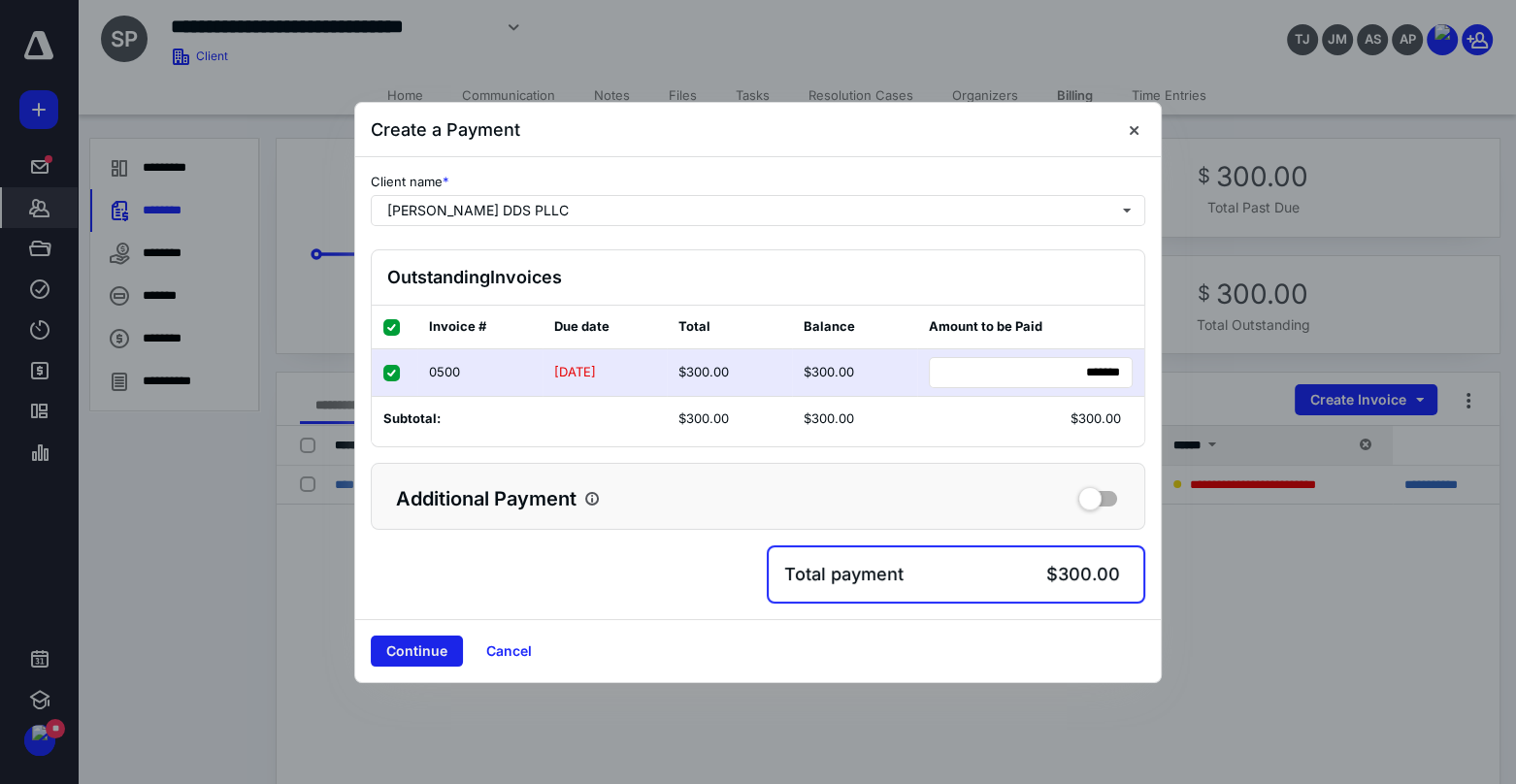 click on "Continue" at bounding box center (416, 651) 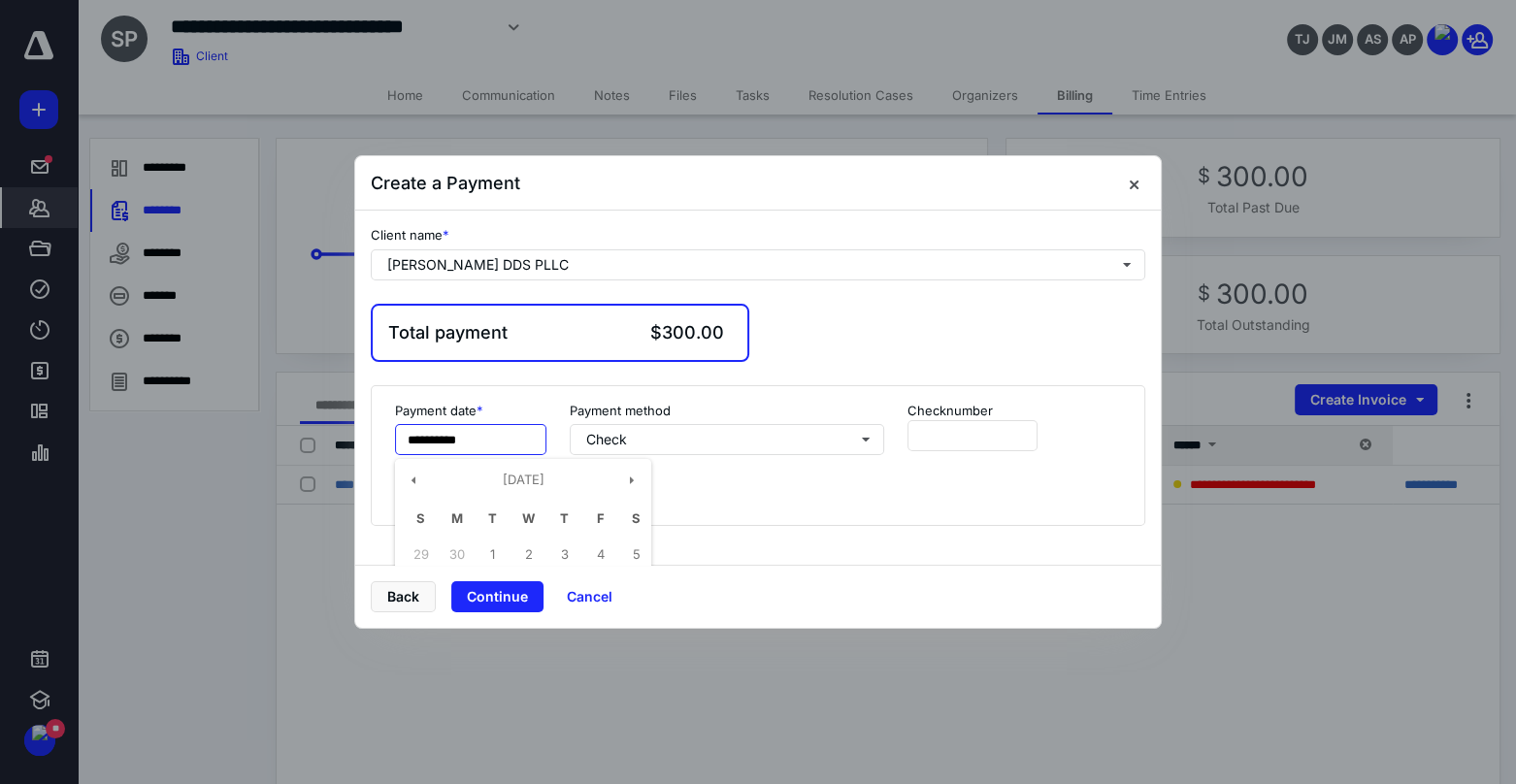 click on "**********" at bounding box center [471, 440] 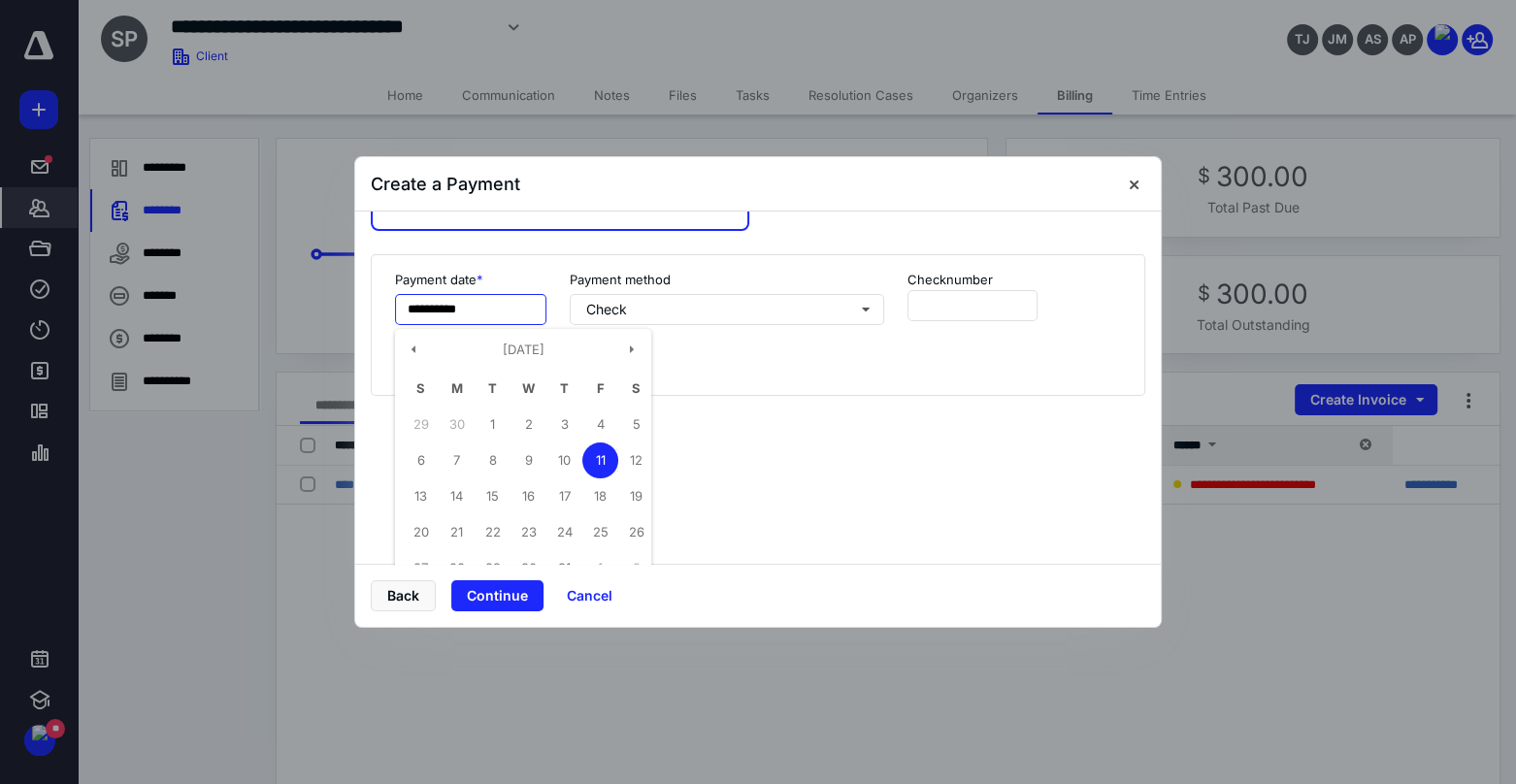 scroll, scrollTop: 161, scrollLeft: 0, axis: vertical 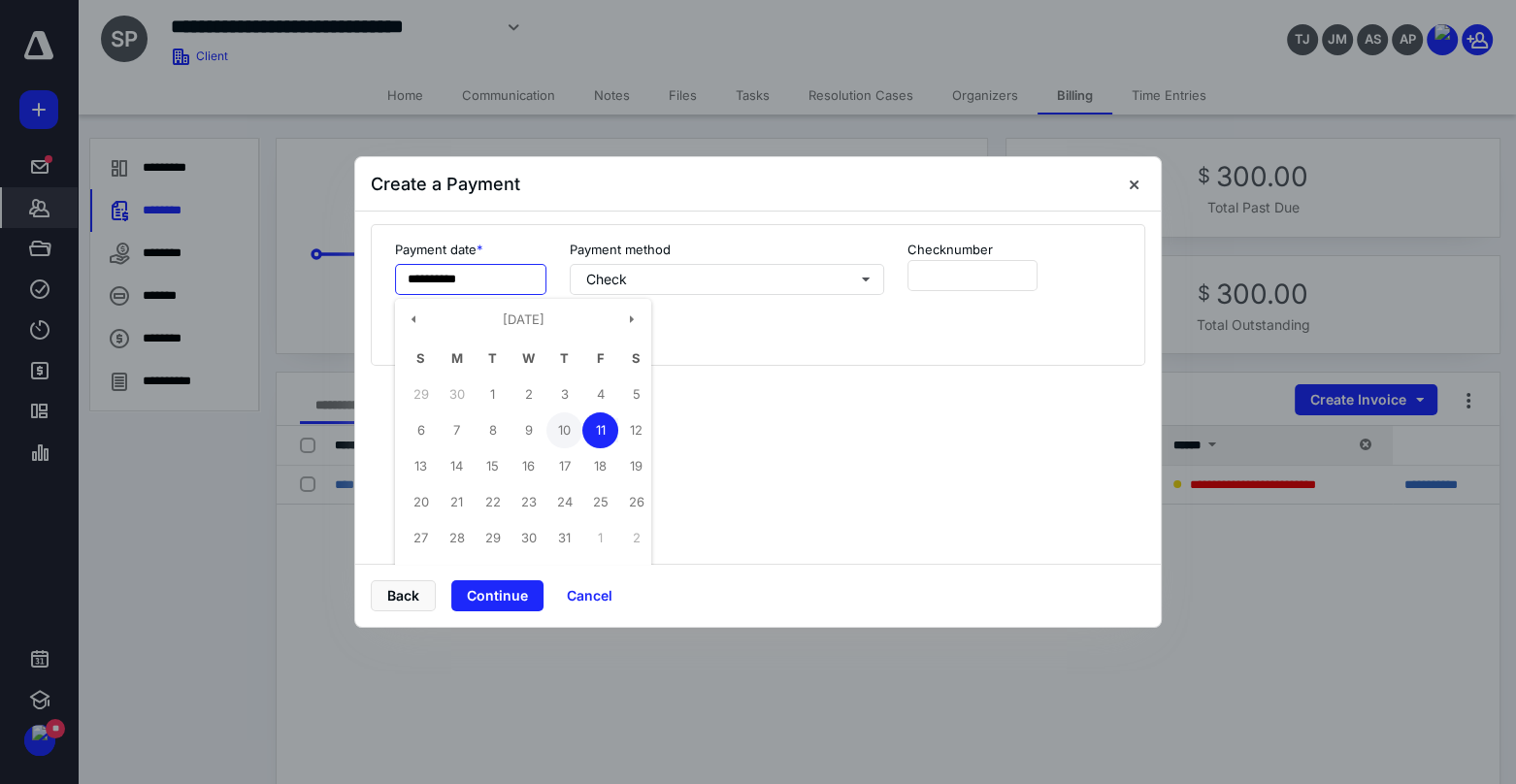 click on "10" at bounding box center [564, 430] 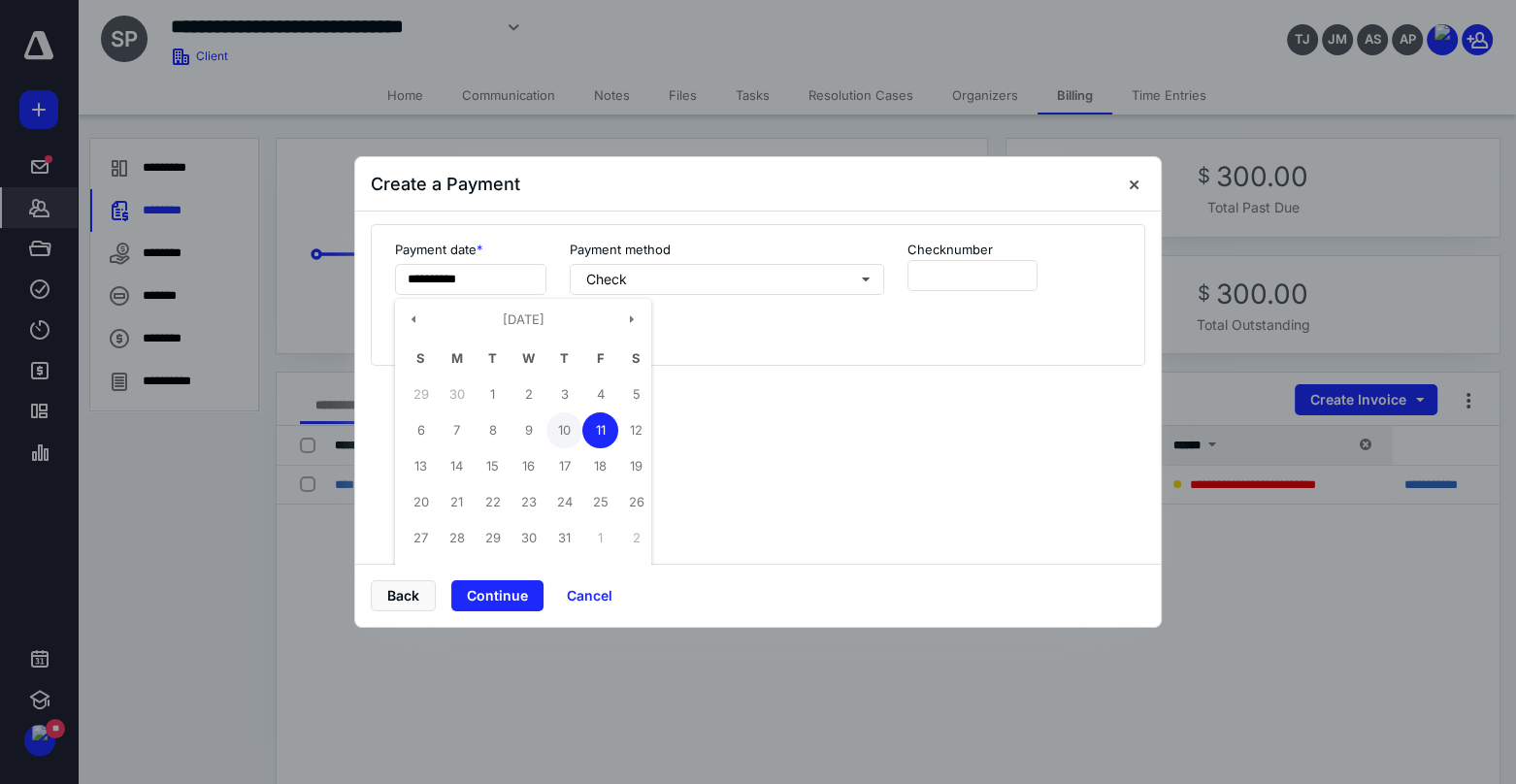 type on "**********" 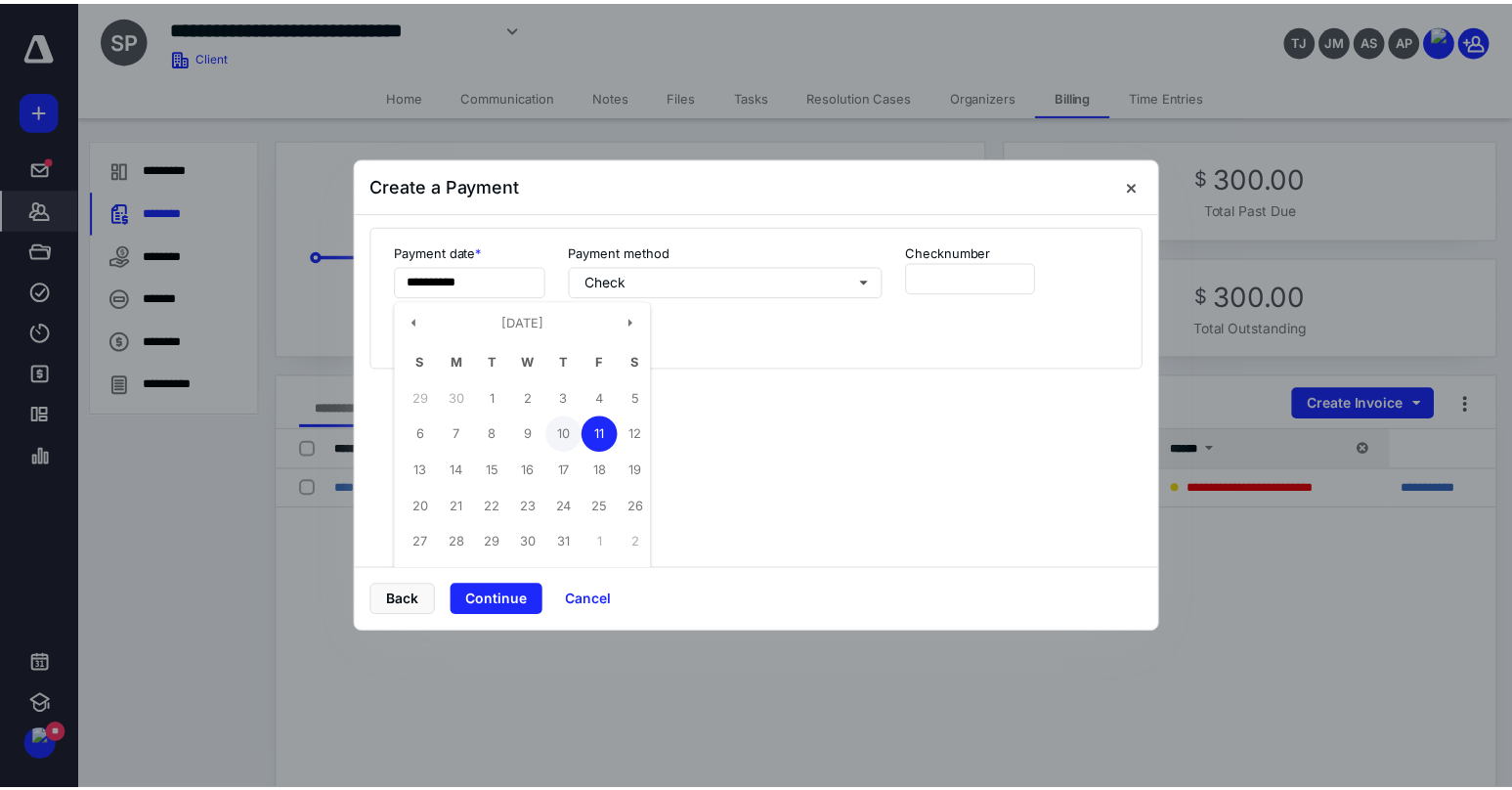 scroll, scrollTop: 0, scrollLeft: 0, axis: both 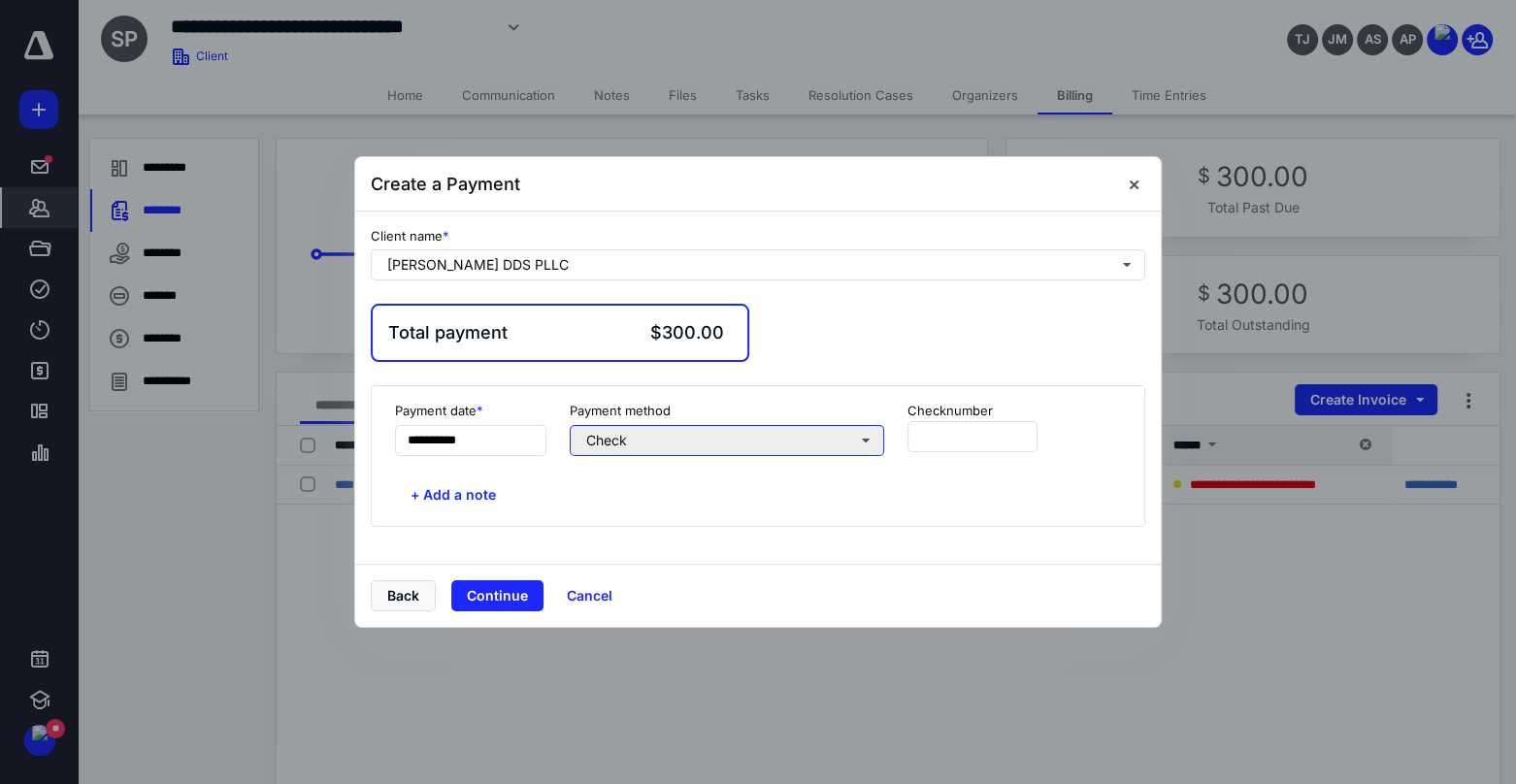 click on "Check" at bounding box center (727, 441) 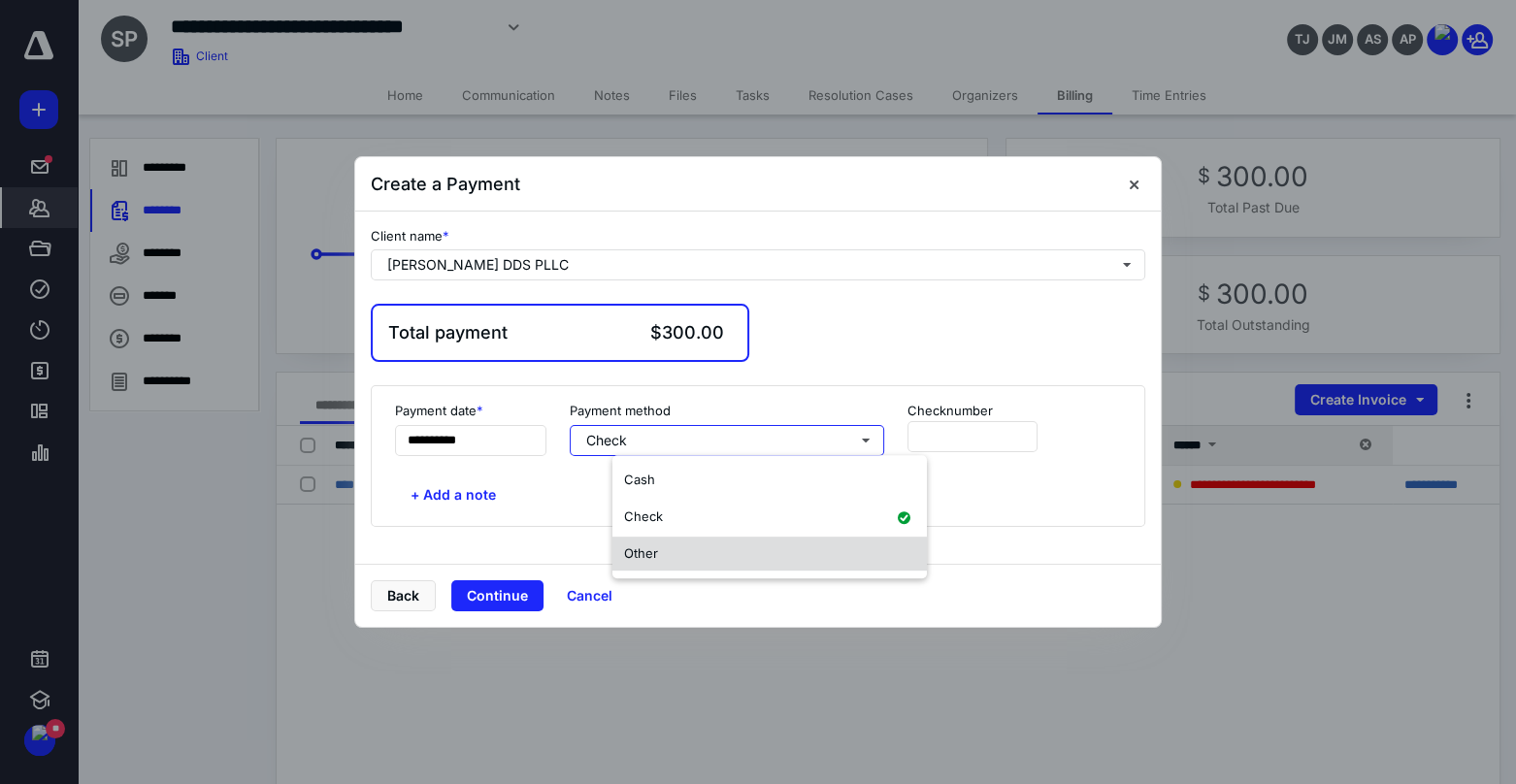click on "Other" at bounding box center (770, 554) 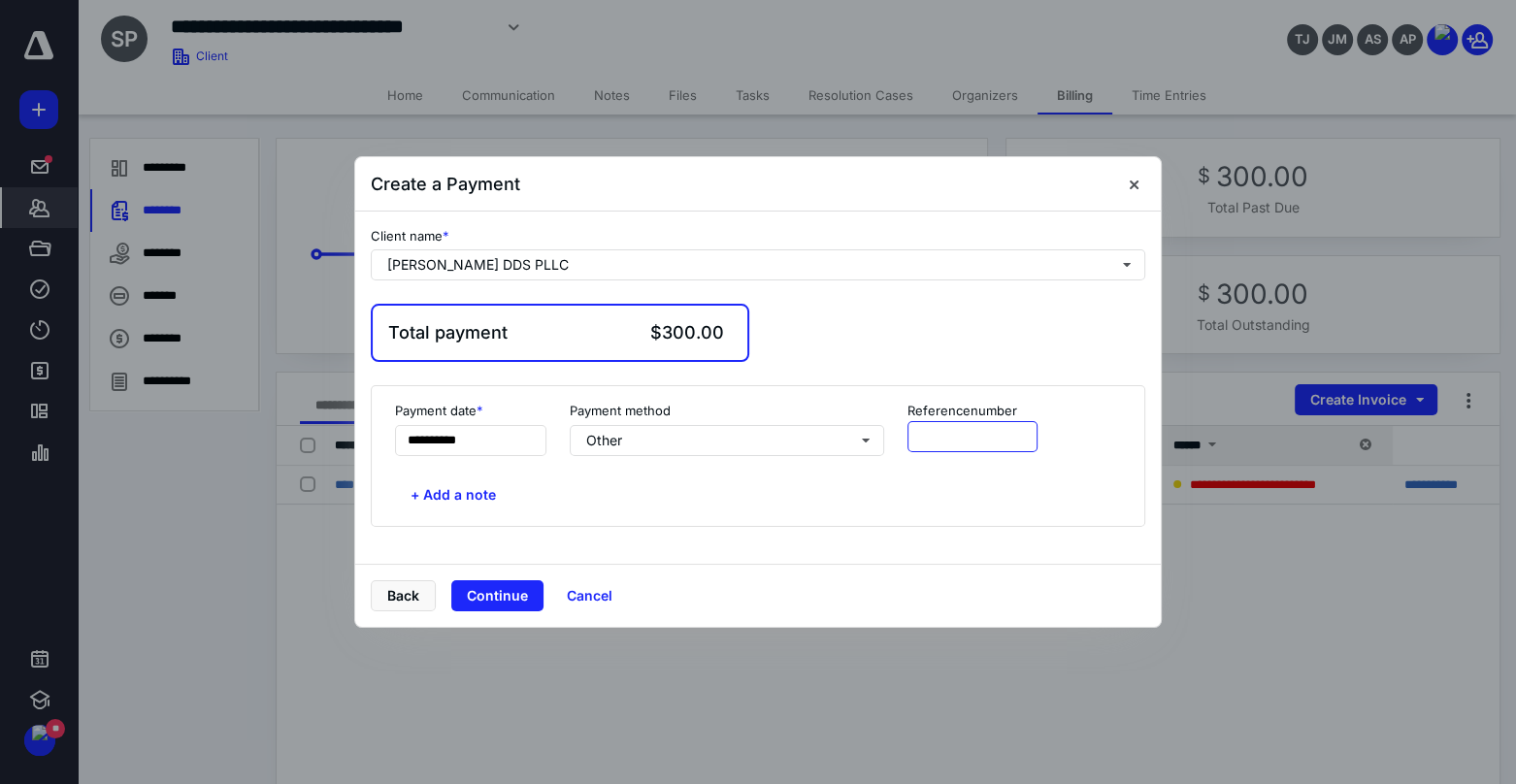 click at bounding box center [972, 437] 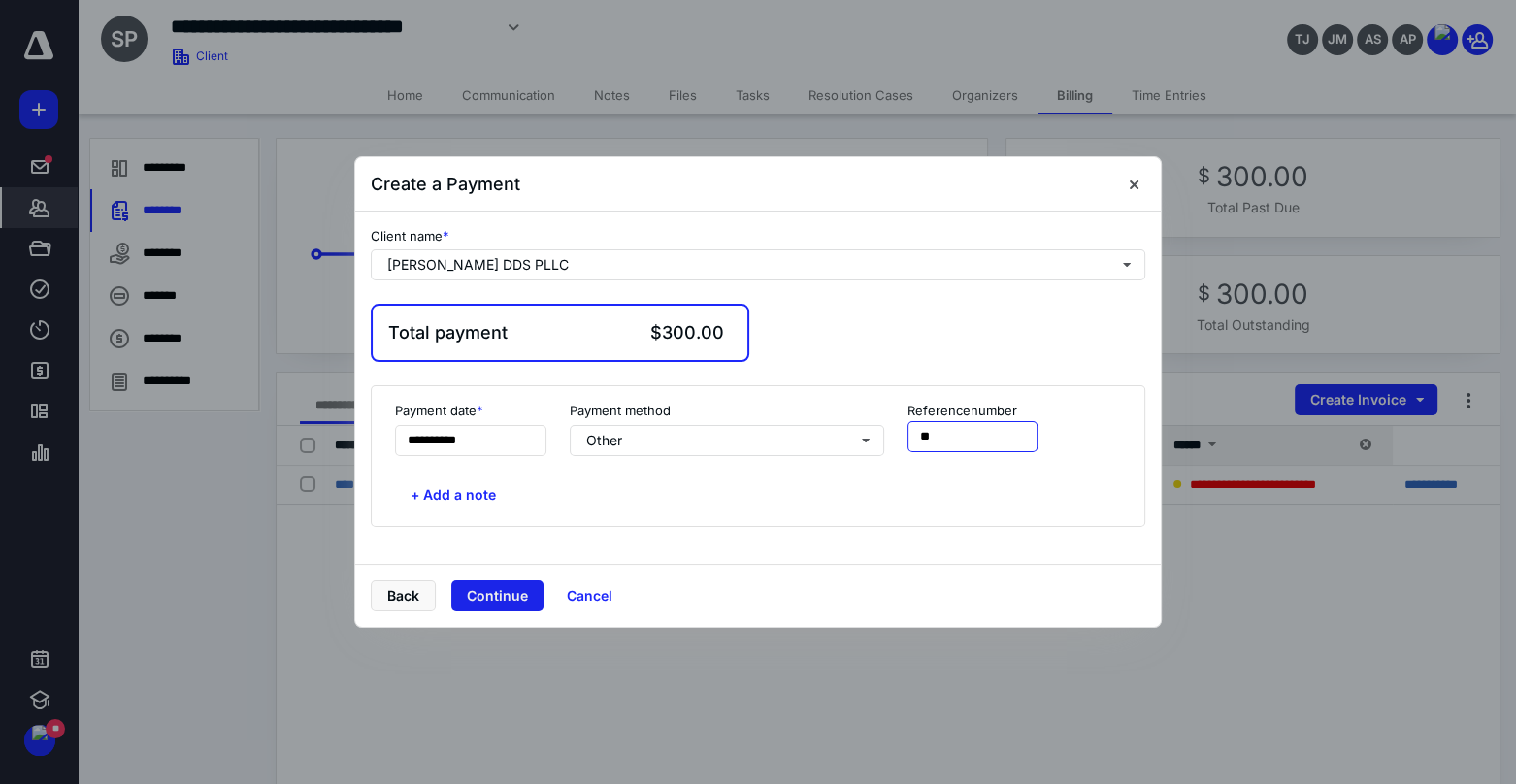 type on "**" 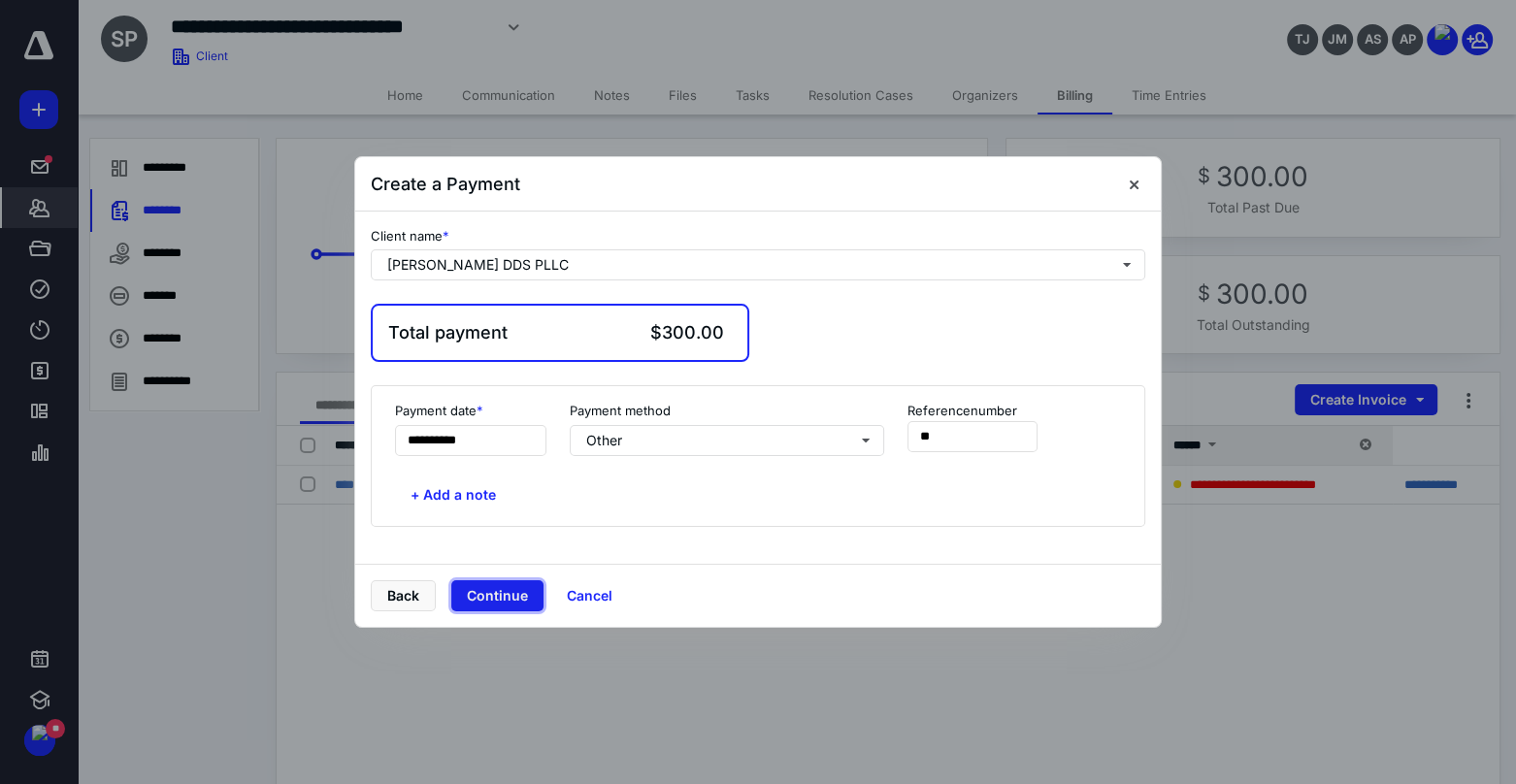 click on "Continue" at bounding box center (497, 596) 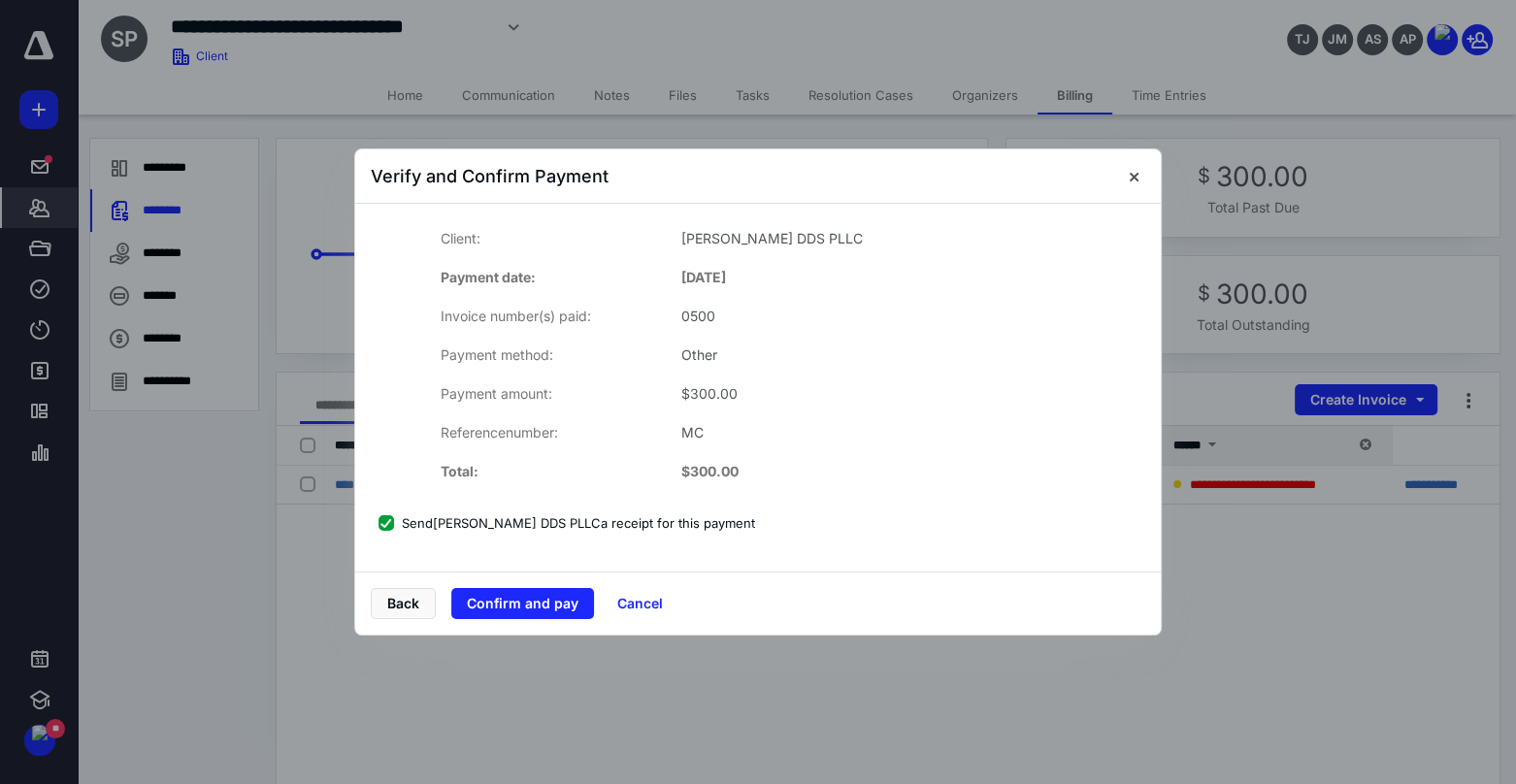 click on "Send  Stacy Hebert-Schoener DDS PLLC  a receipt for this payment" at bounding box center [567, 523] 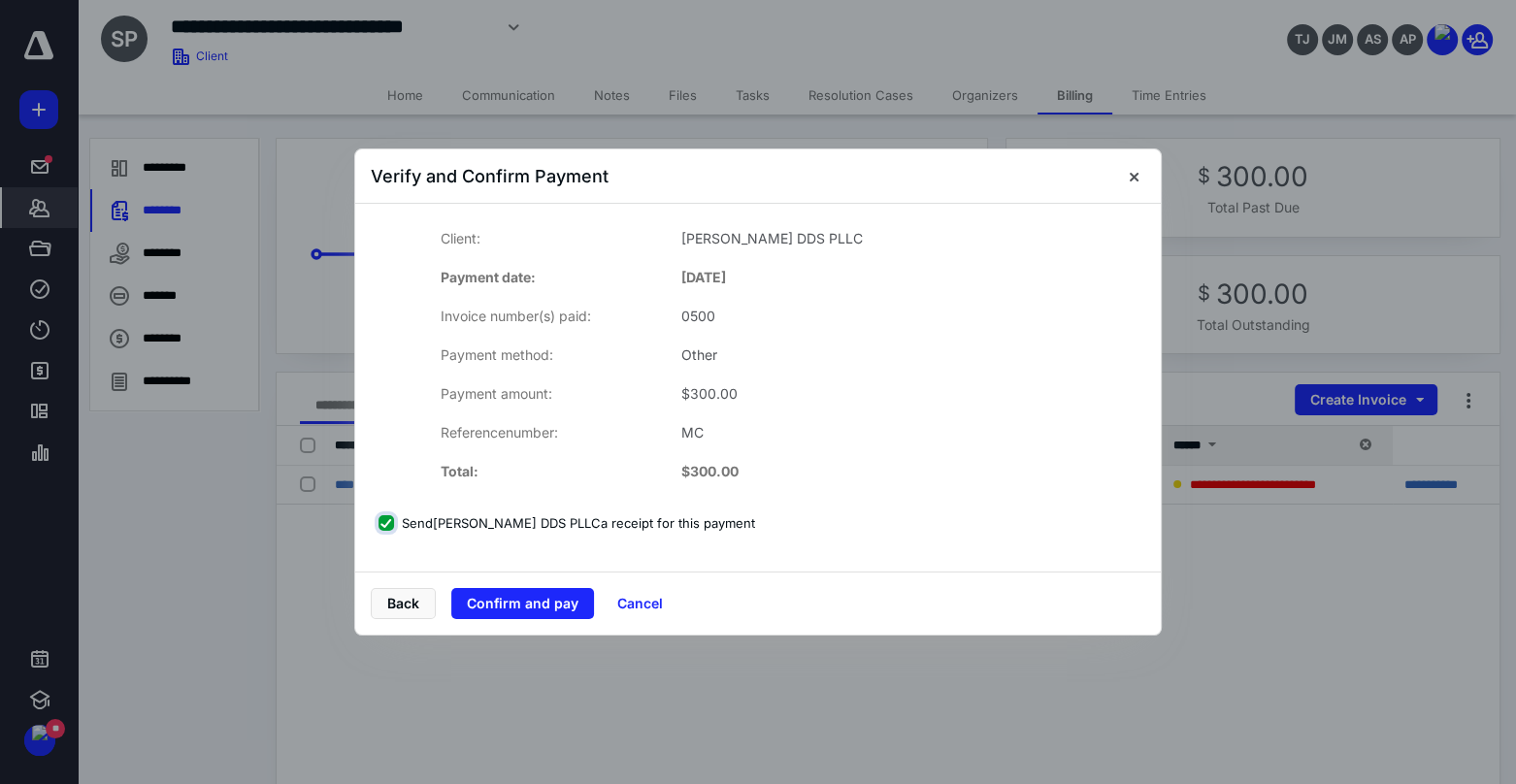 click on "Send  Stacy Hebert-Schoener DDS PLLC  a receipt for this payment" at bounding box center (388, 523) 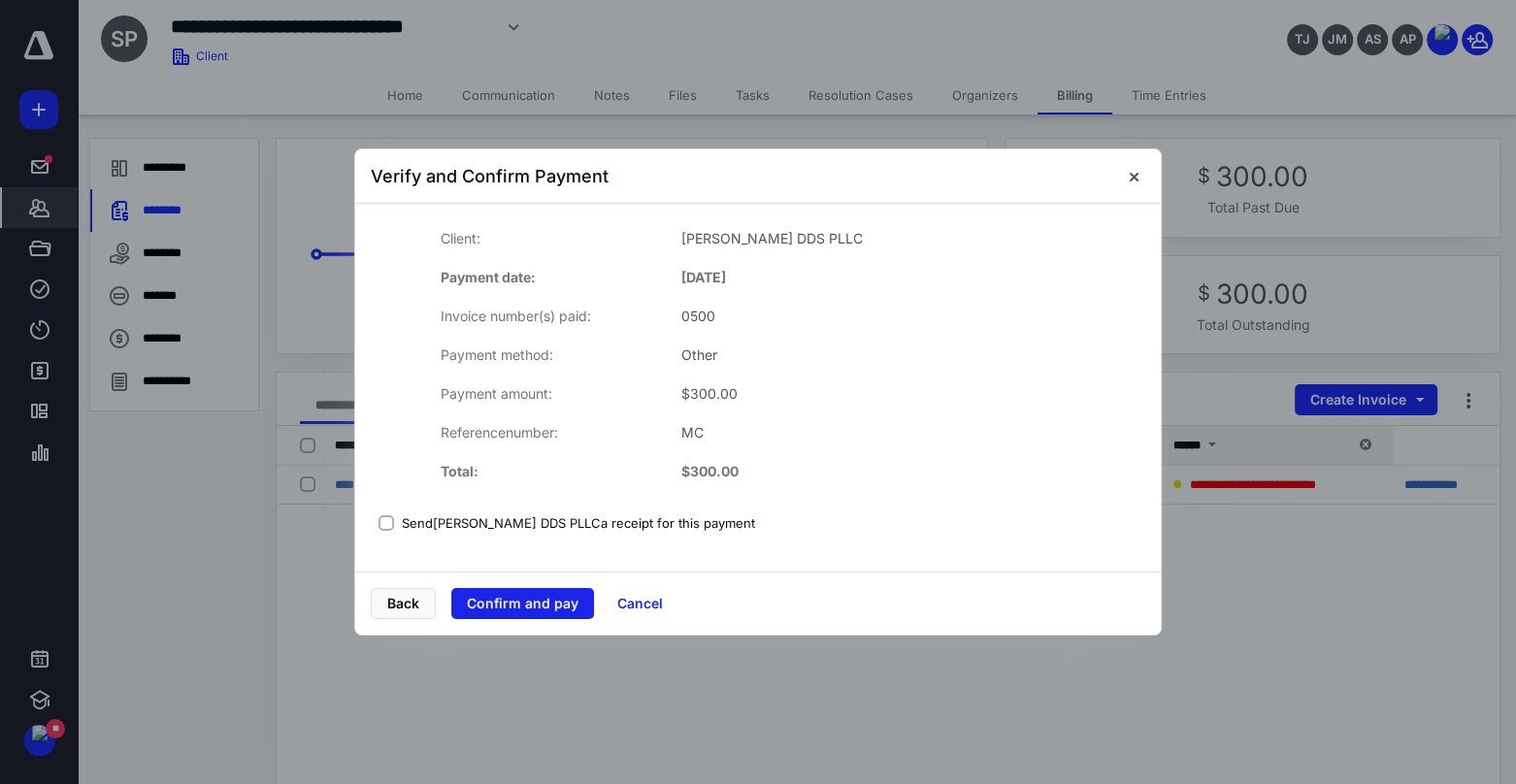 click on "Confirm and pay" at bounding box center [522, 604] 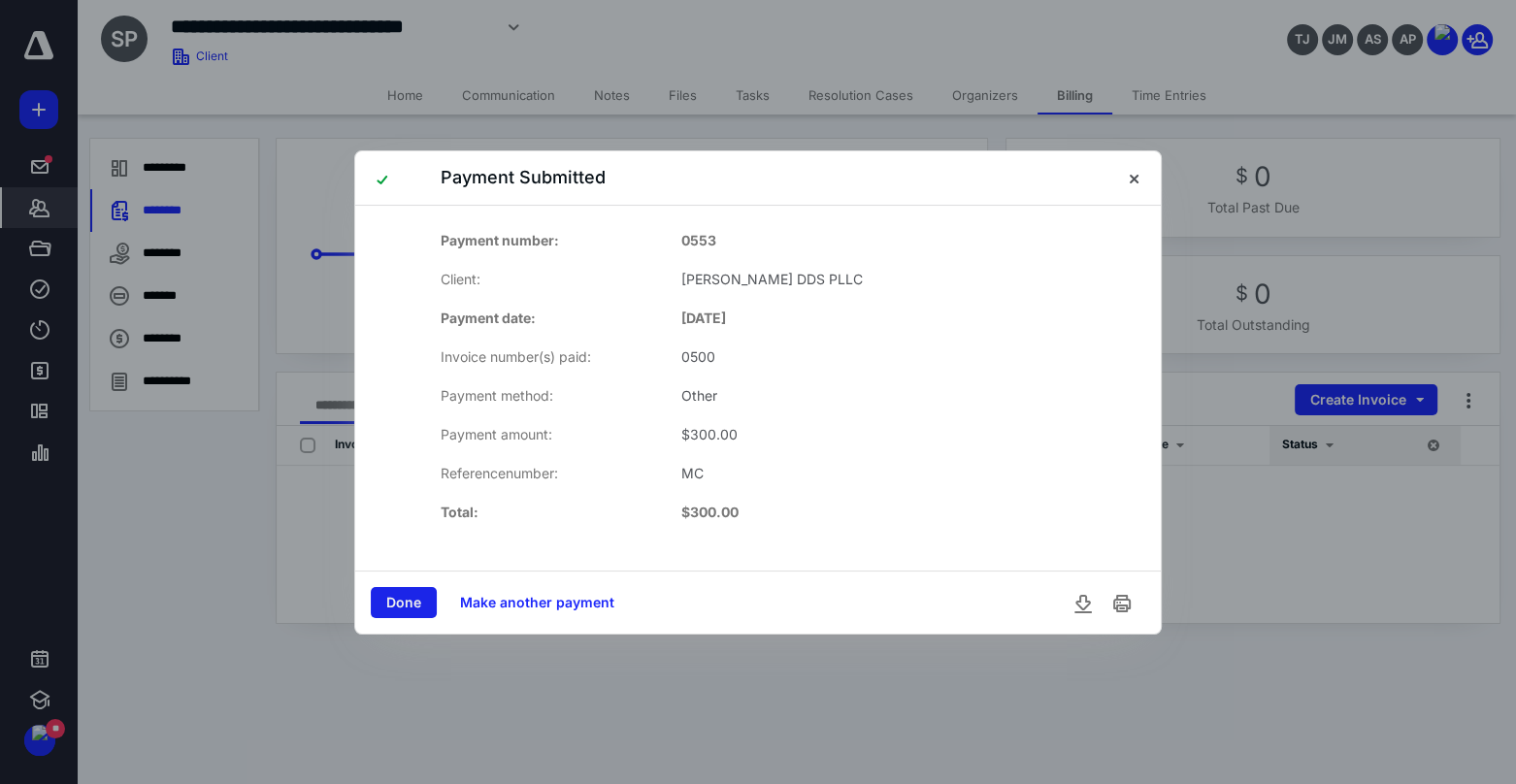 click on "Done" at bounding box center [404, 603] 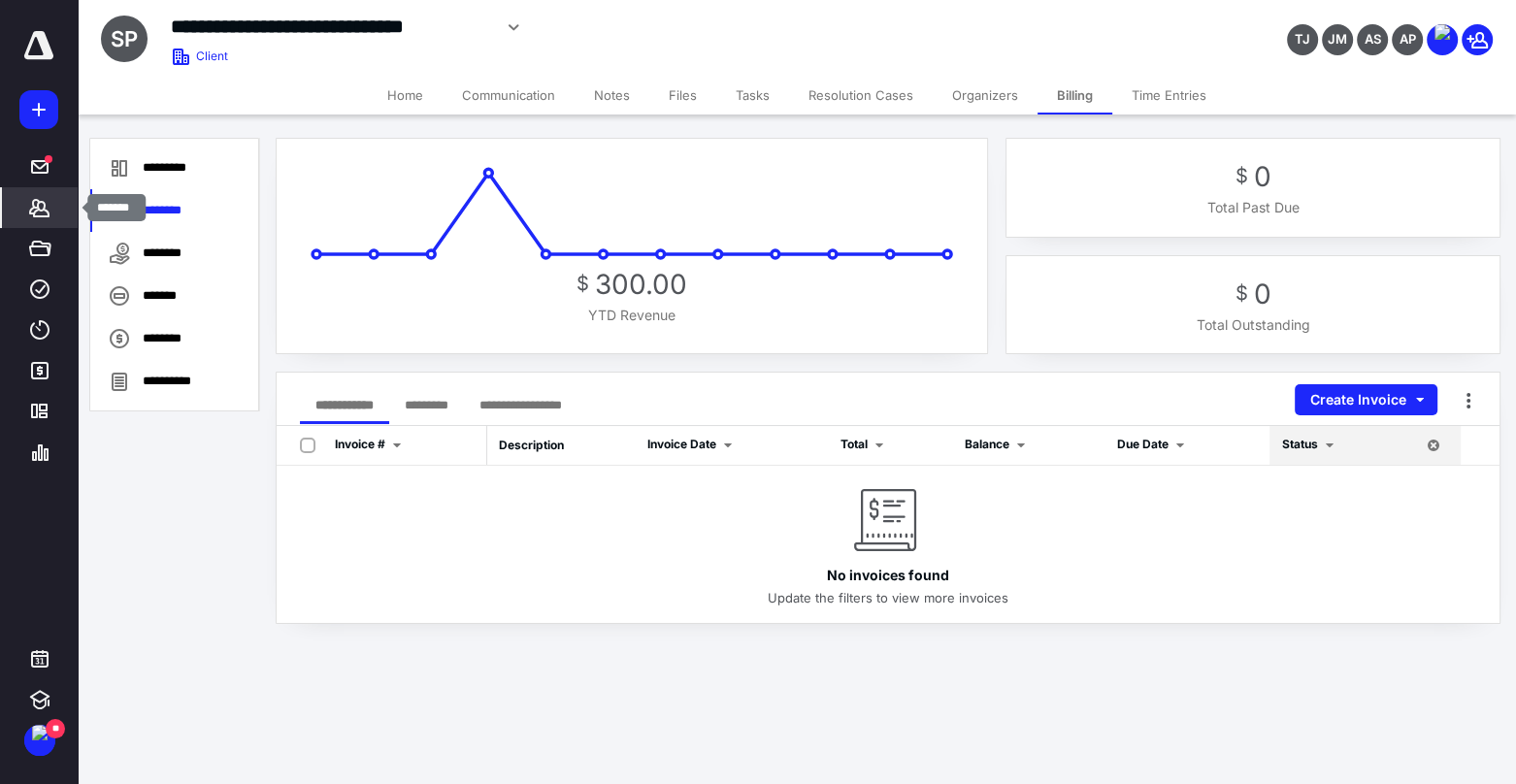 click 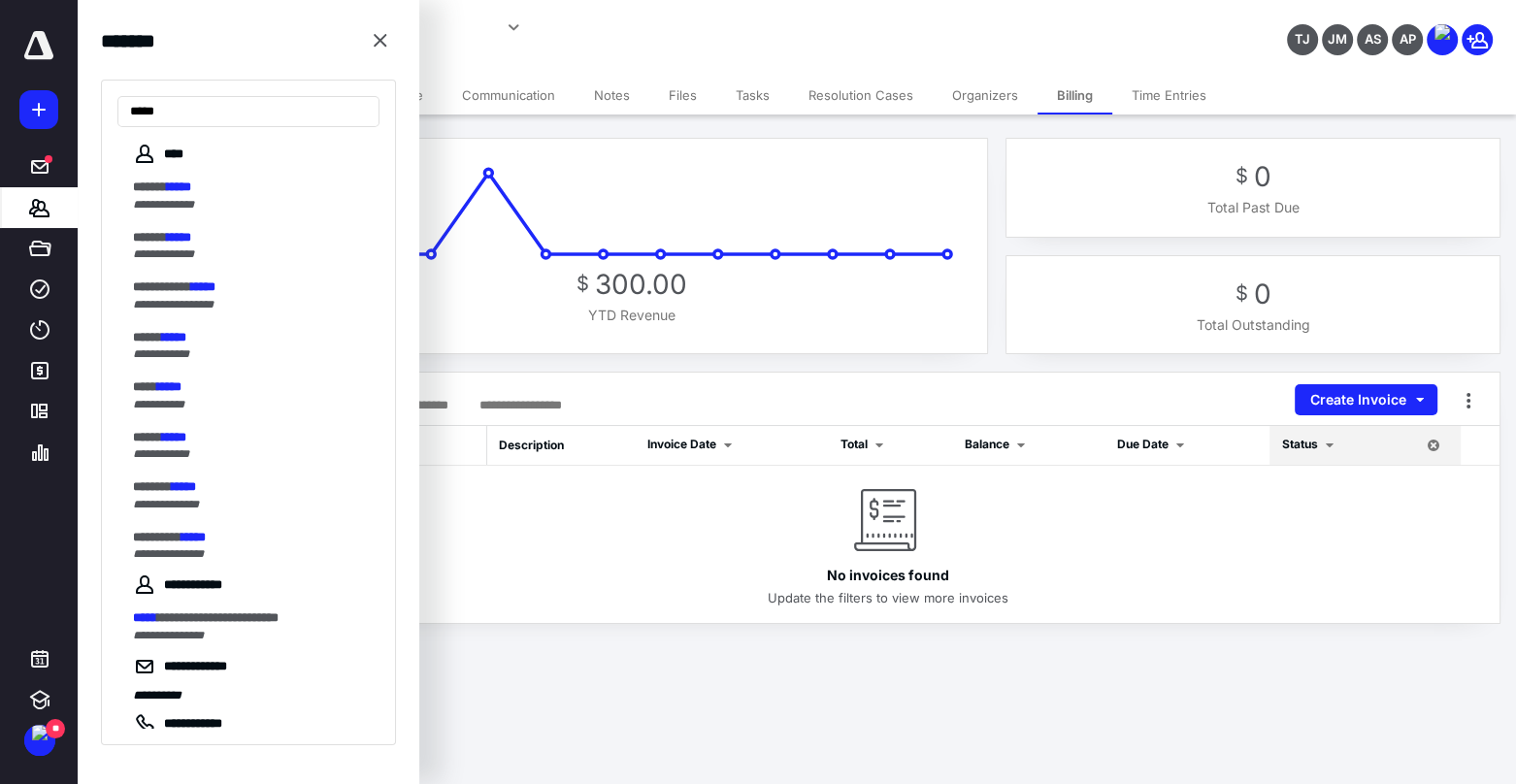 type on "*****" 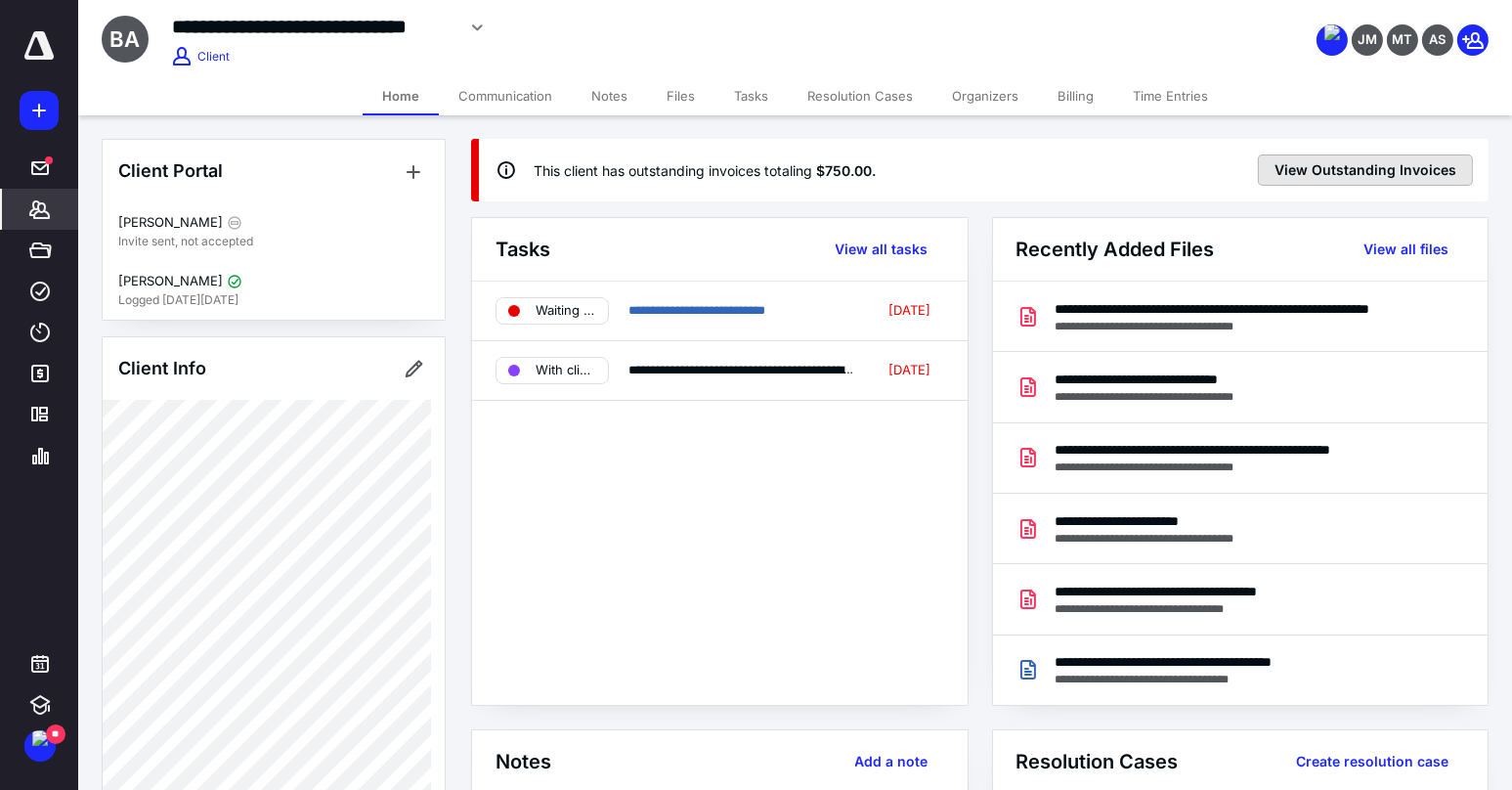 click on "View Outstanding Invoices" at bounding box center (1365, 170) 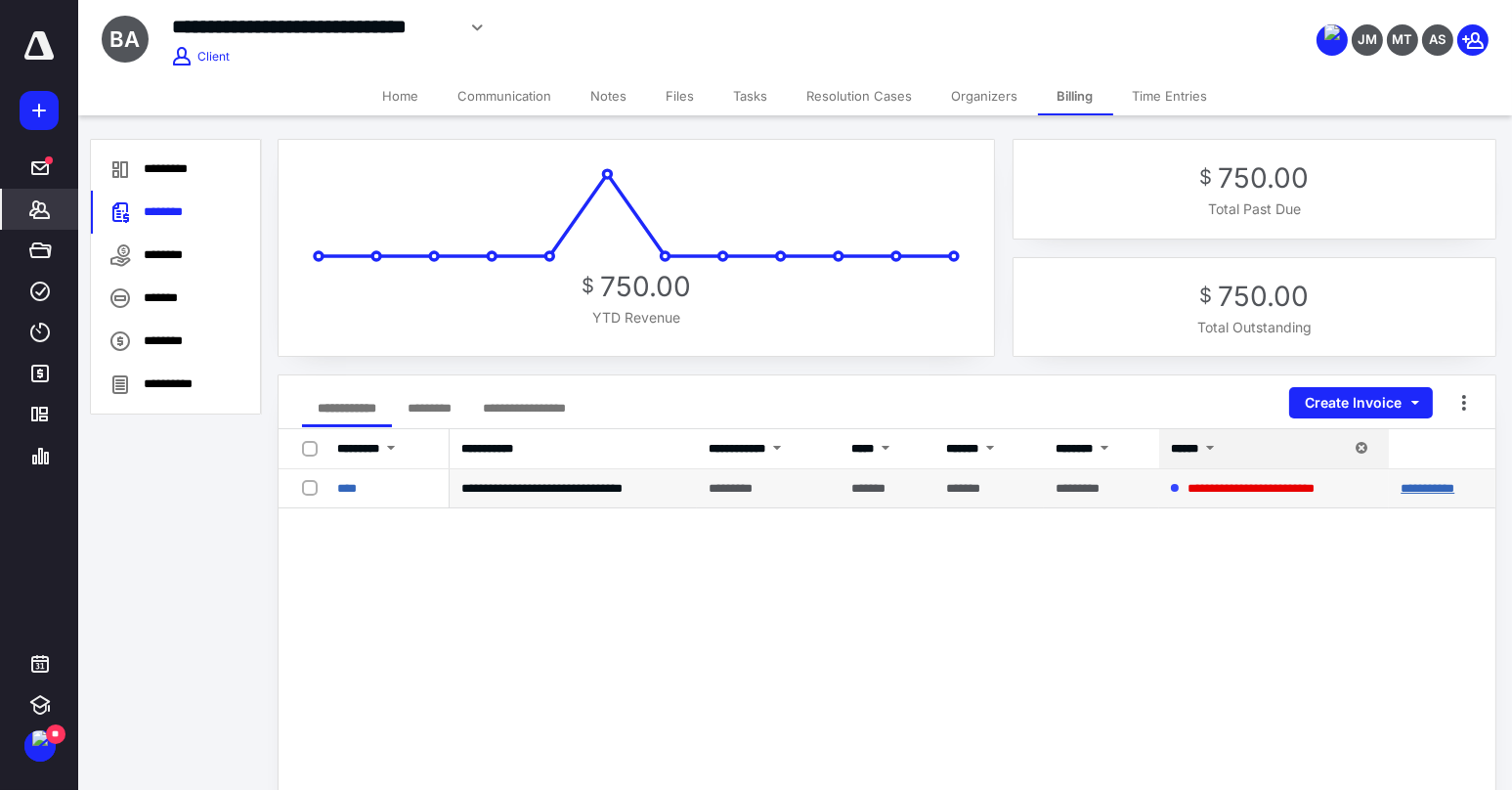 click on "**********" at bounding box center [1427, 488] 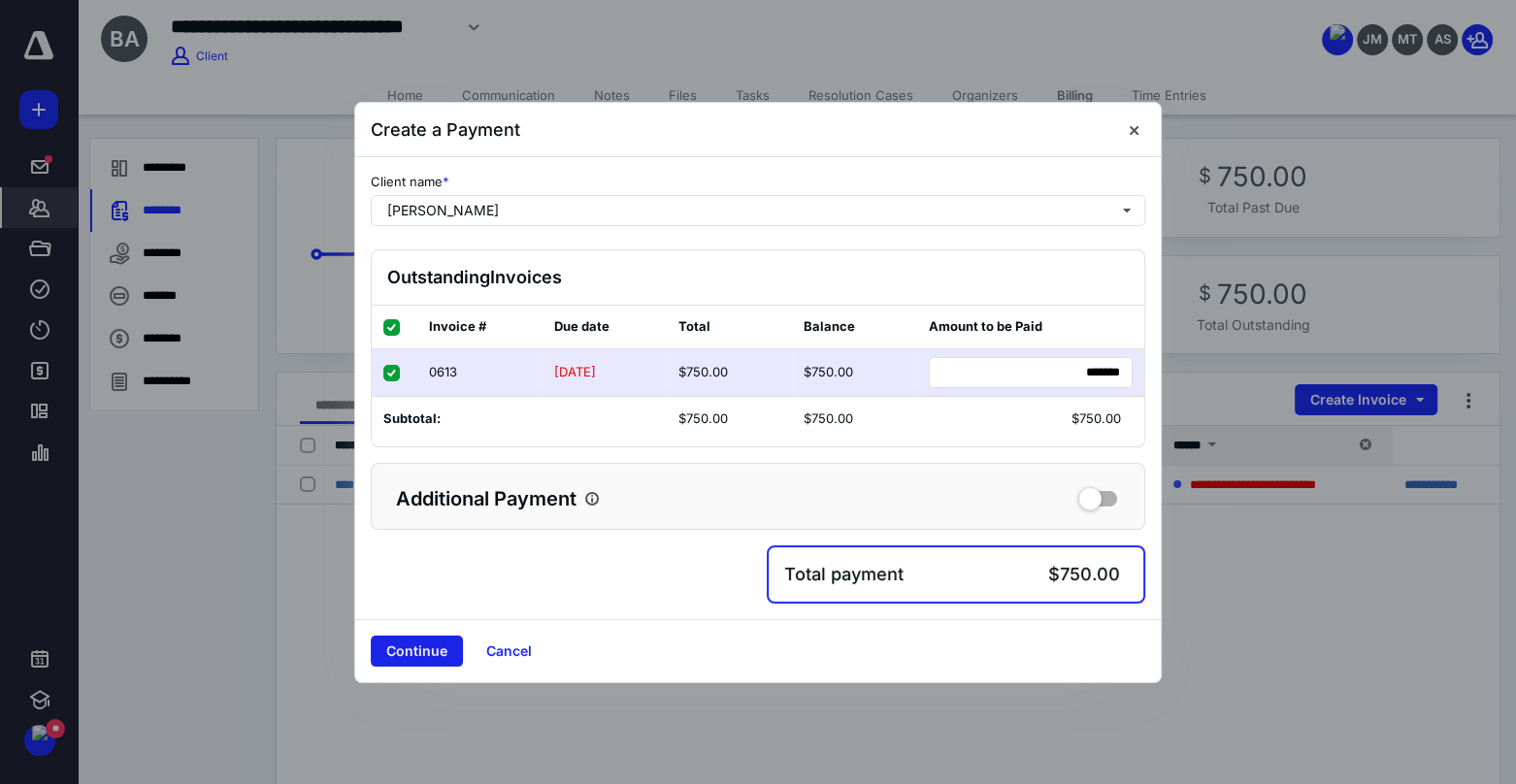 click on "Continue" at bounding box center (416, 651) 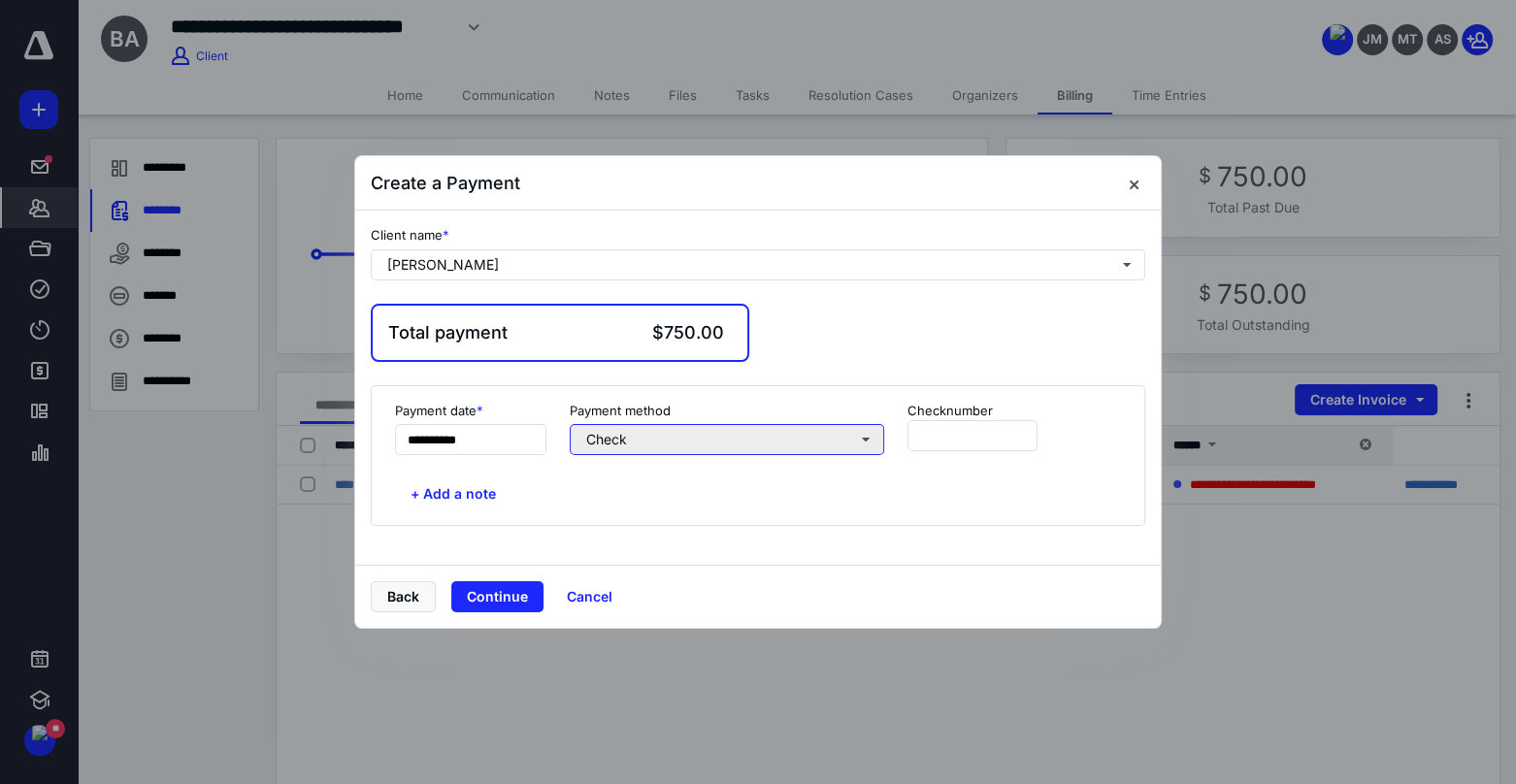 click on "Check" at bounding box center [727, 440] 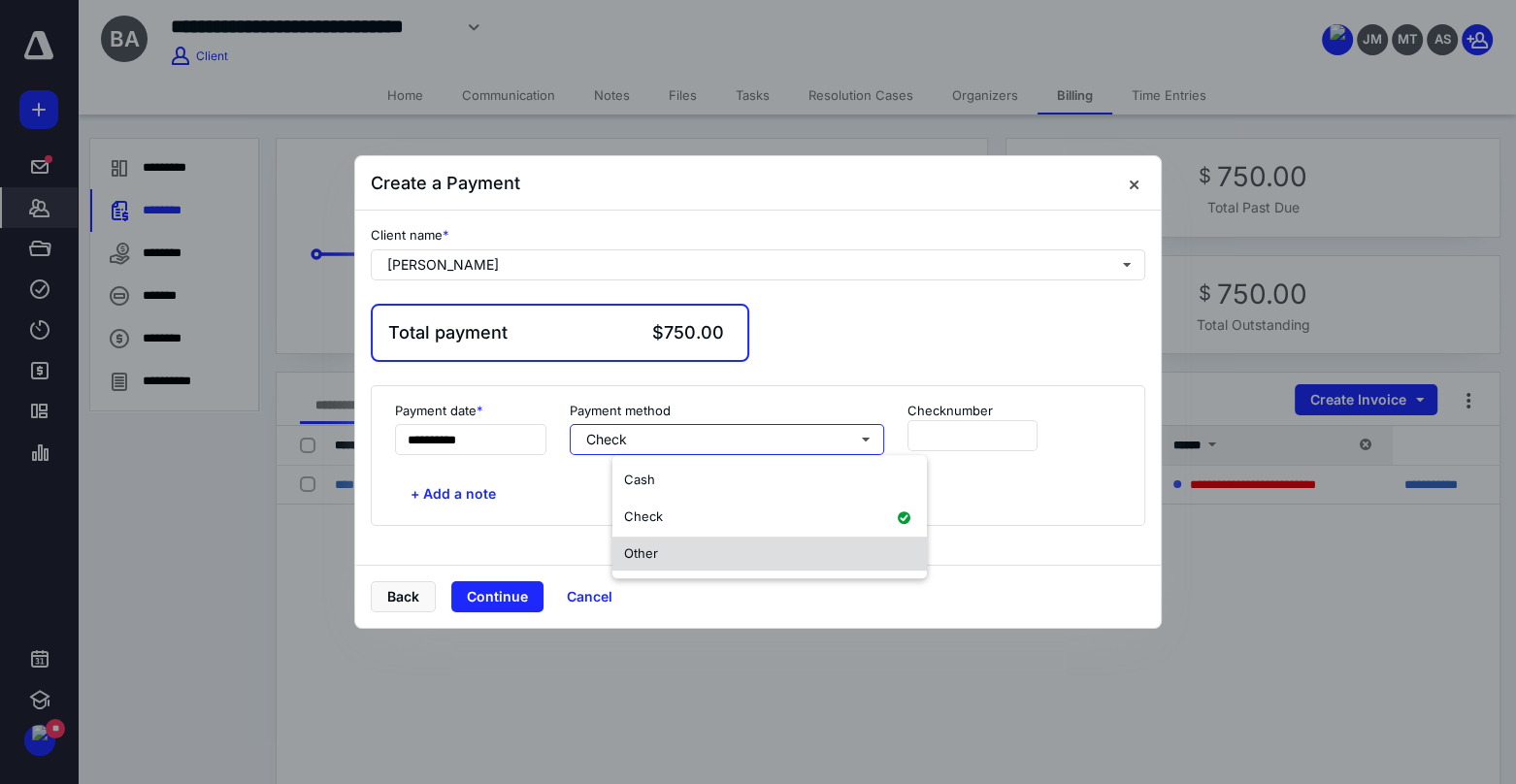 click on "Other" at bounding box center (770, 554) 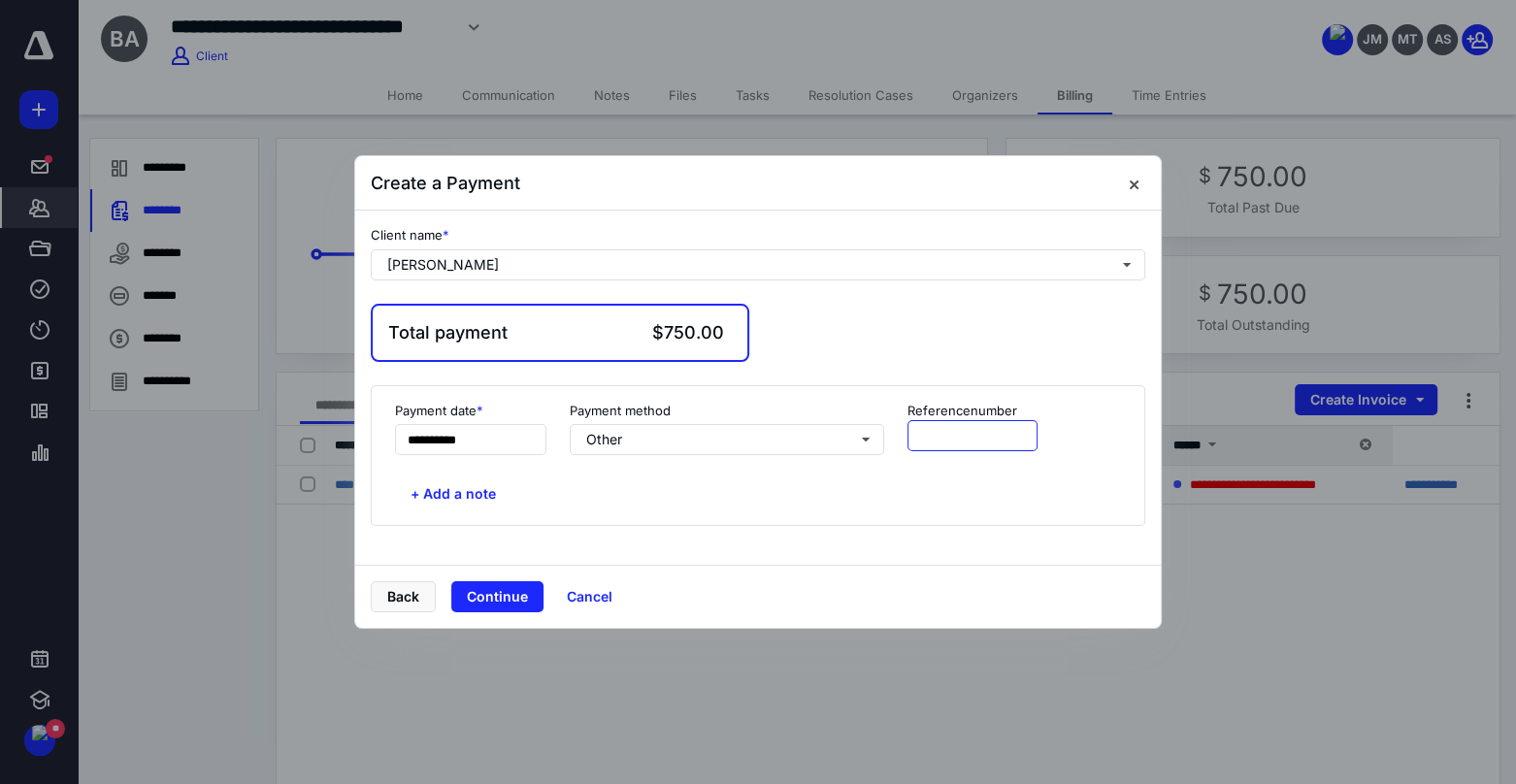 click at bounding box center (972, 436) 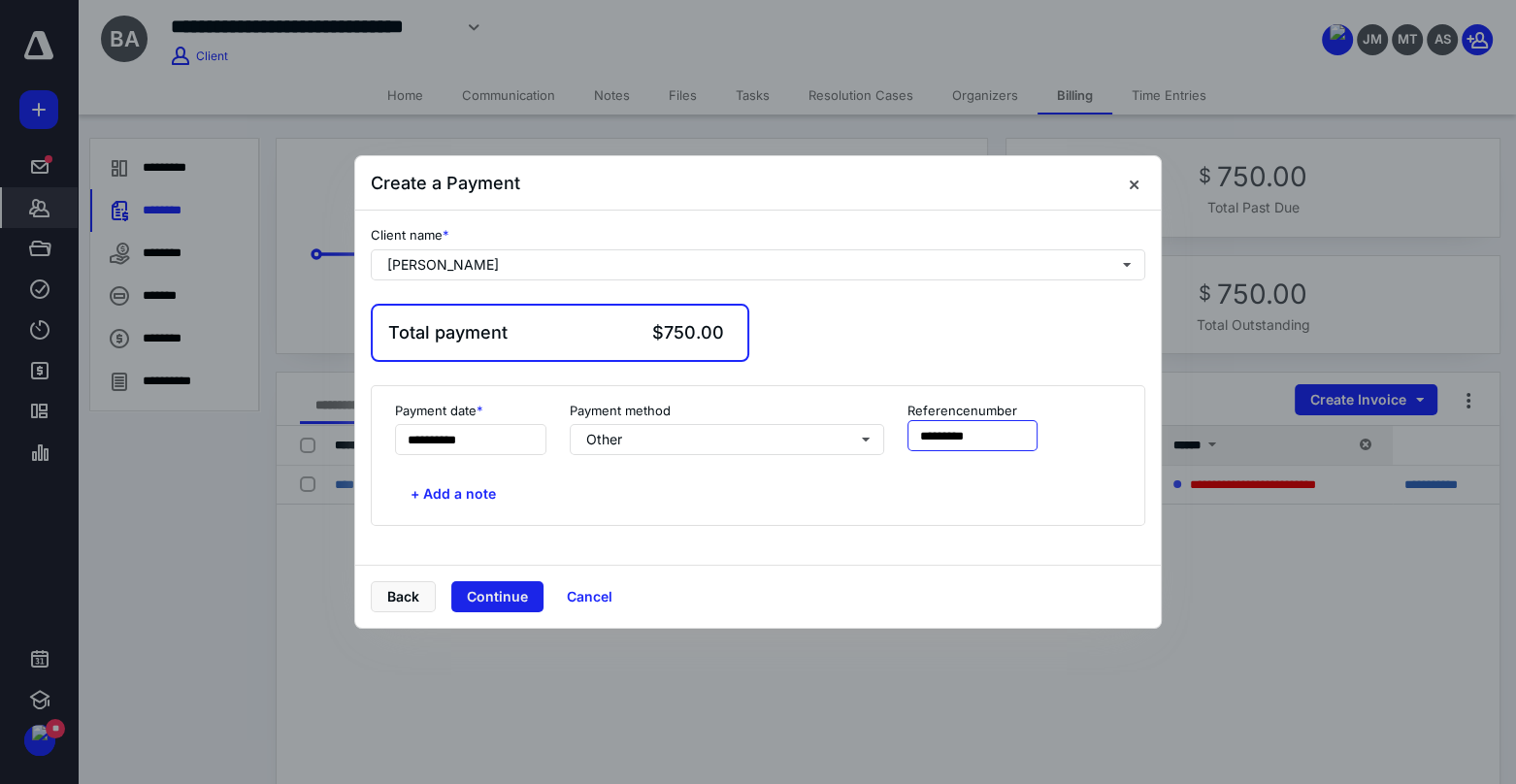 type on "*********" 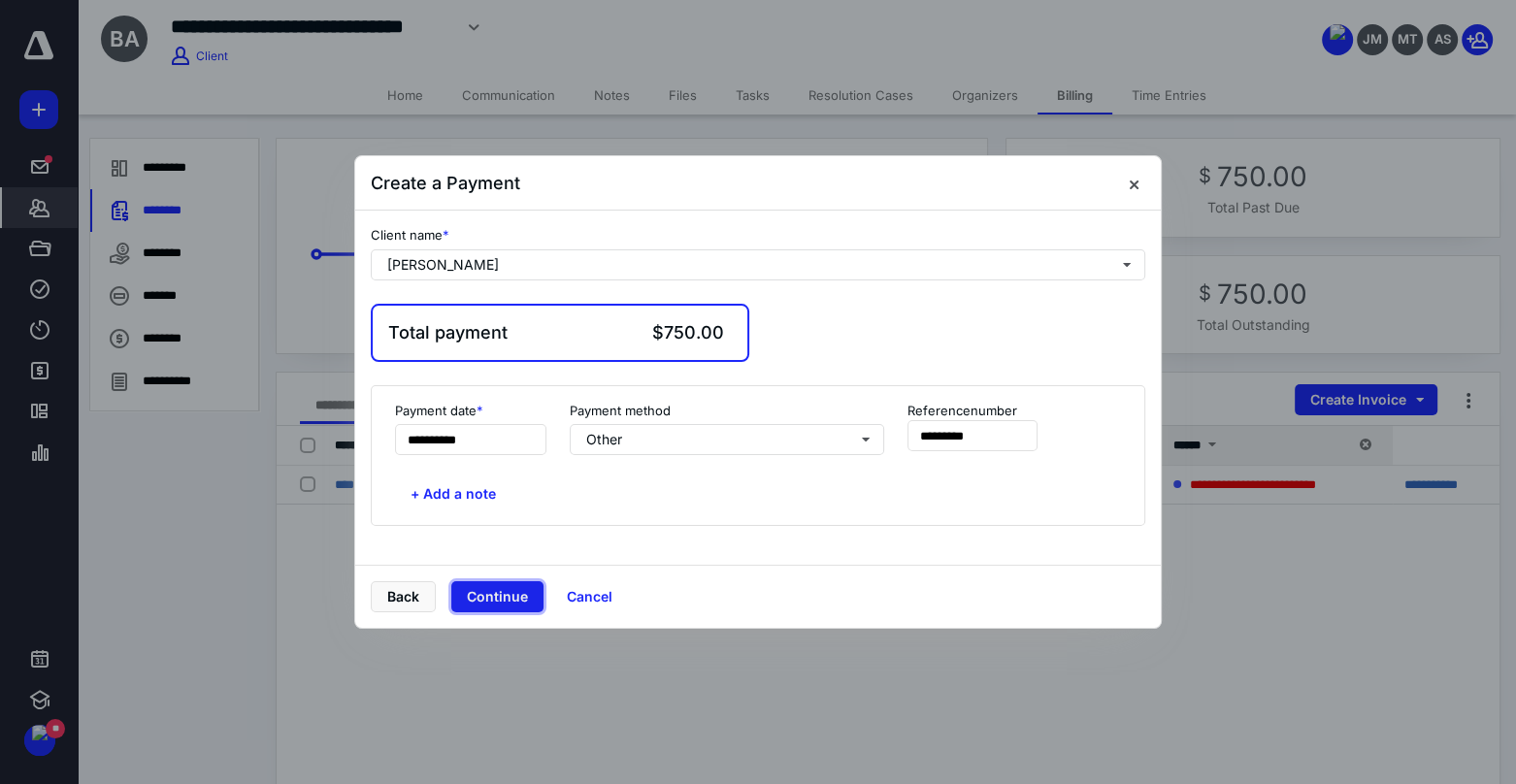click on "Continue" at bounding box center [497, 597] 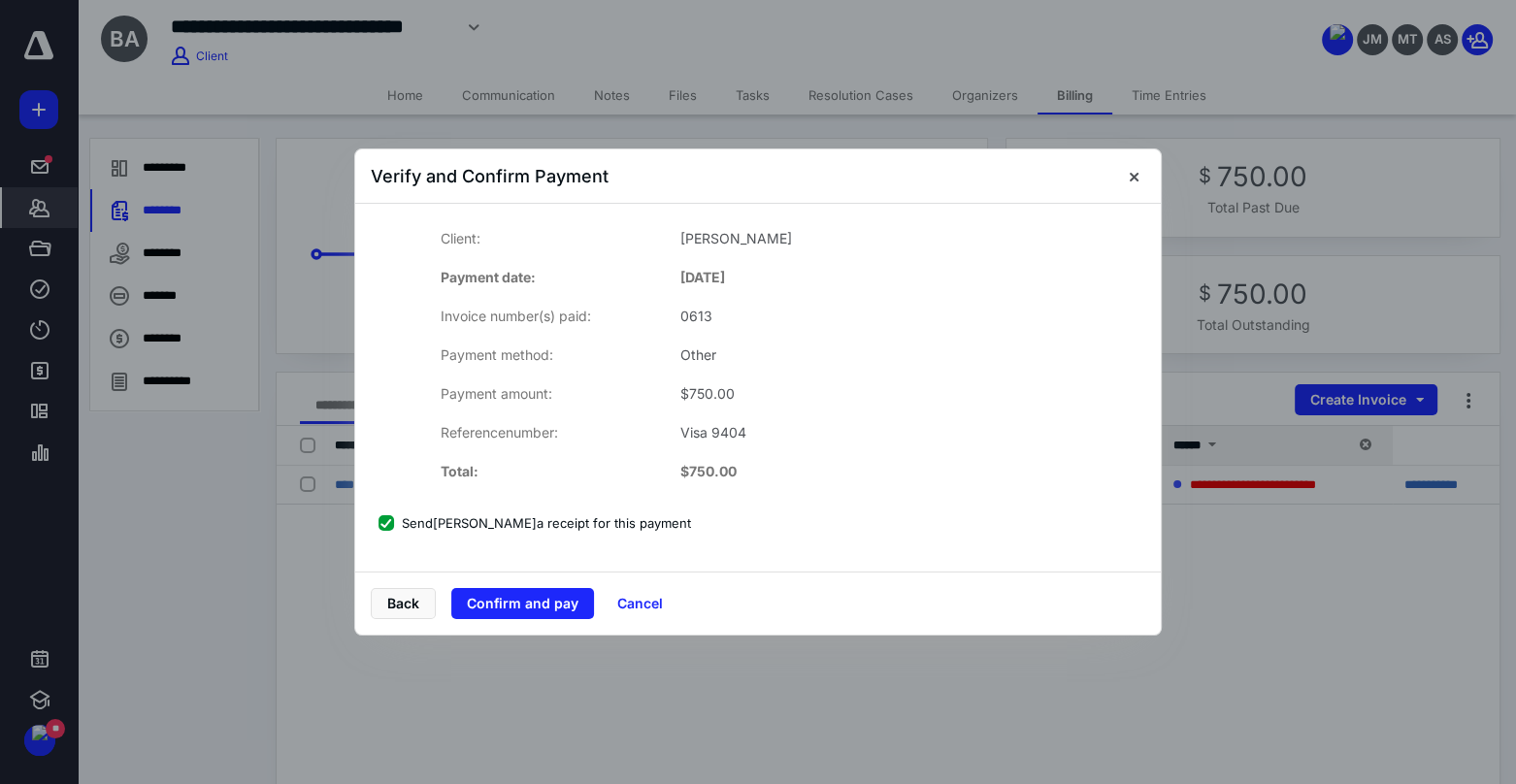 click on "Send  Burns, William  a receipt for this payment" at bounding box center [535, 523] 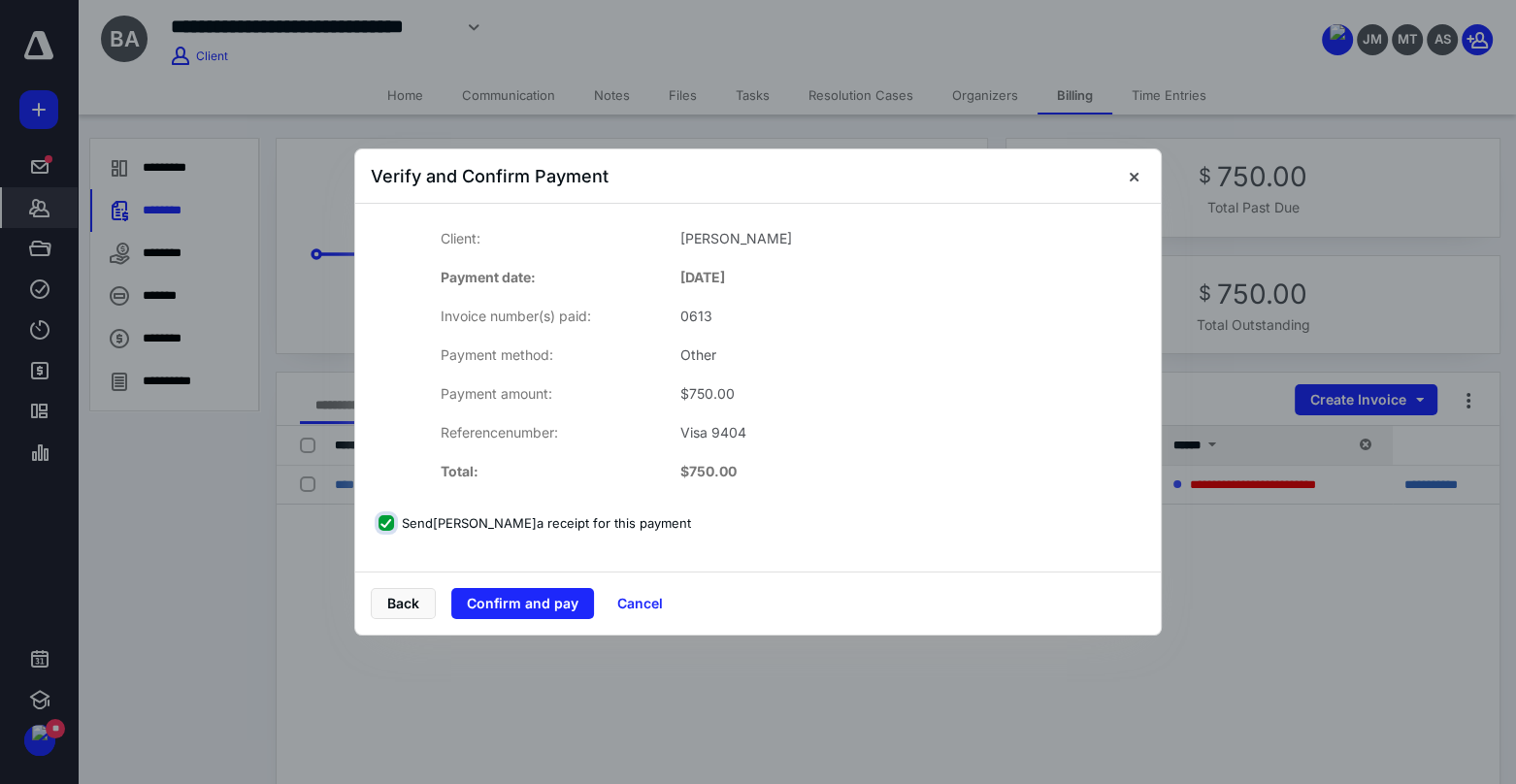 click on "Send  Burns, William  a receipt for this payment" at bounding box center [388, 523] 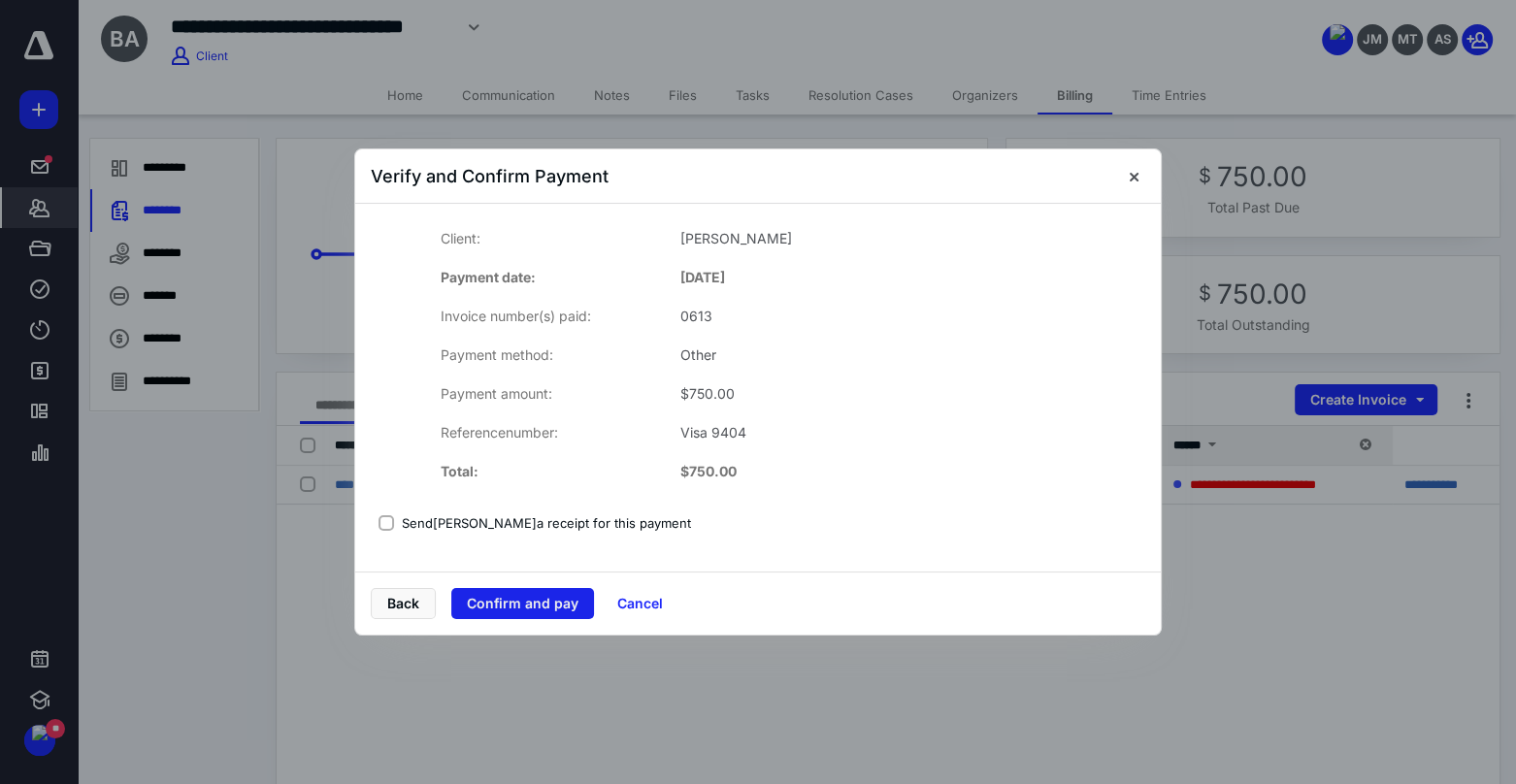 click on "Confirm and pay" at bounding box center [522, 604] 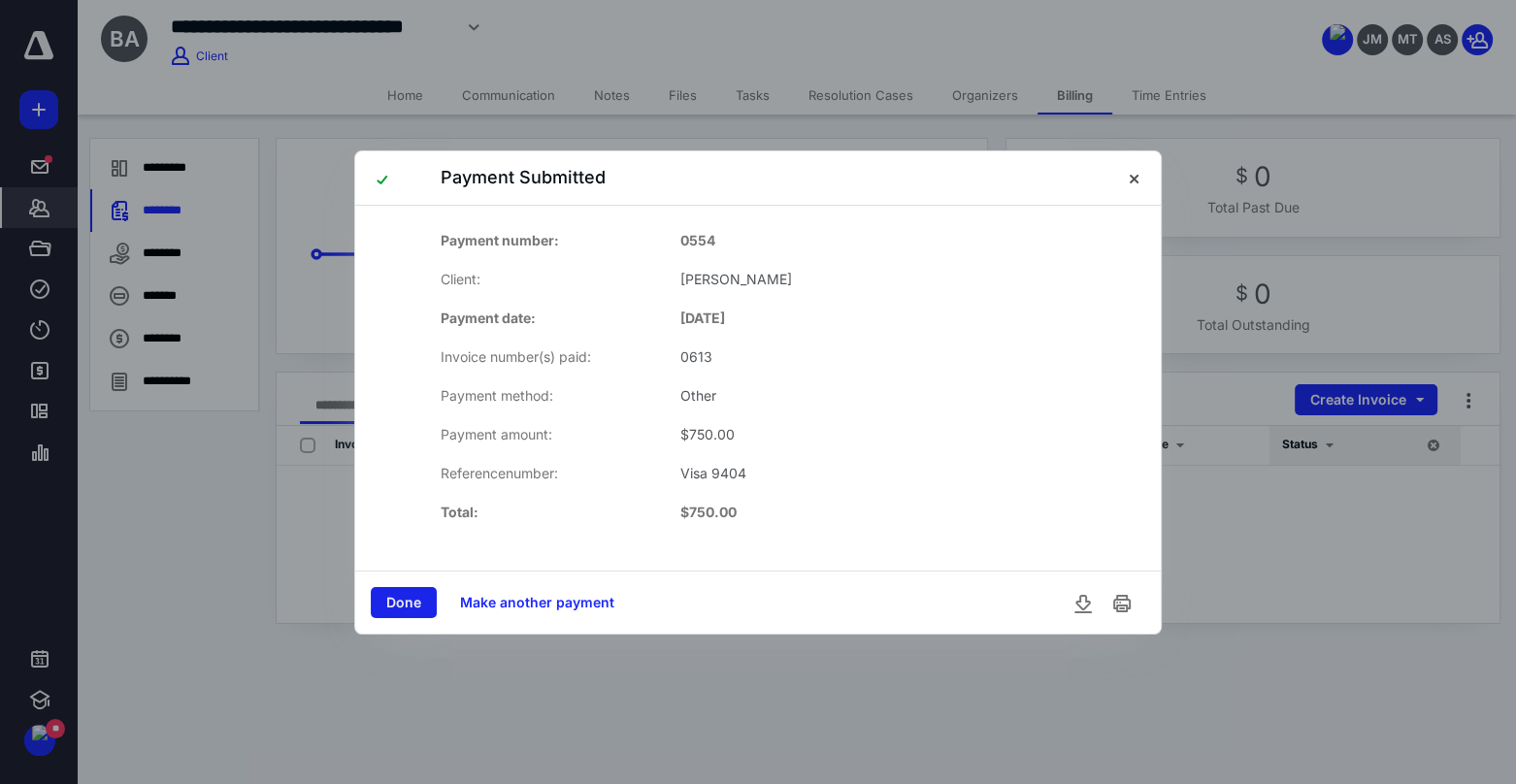 click on "Done" at bounding box center (404, 603) 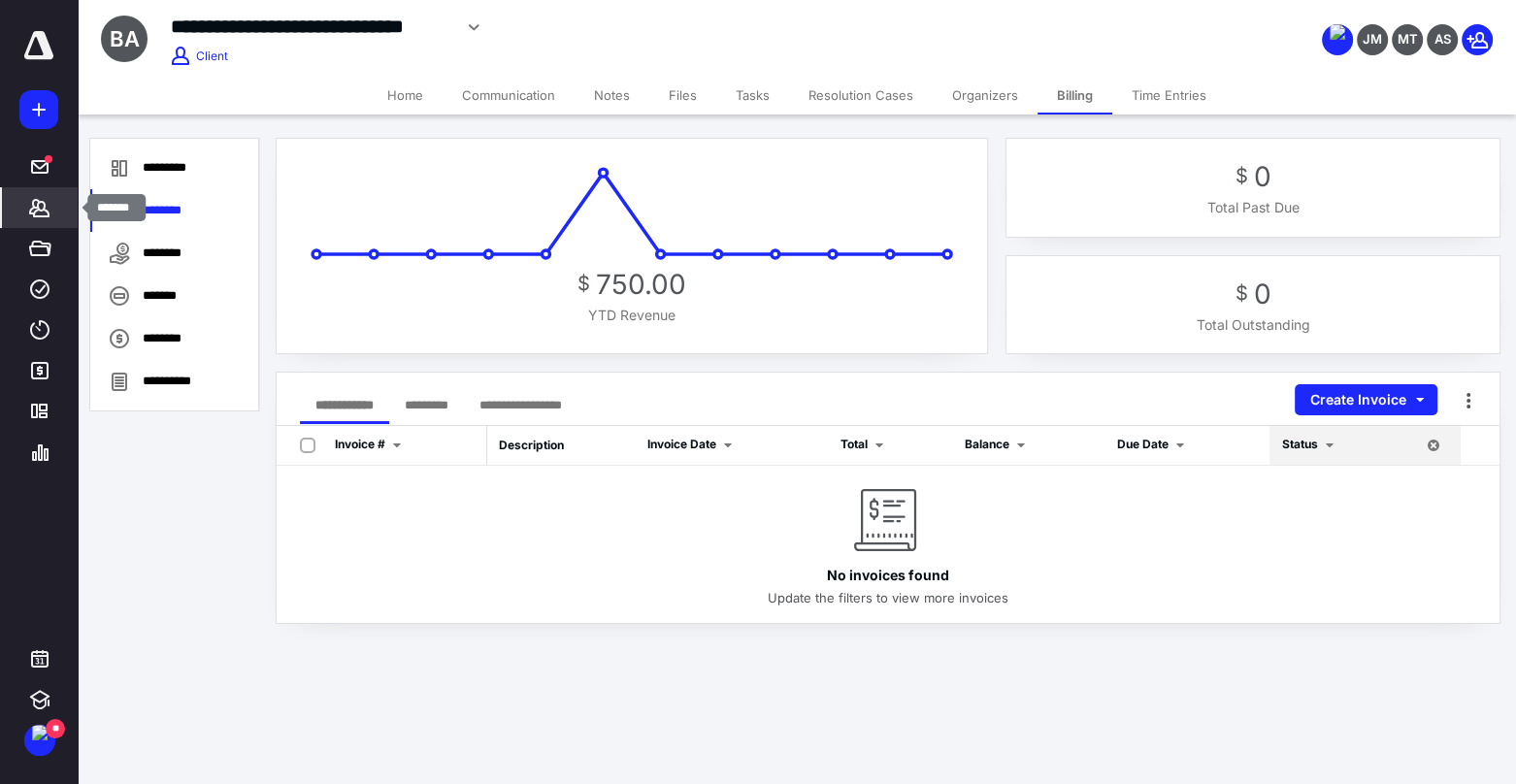 click 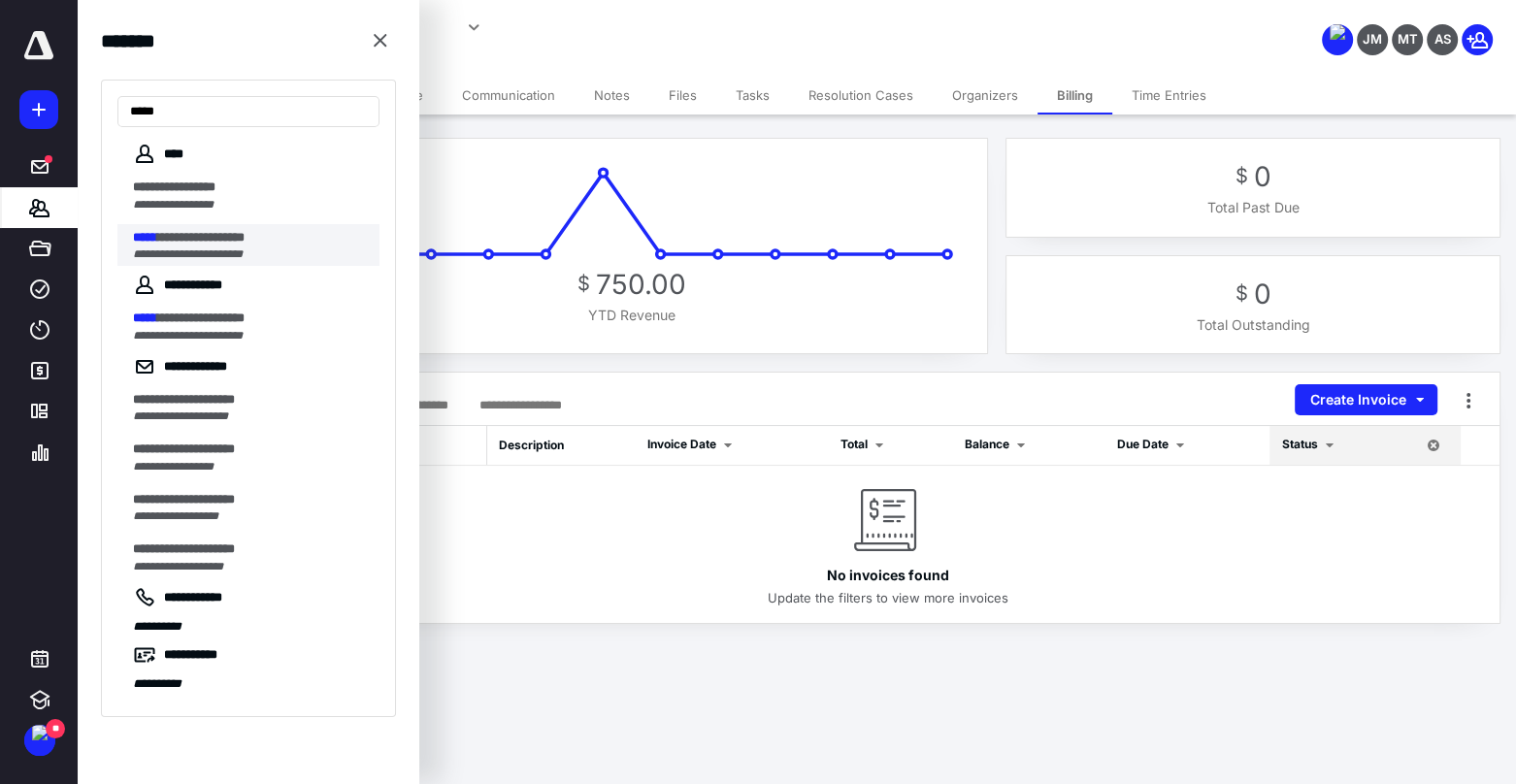 type on "*****" 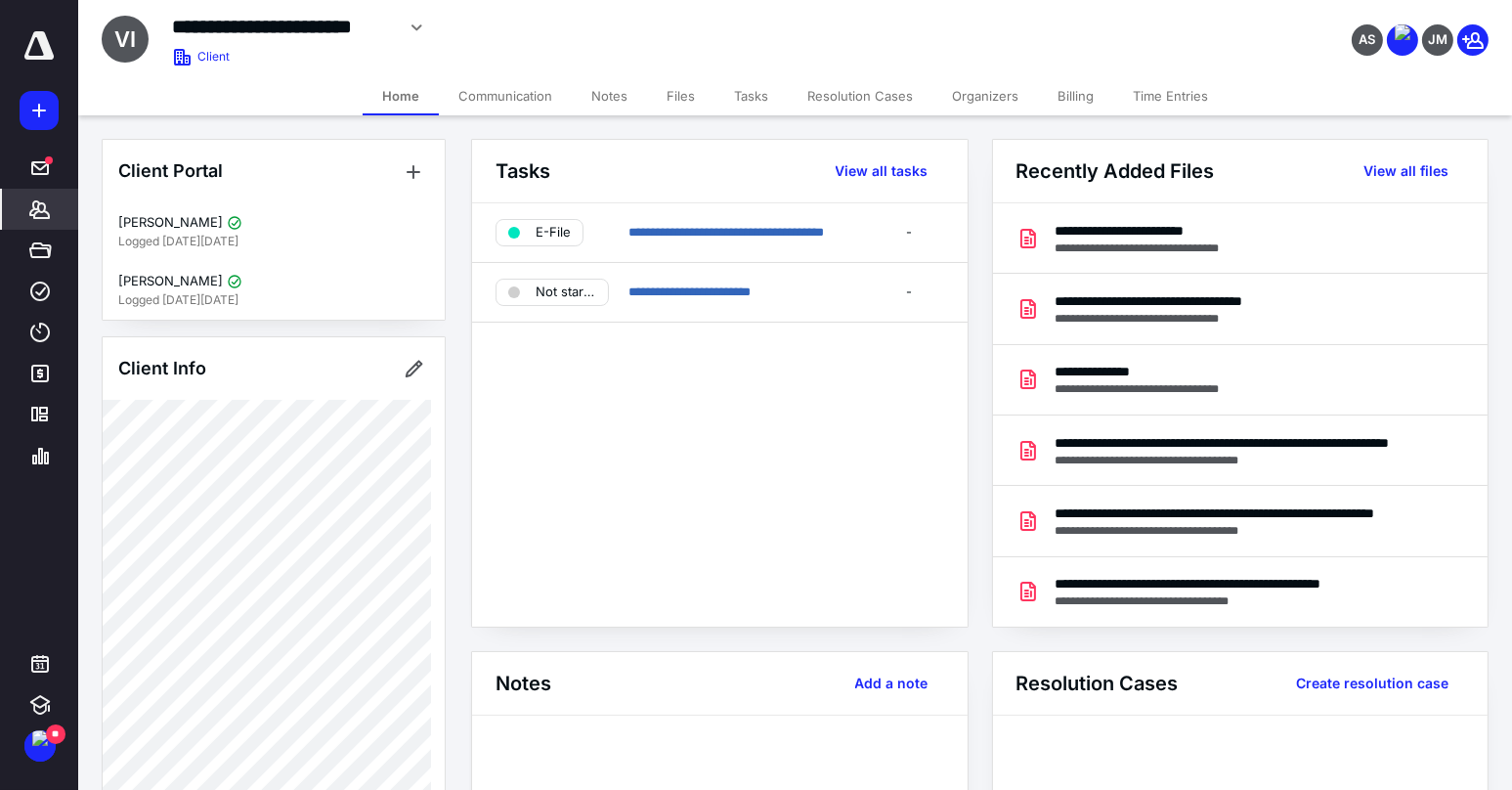 click on "Billing" at bounding box center [1075, 96] 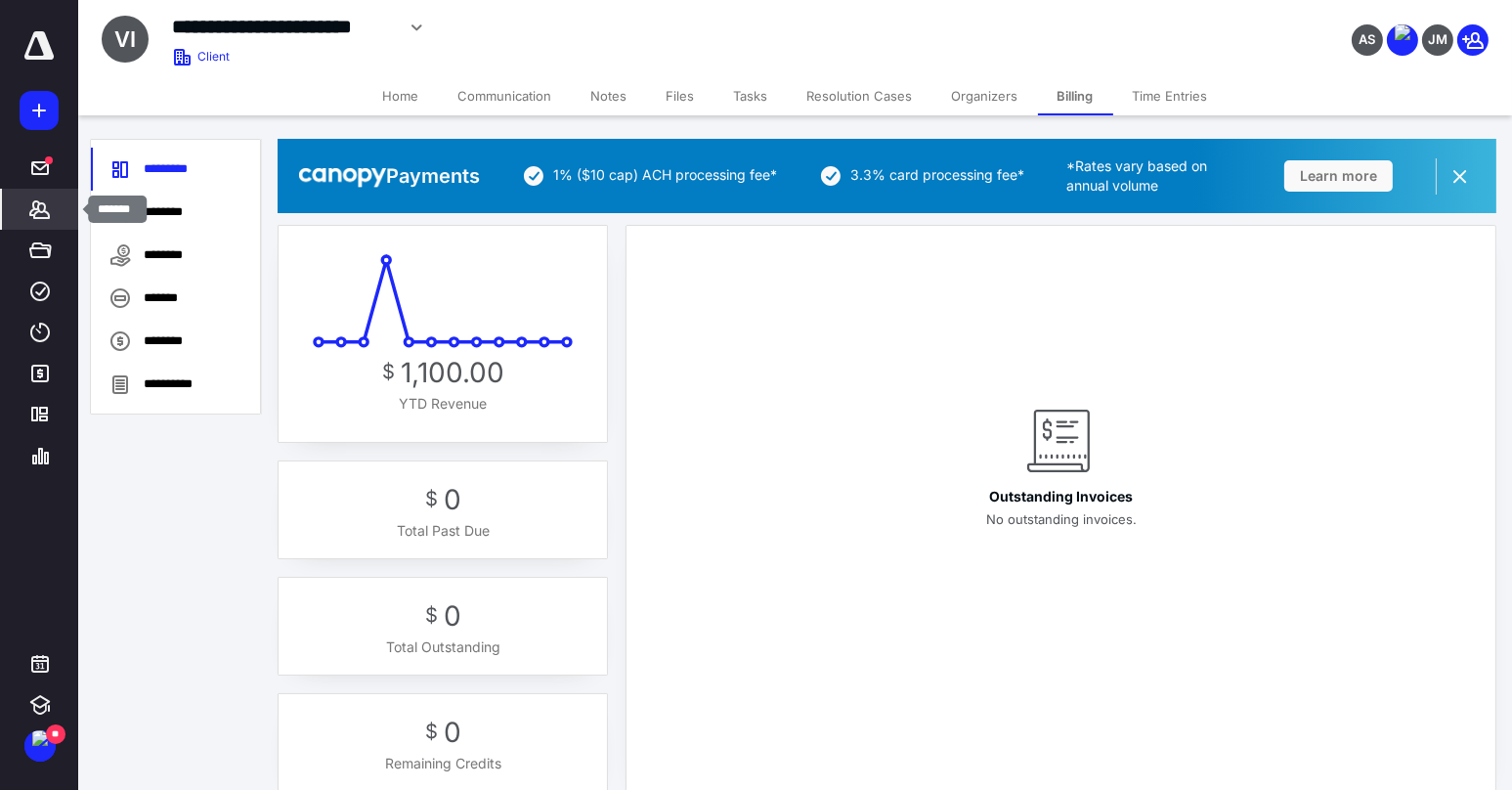 click 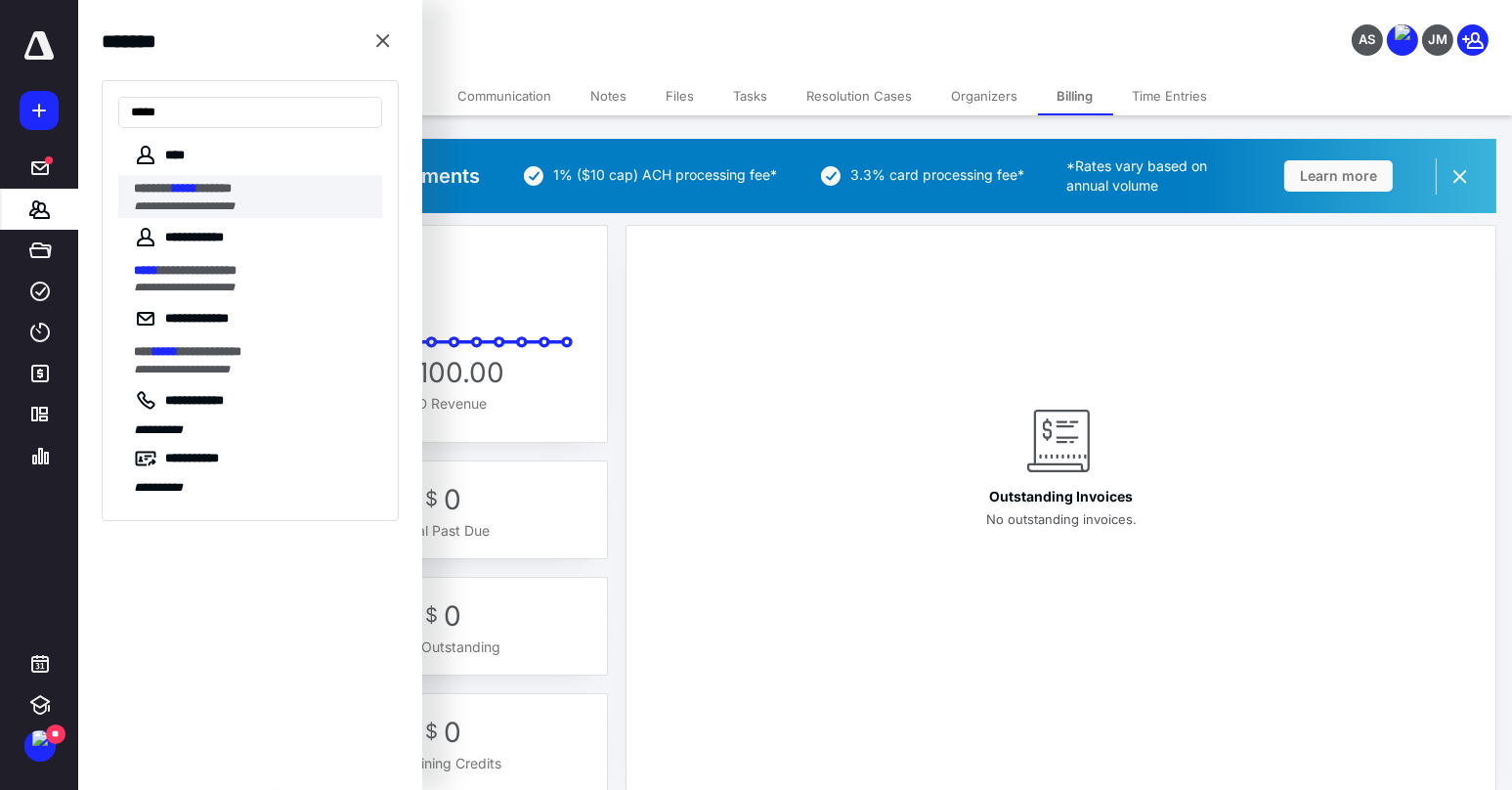 type on "*****" 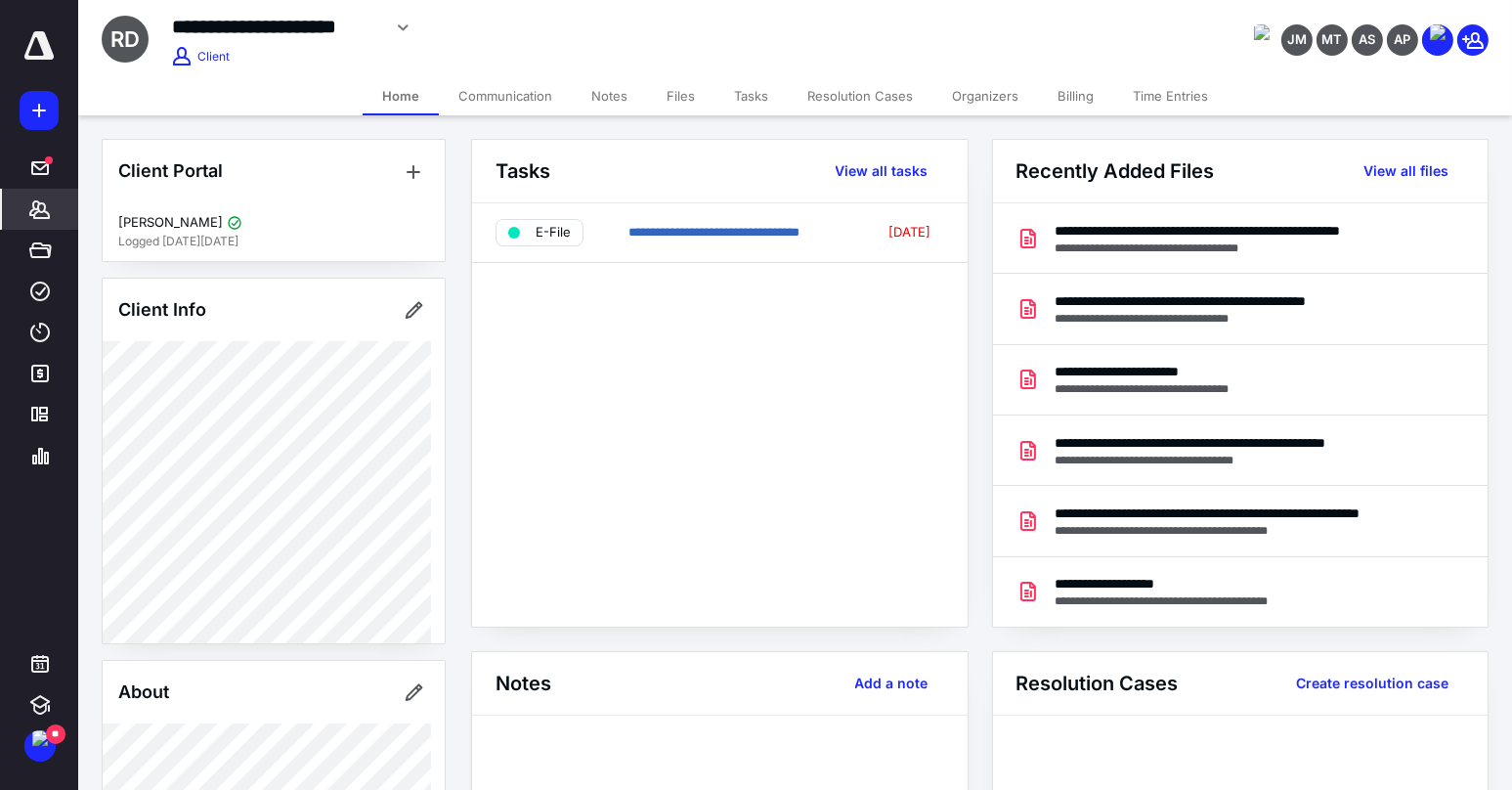 click on "Billing" at bounding box center [1075, 96] 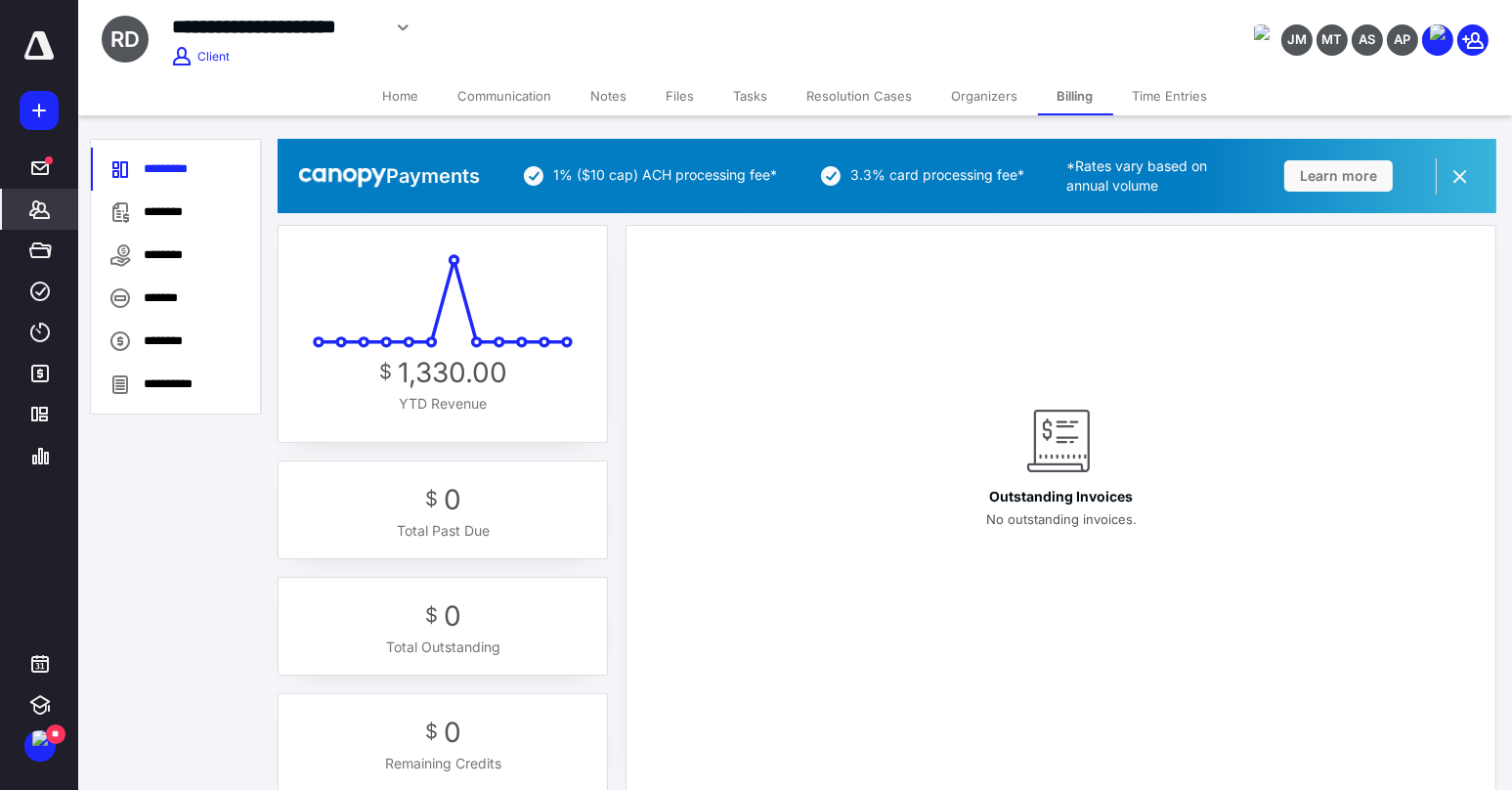 click on "Home" at bounding box center (401, 96) 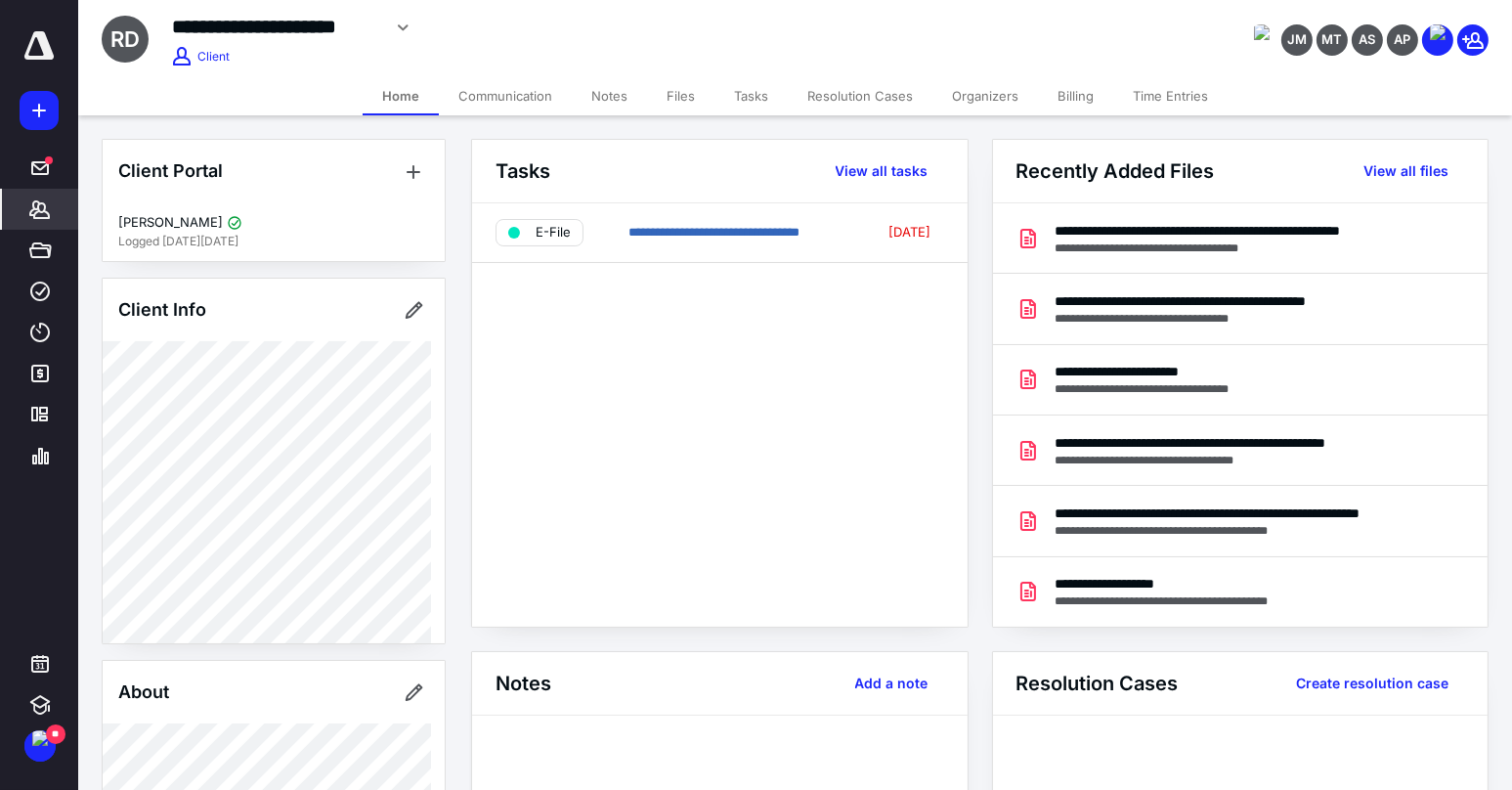 click 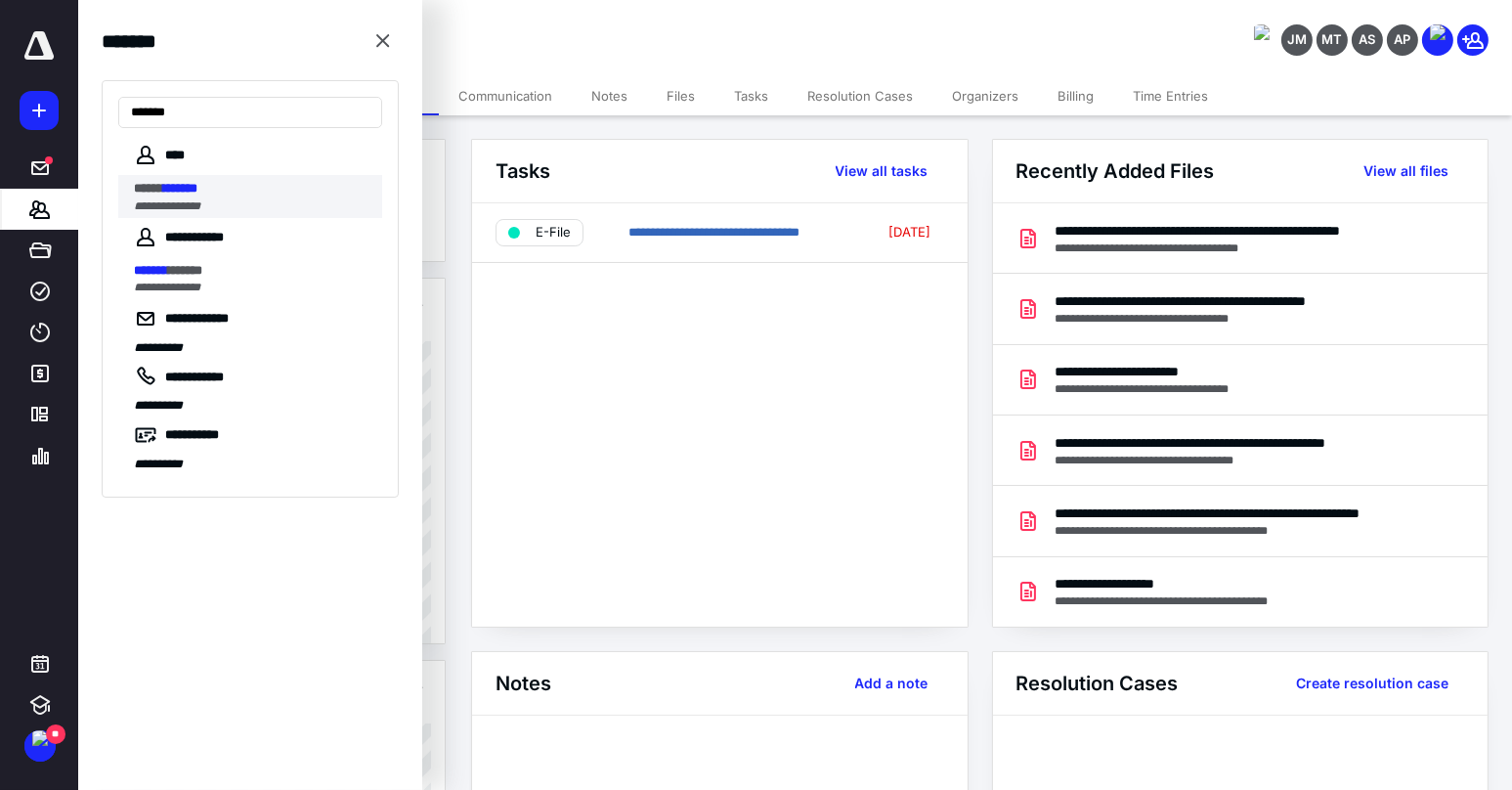 type on "*******" 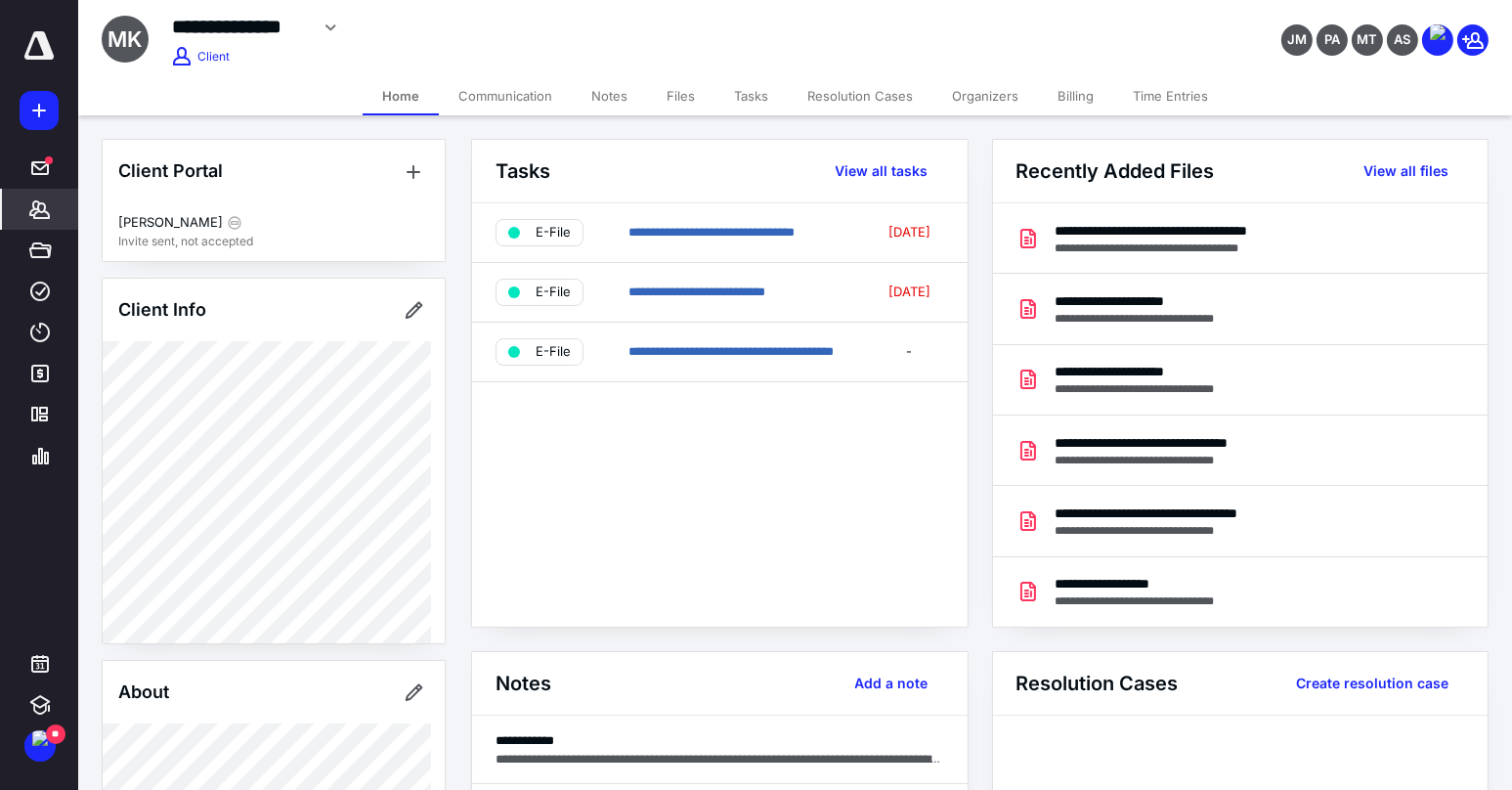 click on "Billing" at bounding box center [1075, 96] 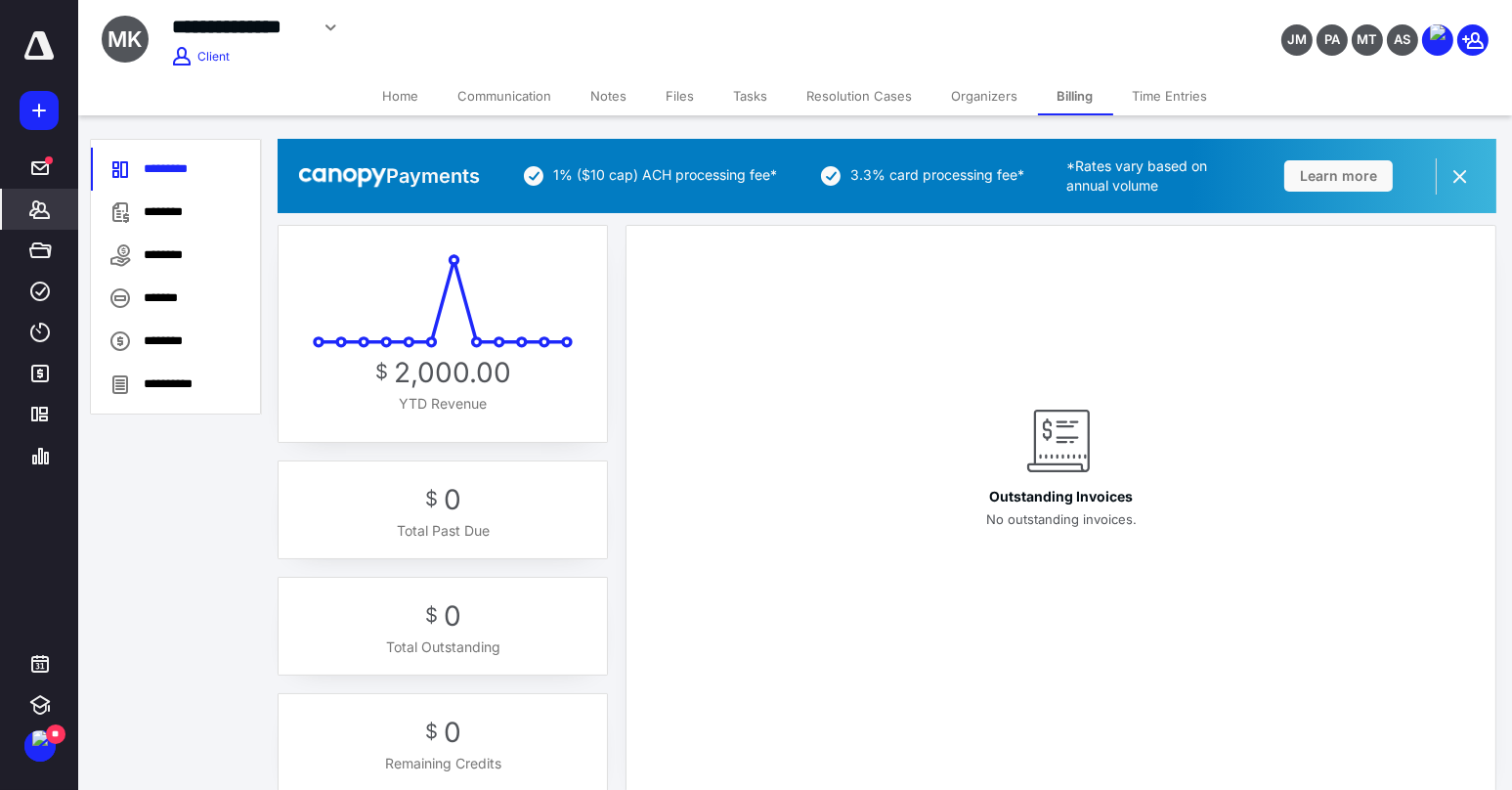 click on "Home" at bounding box center [401, 96] 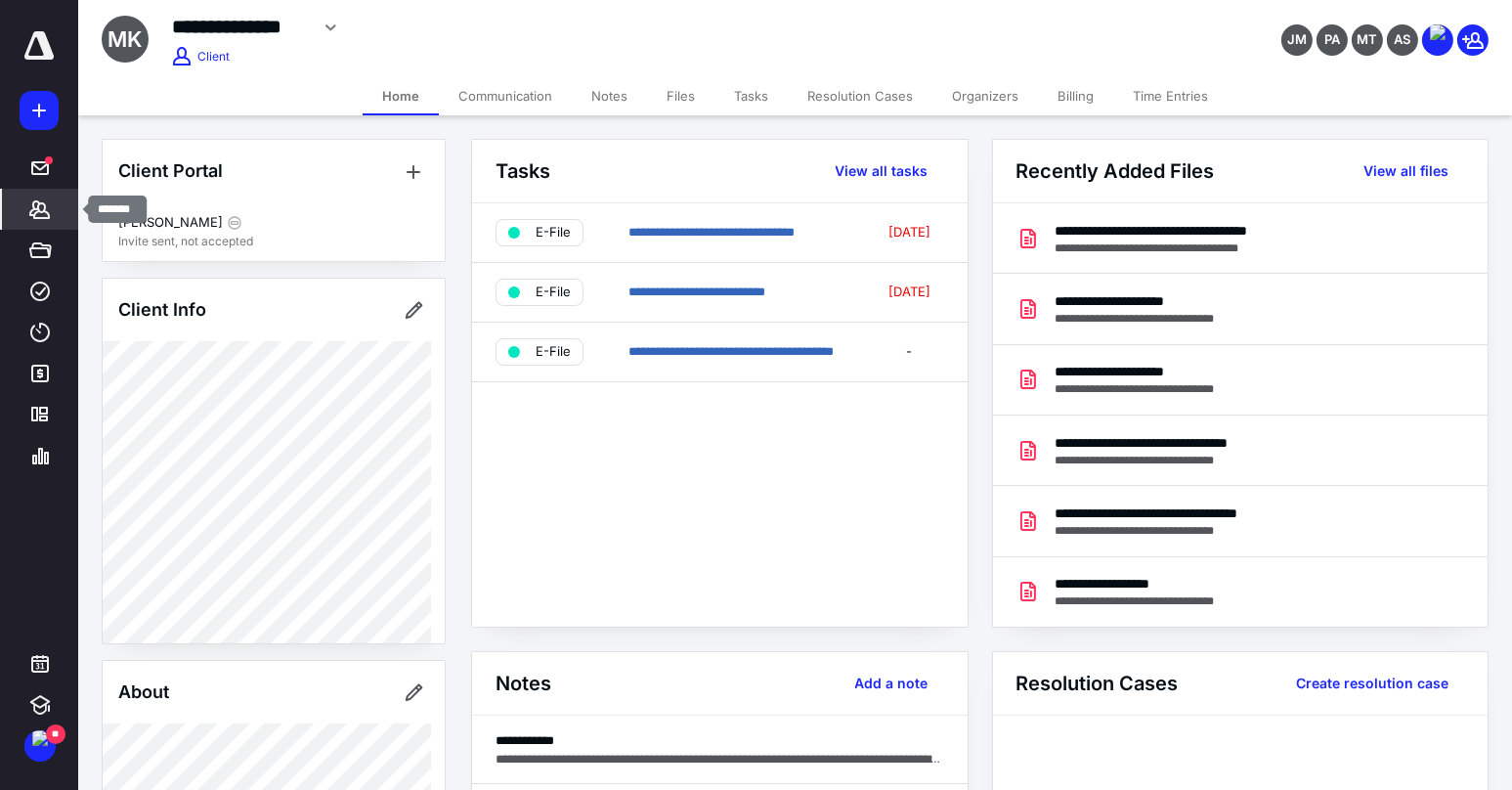 click on "*******" at bounding box center (40, 209) 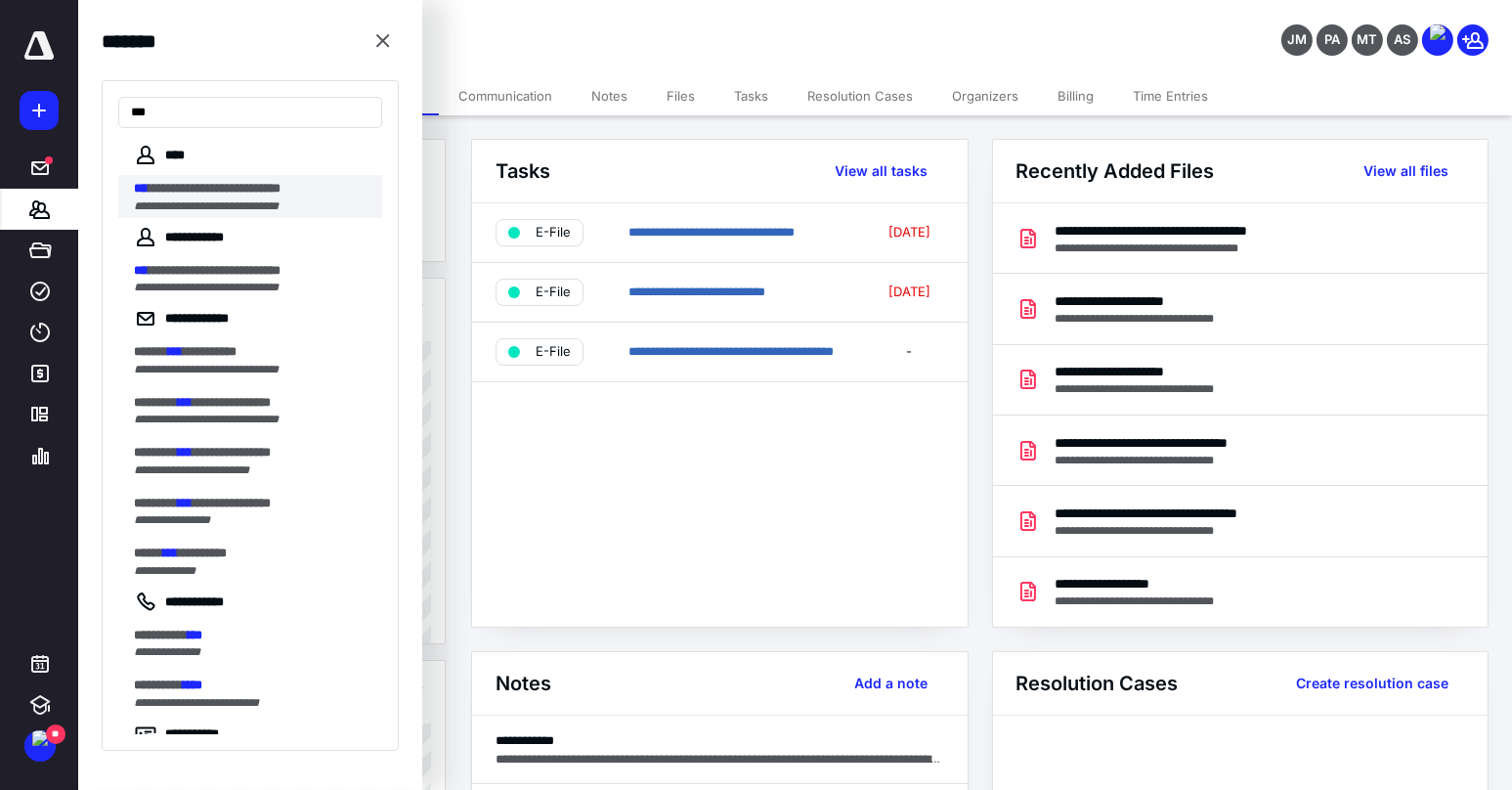 type on "***" 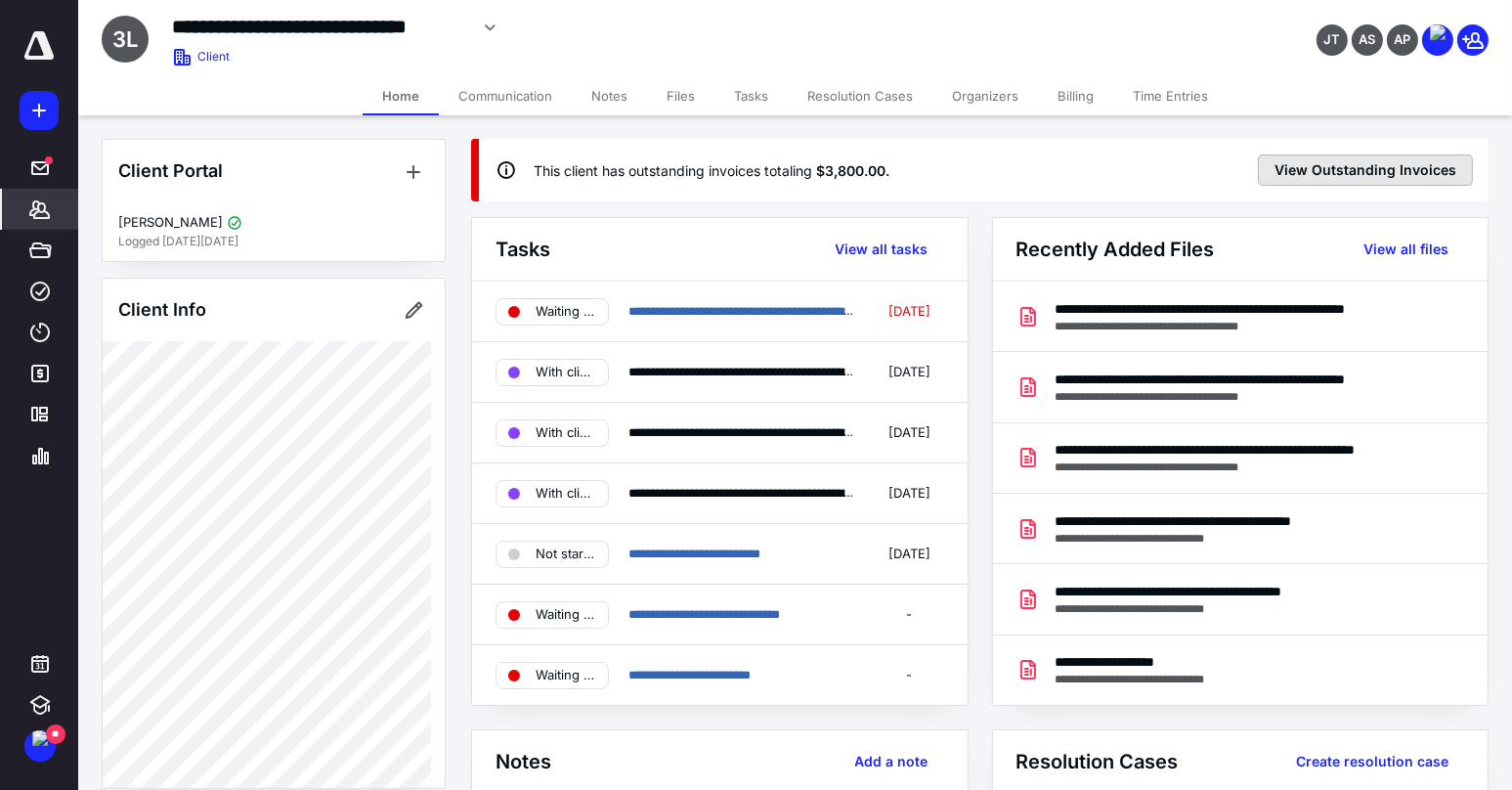 click on "View Outstanding Invoices" at bounding box center [1365, 170] 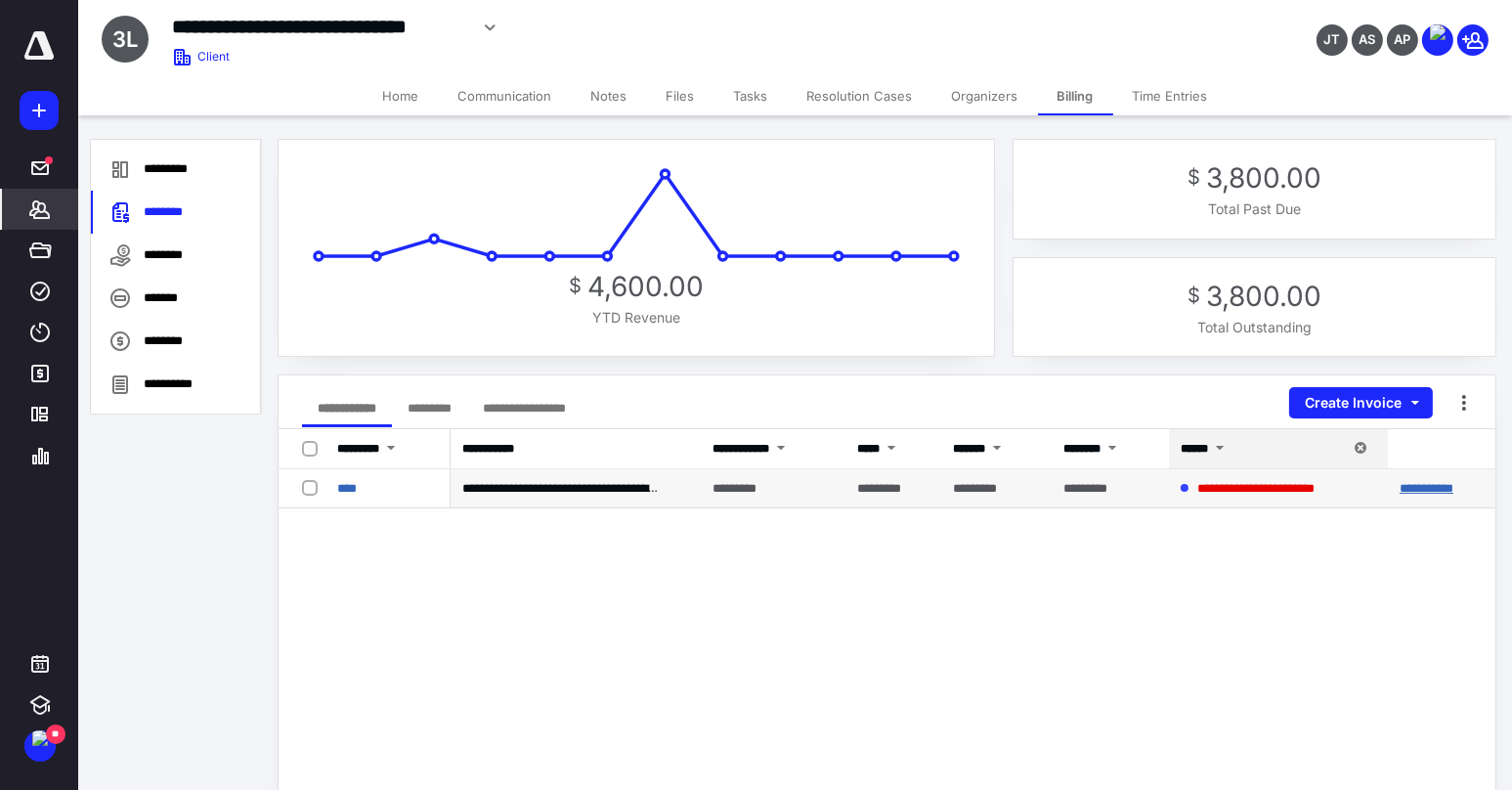 click on "**********" at bounding box center [1426, 488] 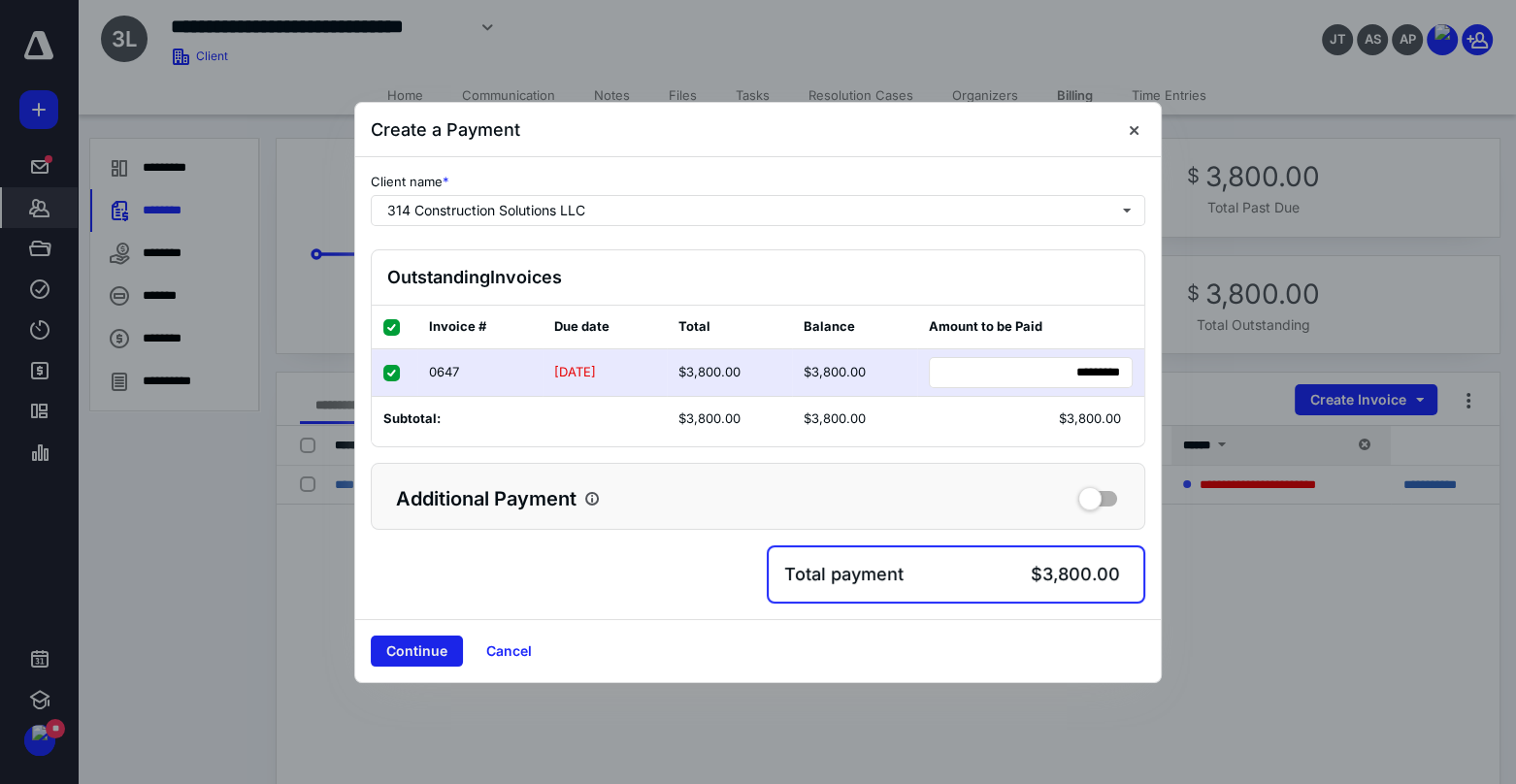 click on "Continue" at bounding box center (416, 651) 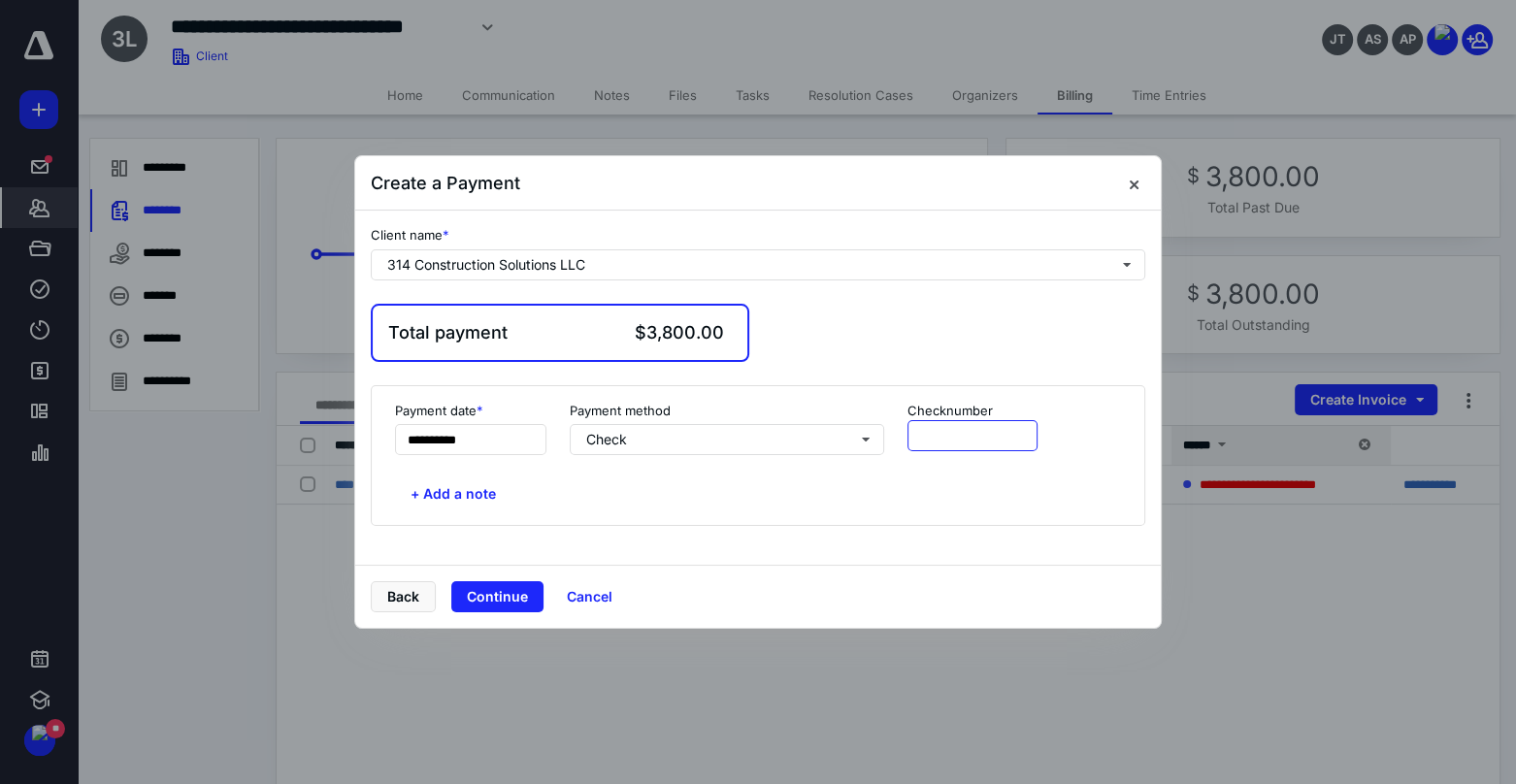click at bounding box center (972, 436) 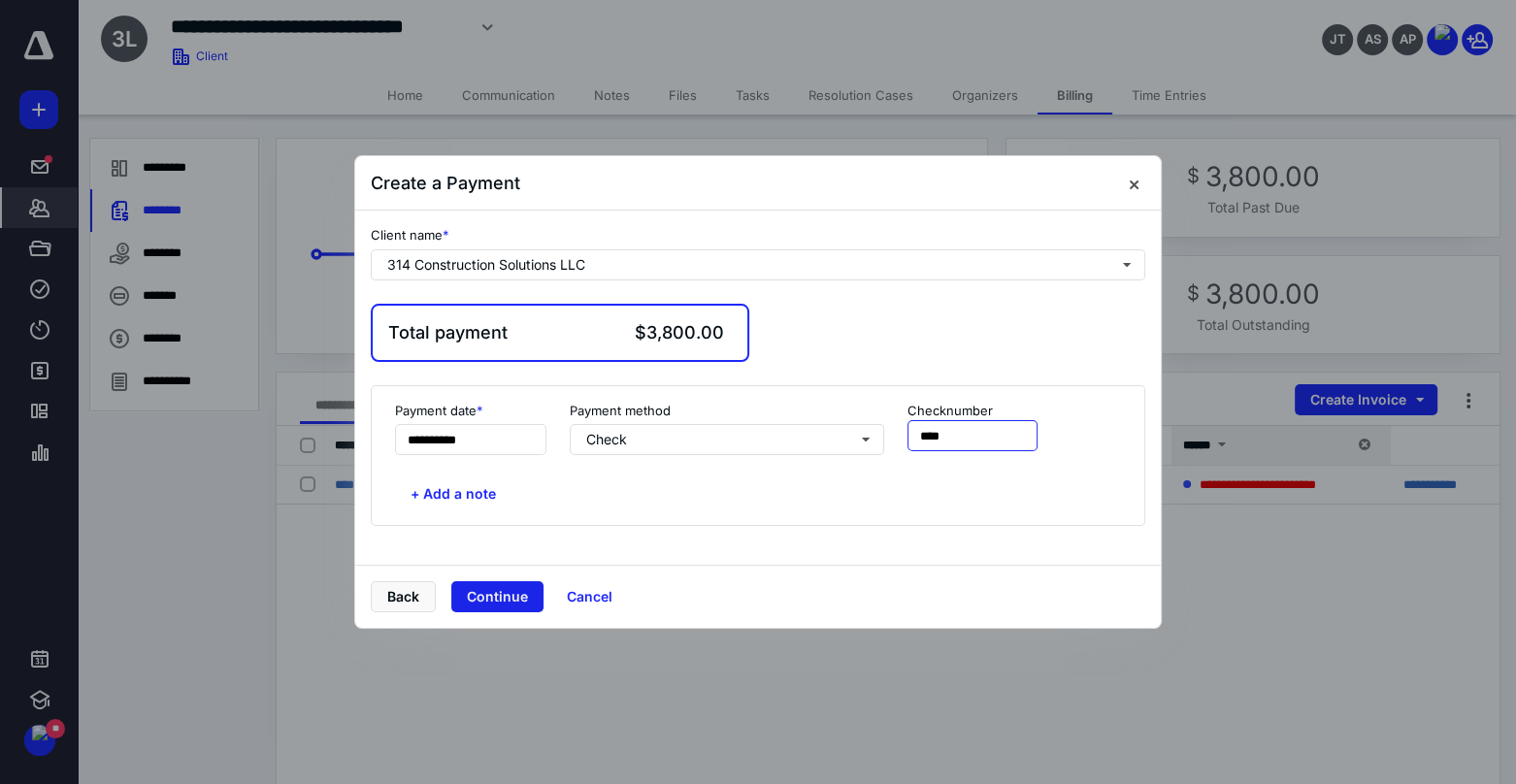 type on "****" 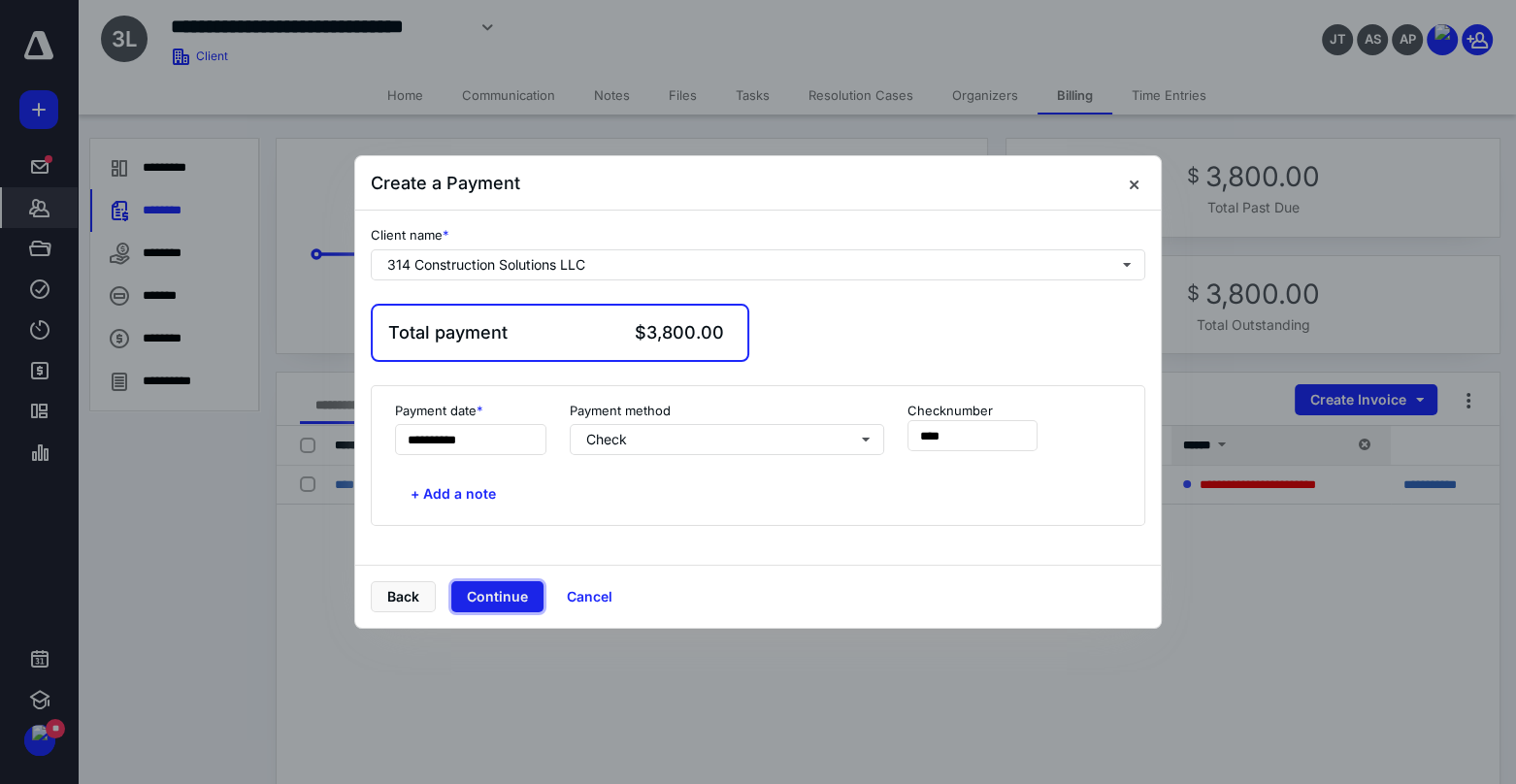 click on "Continue" at bounding box center [497, 597] 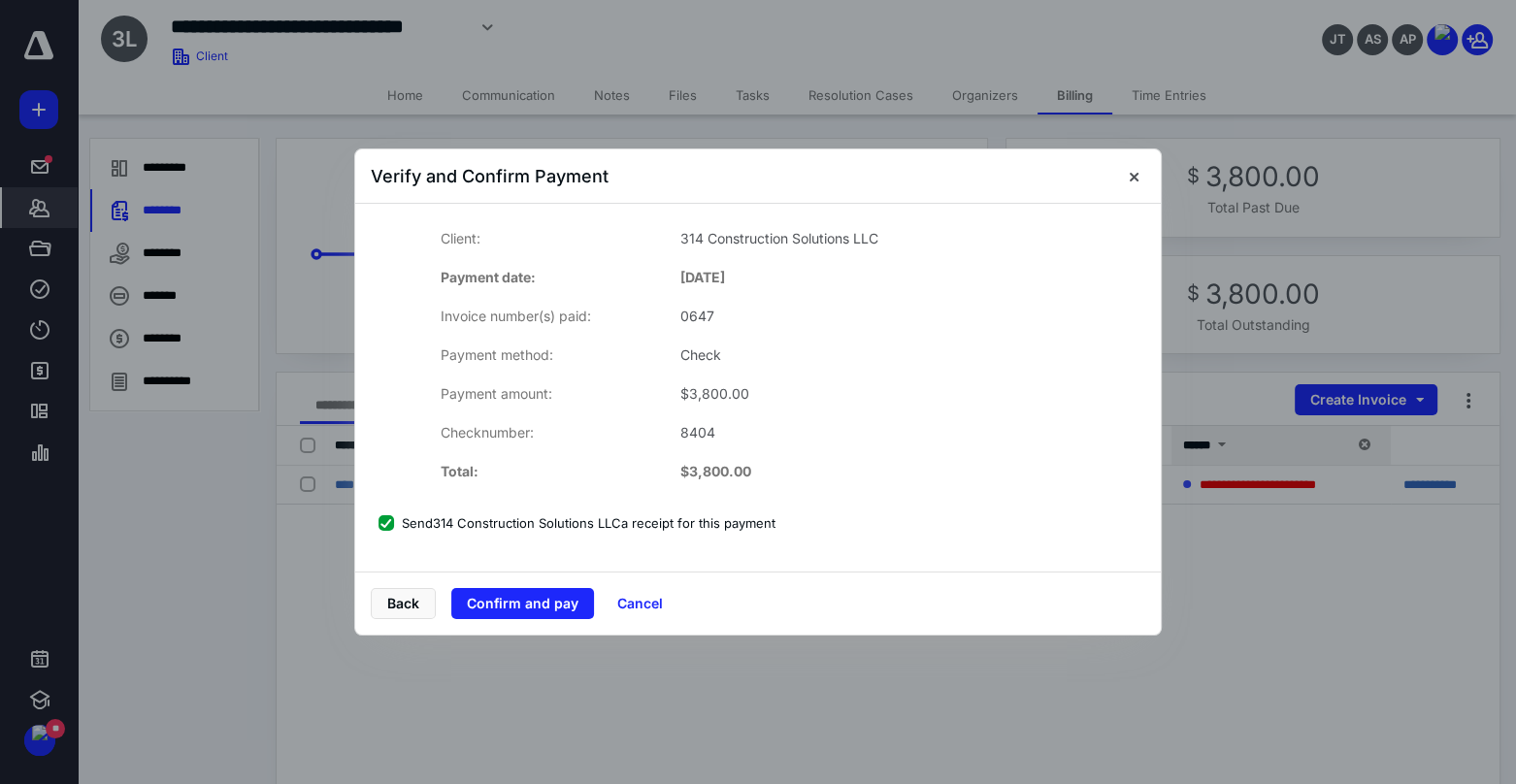 click on "Send  314 Construction Solutions LLC  a receipt for this payment" at bounding box center [577, 523] 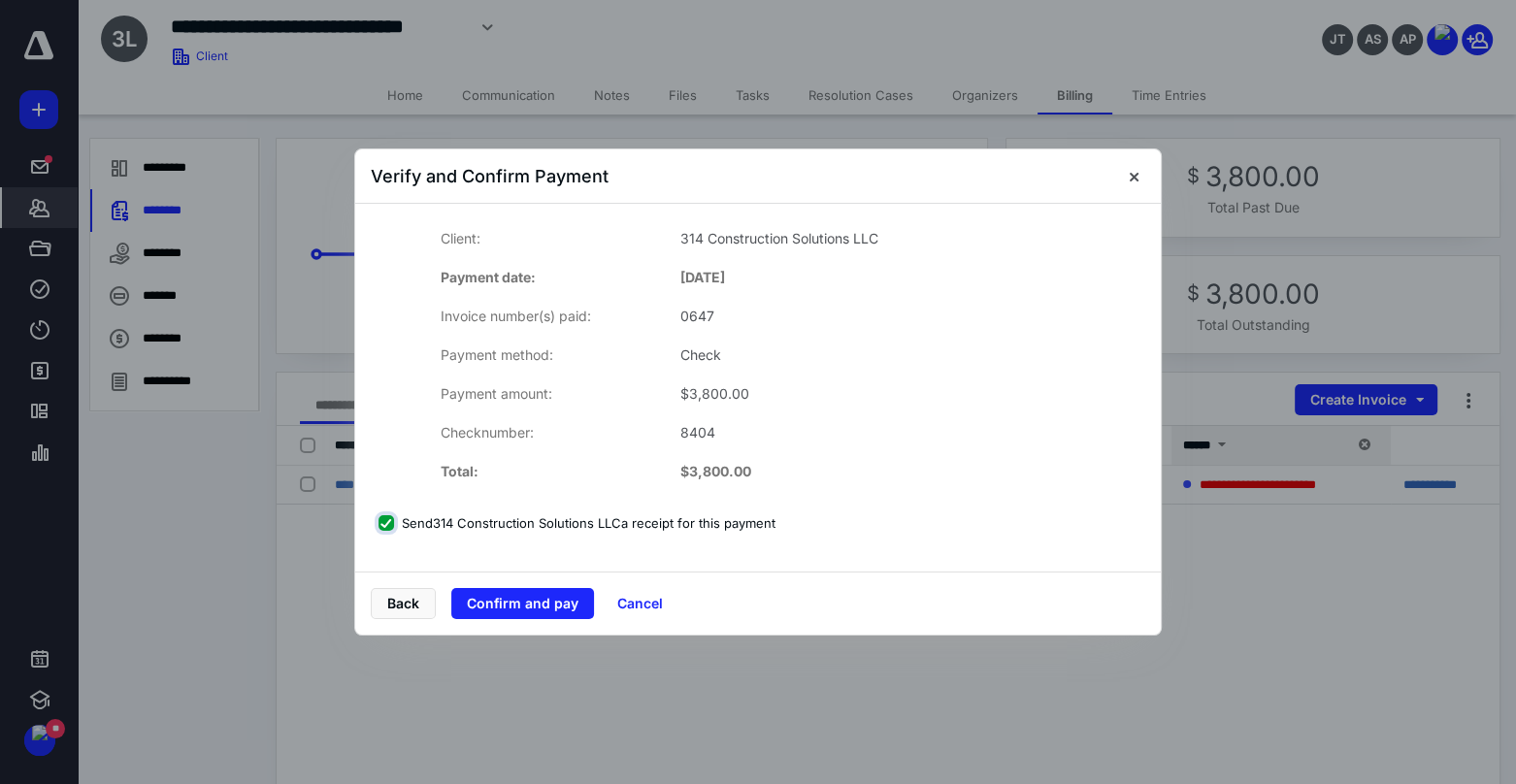 click on "Send  314 Construction Solutions LLC  a receipt for this payment" at bounding box center [388, 523] 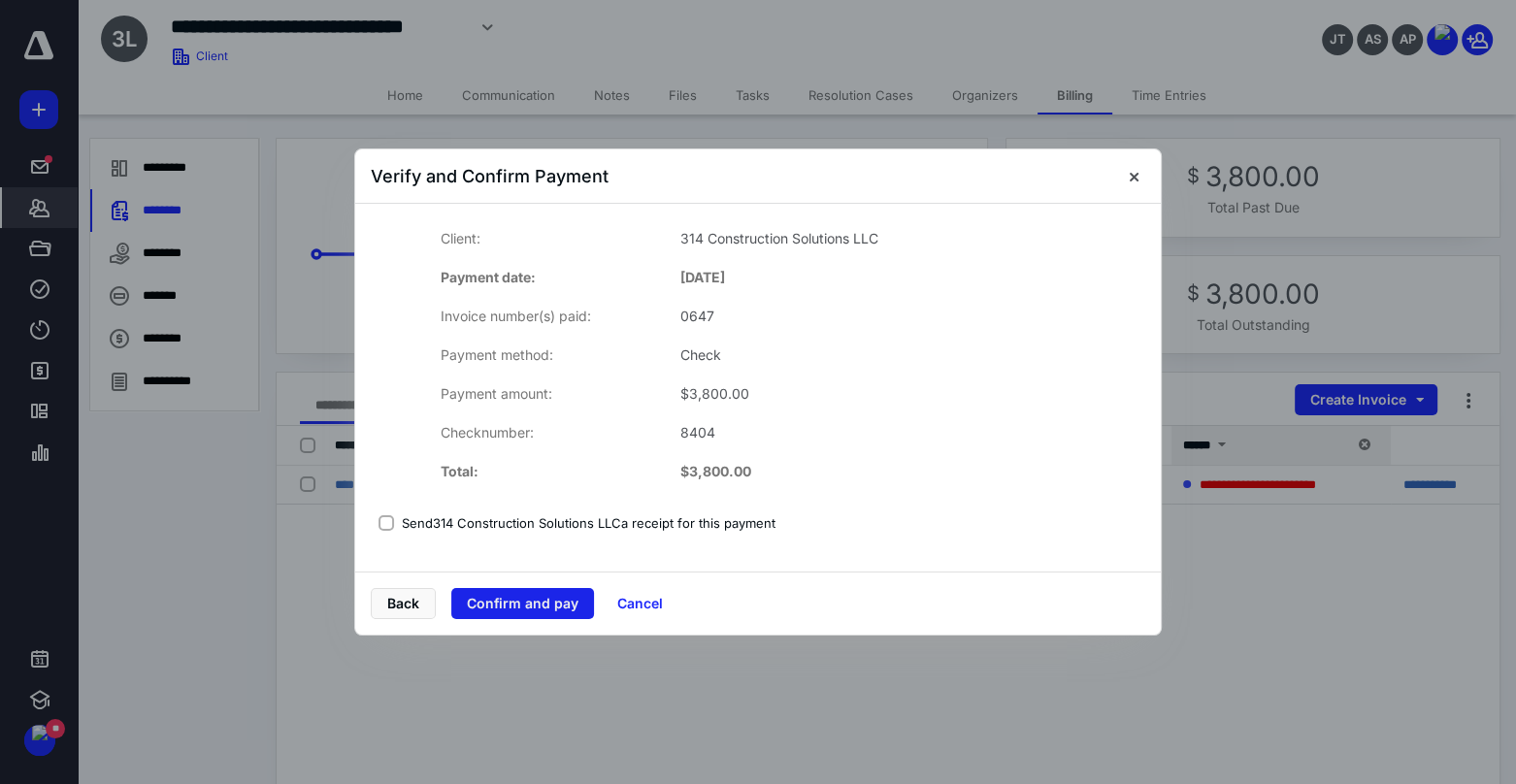 click on "Confirm and pay" at bounding box center [522, 604] 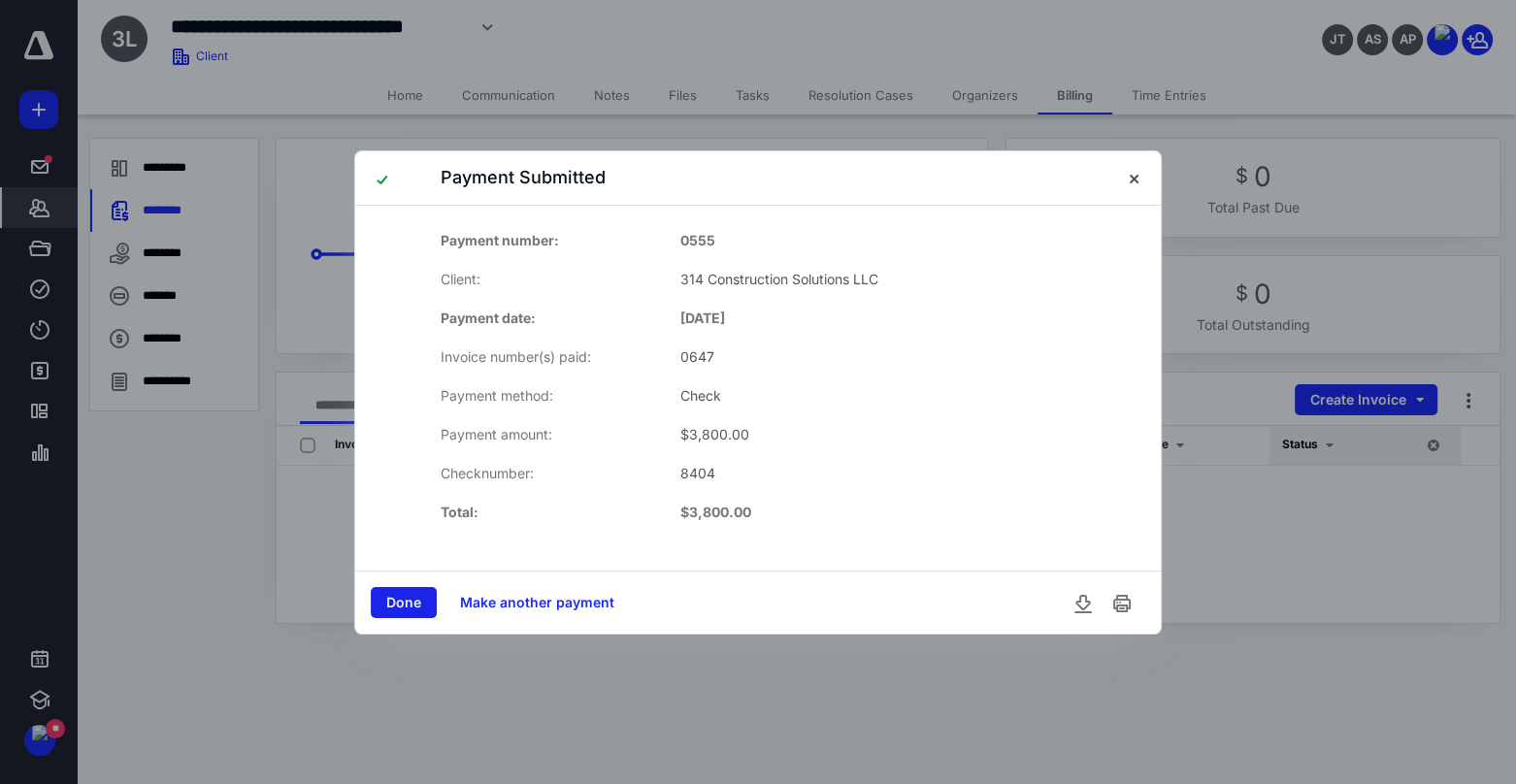 click on "Done" at bounding box center [404, 603] 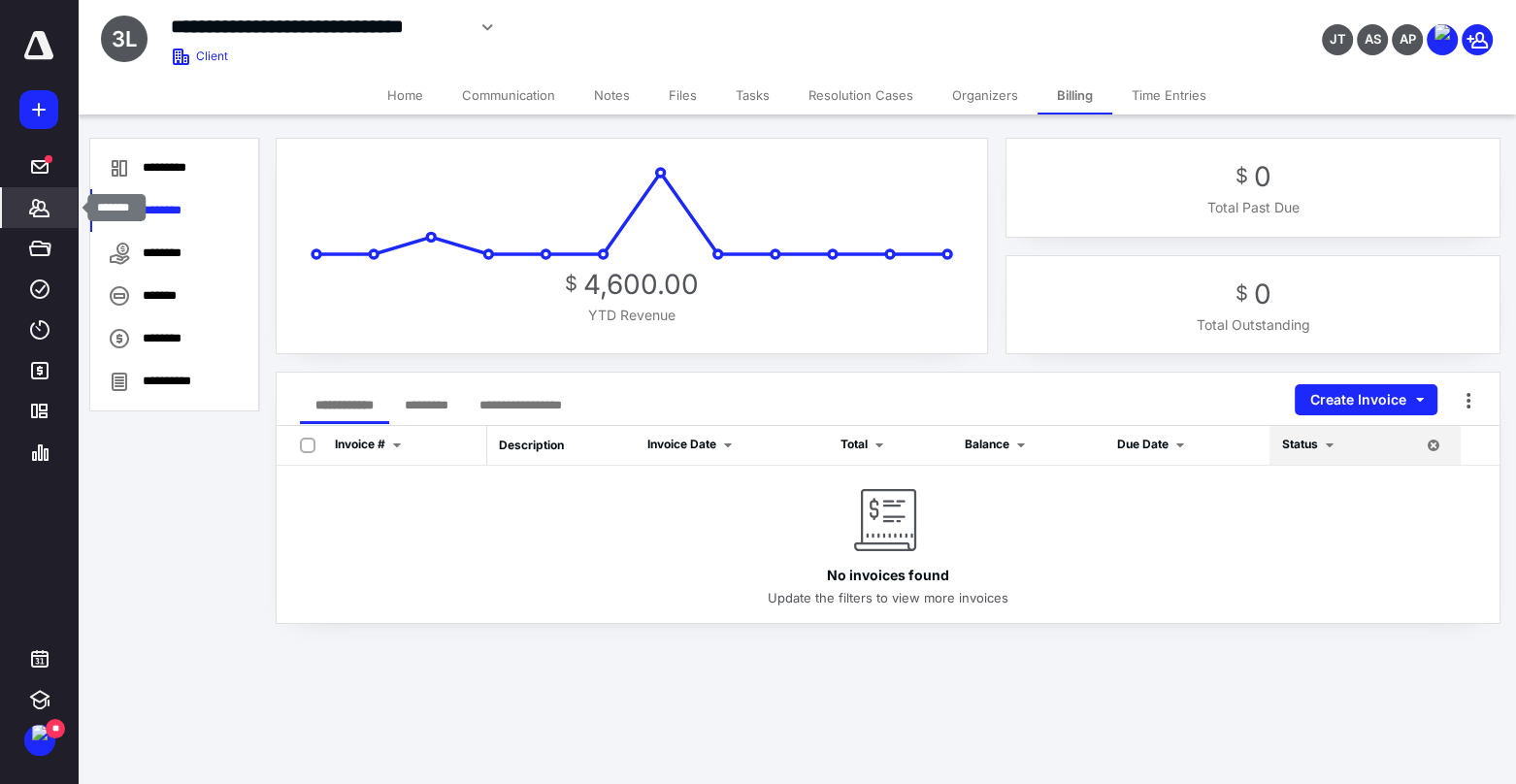 click 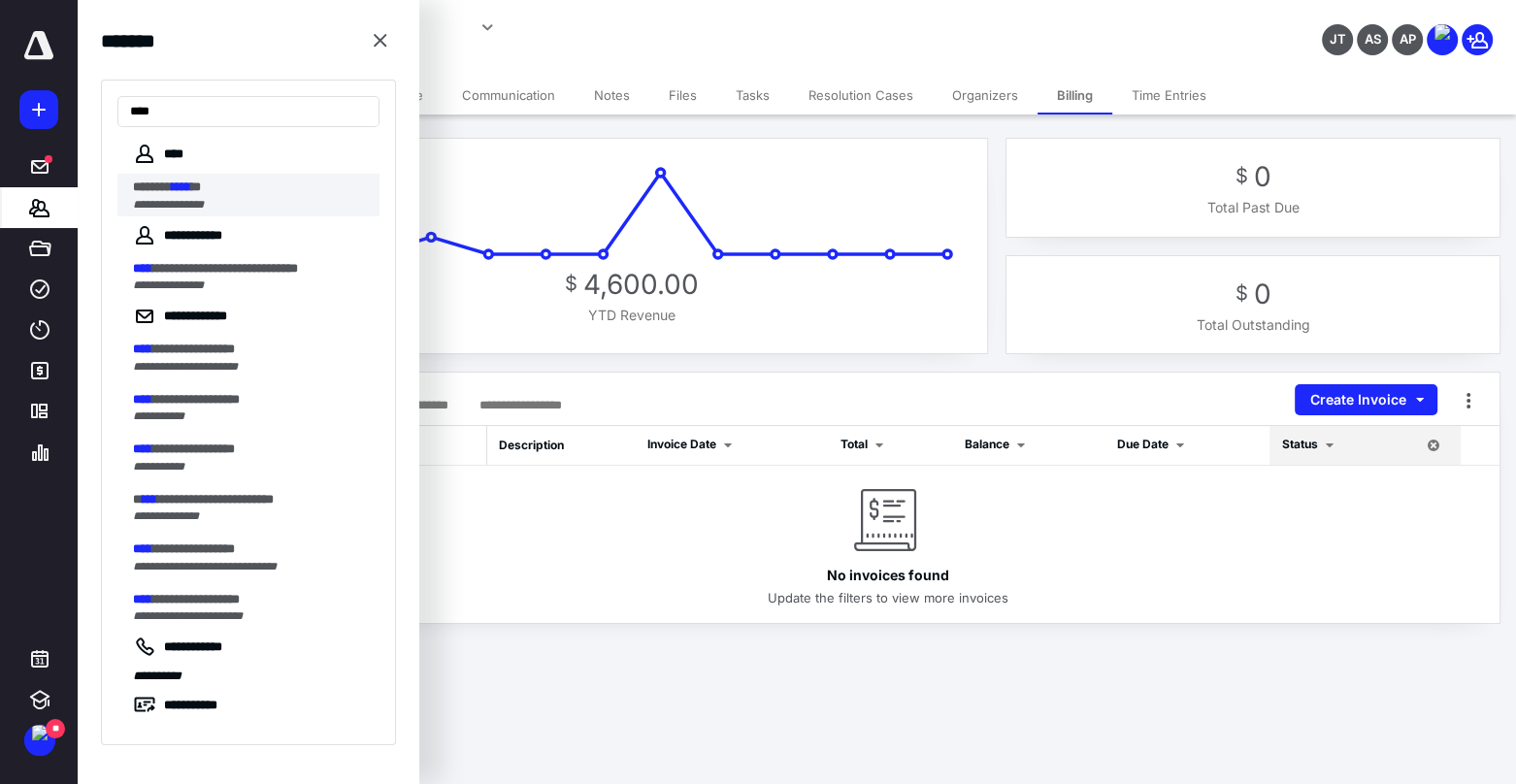 type on "****" 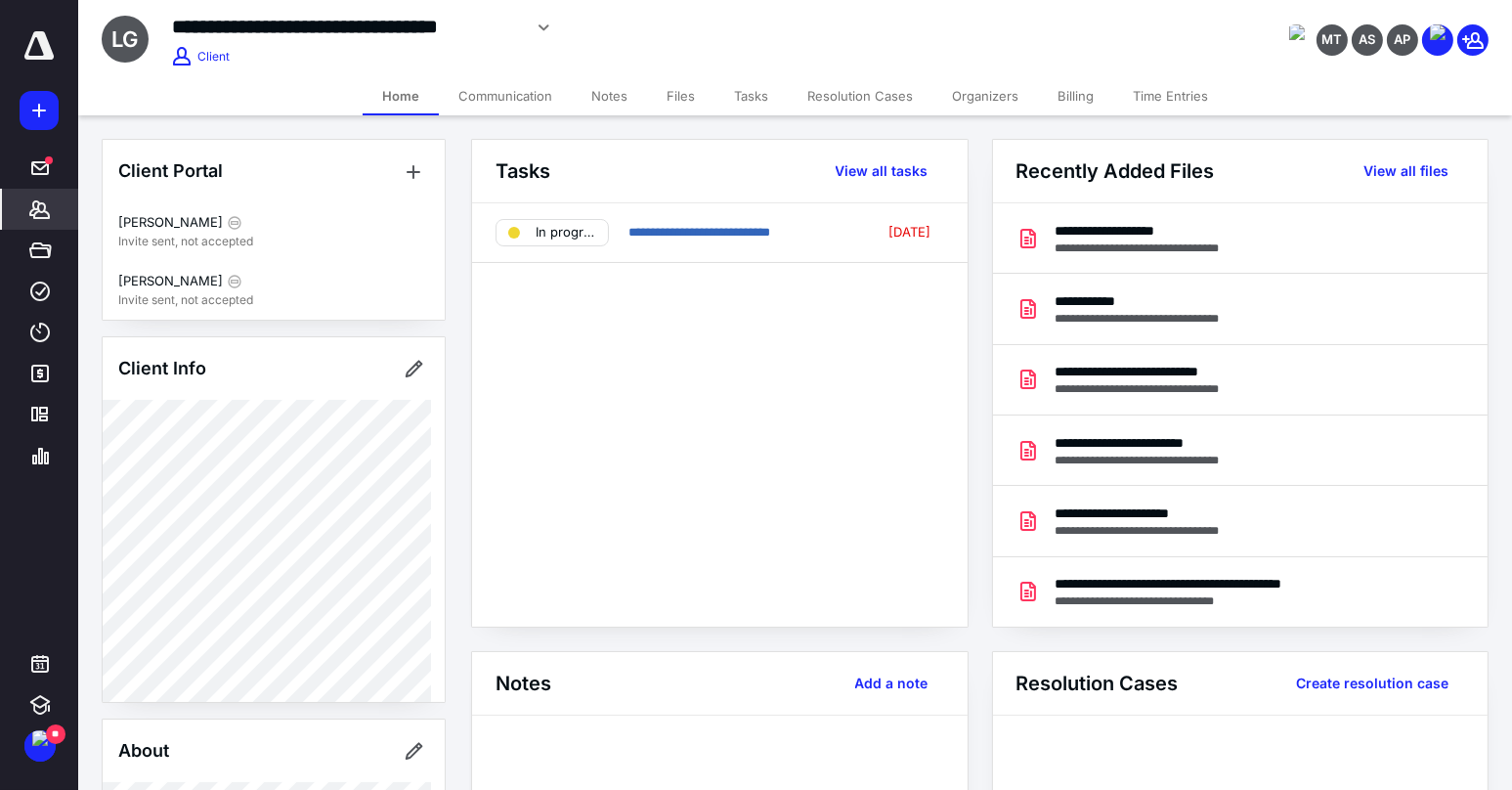 click on "Billing" at bounding box center (1075, 96) 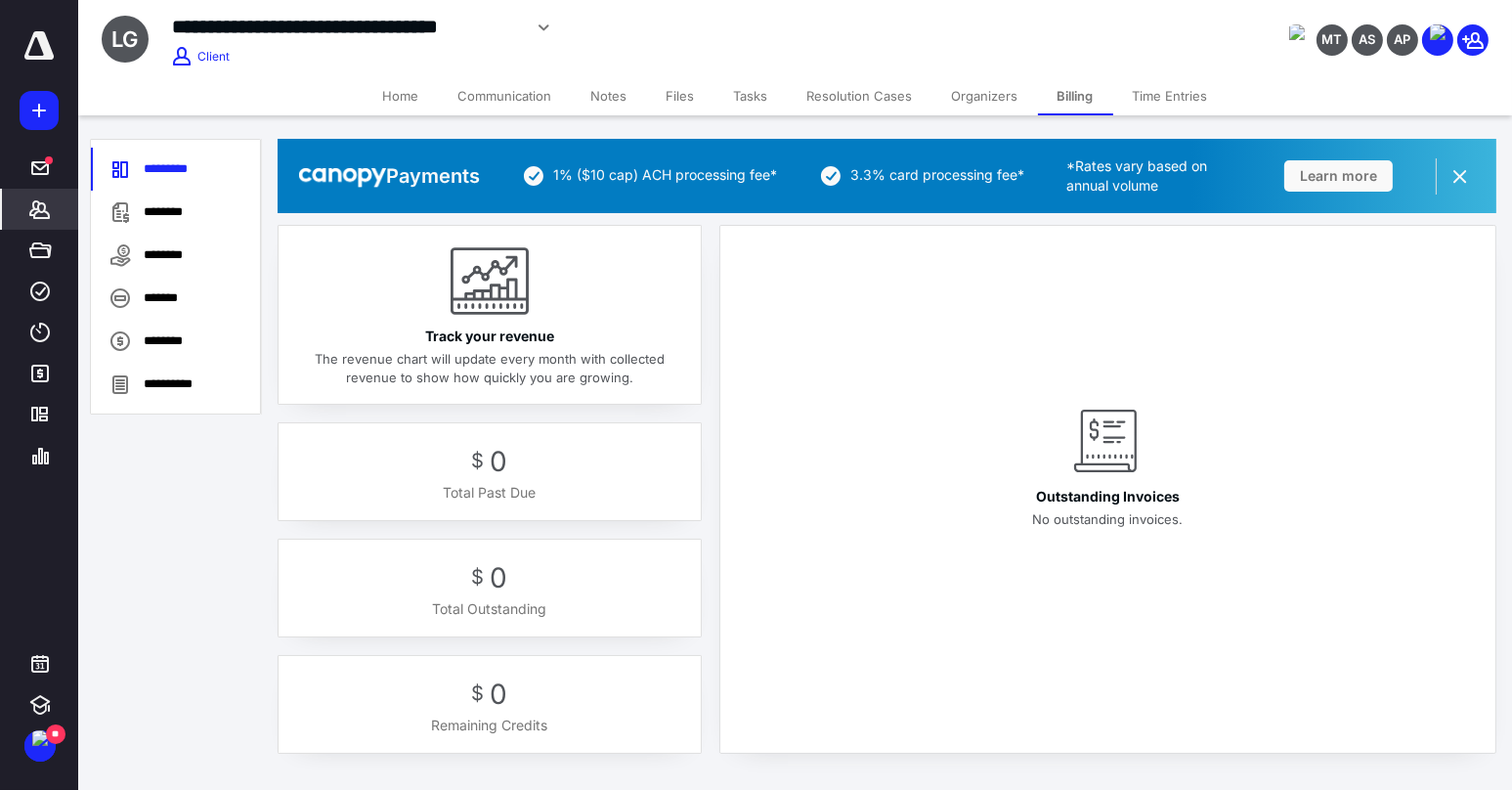 click on "Home" at bounding box center (401, 96) 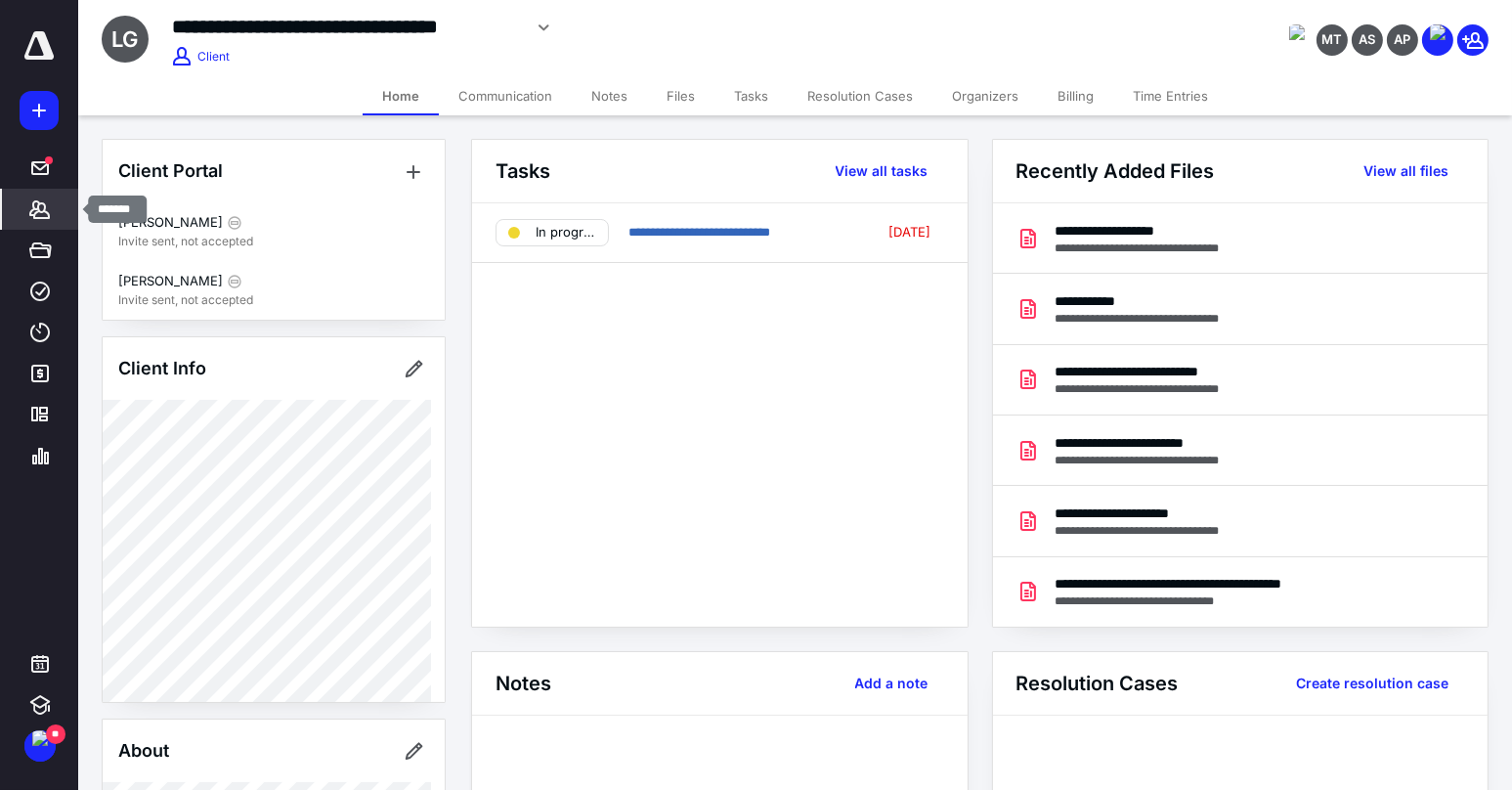 click 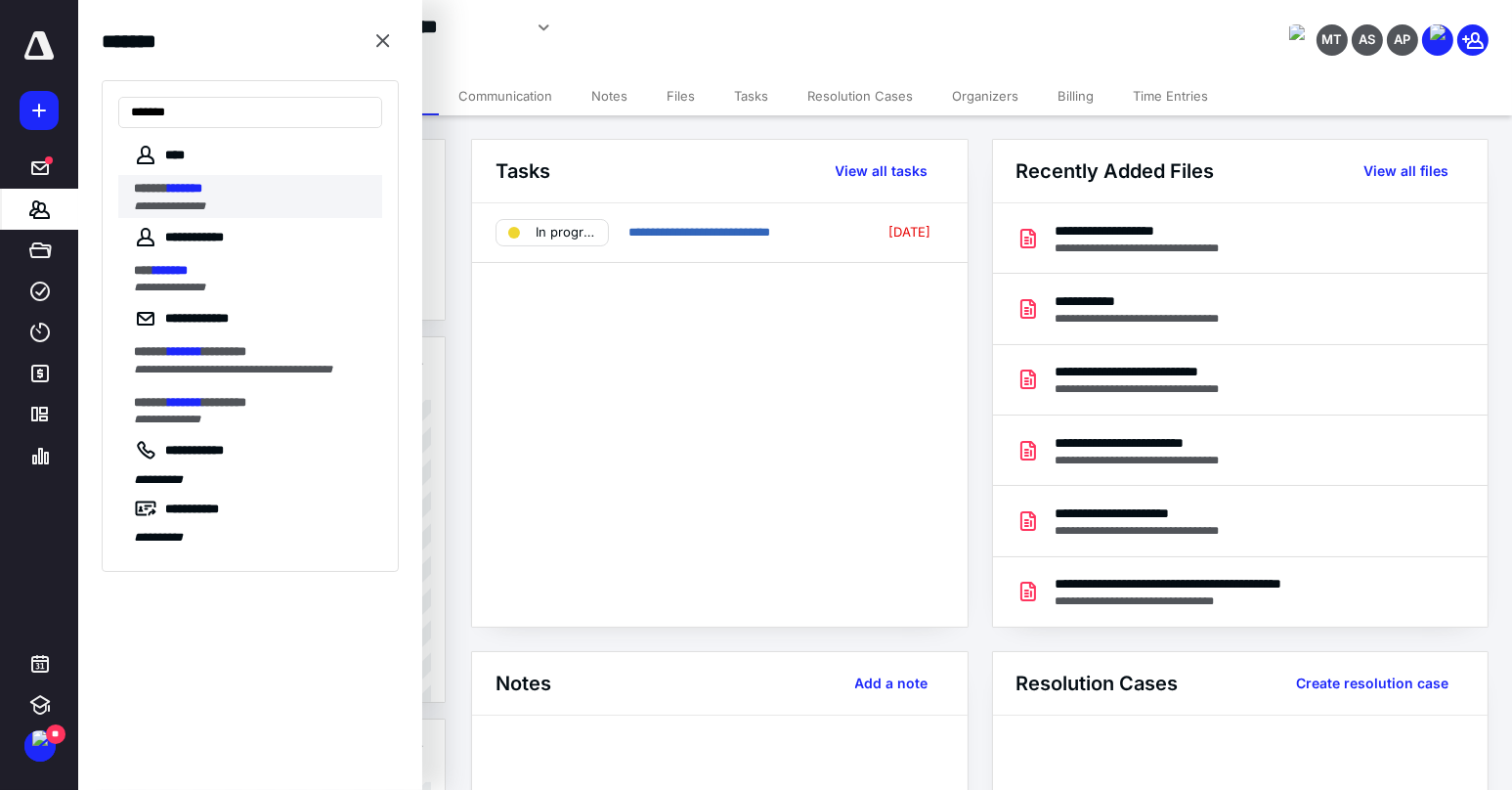 type on "*******" 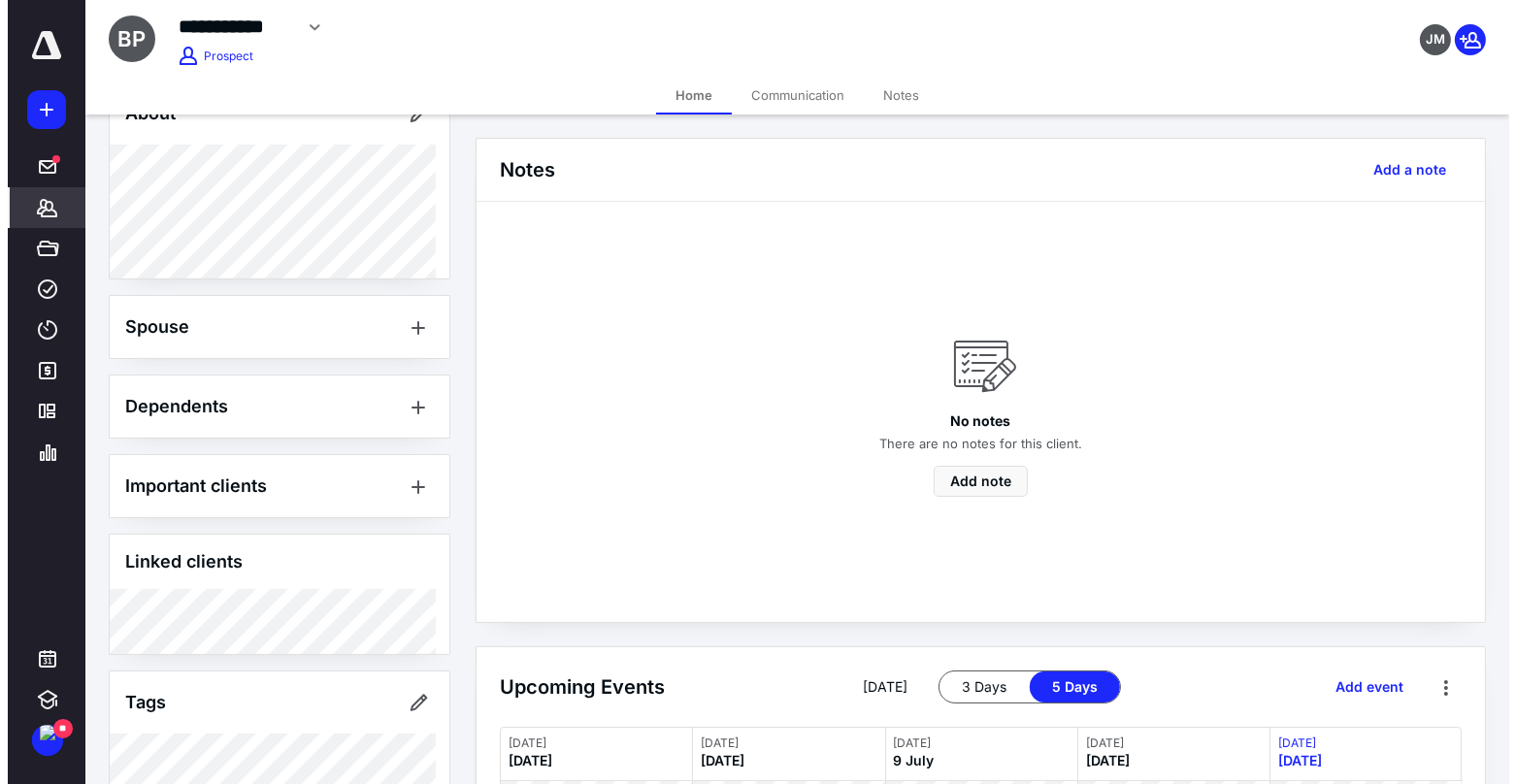 scroll, scrollTop: 372, scrollLeft: 0, axis: vertical 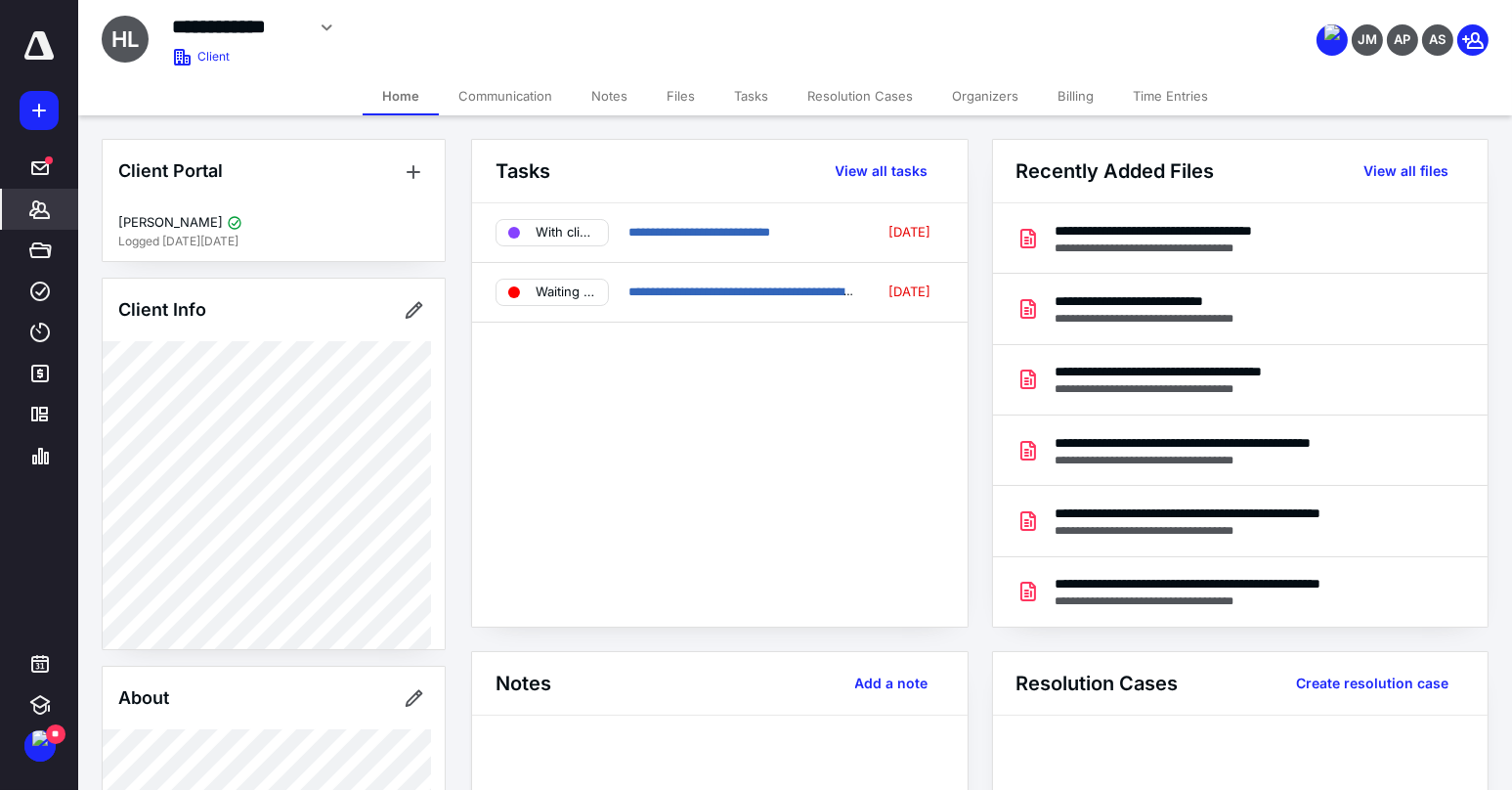 click 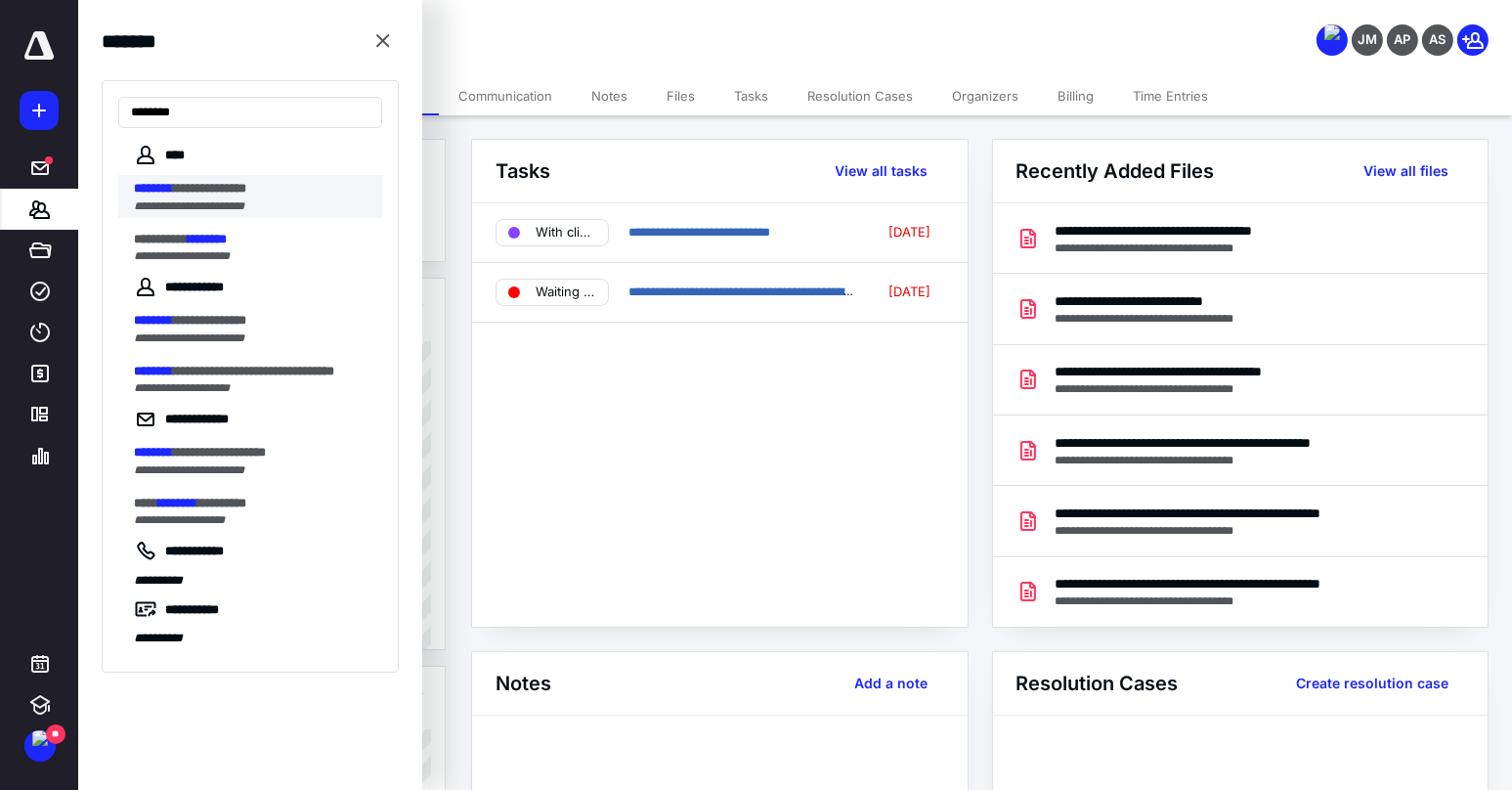 type on "********" 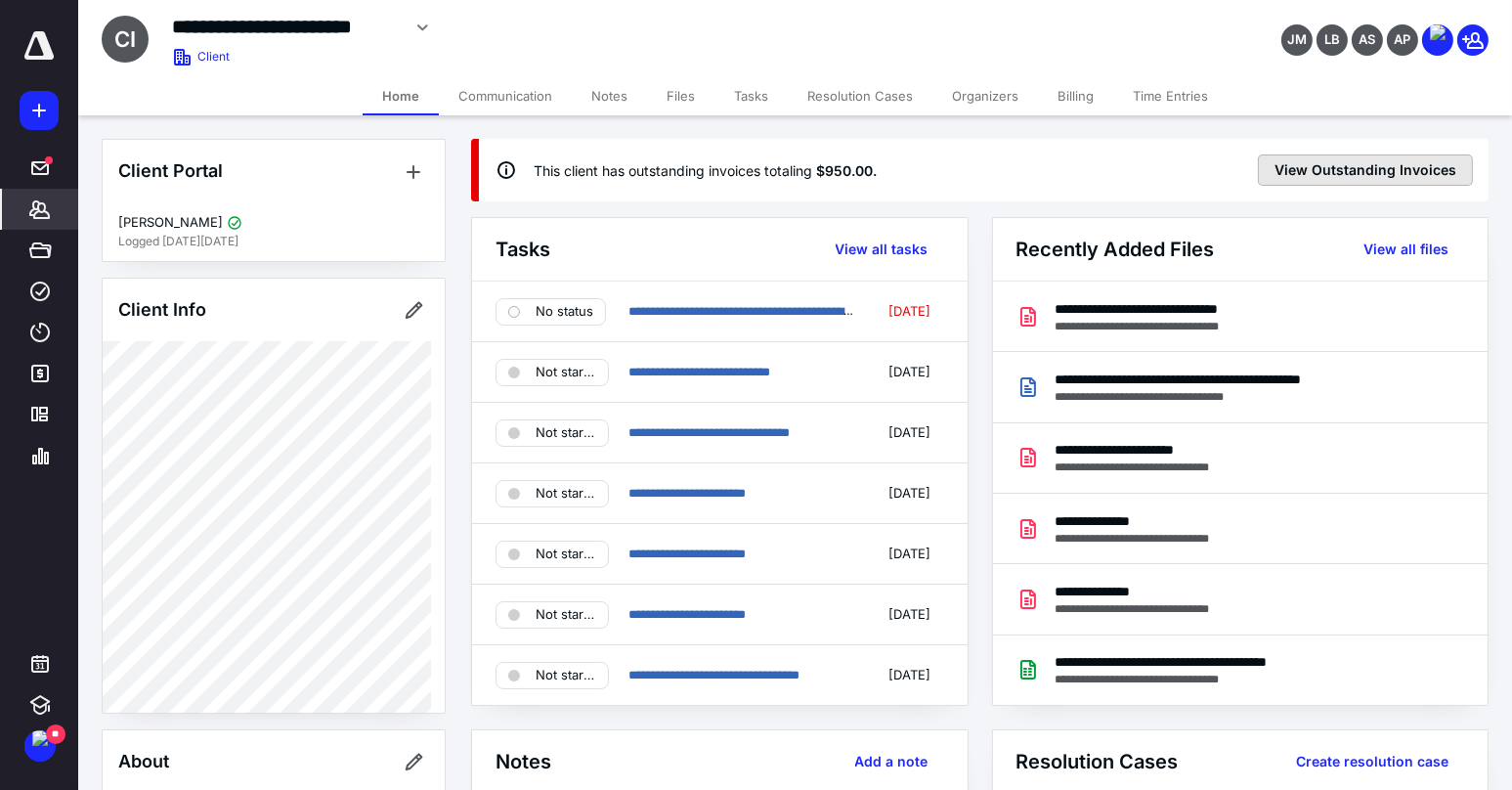 click on "View Outstanding Invoices" at bounding box center (1365, 170) 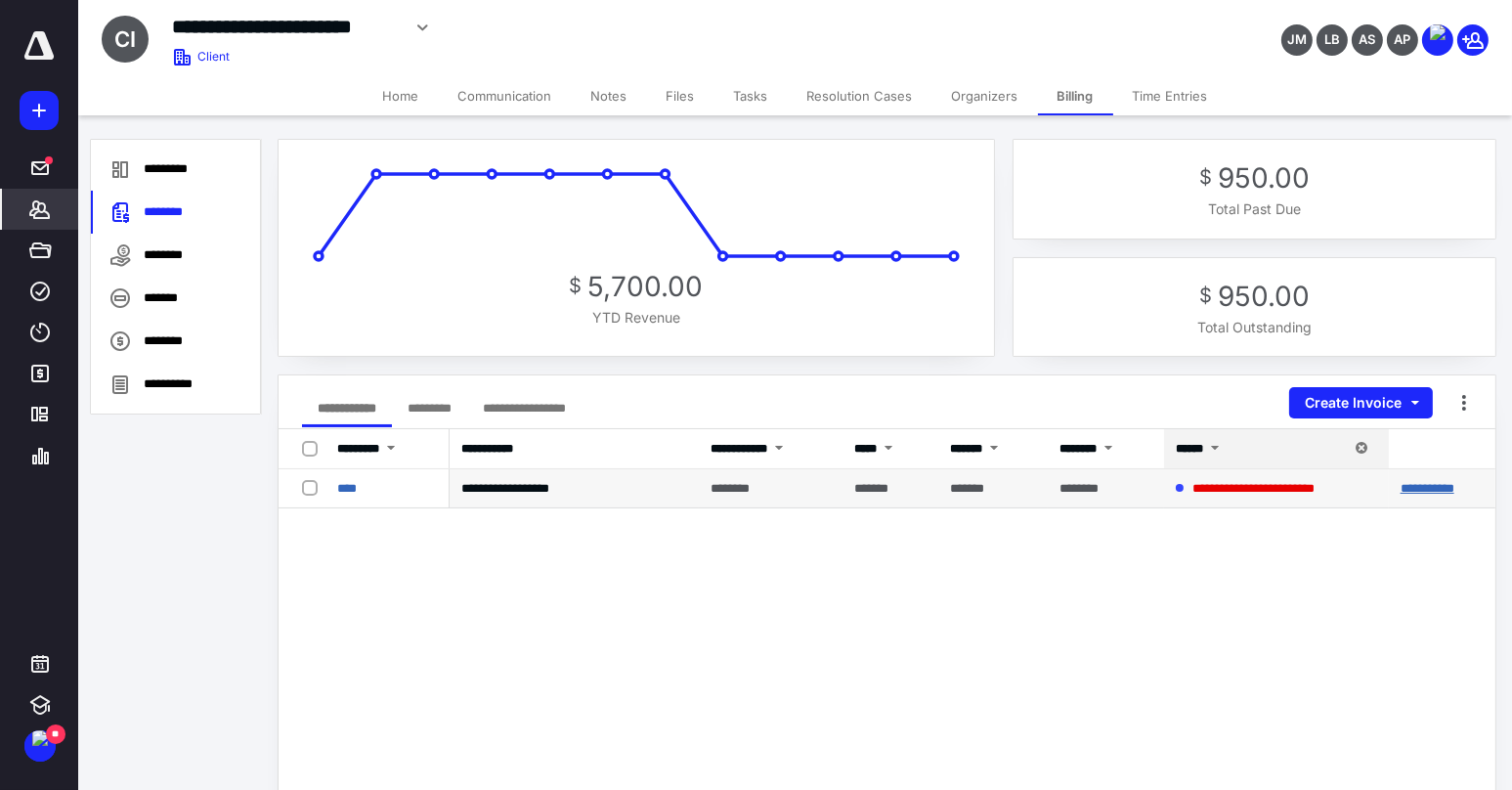 click on "**********" at bounding box center [1427, 488] 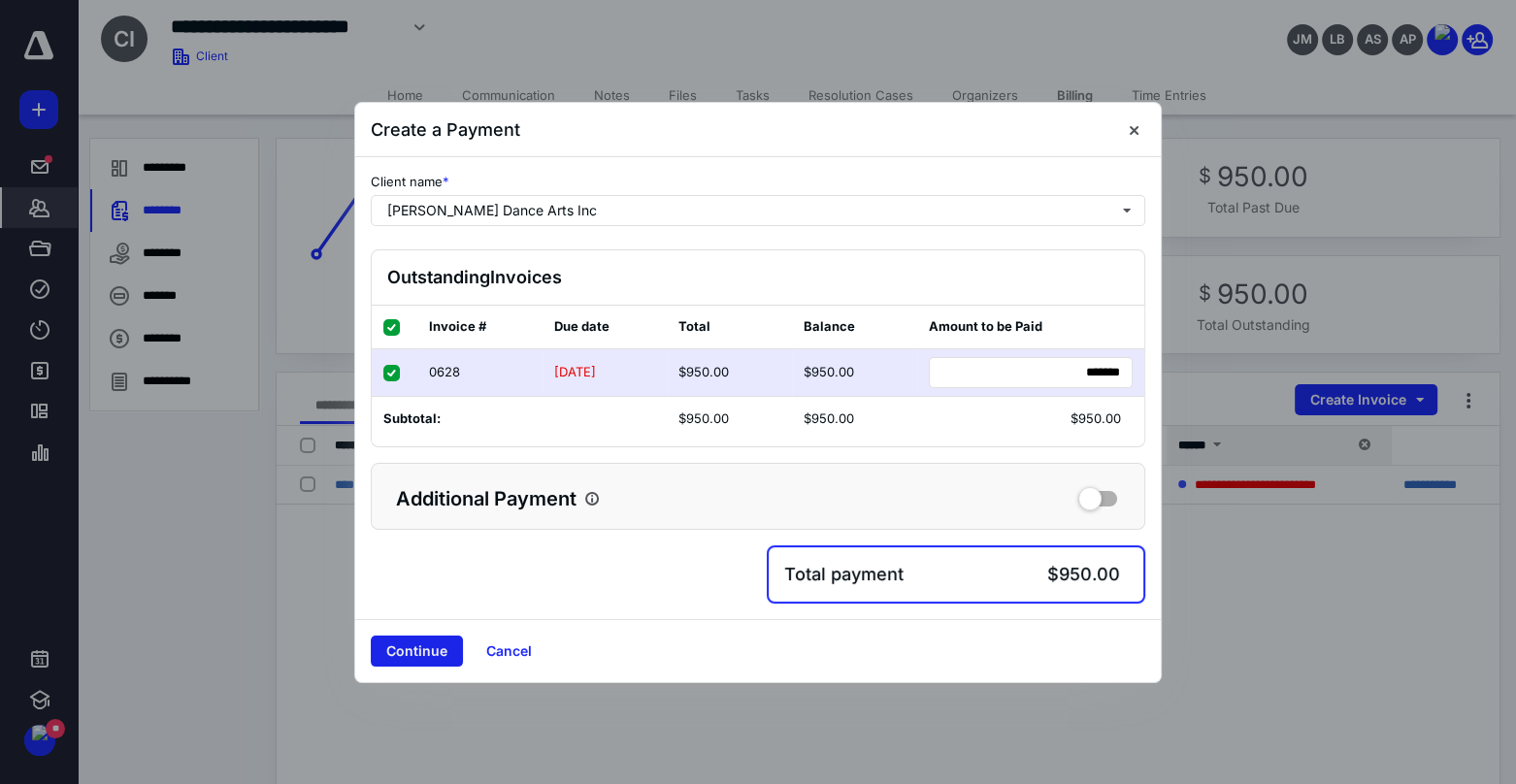 click on "Continue" at bounding box center (416, 651) 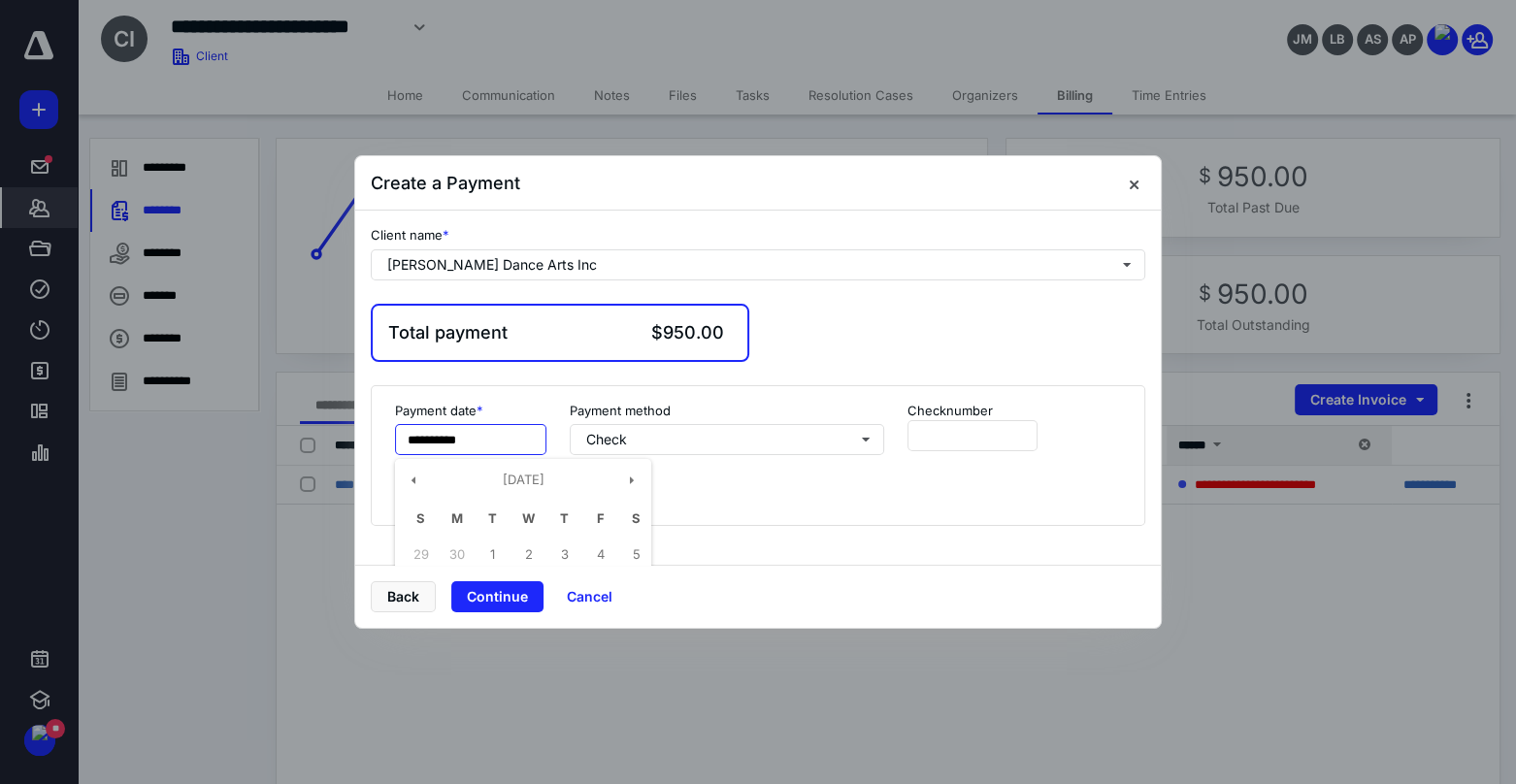 click on "**********" at bounding box center [471, 440] 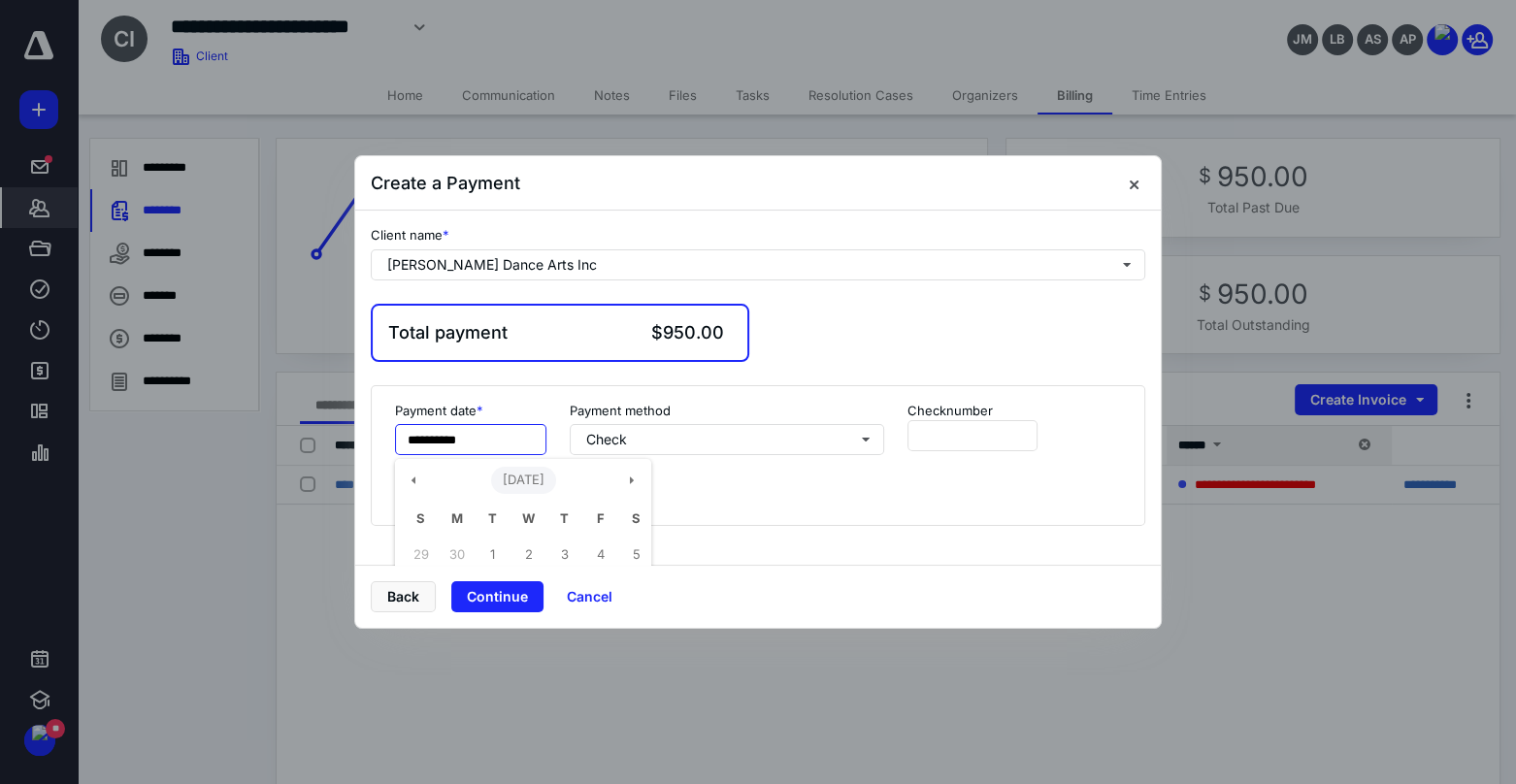 scroll, scrollTop: 161, scrollLeft: 0, axis: vertical 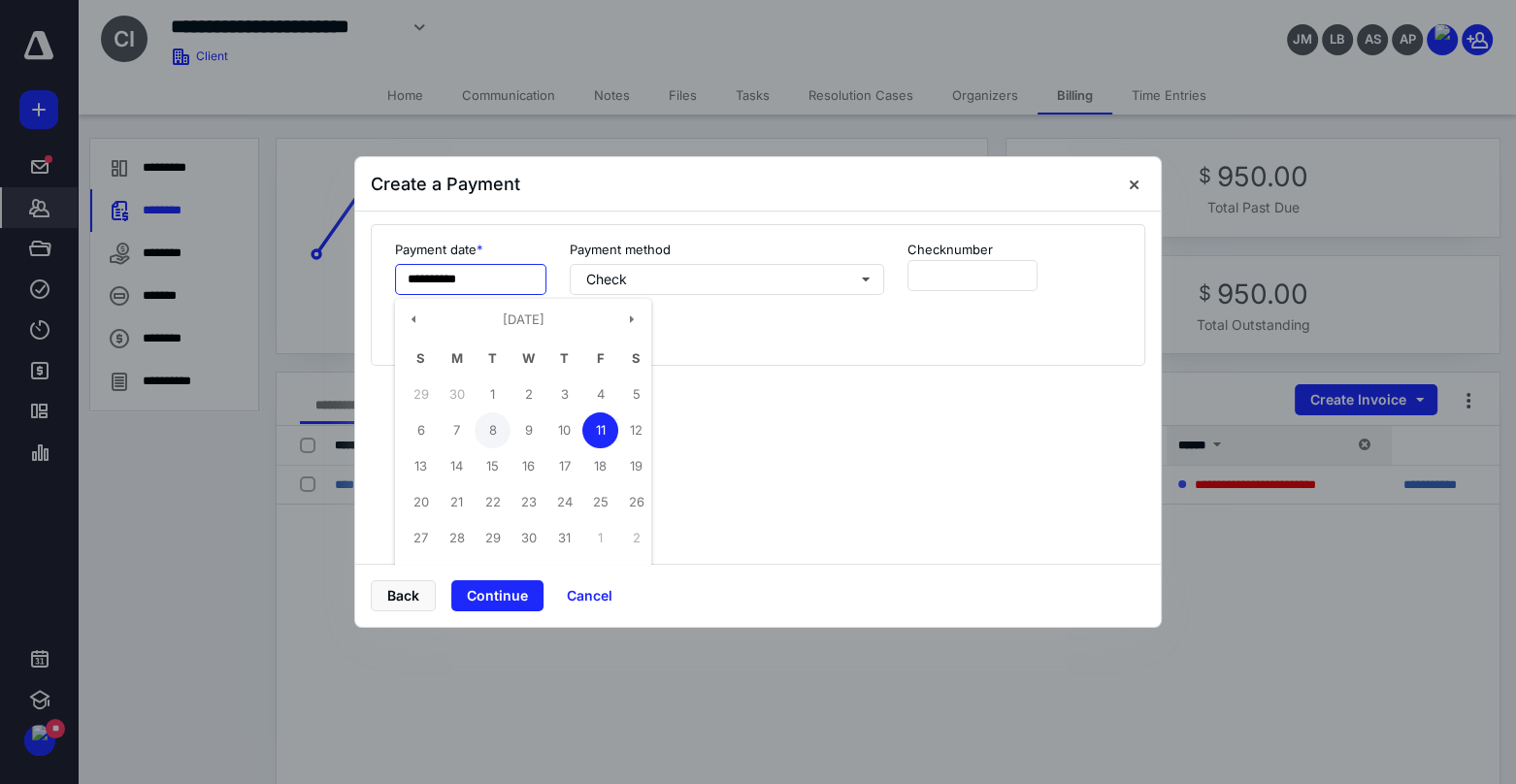 click on "8" at bounding box center (492, 430) 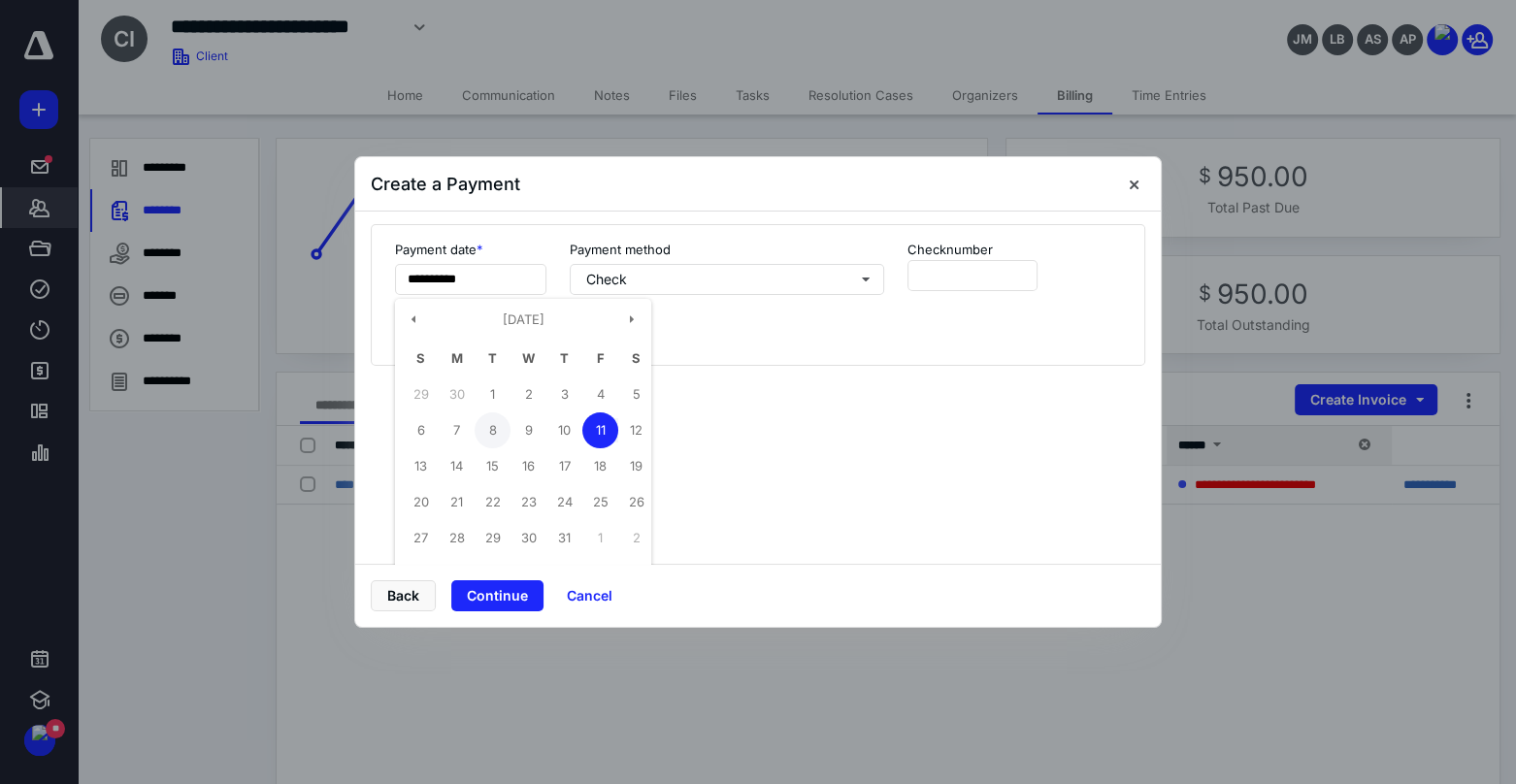 type on "**********" 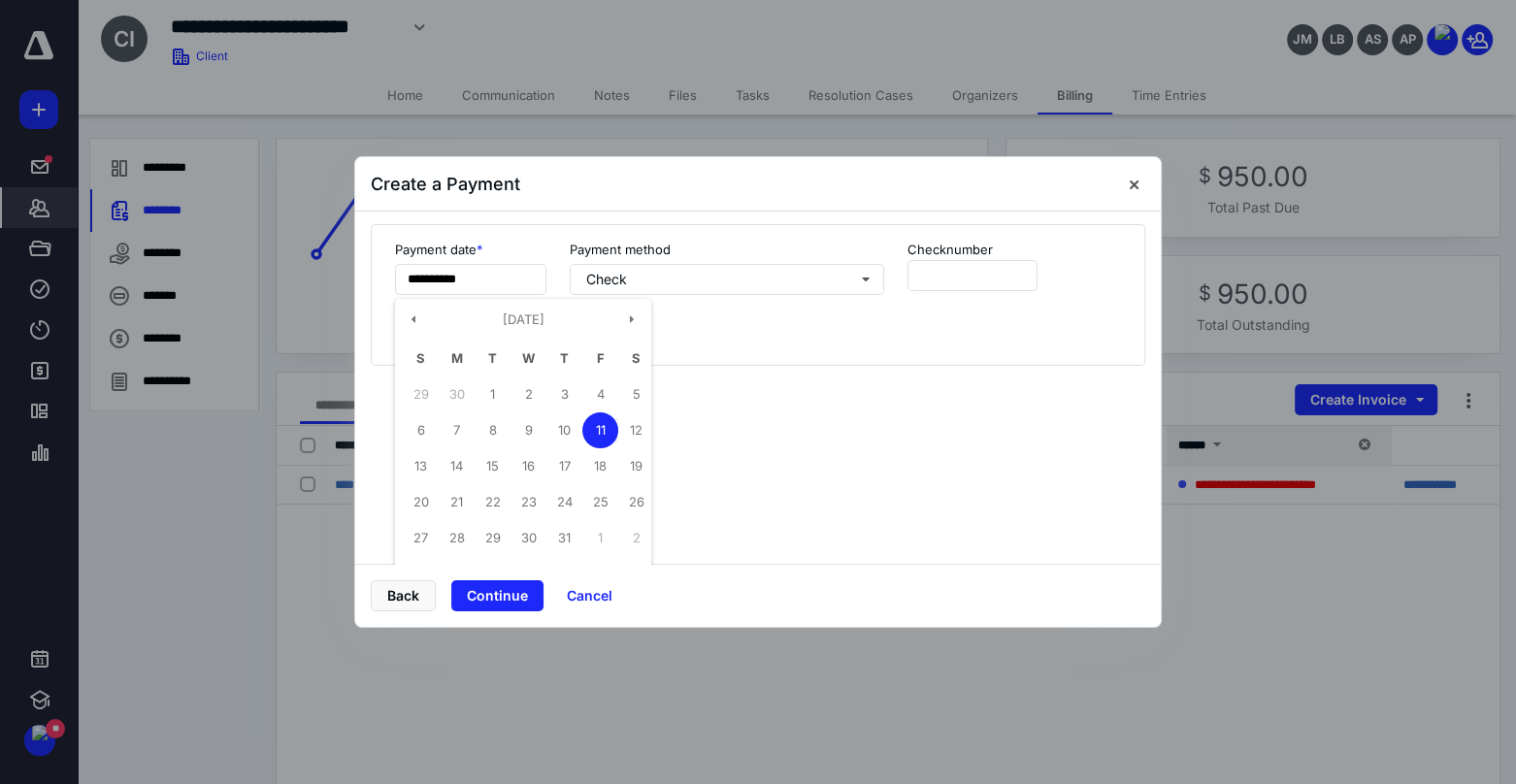 scroll, scrollTop: 0, scrollLeft: 0, axis: both 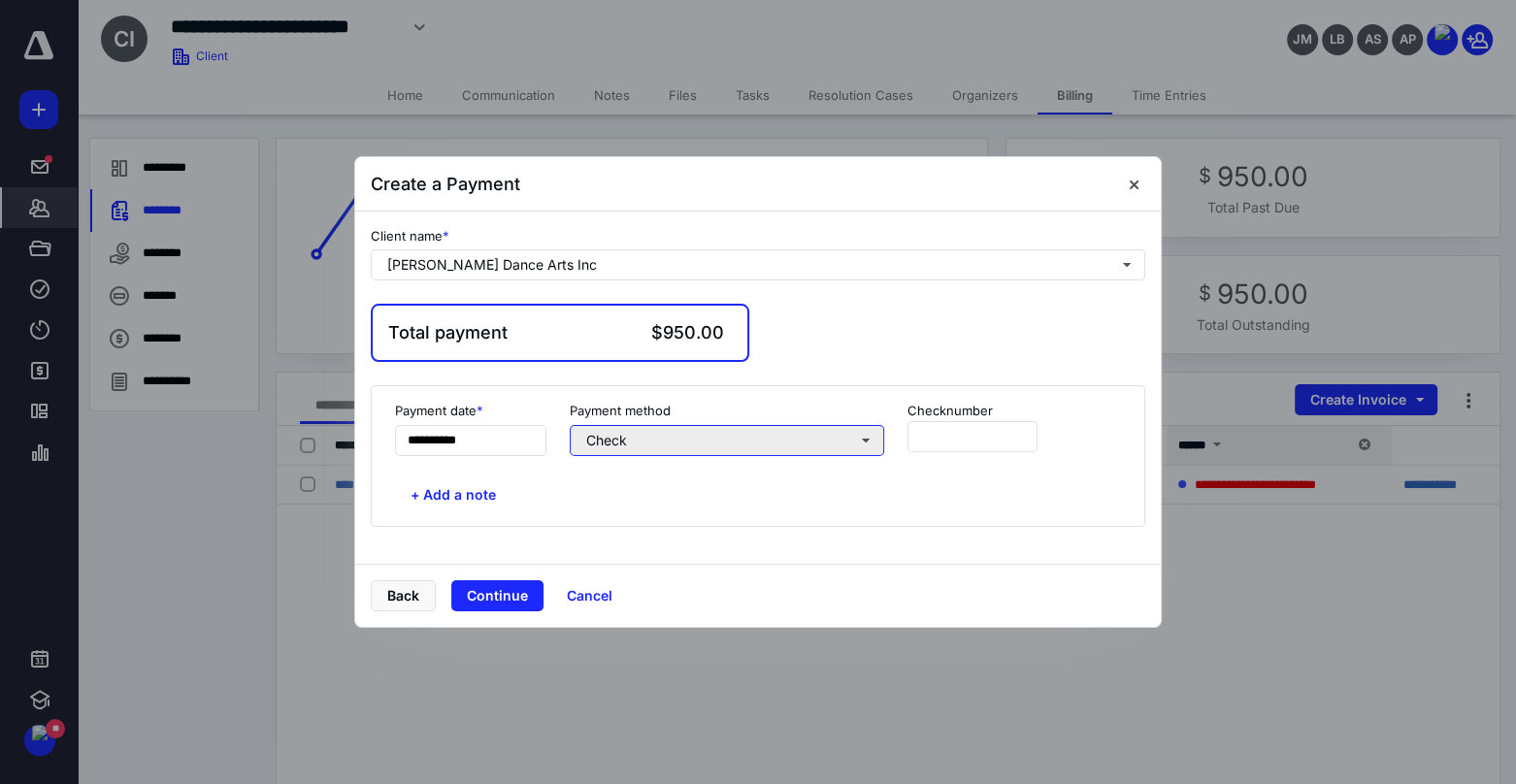 click on "Check" at bounding box center [727, 441] 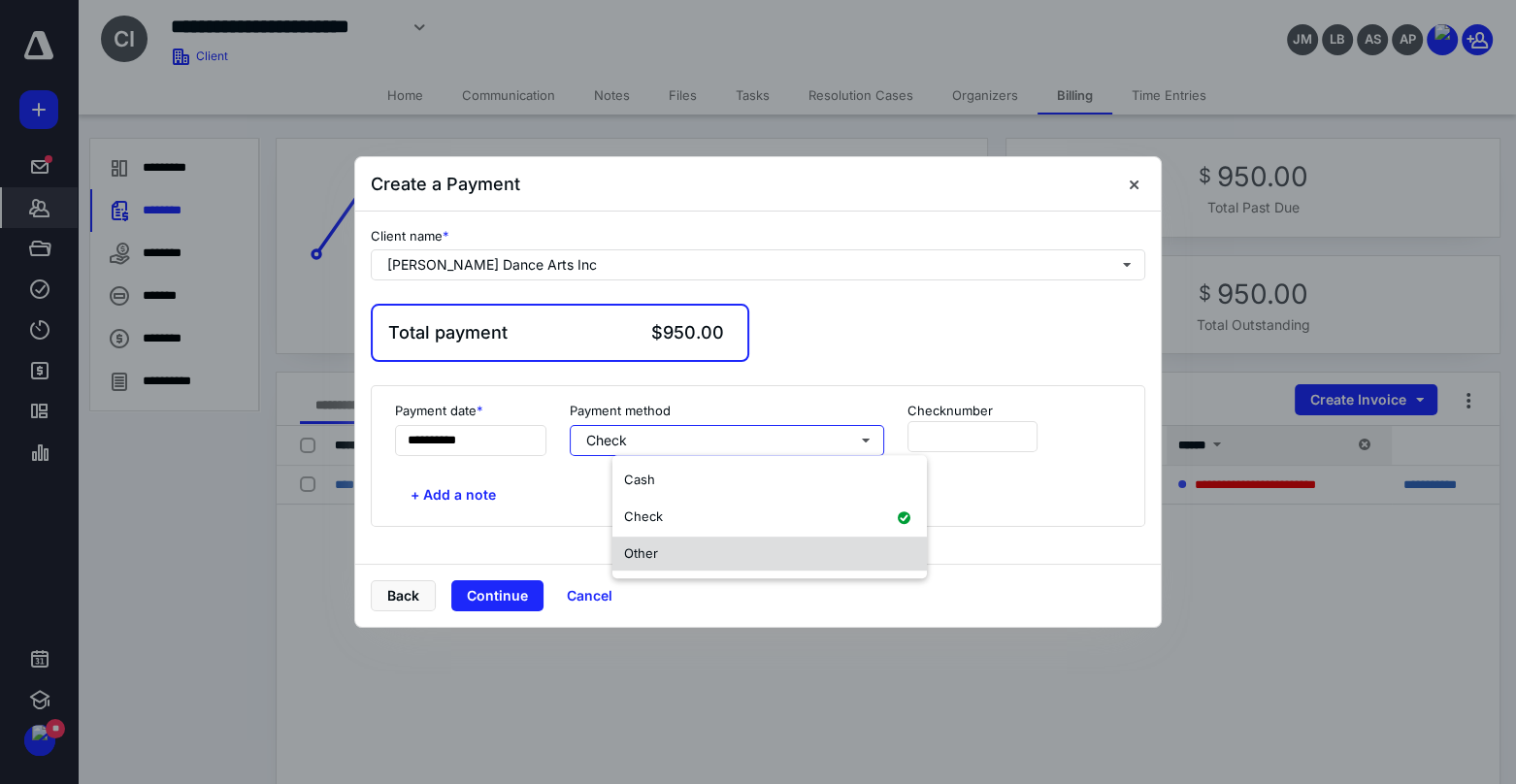 click on "Other" at bounding box center [770, 554] 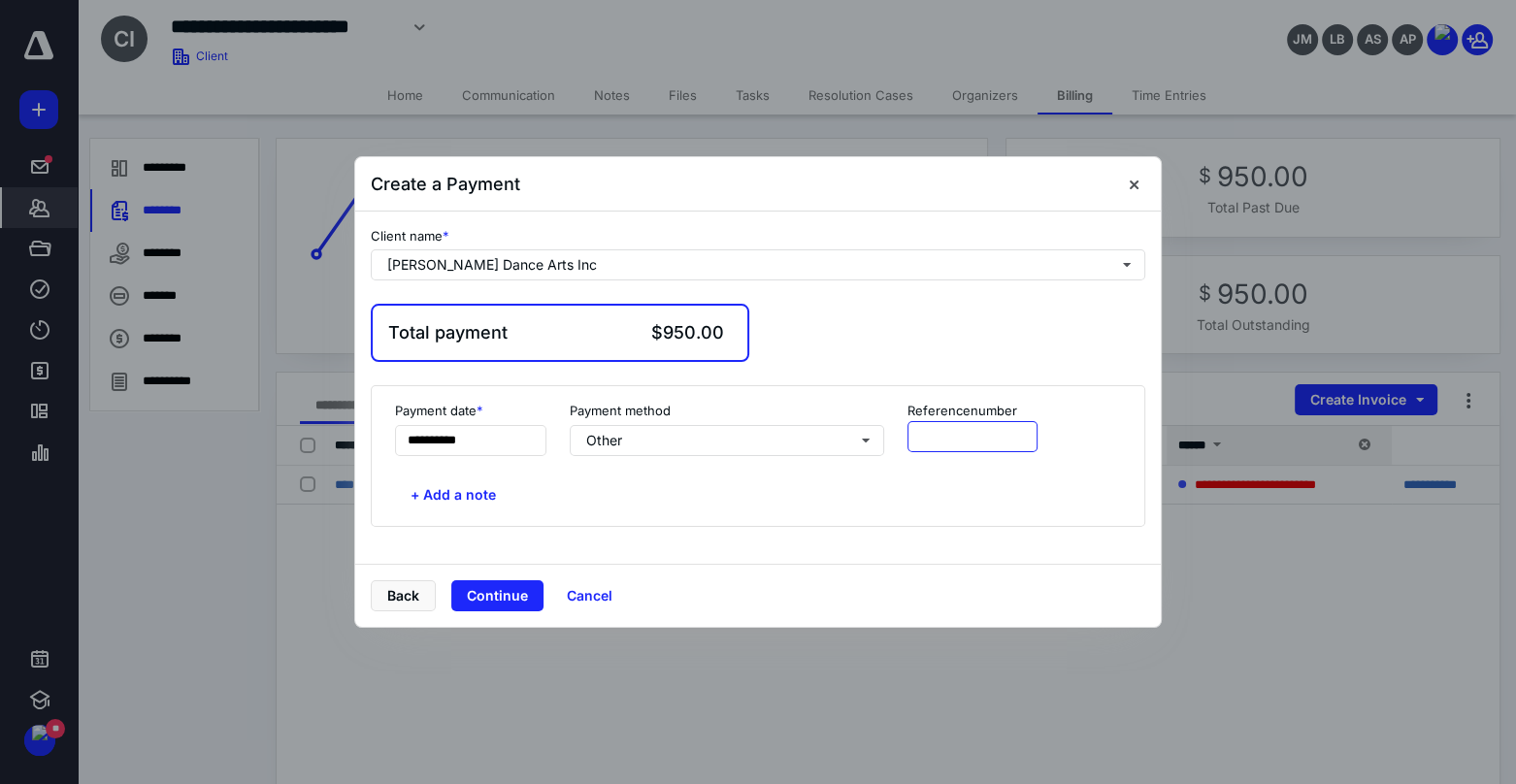 click at bounding box center [972, 437] 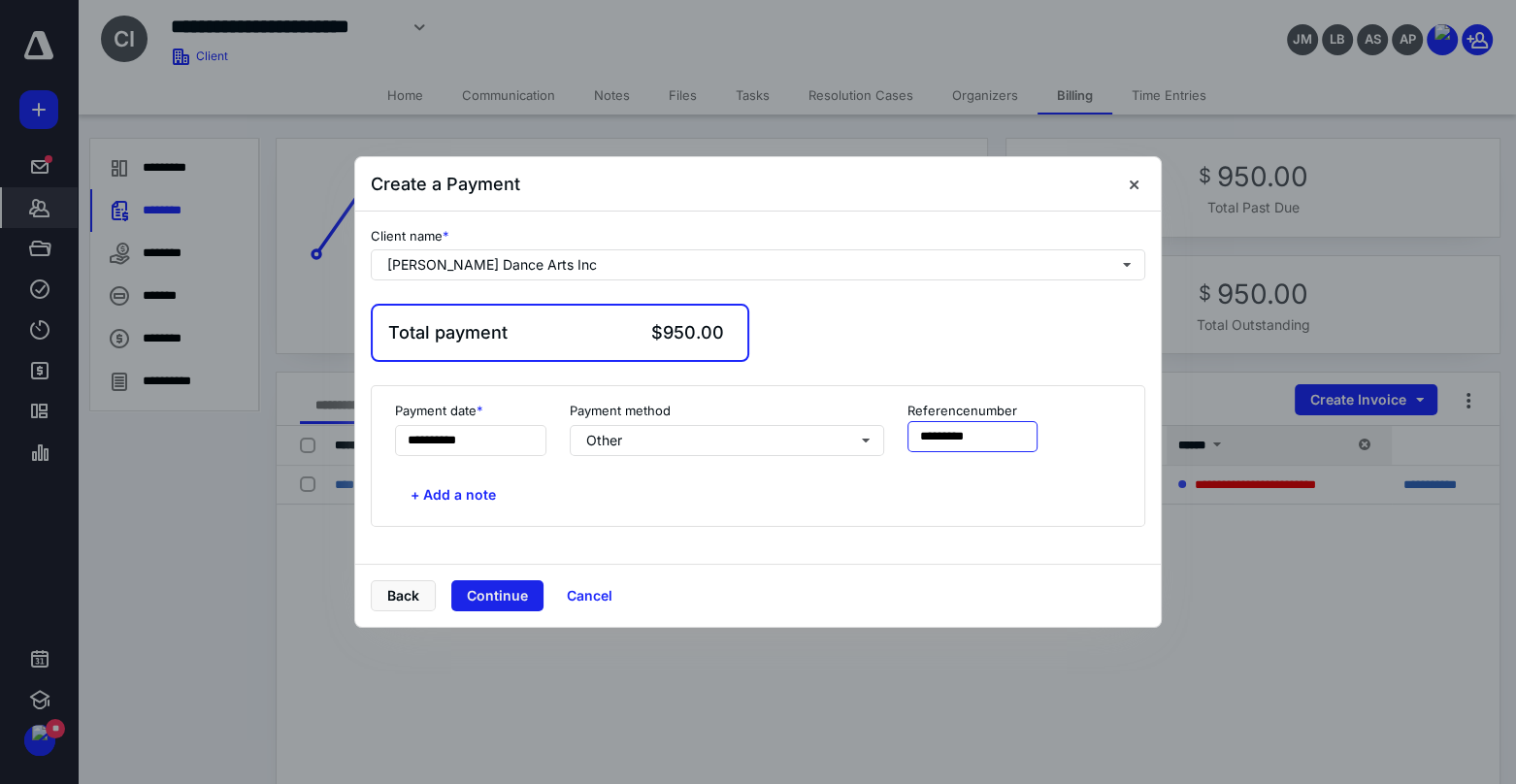 type on "*********" 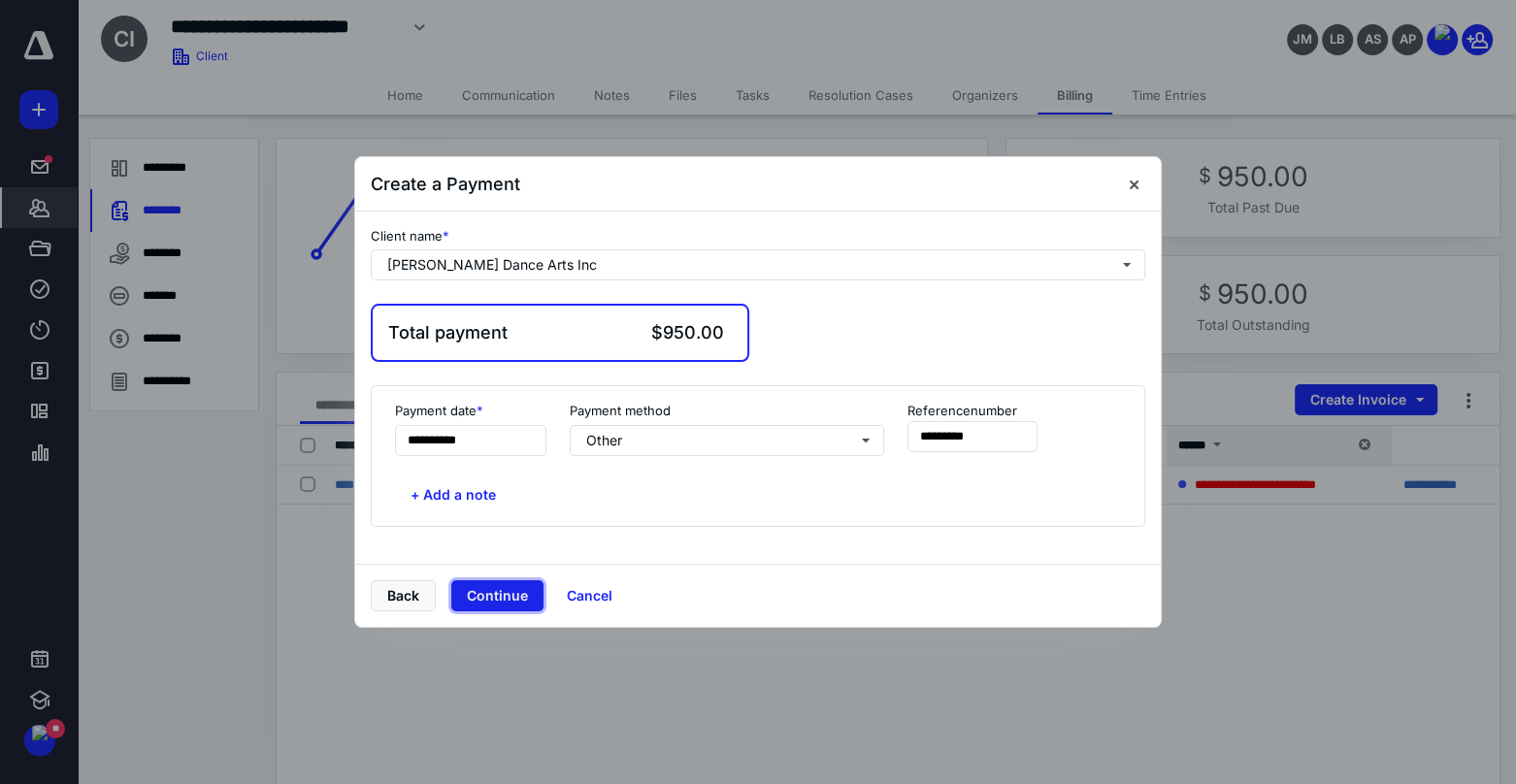 click on "Continue" at bounding box center [497, 596] 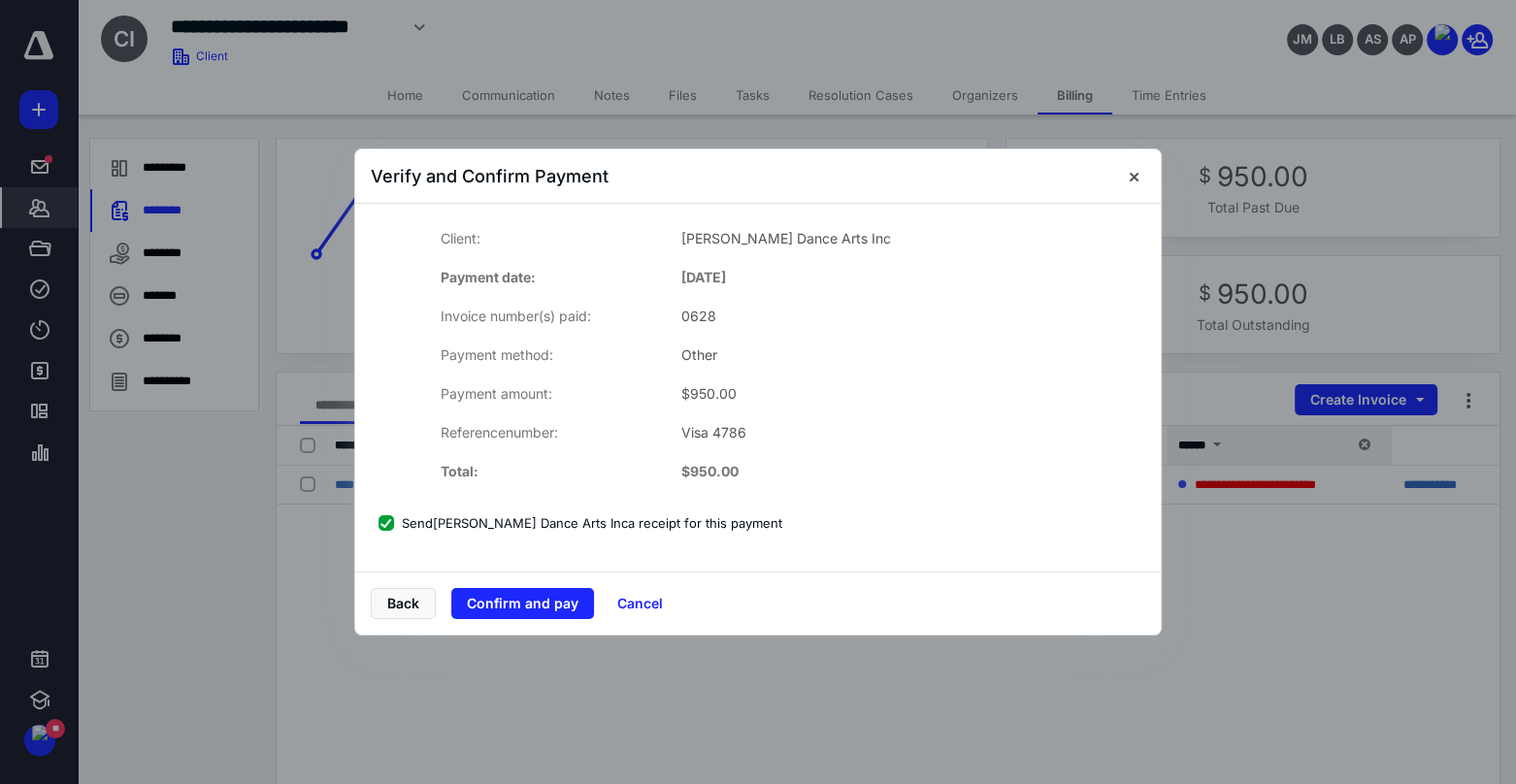 click on "Send  Connolly Dance Arts Inc  a receipt for this payment" at bounding box center (580, 523) 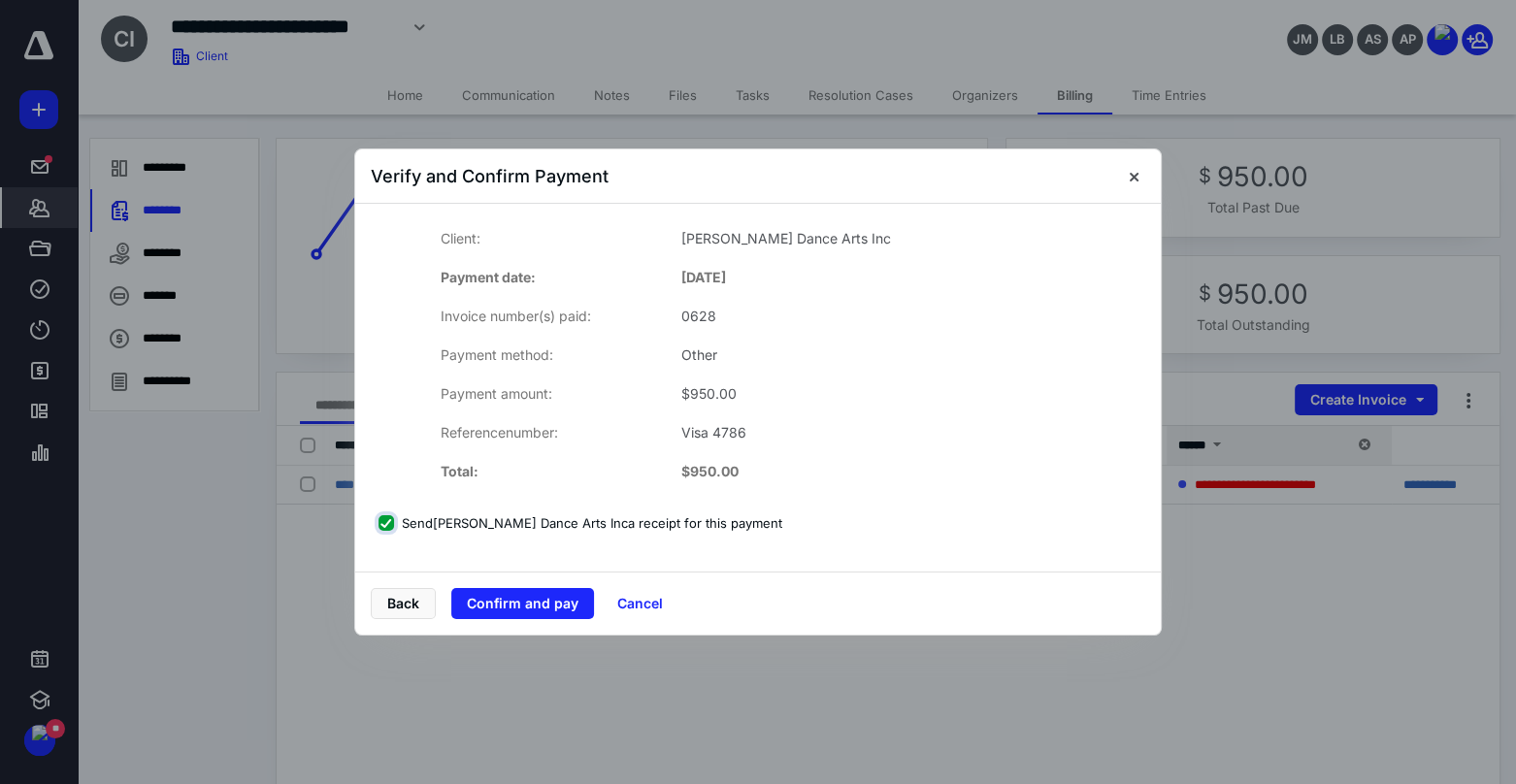click on "Send  Connolly Dance Arts Inc  a receipt for this payment" at bounding box center (388, 523) 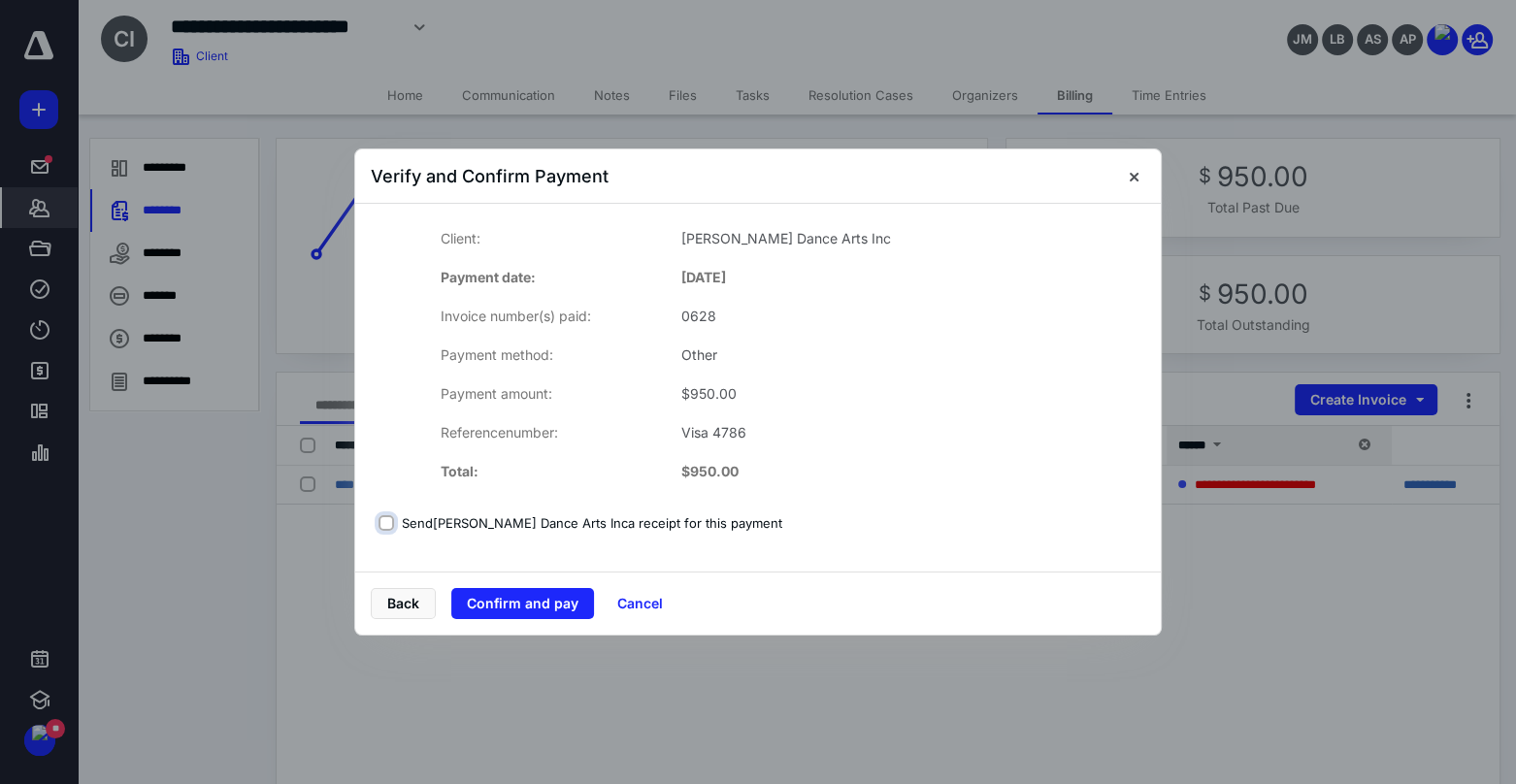 checkbox on "false" 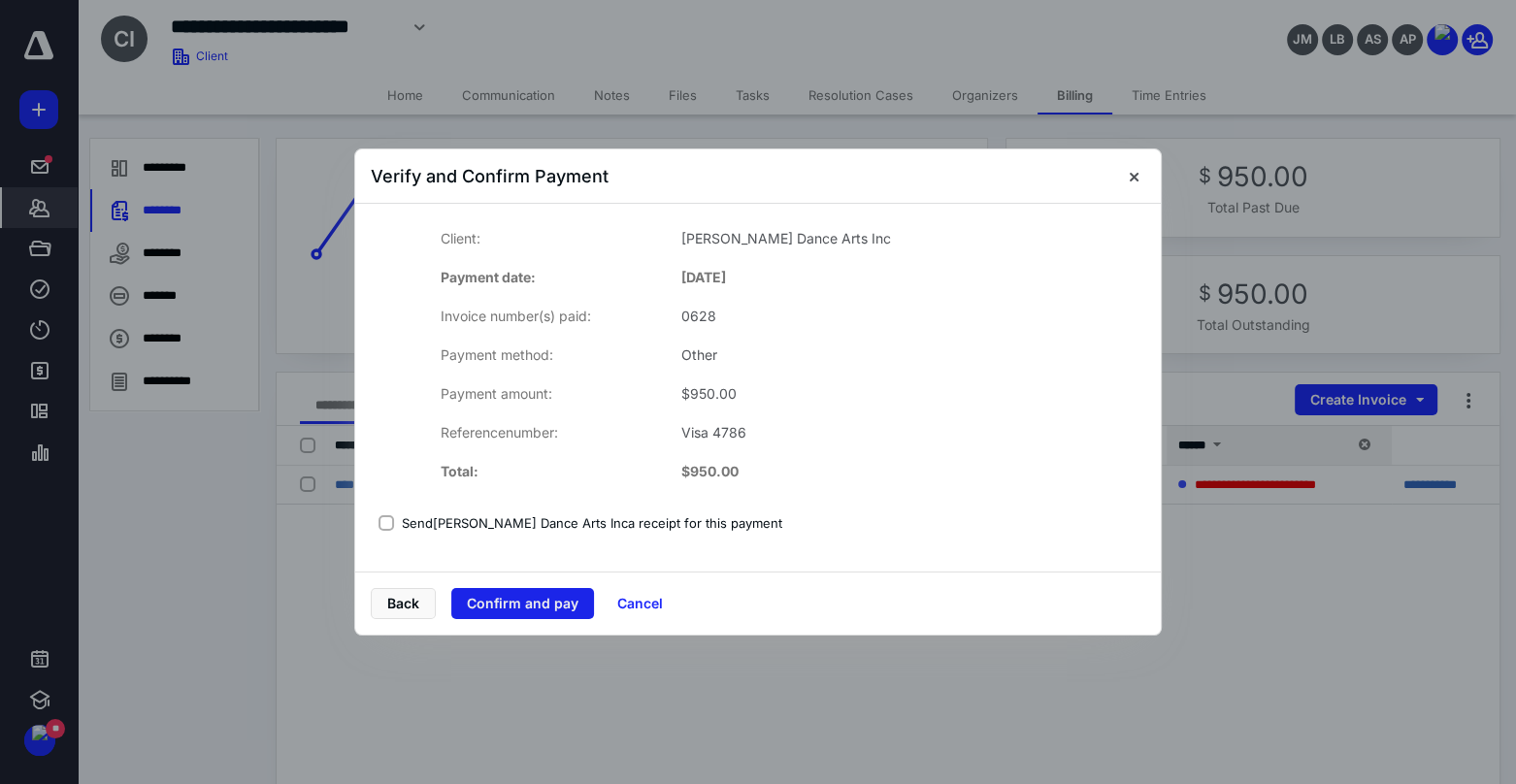 click on "Confirm and pay" at bounding box center (522, 604) 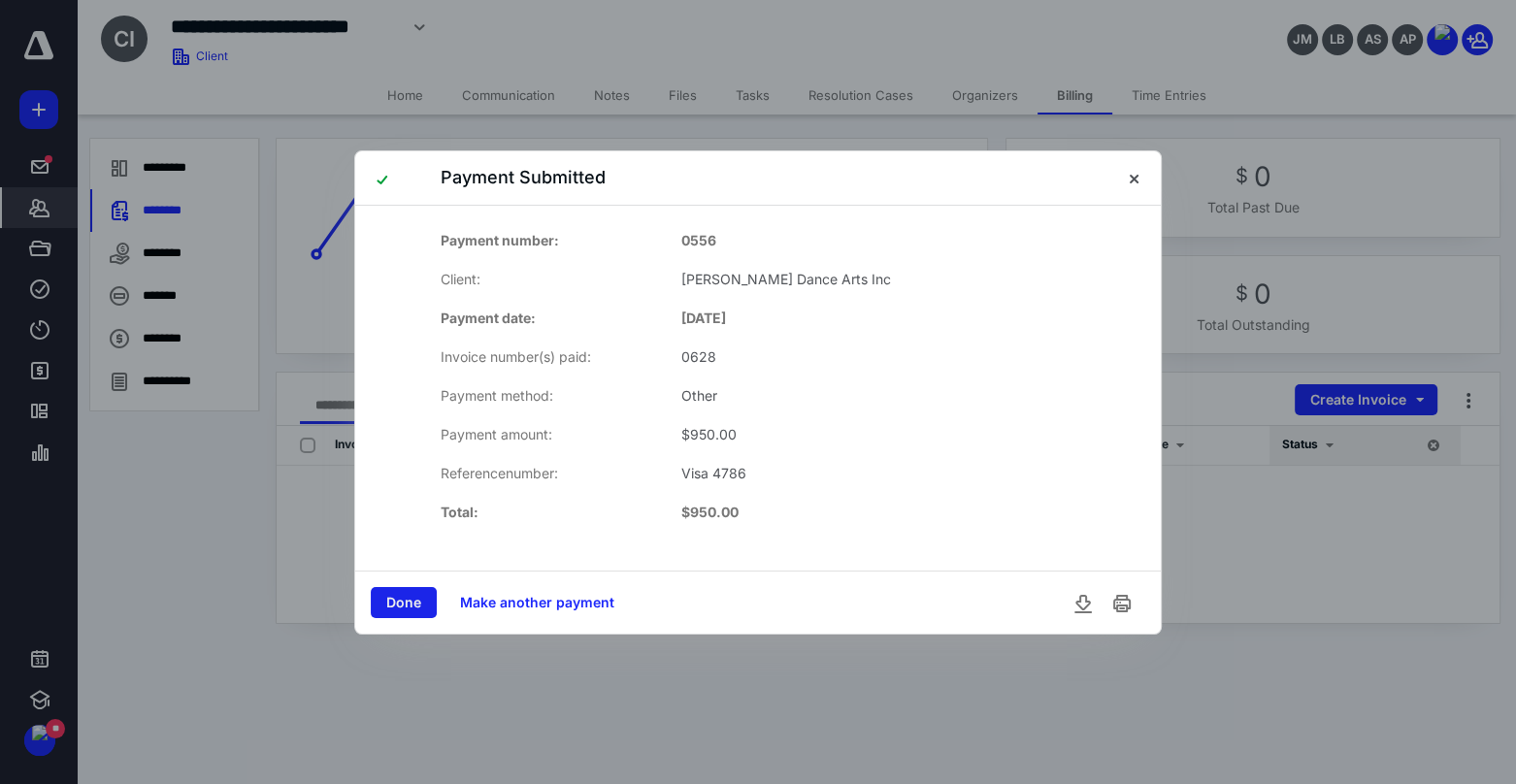 click on "Done" at bounding box center (404, 603) 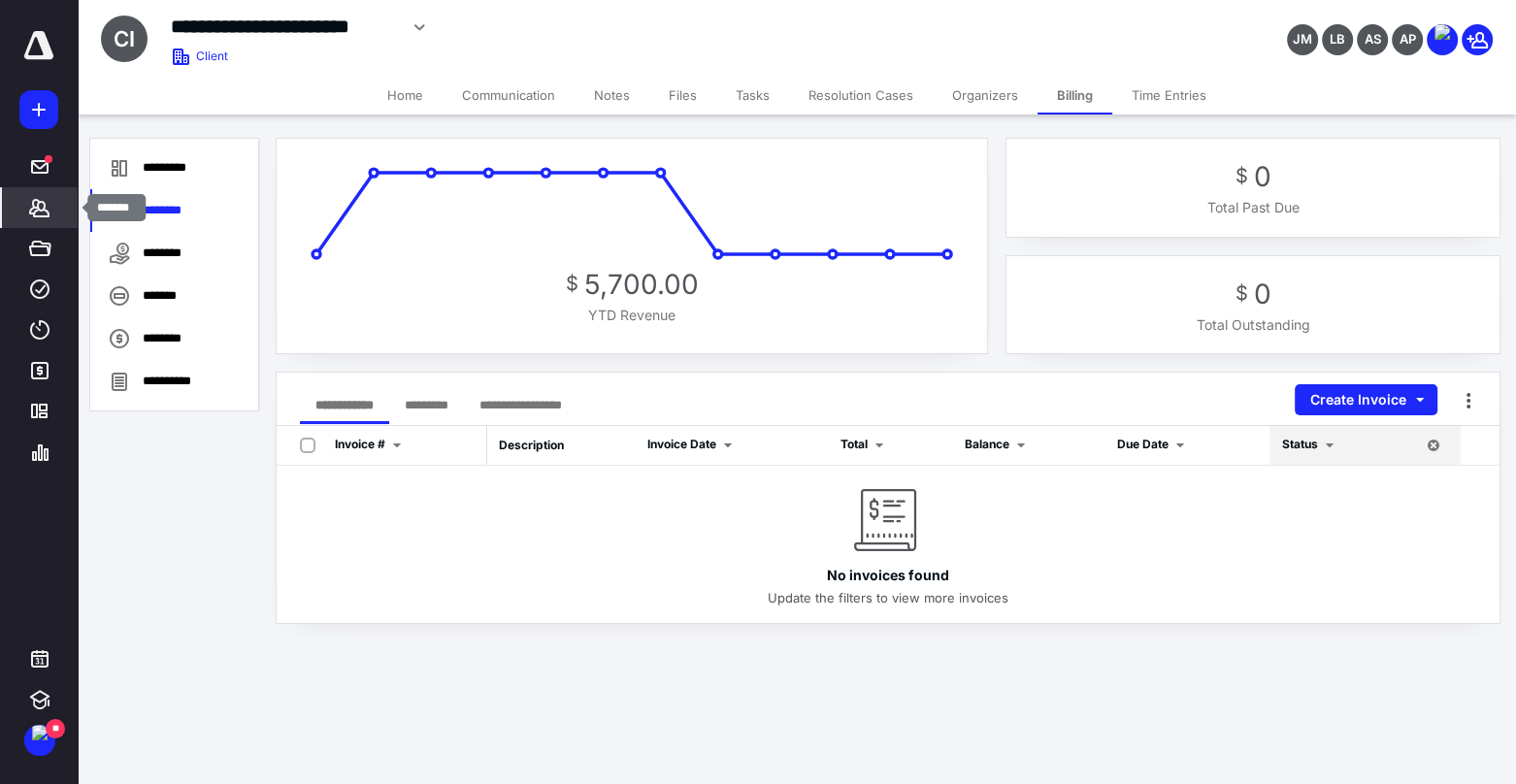click 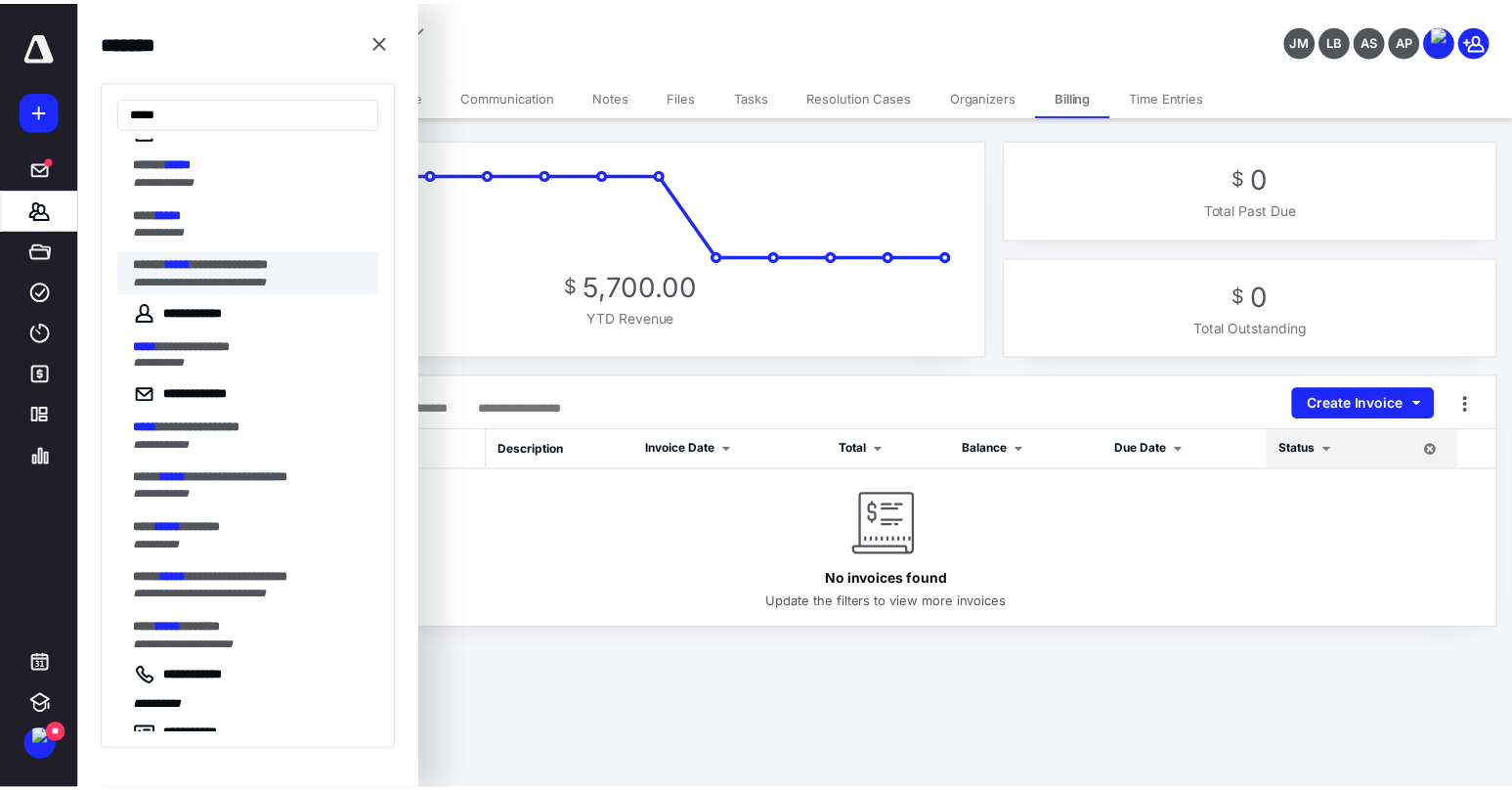scroll, scrollTop: 0, scrollLeft: 0, axis: both 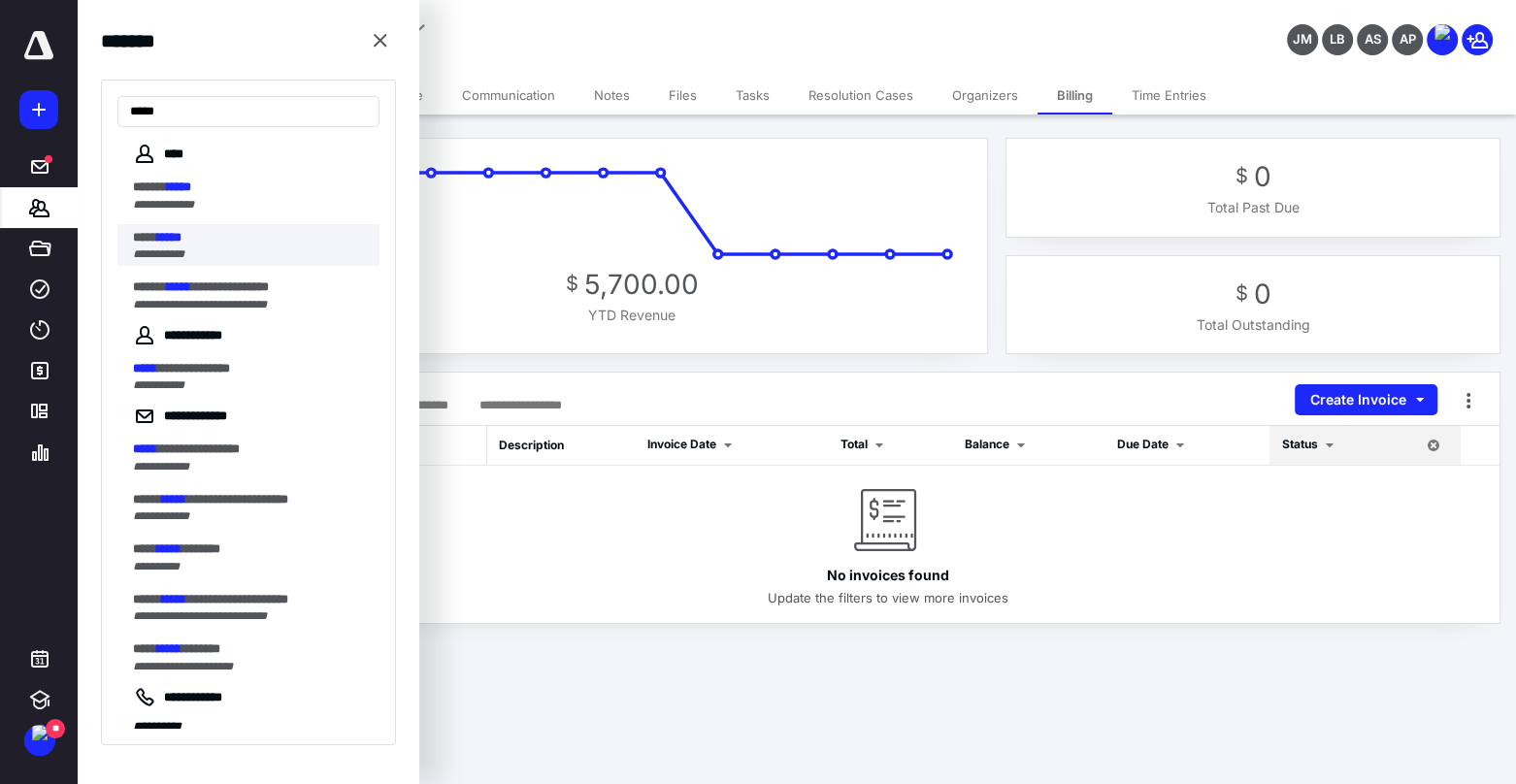 type on "*****" 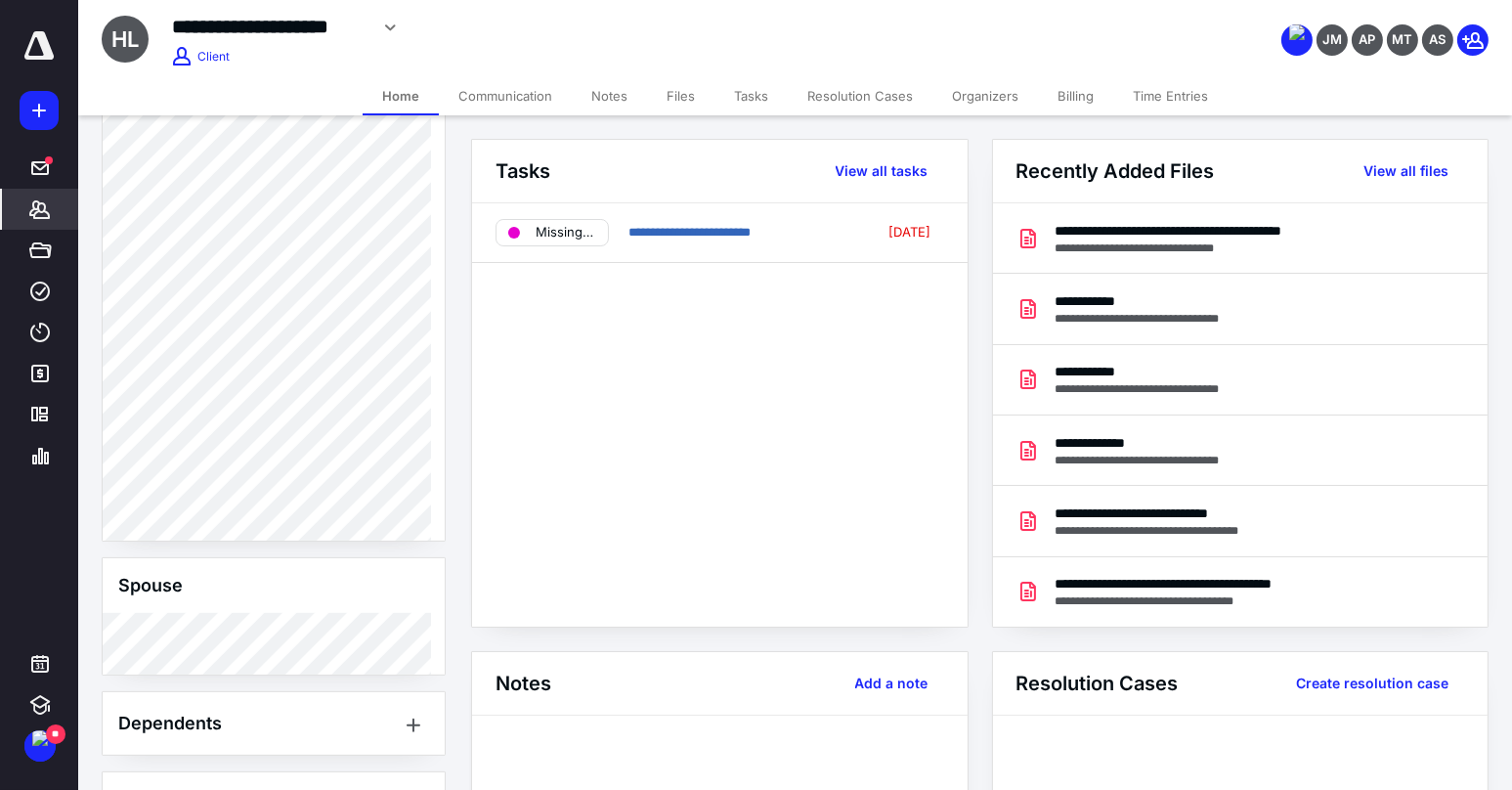 scroll, scrollTop: 978, scrollLeft: 0, axis: vertical 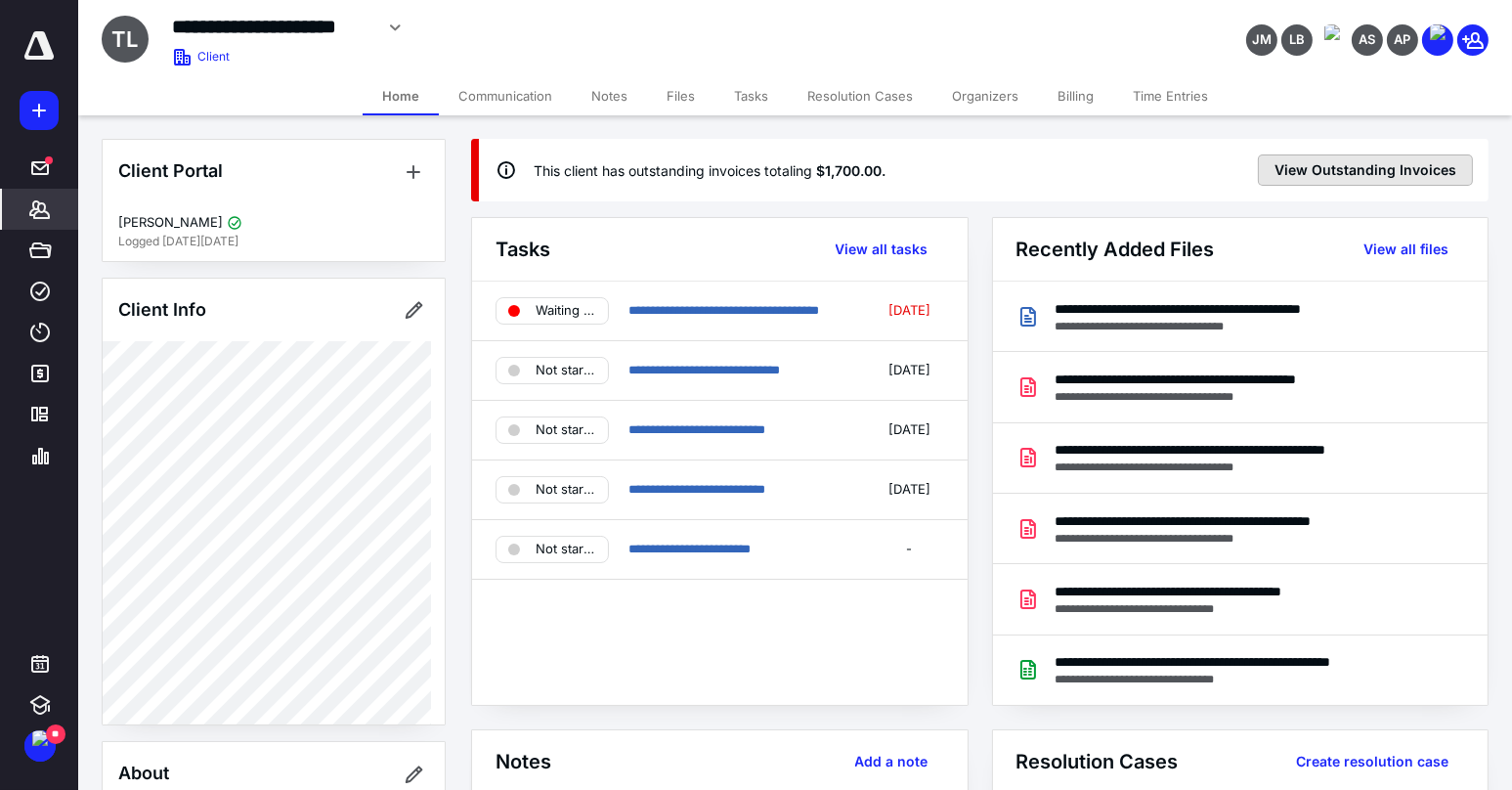 click on "View Outstanding Invoices" at bounding box center [1365, 170] 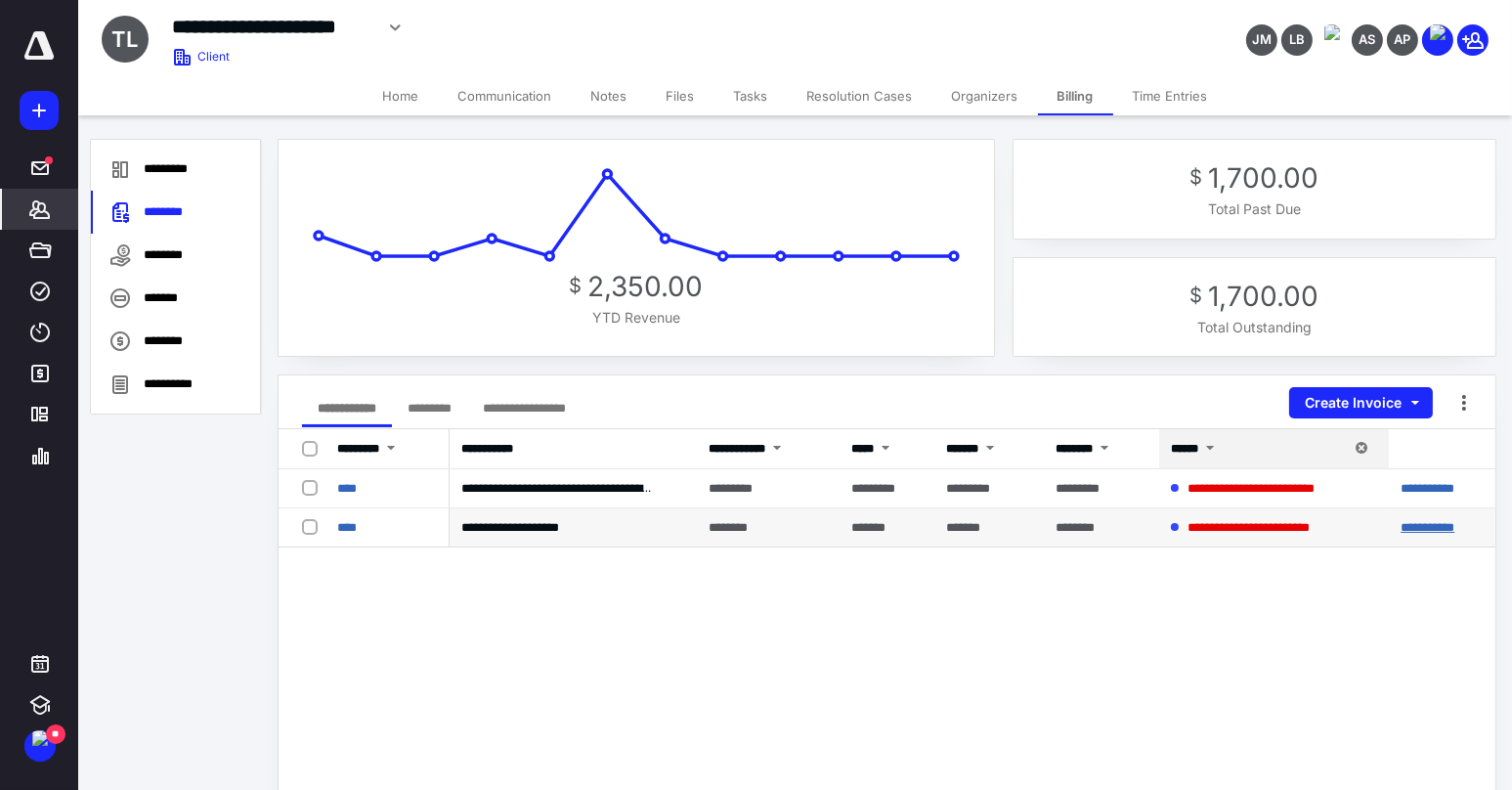 click on "**********" at bounding box center (1427, 527) 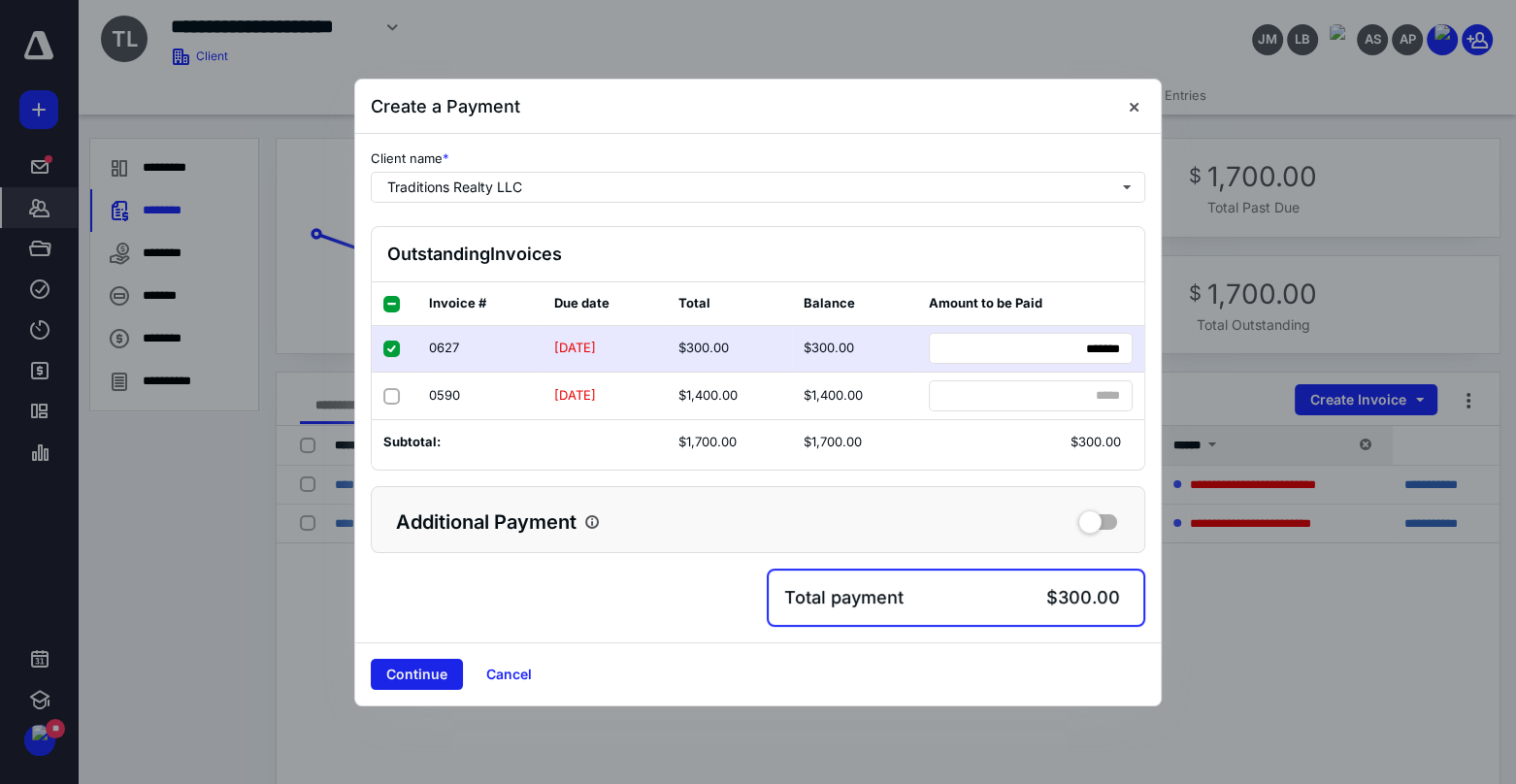 click on "Continue" at bounding box center [416, 674] 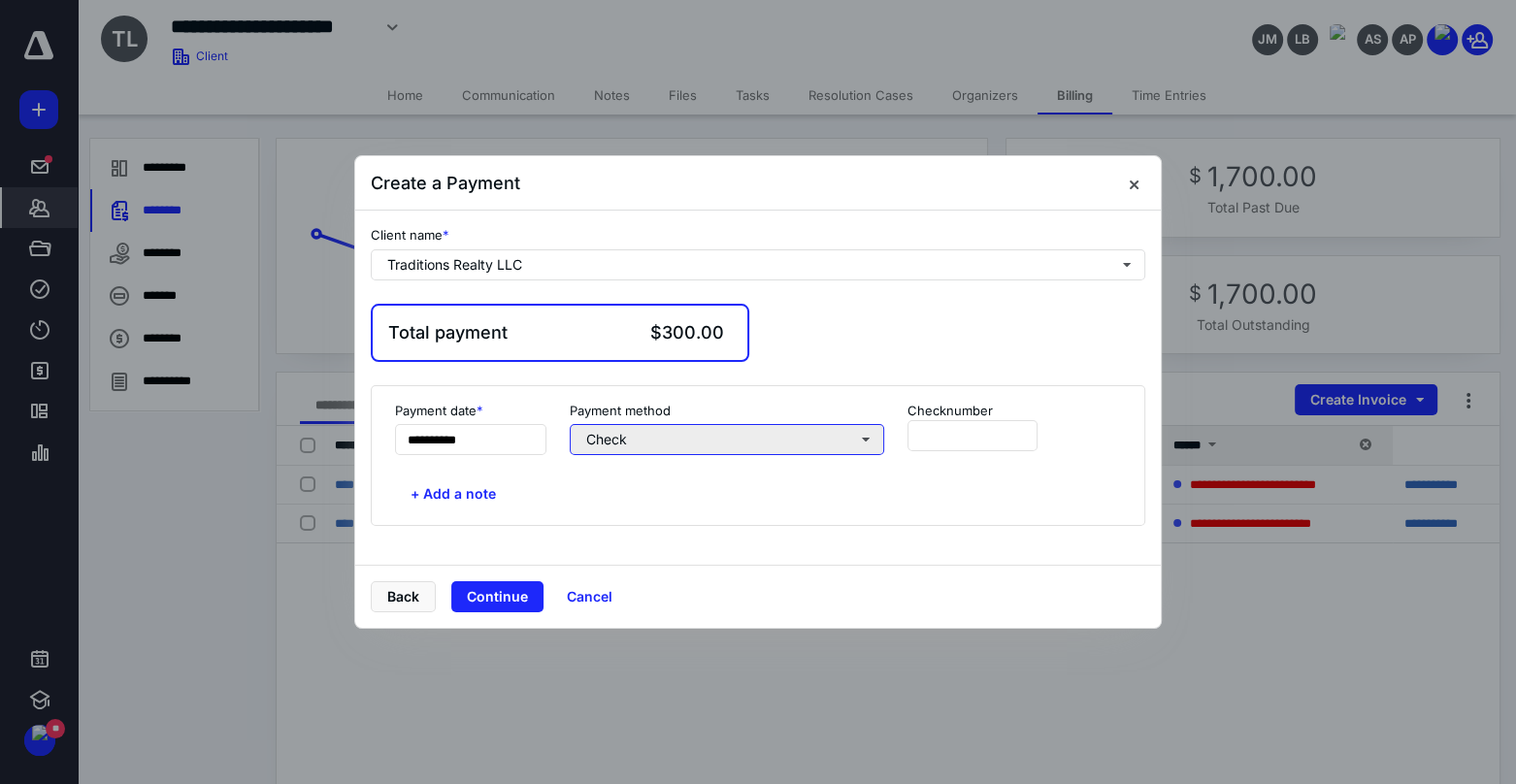 click on "Check" at bounding box center (727, 440) 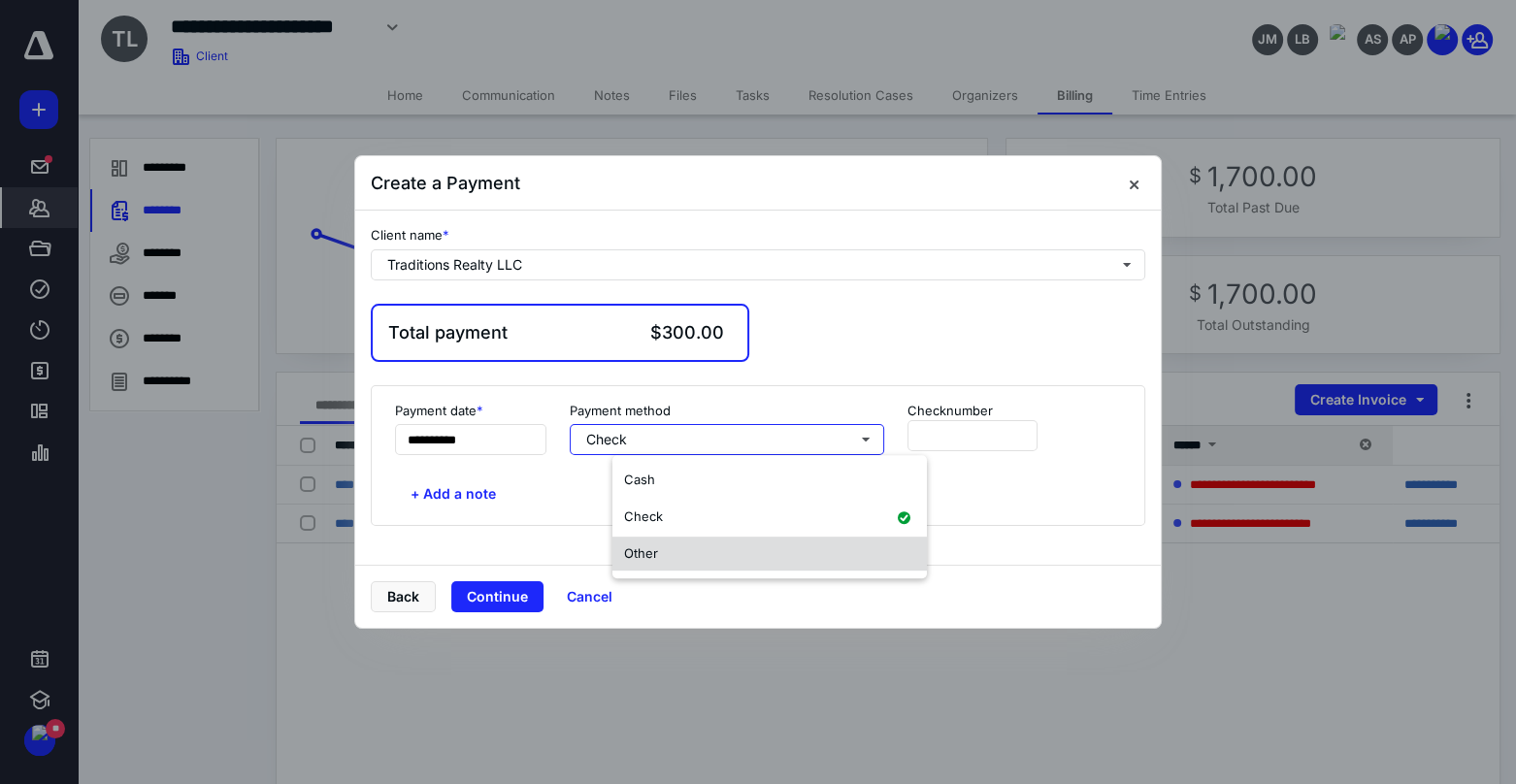 click on "Other" at bounding box center [770, 554] 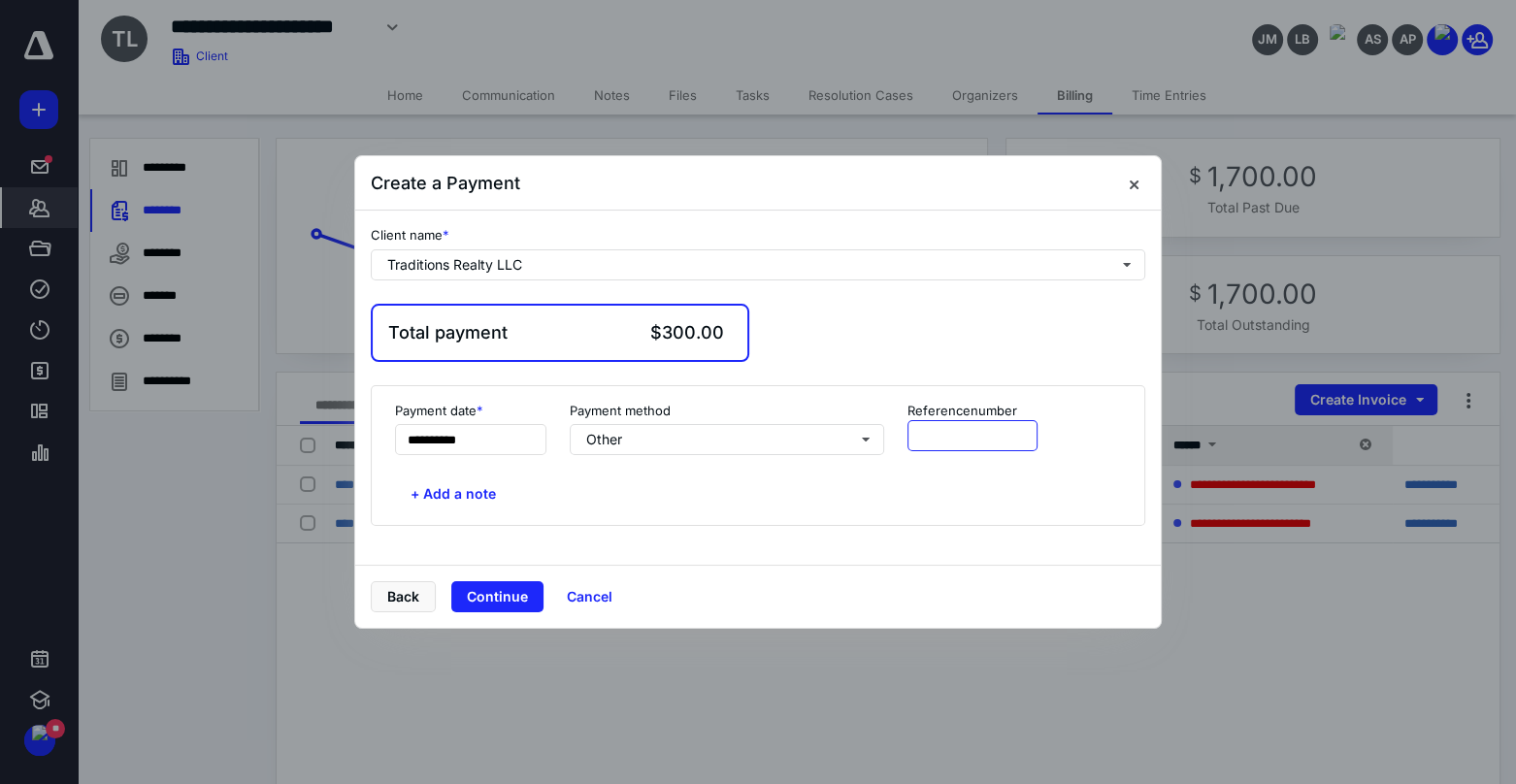 click at bounding box center (972, 436) 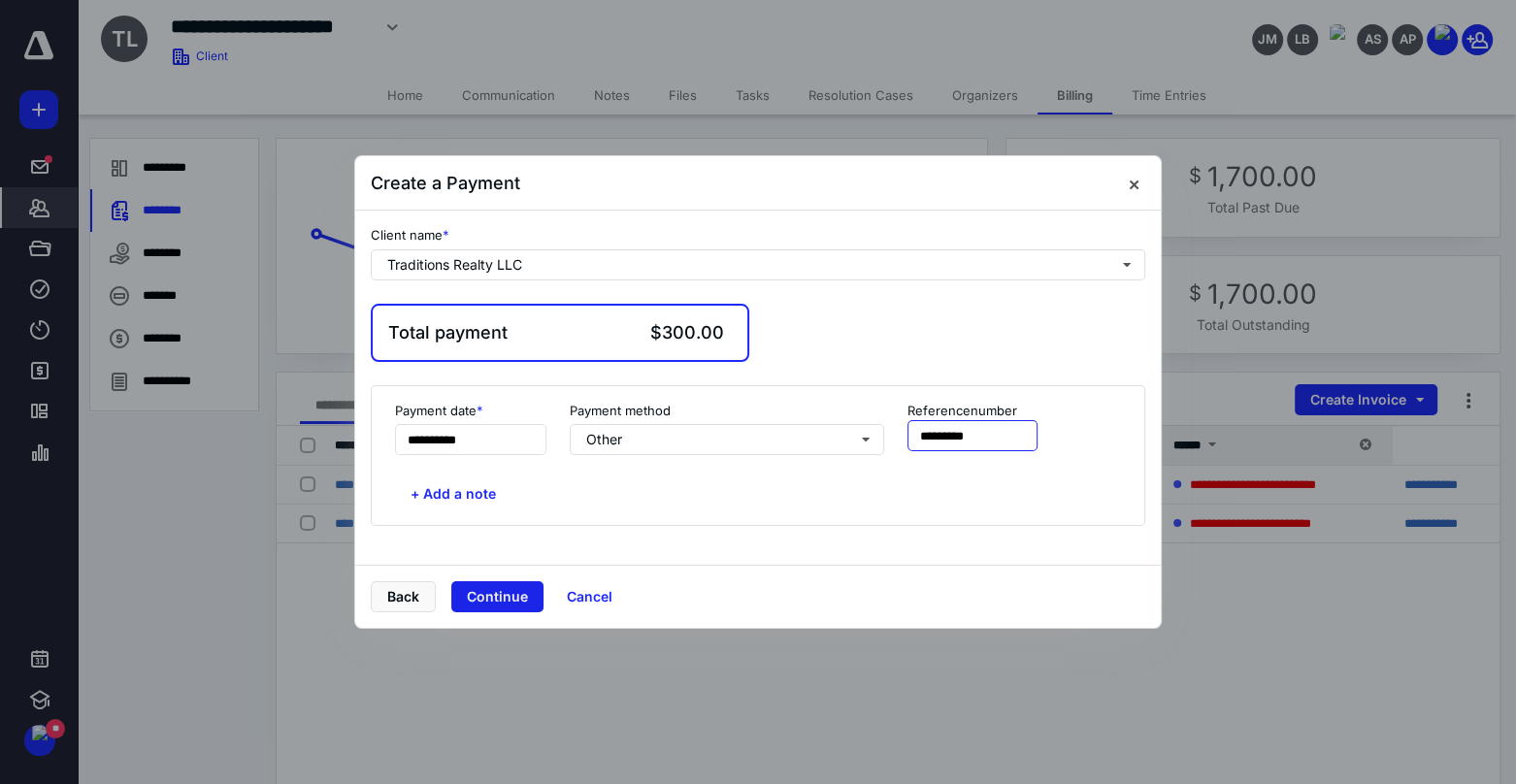 type on "*********" 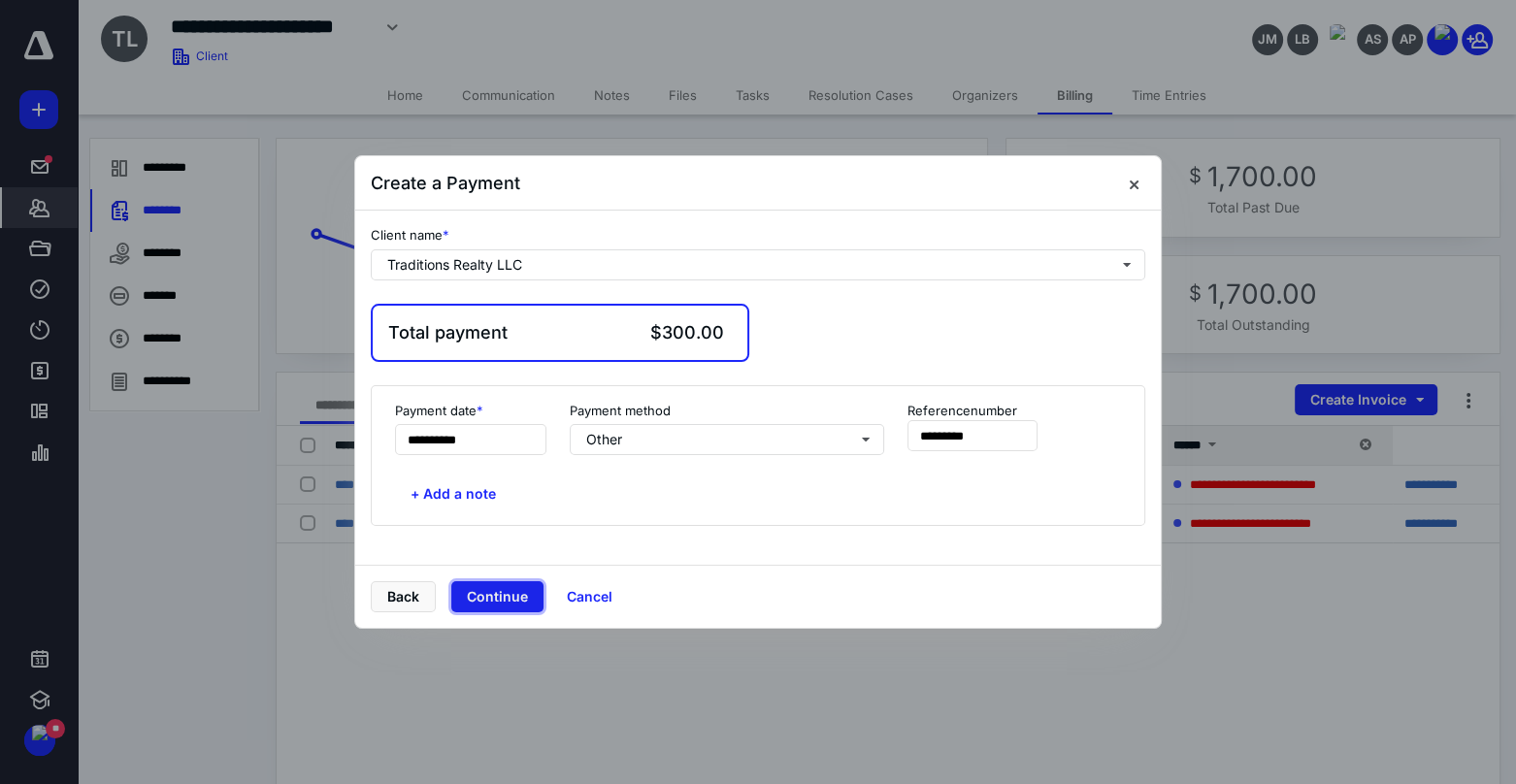 click on "Continue" at bounding box center (497, 597) 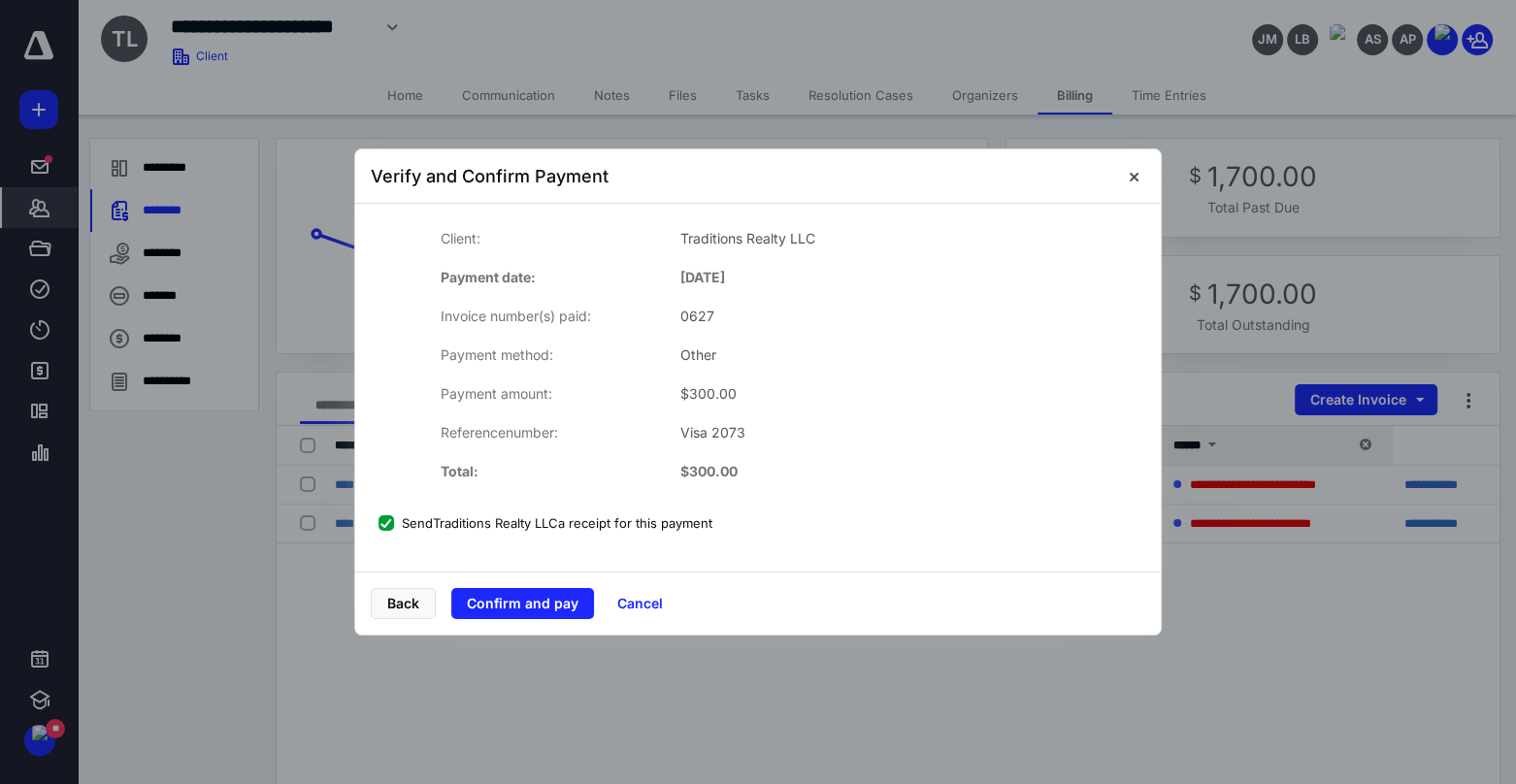 click on "Send  Traditions Realty LLC  a receipt for this payment" at bounding box center (545, 523) 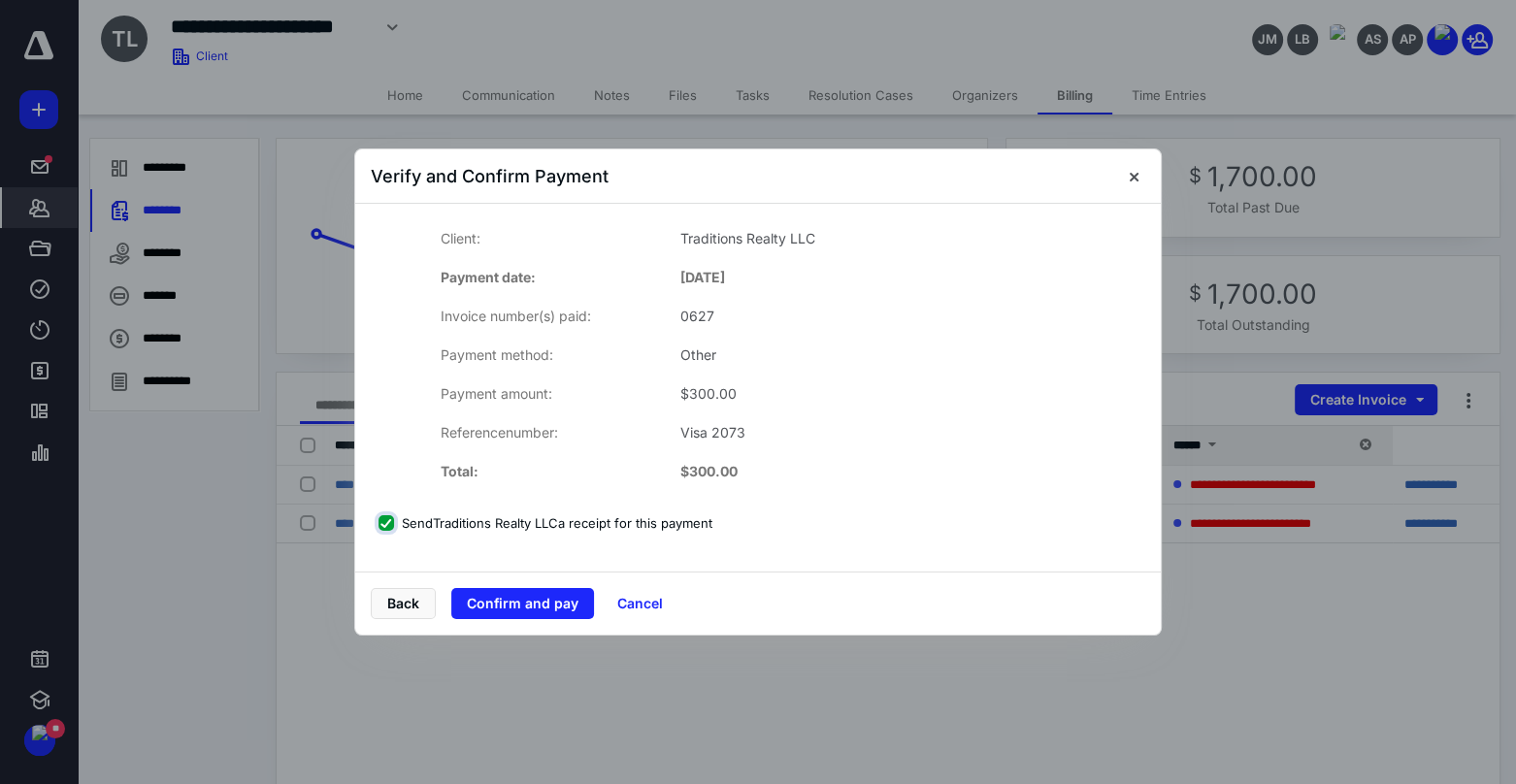 click on "Send  Traditions Realty LLC  a receipt for this payment" at bounding box center [388, 523] 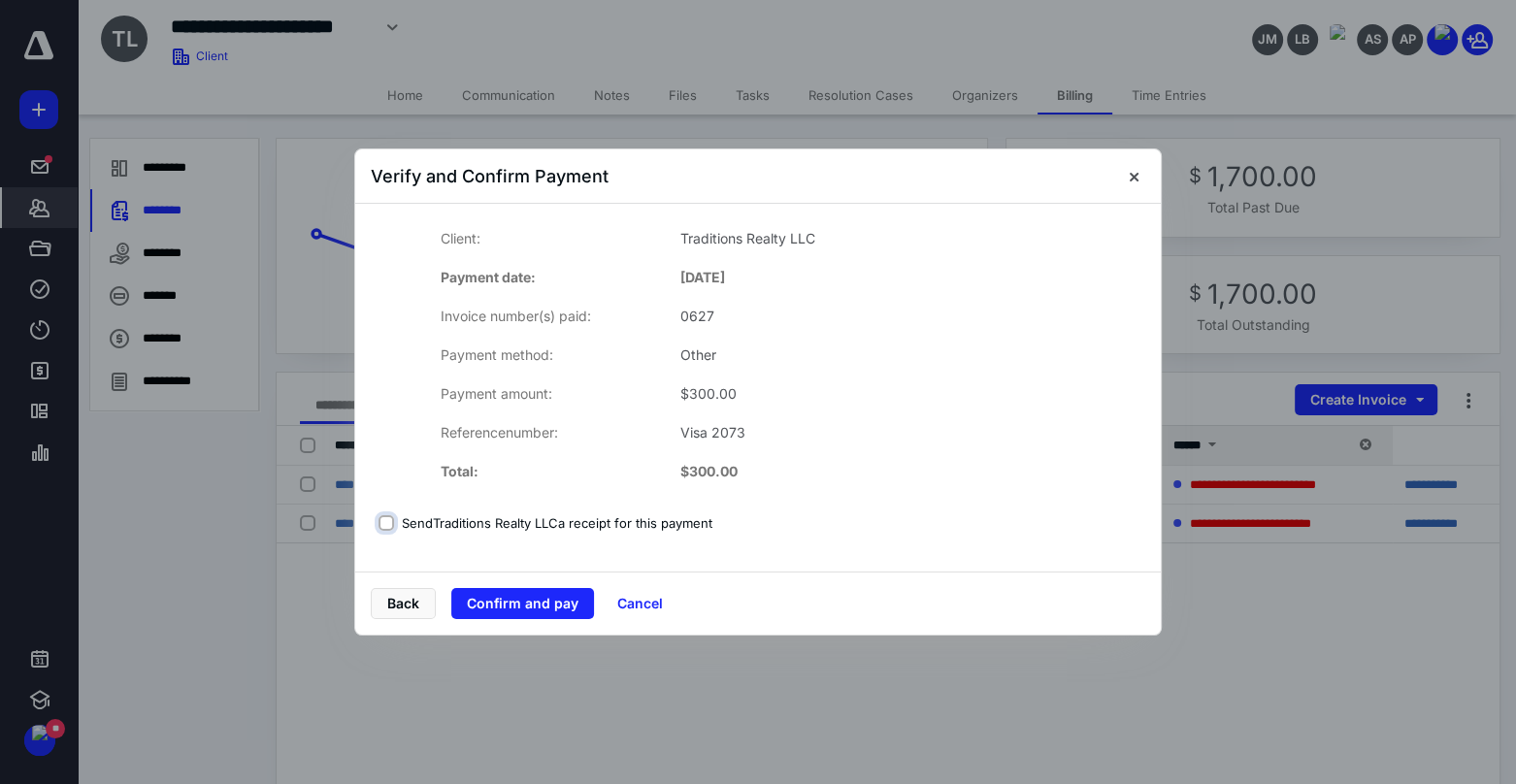 checkbox on "false" 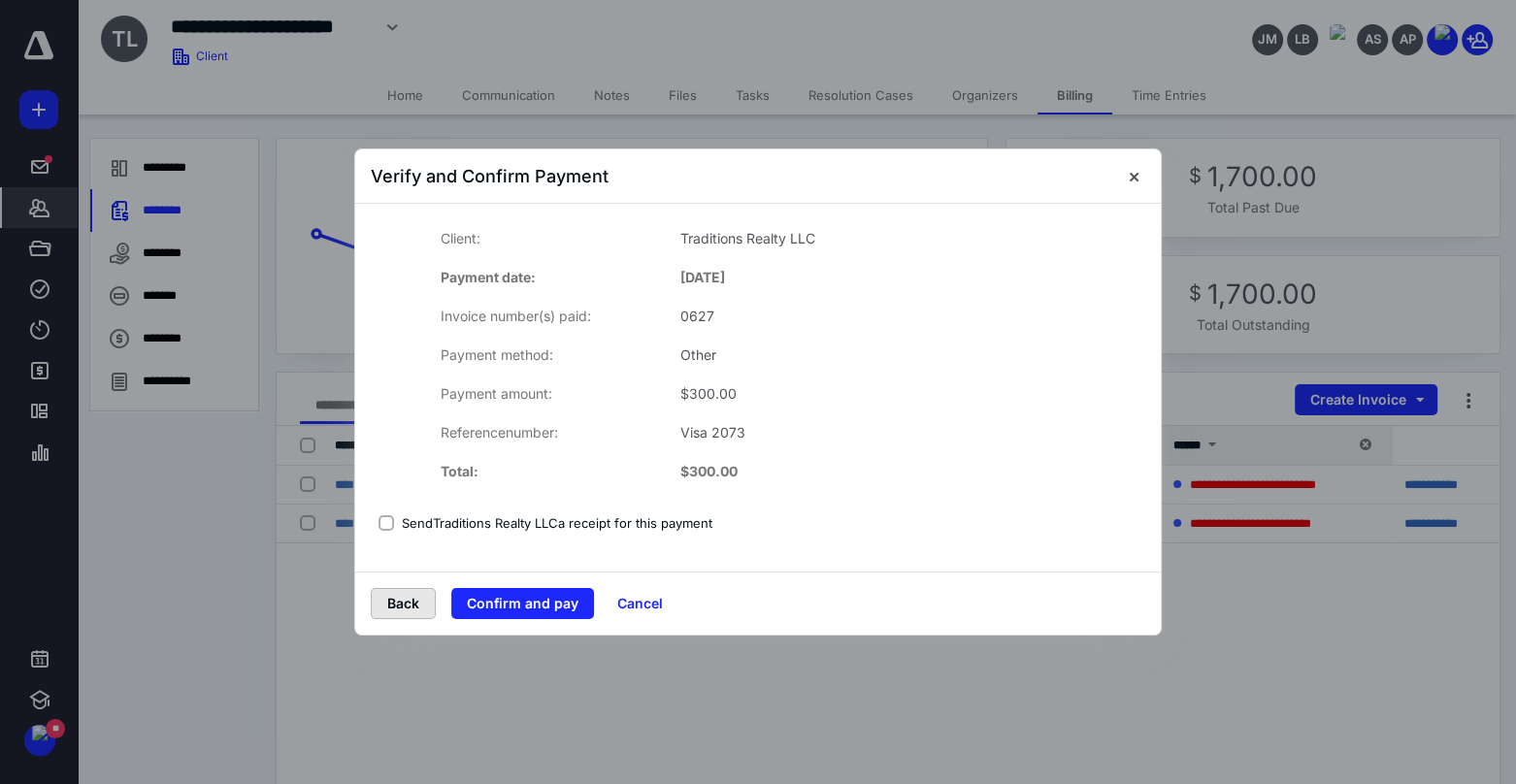 click on "Back" at bounding box center (403, 604) 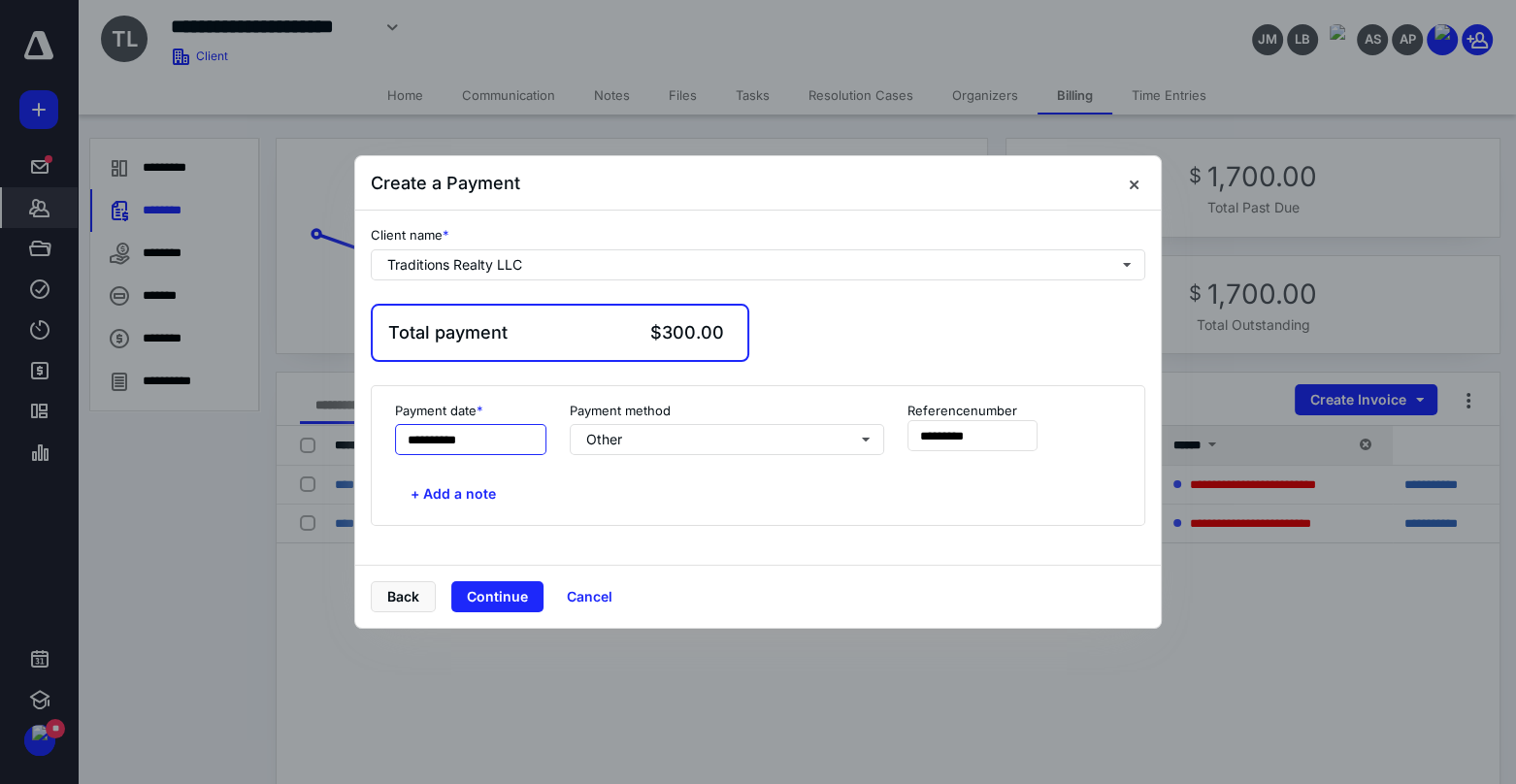 click on "**********" at bounding box center [471, 440] 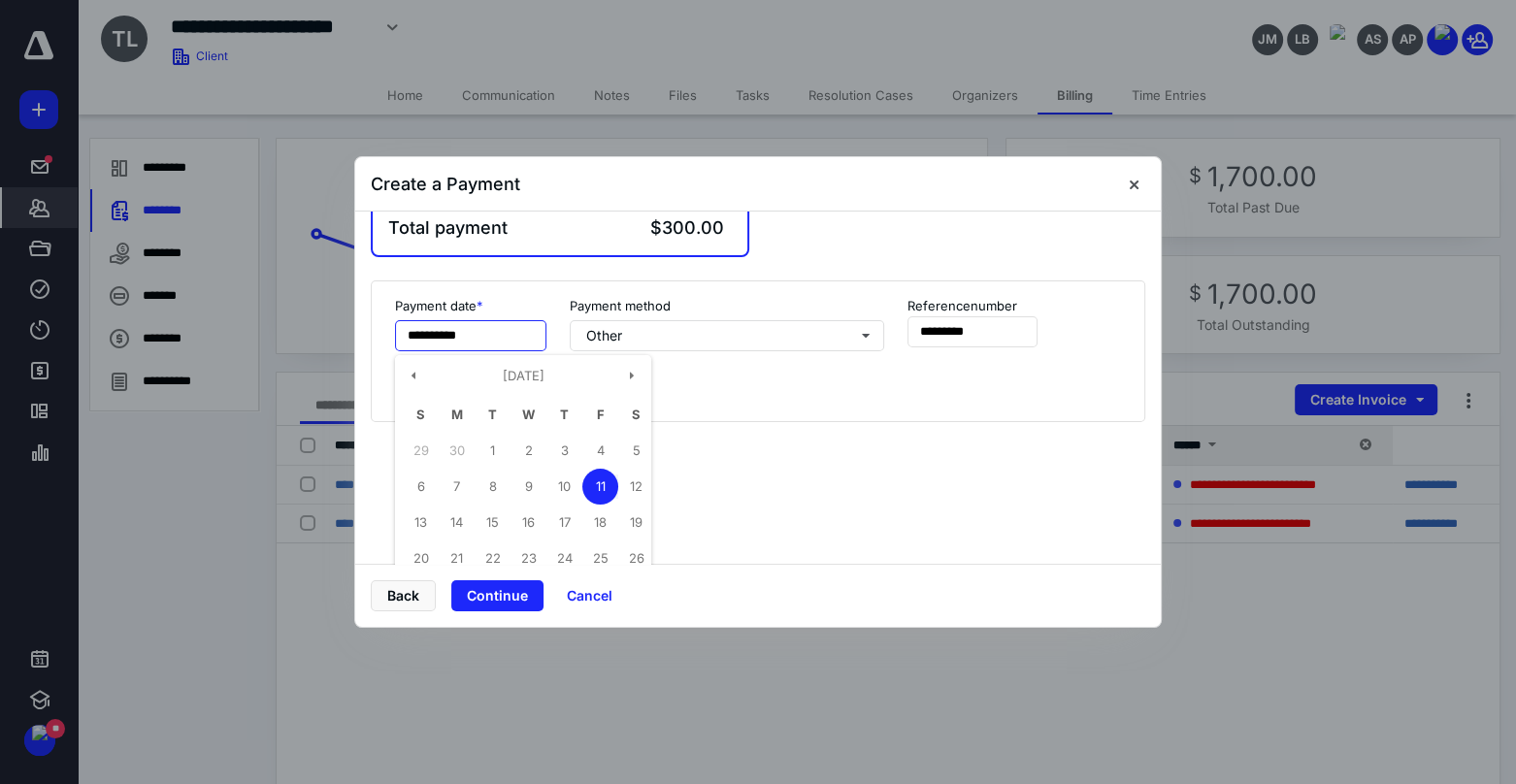 scroll, scrollTop: 161, scrollLeft: 0, axis: vertical 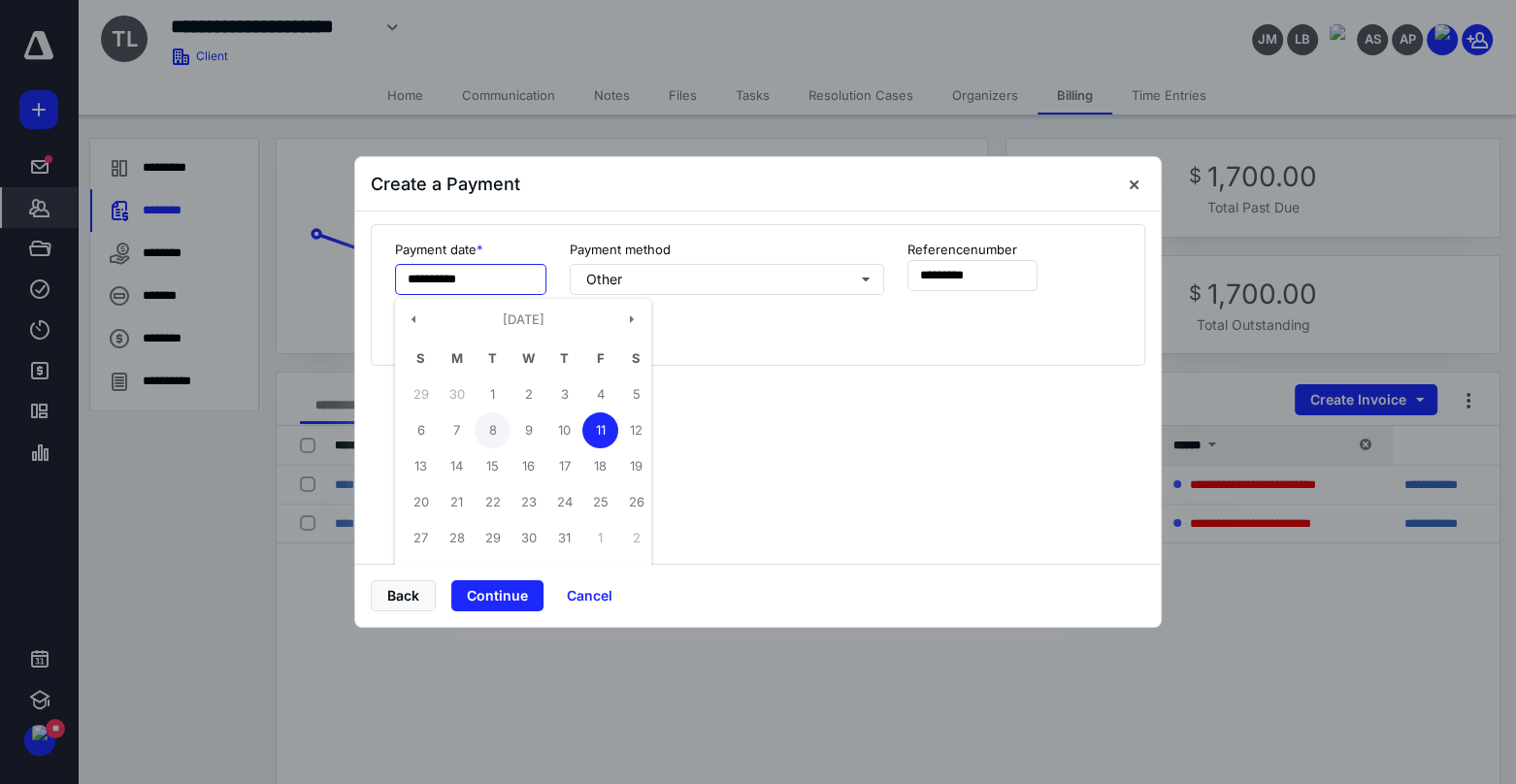 click on "8" at bounding box center [492, 430] 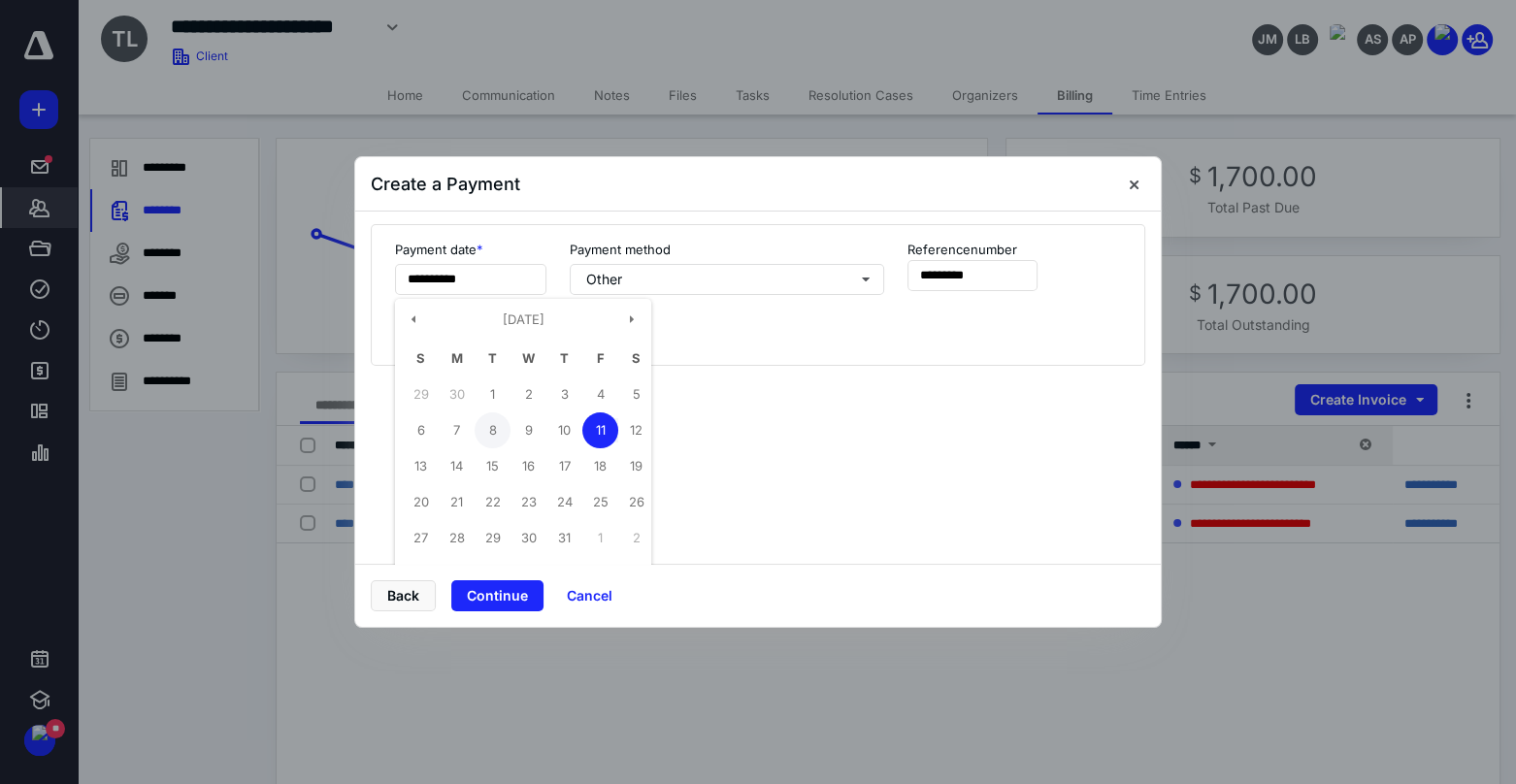 type on "**********" 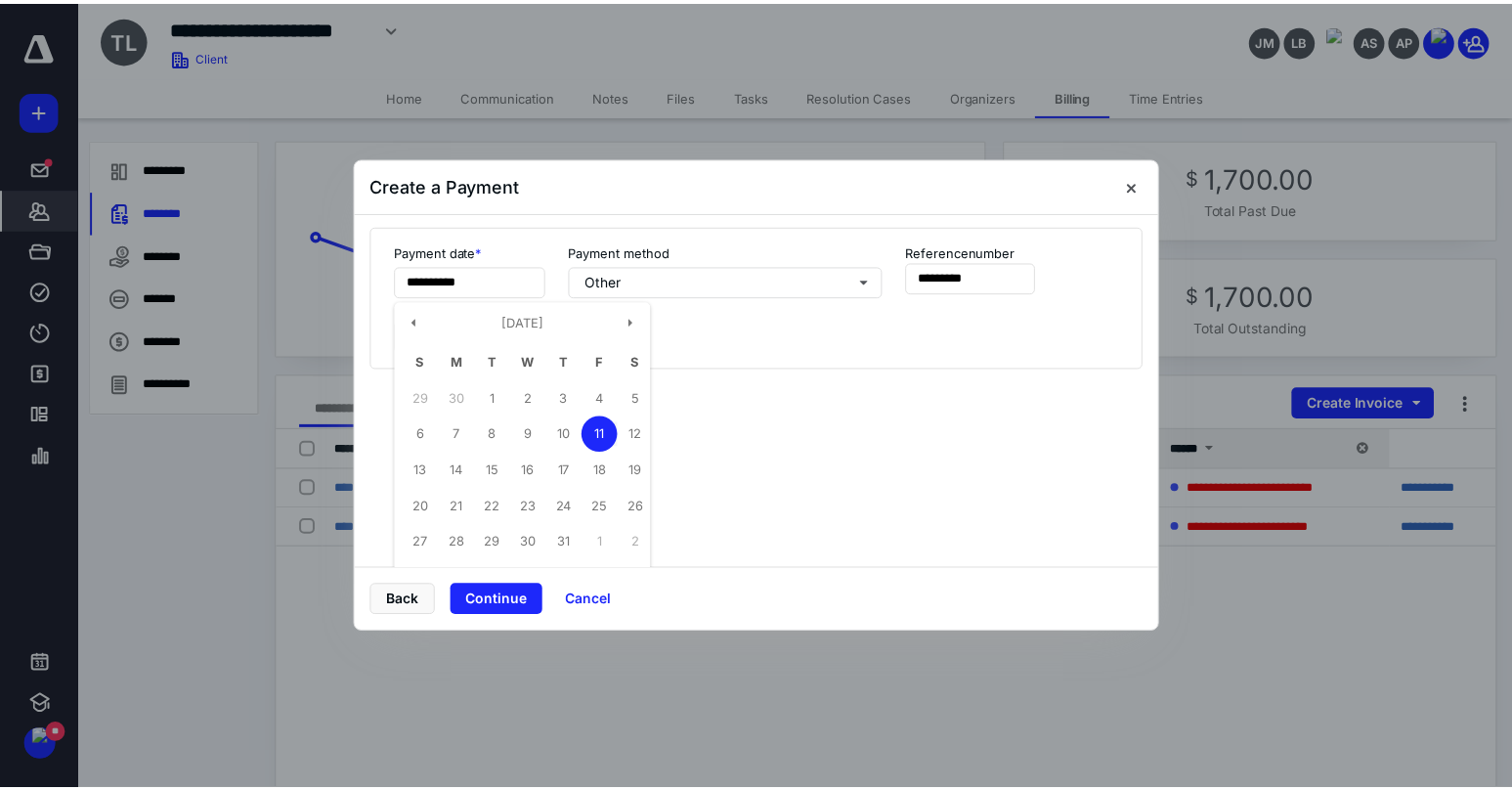 scroll, scrollTop: 0, scrollLeft: 0, axis: both 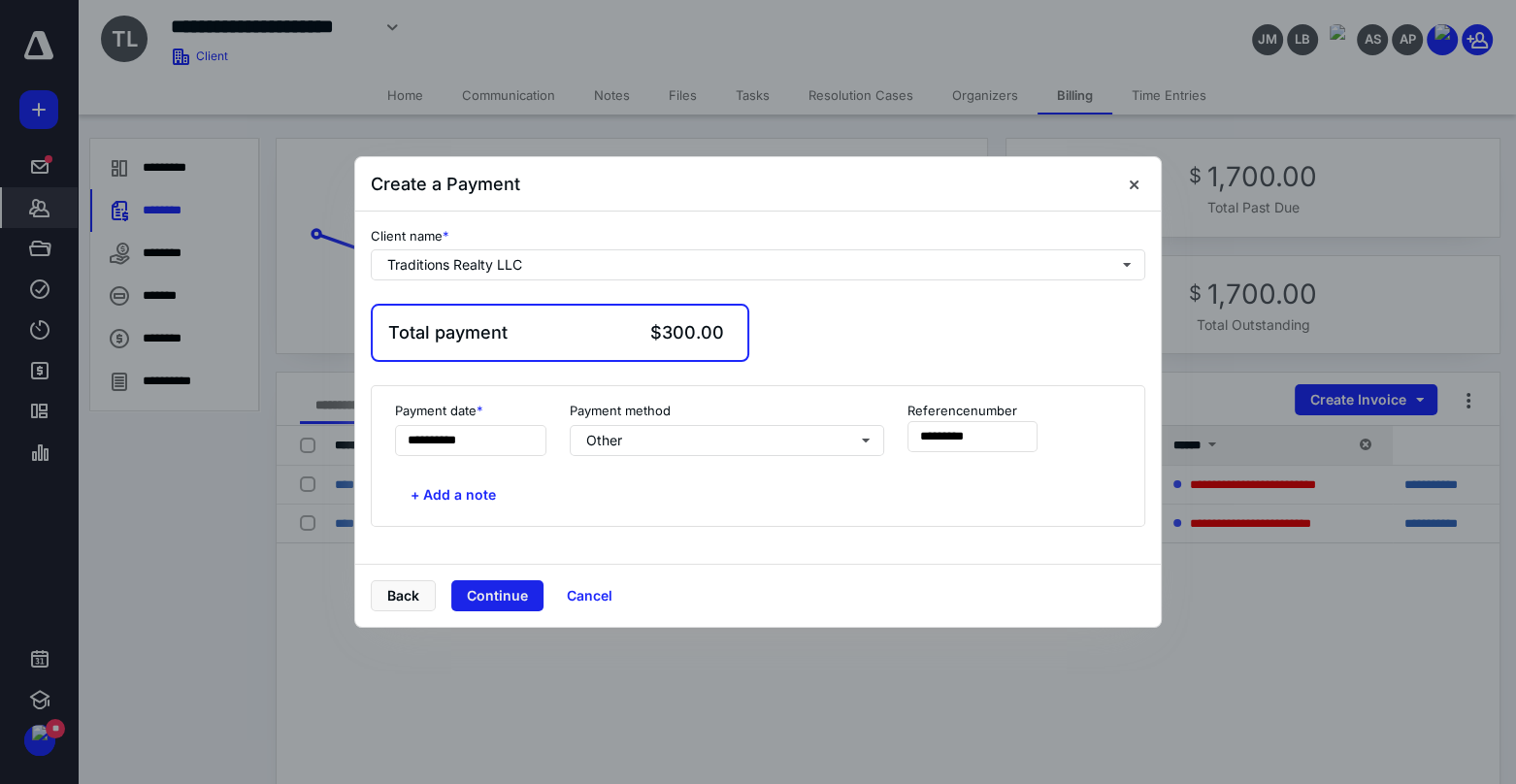 click on "Continue" at bounding box center (497, 596) 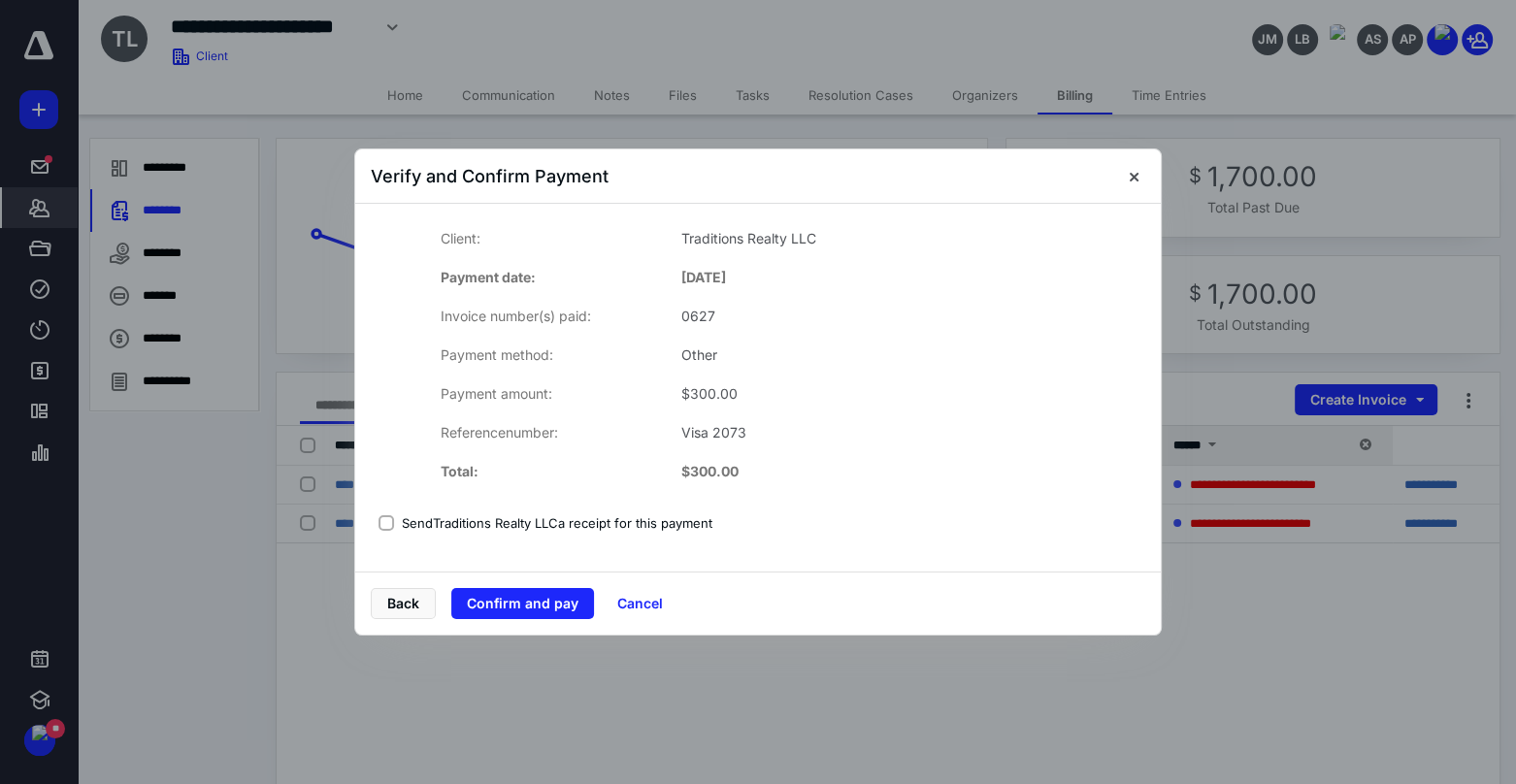 click on "Confirm and pay" at bounding box center (522, 604) 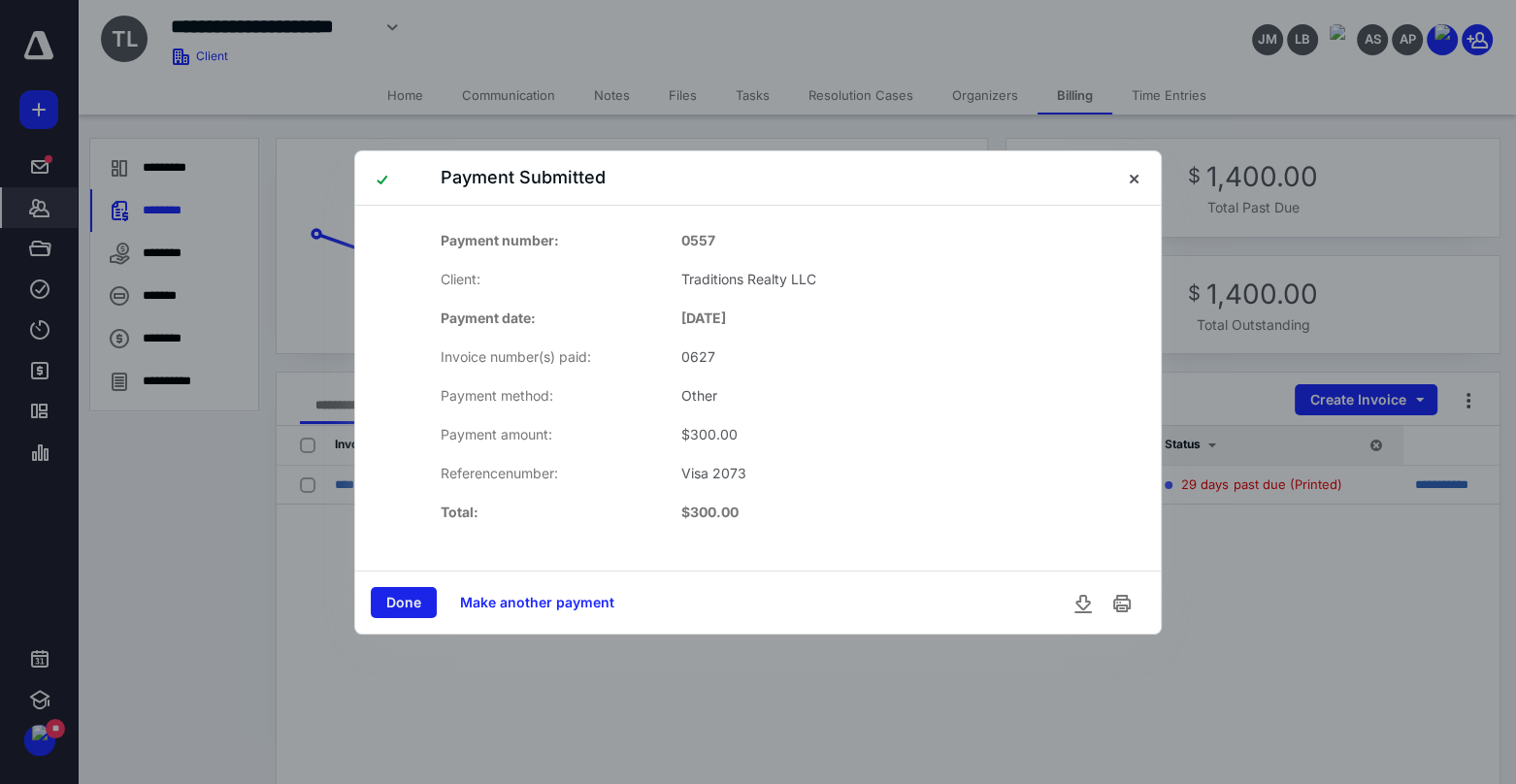click on "Done" at bounding box center (404, 603) 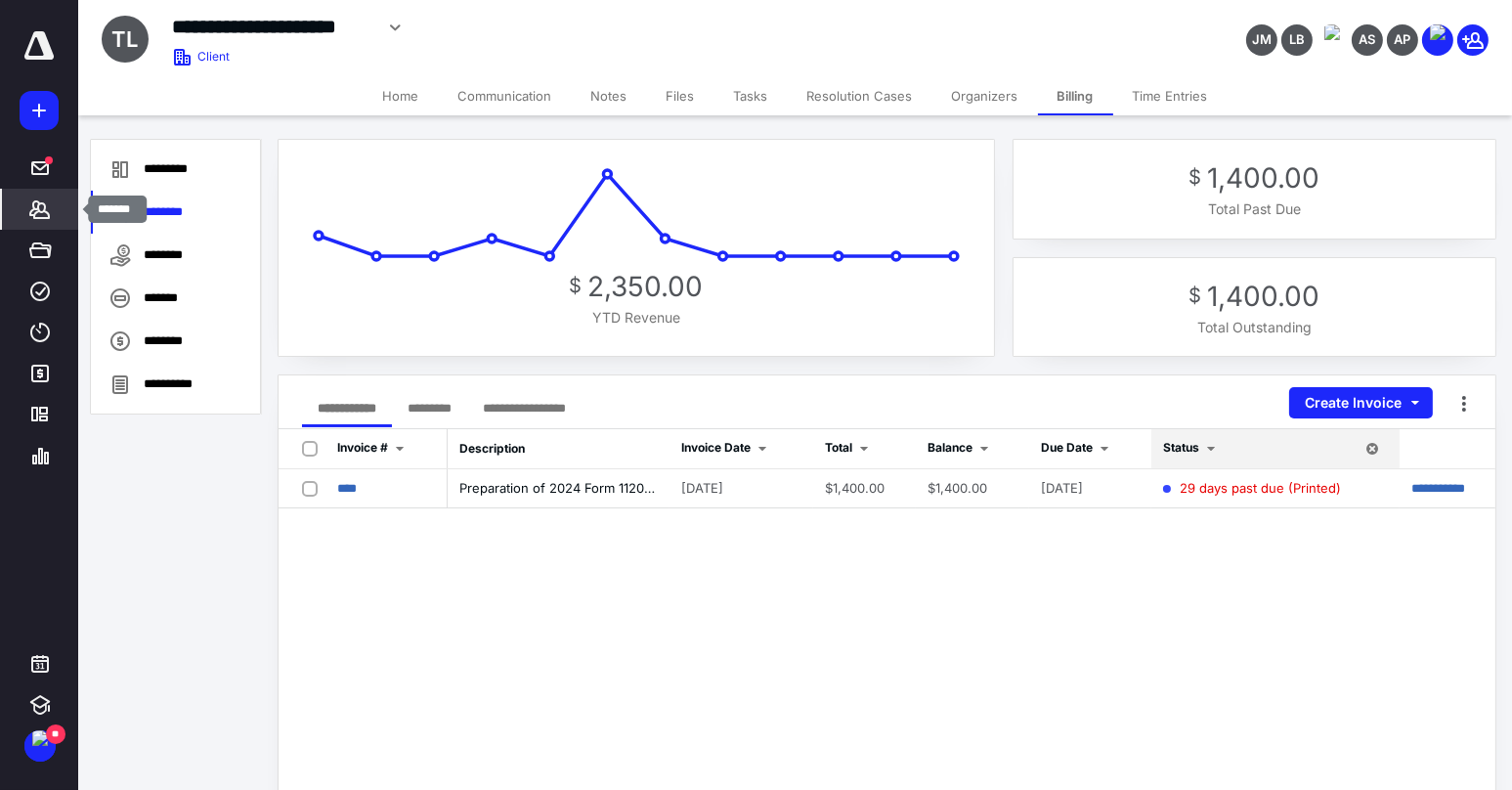 click 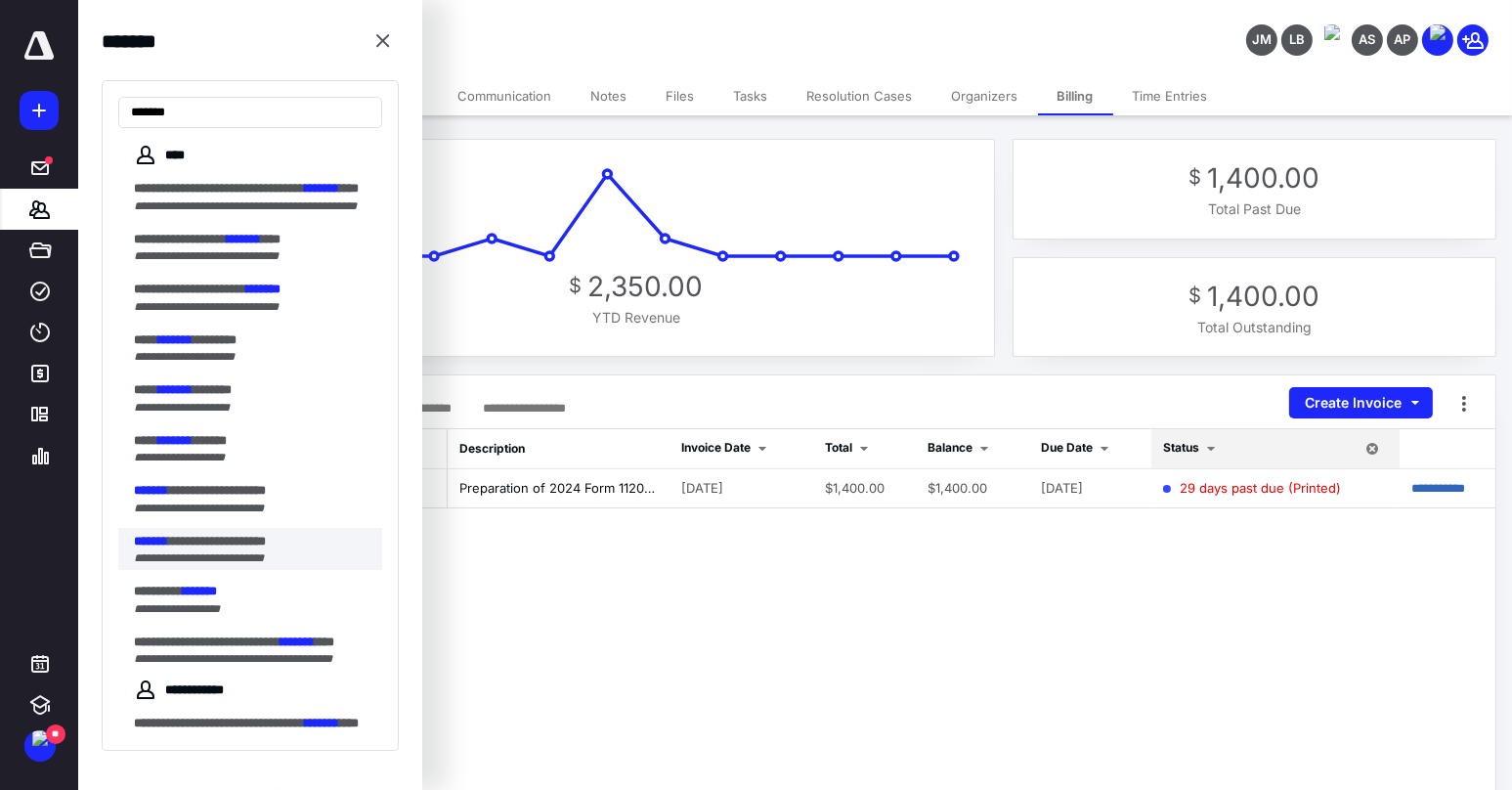 type on "*******" 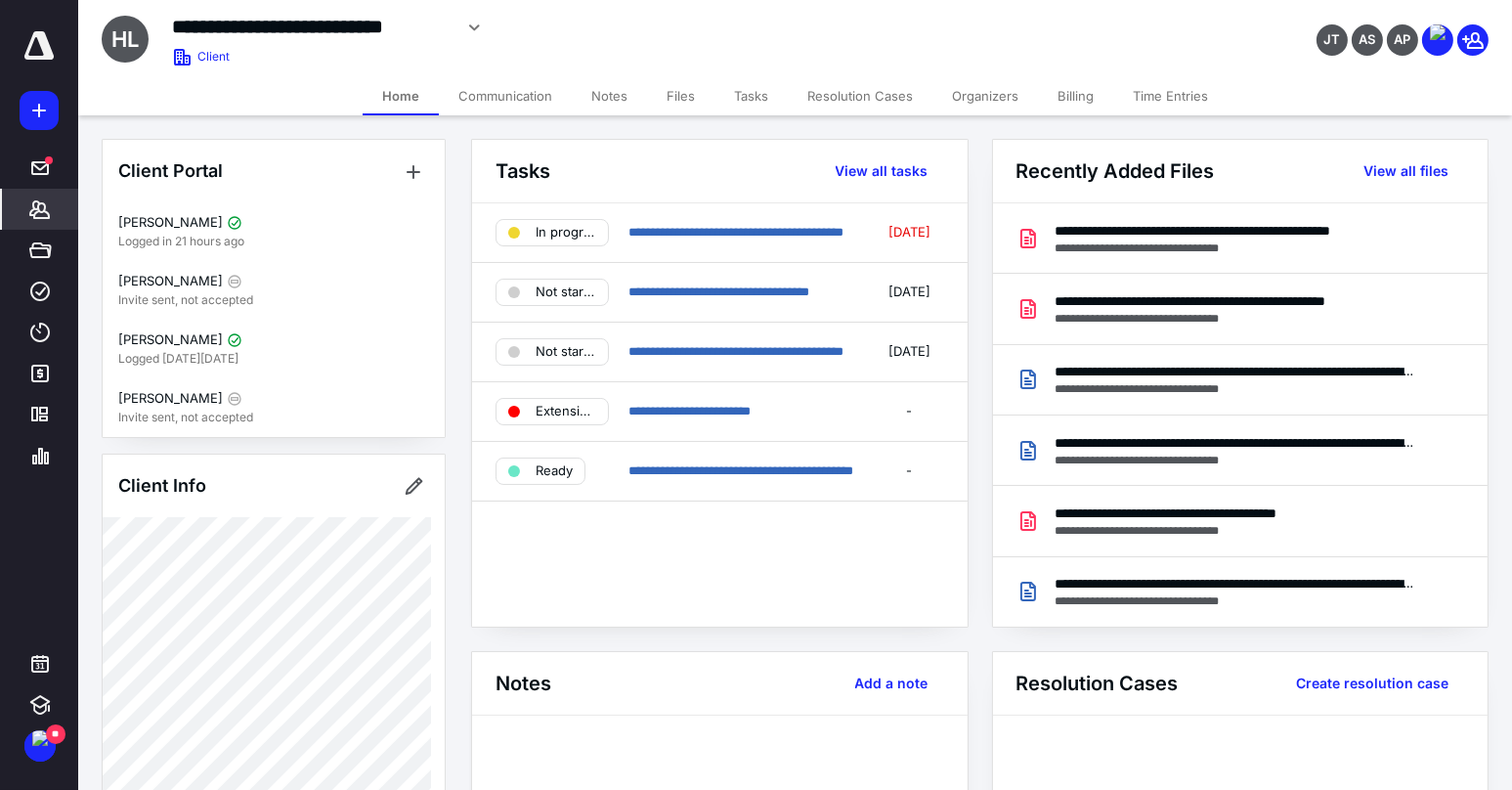click on "Billing" at bounding box center [1075, 96] 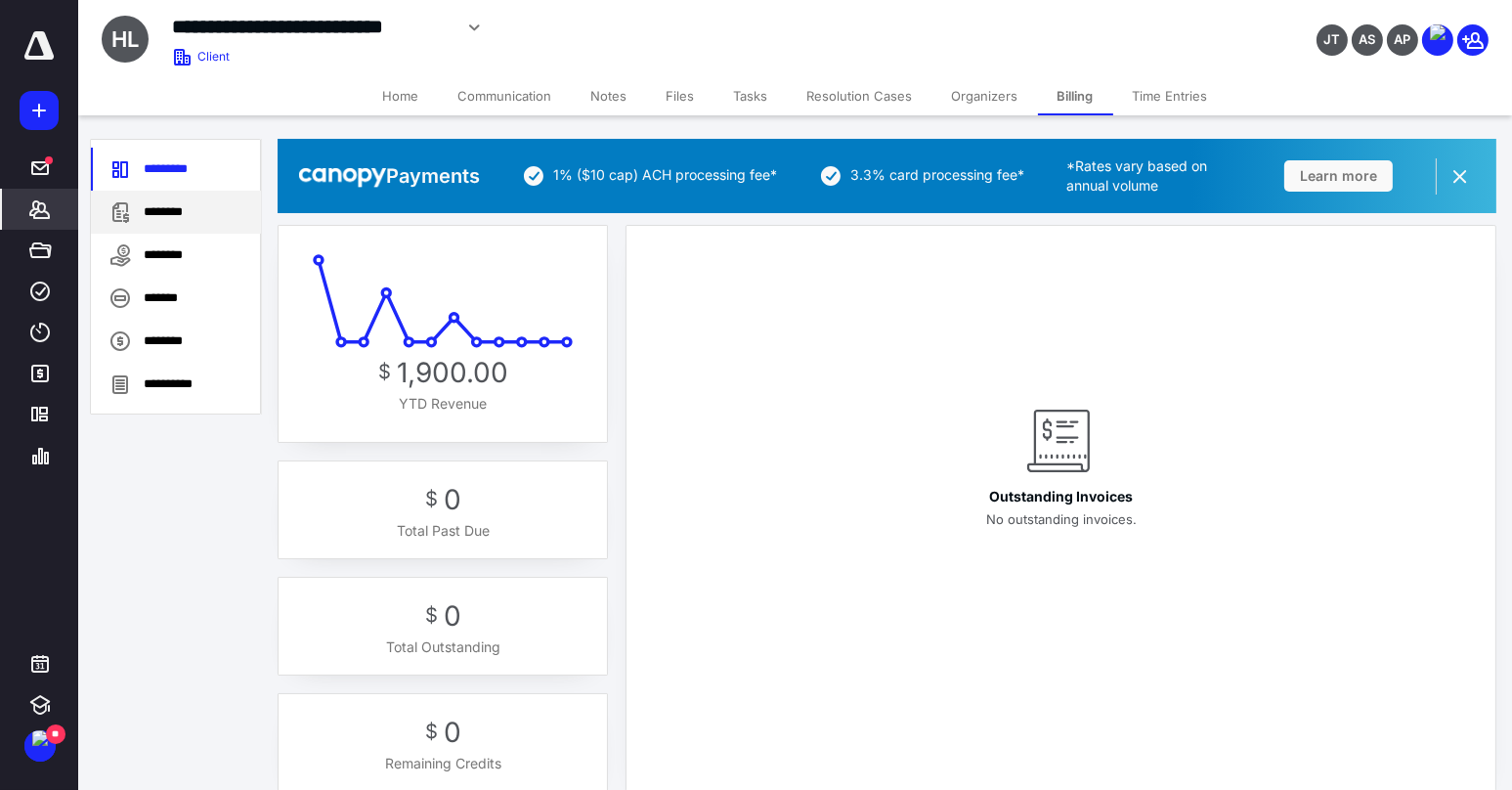 click on "********" at bounding box center (176, 212) 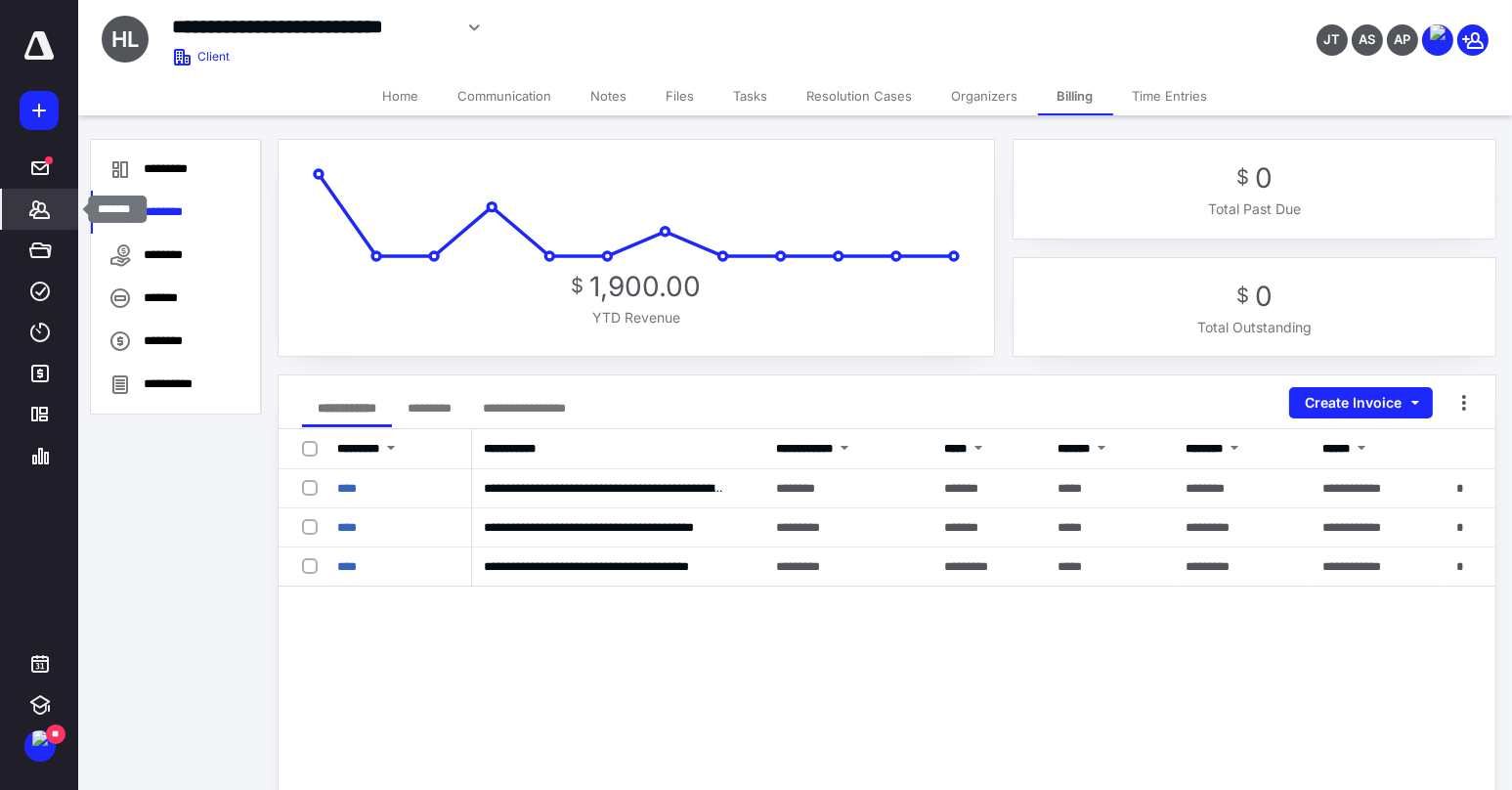 click 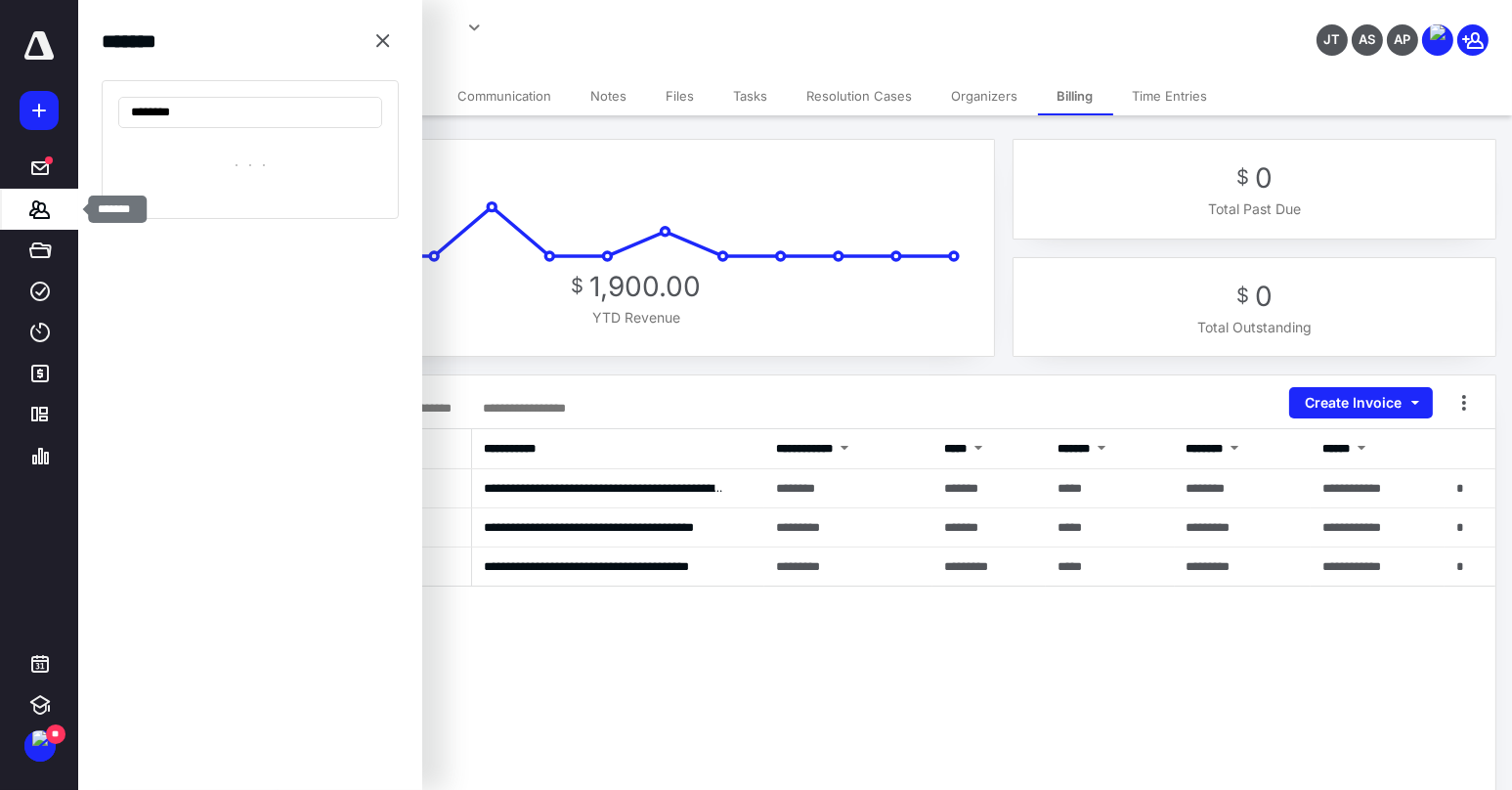 type on "********" 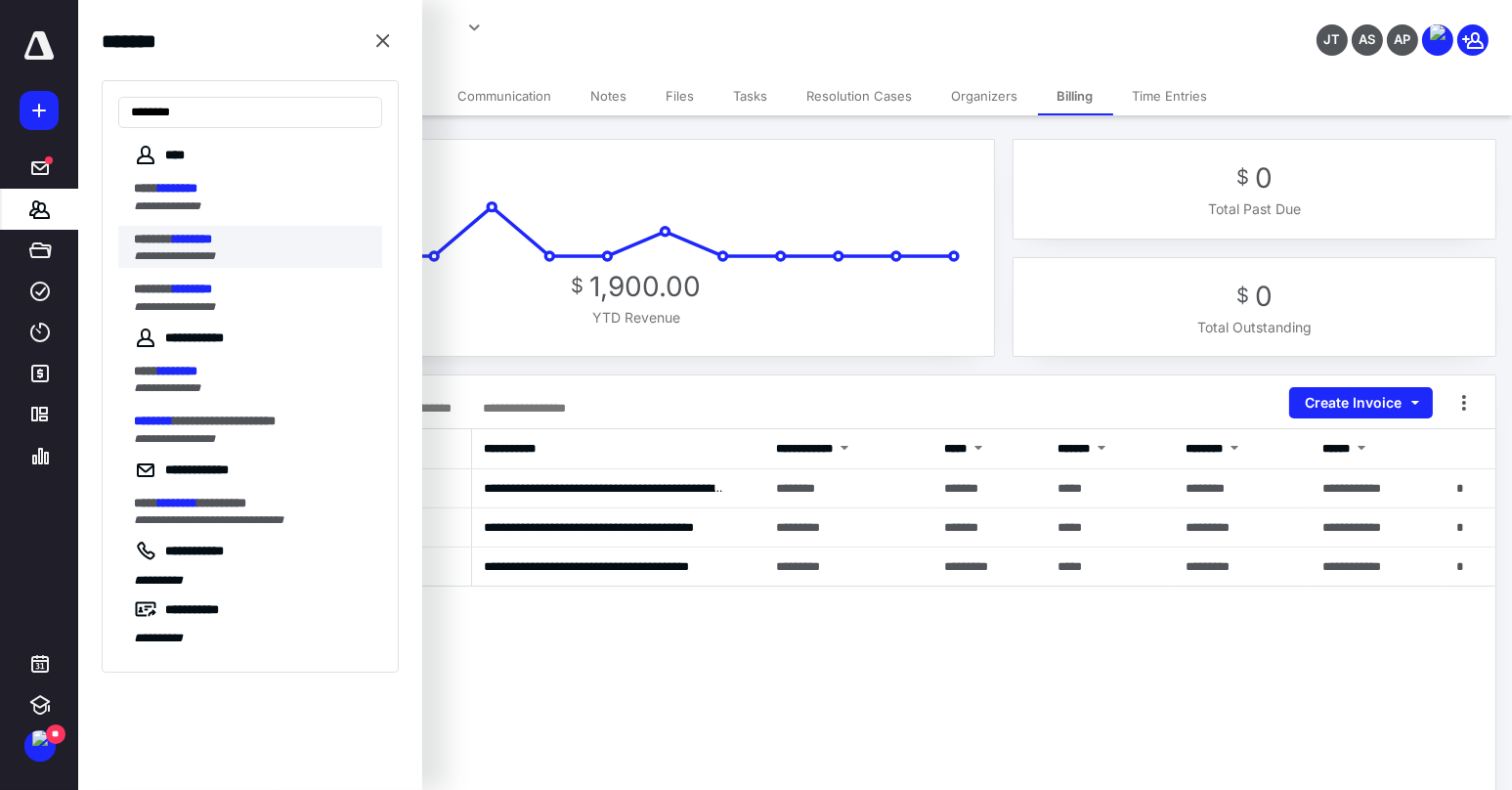 click on "********" at bounding box center [193, 239] 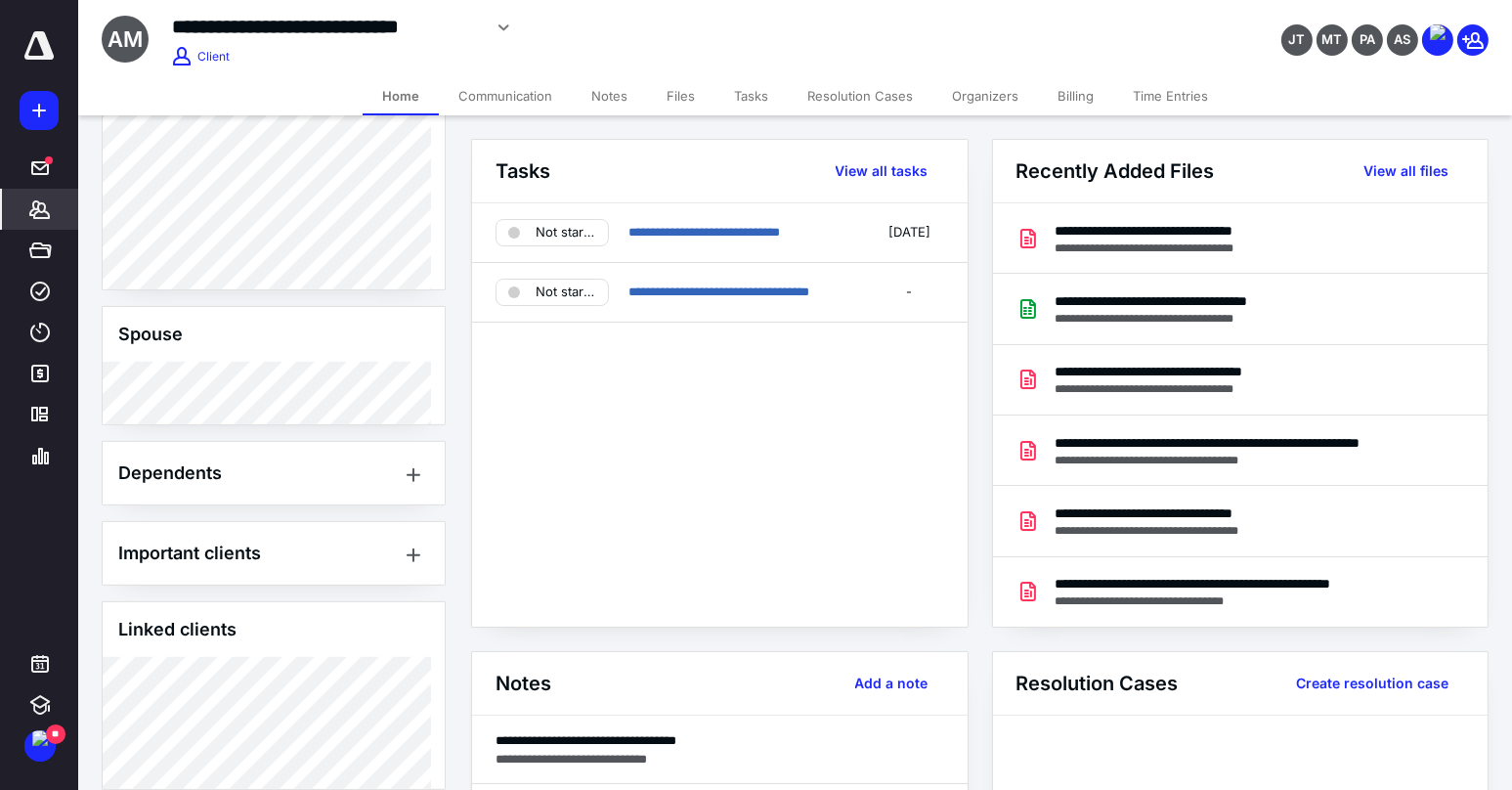 scroll, scrollTop: 1303, scrollLeft: 0, axis: vertical 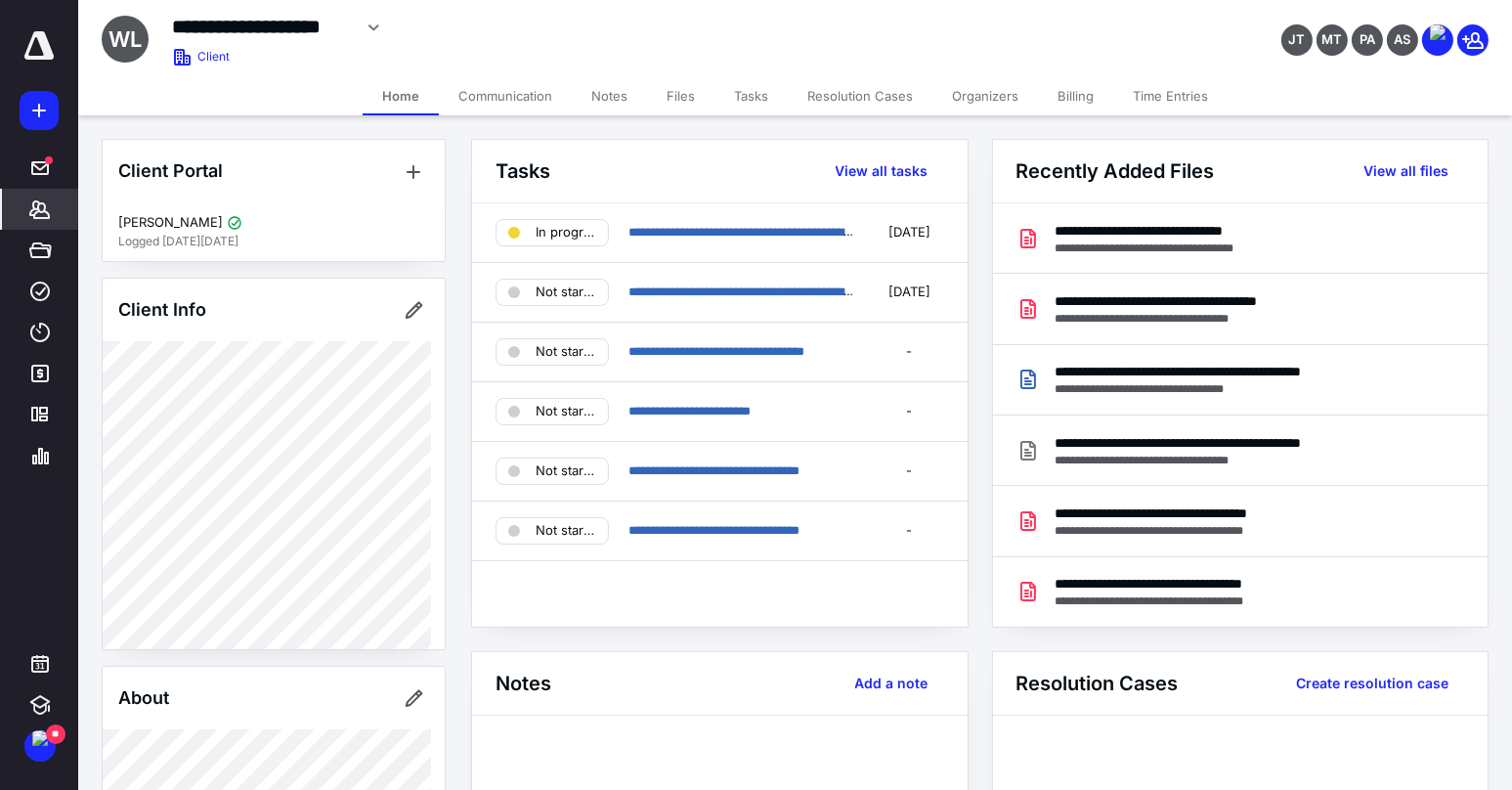 click on "Billing" at bounding box center [1075, 96] 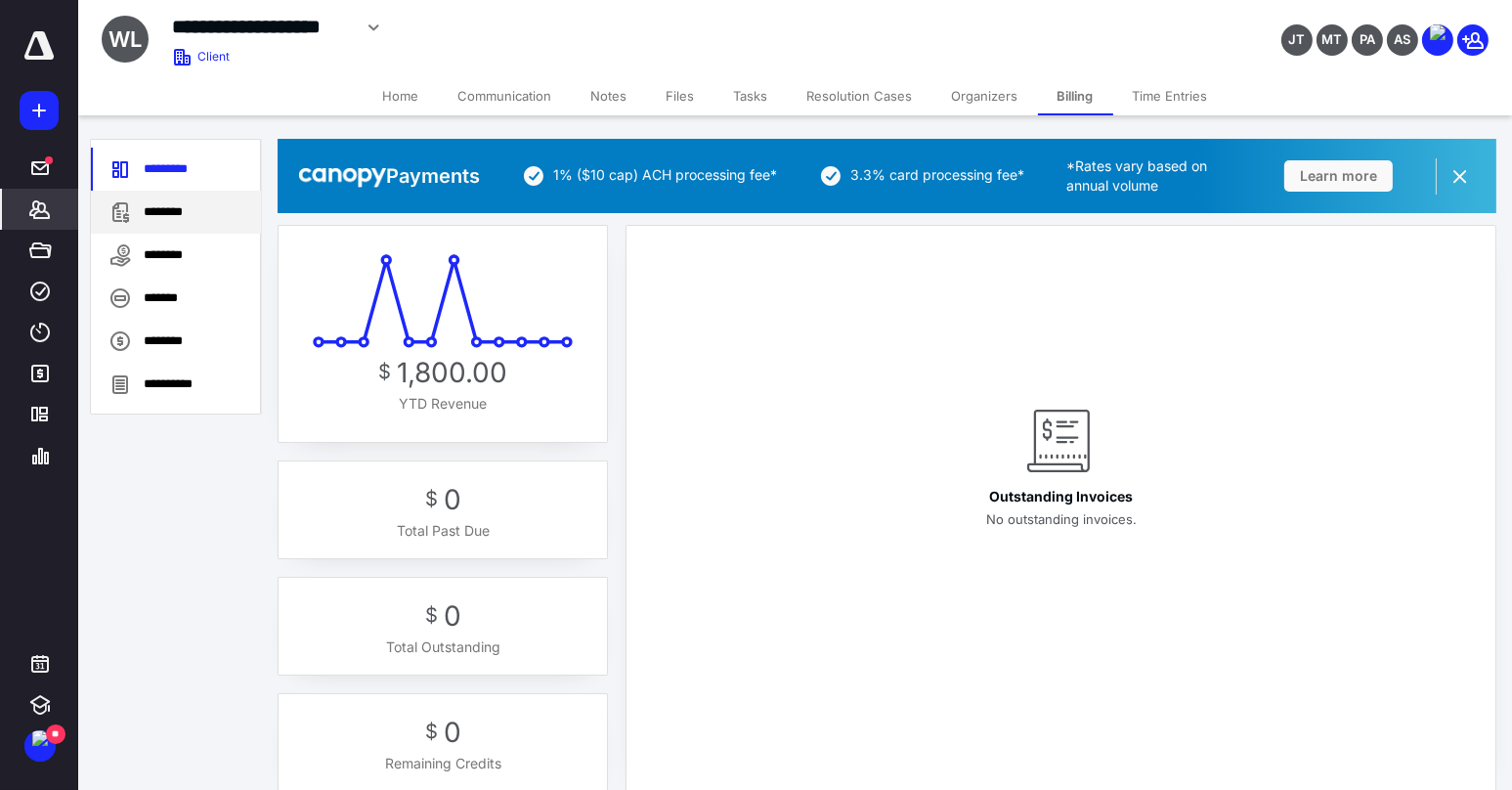 click on "********" at bounding box center [176, 212] 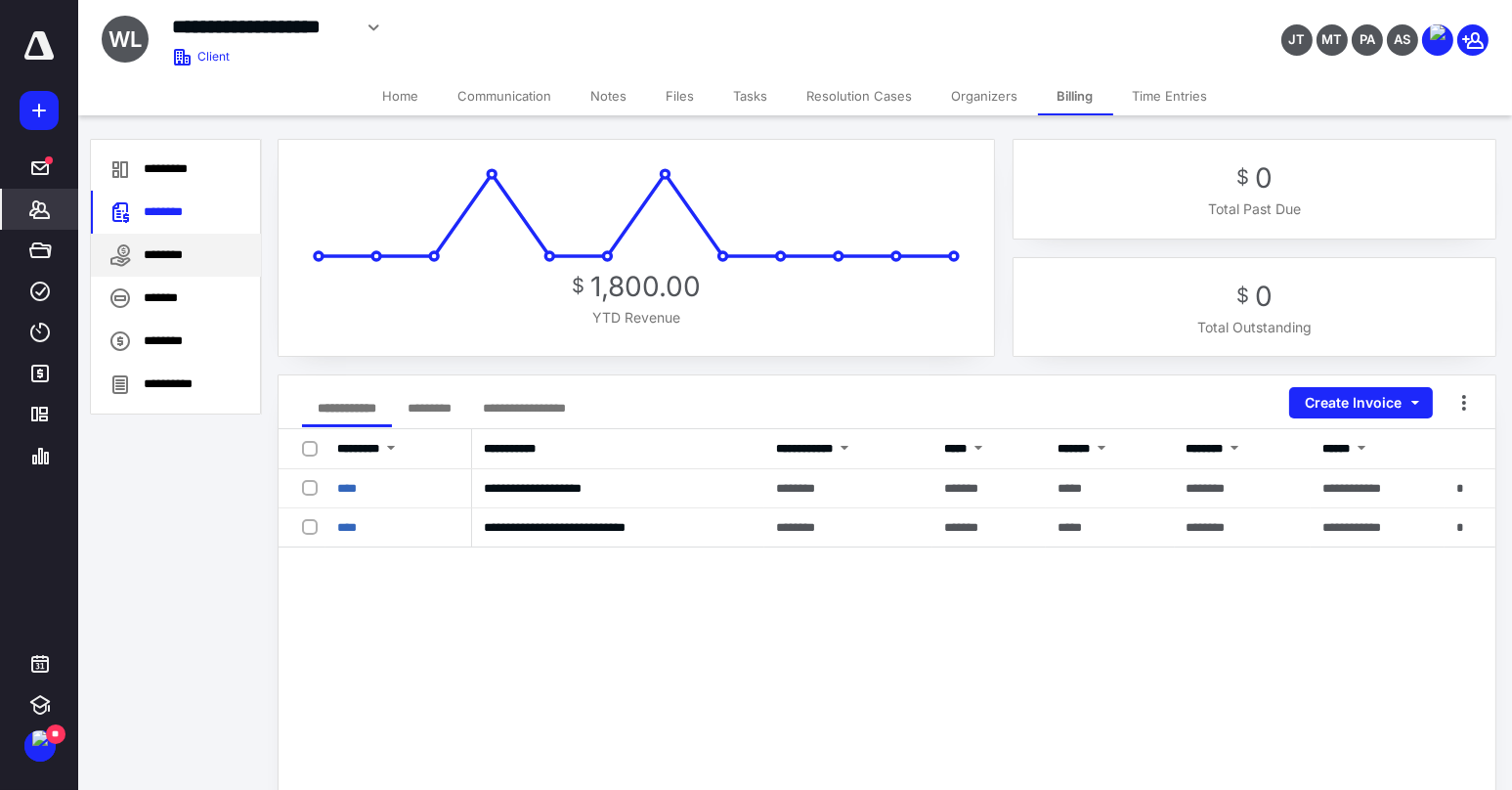 click on "********" at bounding box center [176, 255] 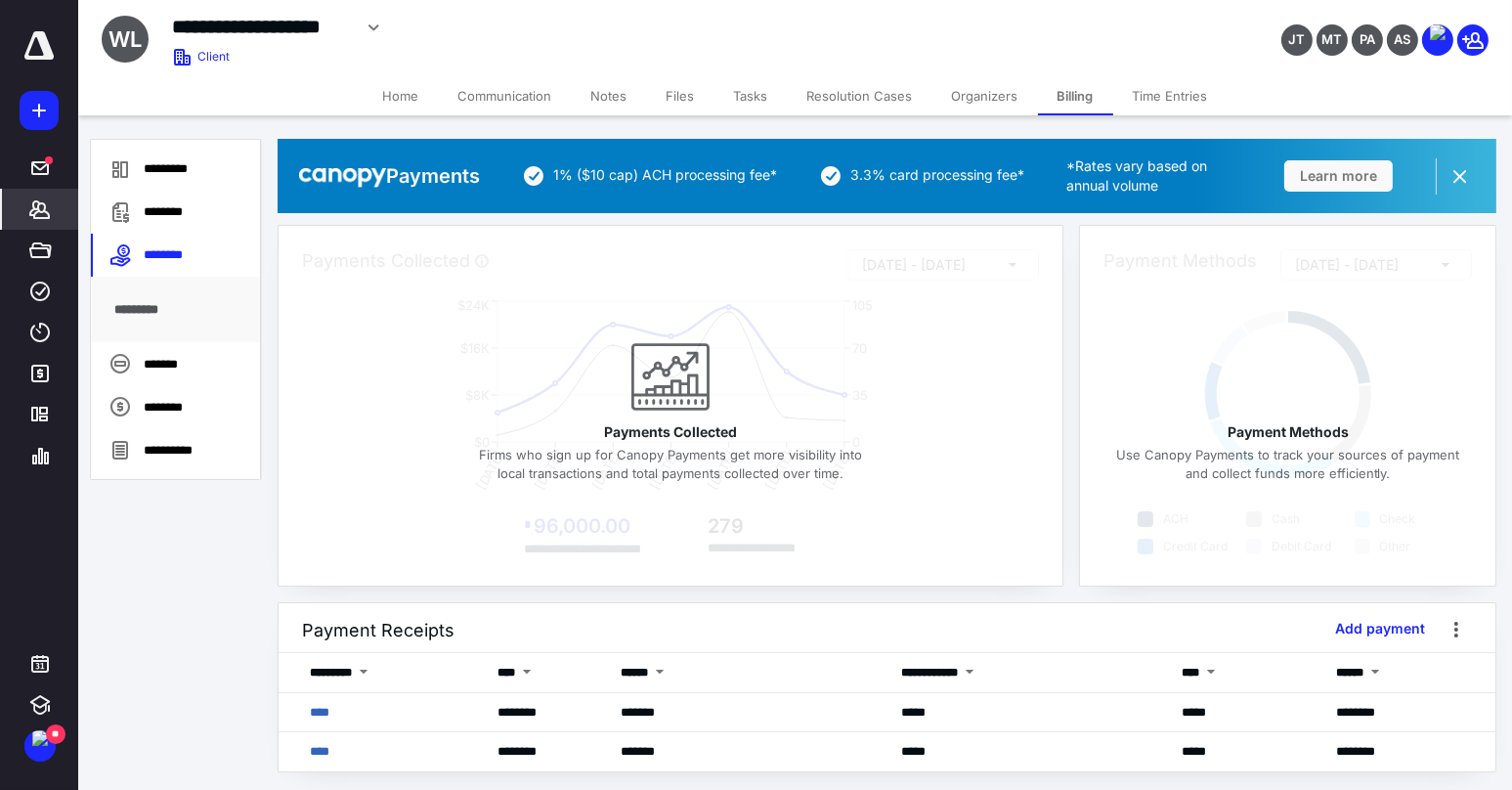 scroll, scrollTop: 4, scrollLeft: 0, axis: vertical 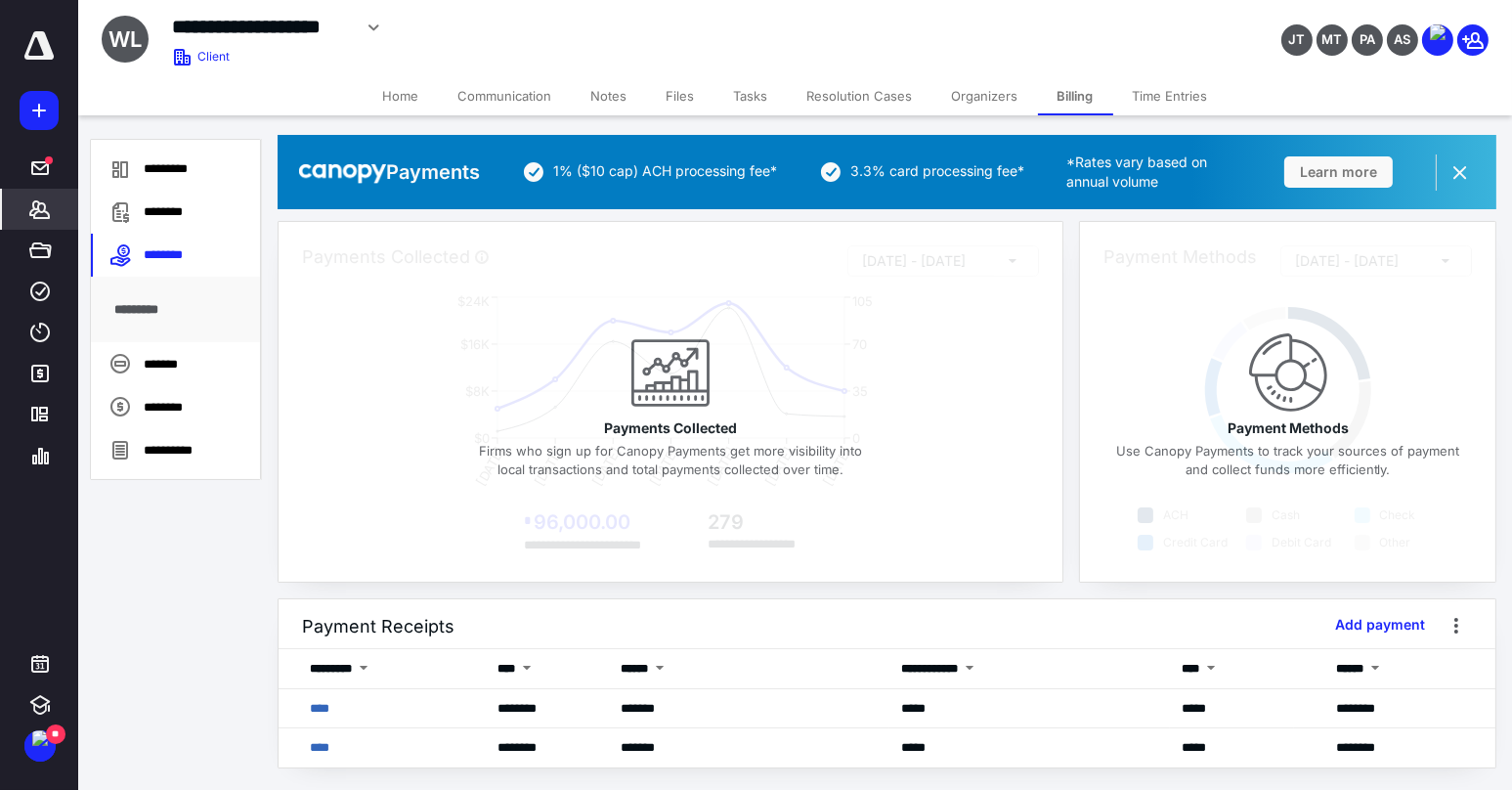 click on "Home" at bounding box center (401, 96) 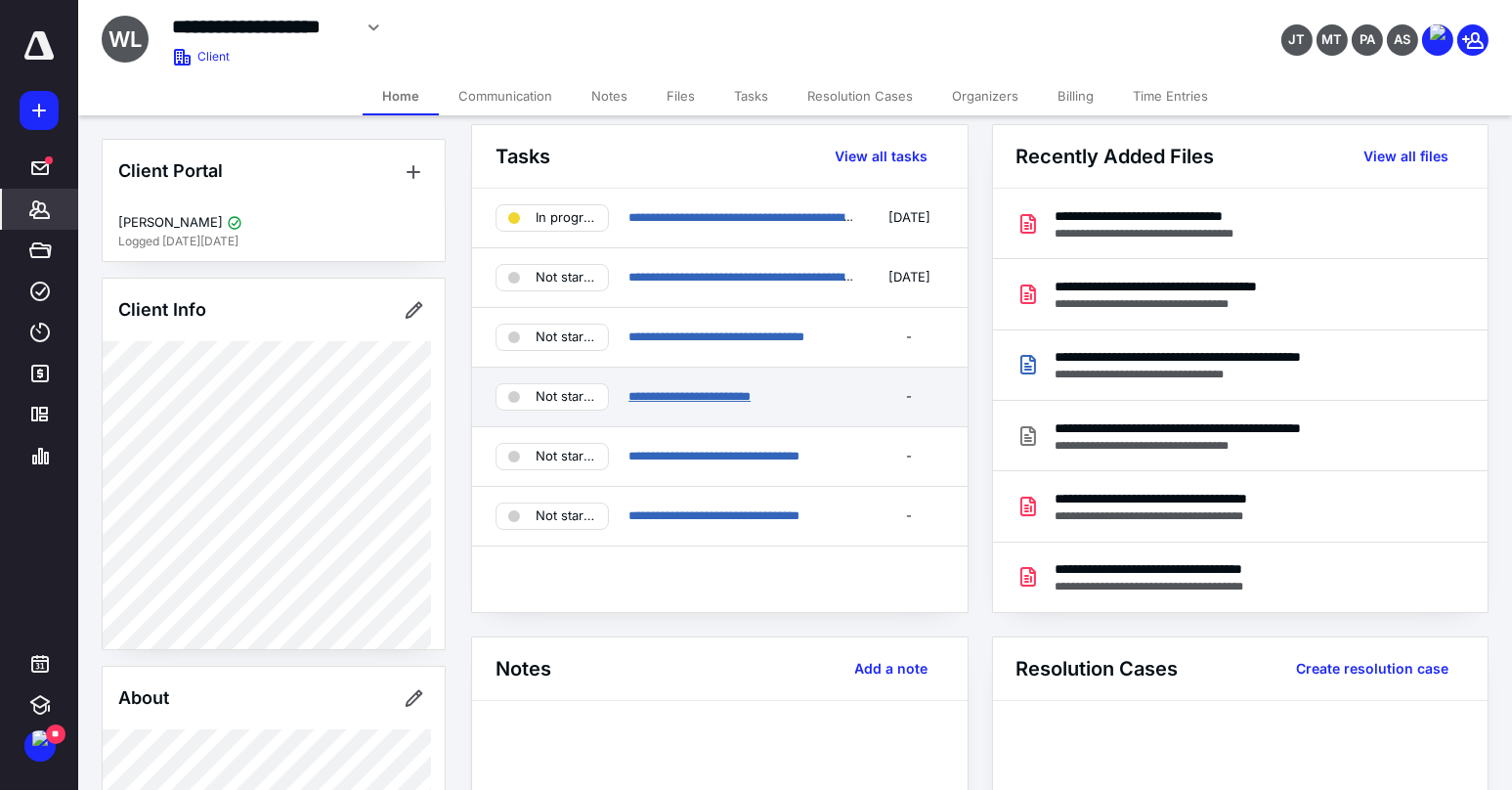 scroll, scrollTop: 0, scrollLeft: 0, axis: both 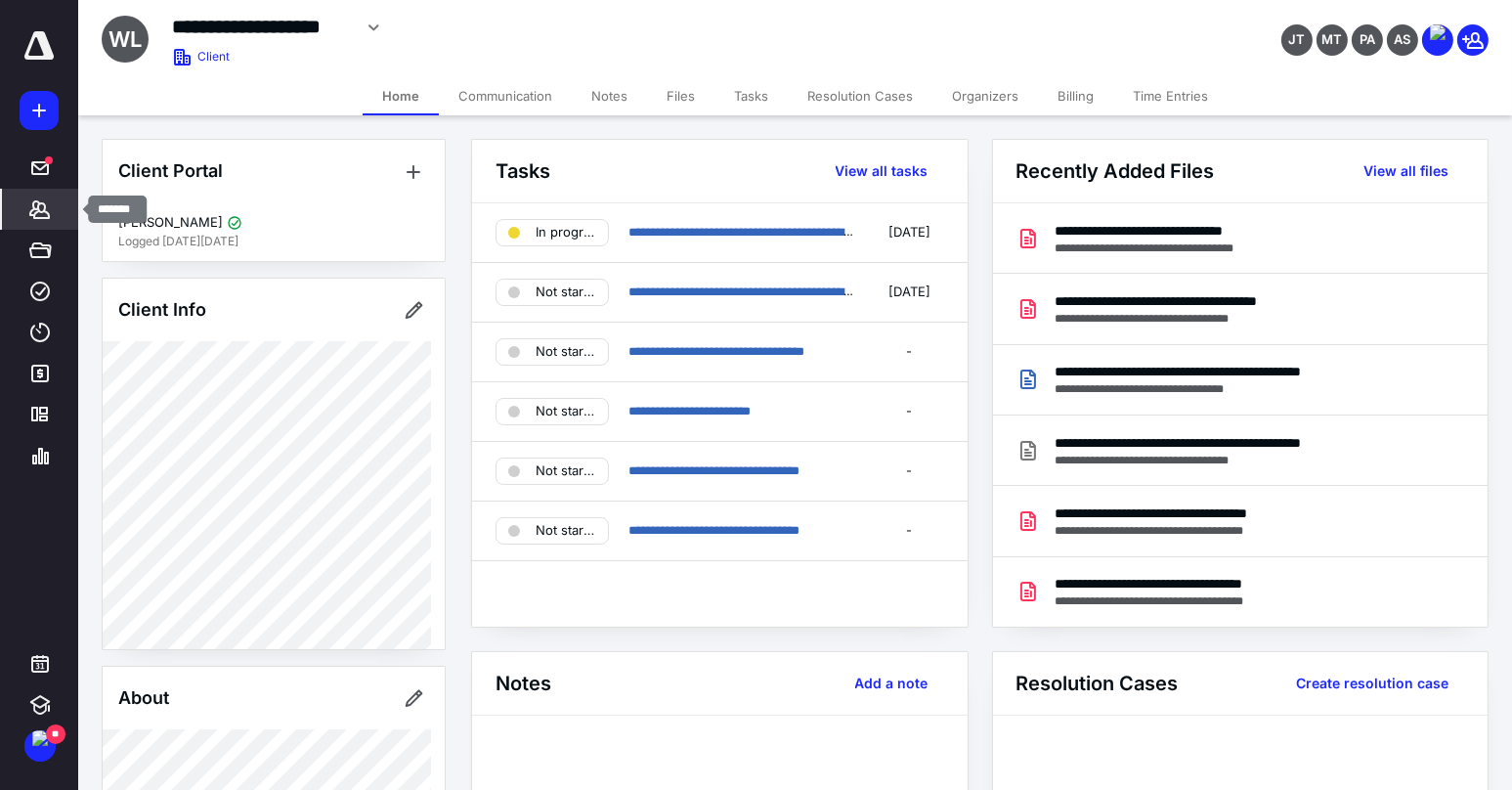 click on "*******" at bounding box center (40, 209) 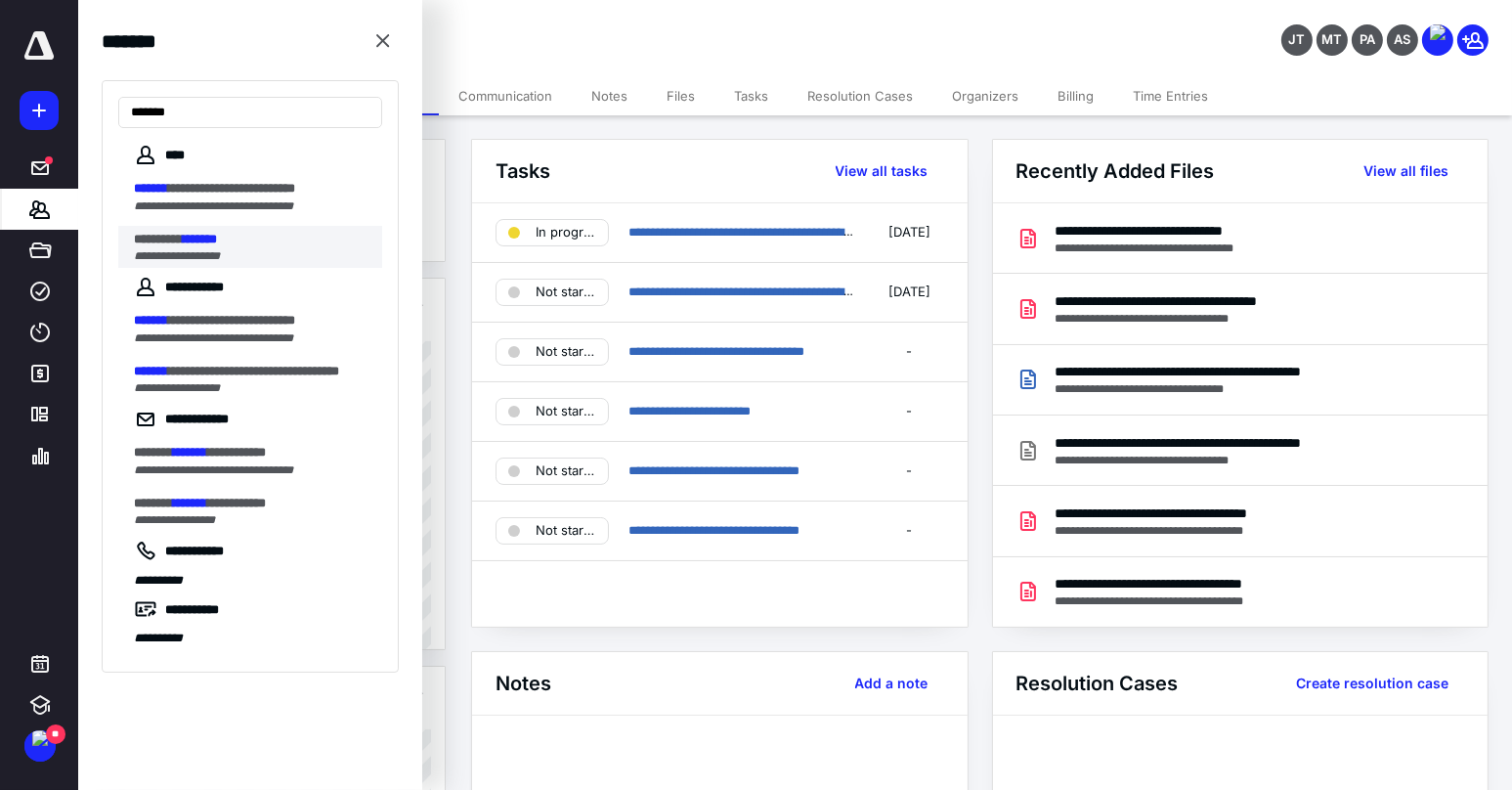 type on "*******" 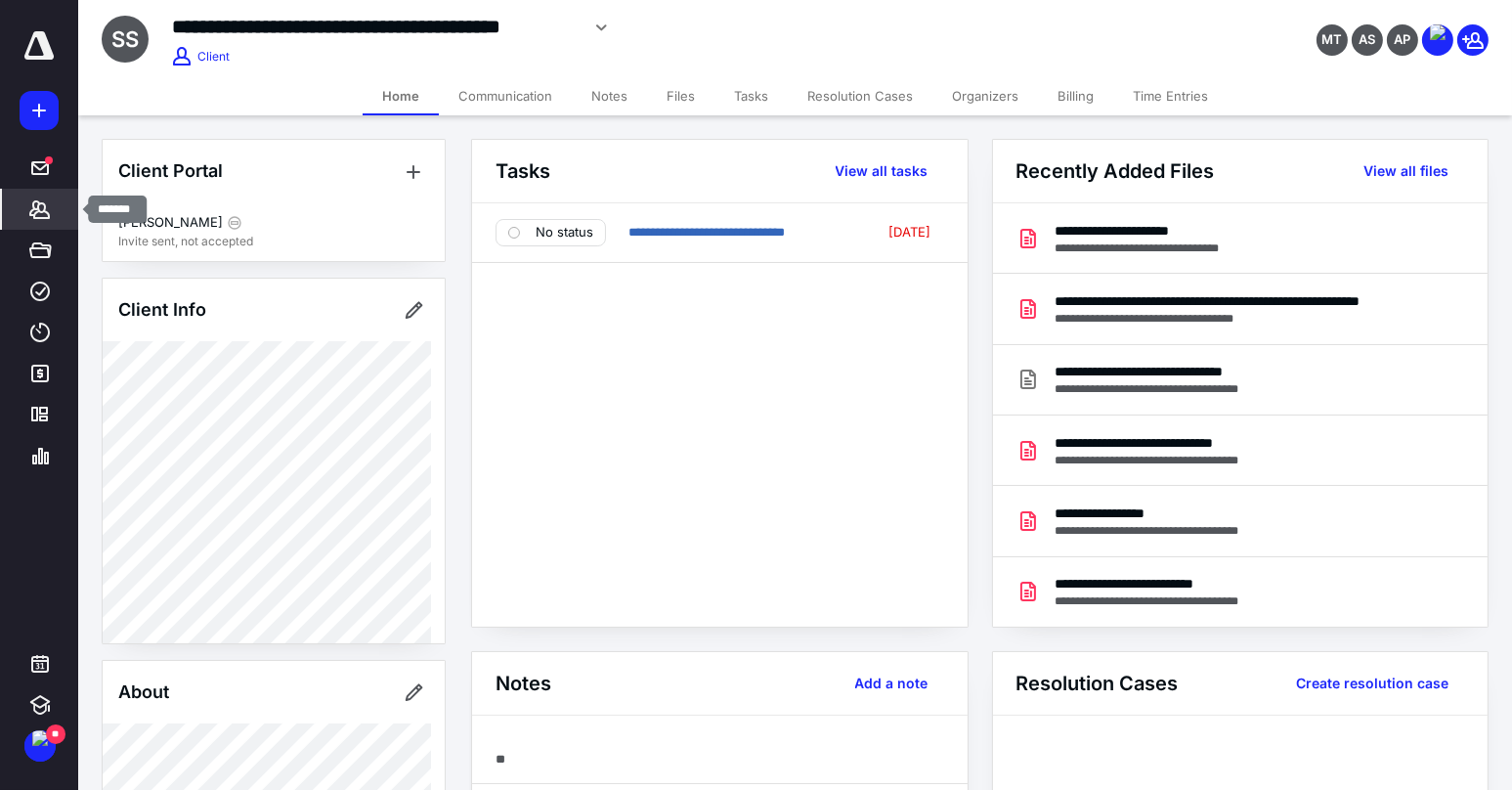 click 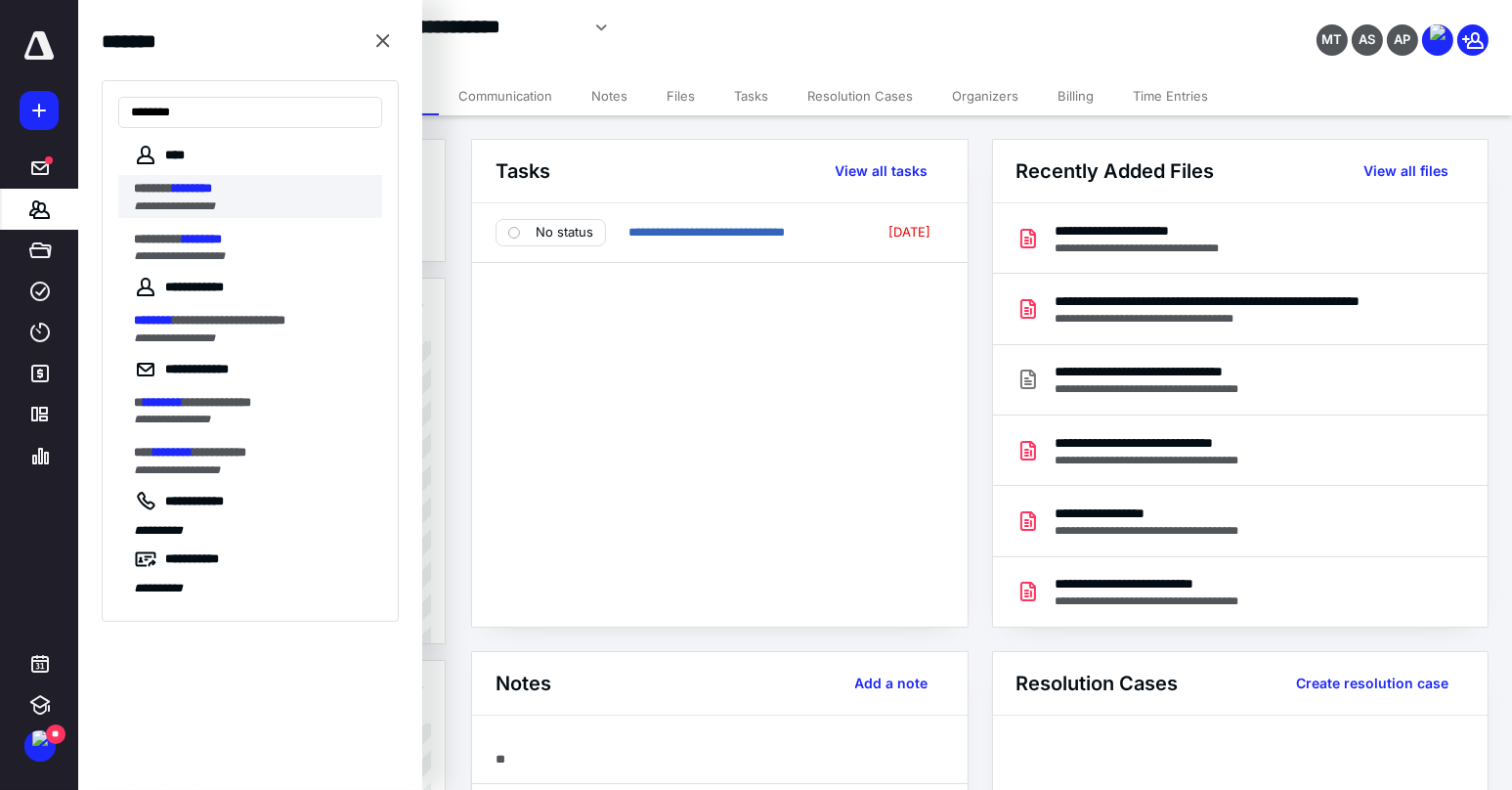 type on "********" 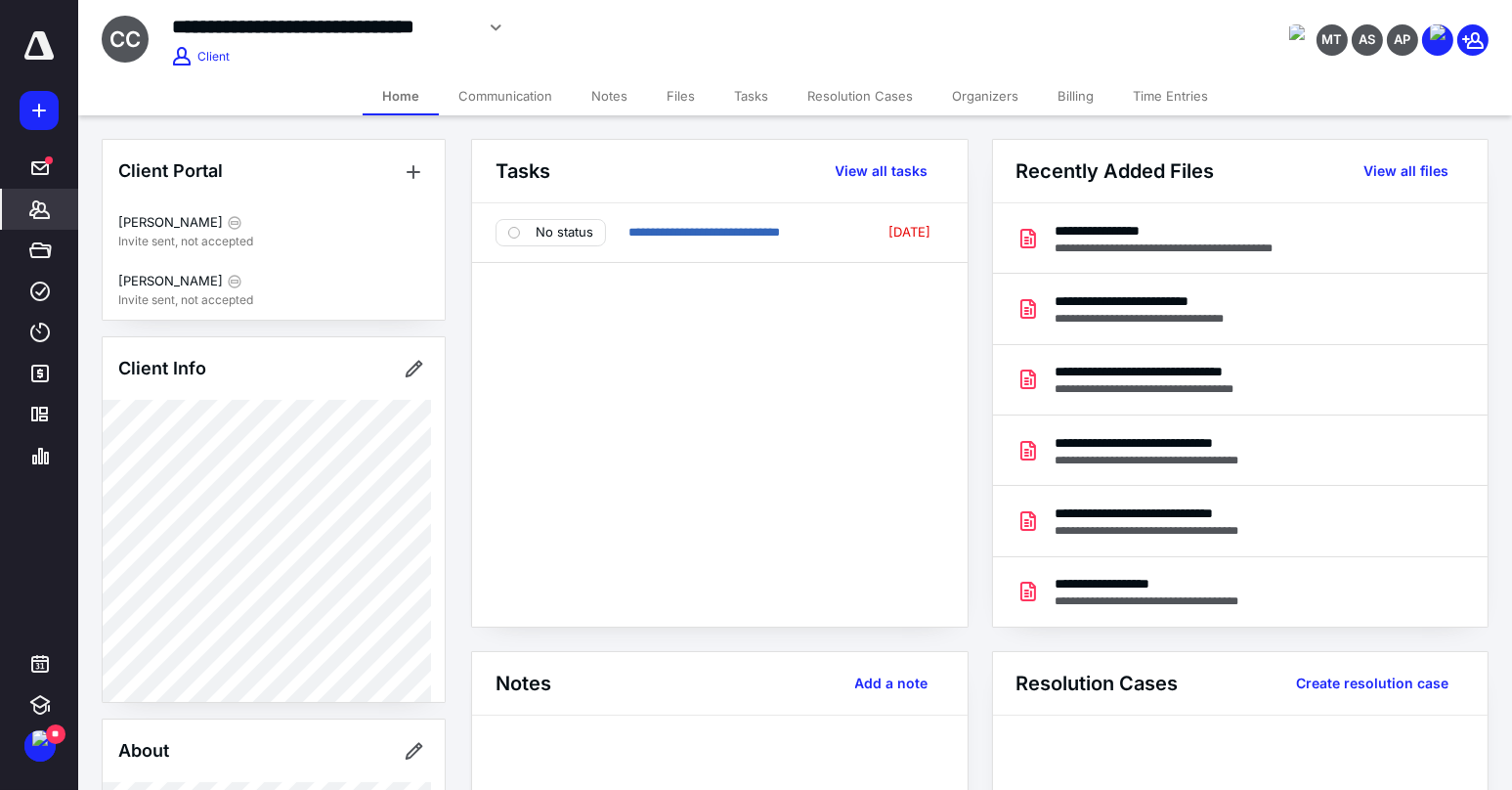 click on "Communication" at bounding box center (505, 96) 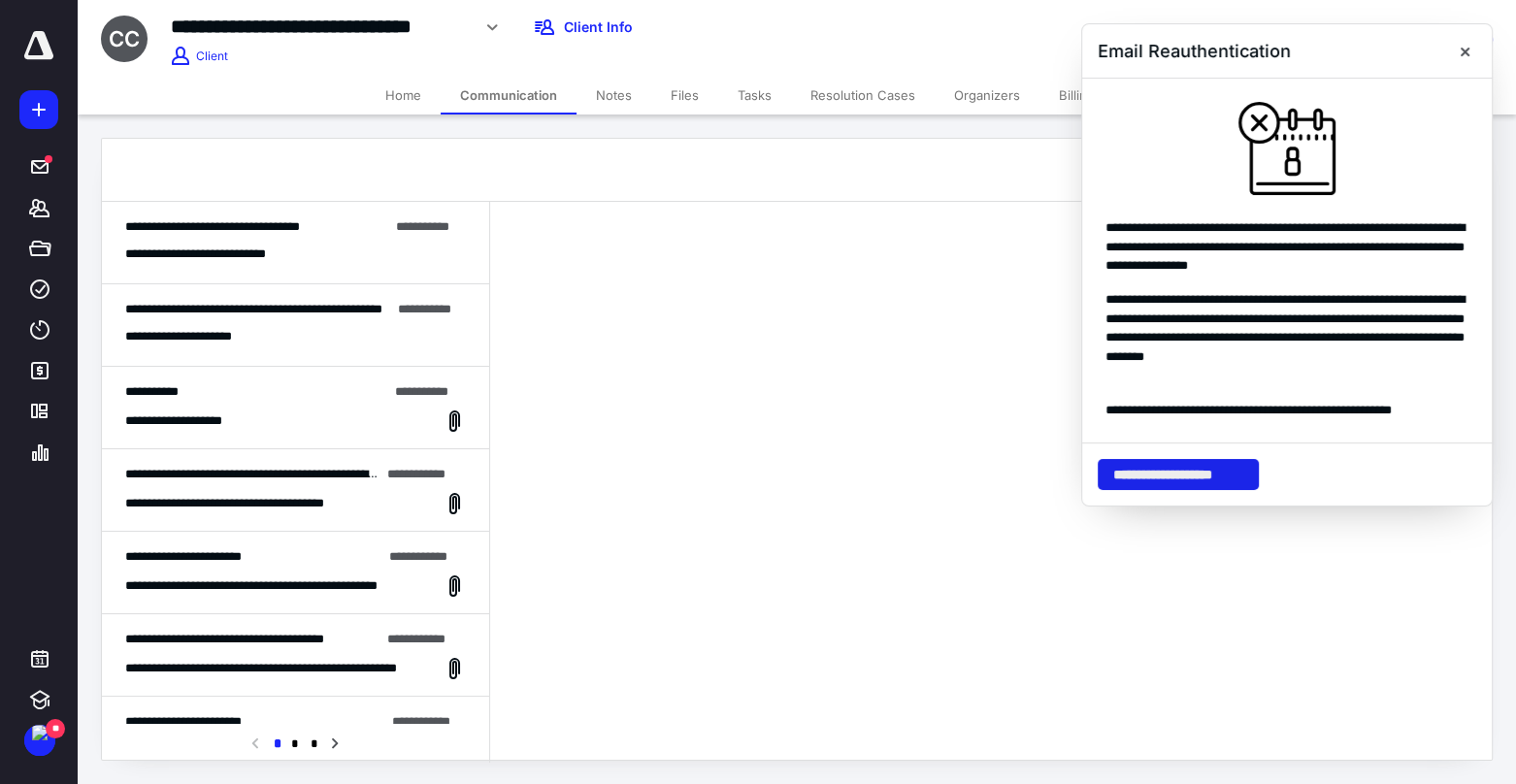 click on "**********" at bounding box center (1178, 474) 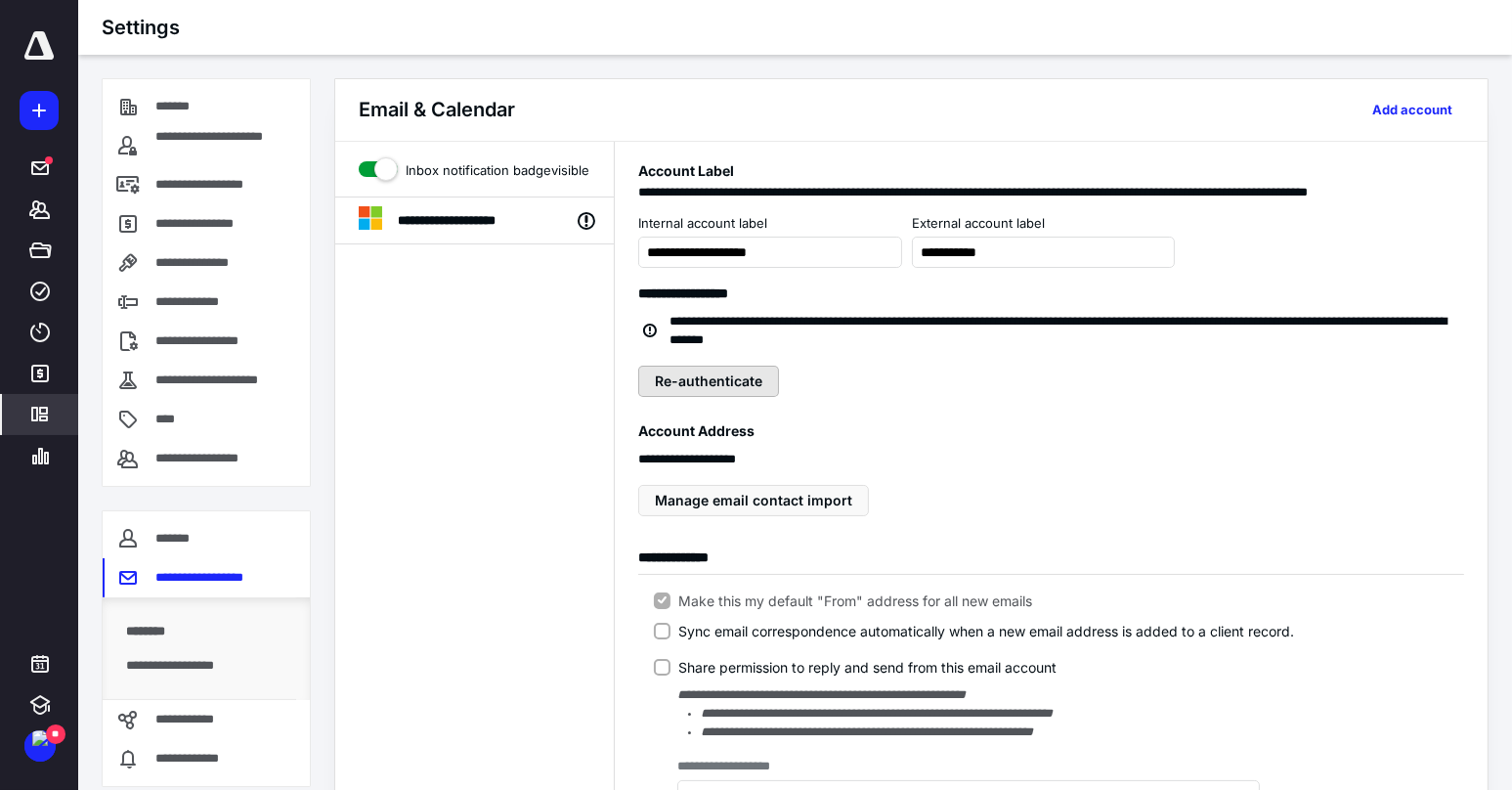 click on "Re-authenticate" at bounding box center (709, 381) 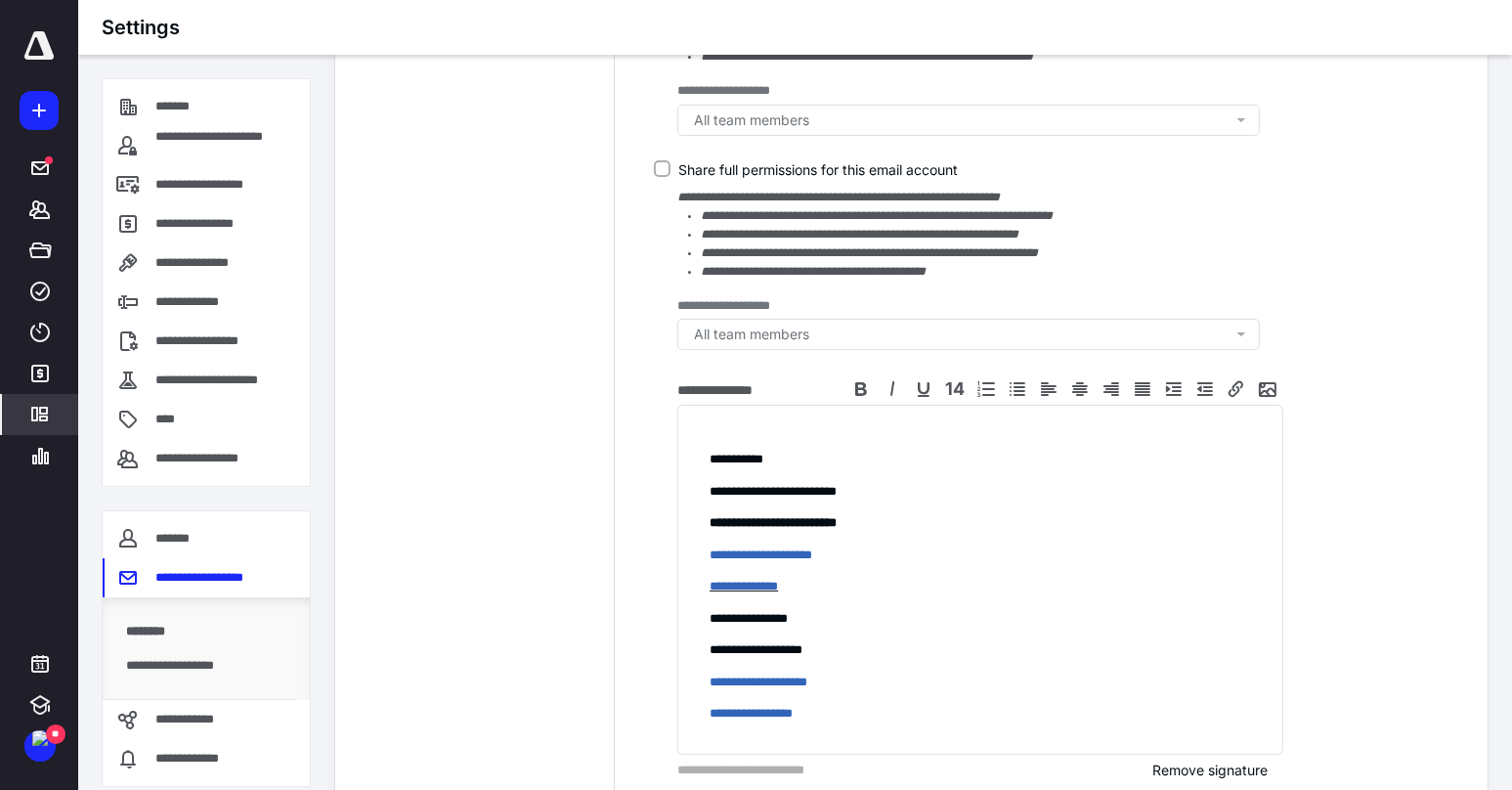 scroll, scrollTop: 794, scrollLeft: 0, axis: vertical 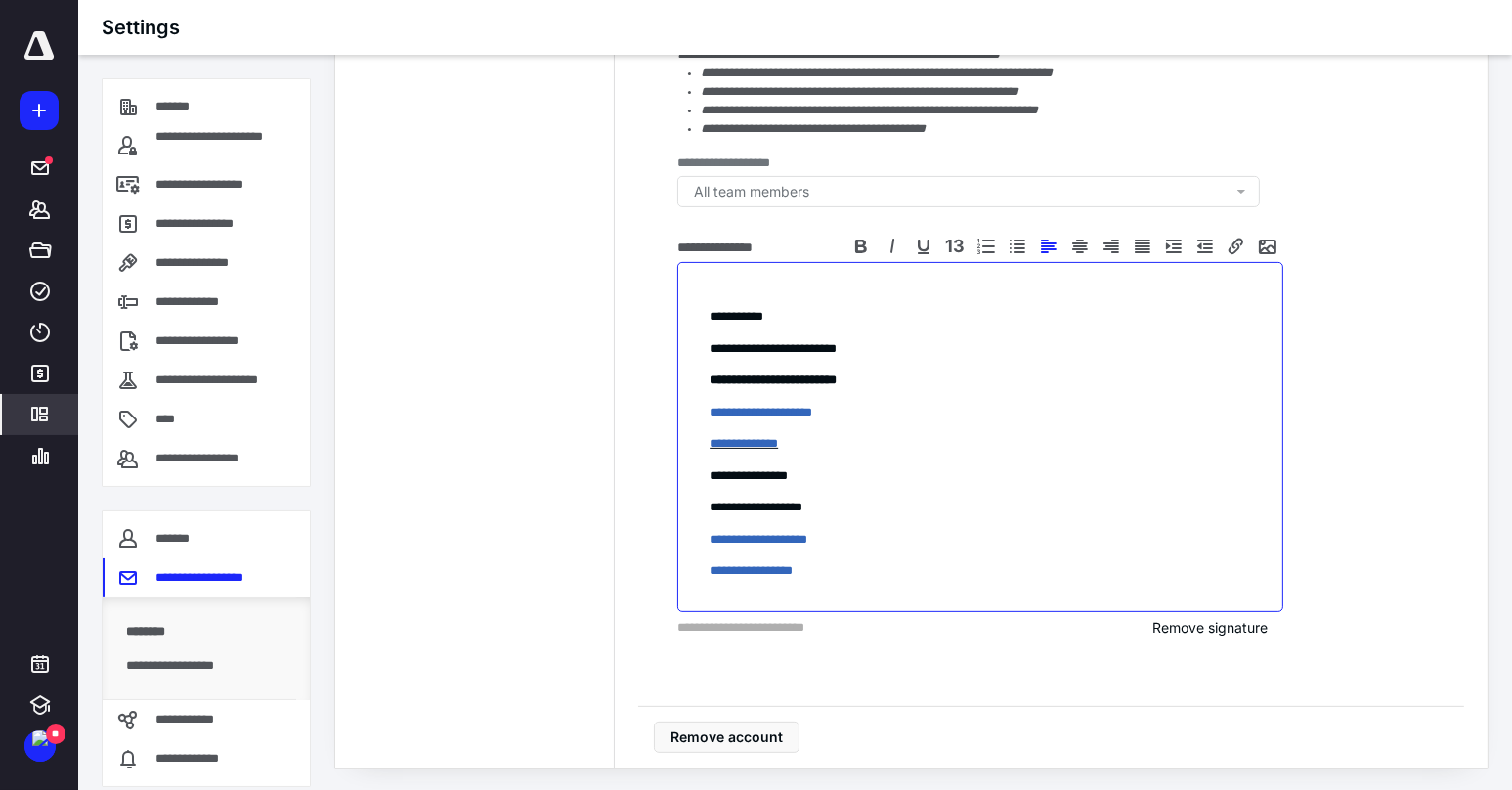 click on "*****
*****" at bounding box center (980, 316) 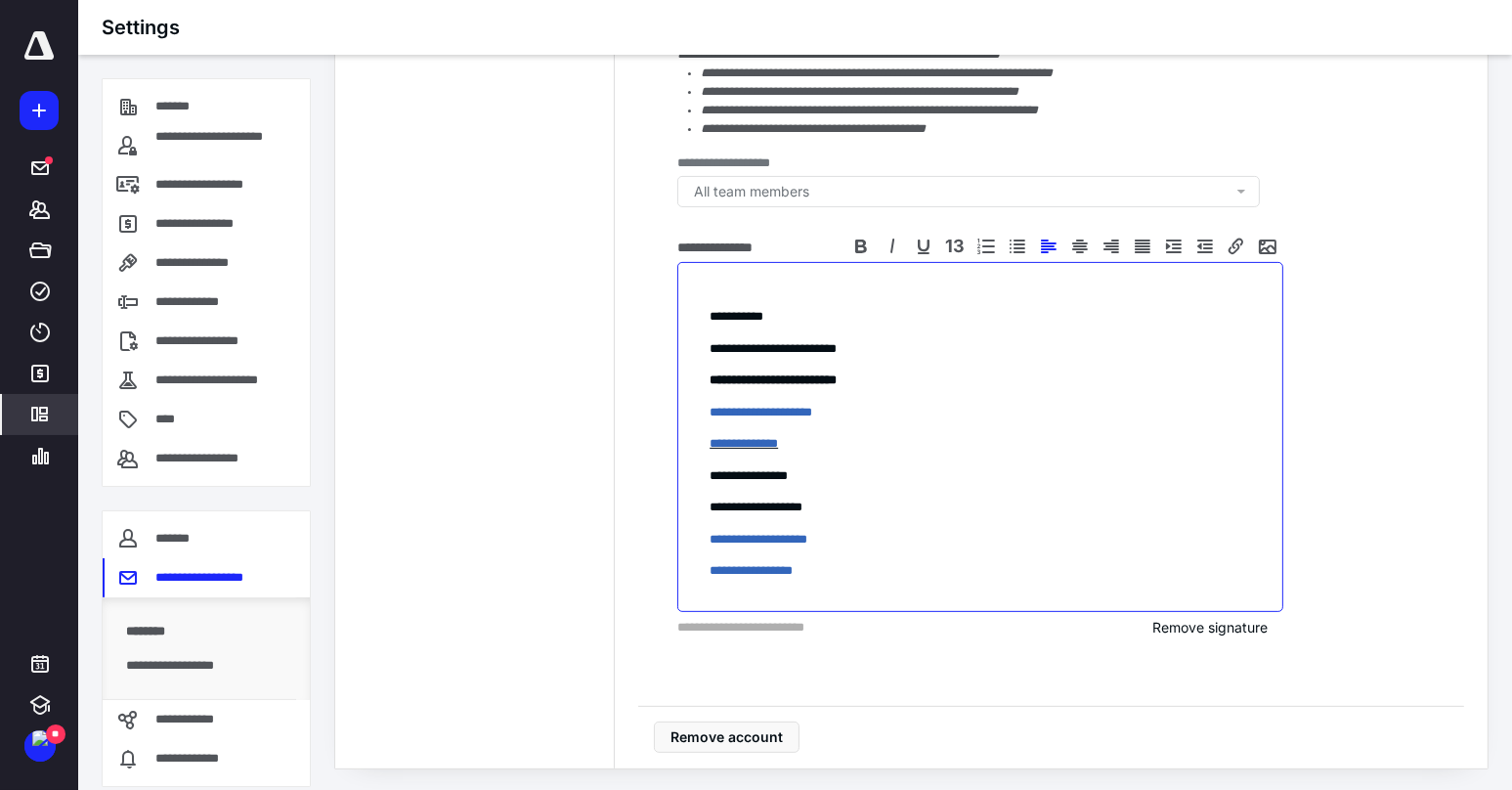 type 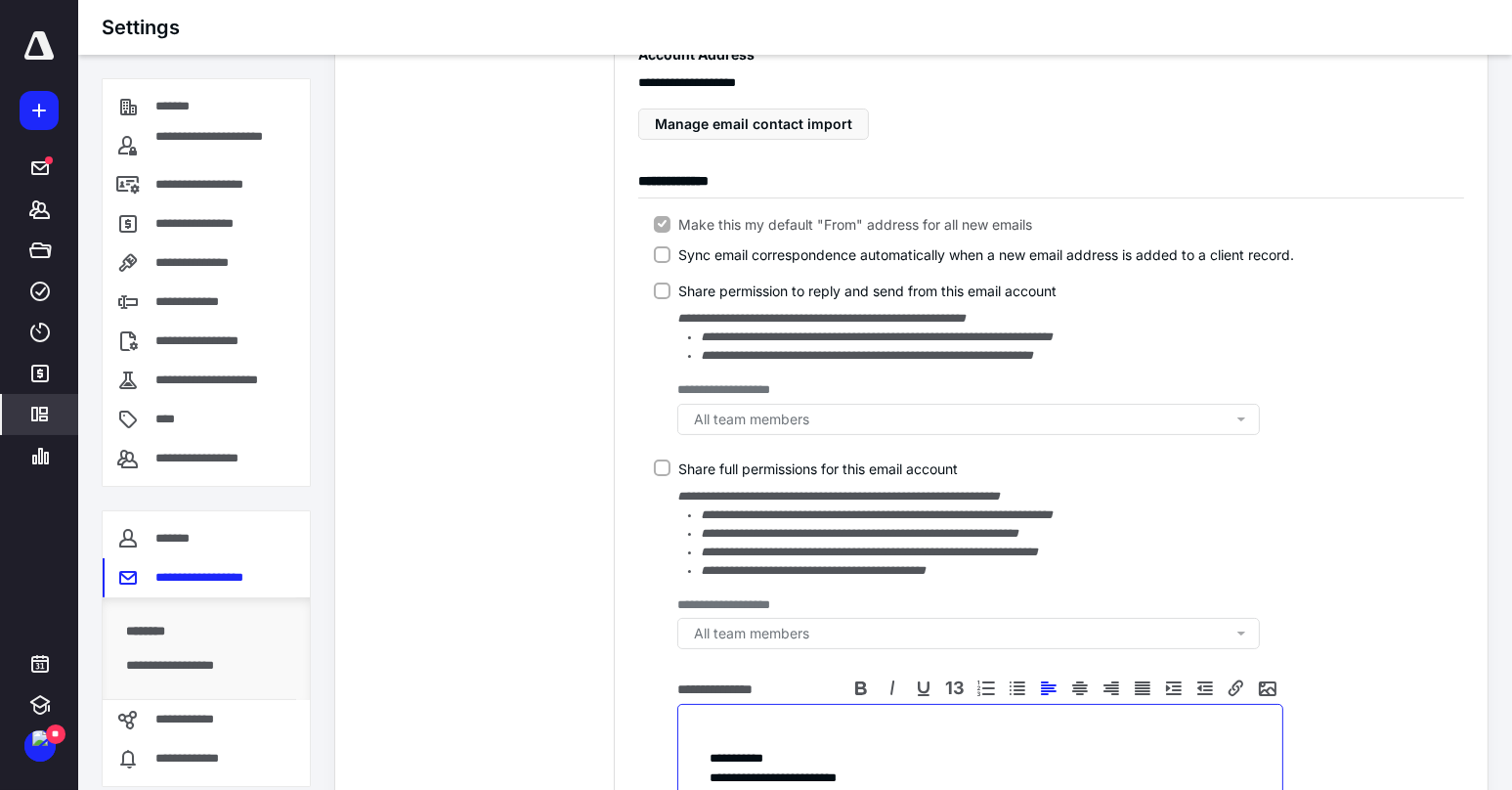 scroll, scrollTop: 0, scrollLeft: 0, axis: both 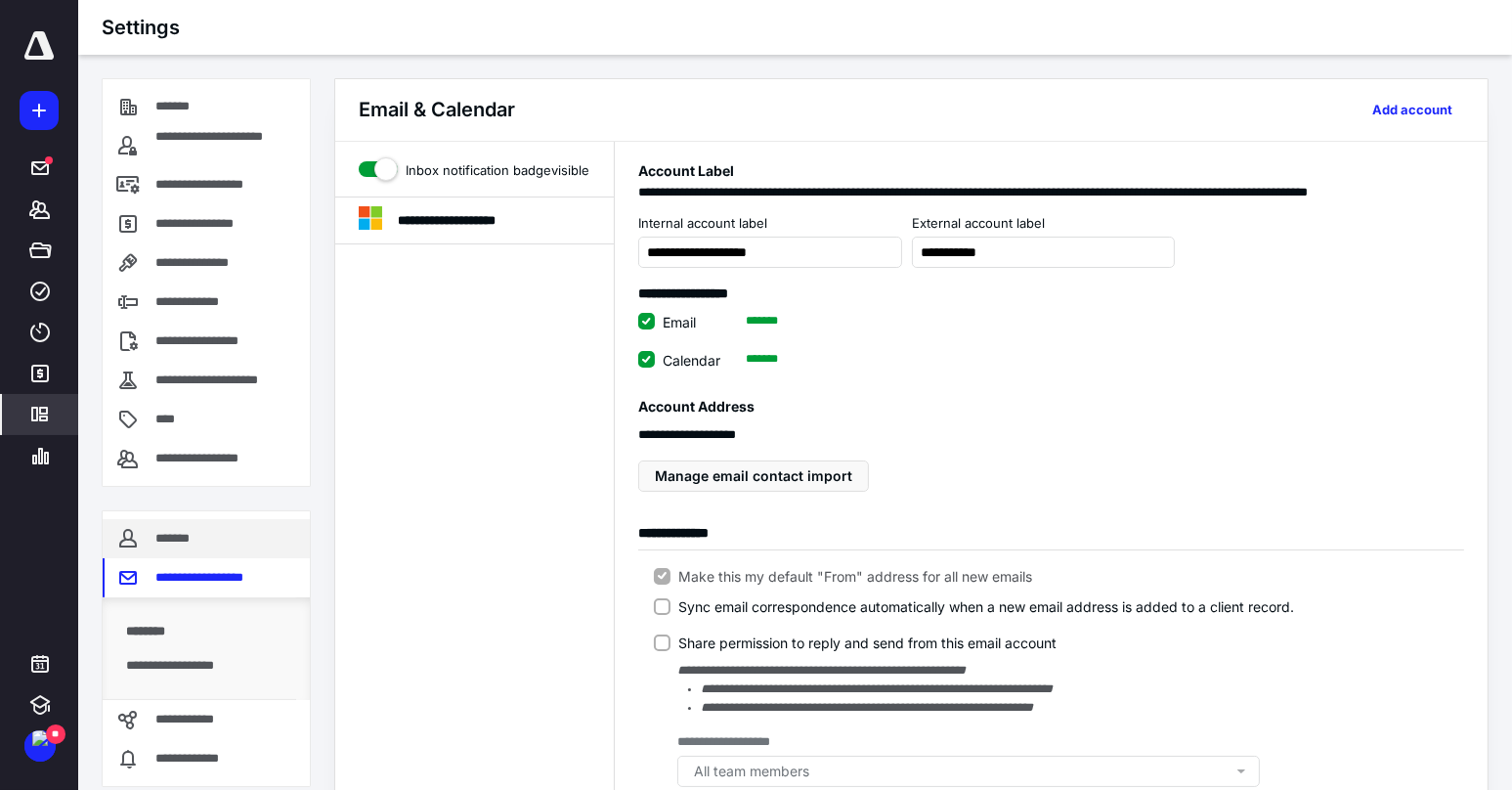 click on "*******" at bounding box center [174, 538] 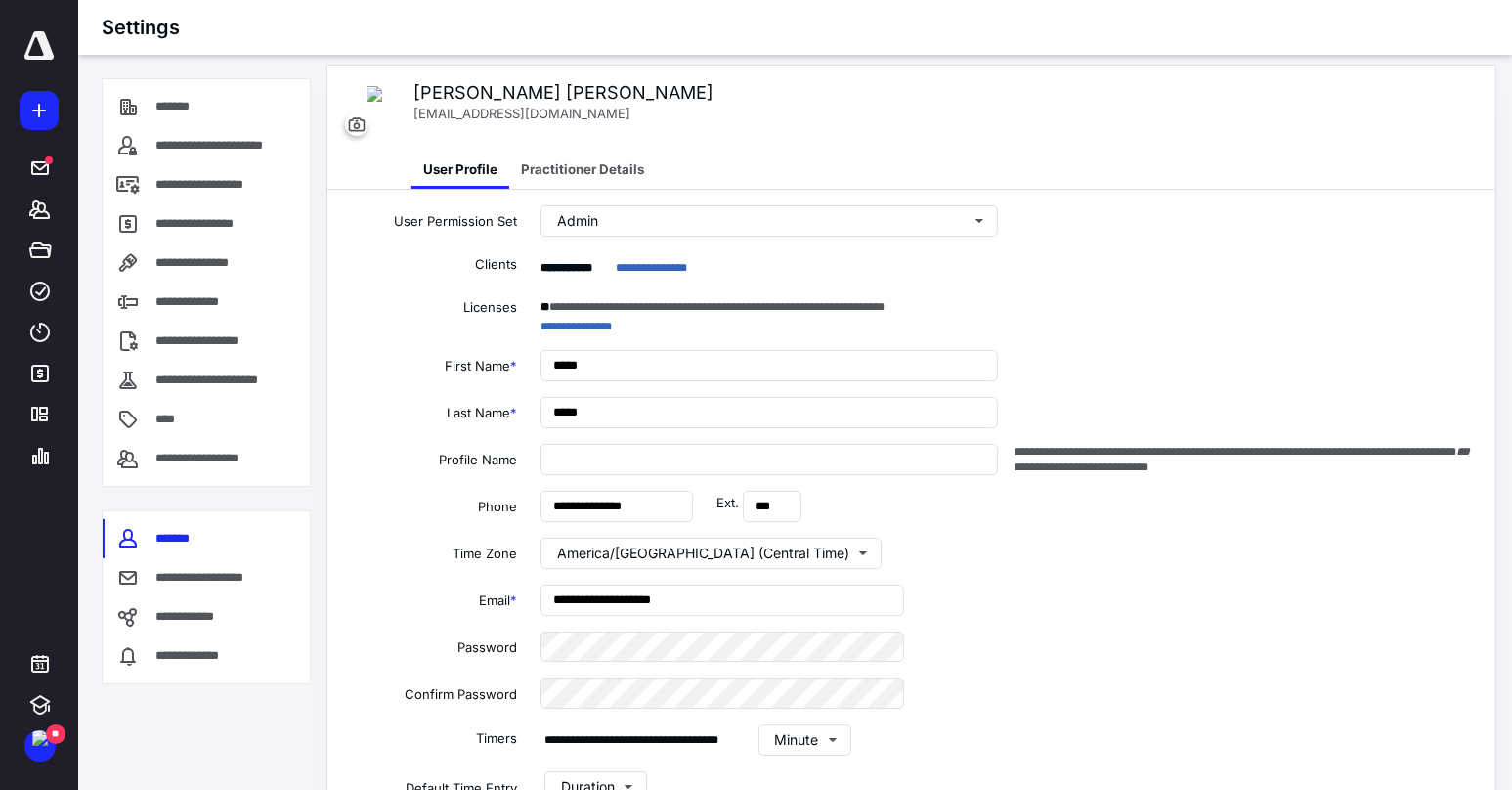 scroll, scrollTop: 0, scrollLeft: 0, axis: both 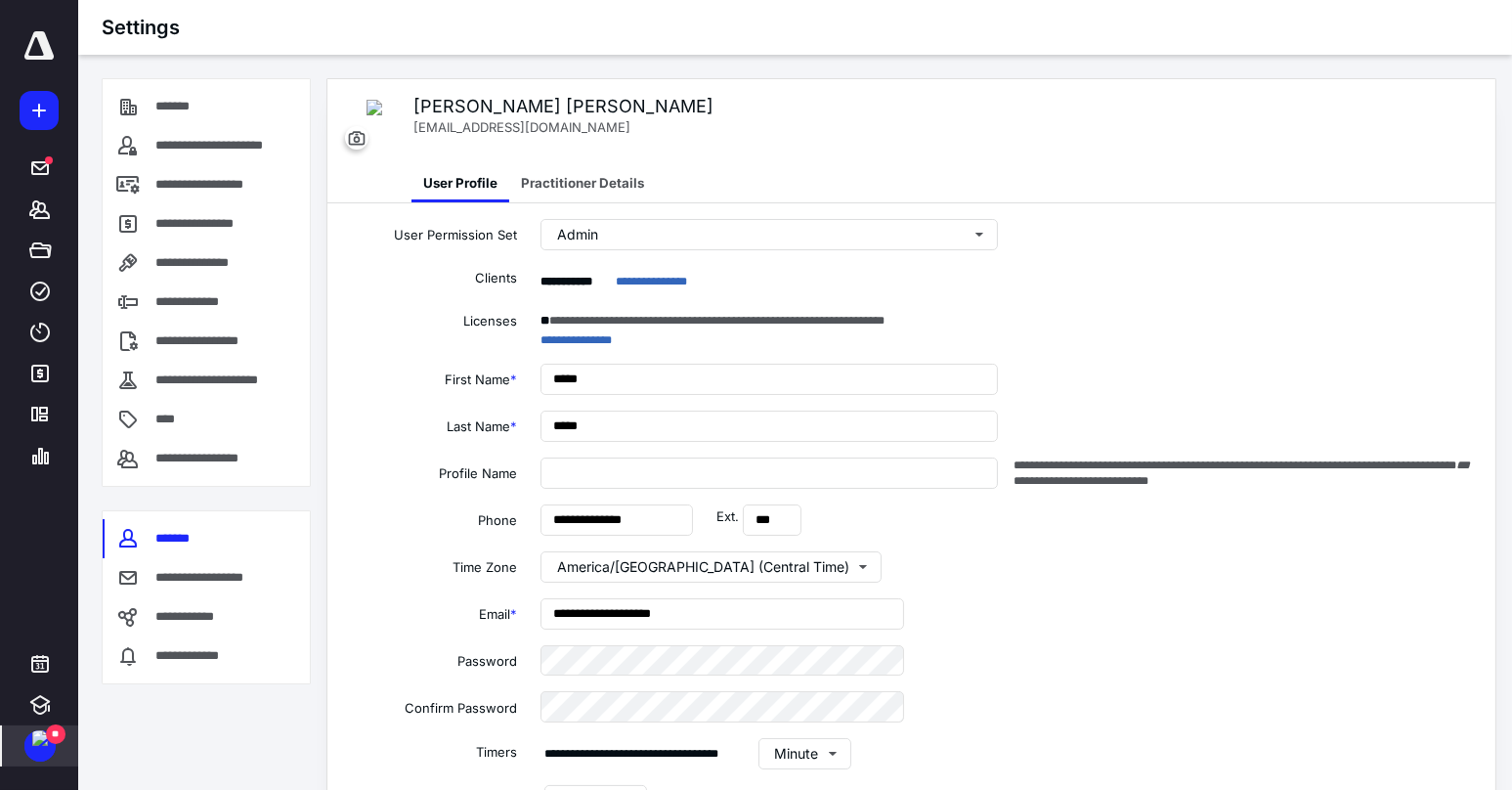 click on "**" at bounding box center (56, 734) 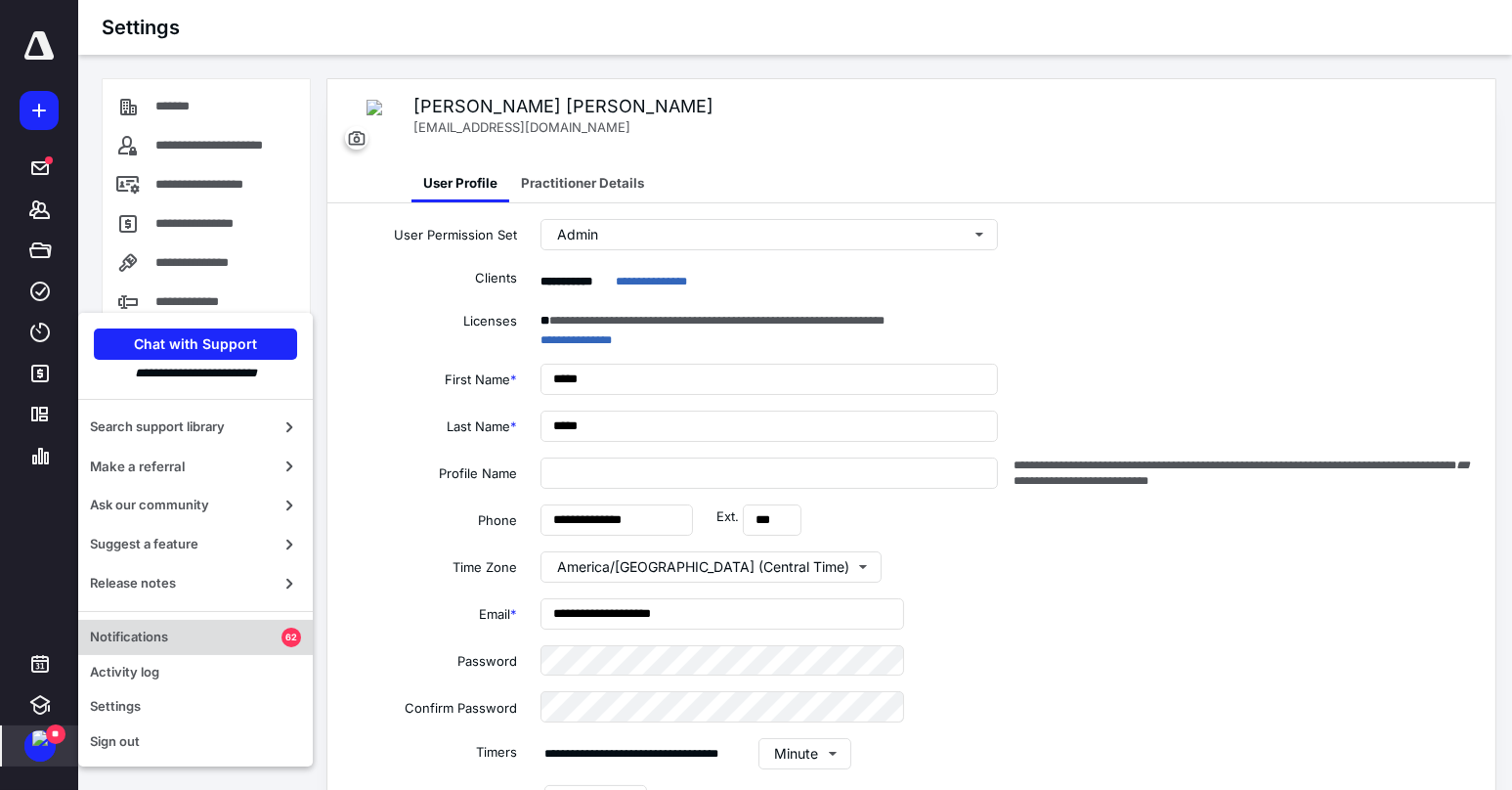 click on "Notifications" at bounding box center (186, 637) 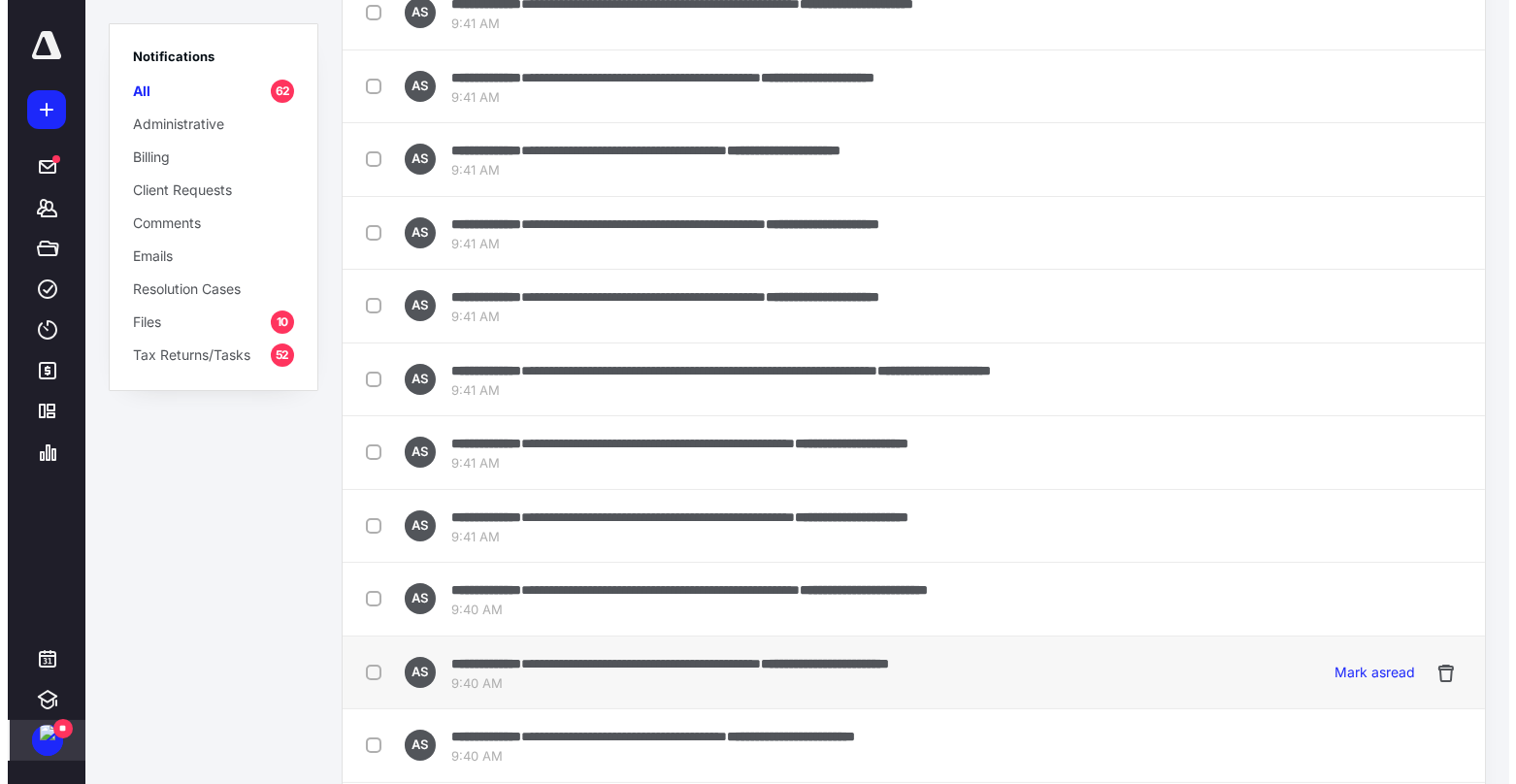 scroll, scrollTop: 0, scrollLeft: 0, axis: both 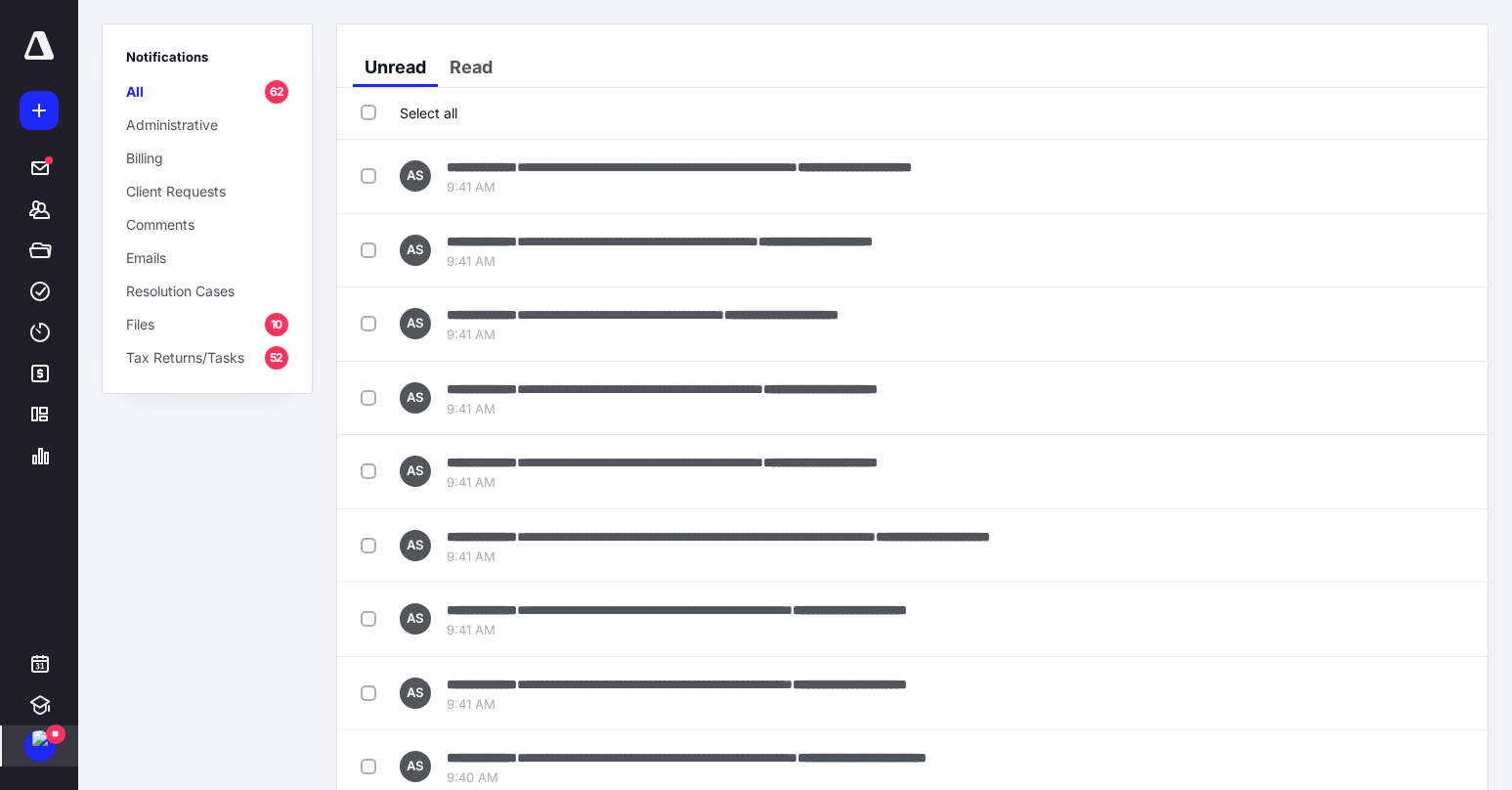 click on "Select all" at bounding box center [409, 112] 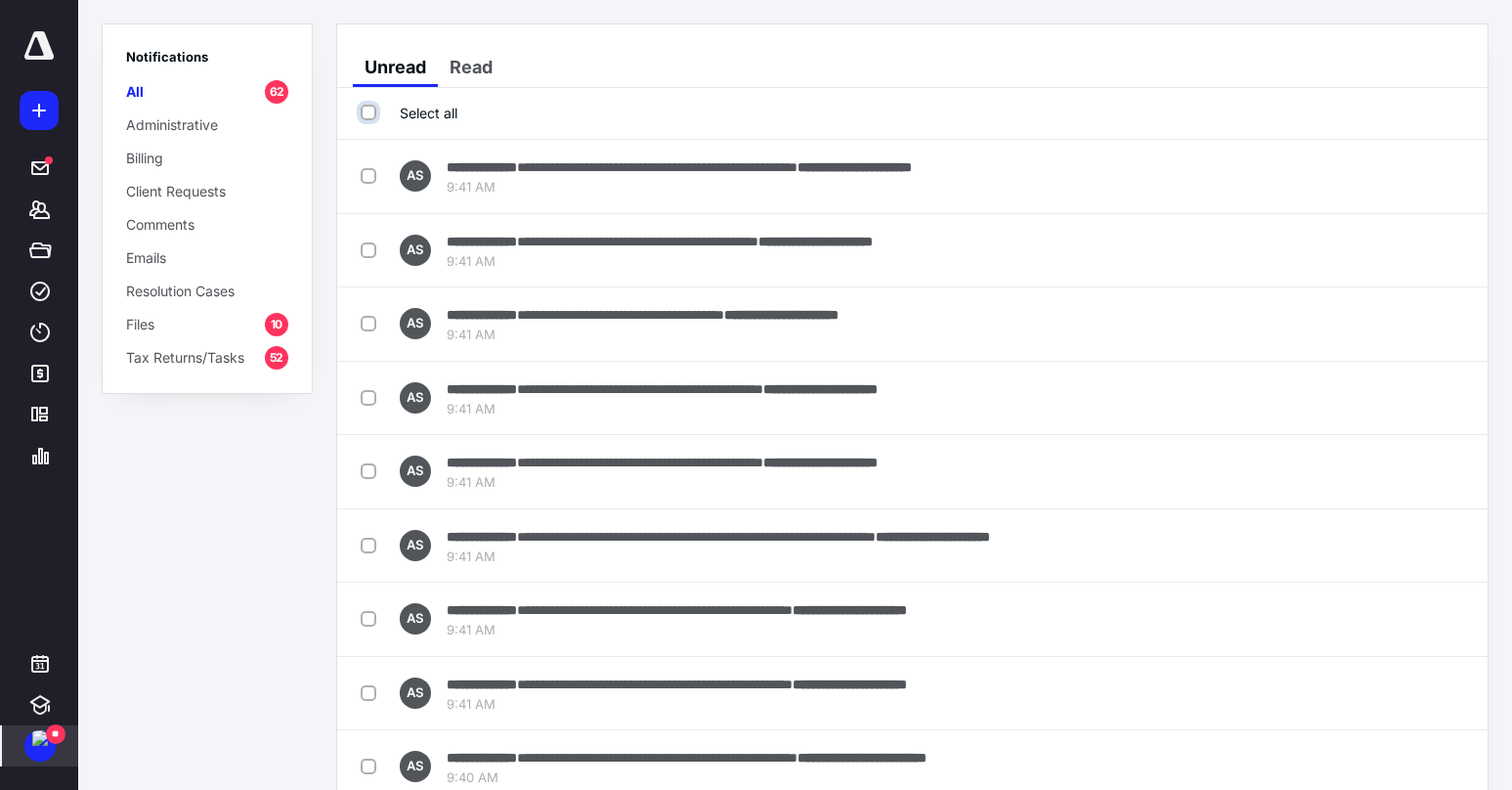 click on "Select all" at bounding box center [370, 112] 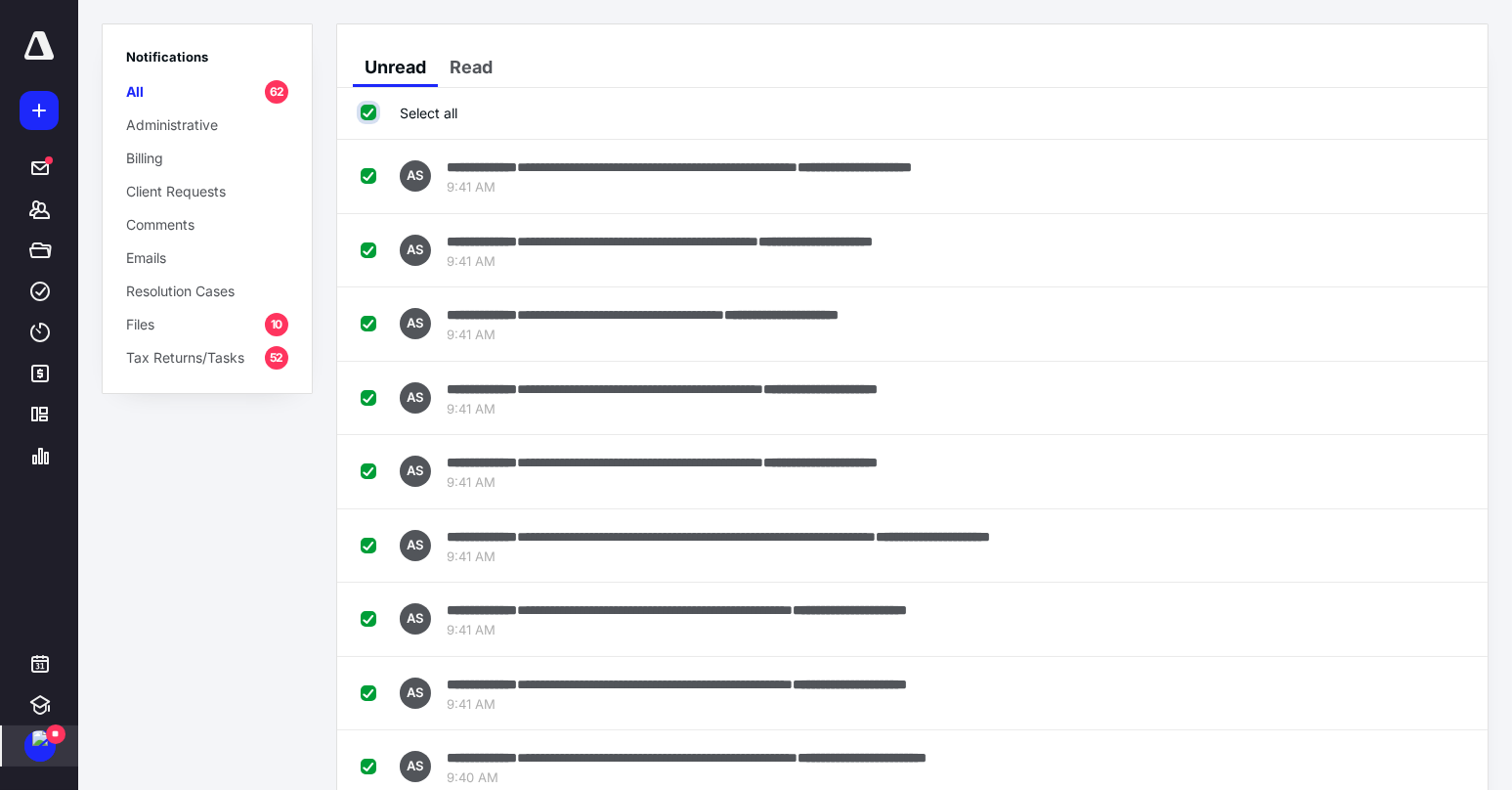 checkbox on "true" 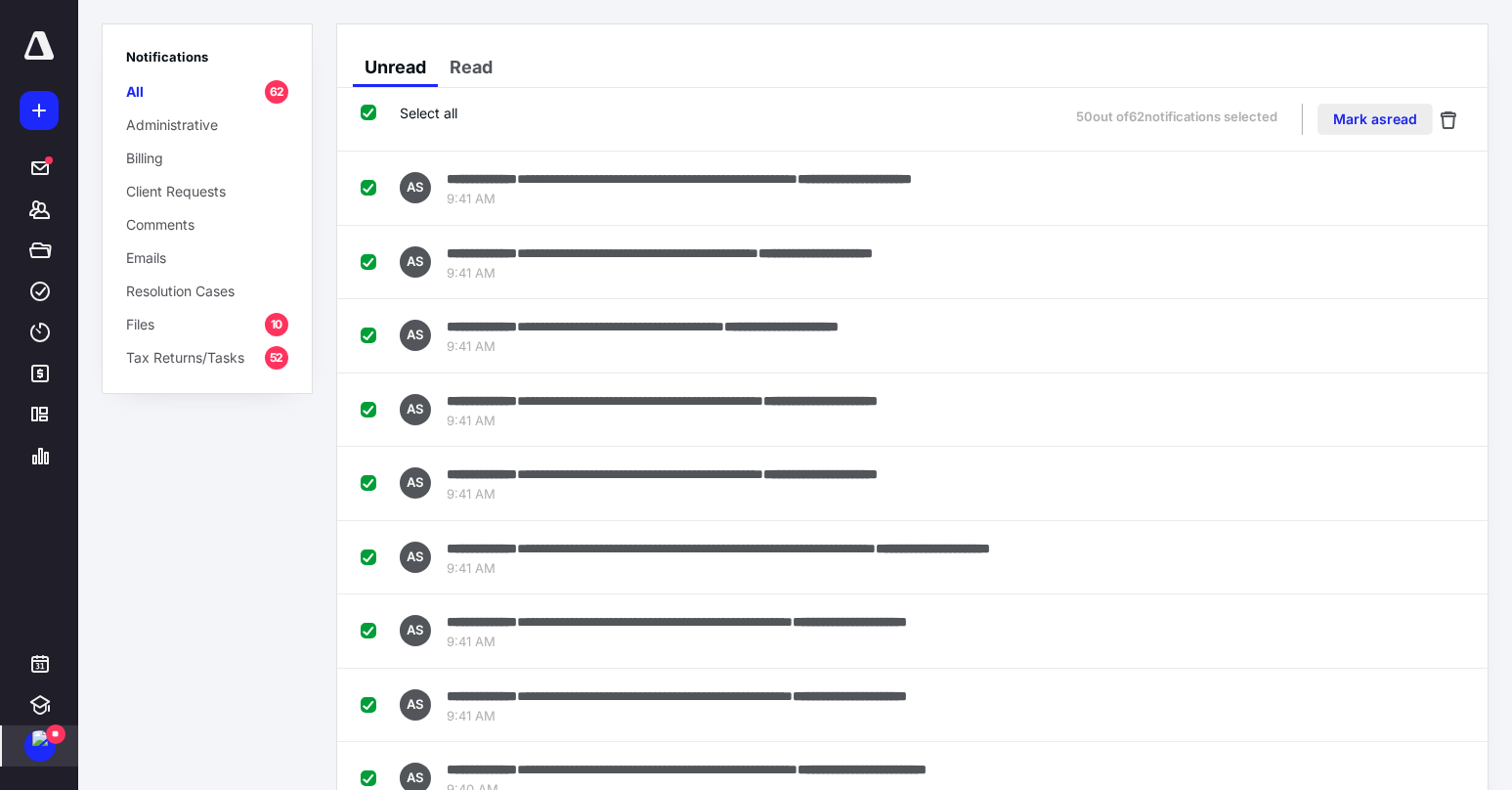 click on "Mark as  read" at bounding box center [1375, 119] 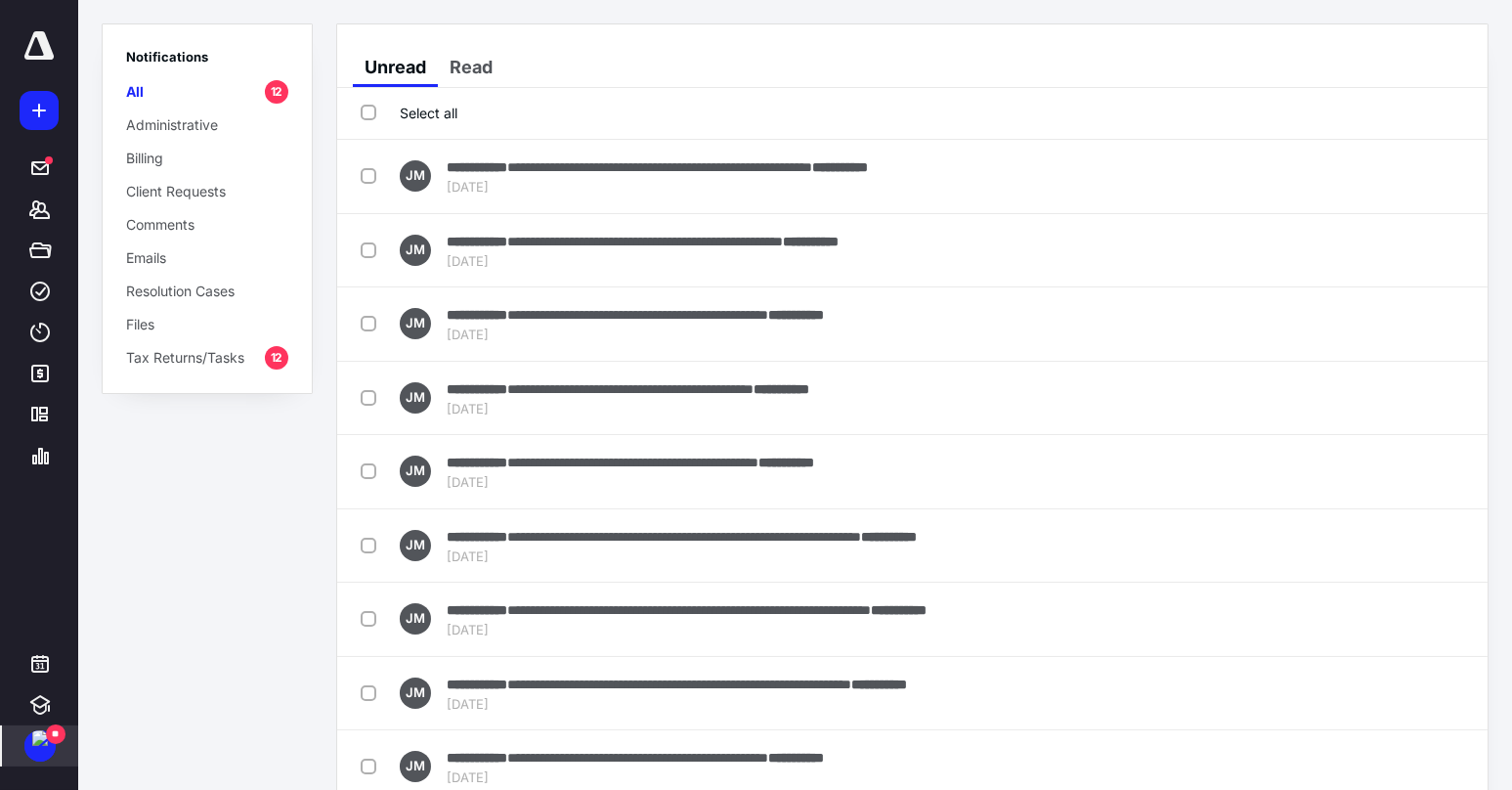 click on "Select all" at bounding box center (409, 112) 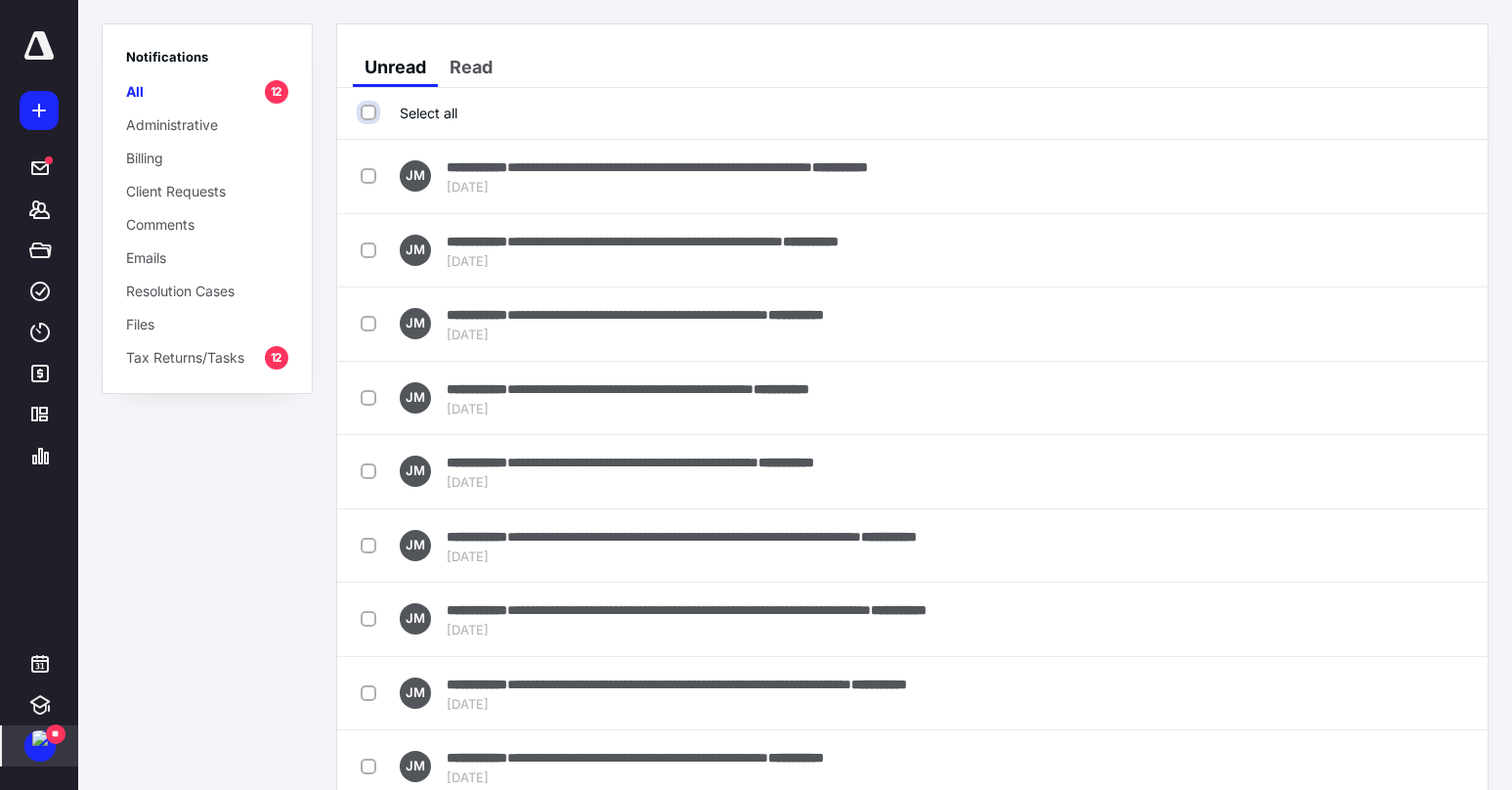 click on "Select all" at bounding box center [370, 112] 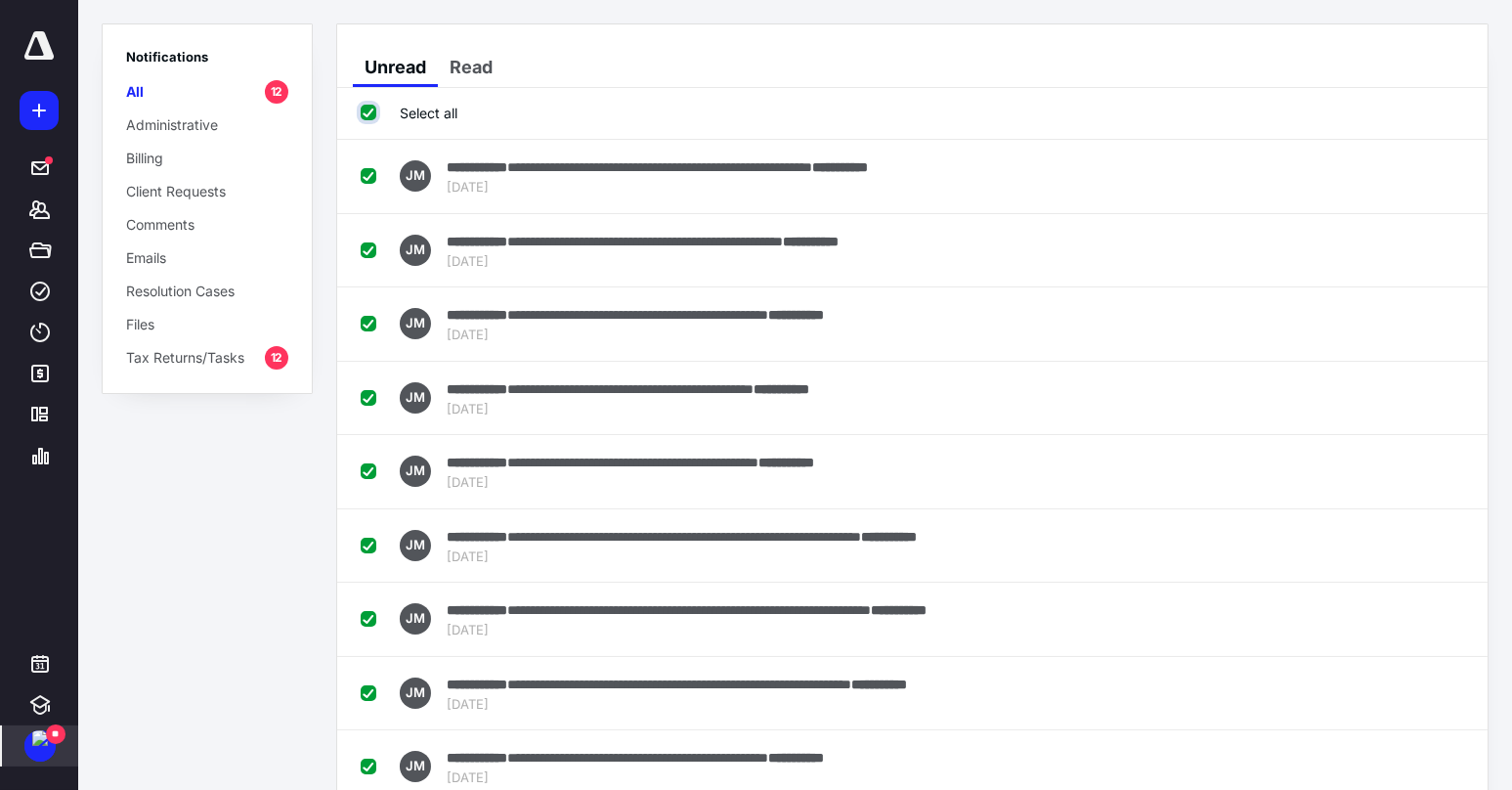 checkbox on "true" 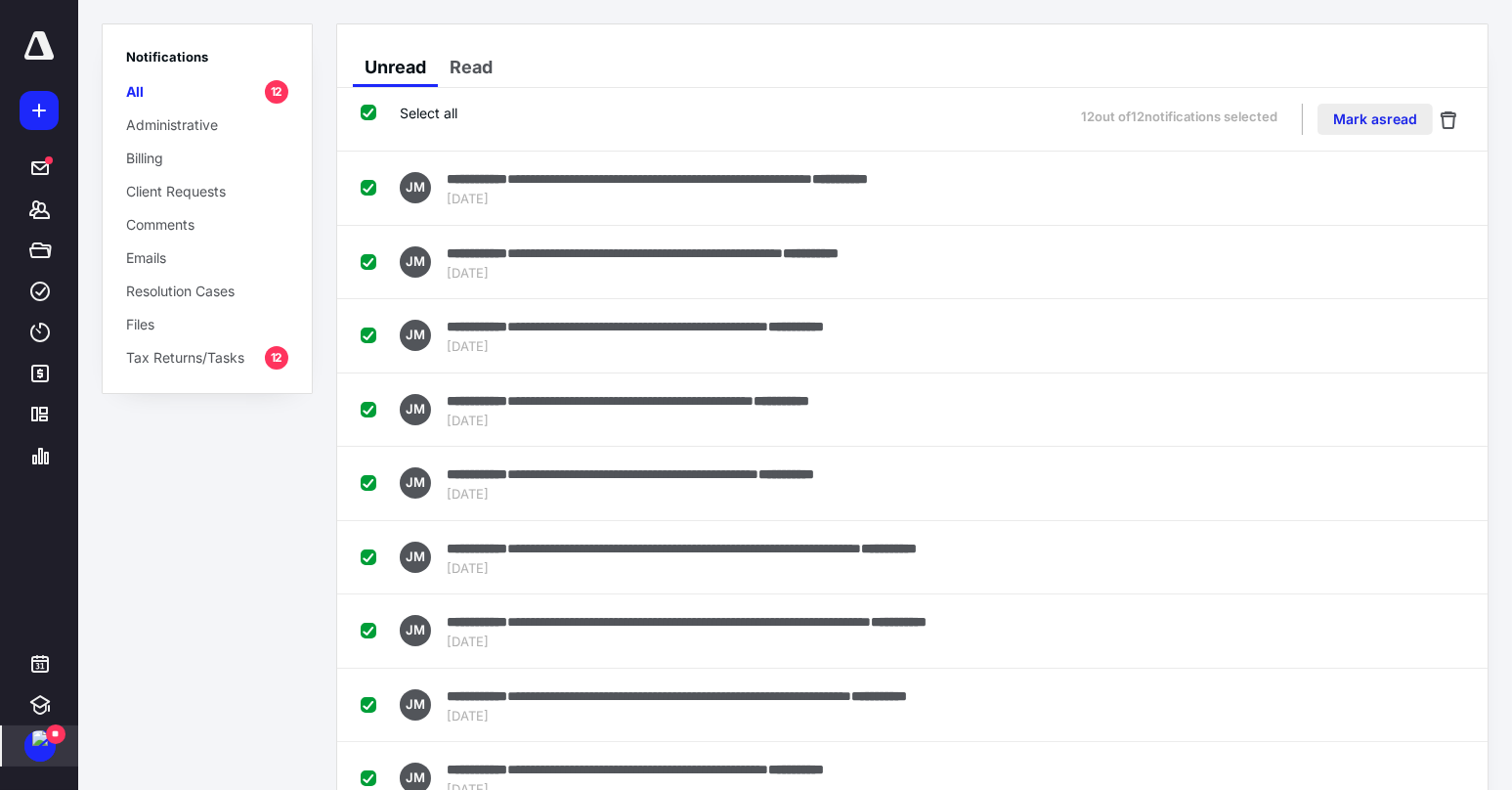 click on "Mark as  read" at bounding box center (1375, 119) 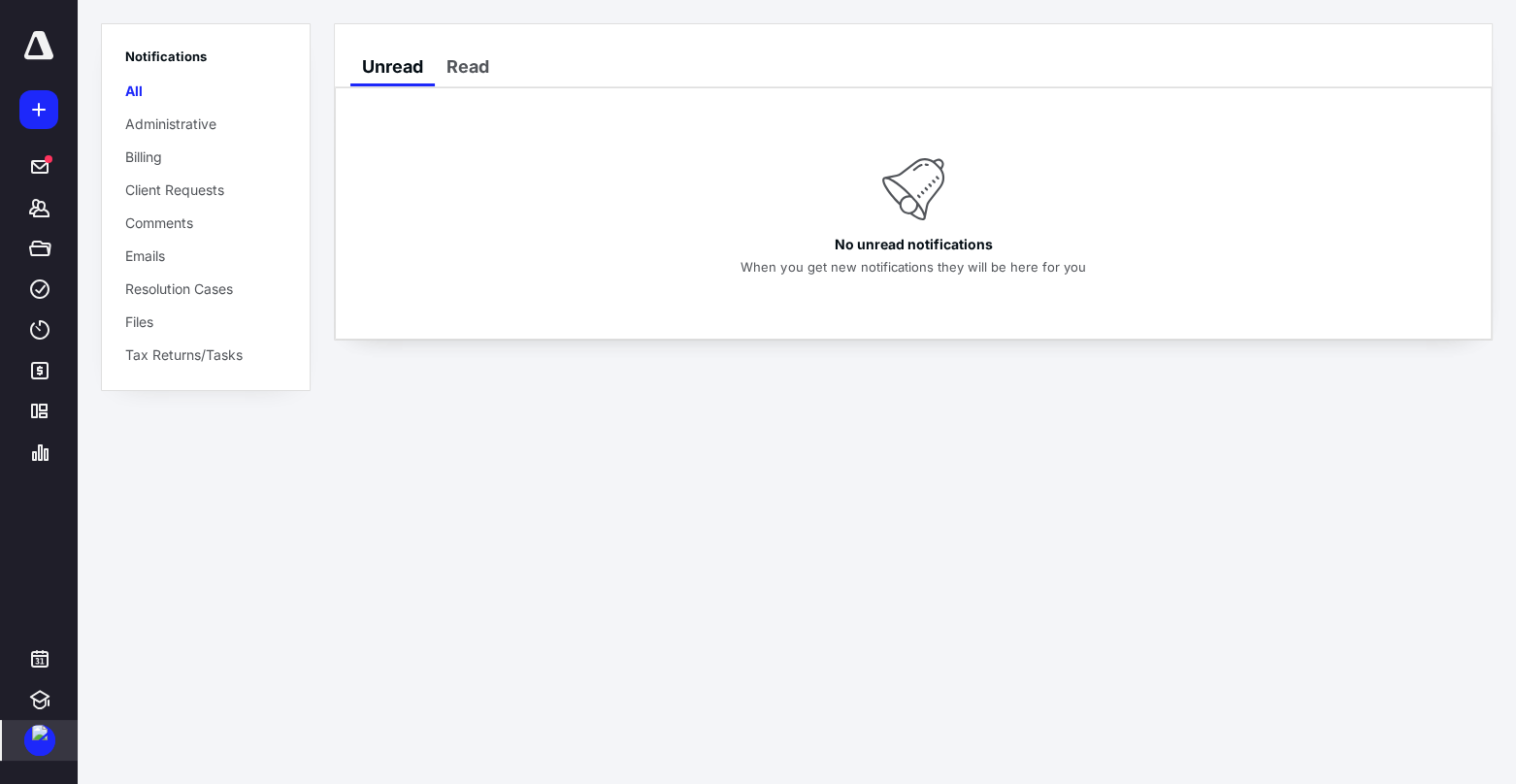 click at bounding box center (39, 46) 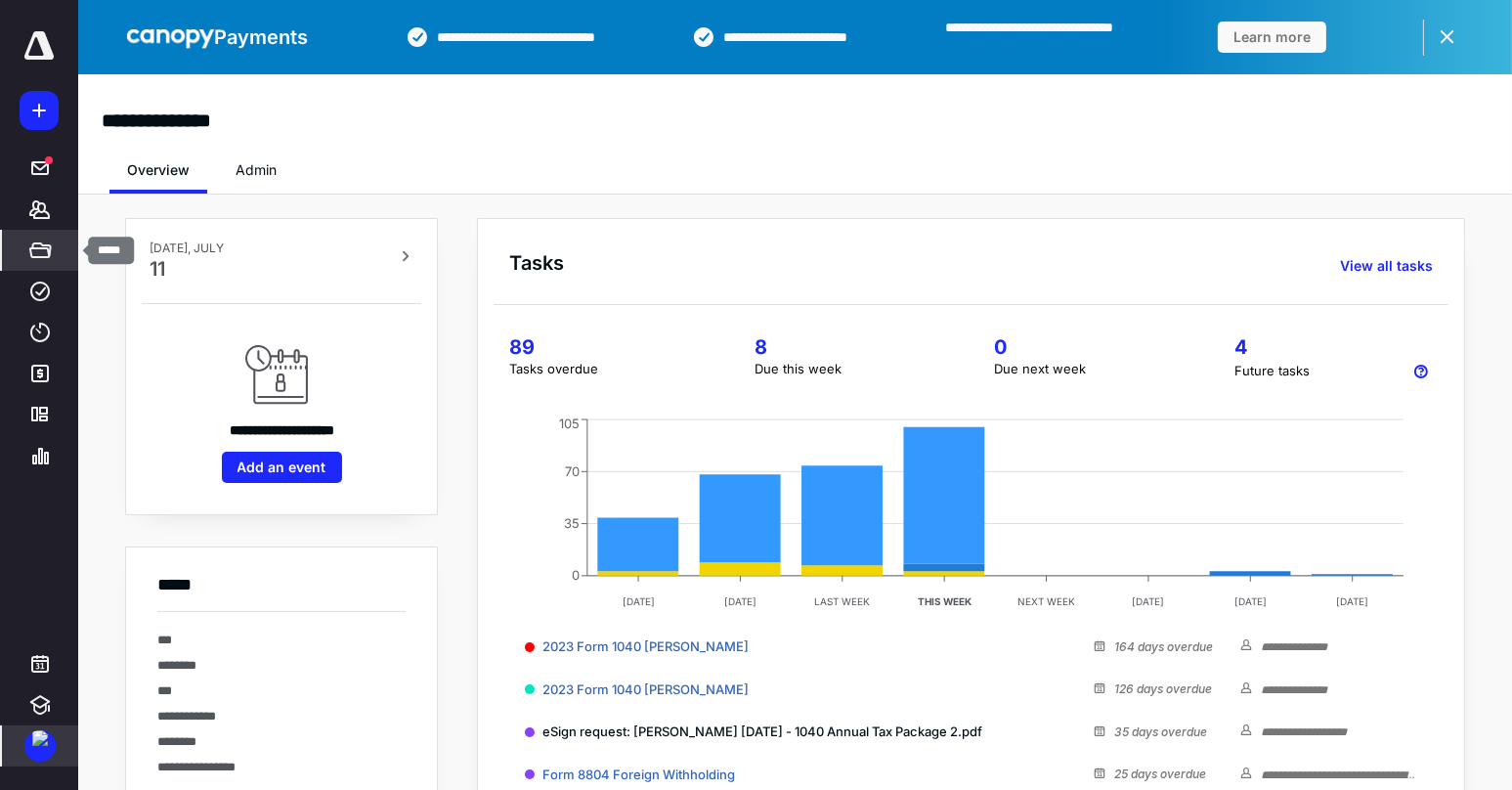 click 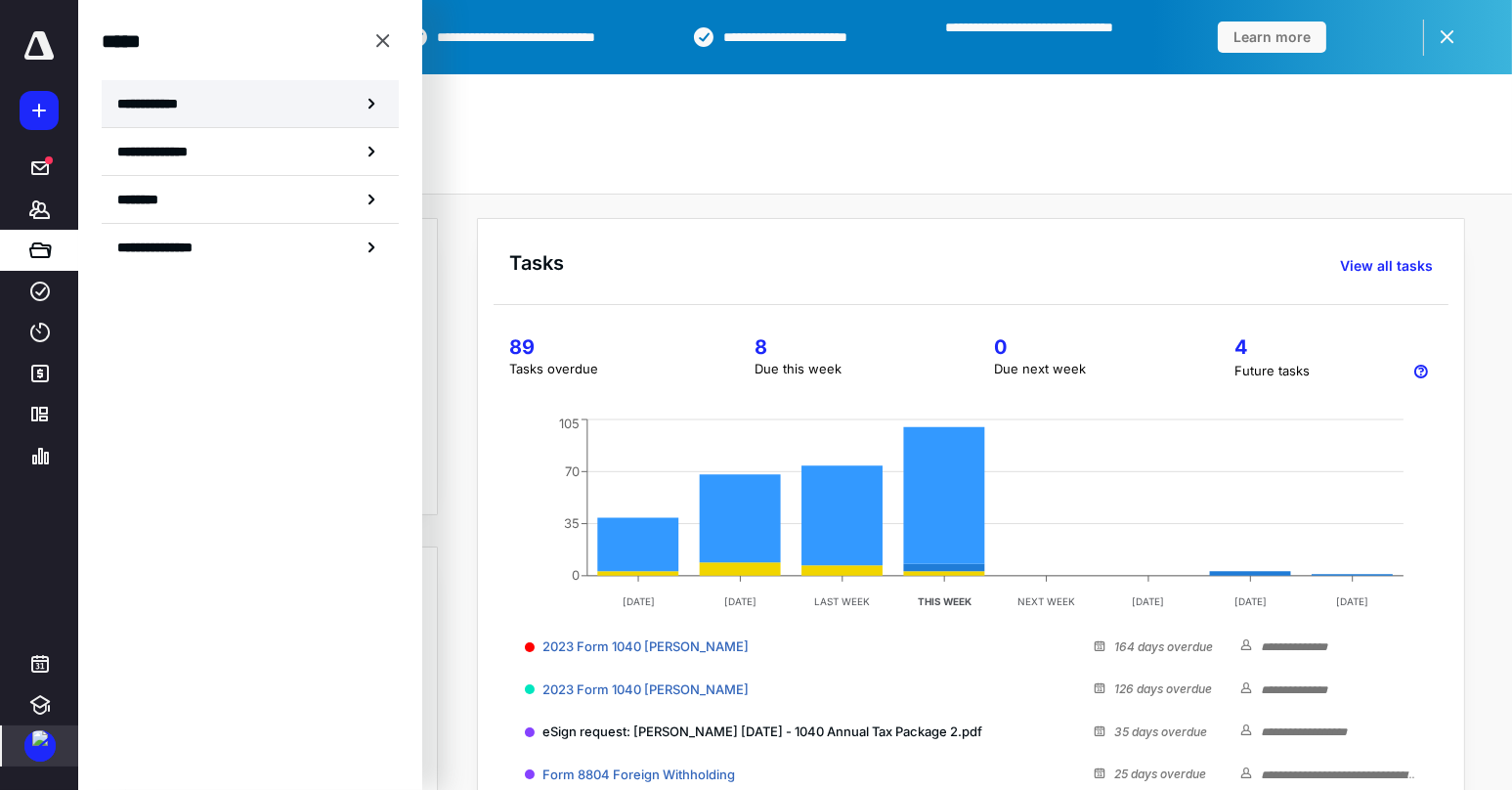 click on "**********" at bounding box center [153, 104] 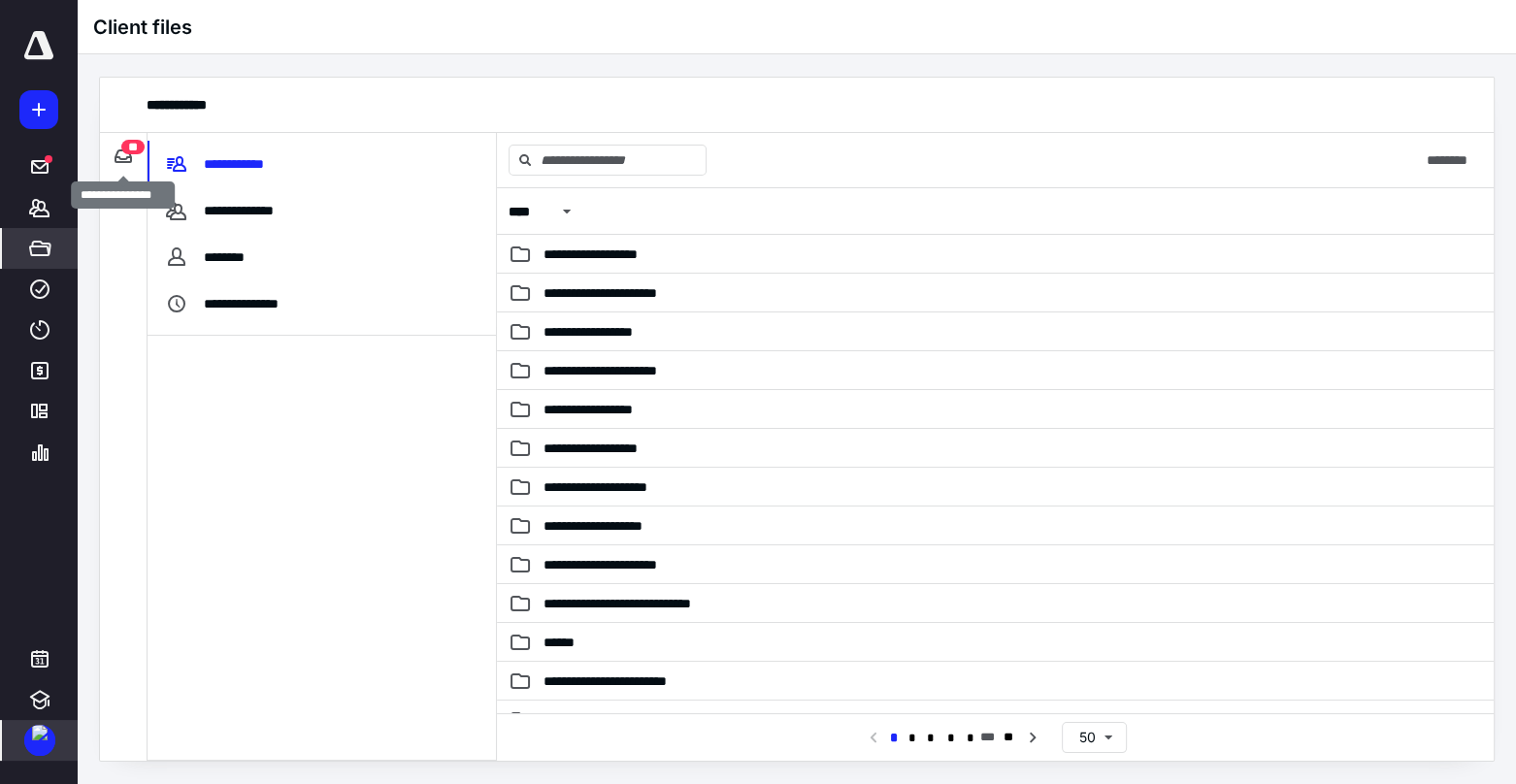 click on "**" at bounding box center (133, 147) 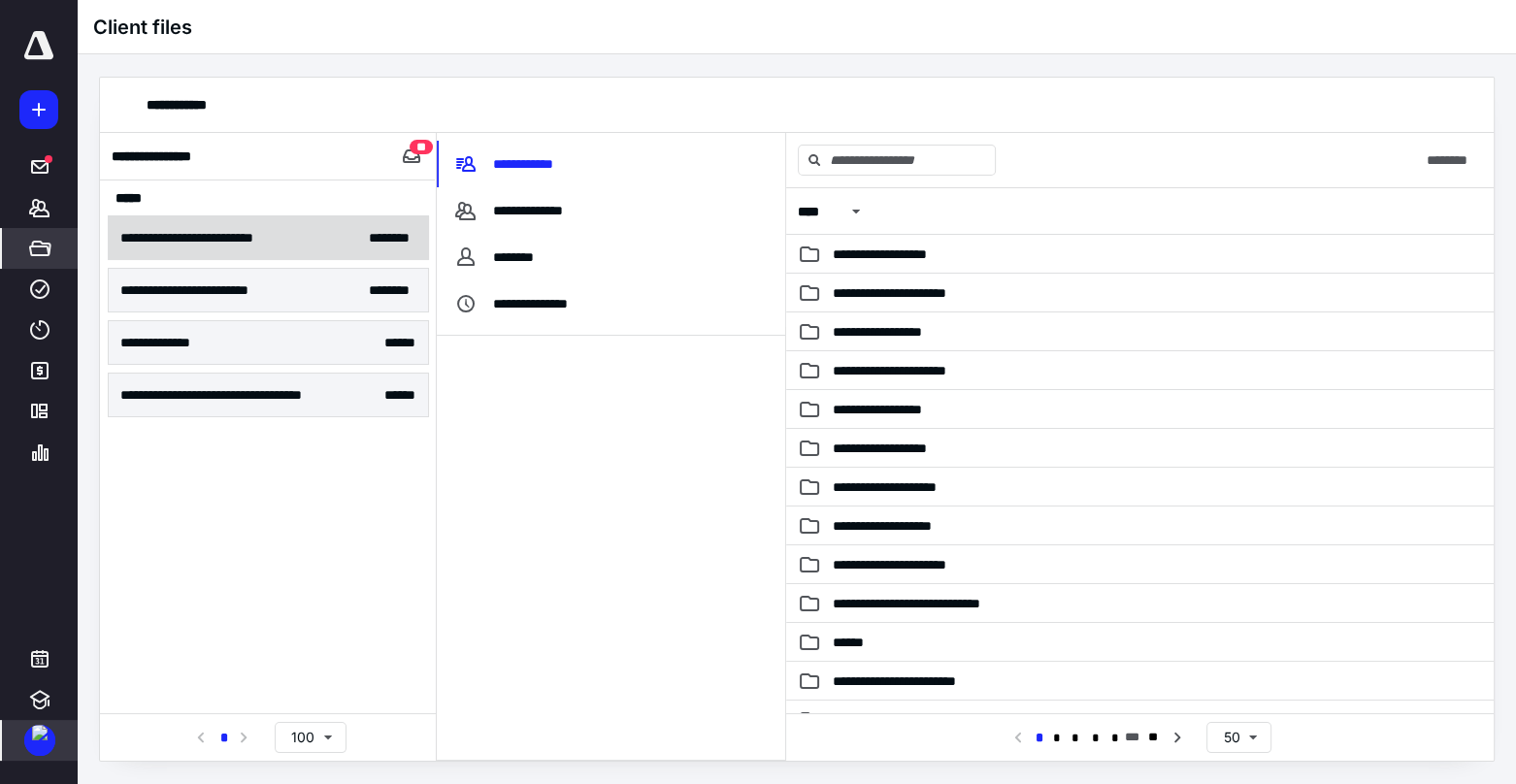 click on "**********" at bounding box center (268, 238) 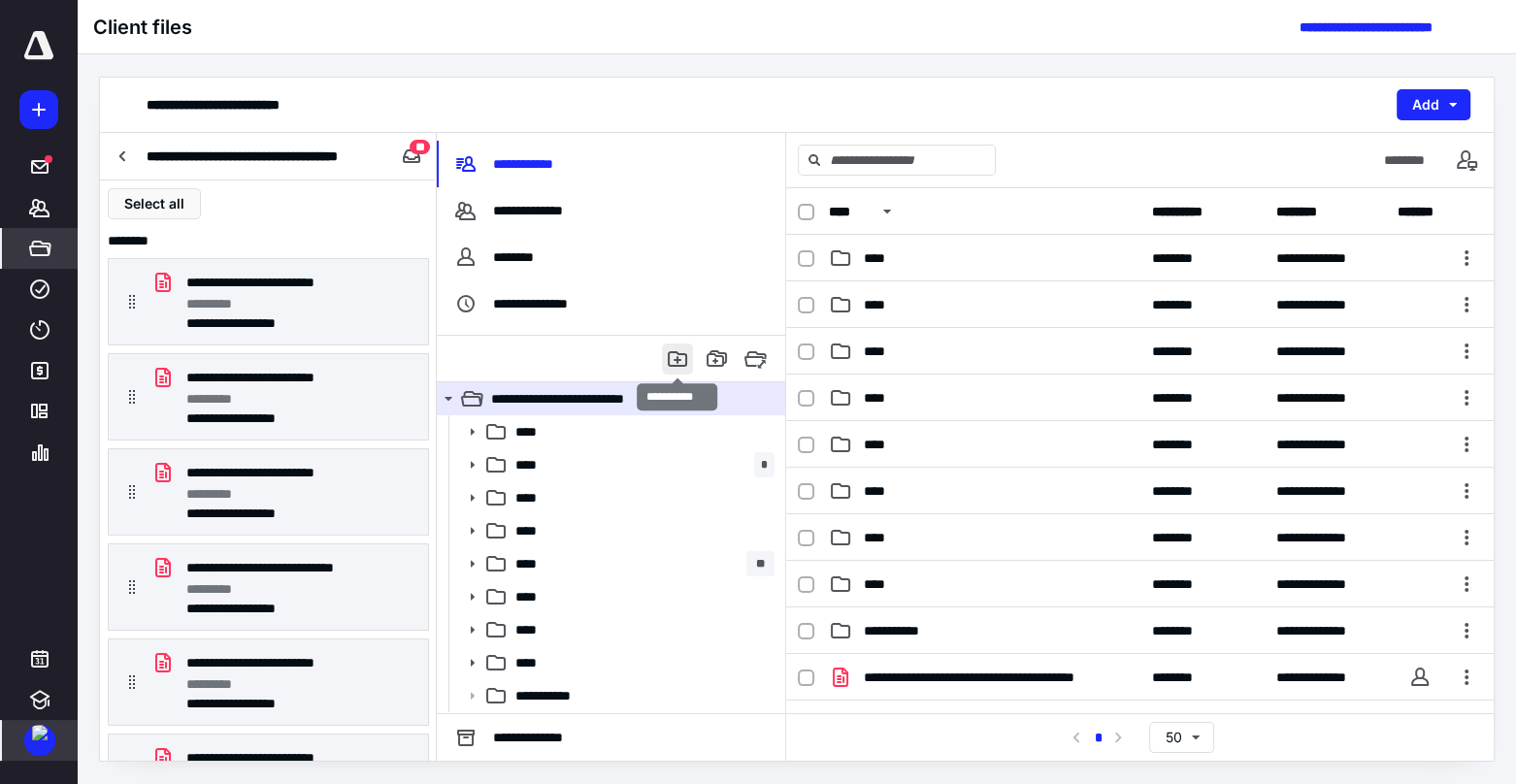 click at bounding box center [677, 359] 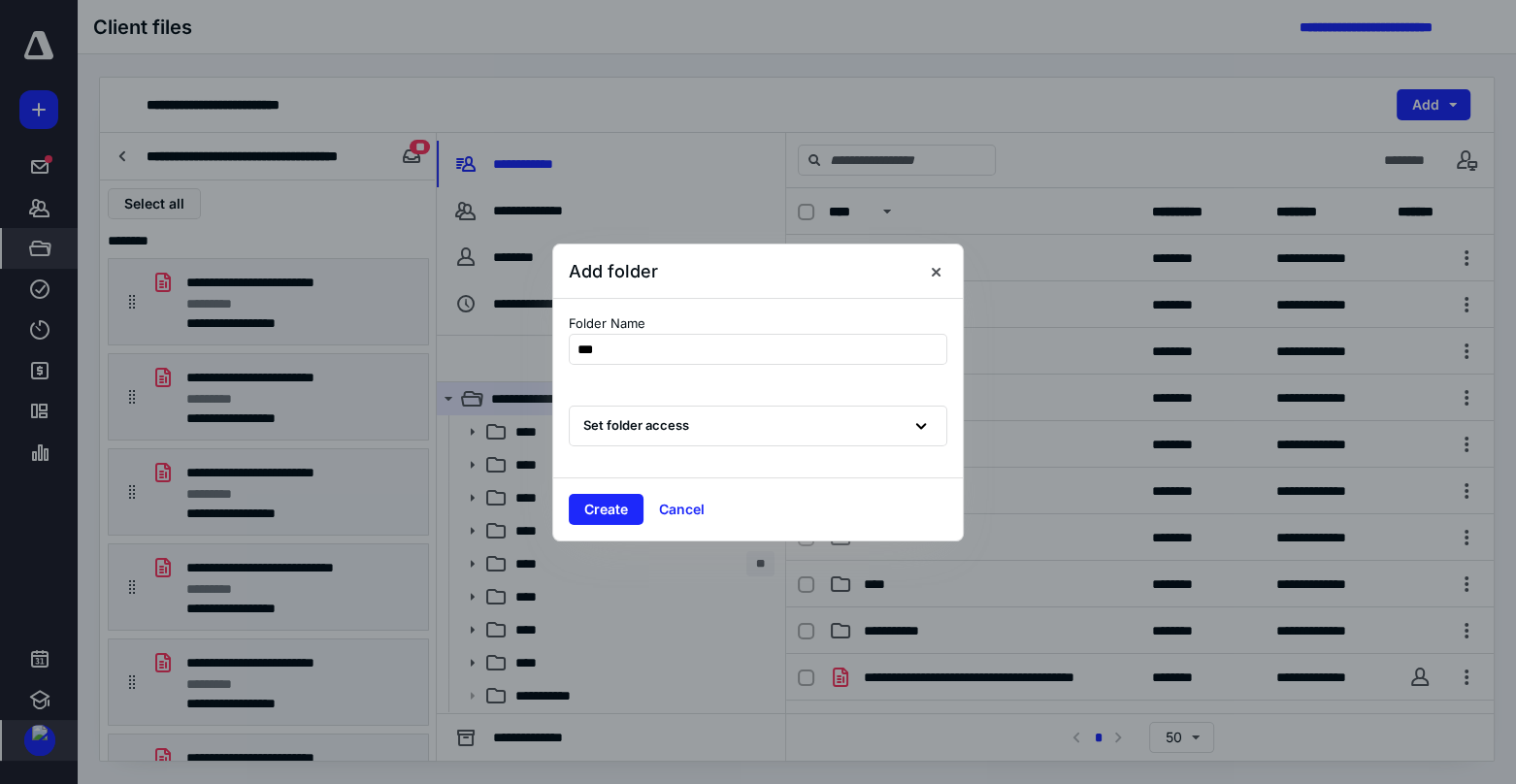 type on "****" 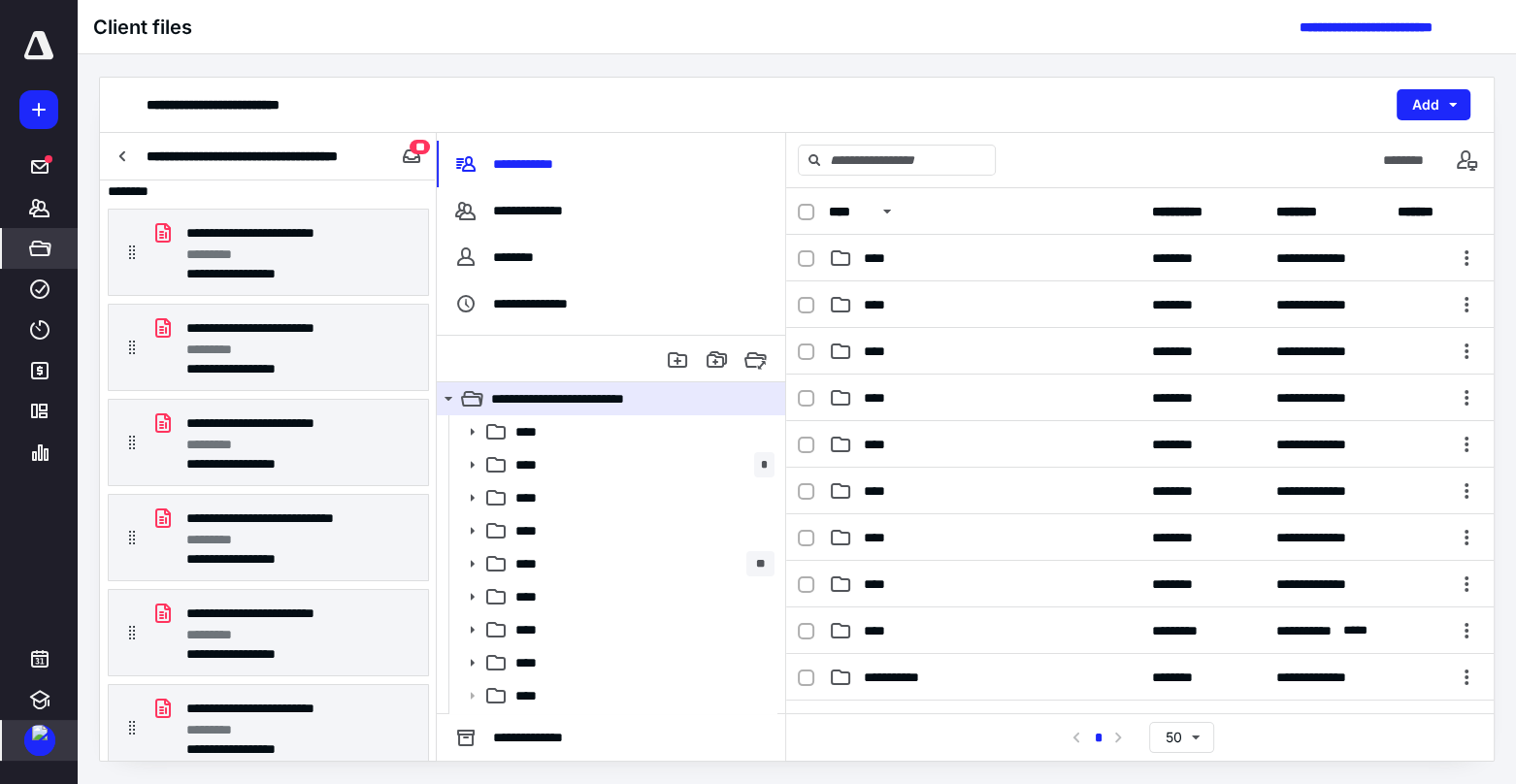 scroll, scrollTop: 0, scrollLeft: 0, axis: both 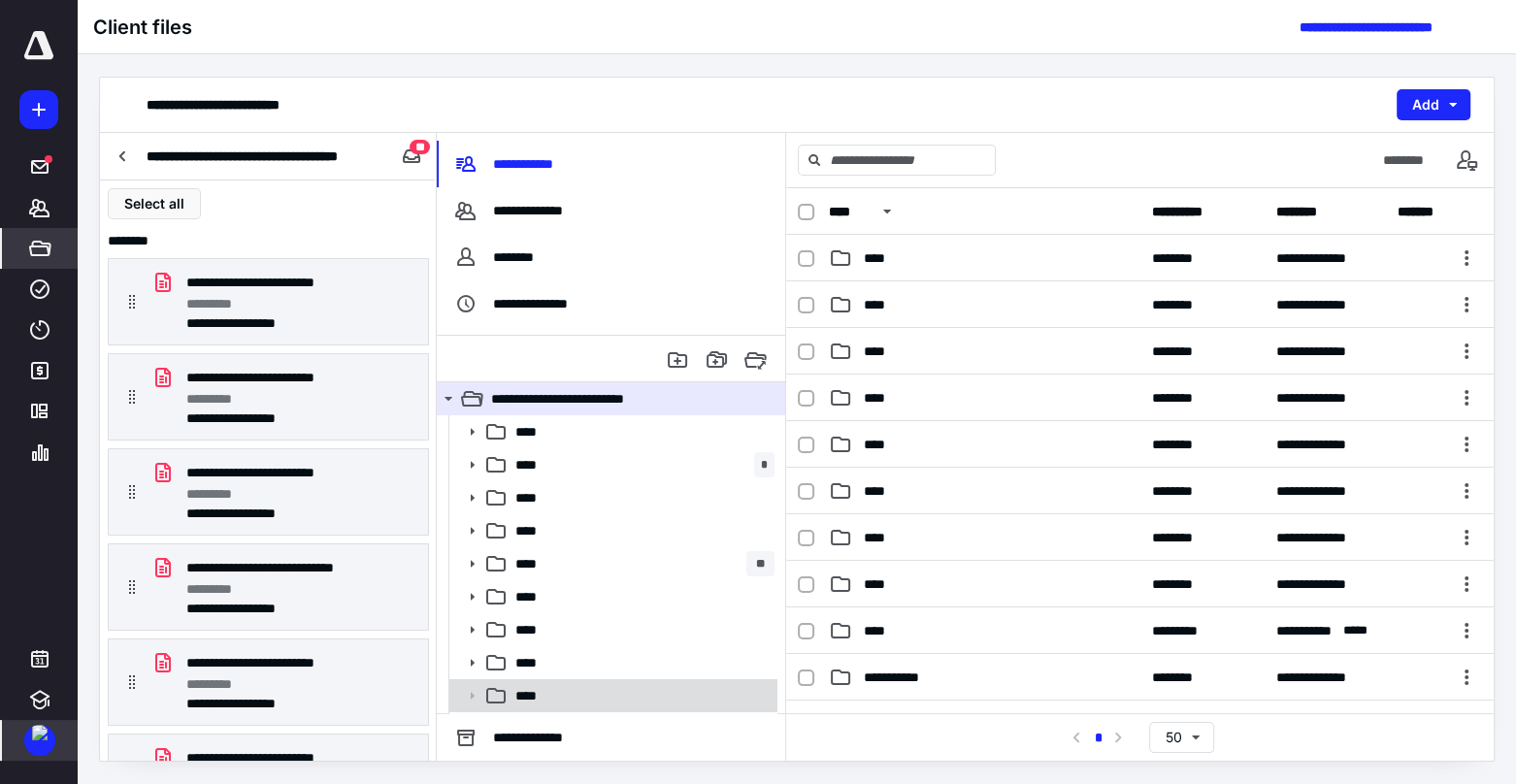 click 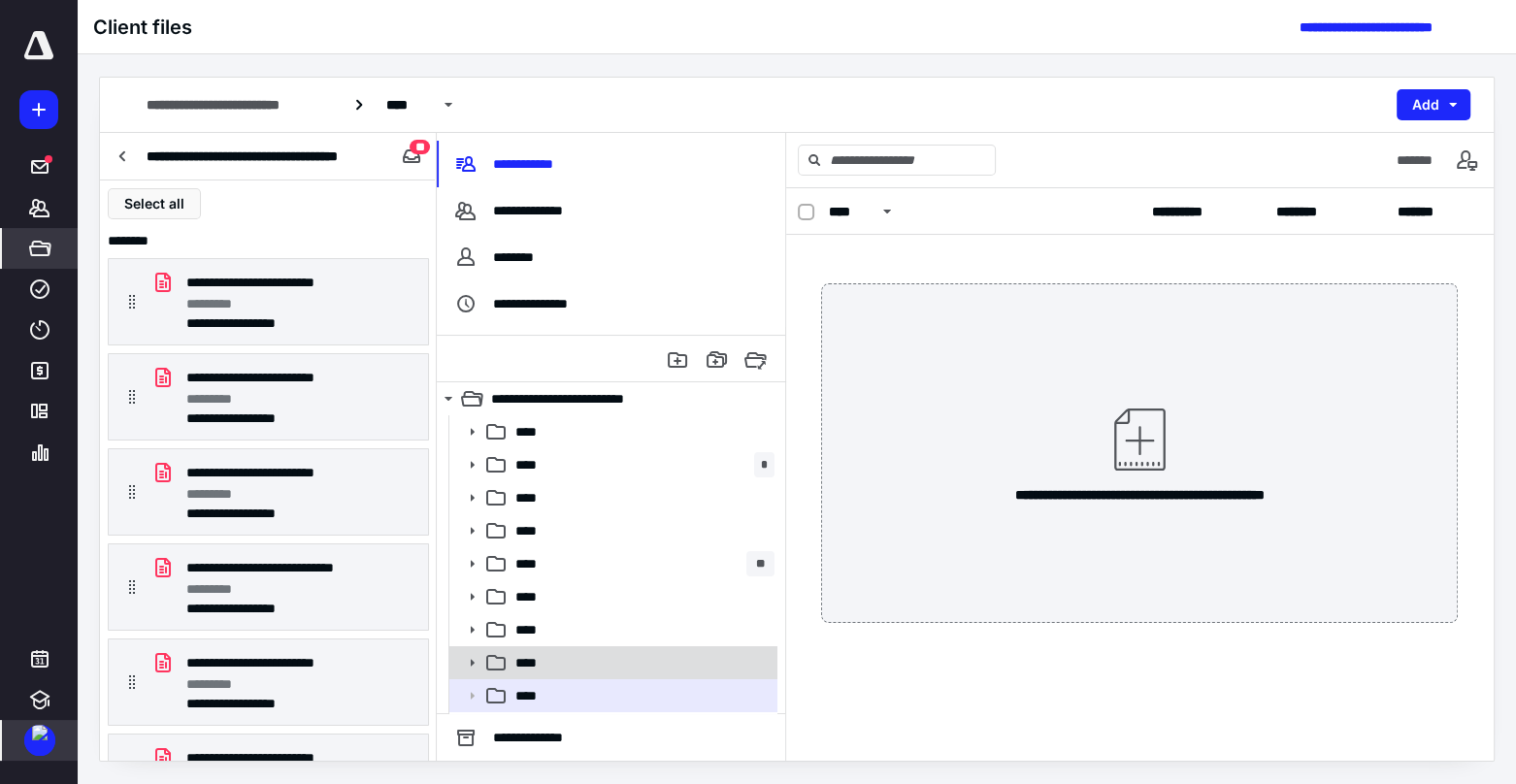 click 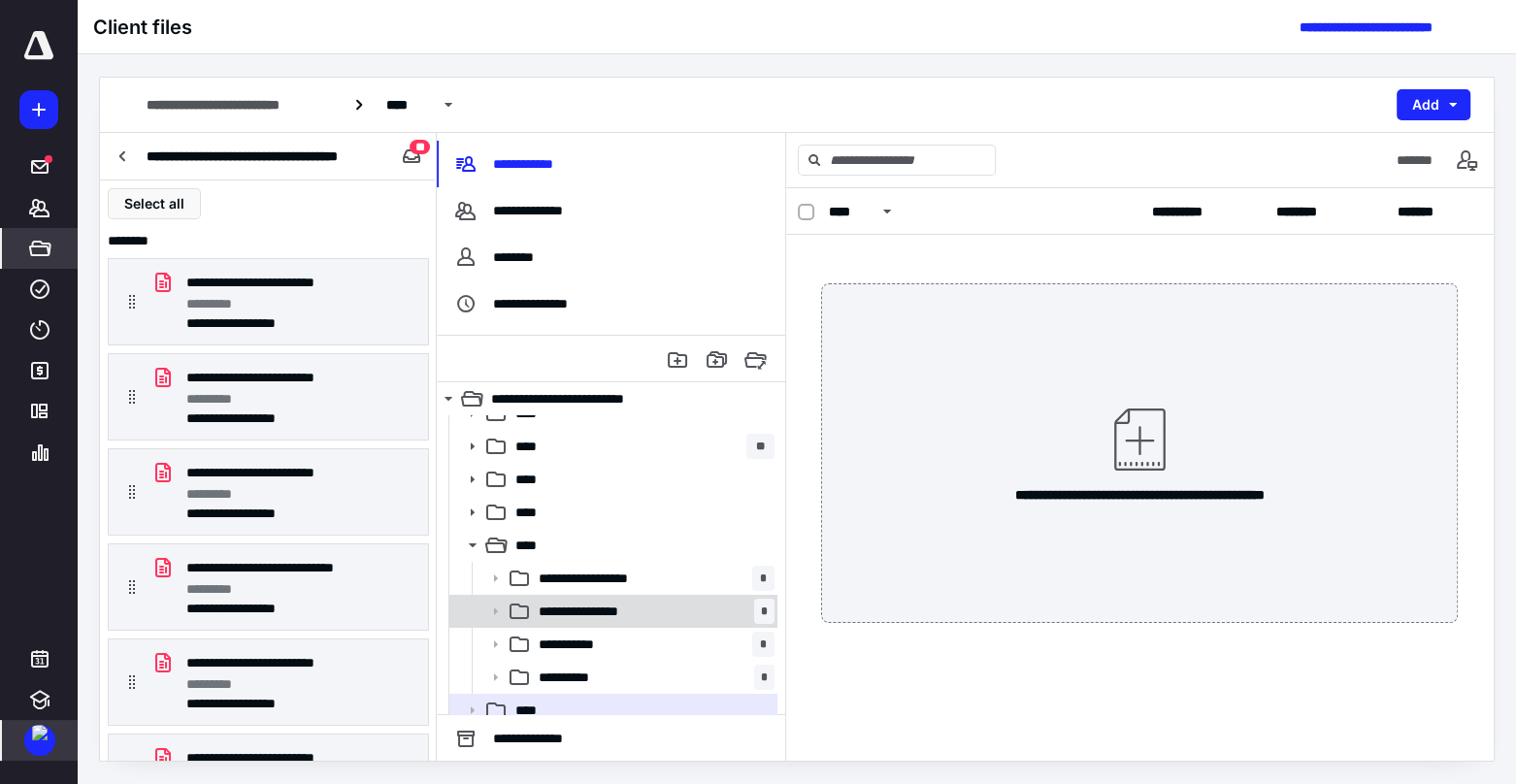 scroll, scrollTop: 162, scrollLeft: 0, axis: vertical 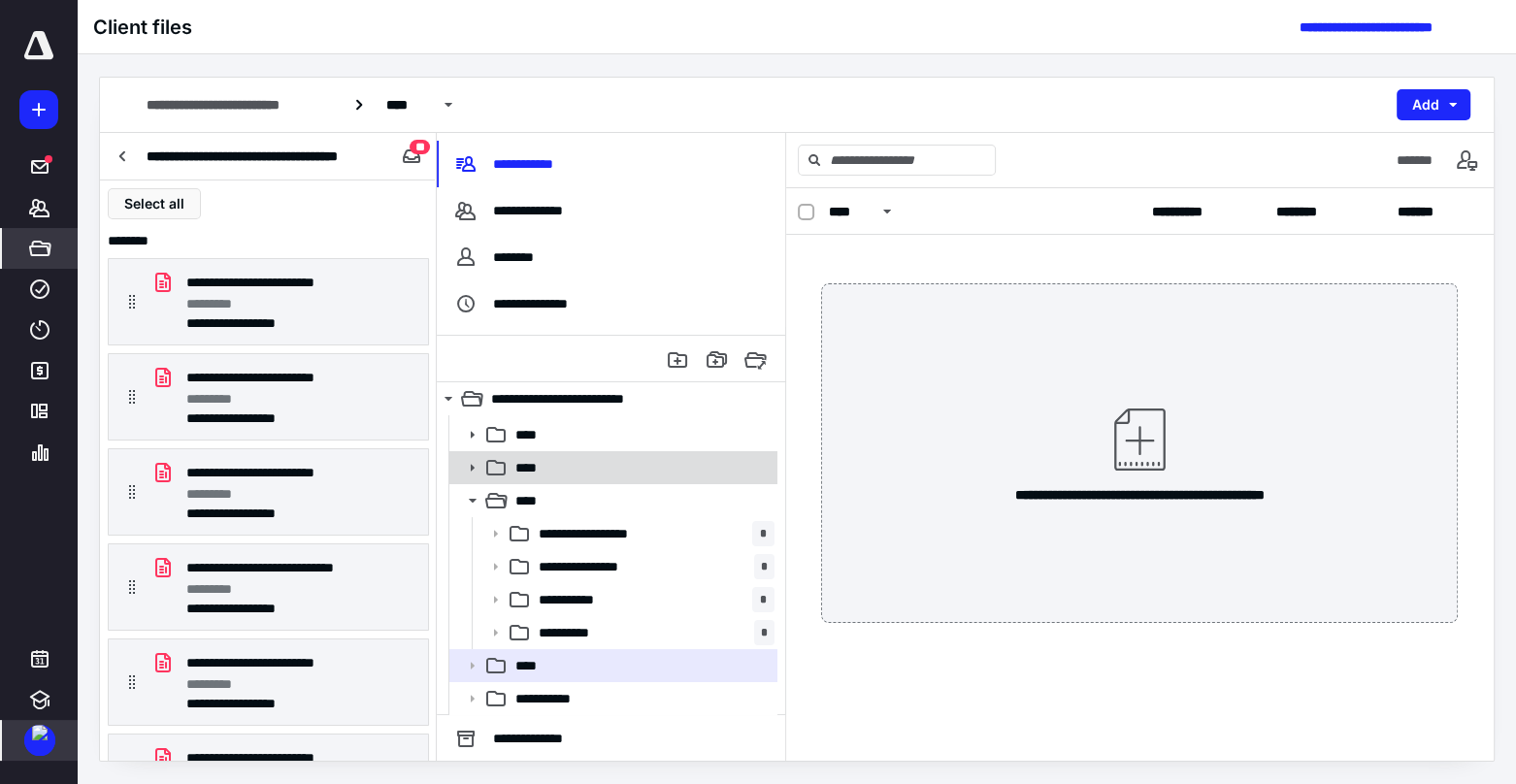 click 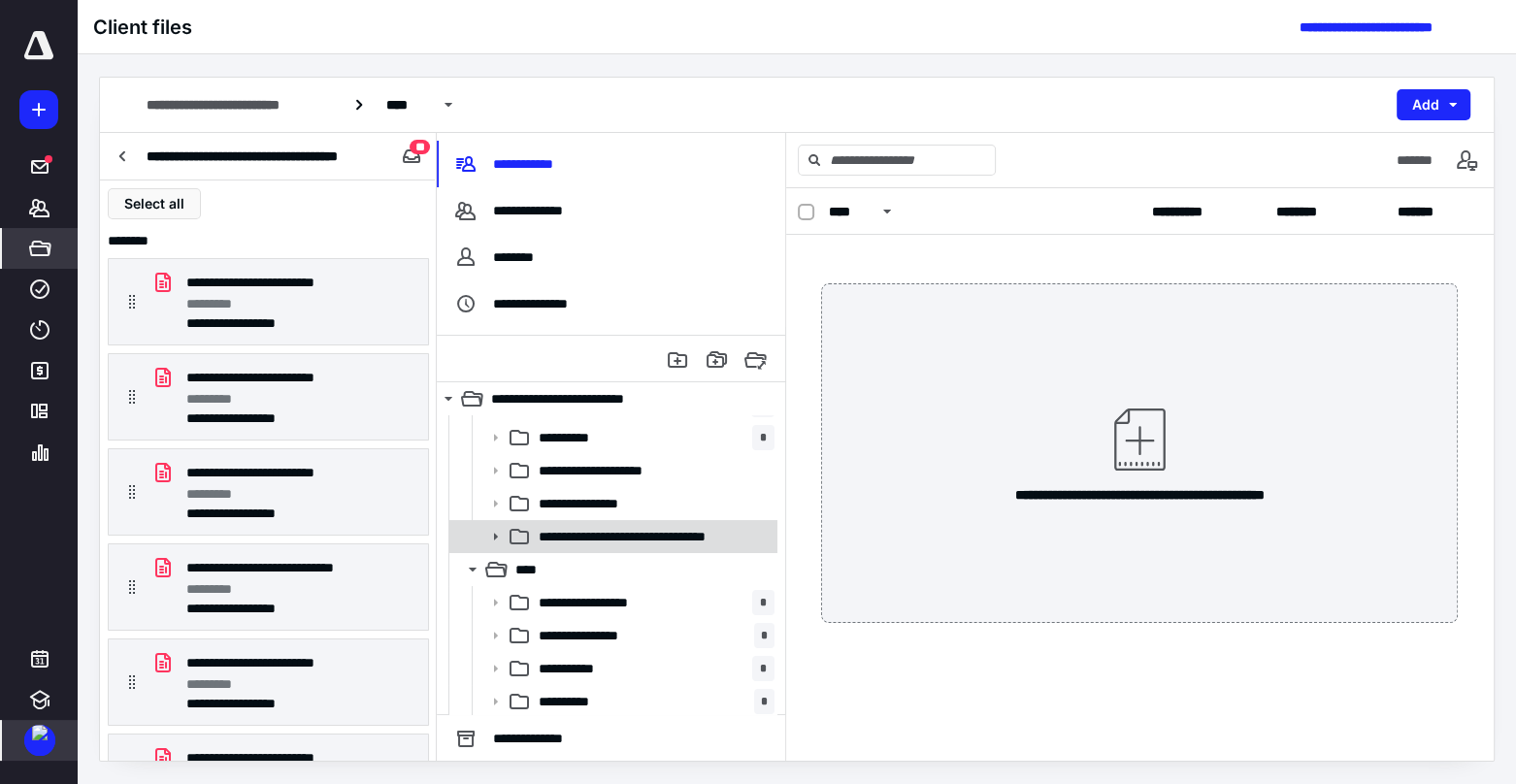 scroll, scrollTop: 393, scrollLeft: 0, axis: vertical 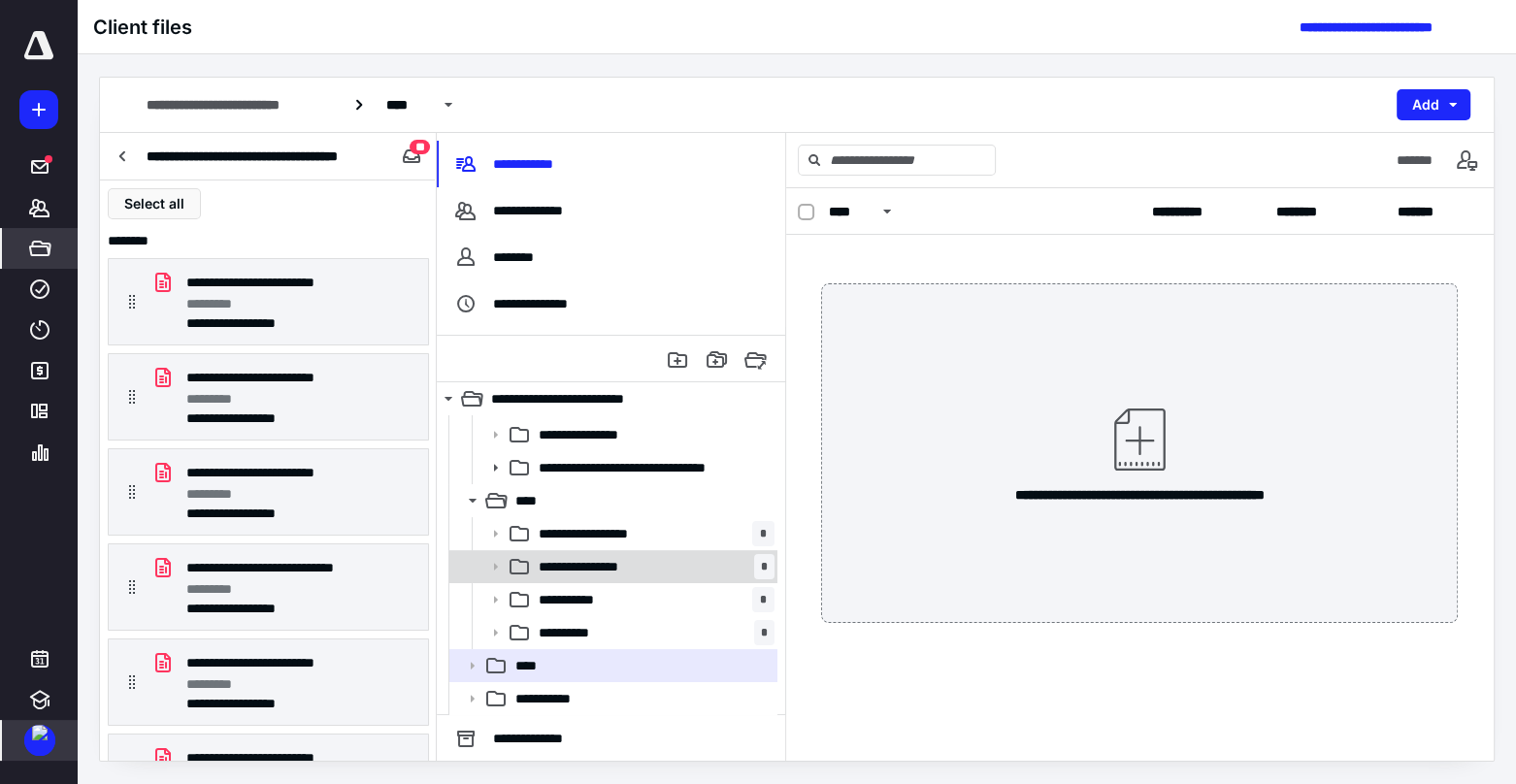 click 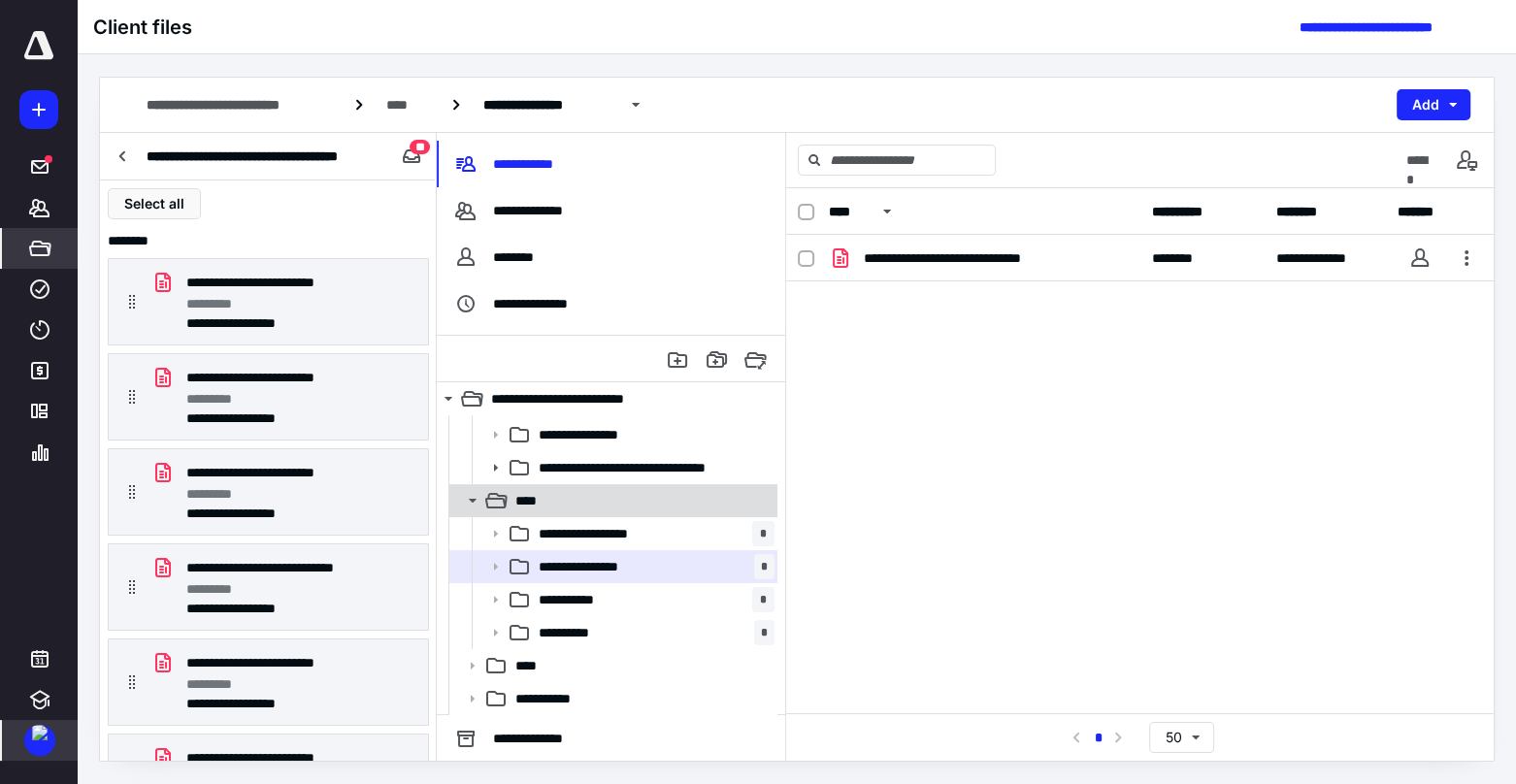 click 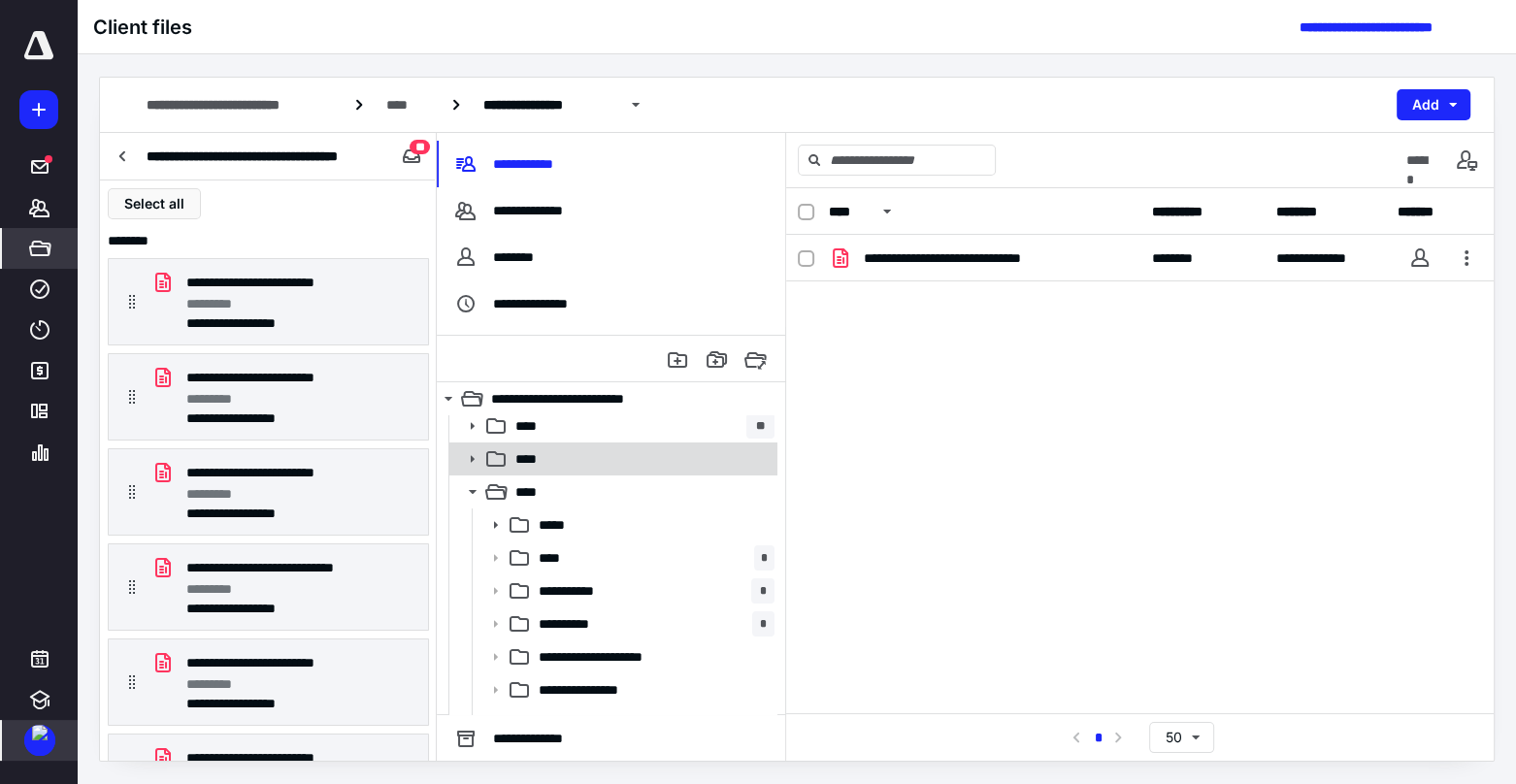 scroll, scrollTop: 100, scrollLeft: 0, axis: vertical 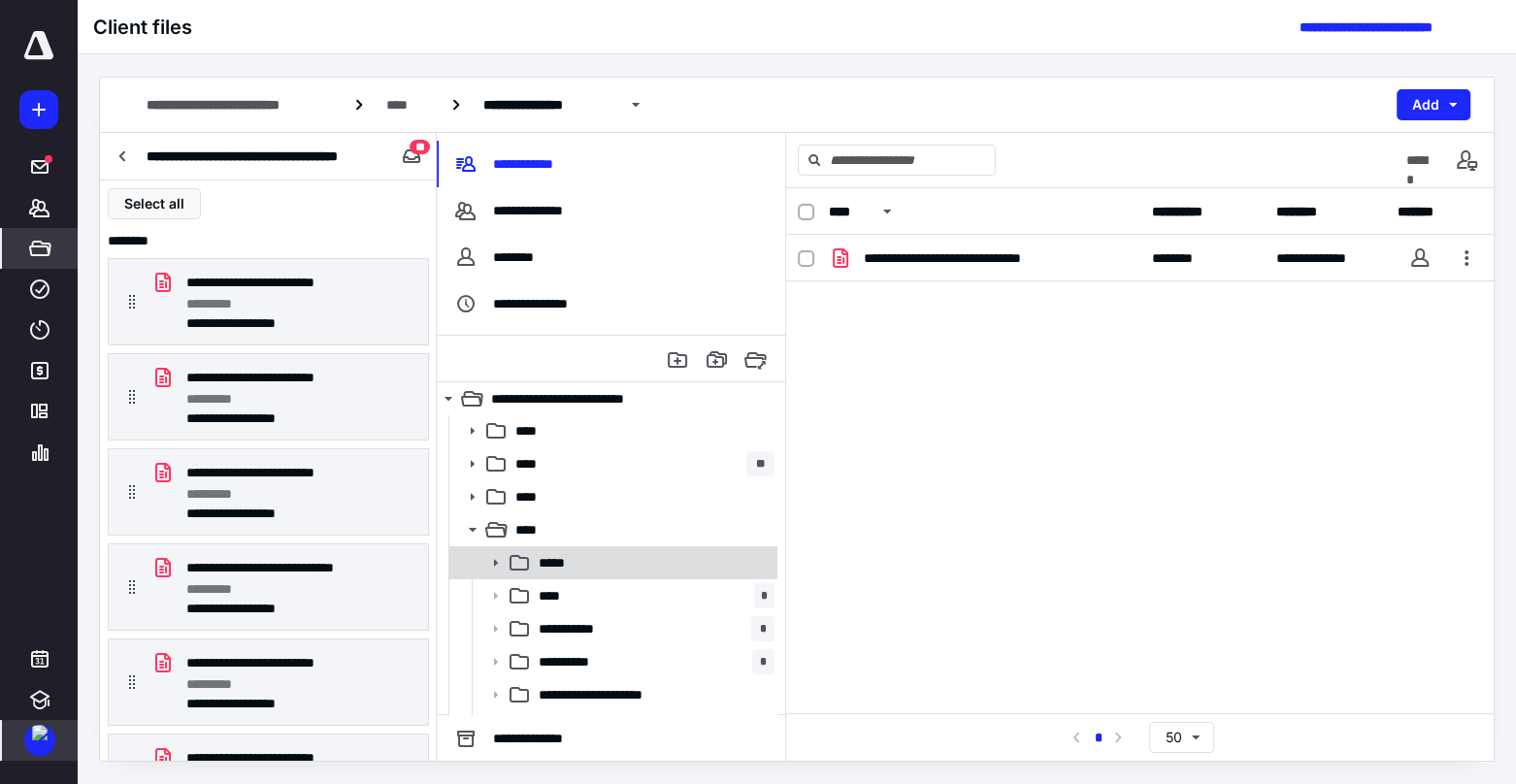 click 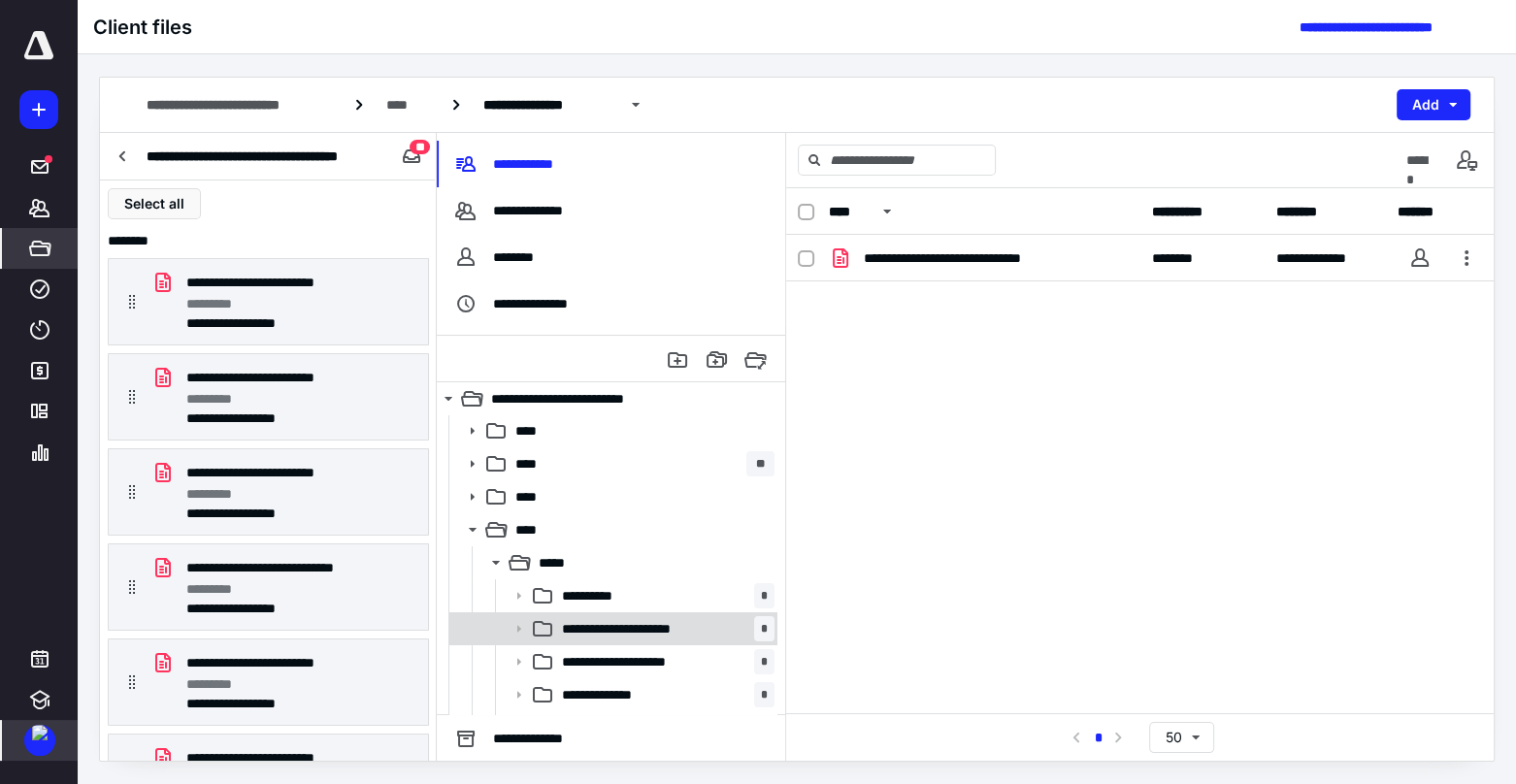 scroll, scrollTop: 261, scrollLeft: 0, axis: vertical 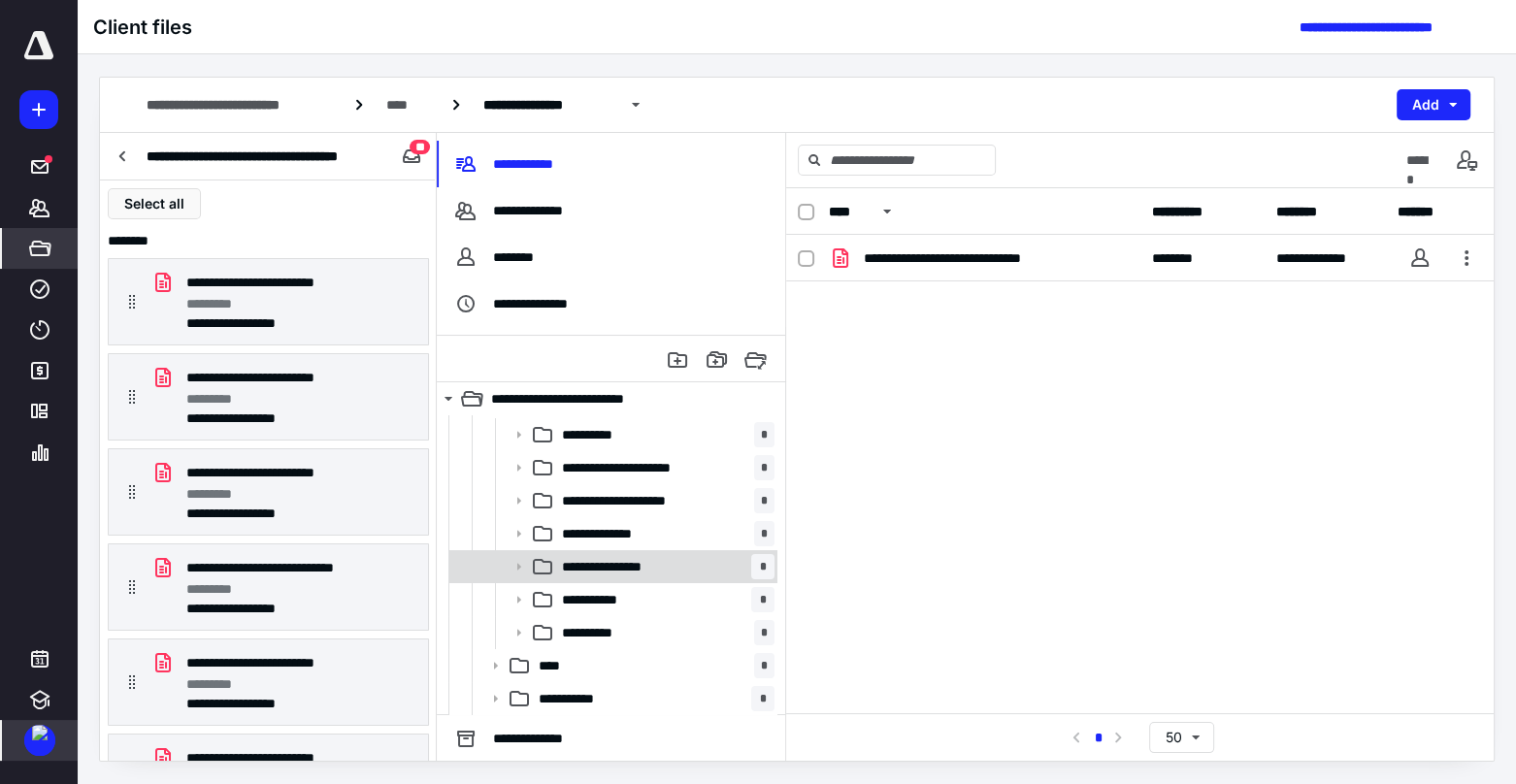 click on "**********" at bounding box center [664, 567] 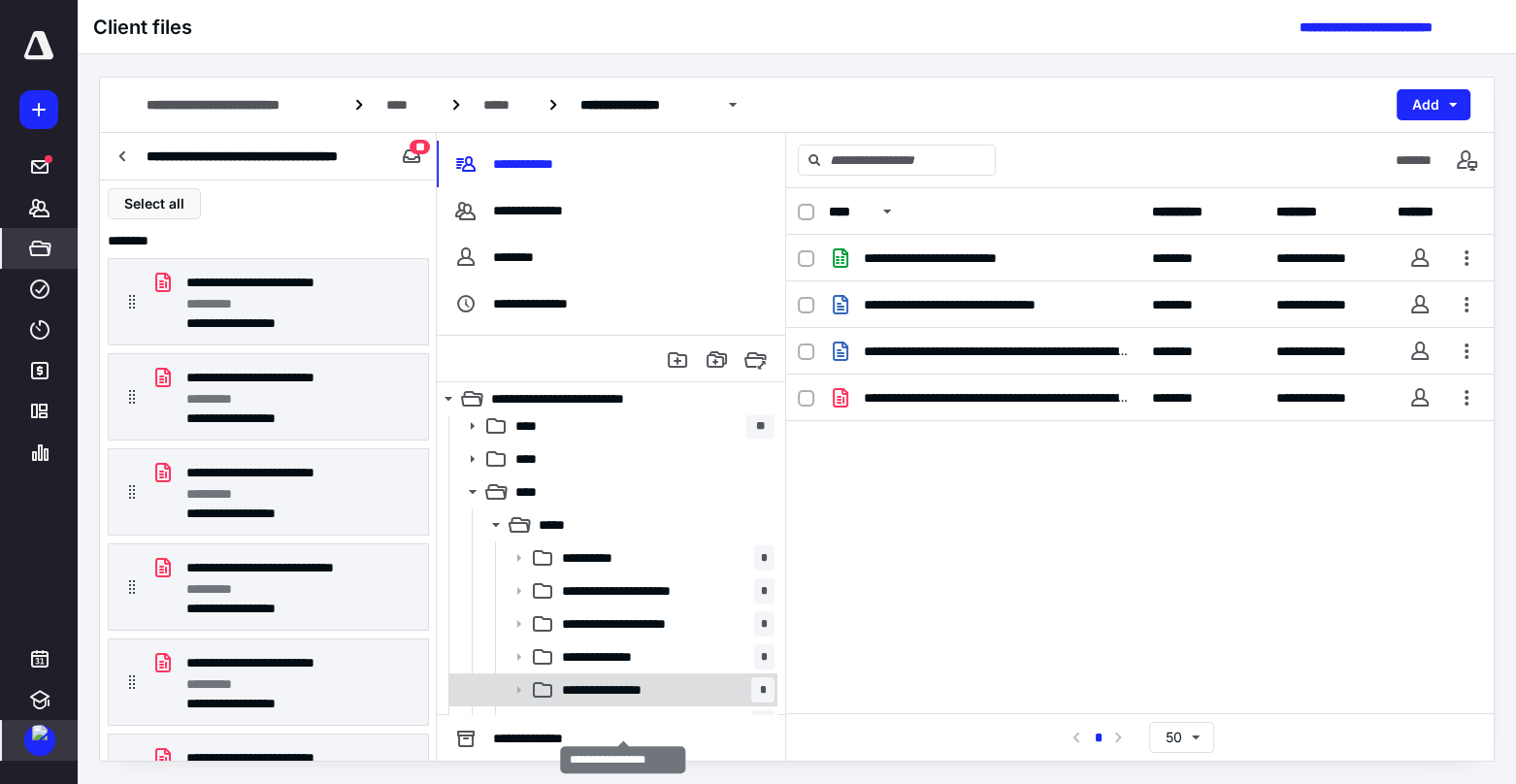 scroll, scrollTop: 100, scrollLeft: 0, axis: vertical 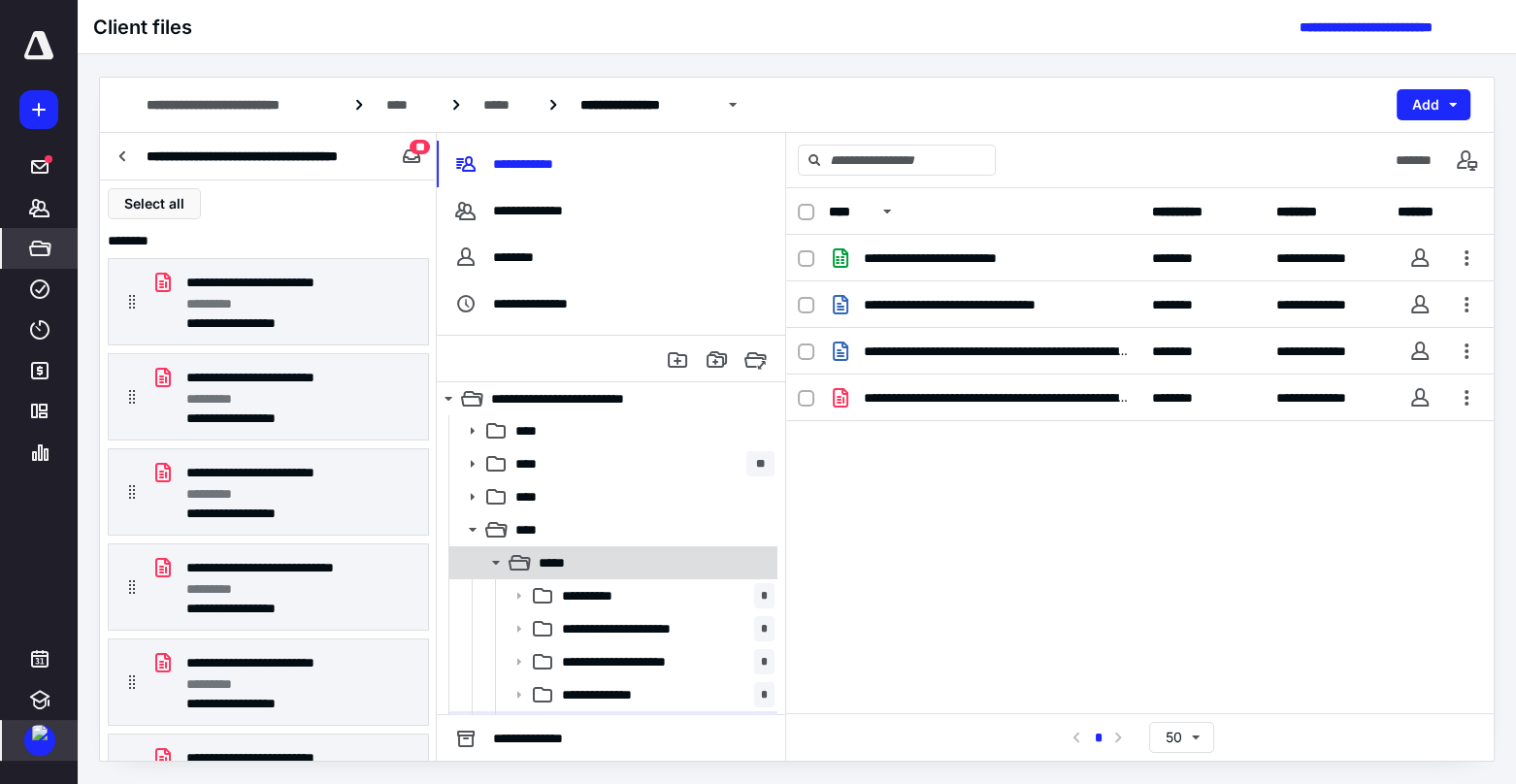 click 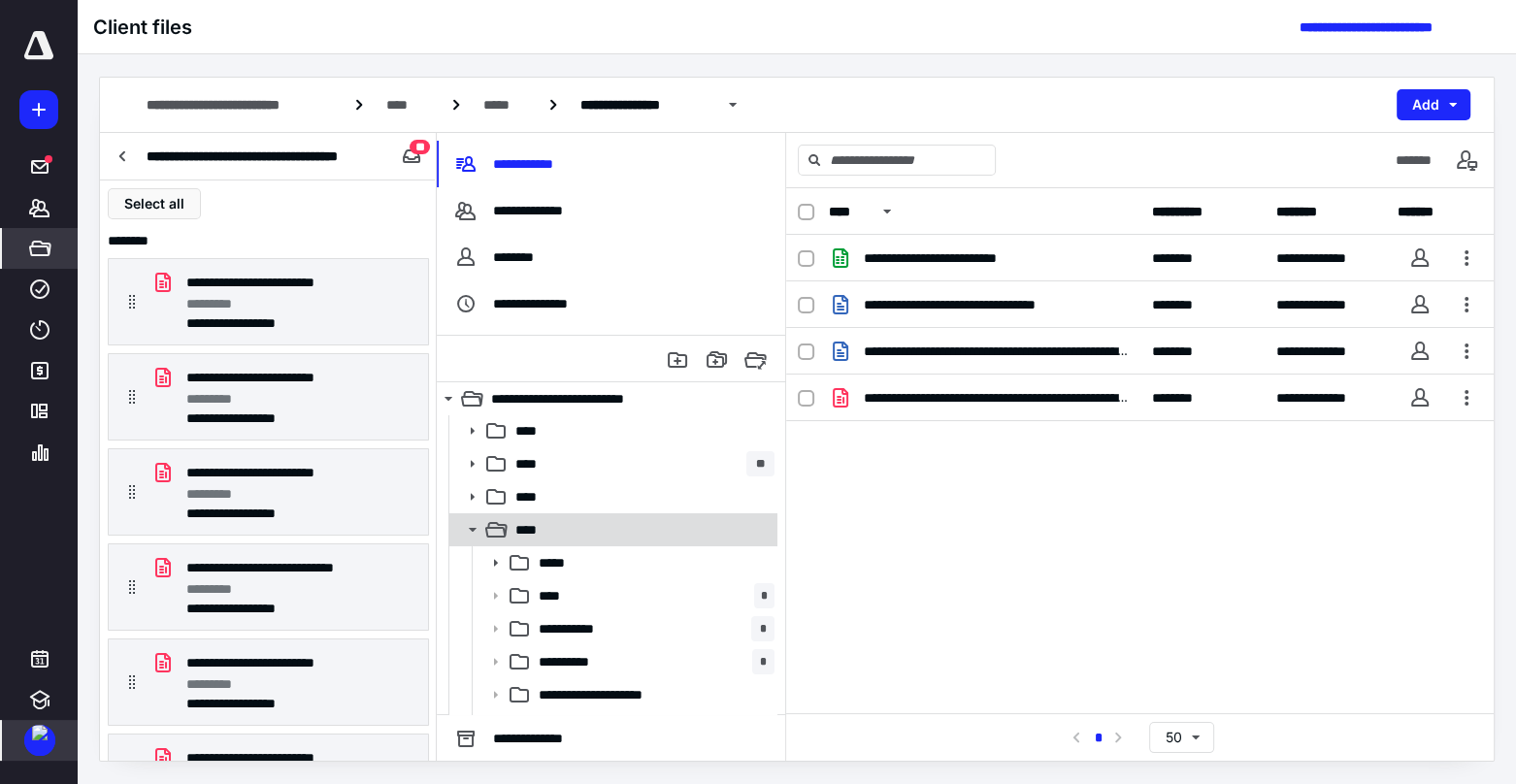 click 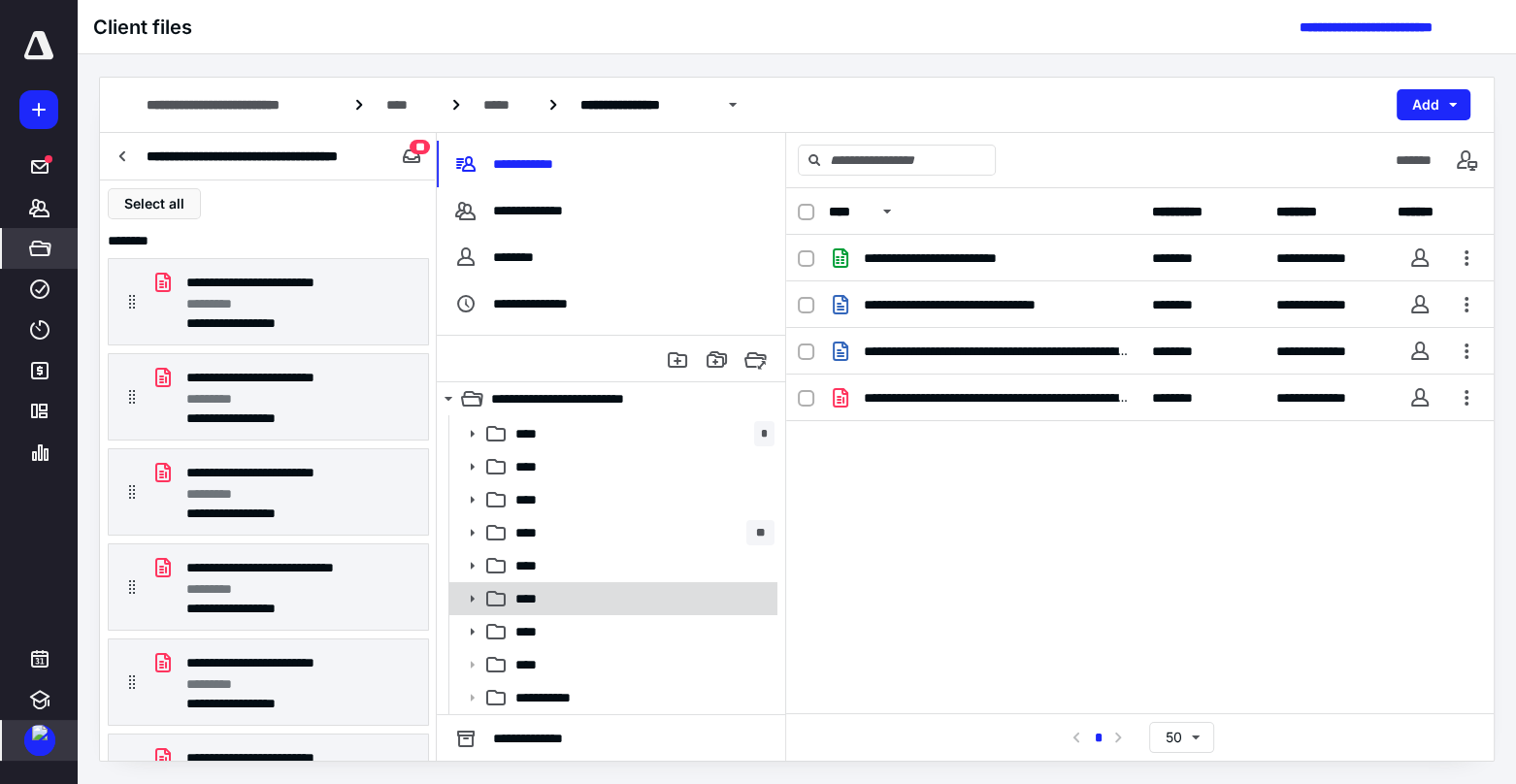 scroll, scrollTop: 30, scrollLeft: 0, axis: vertical 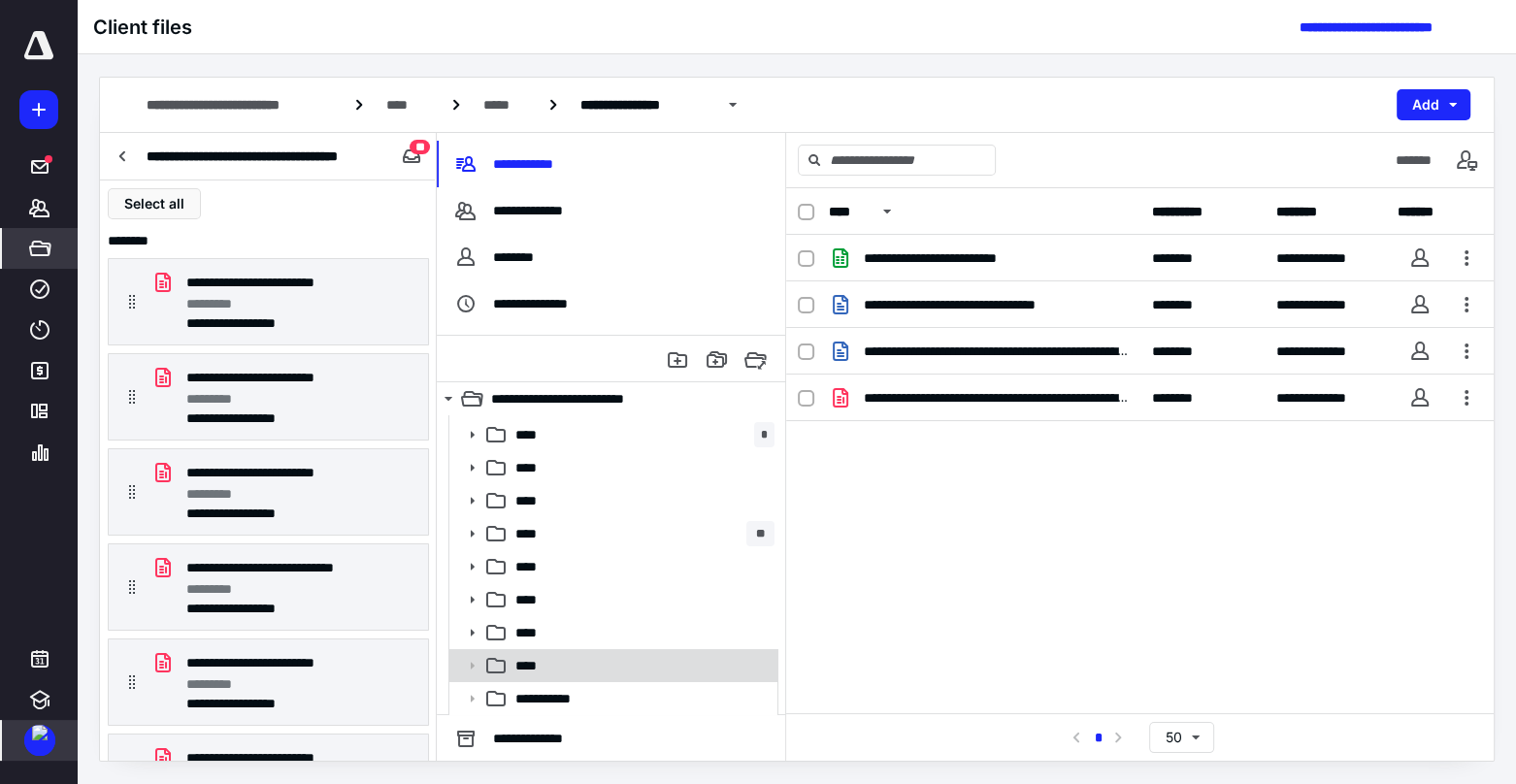 click 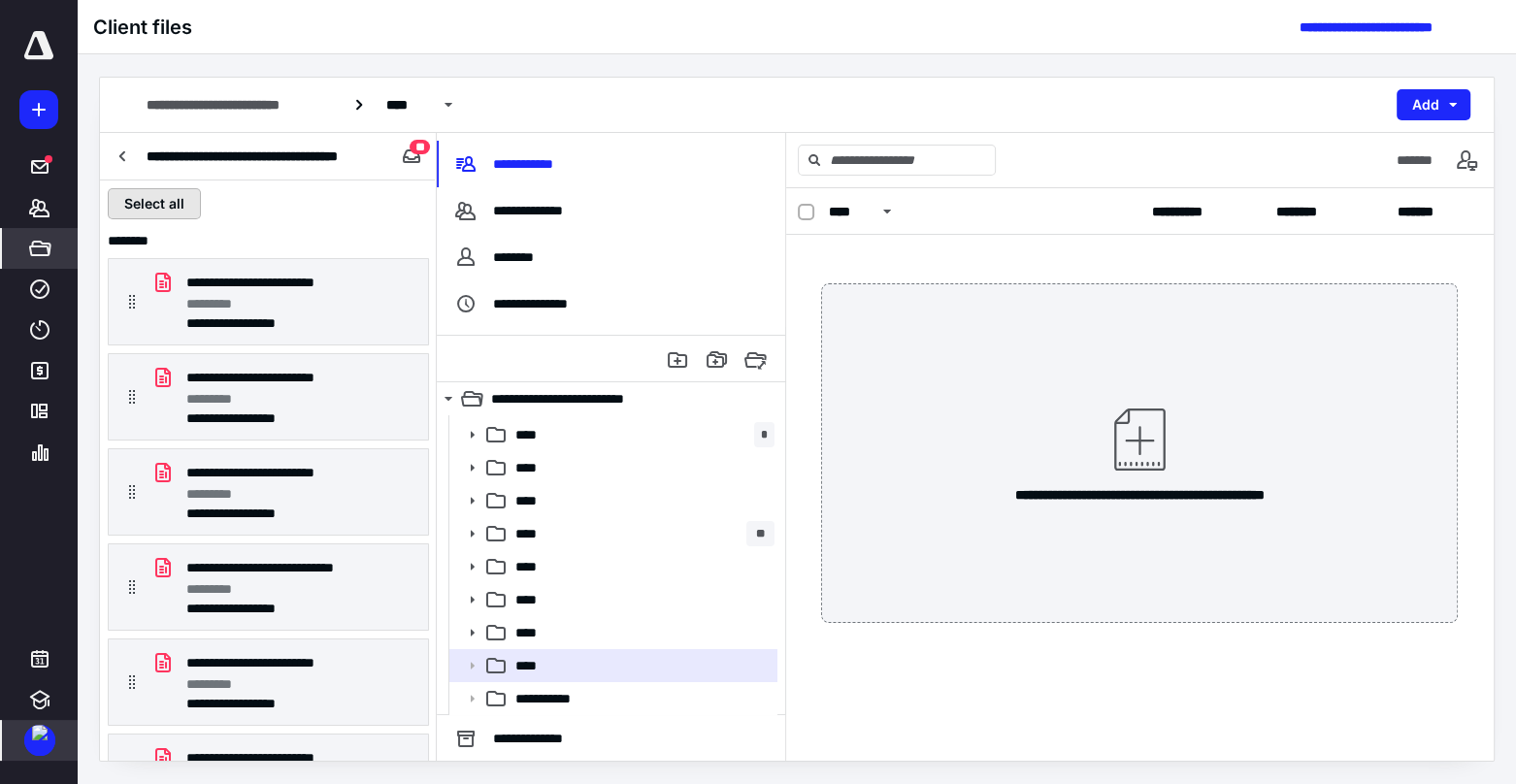 click on "Select all" at bounding box center [154, 204] 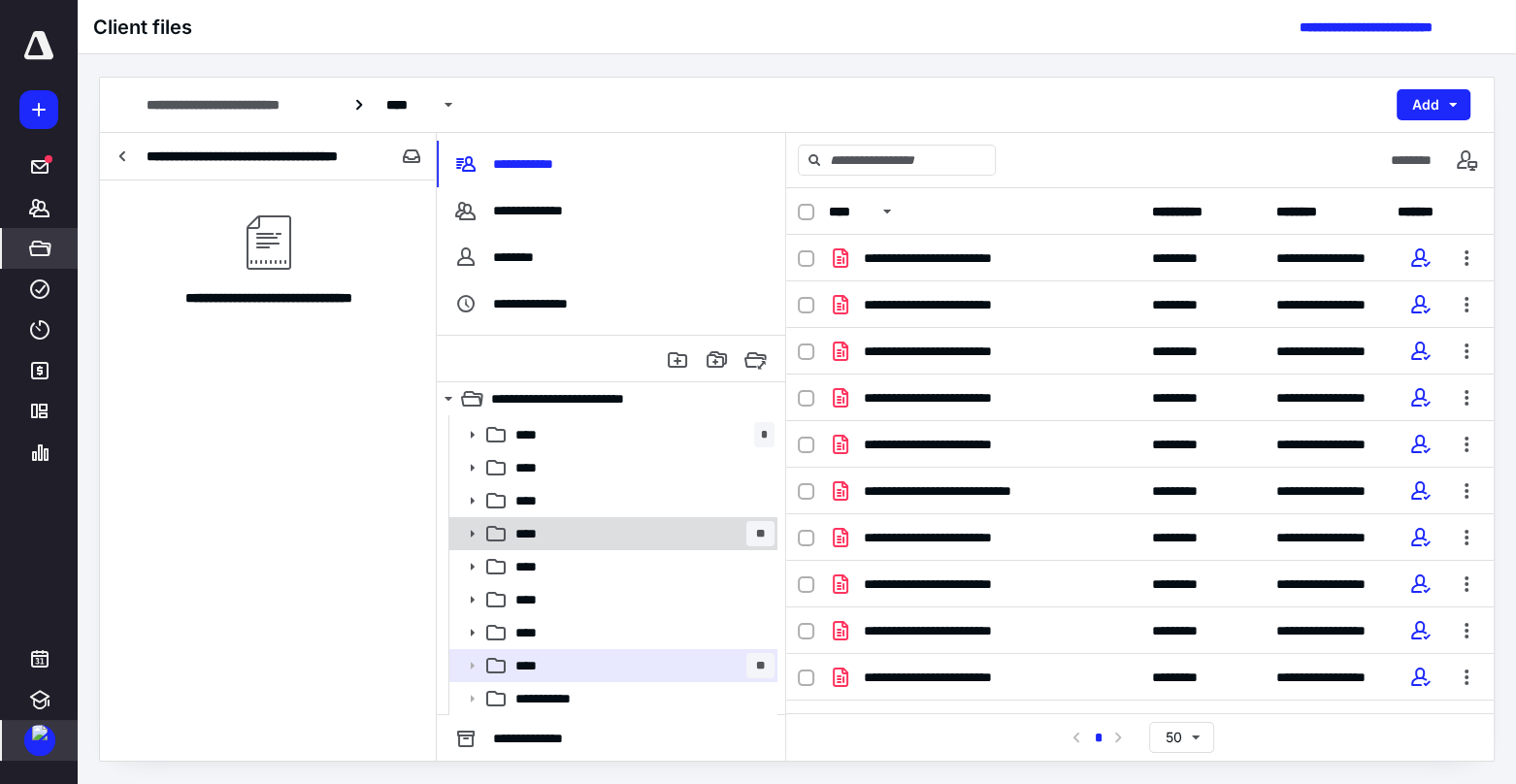 click 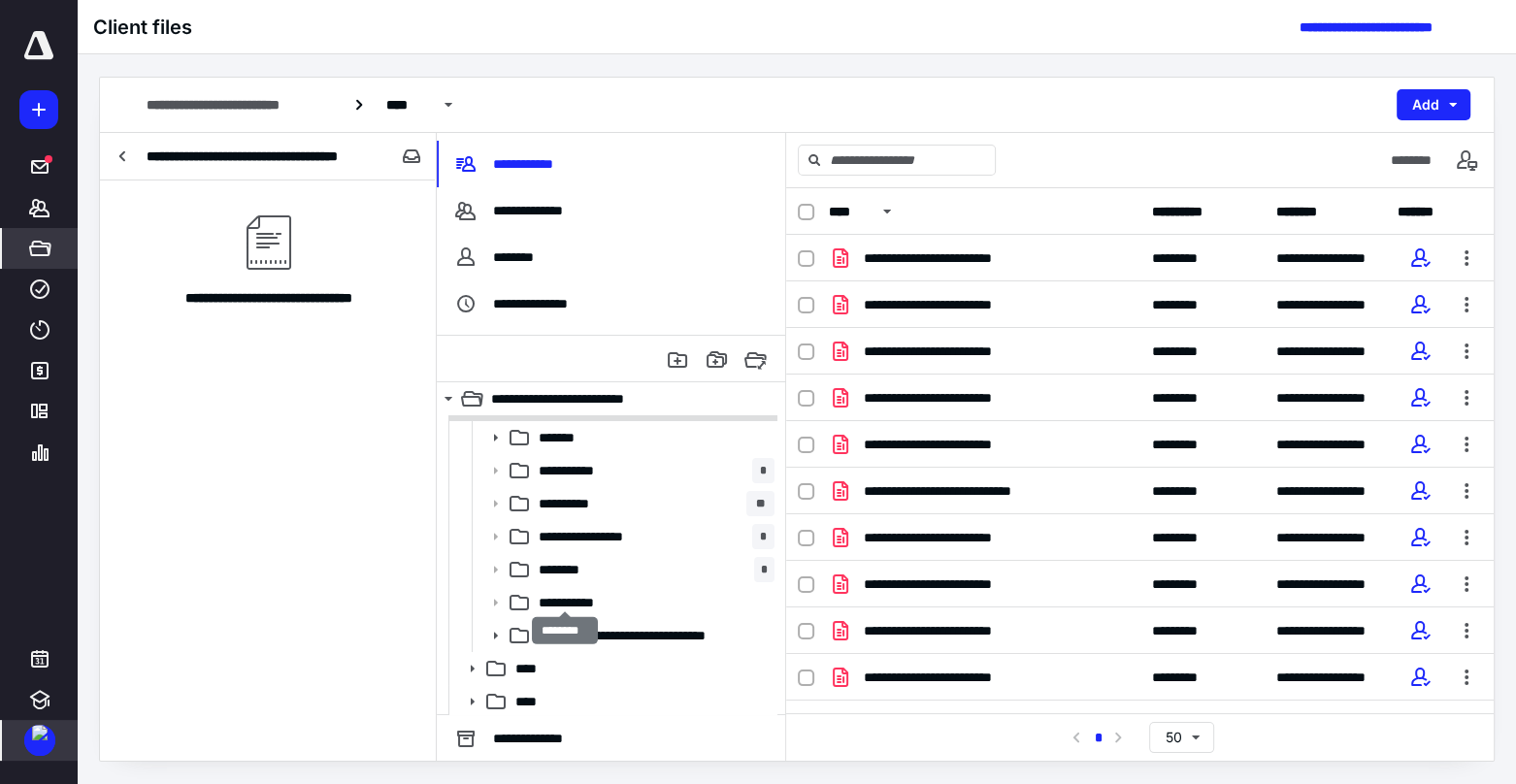 scroll, scrollTop: 30, scrollLeft: 0, axis: vertical 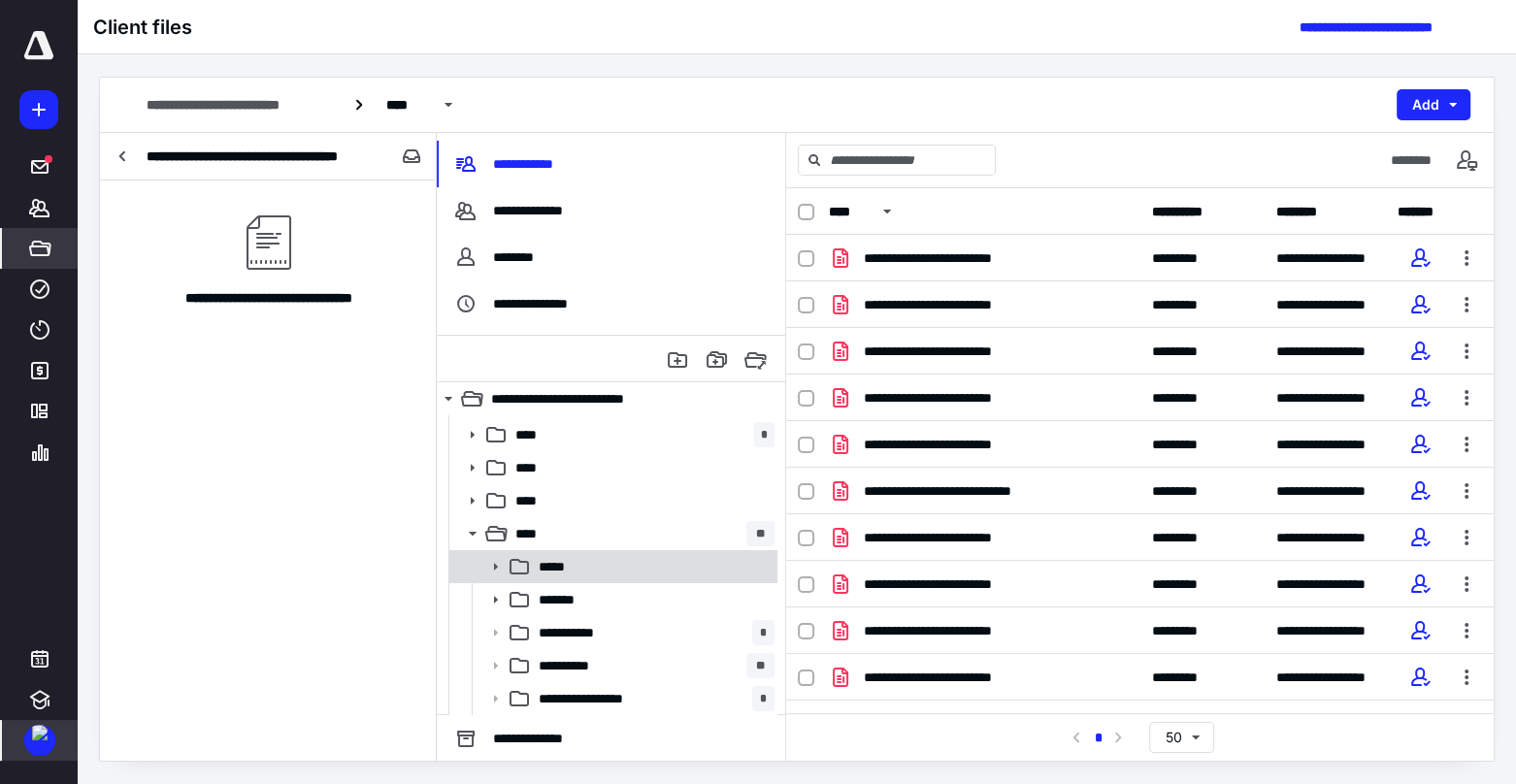 click 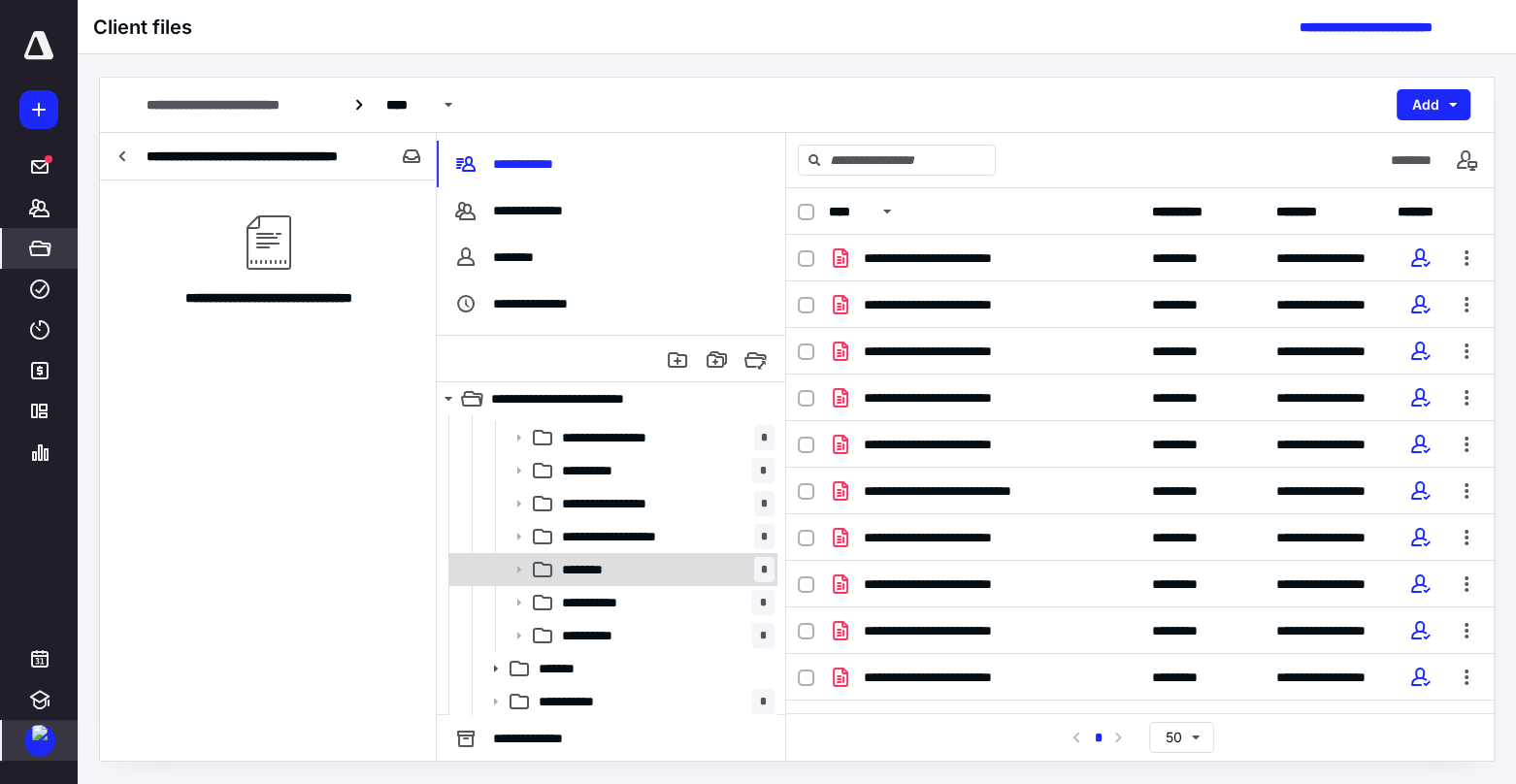 scroll, scrollTop: 30, scrollLeft: 0, axis: vertical 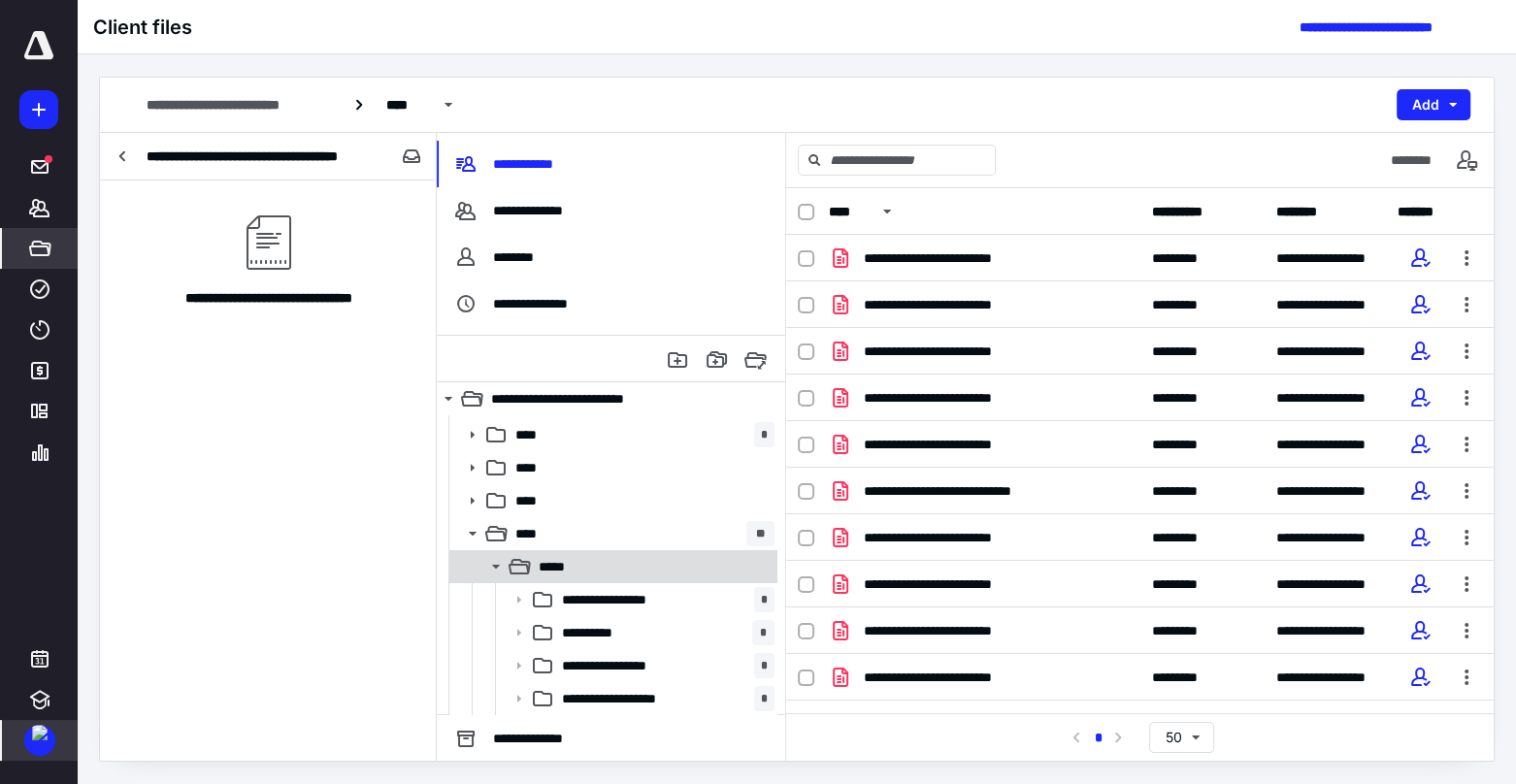 click 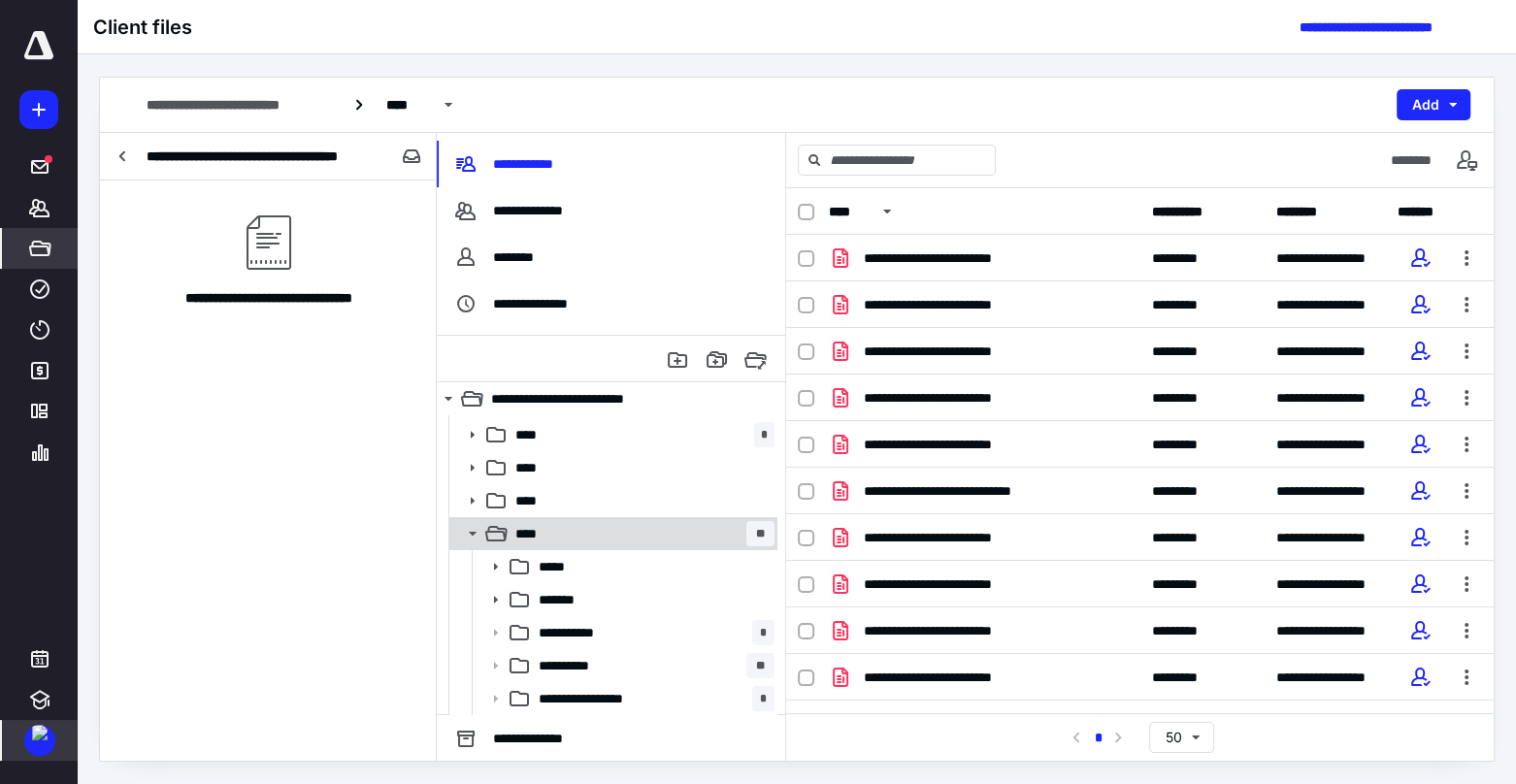 click 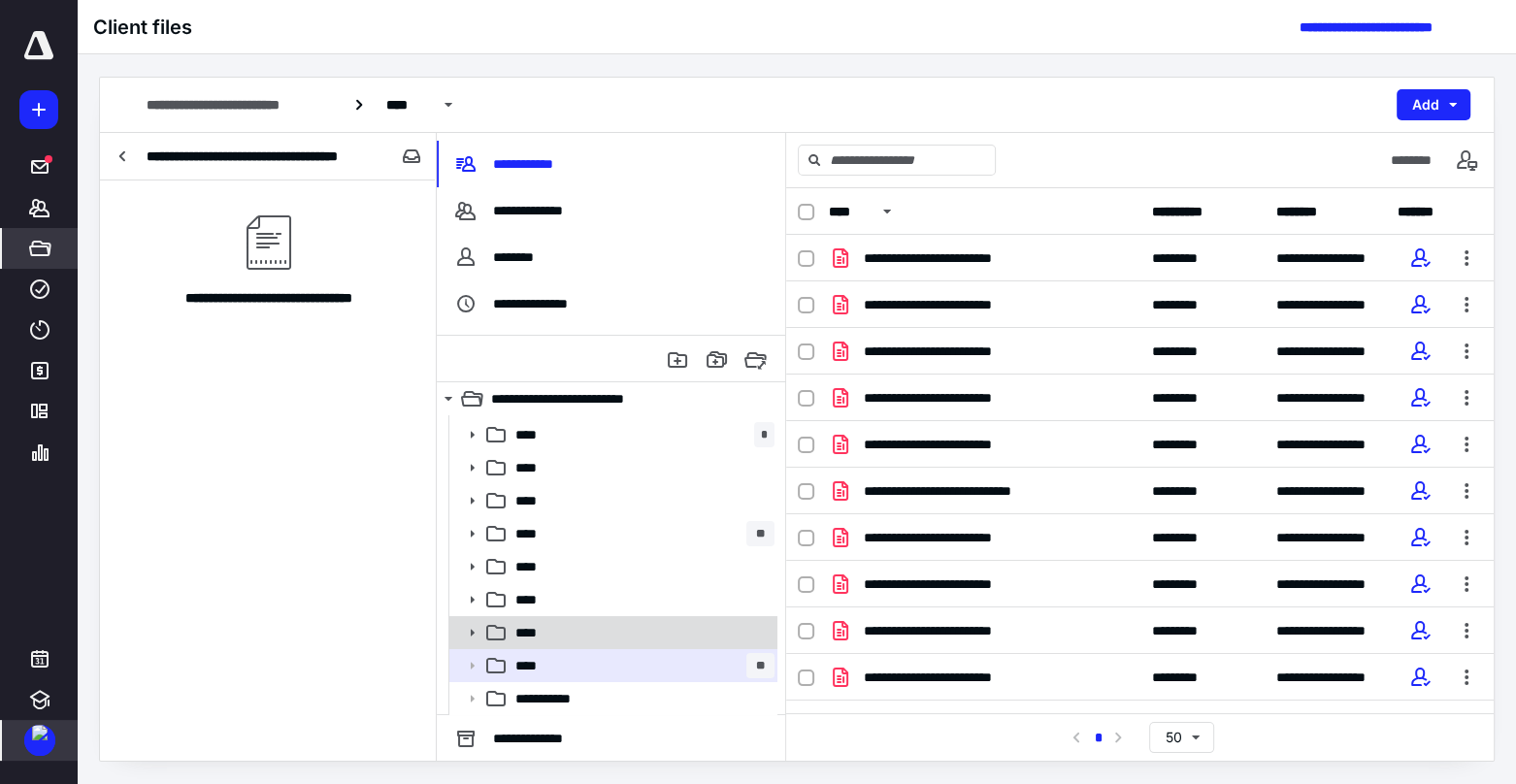 click 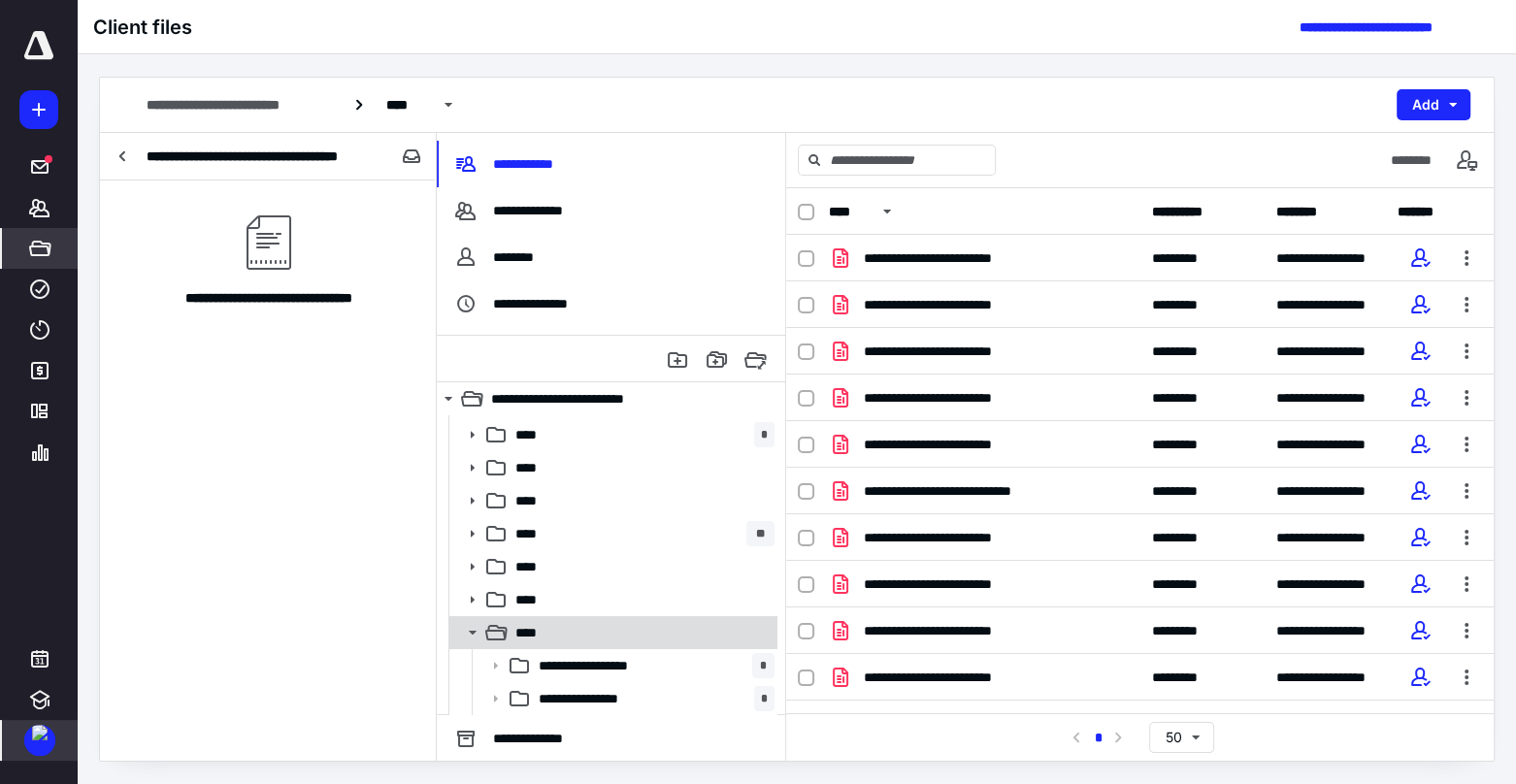scroll, scrollTop: 162, scrollLeft: 0, axis: vertical 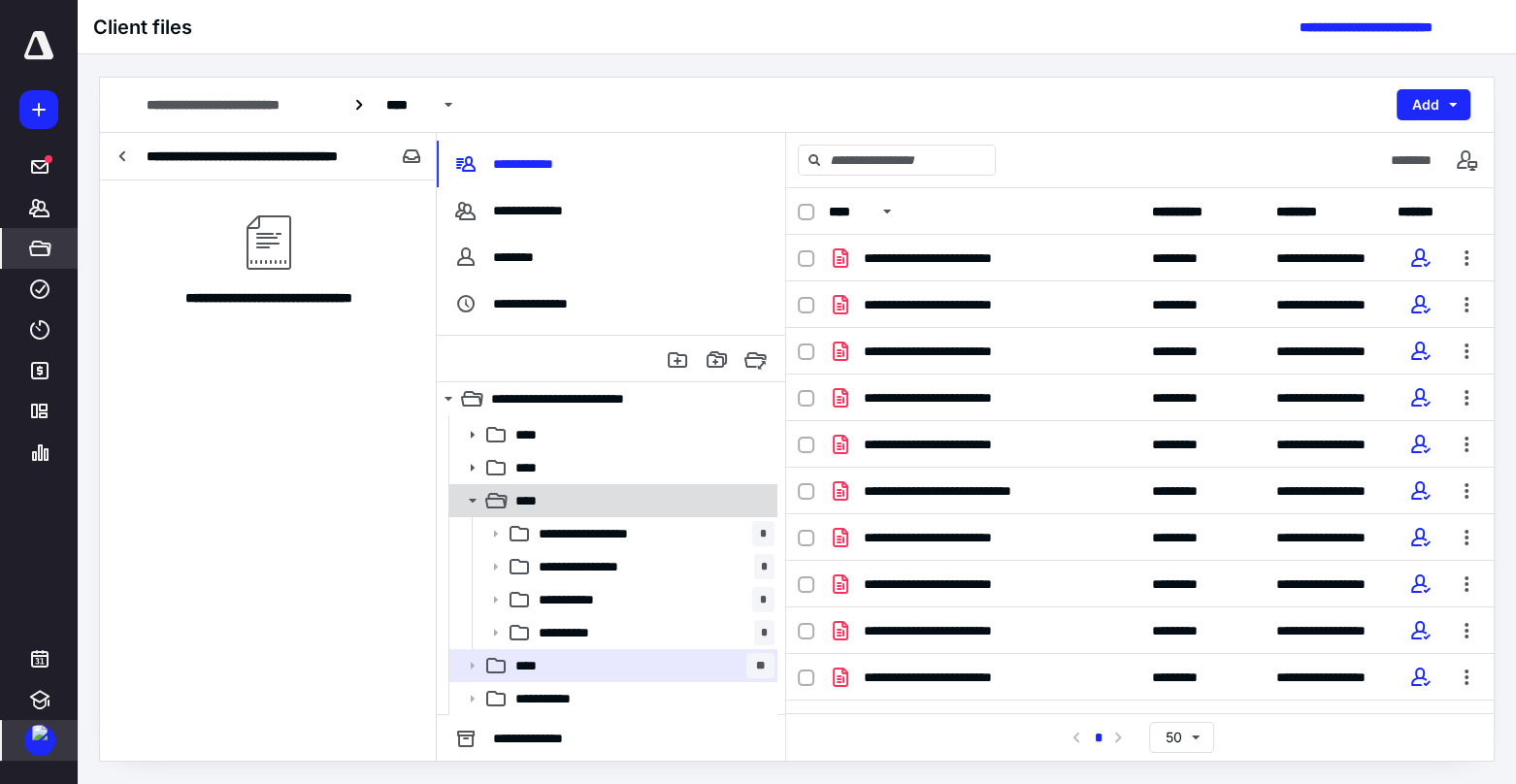 click on "****" at bounding box center [532, 501] 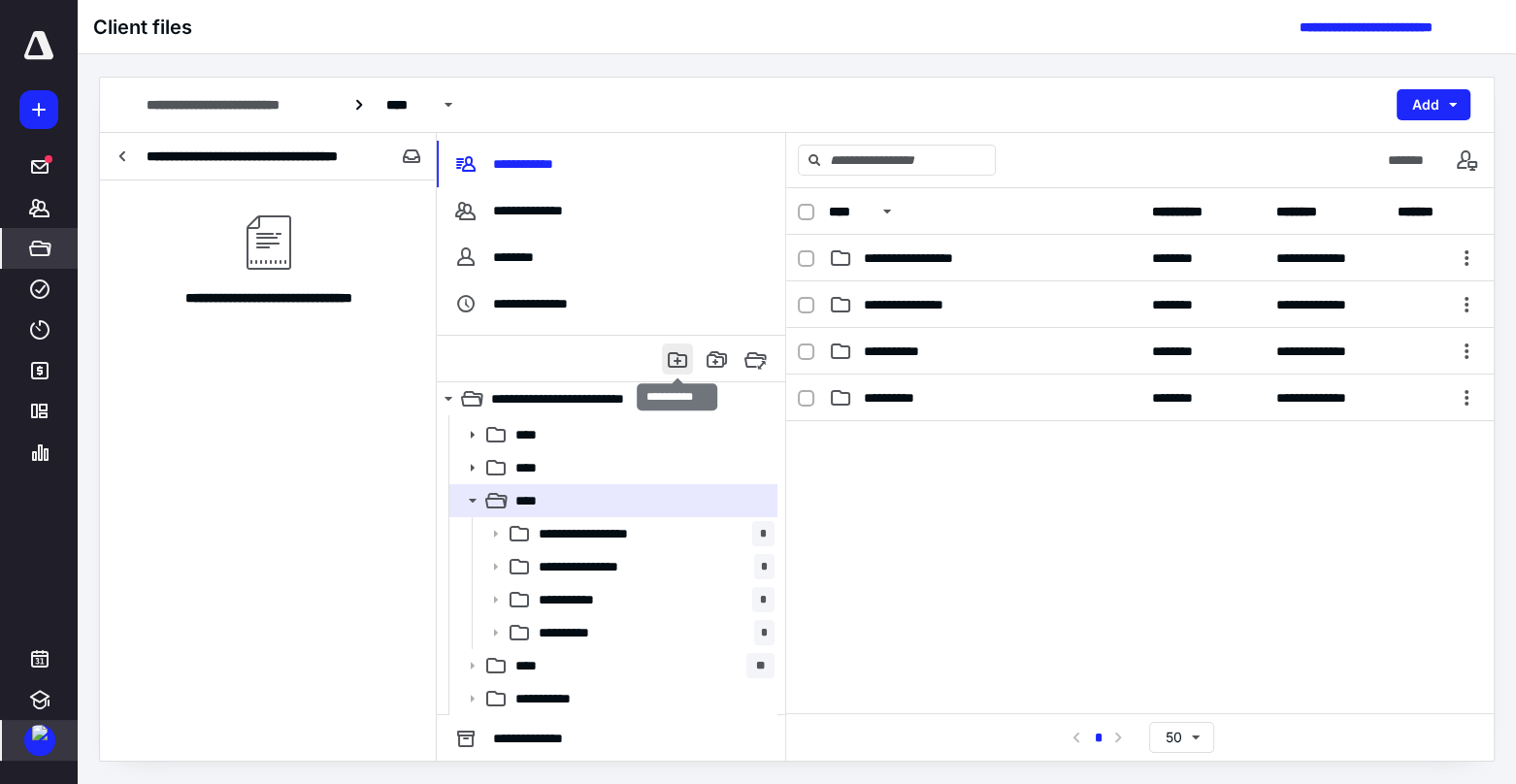 click at bounding box center [677, 359] 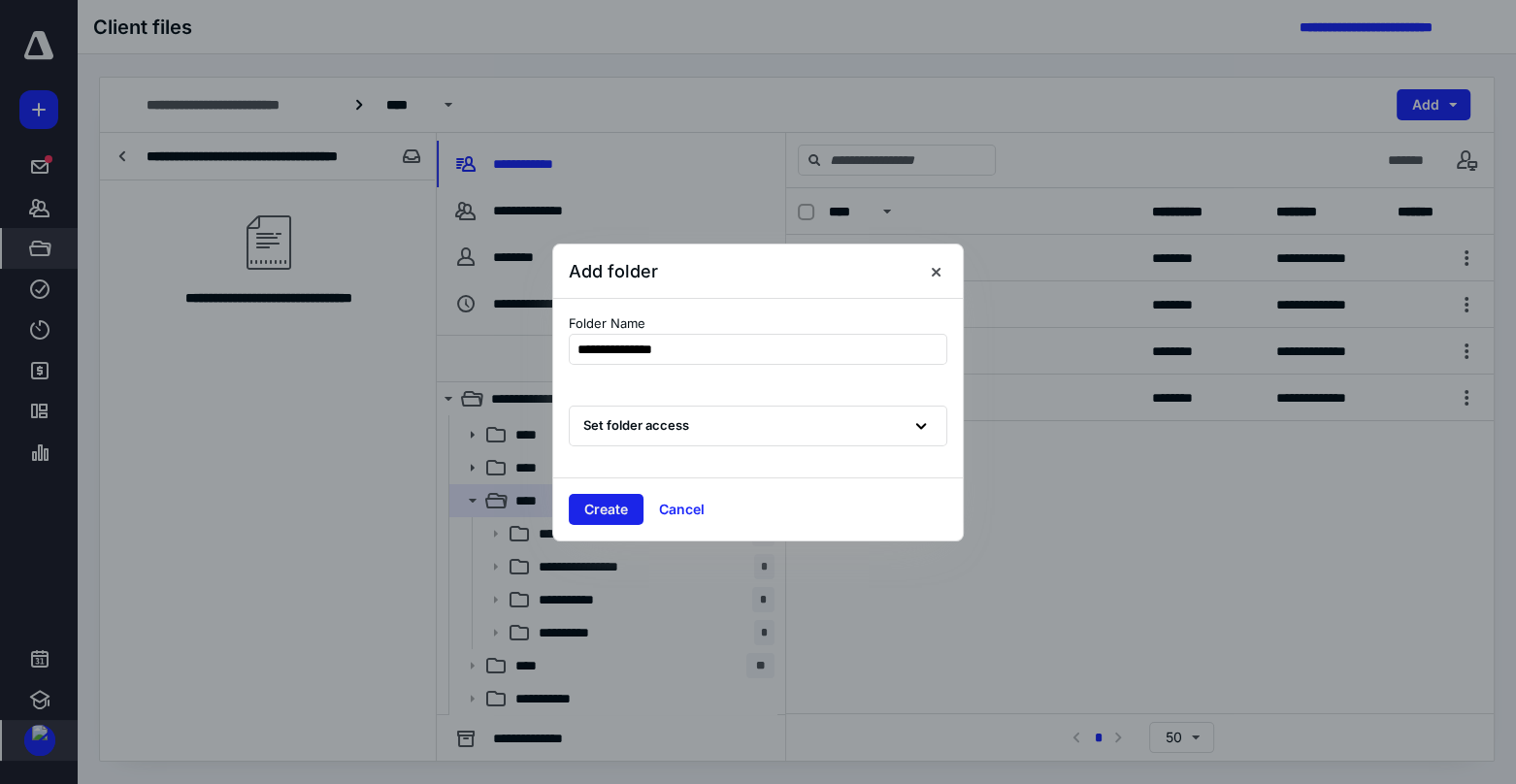 type on "**********" 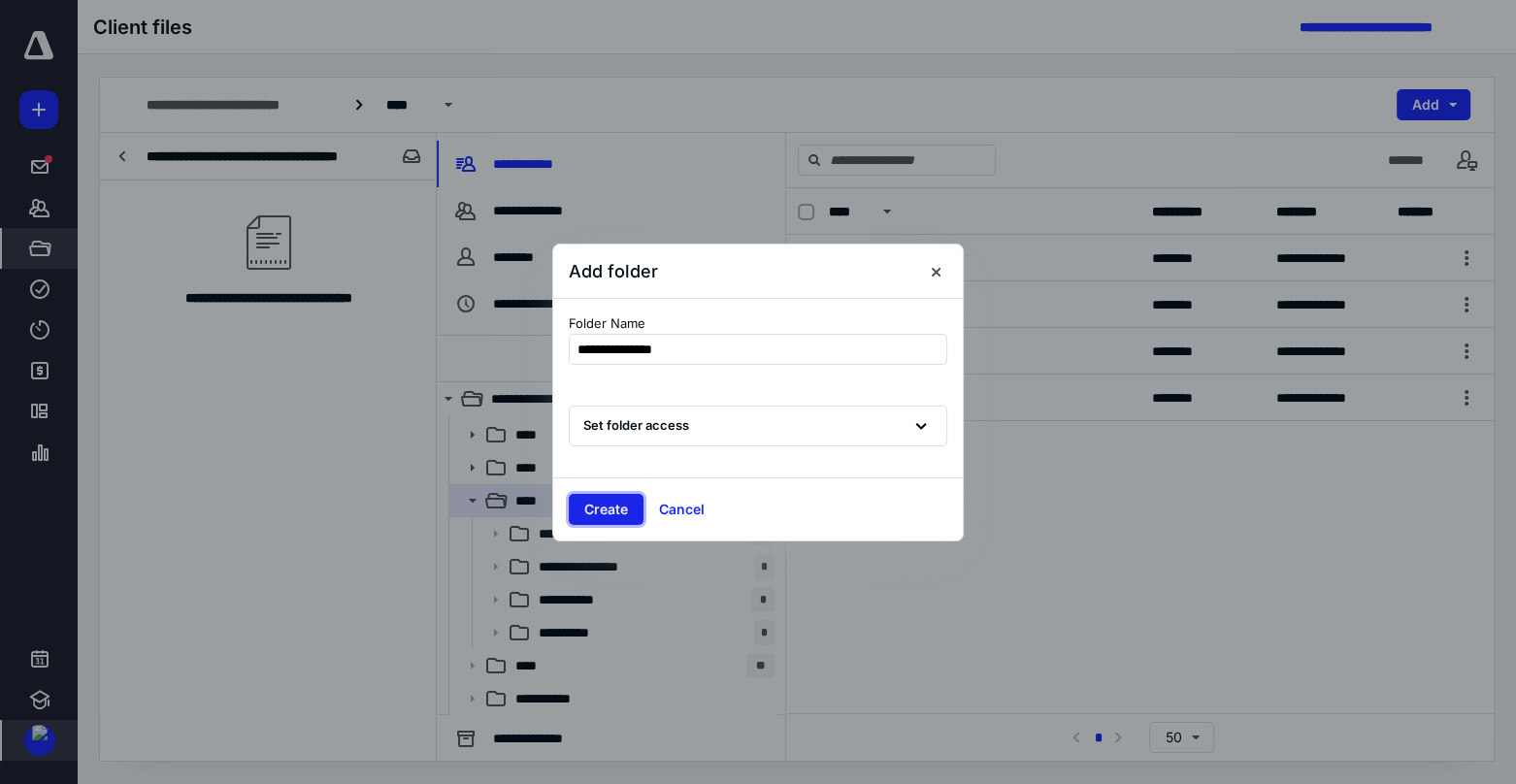 click on "Create" at bounding box center [606, 509] 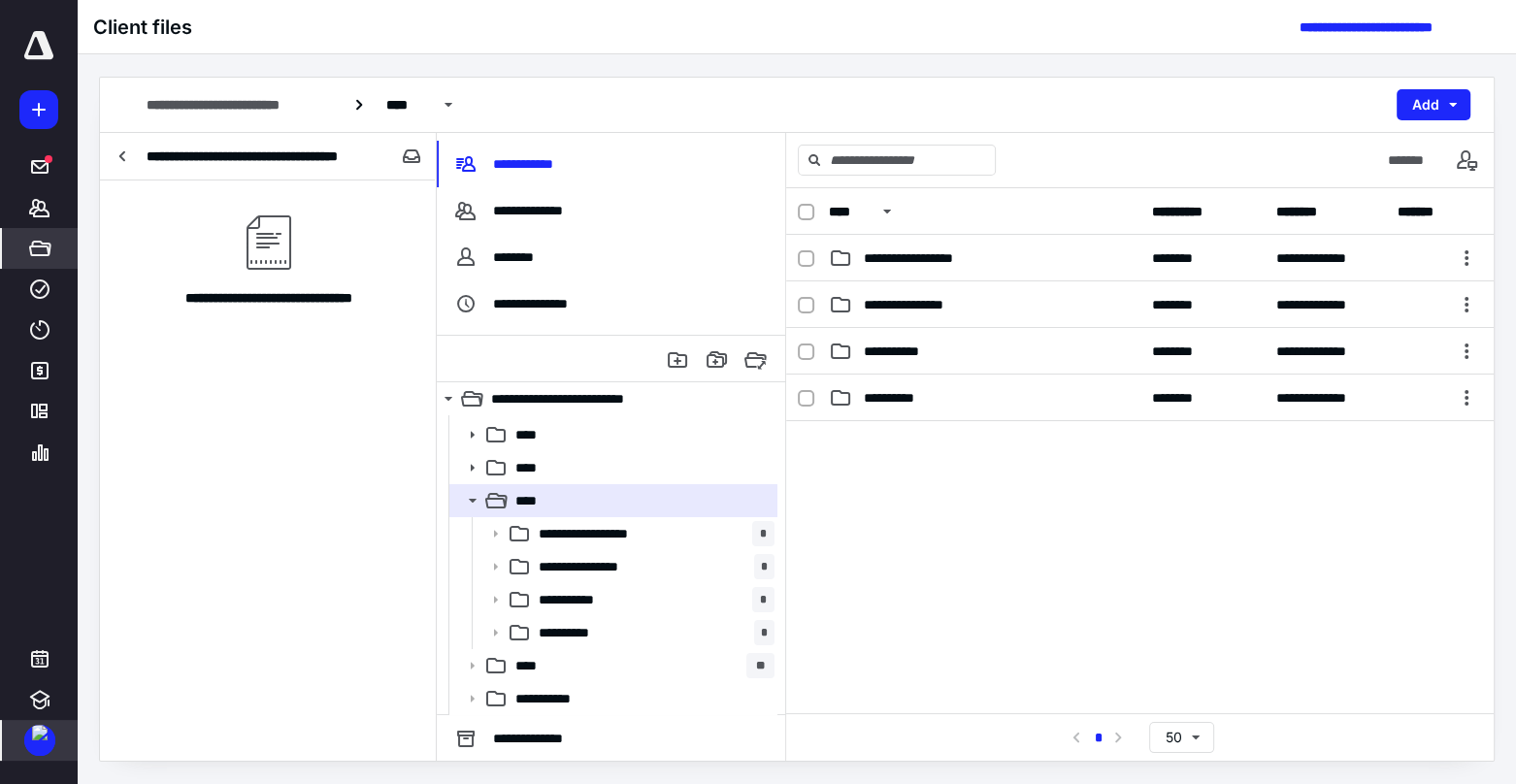 scroll, scrollTop: 30, scrollLeft: 0, axis: vertical 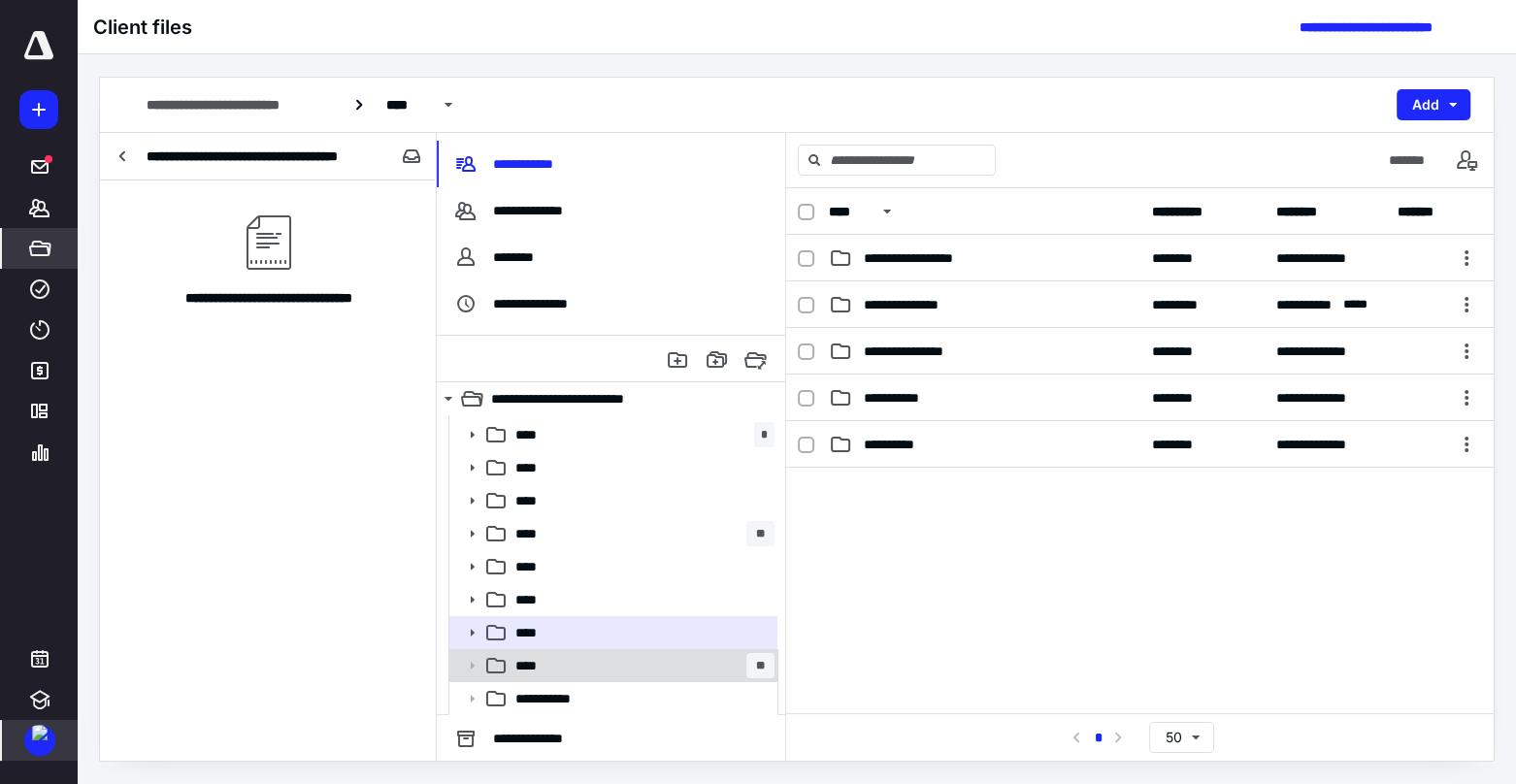 click on "****" at bounding box center (532, 666) 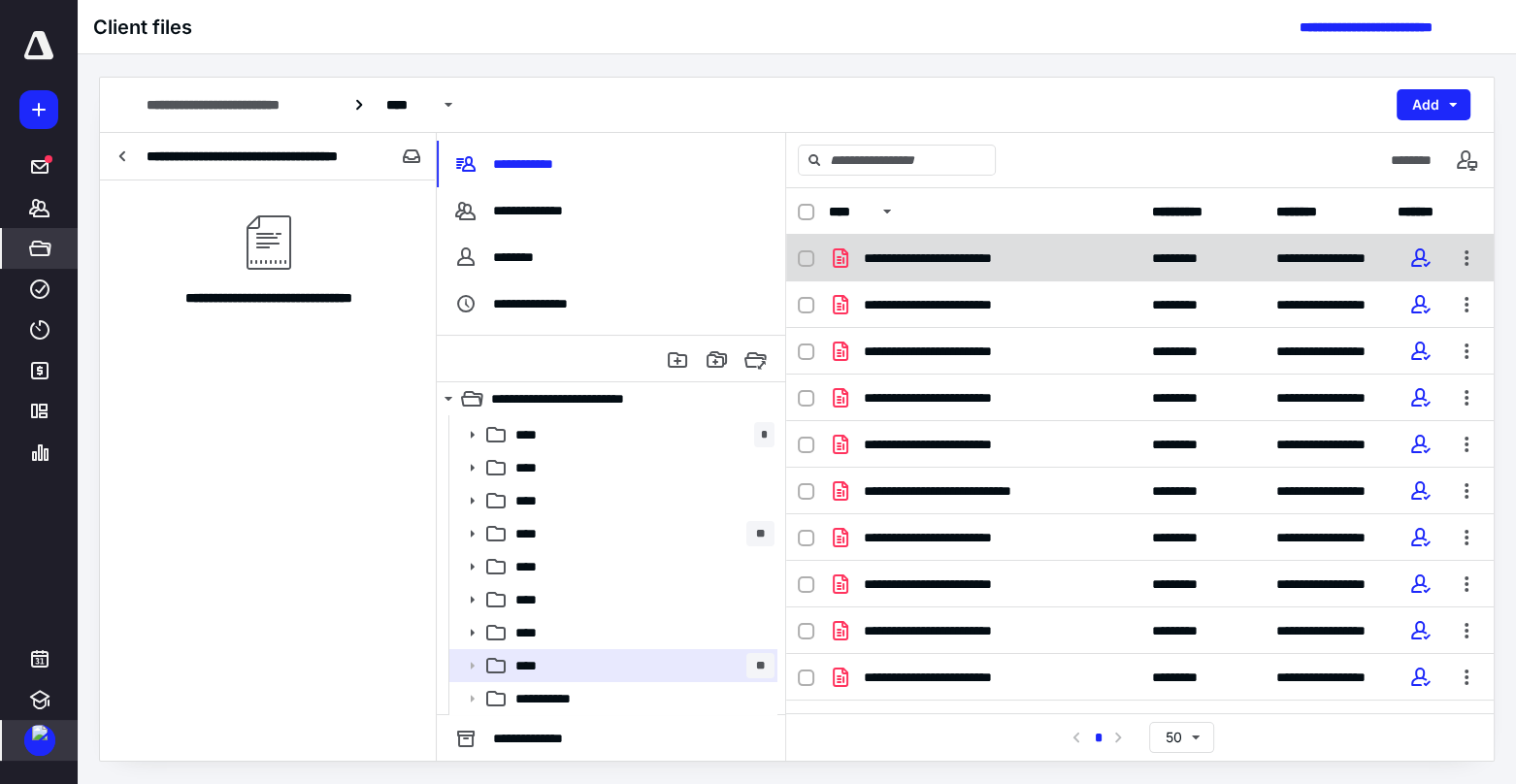click 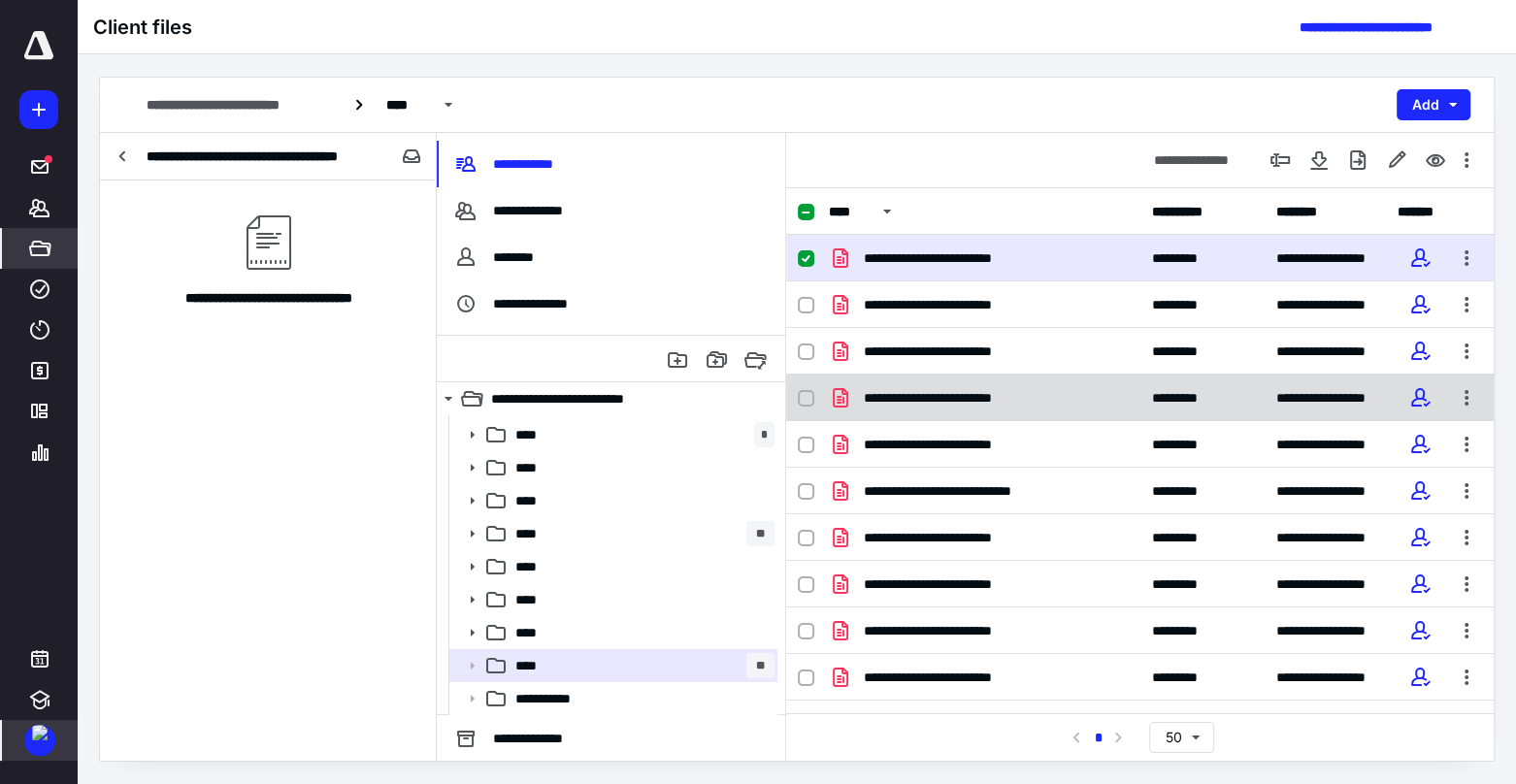 click at bounding box center [806, 399] 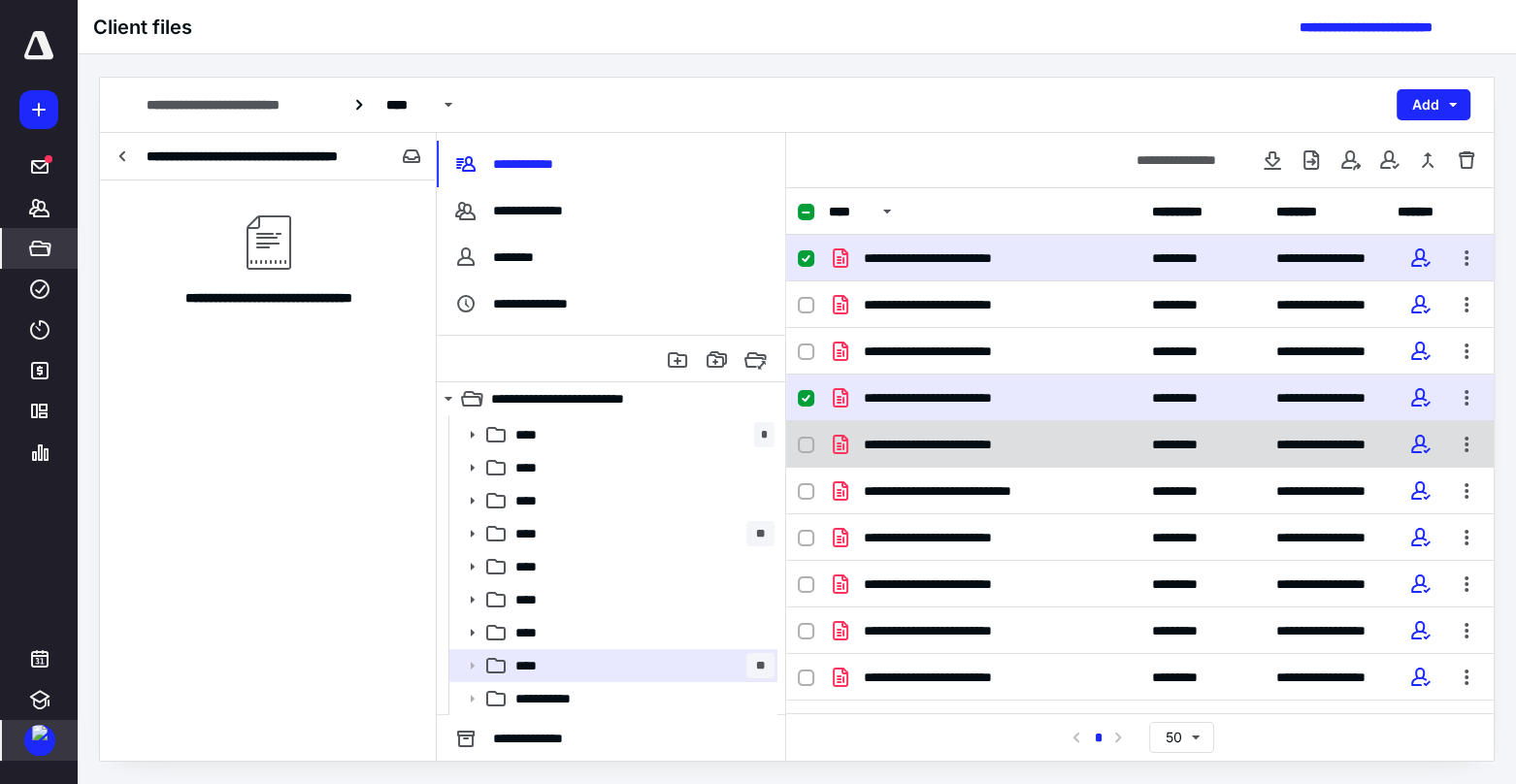 click at bounding box center (806, 445) 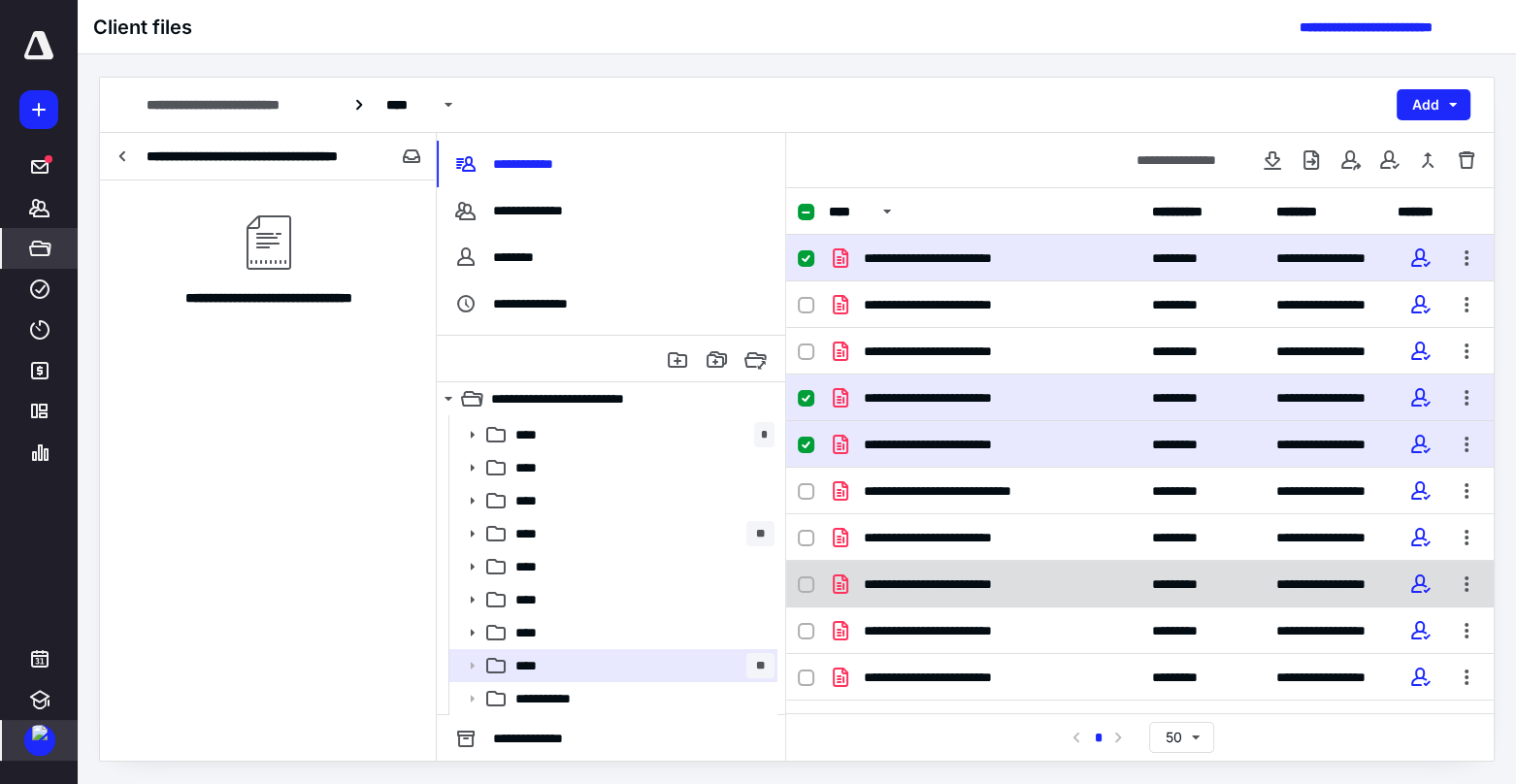 click 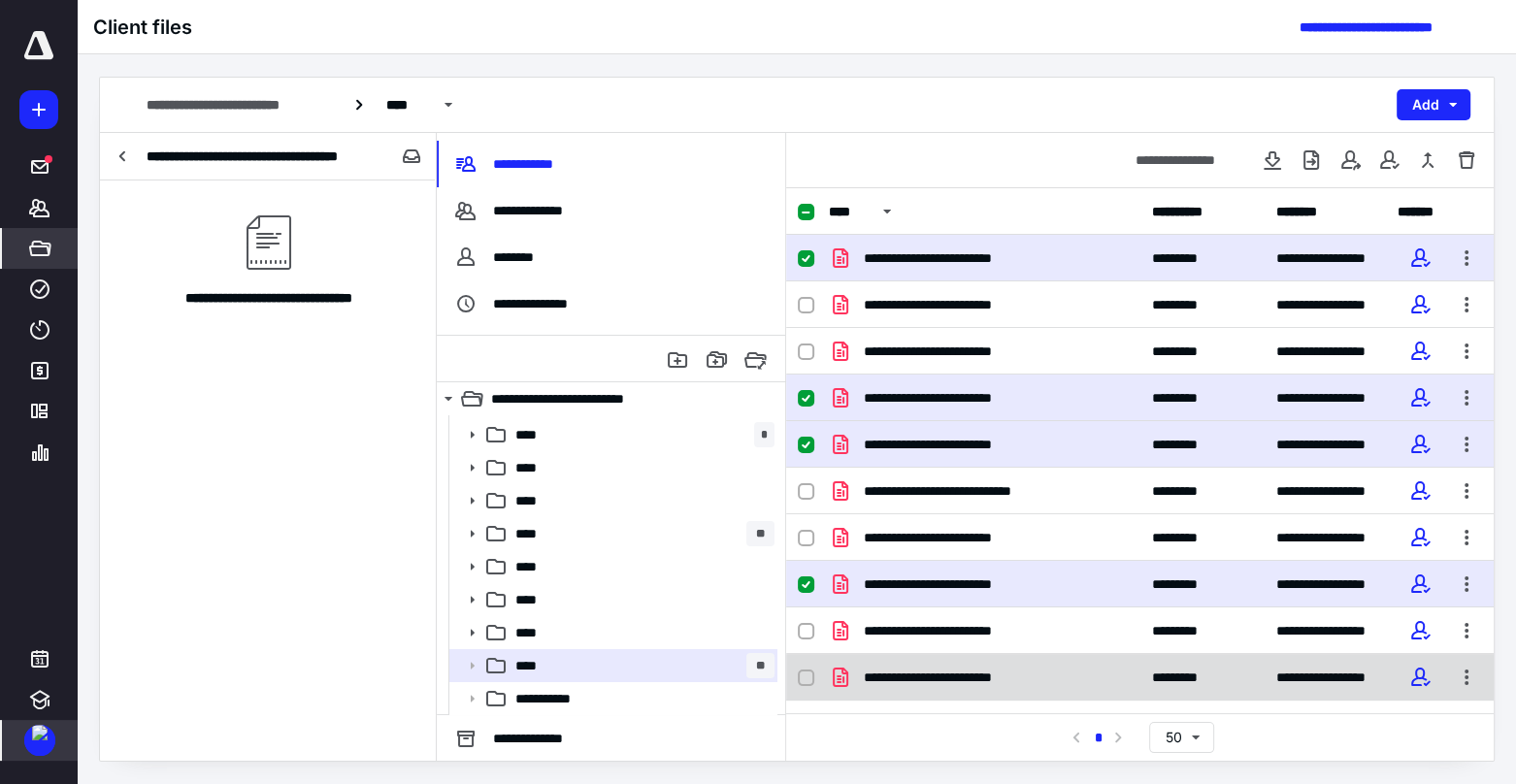 click on "**********" at bounding box center (1139, 677) 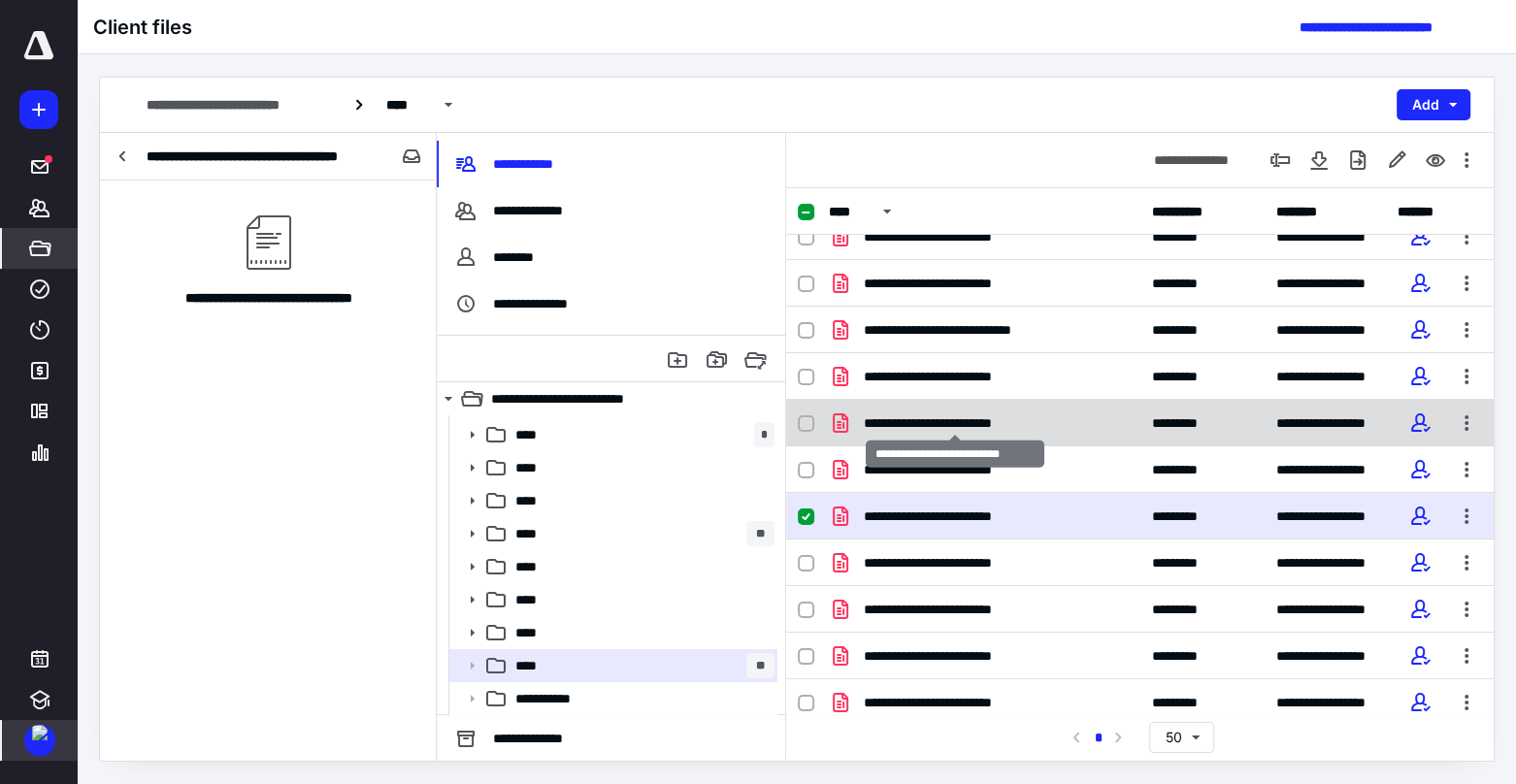 scroll, scrollTop: 0, scrollLeft: 0, axis: both 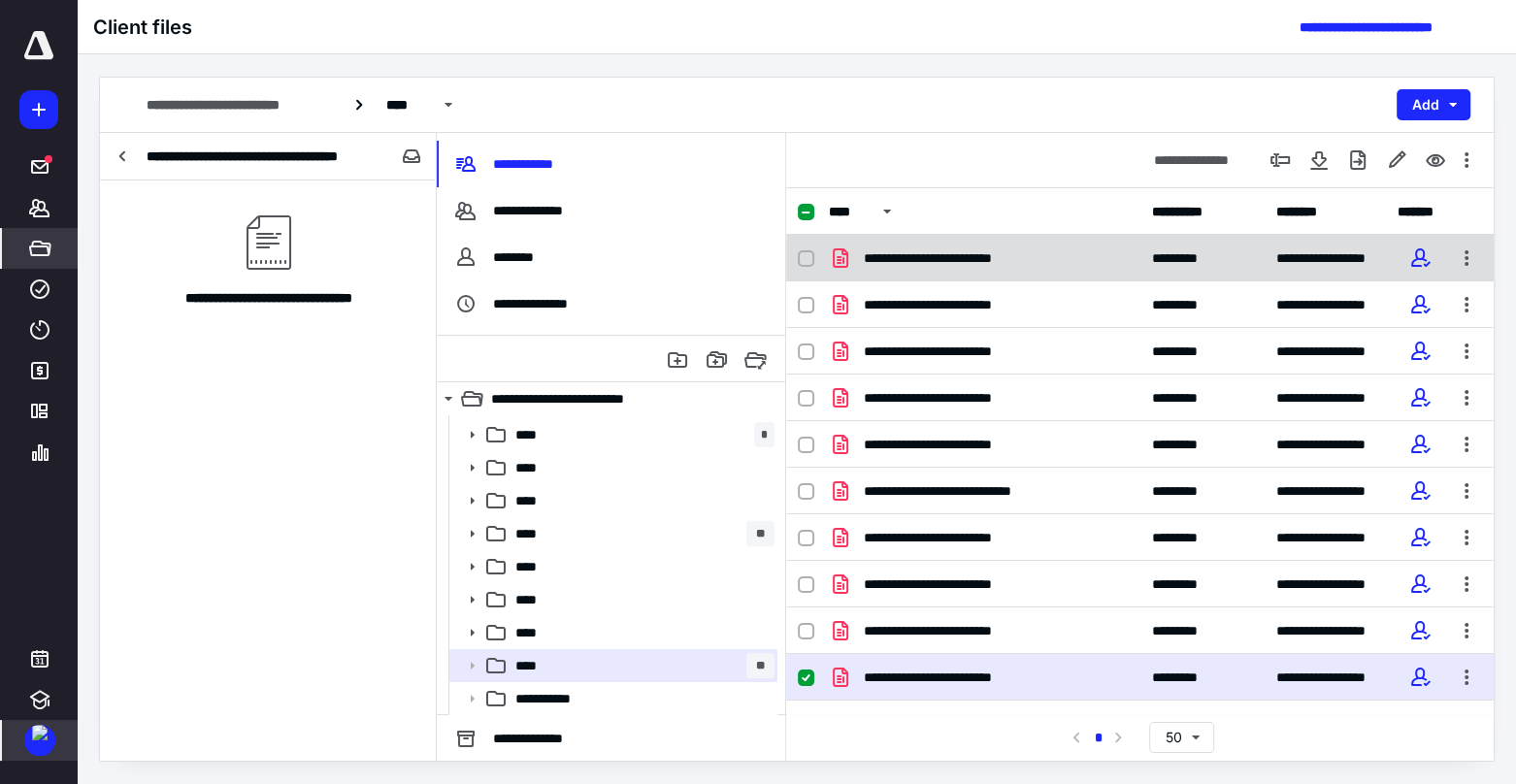 click 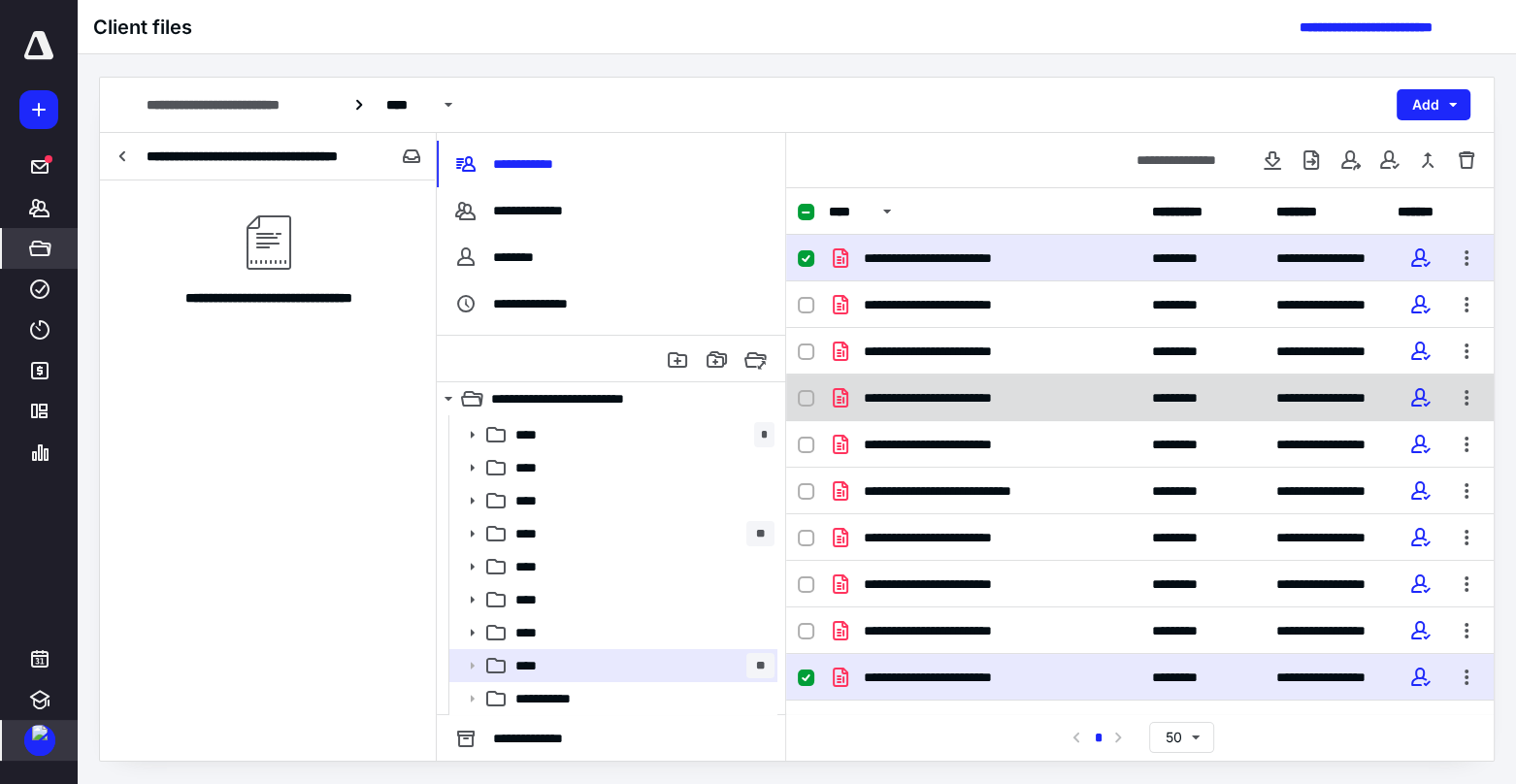 click on "**********" at bounding box center (1139, 398) 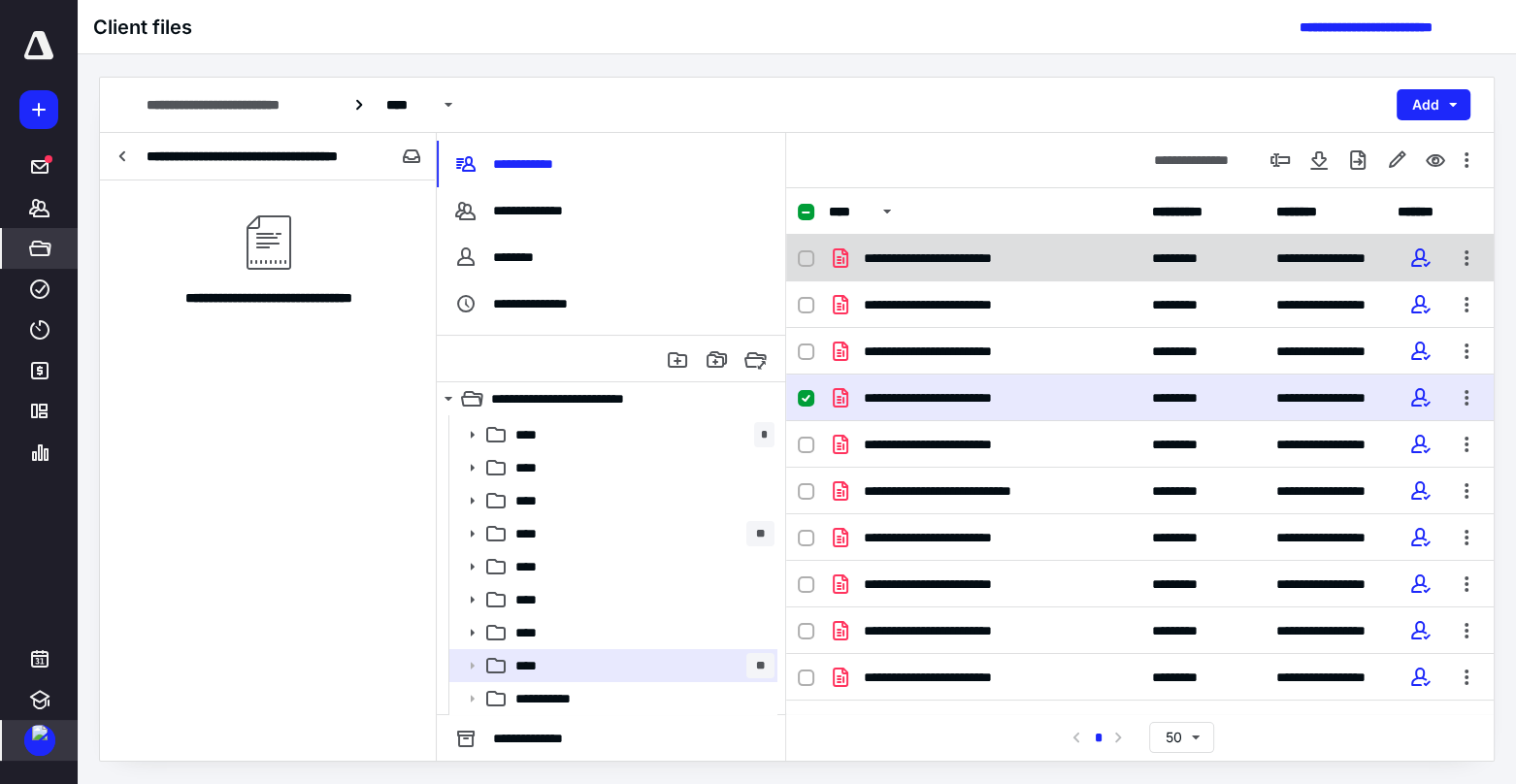 click 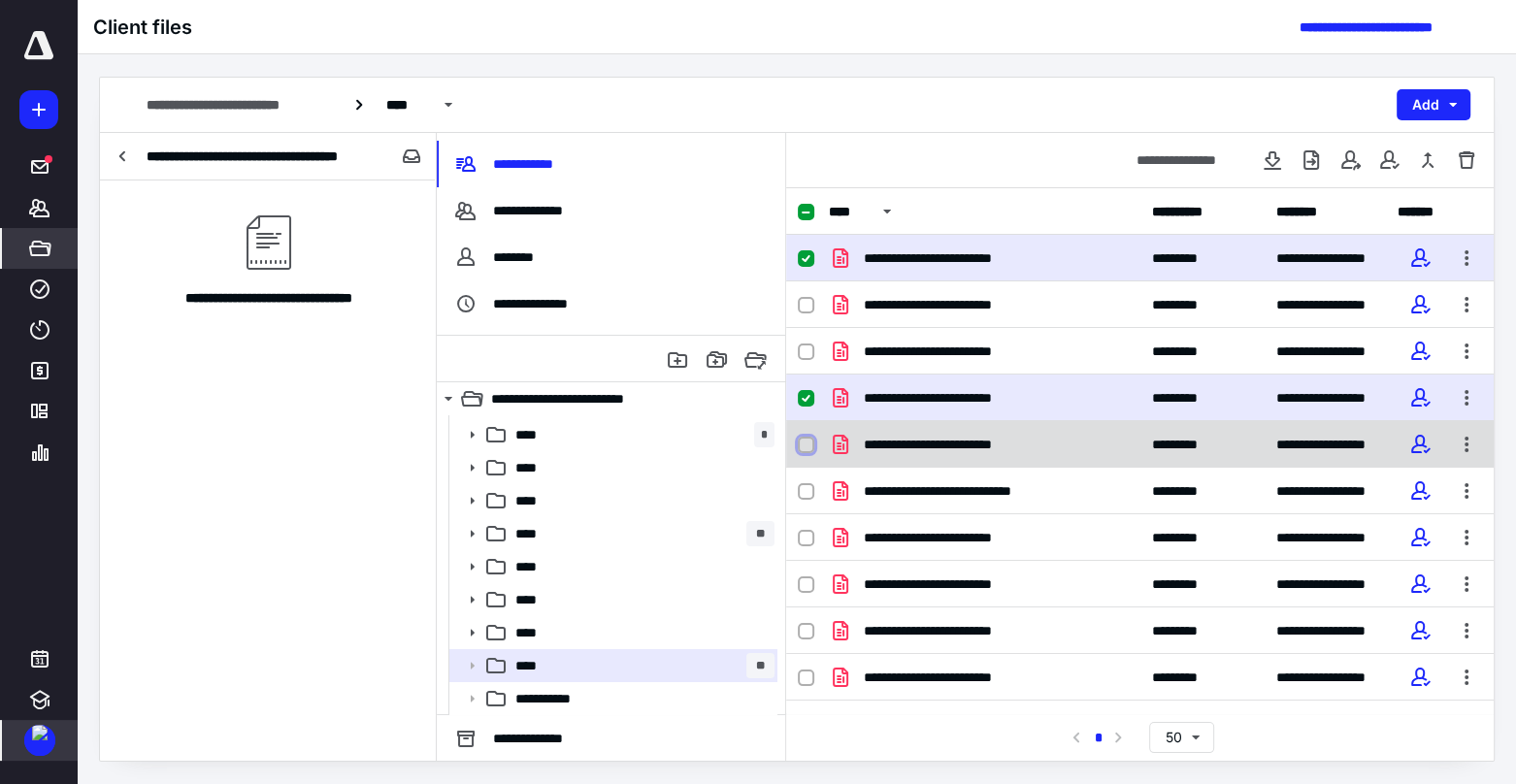 click at bounding box center [806, 445] 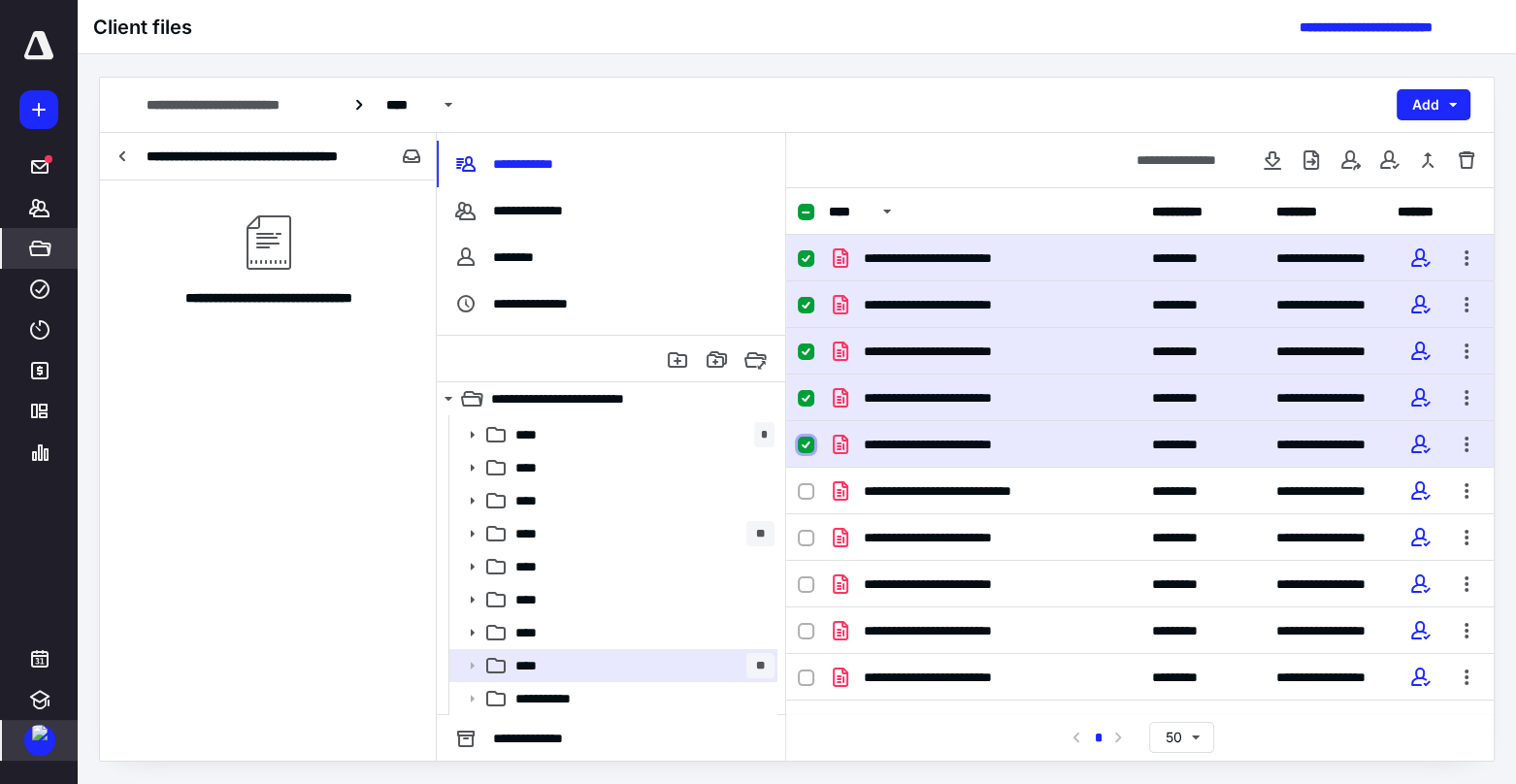 click at bounding box center (806, 445) 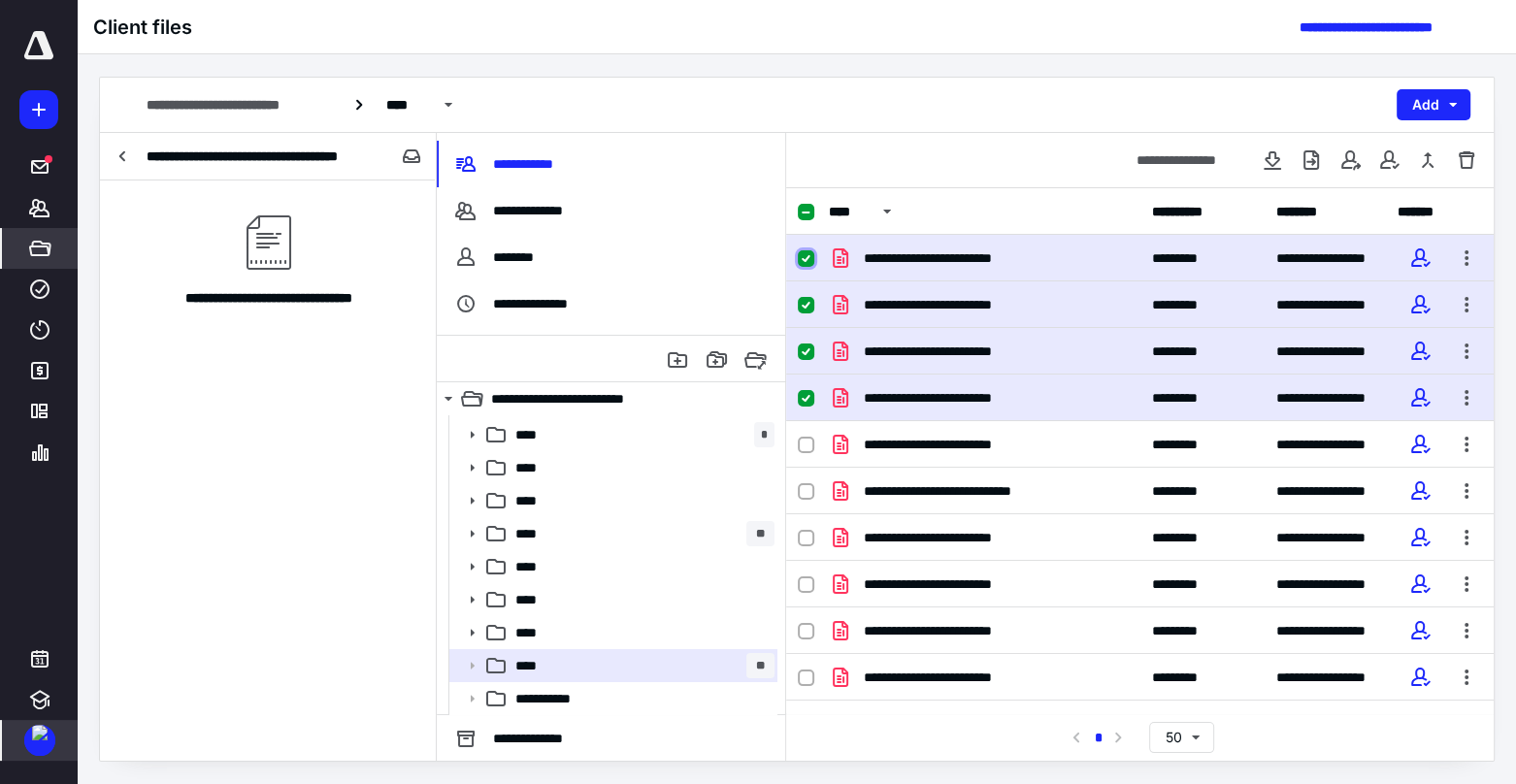 click at bounding box center [806, 259] 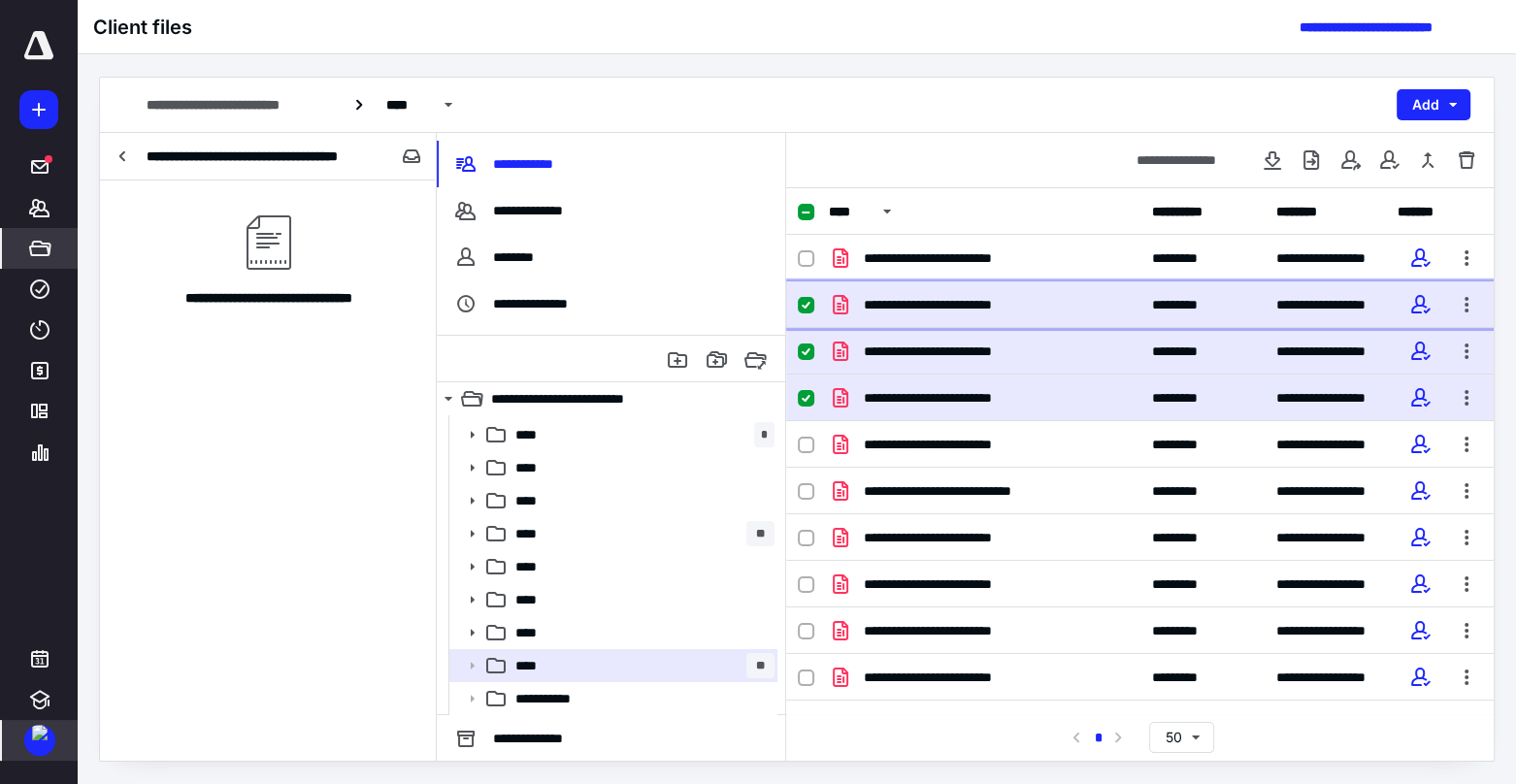 click 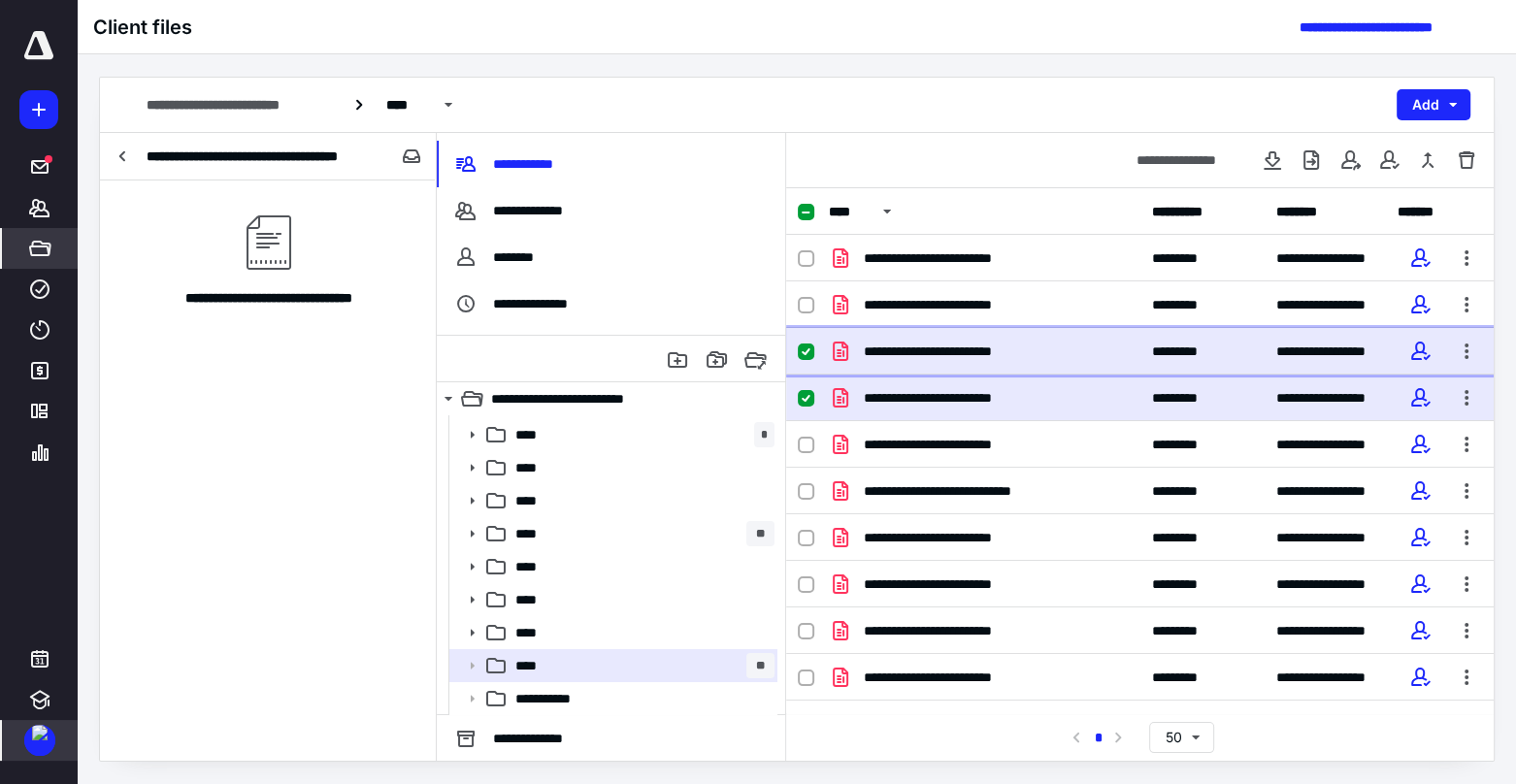 click on "**********" at bounding box center [1139, 351] 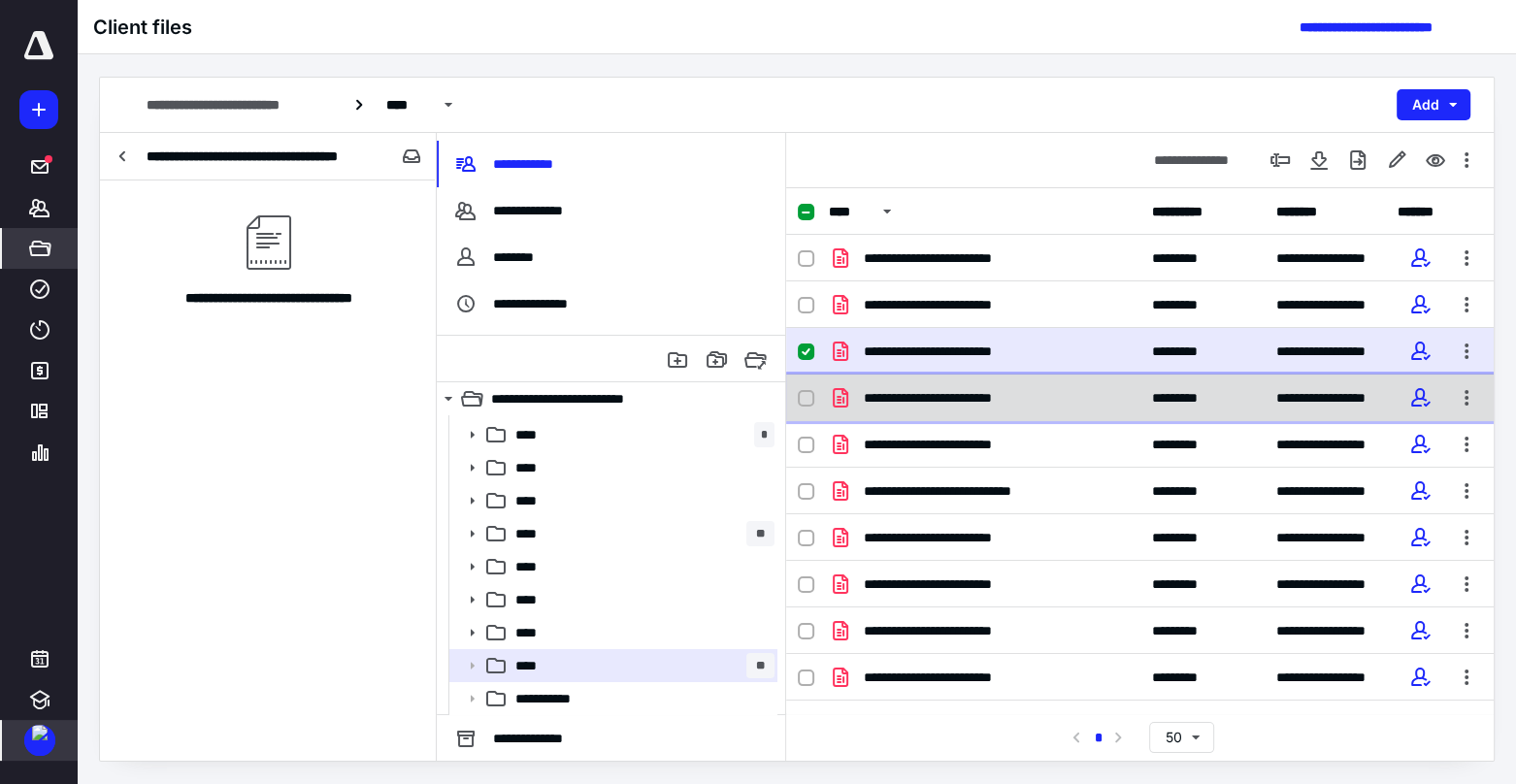 click 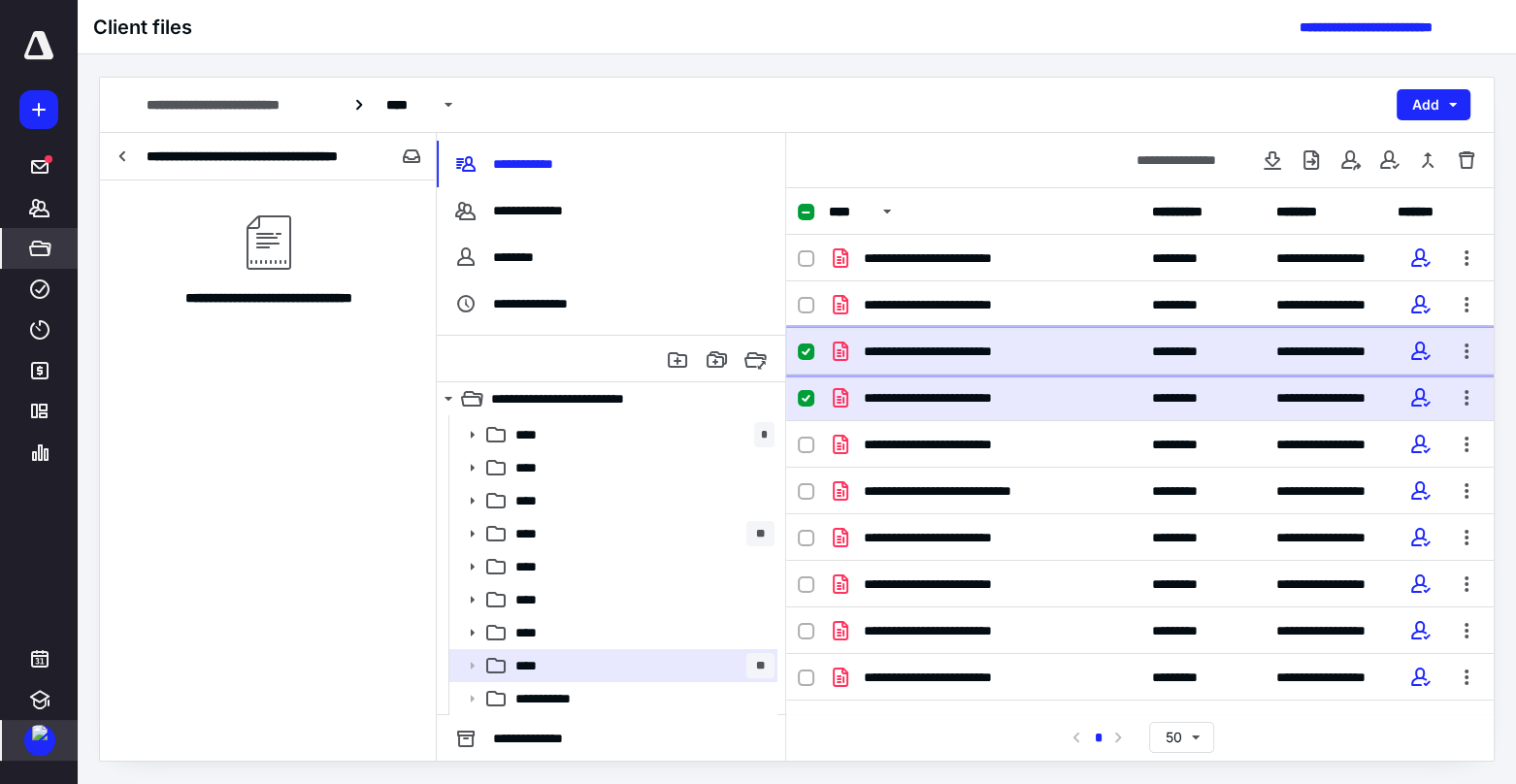 click 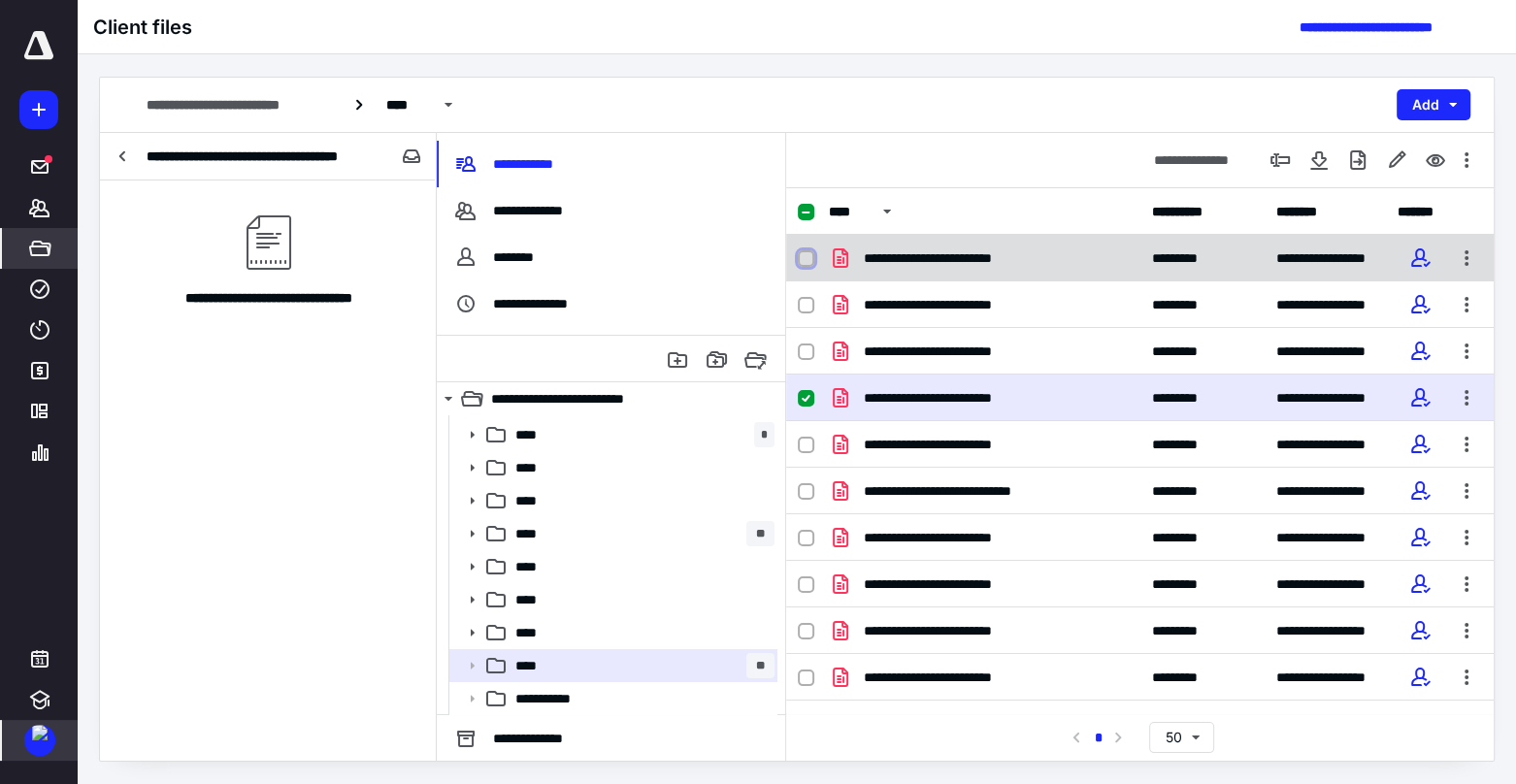 click at bounding box center (806, 259) 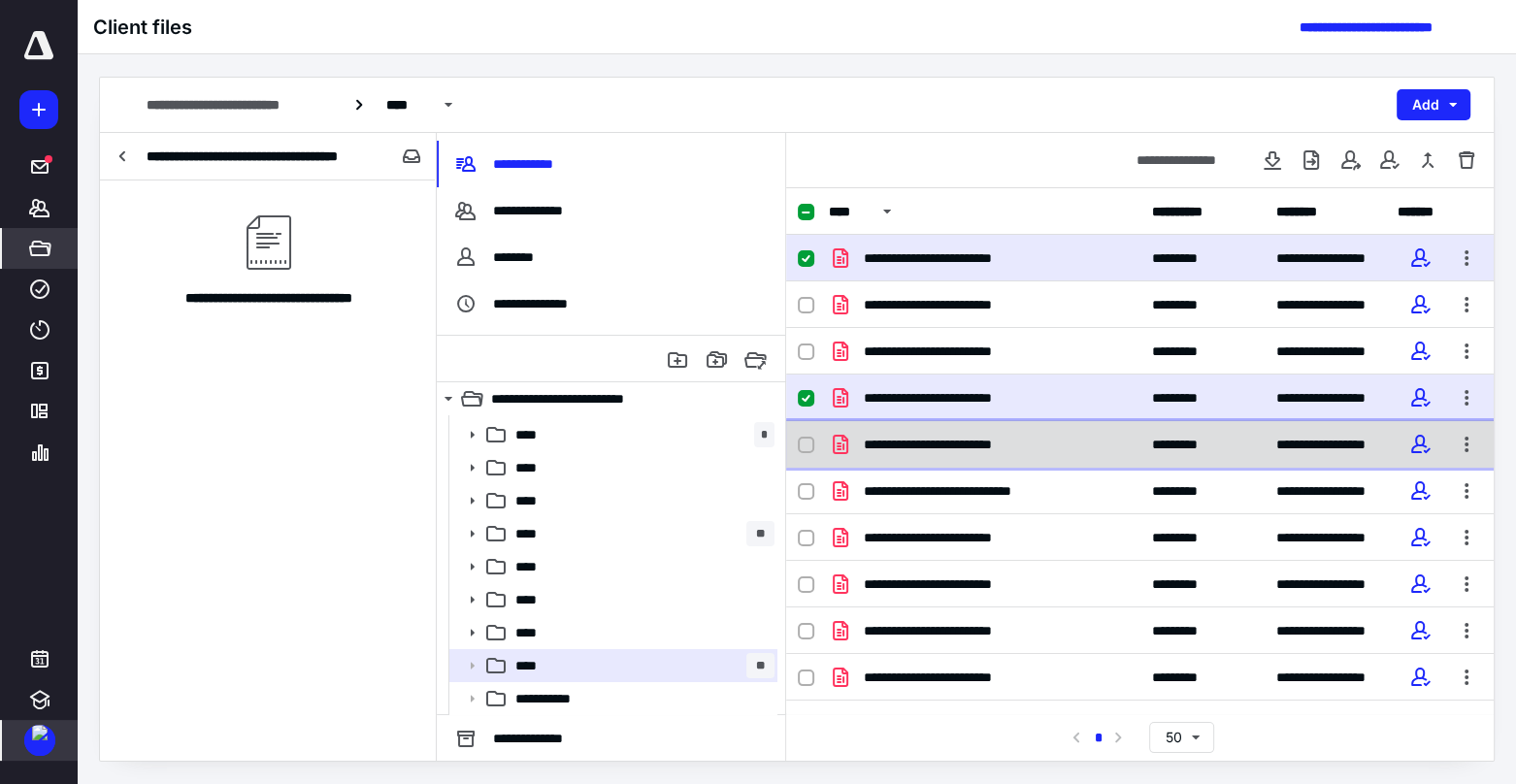 click 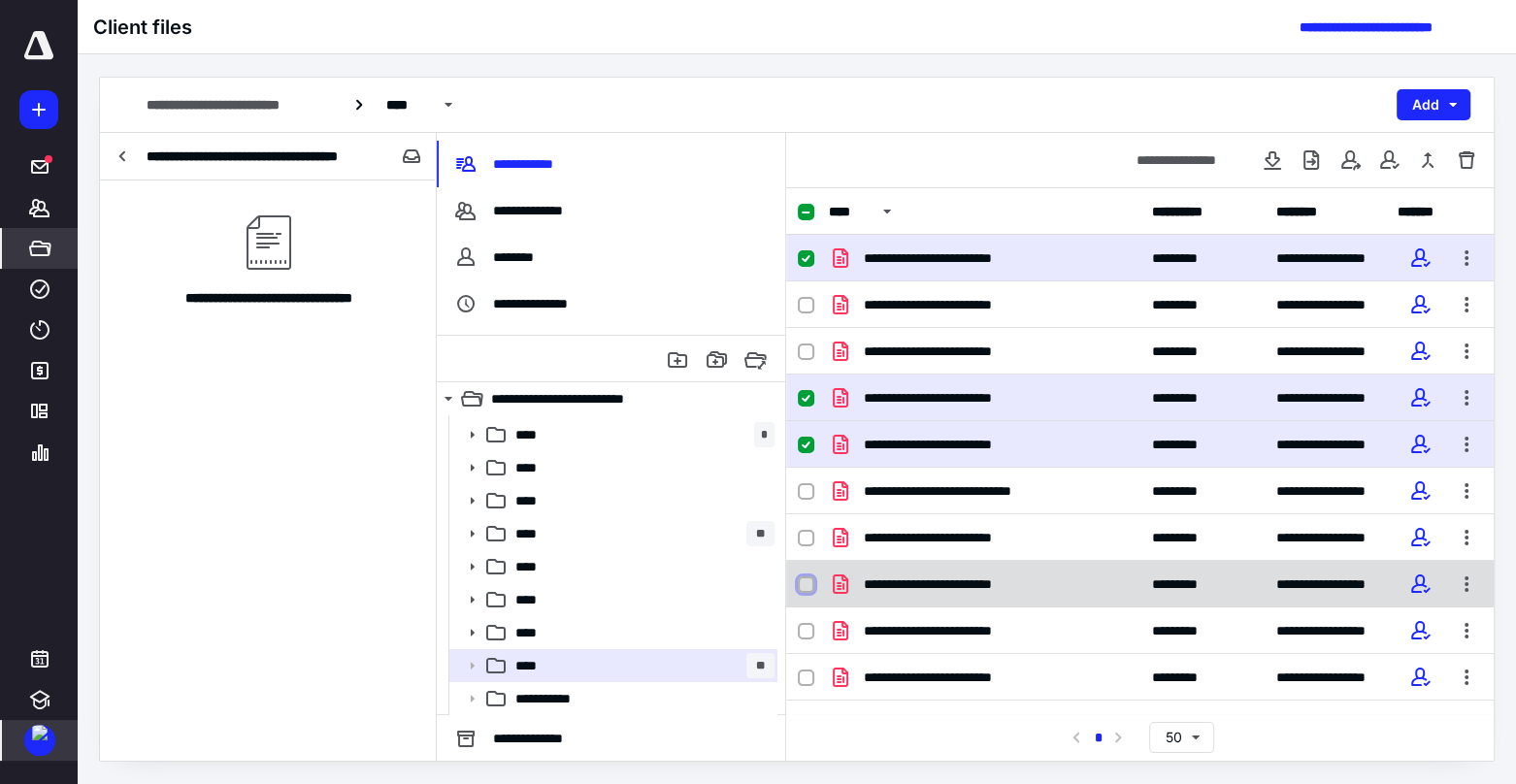 click at bounding box center [806, 585] 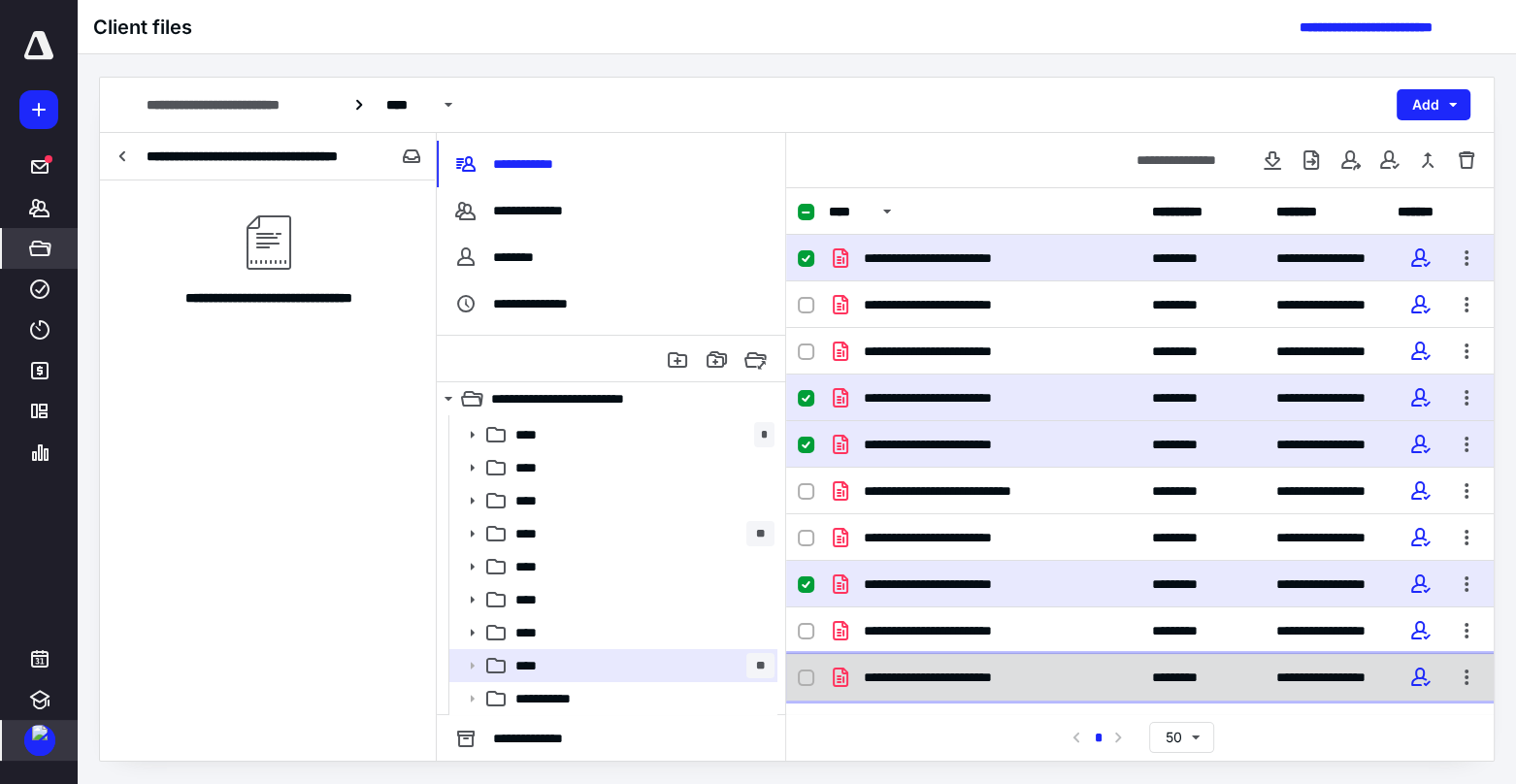 click on "**********" at bounding box center [1139, 677] 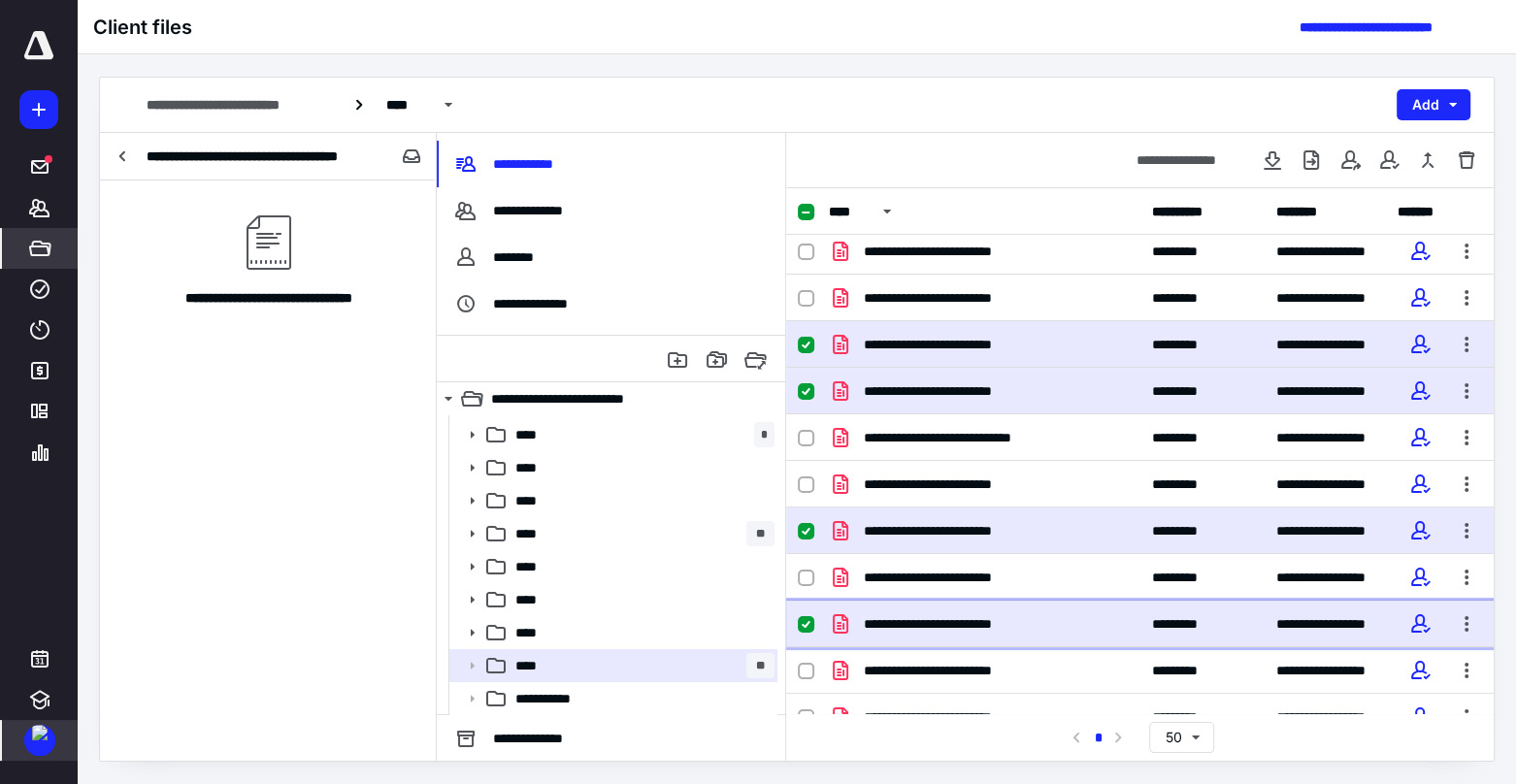 scroll, scrollTop: 161, scrollLeft: 0, axis: vertical 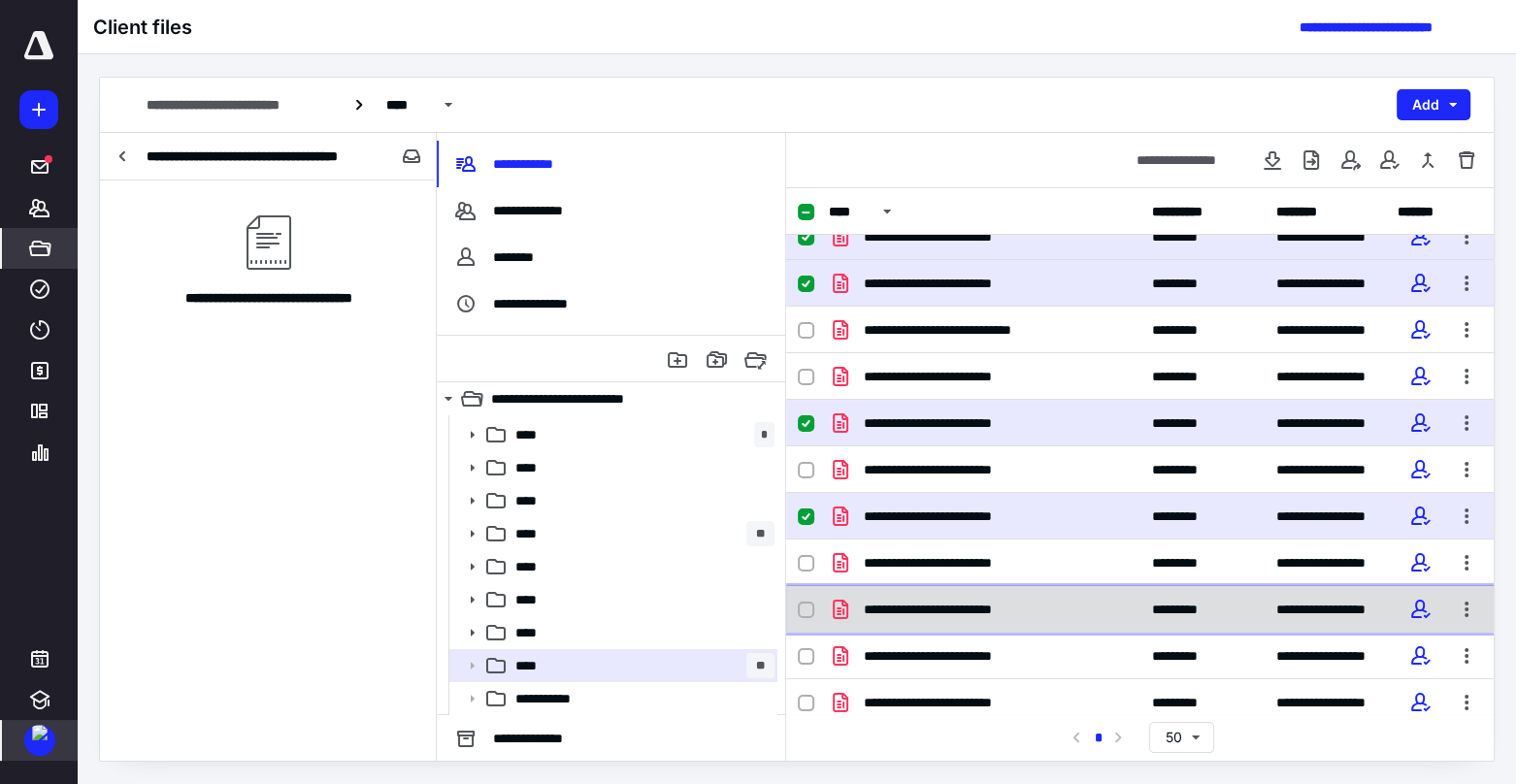 click 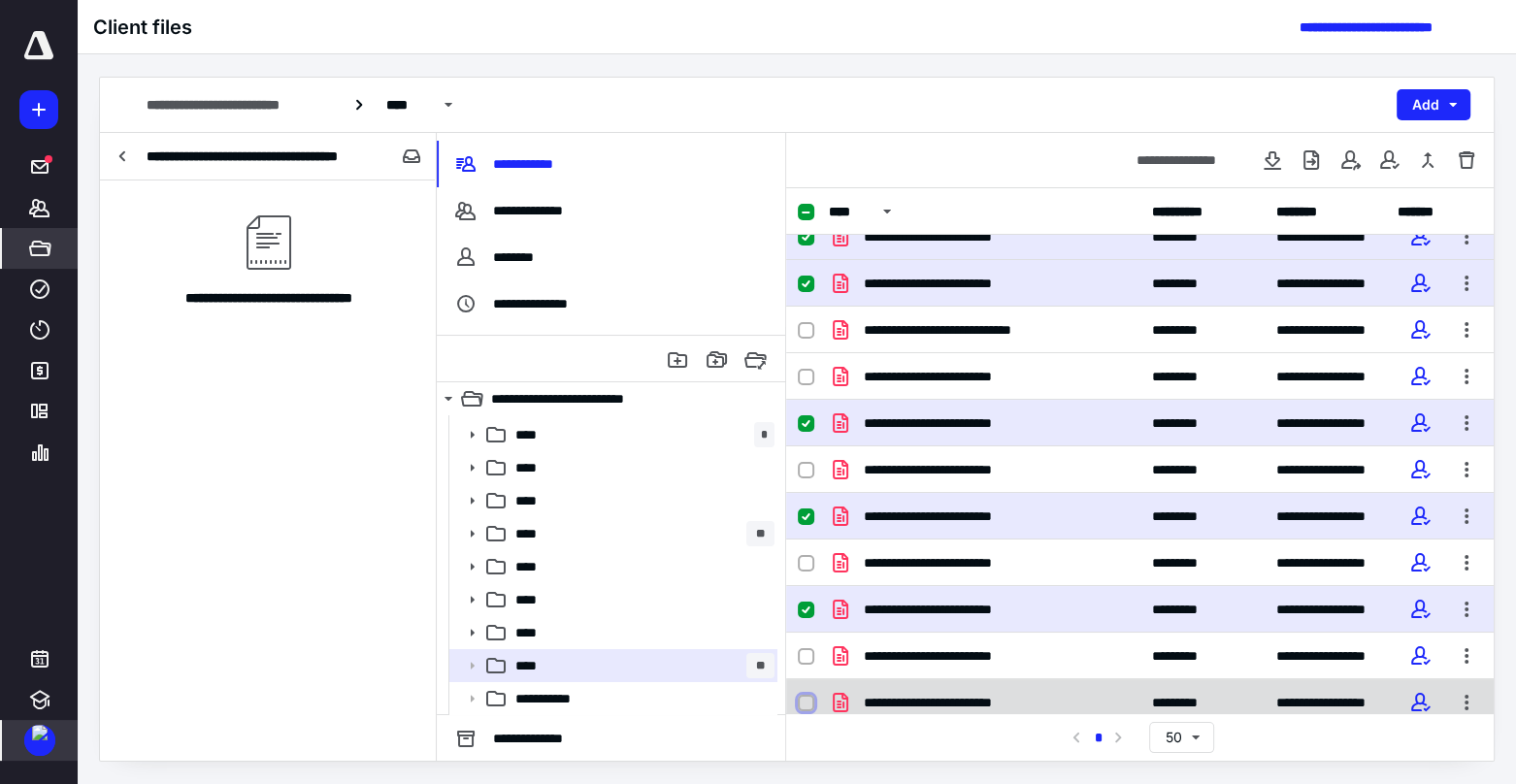 click at bounding box center (806, 703) 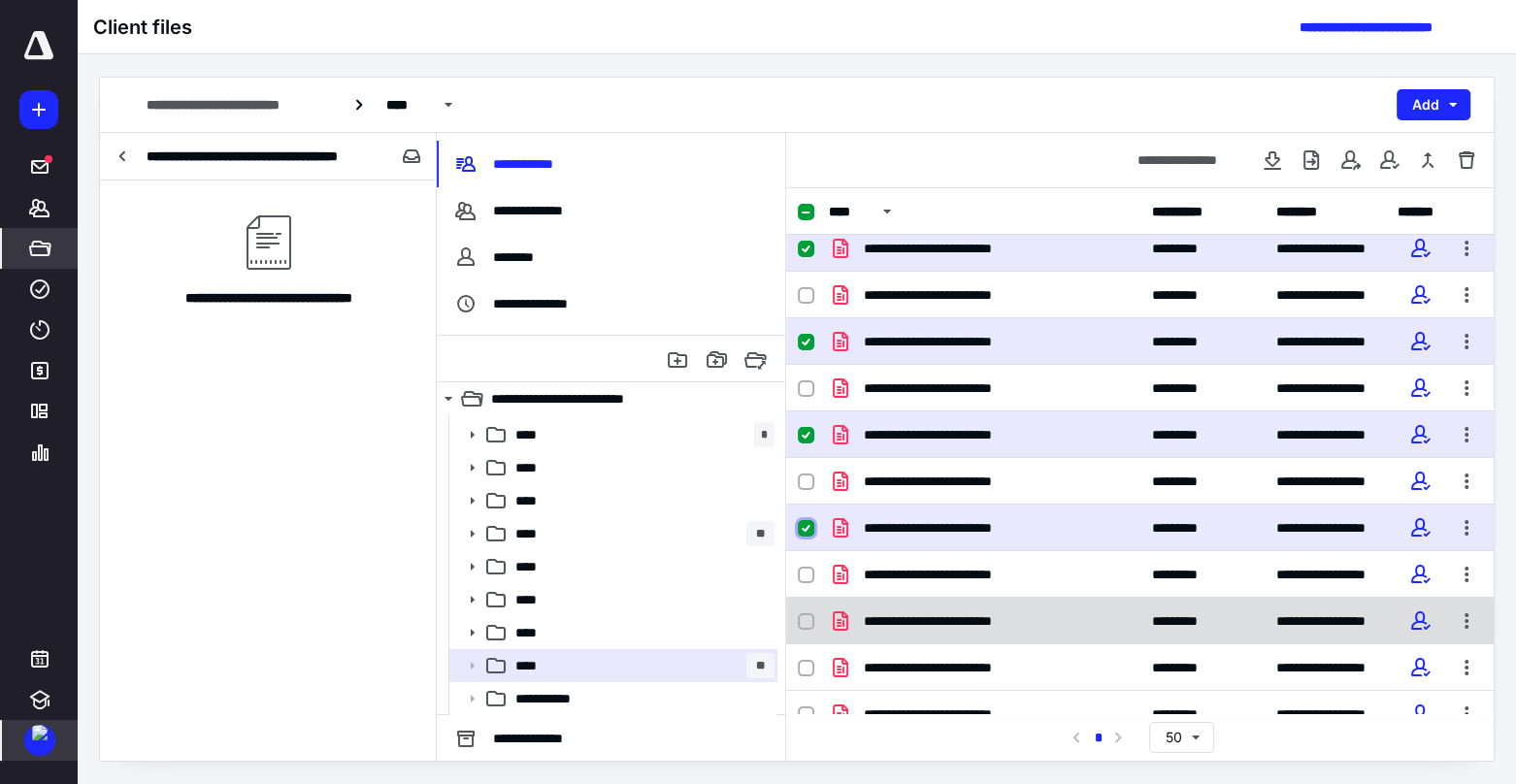 scroll, scrollTop: 354, scrollLeft: 0, axis: vertical 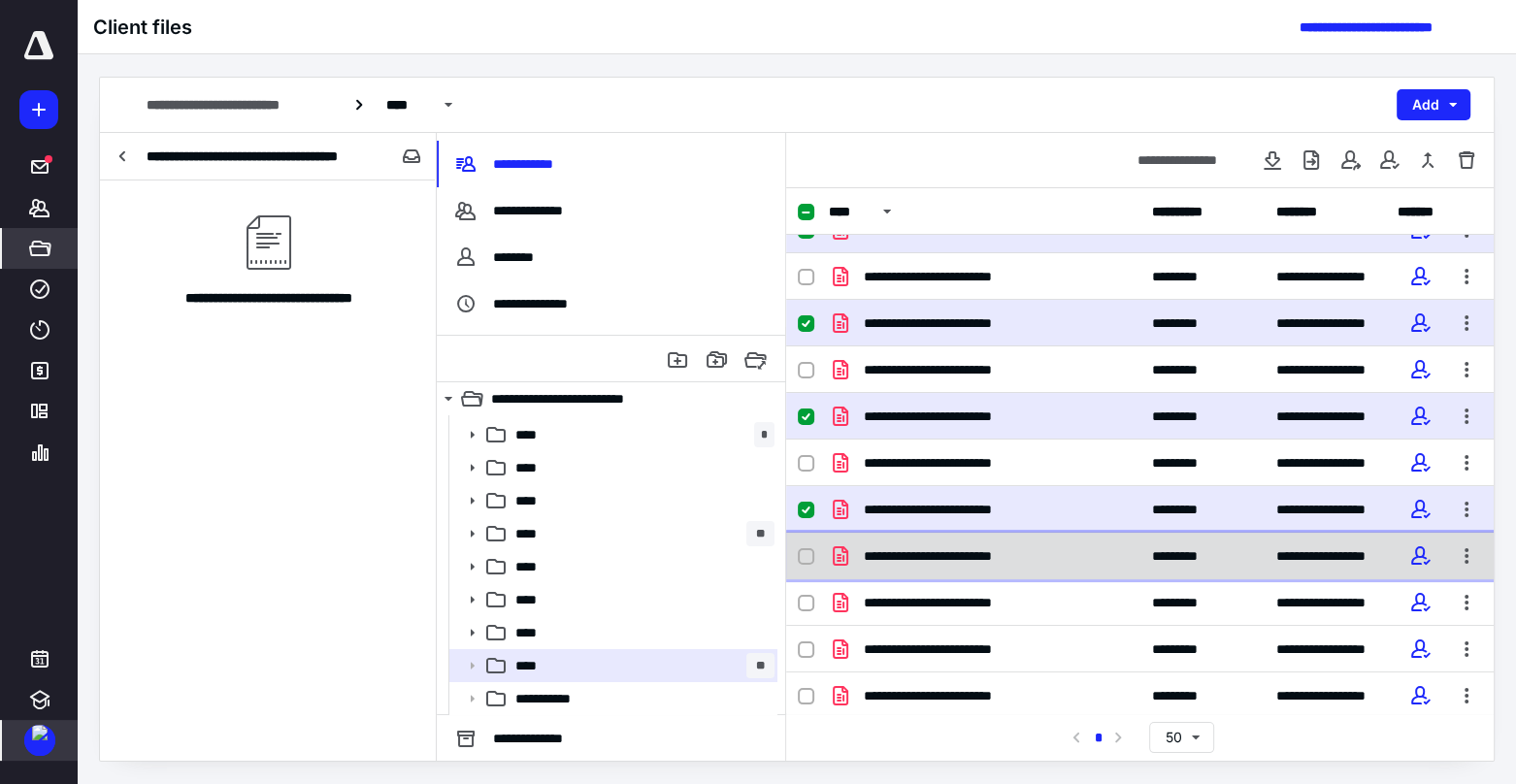 click 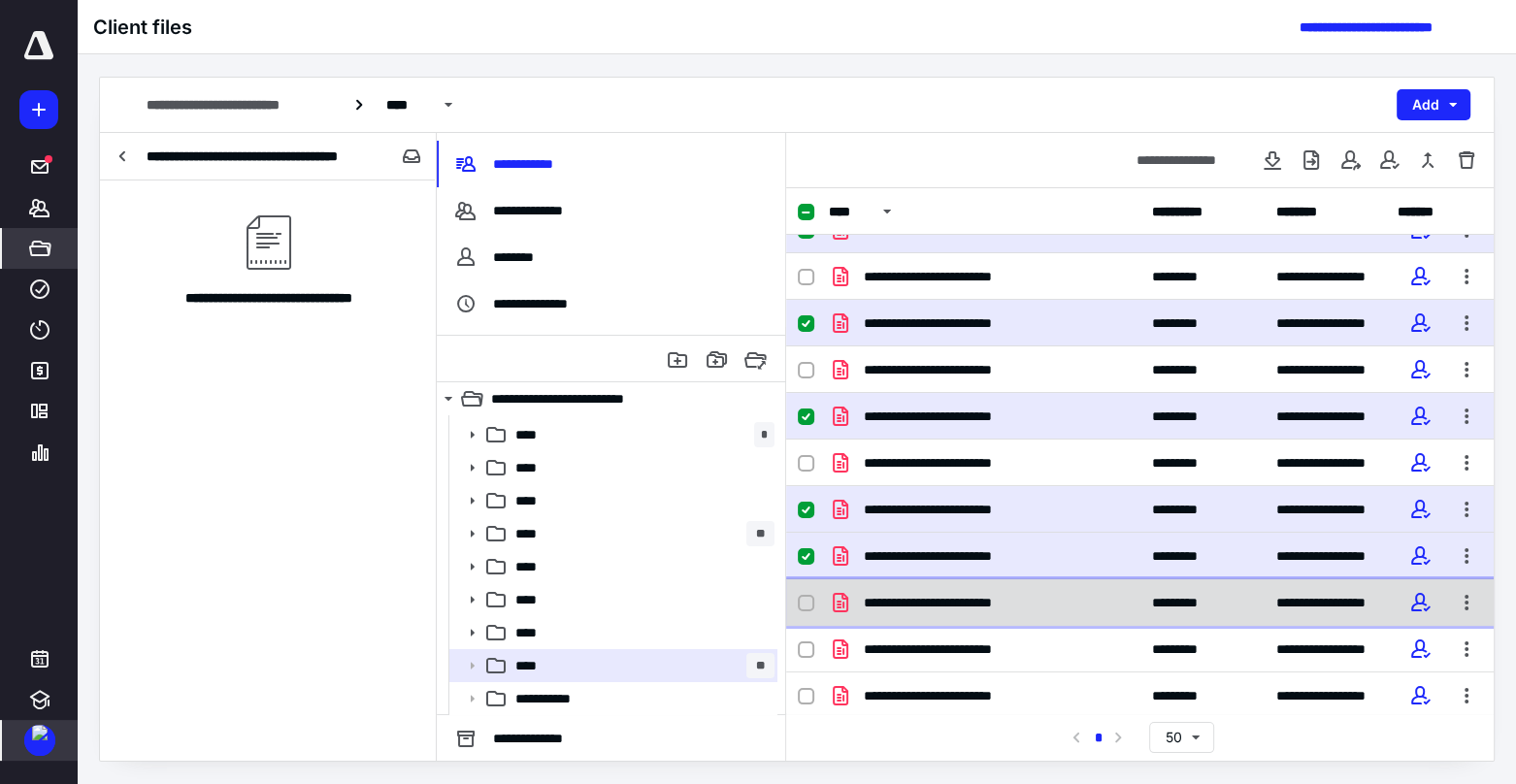 click 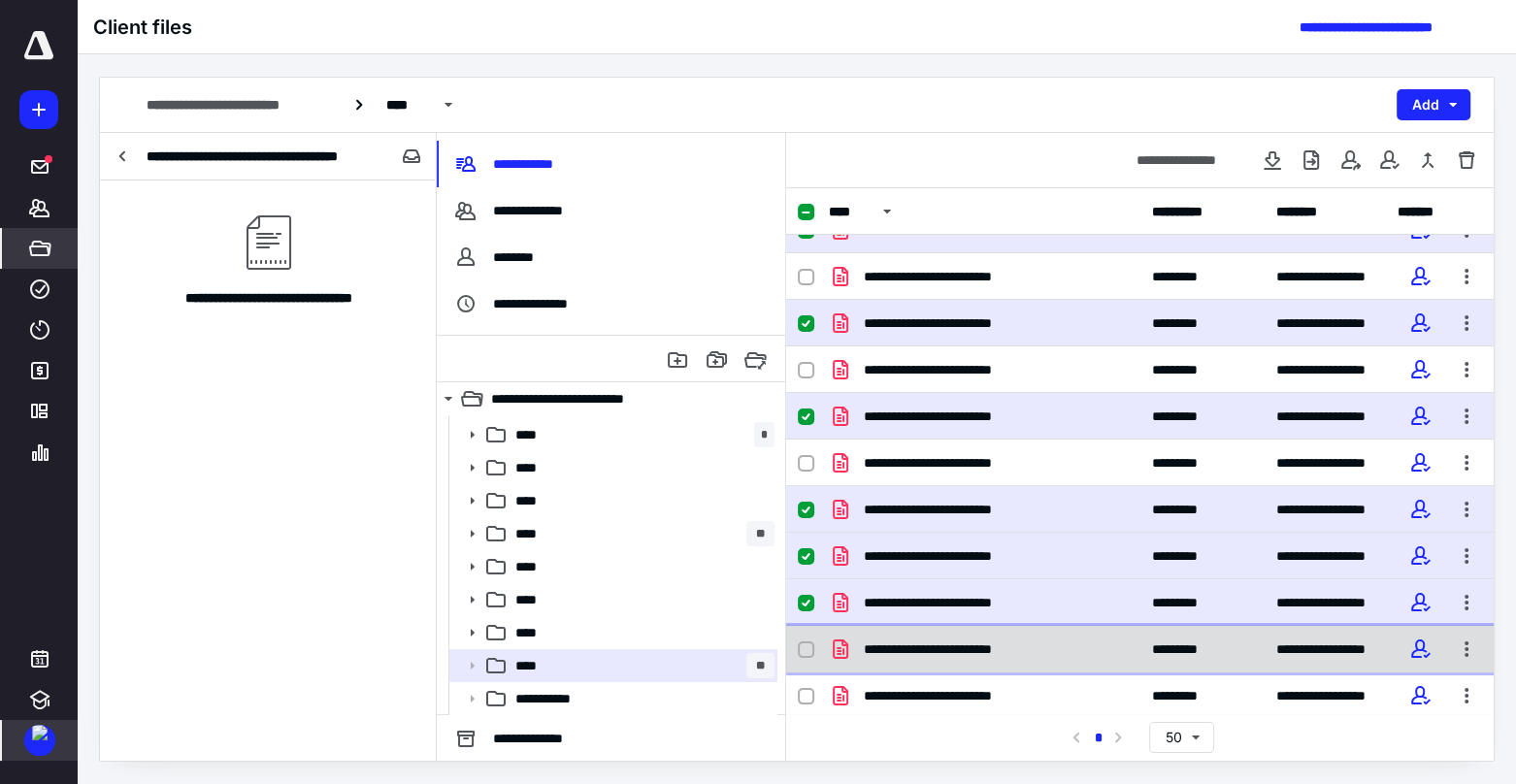 click 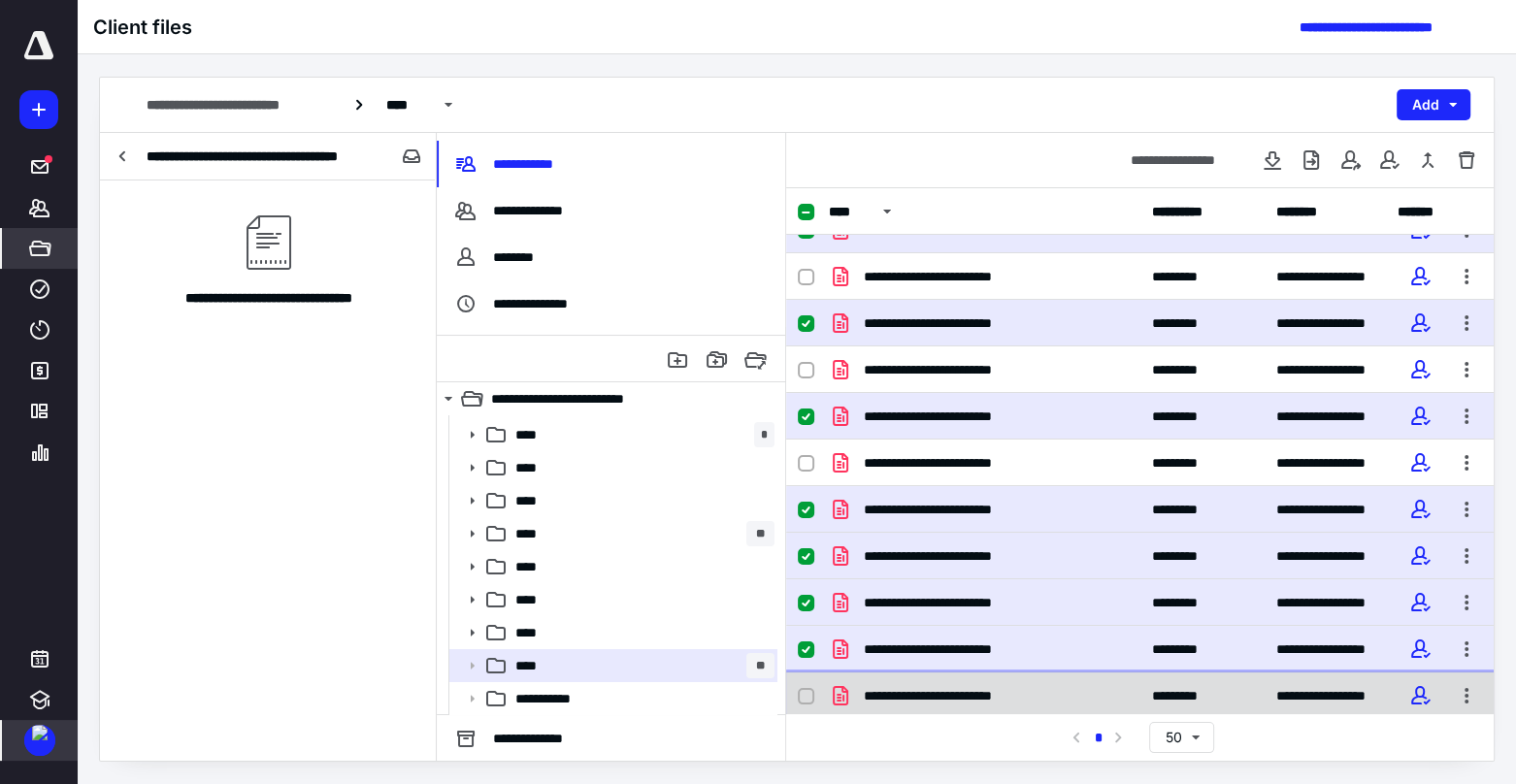 click 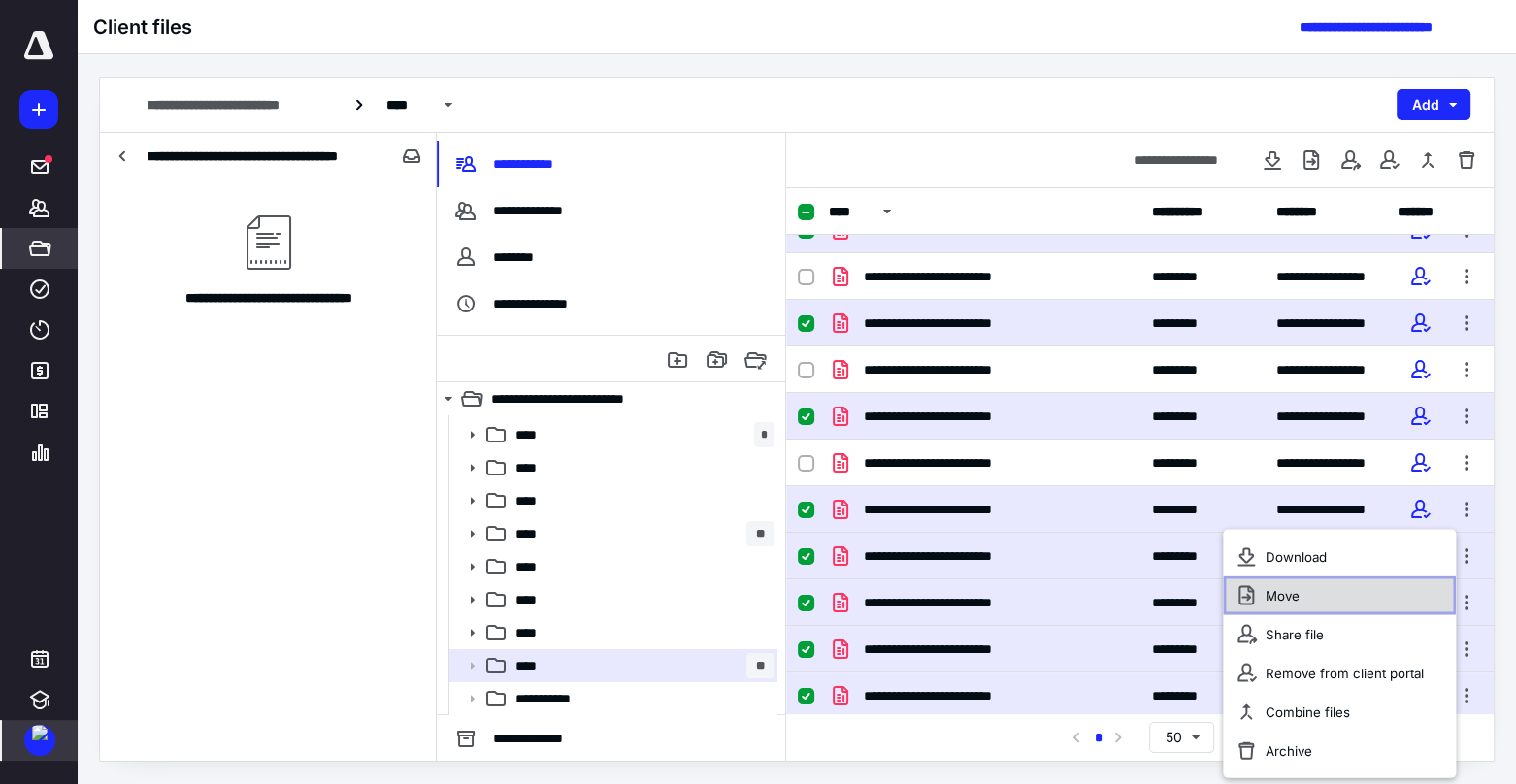 click on "Move" at bounding box center [1339, 596] 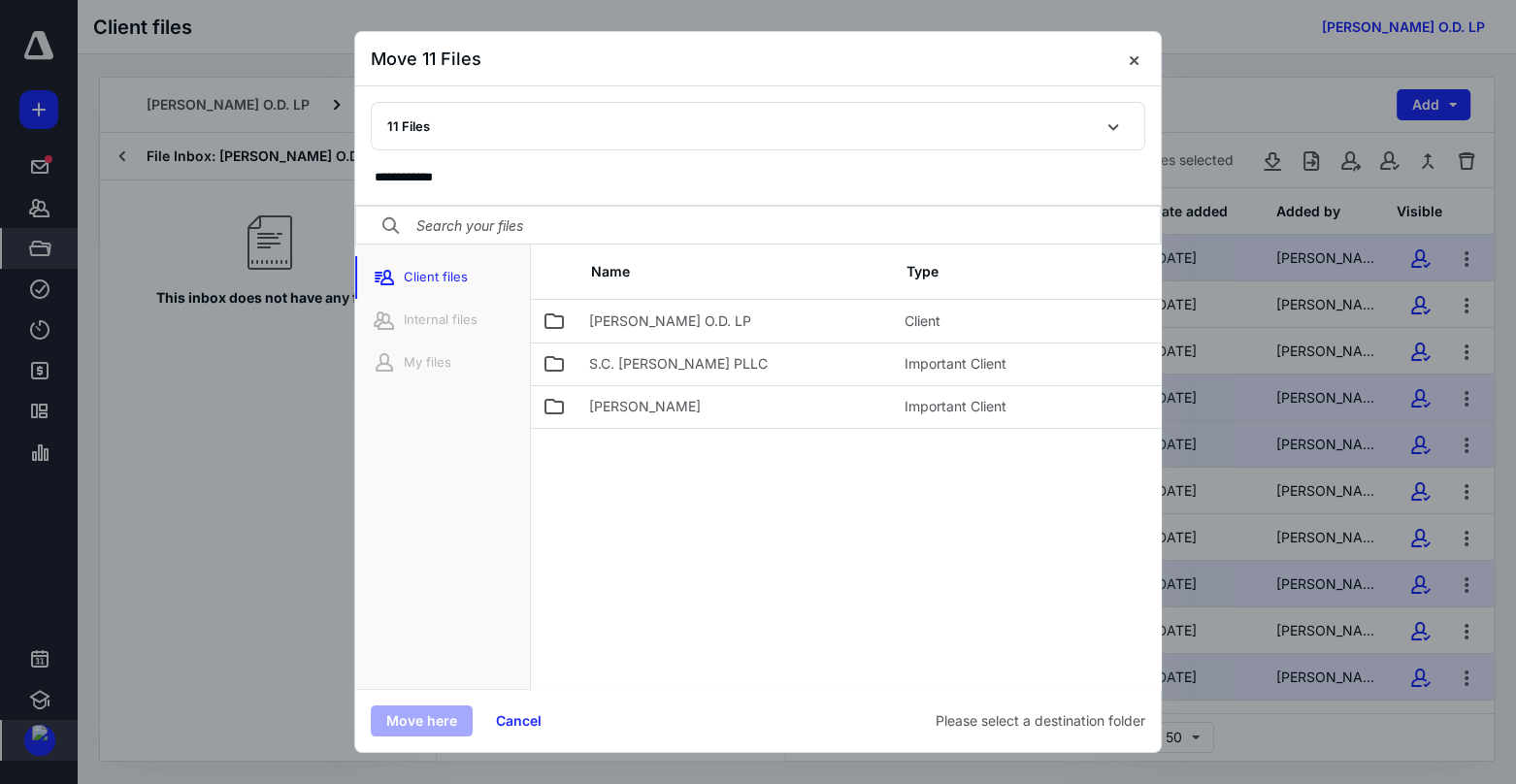 scroll, scrollTop: 30, scrollLeft: 0, axis: vertical 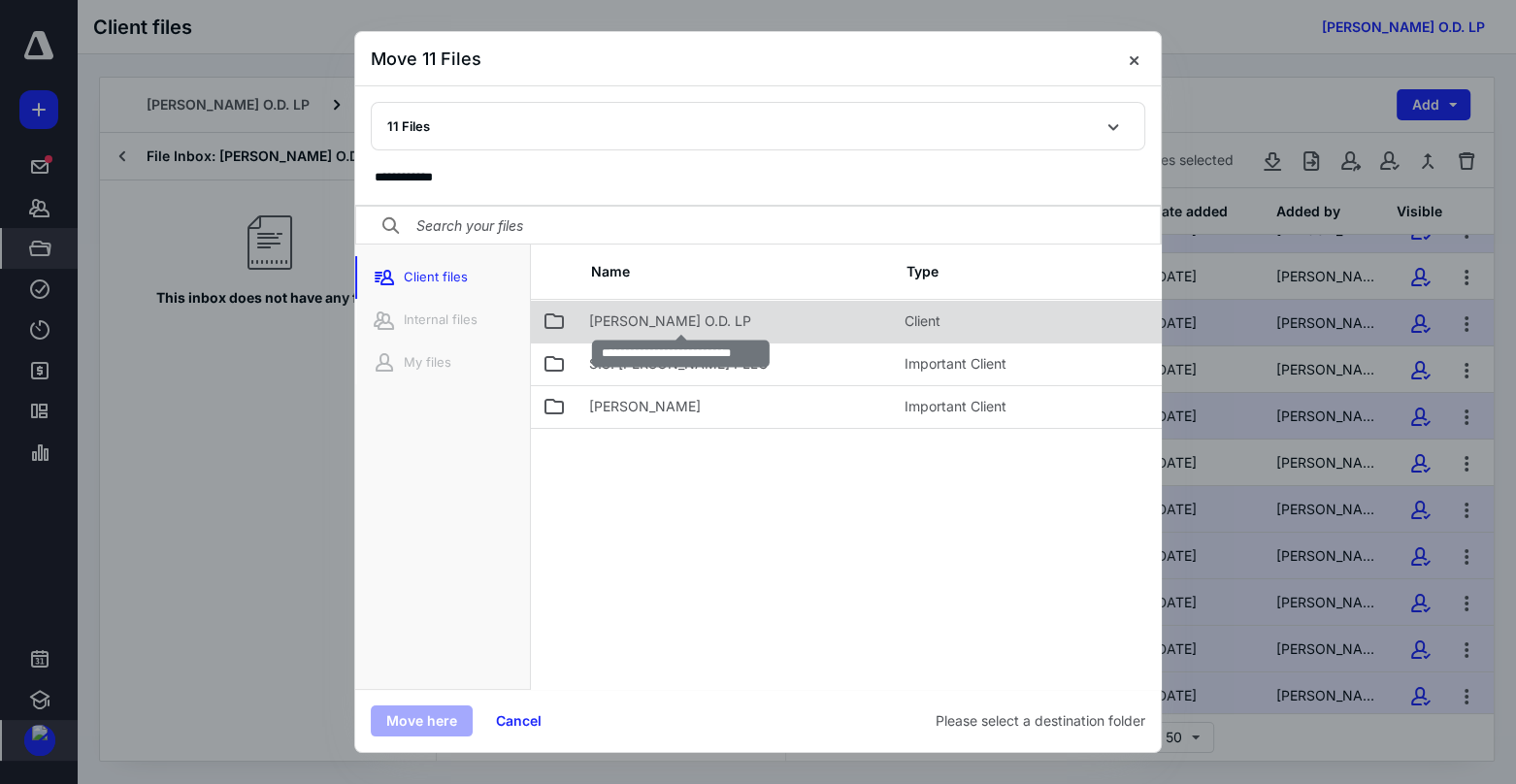 click on "Steven C. Davenport O.D. LP" at bounding box center [670, 321] 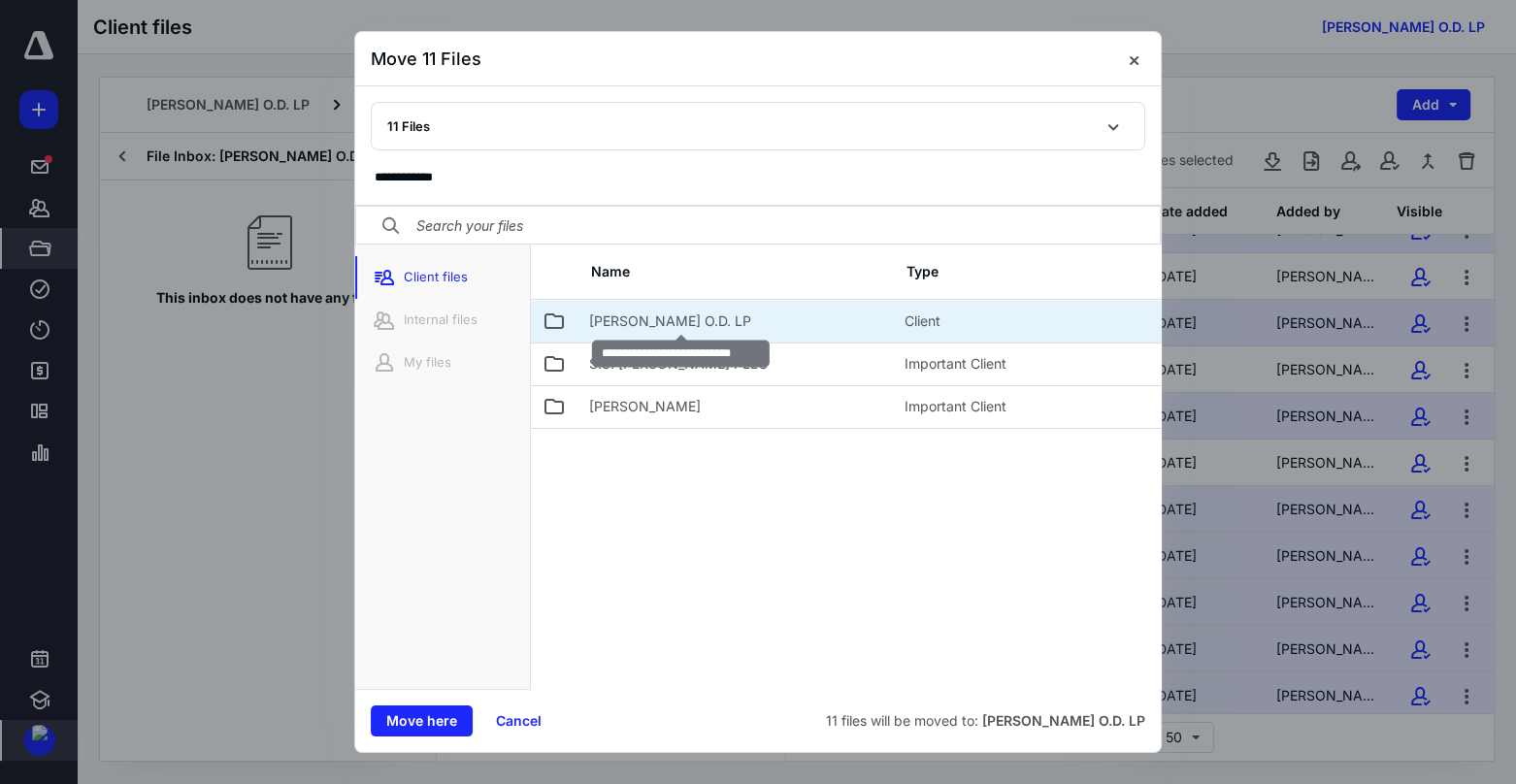 click on "Steven C. Davenport O.D. LP" at bounding box center [670, 321] 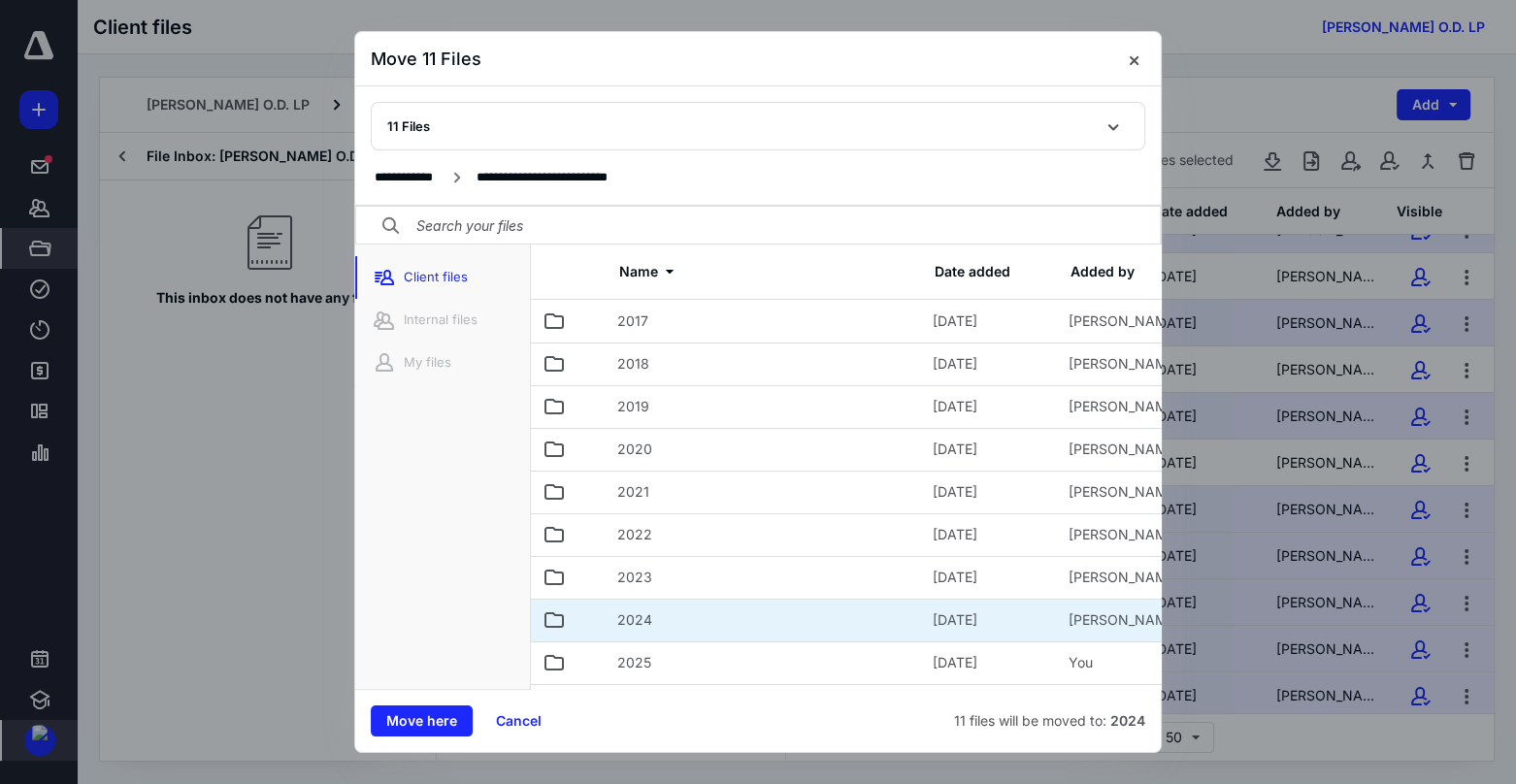 click 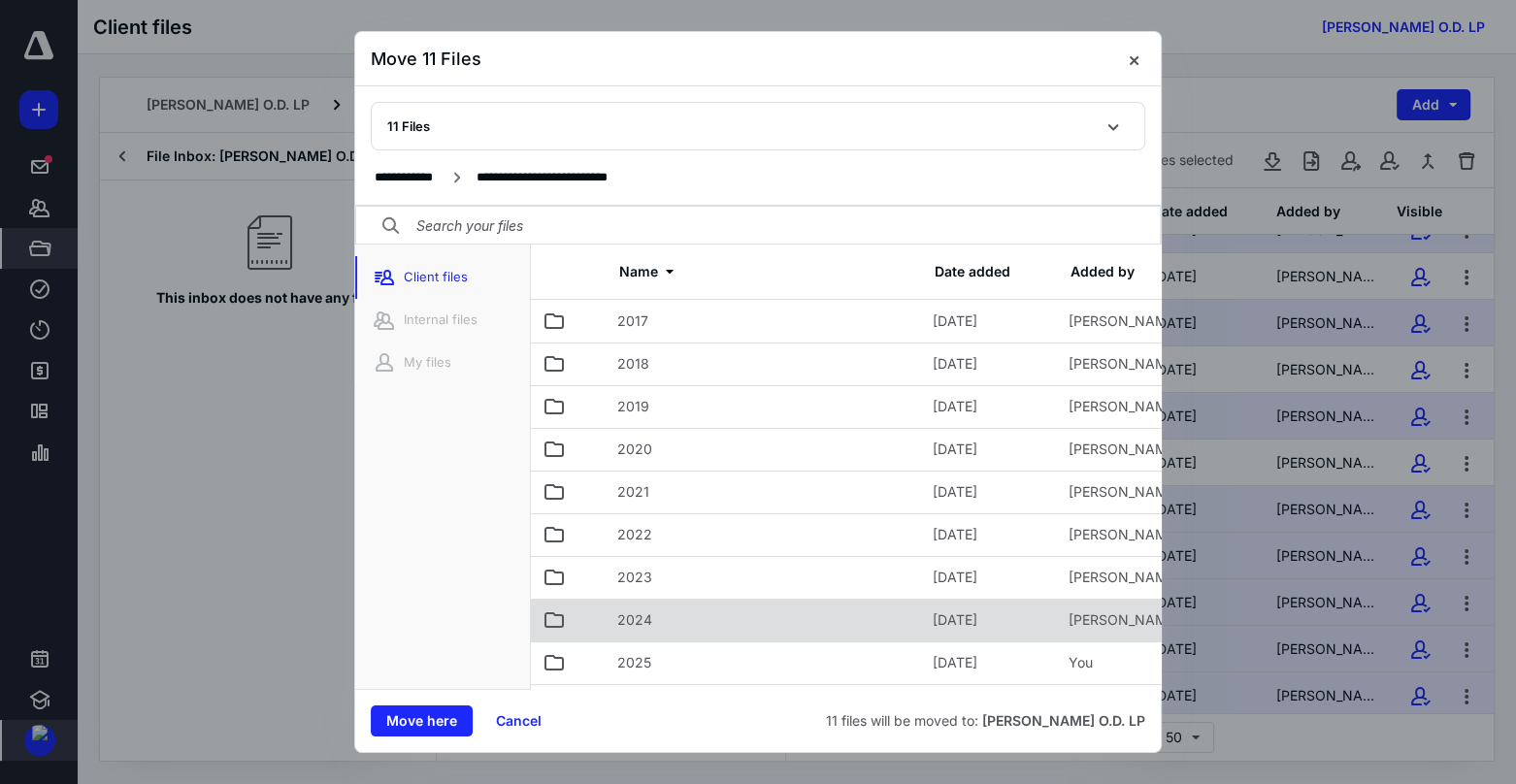 click 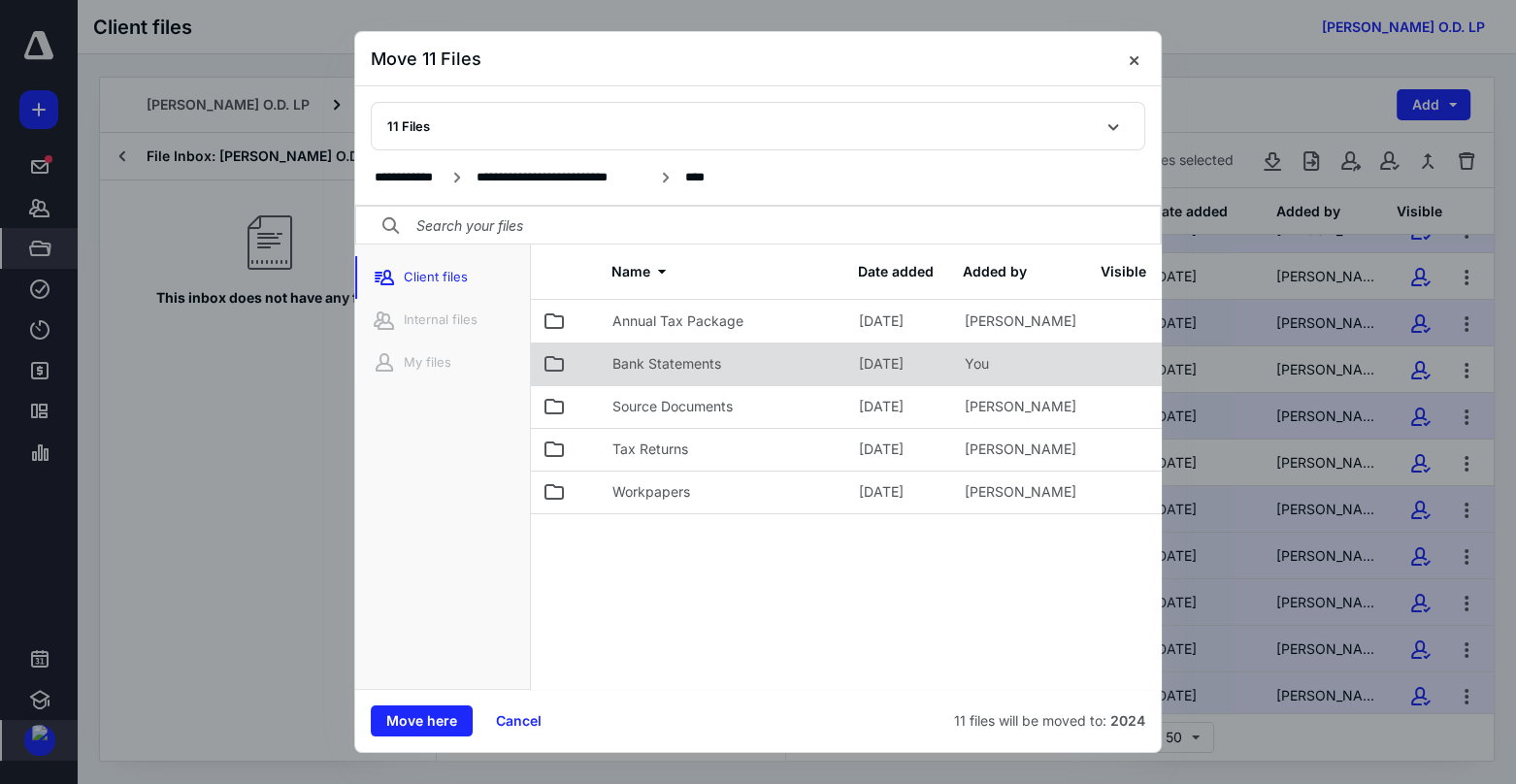 click 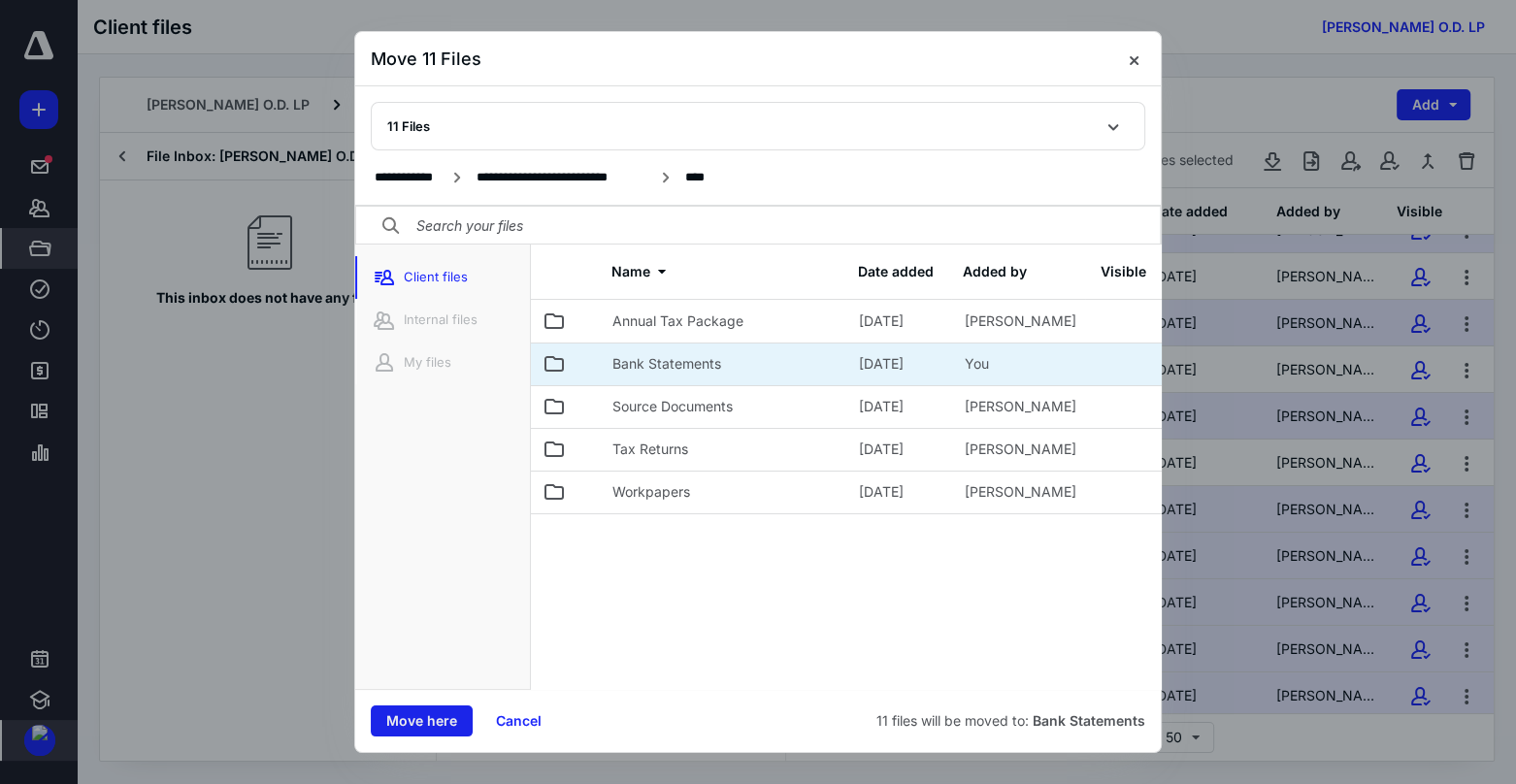 click on "Move here" at bounding box center [421, 721] 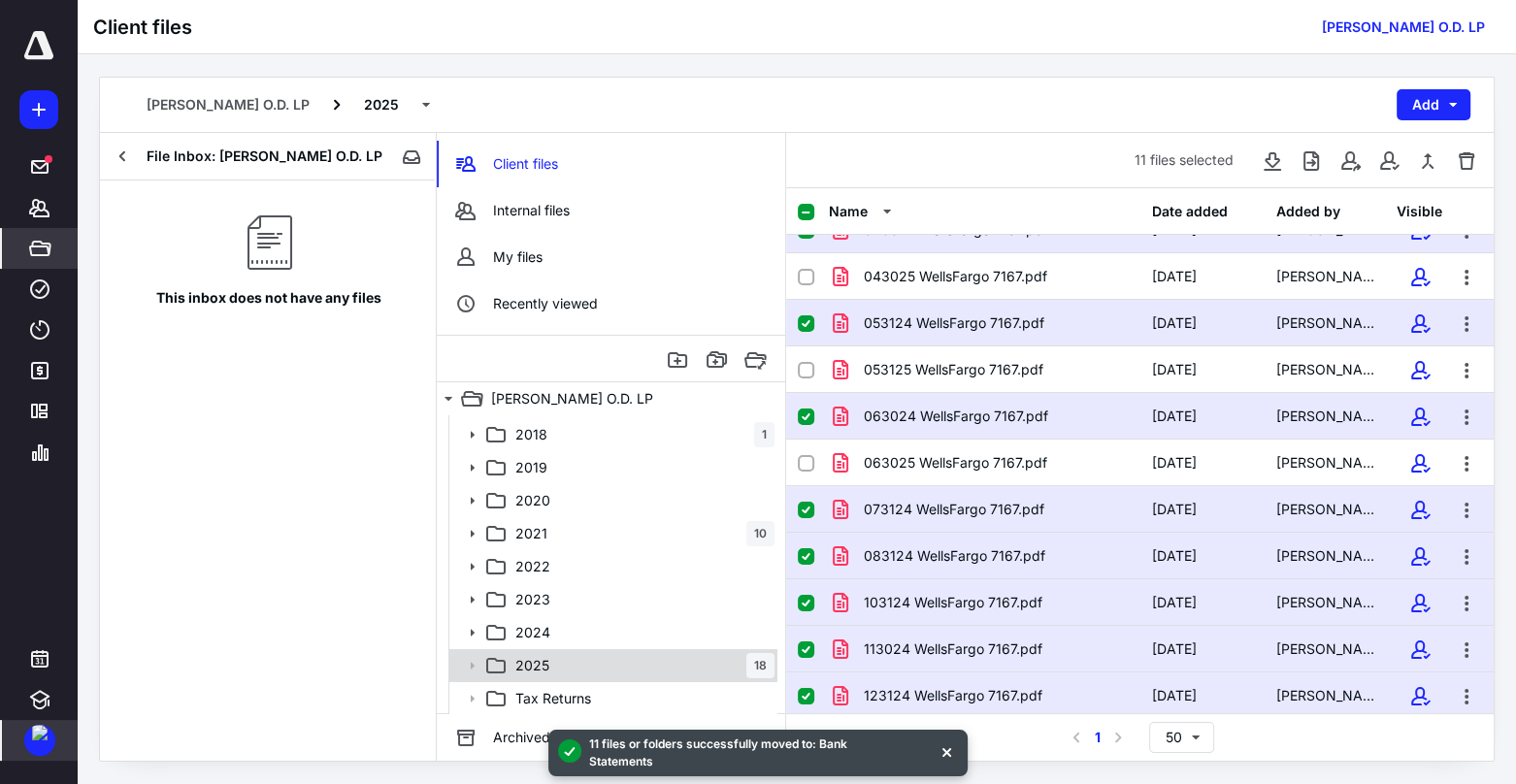 scroll, scrollTop: 0, scrollLeft: 0, axis: both 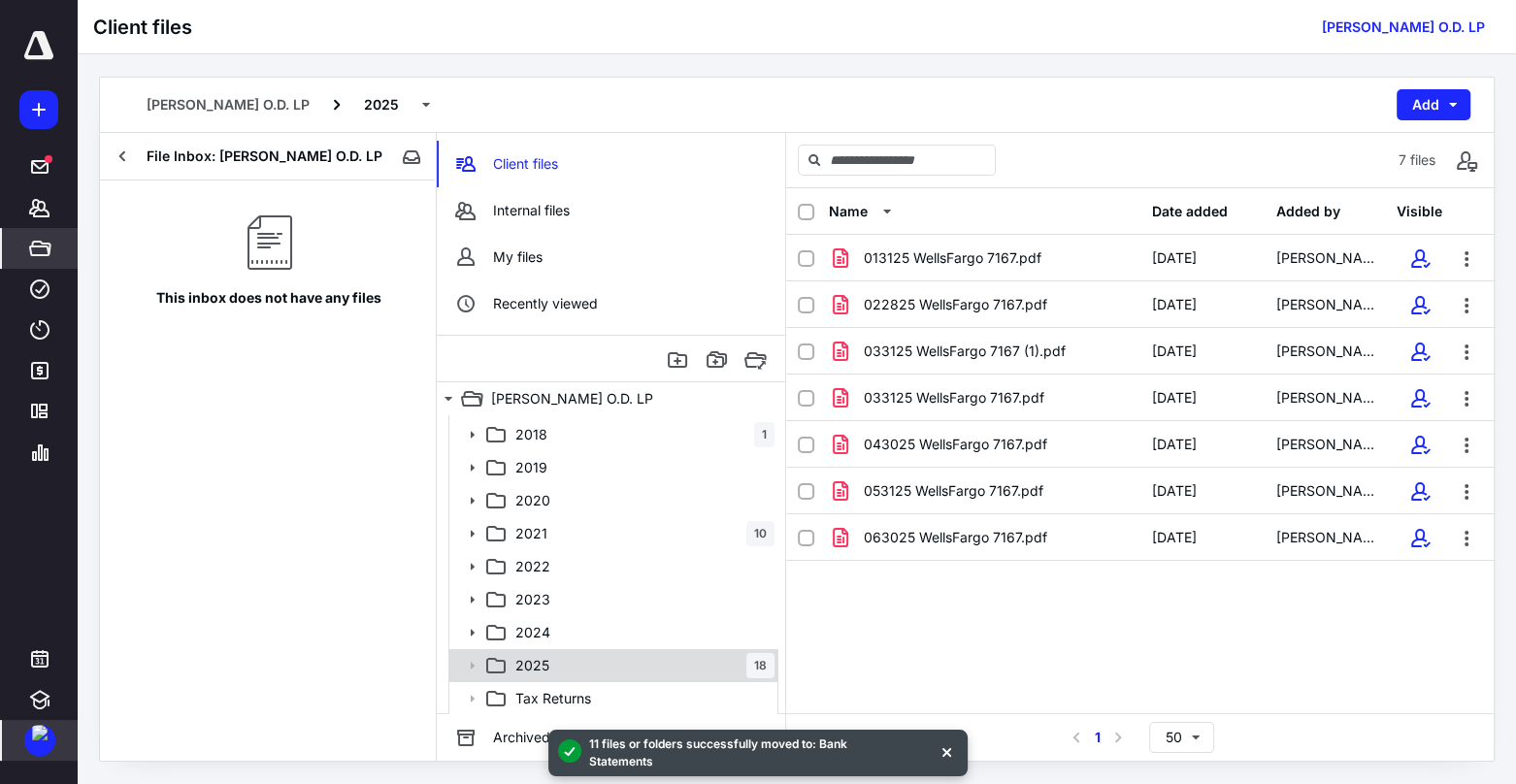 click on "2025 18" at bounding box center (641, 666) 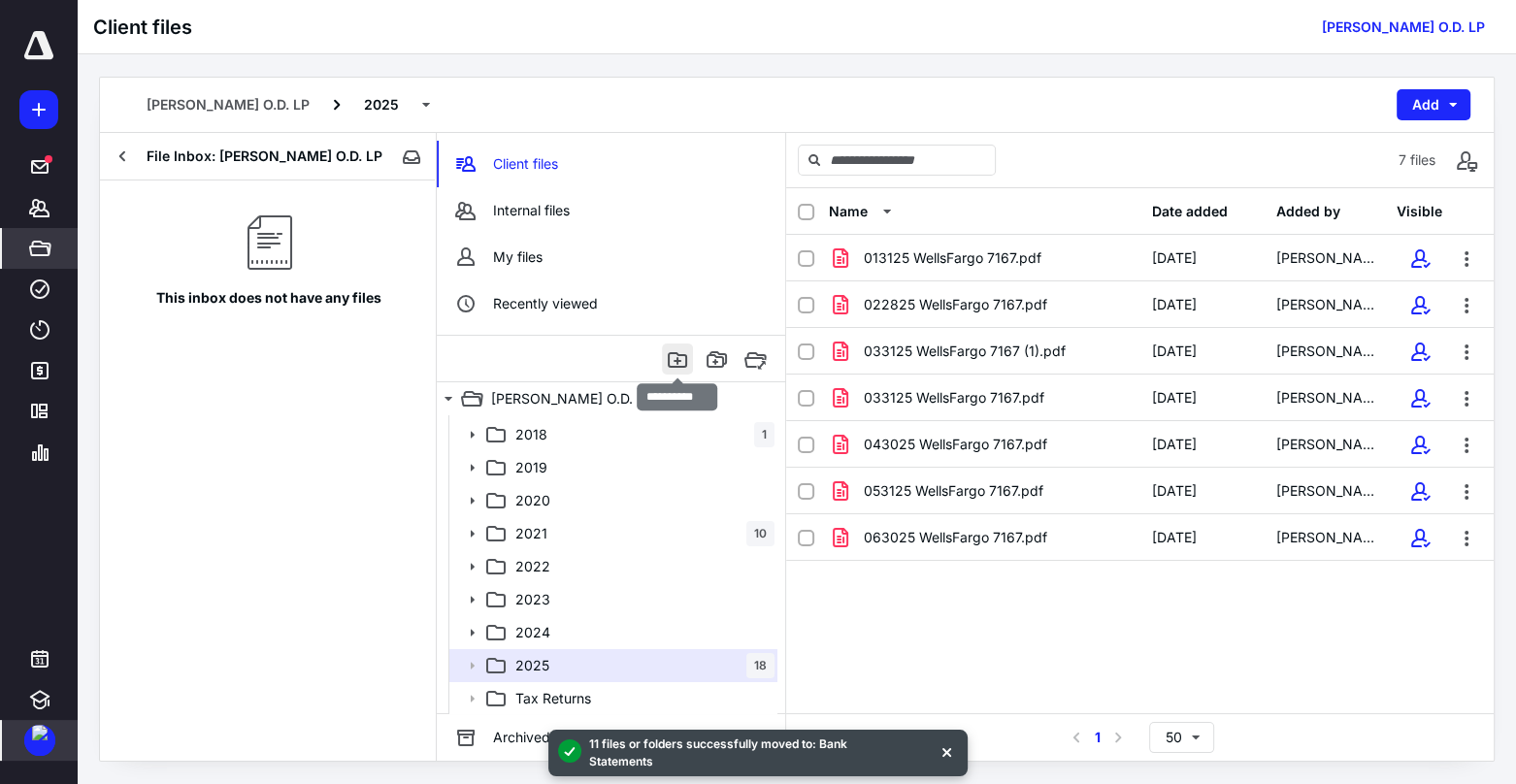 click at bounding box center (677, 359) 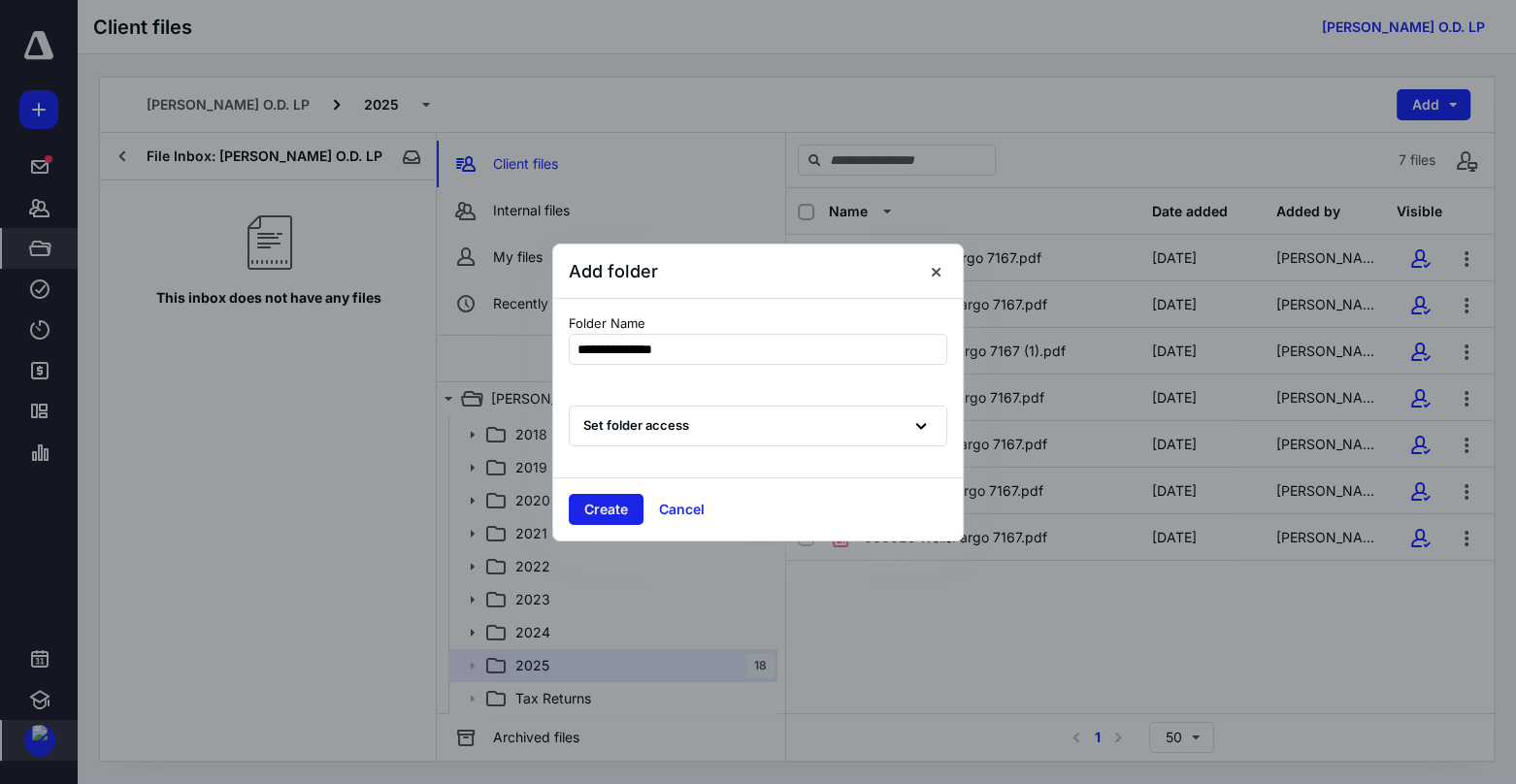 type on "**********" 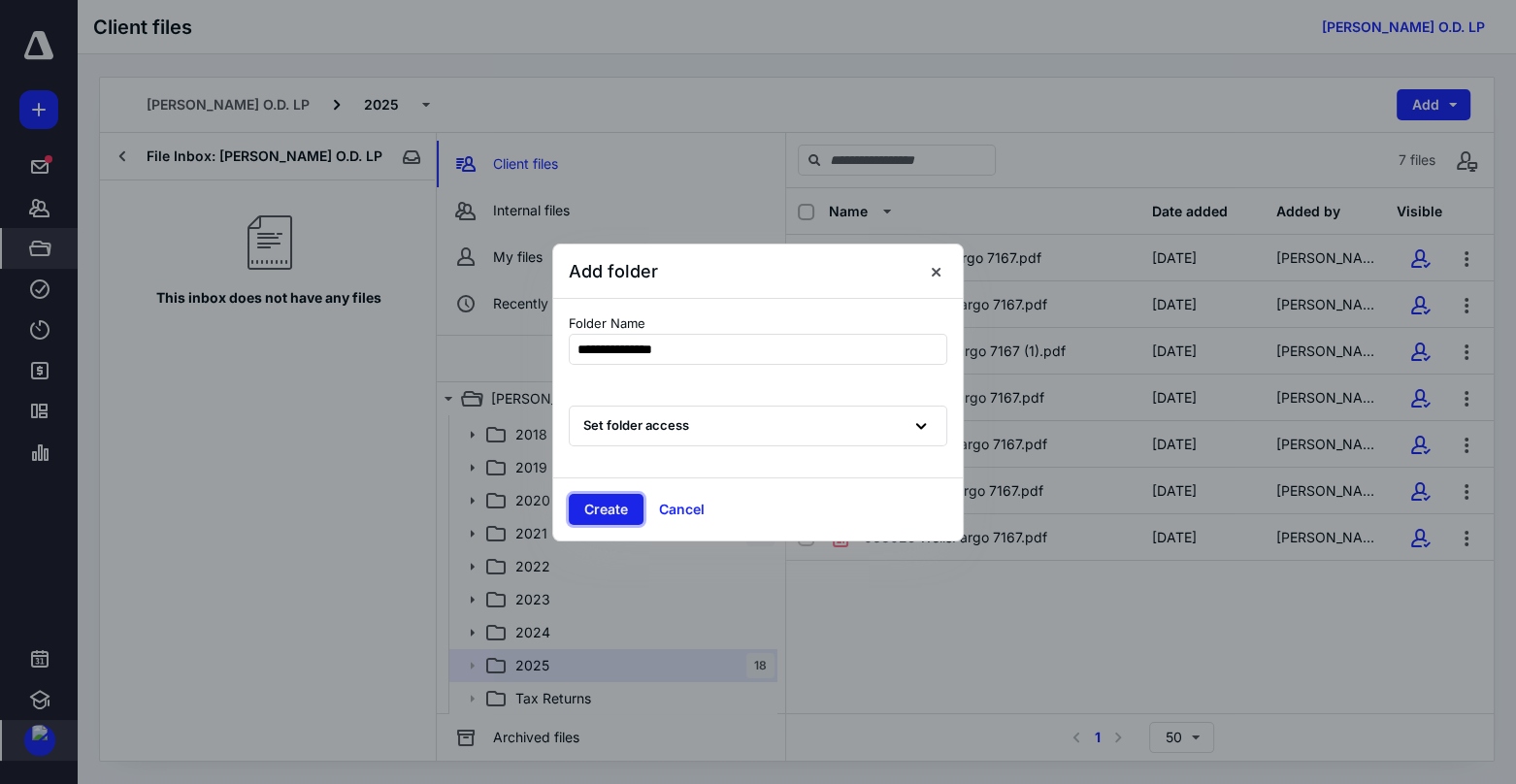 click on "Create" at bounding box center (606, 509) 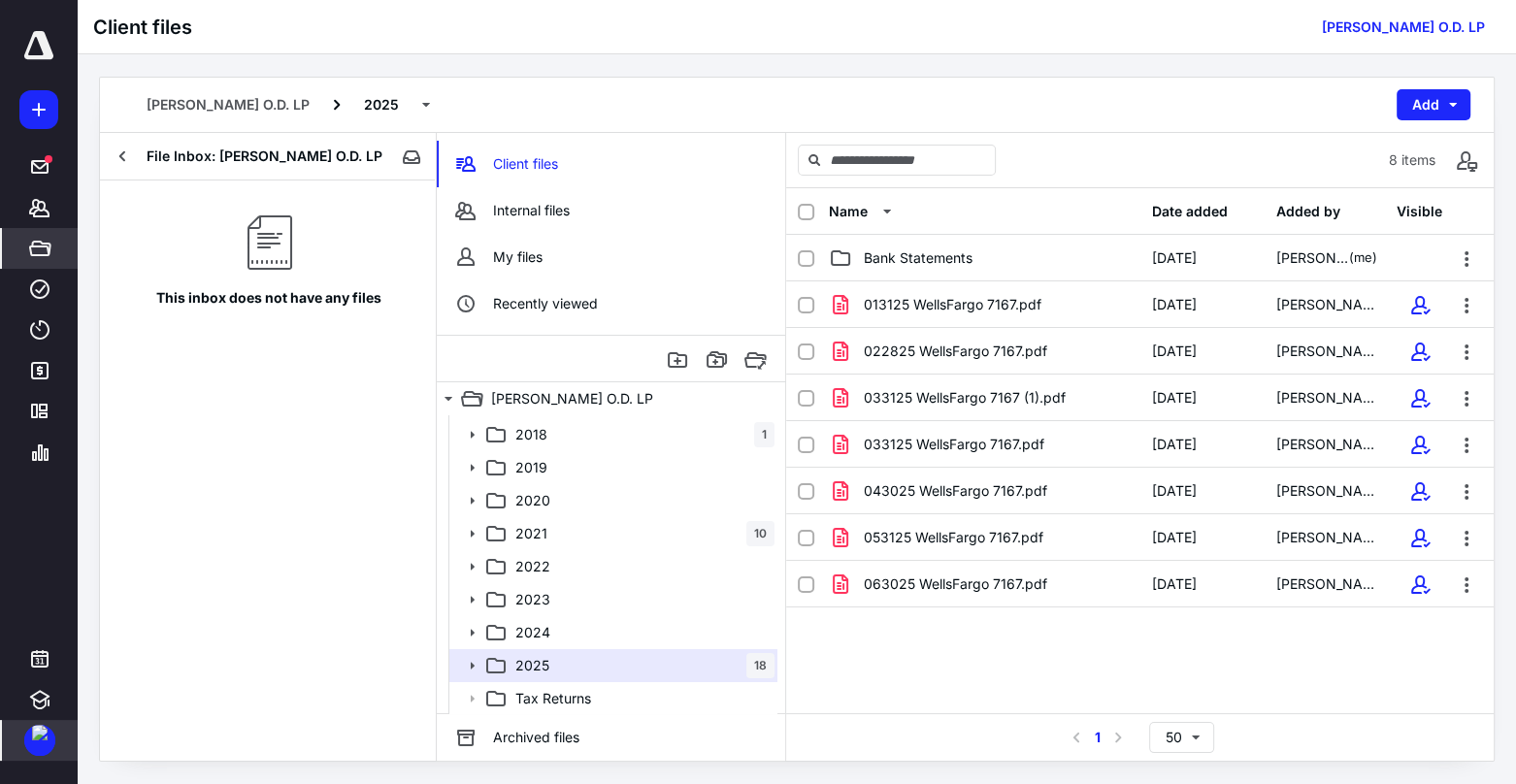 click at bounding box center [806, 212] 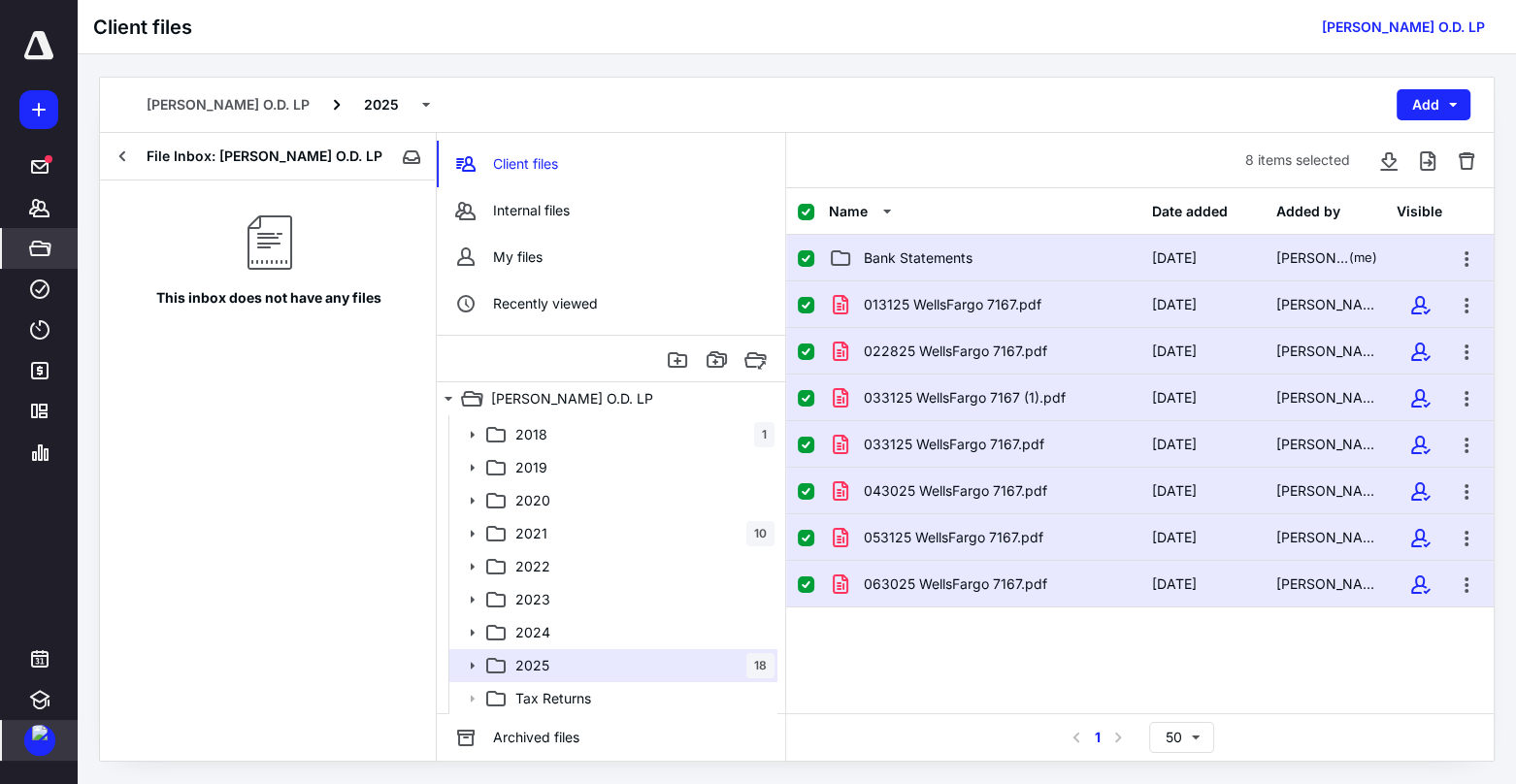 click 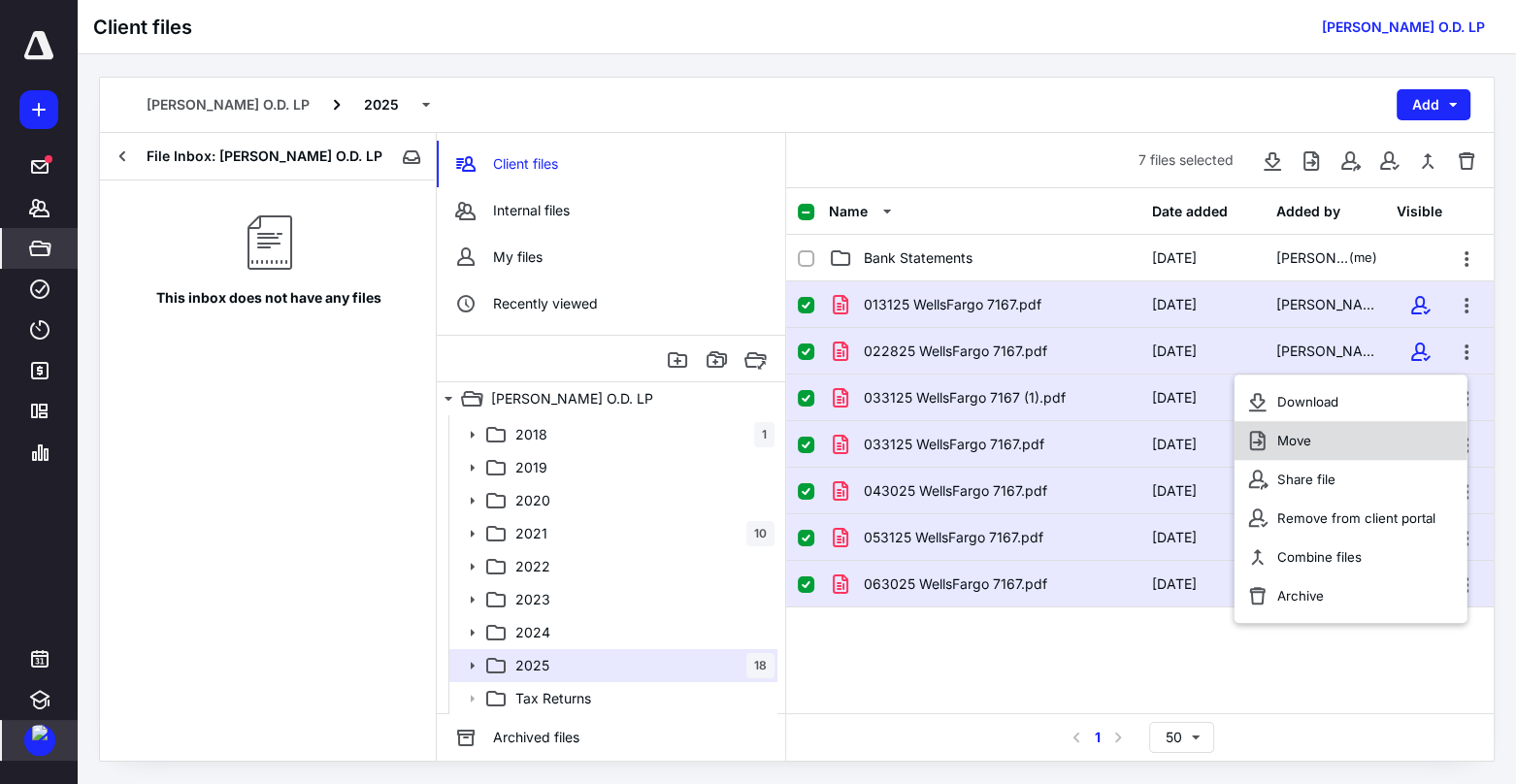 click on "Move" at bounding box center (1350, 441) 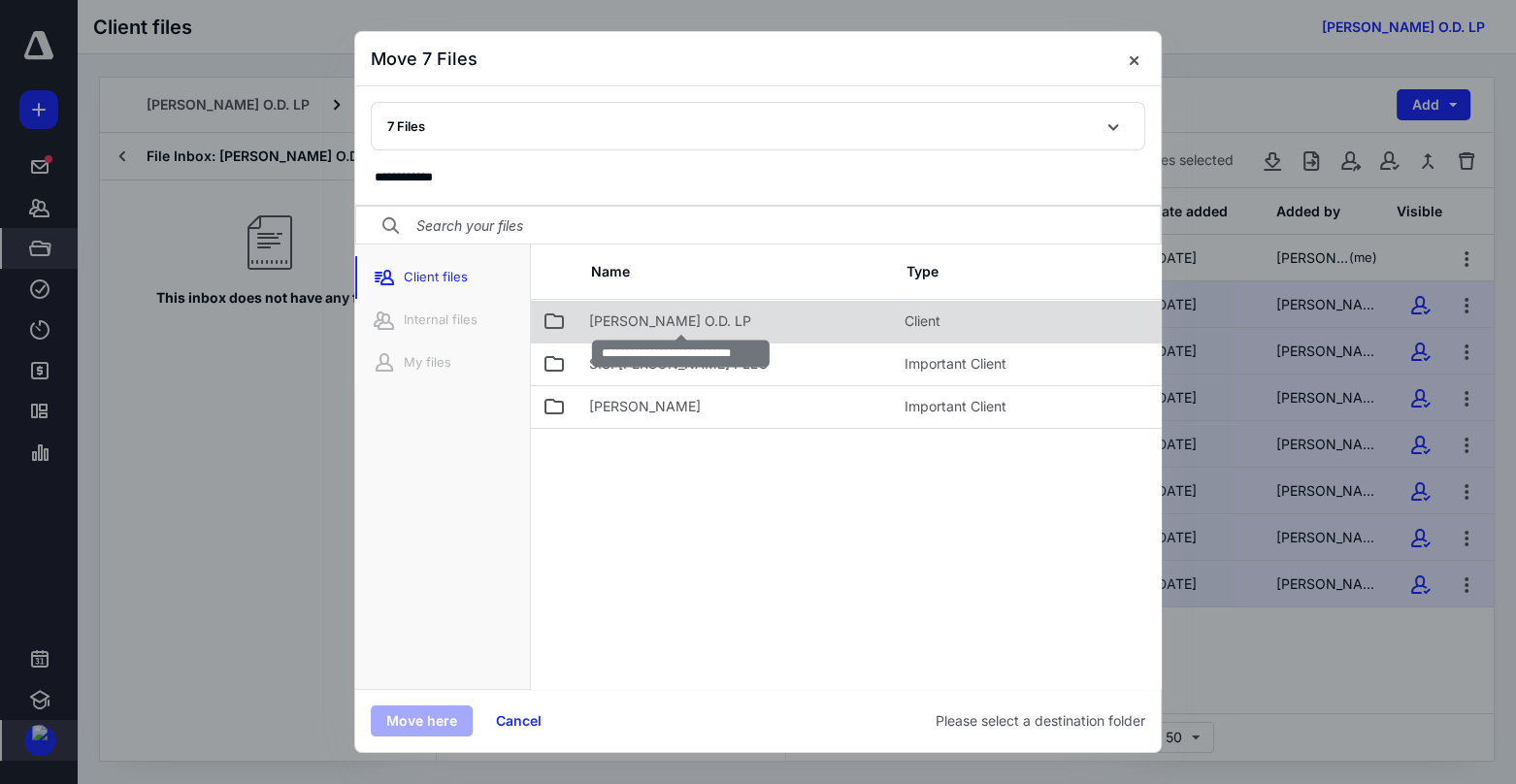 click on "Steven C. Davenport O.D. LP" at bounding box center (670, 321) 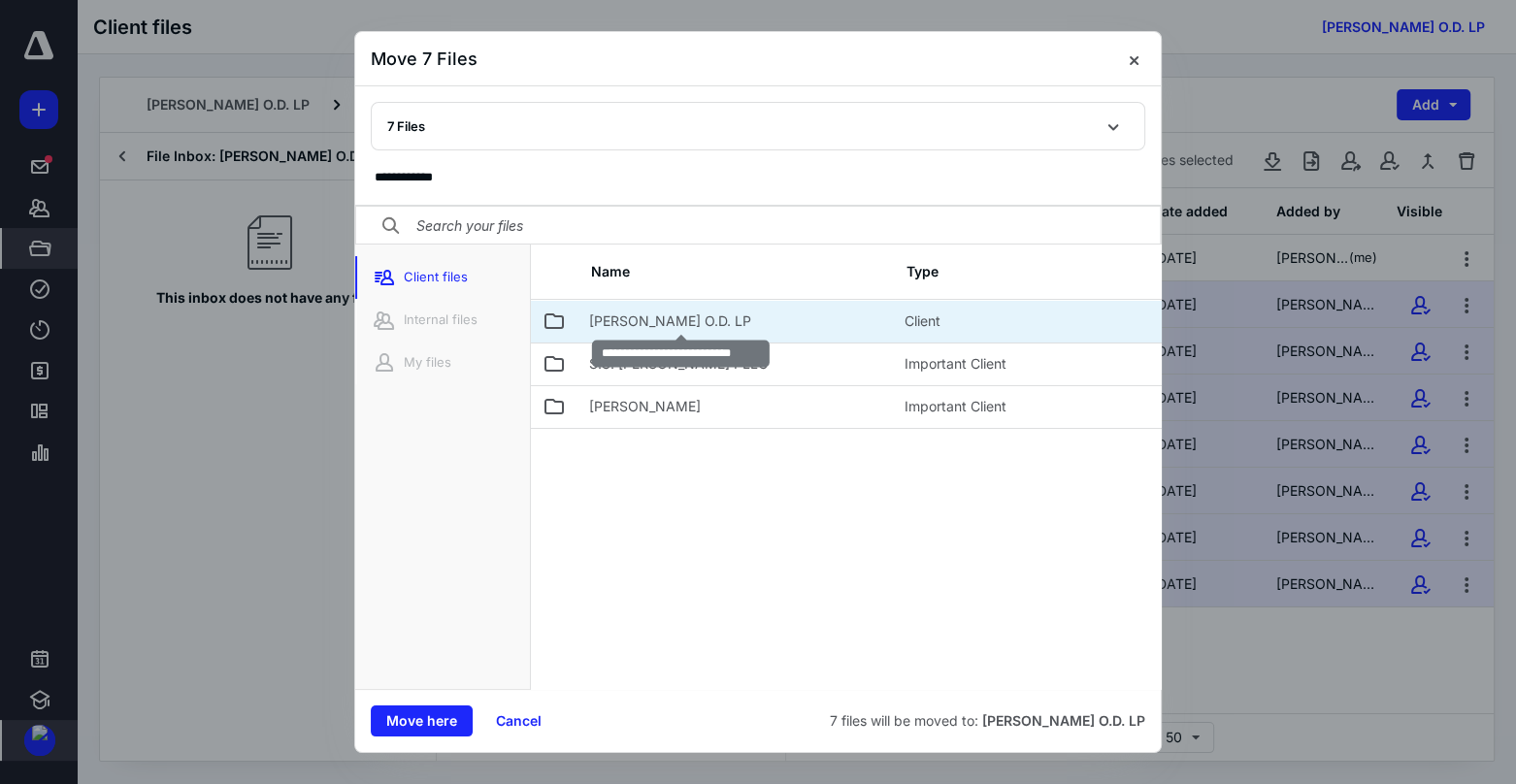 click on "Steven C. Davenport O.D. LP" at bounding box center [670, 321] 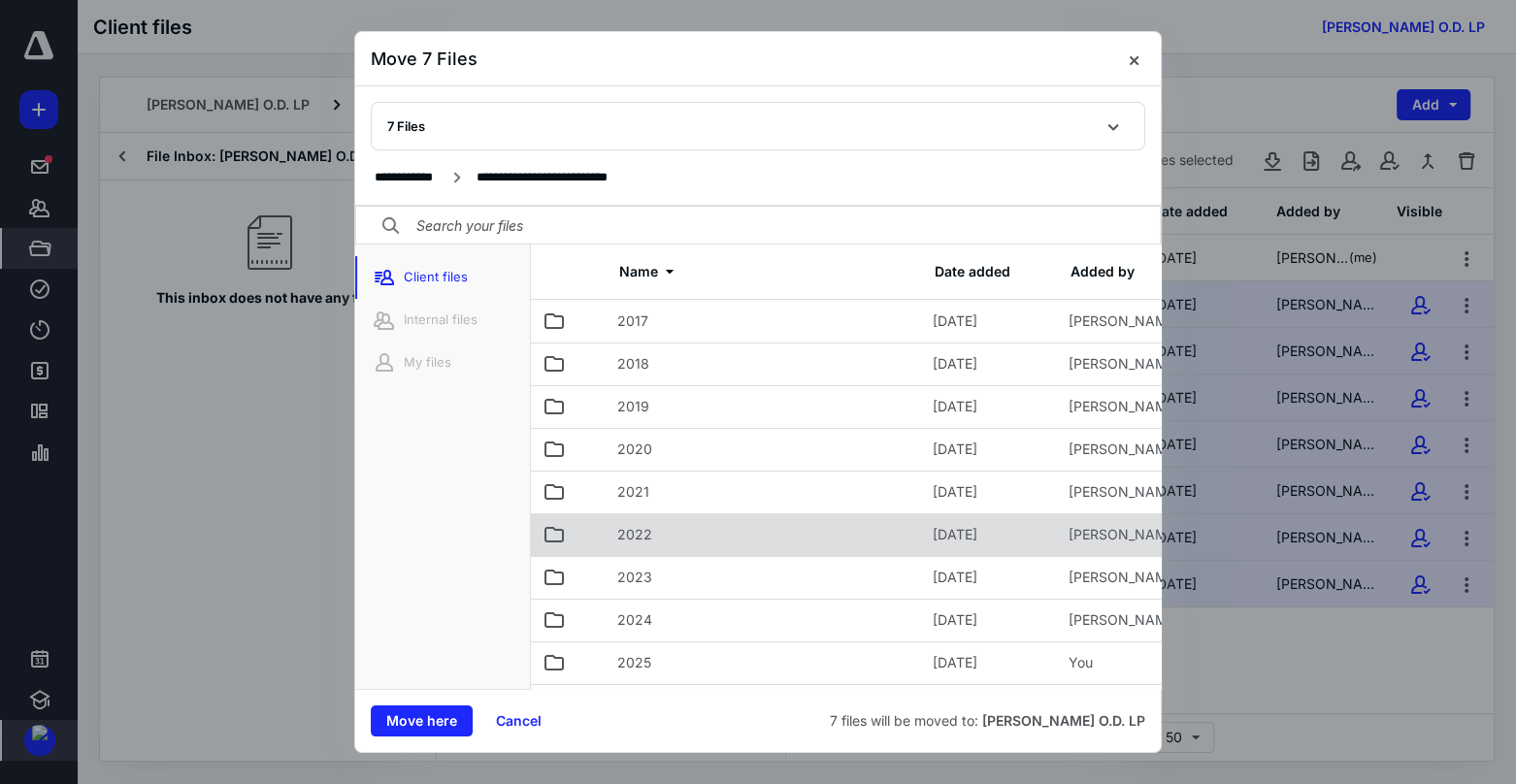 scroll, scrollTop: 161, scrollLeft: 0, axis: vertical 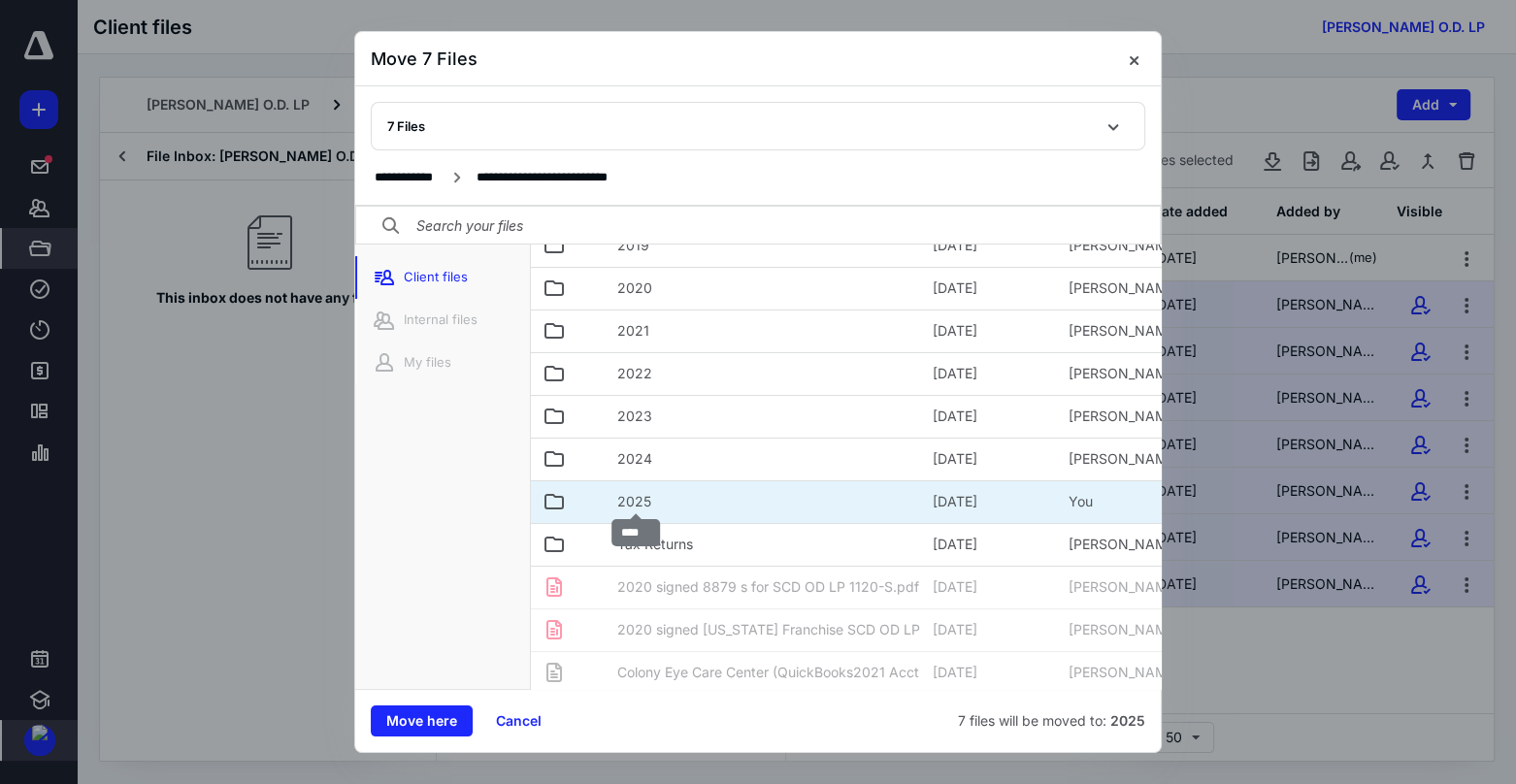 click on "2025" at bounding box center [634, 502] 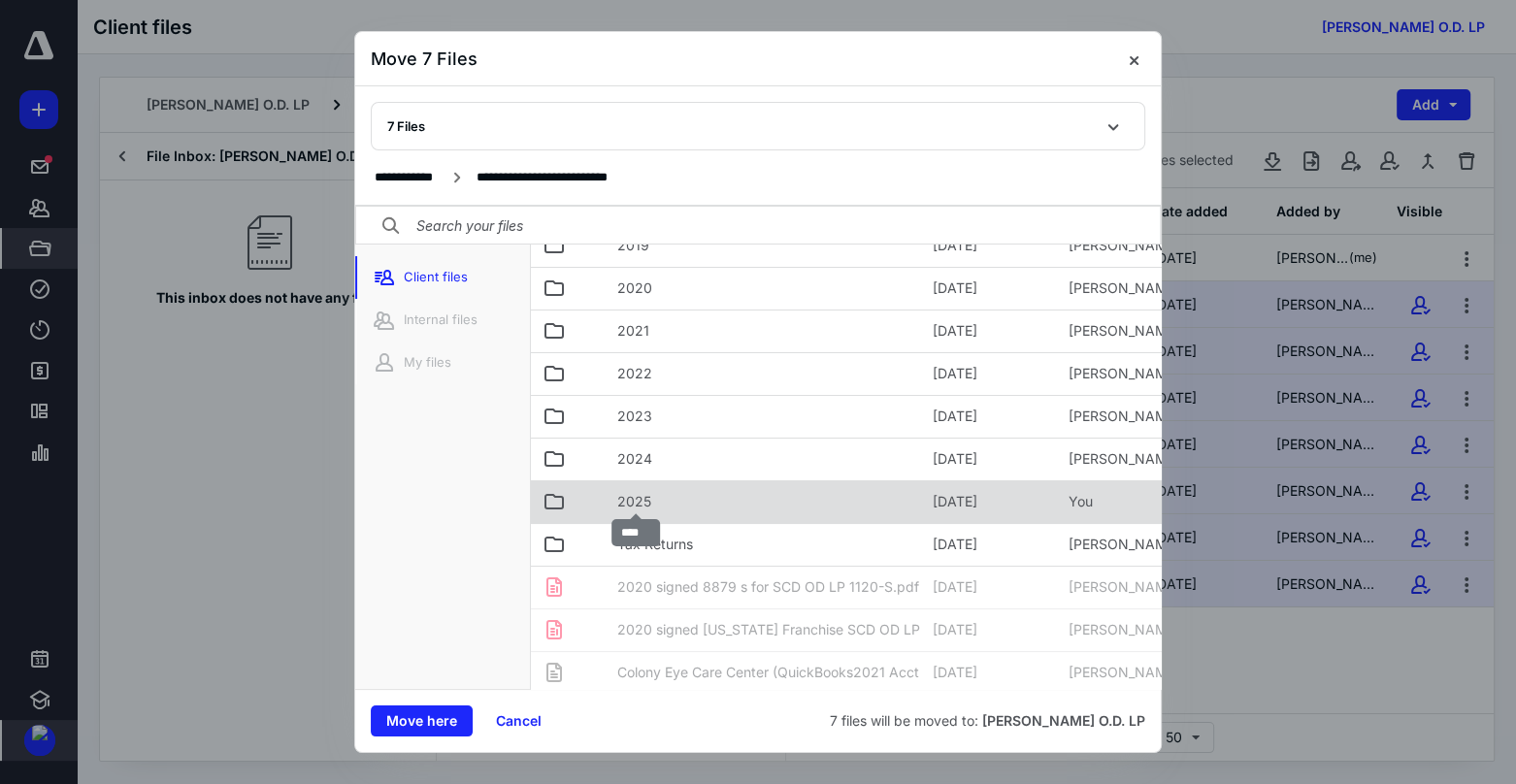 click on "2025" at bounding box center (634, 502) 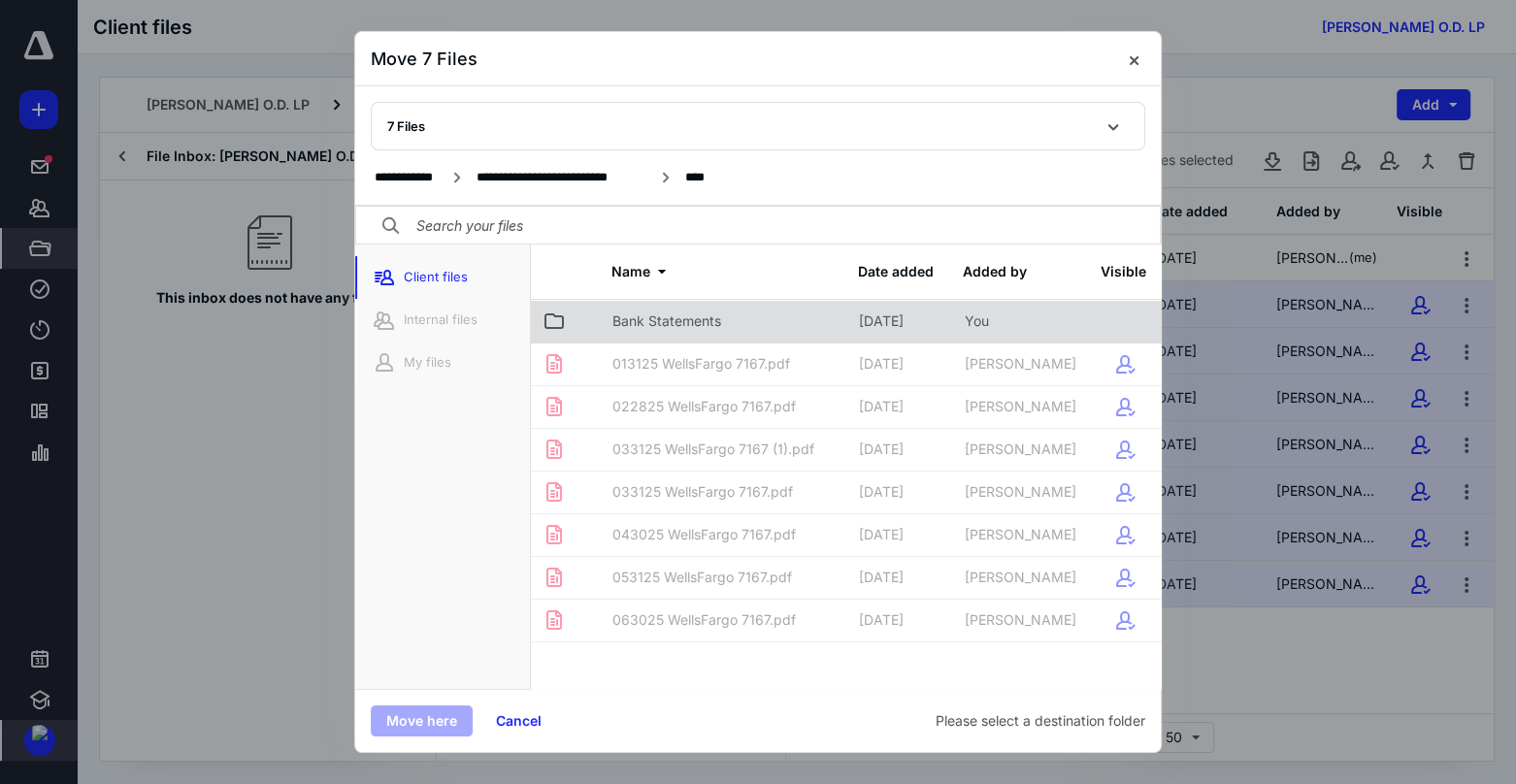 click on "Bank Statements" at bounding box center (667, 321) 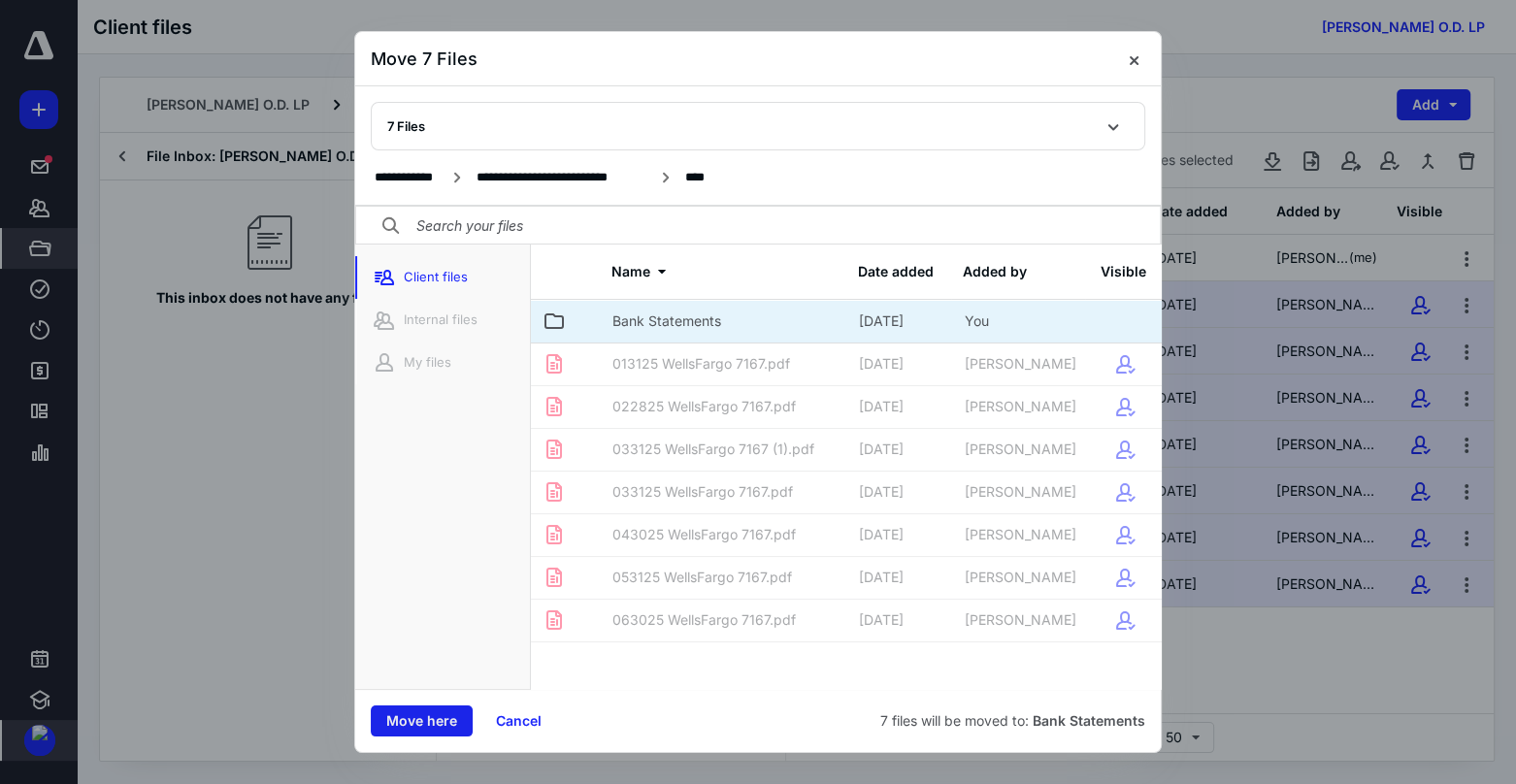 click on "Move here" at bounding box center (421, 721) 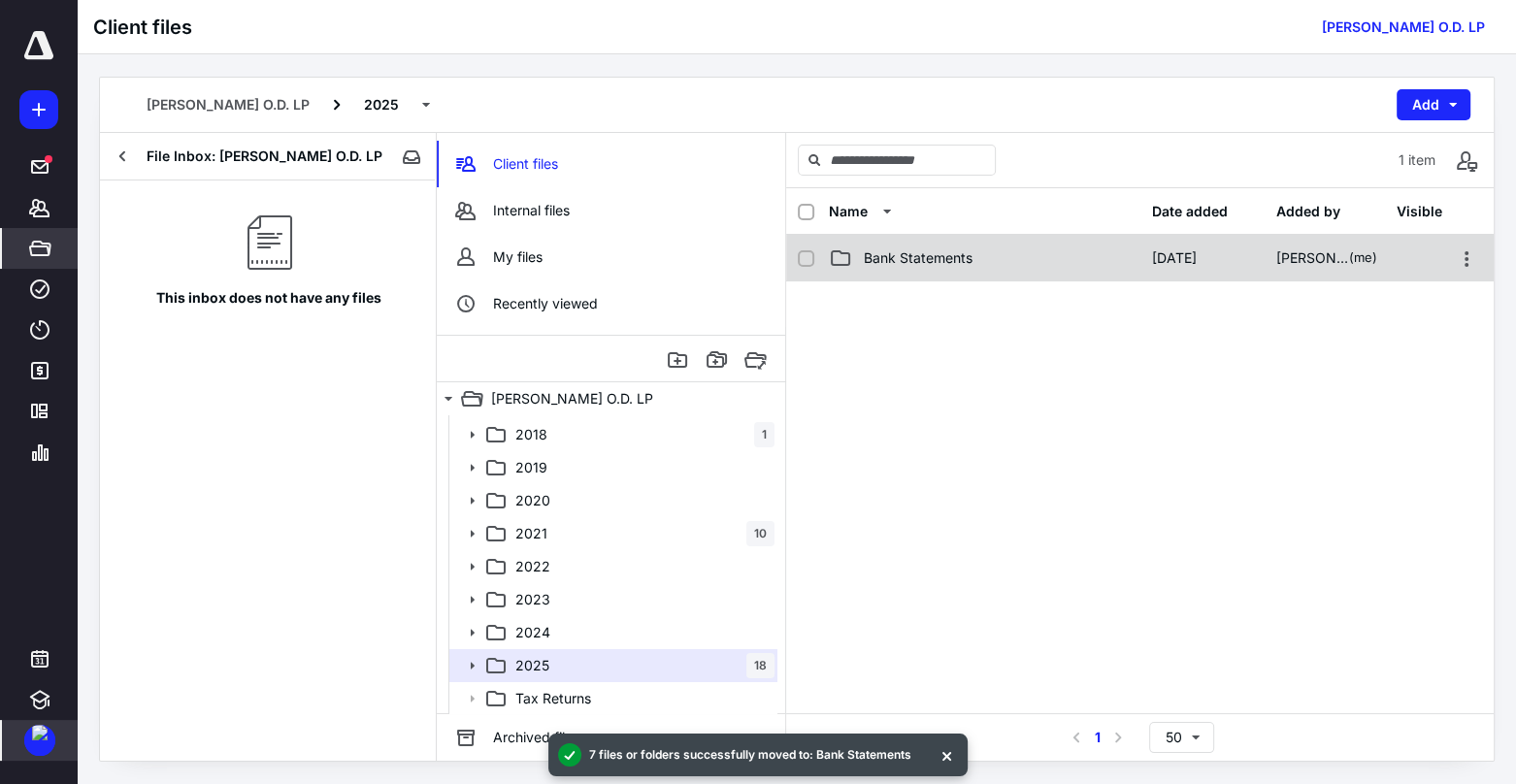 click 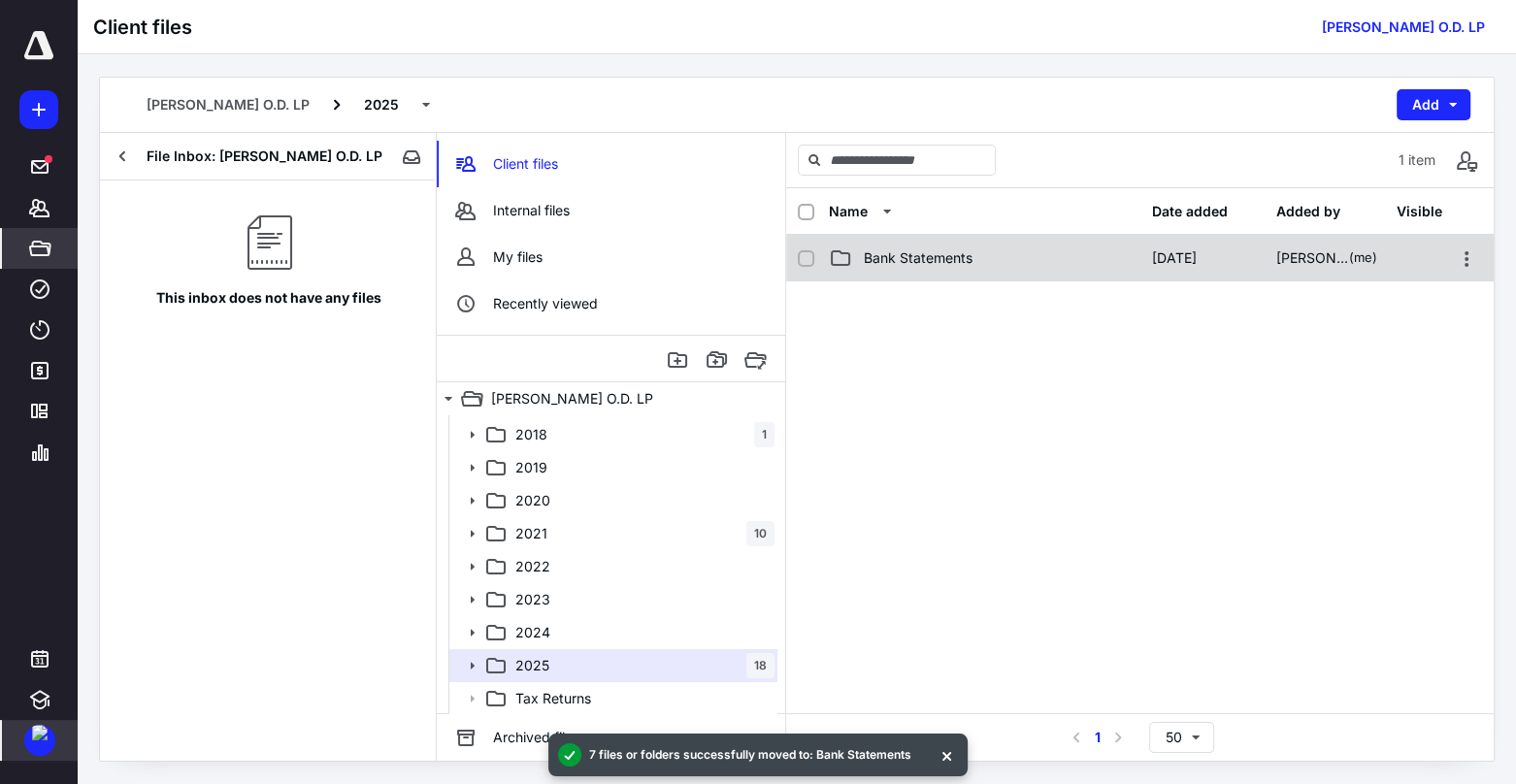 checkbox on "false" 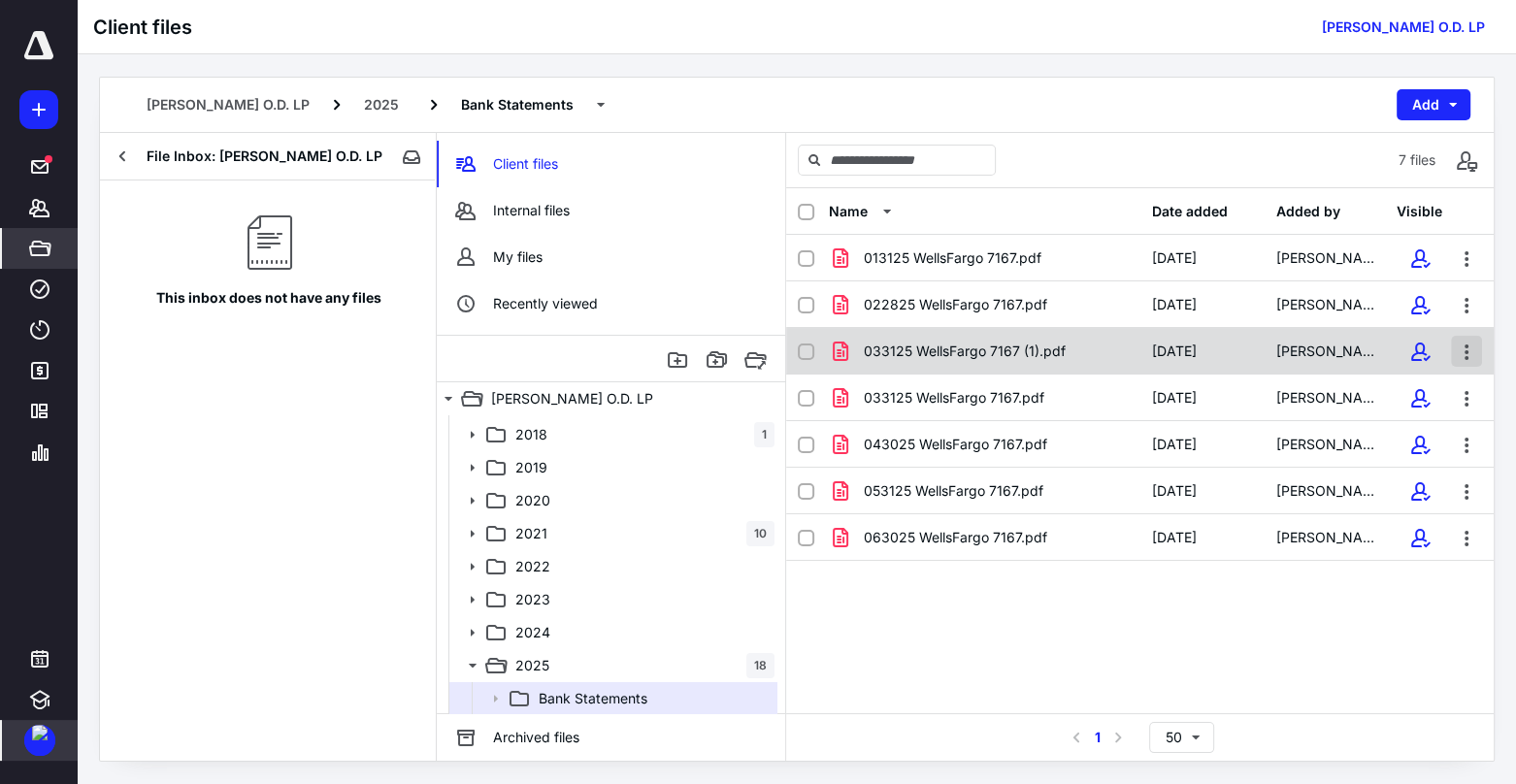 click at bounding box center (1467, 351) 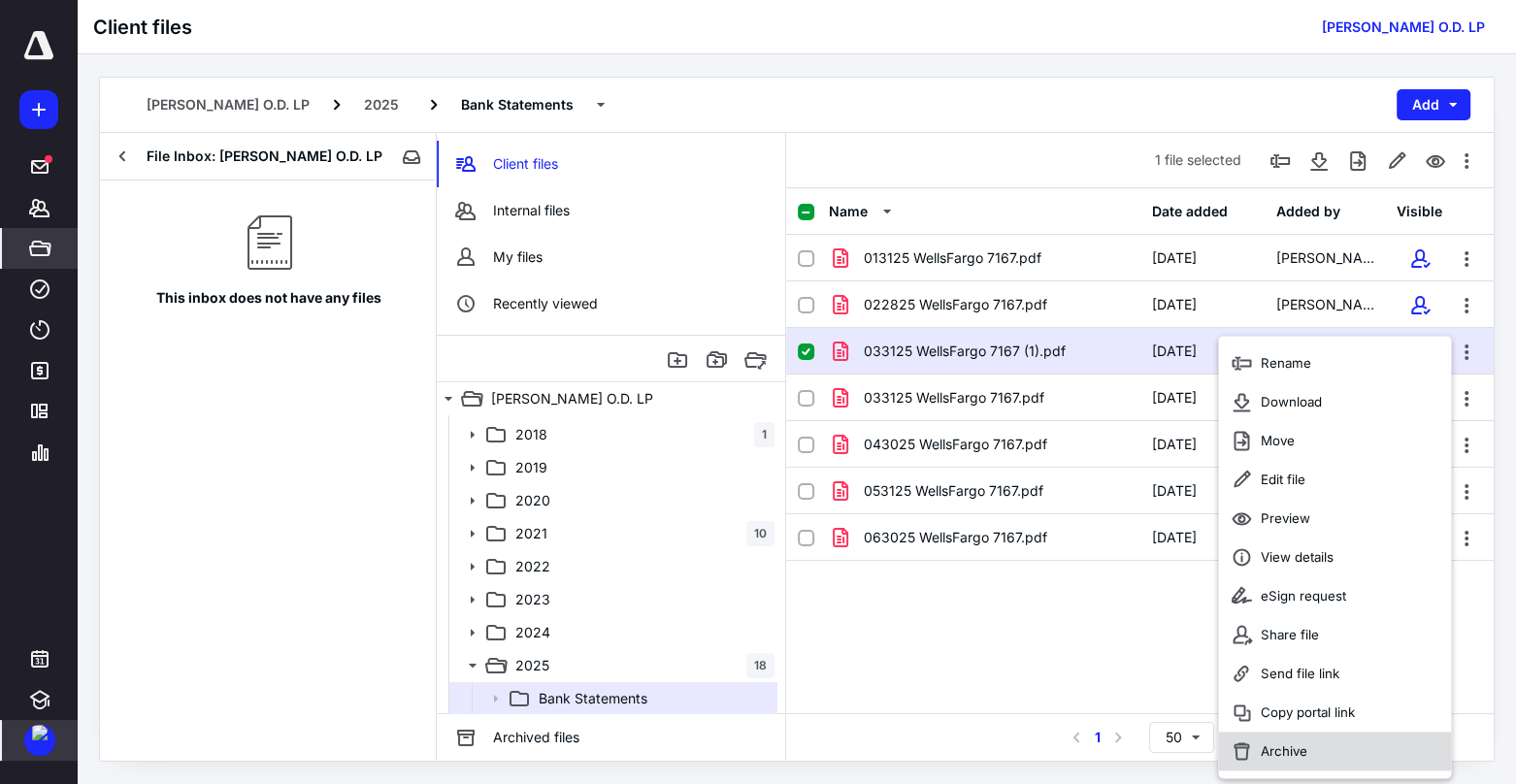 click on "Archive" at bounding box center [1284, 751] 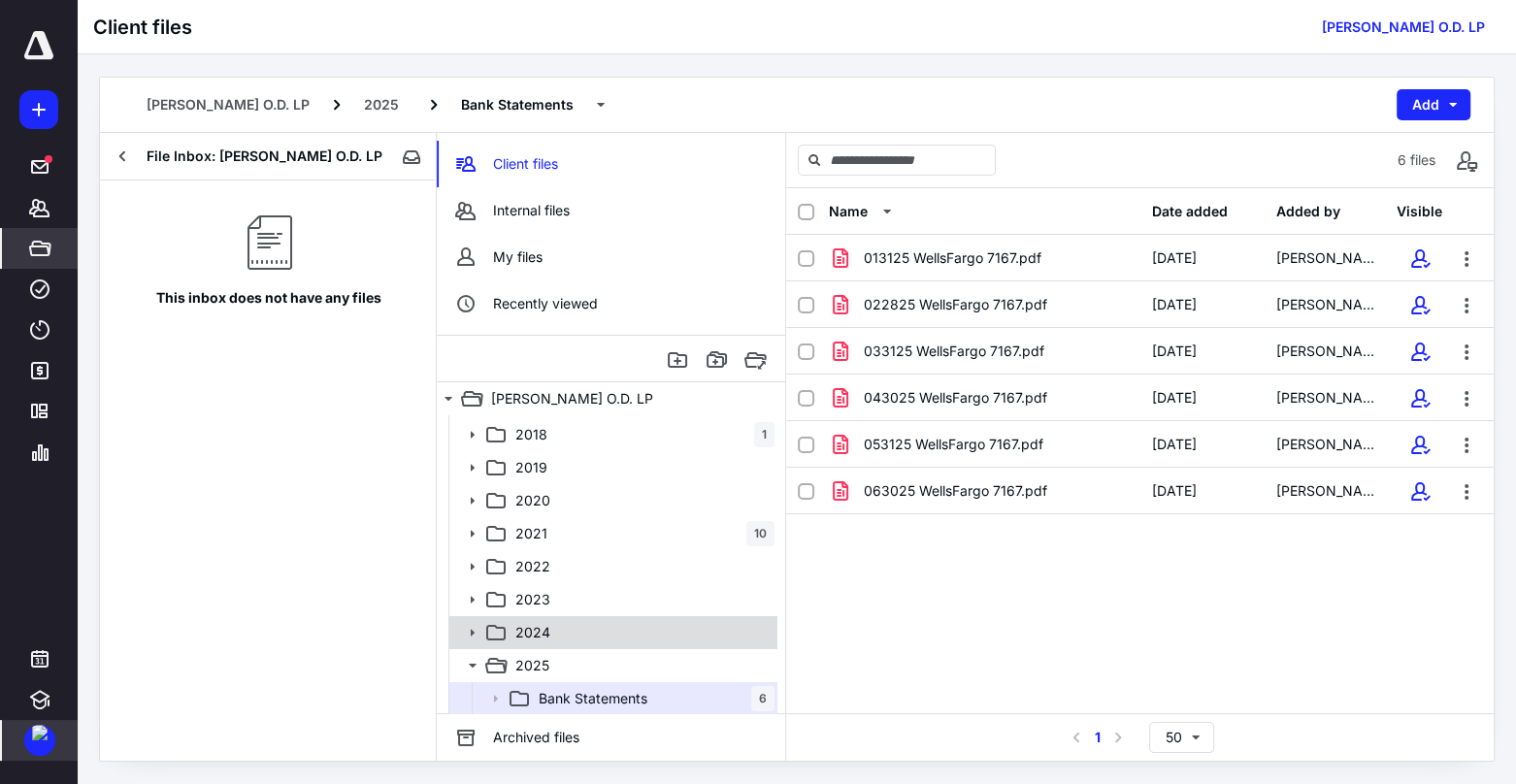 click 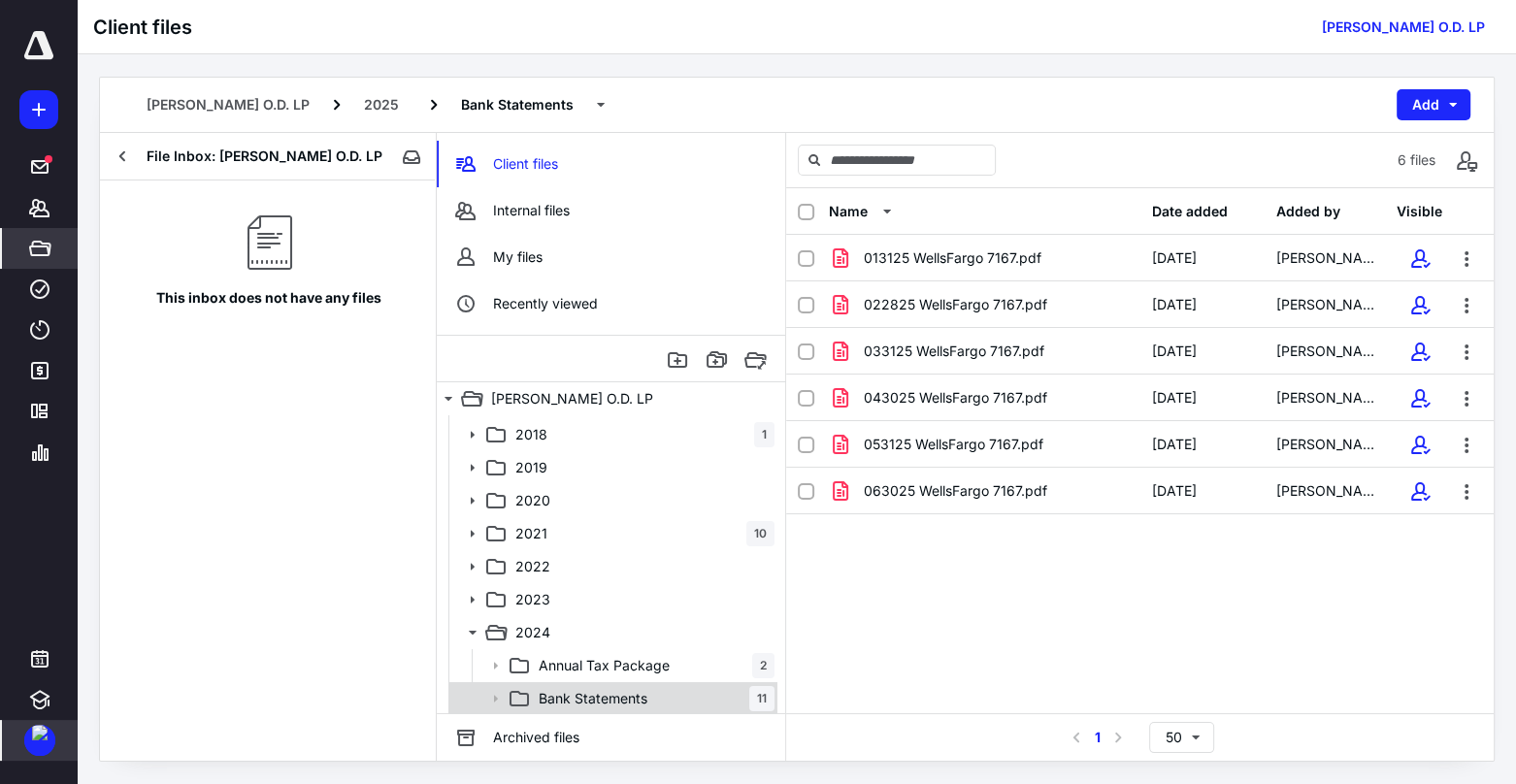 click on "Bank Statements 11" at bounding box center (652, 699) 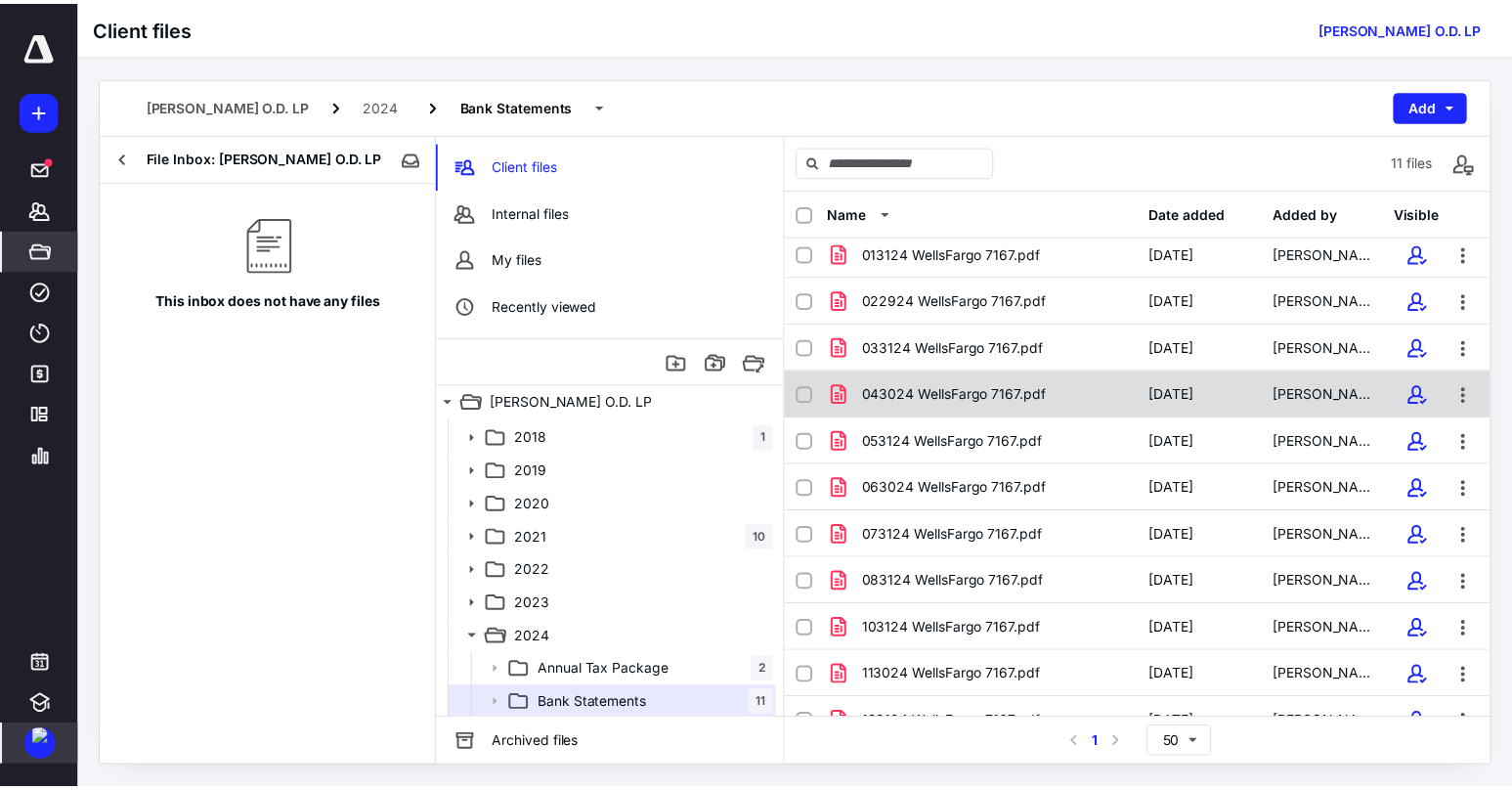scroll, scrollTop: 0, scrollLeft: 0, axis: both 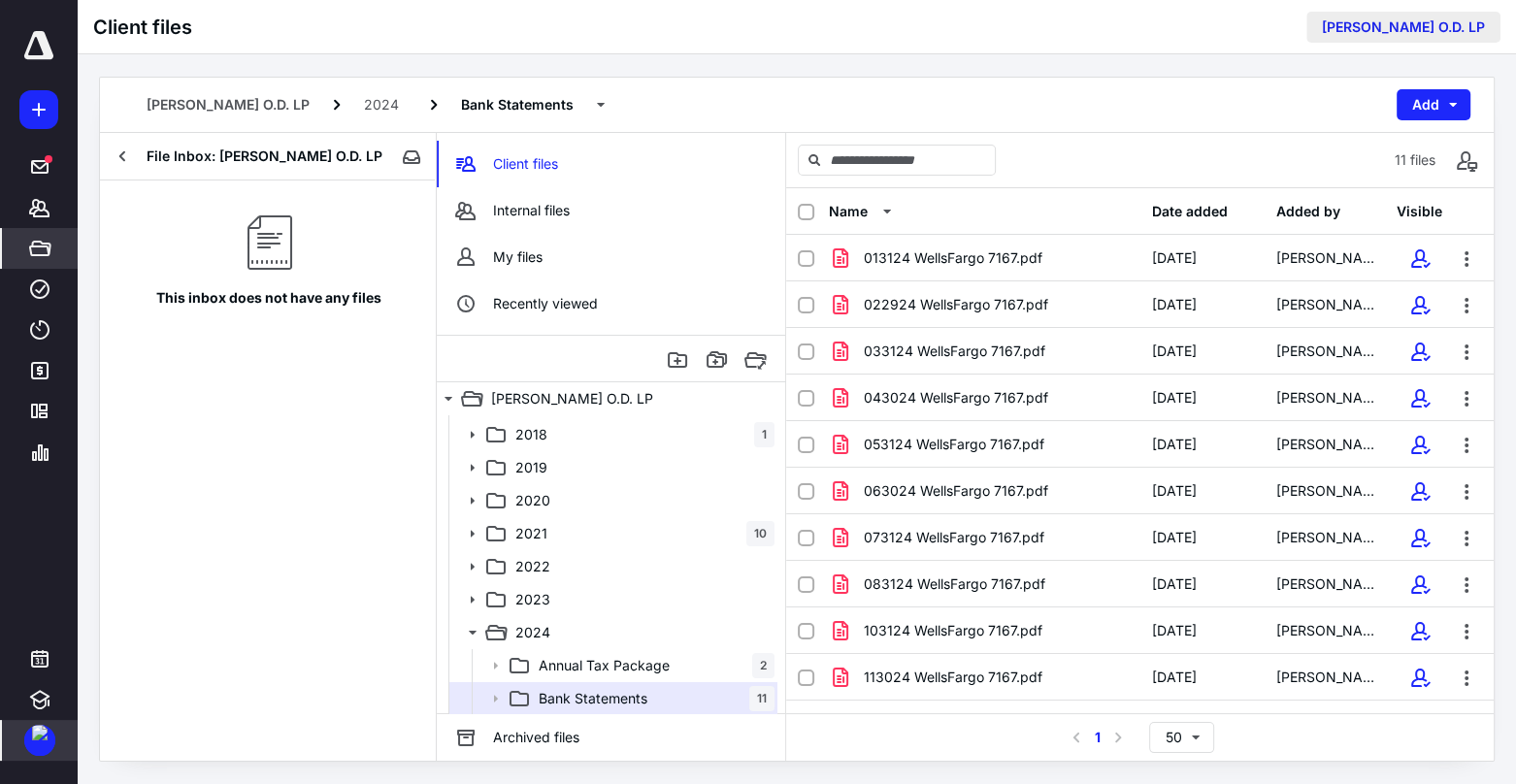 click on "Steven C. Davenport O.D. LP" at bounding box center [1403, 27] 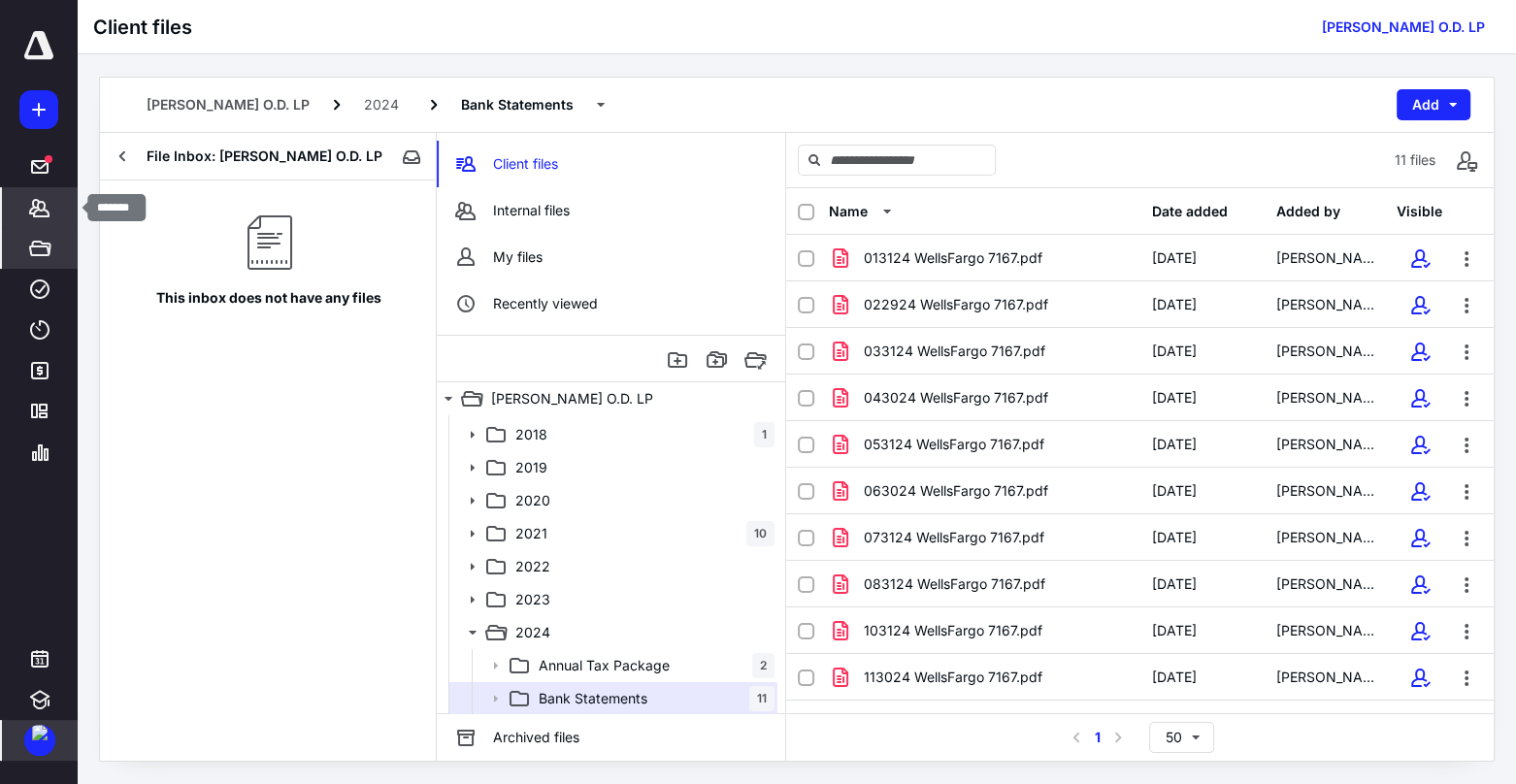 click 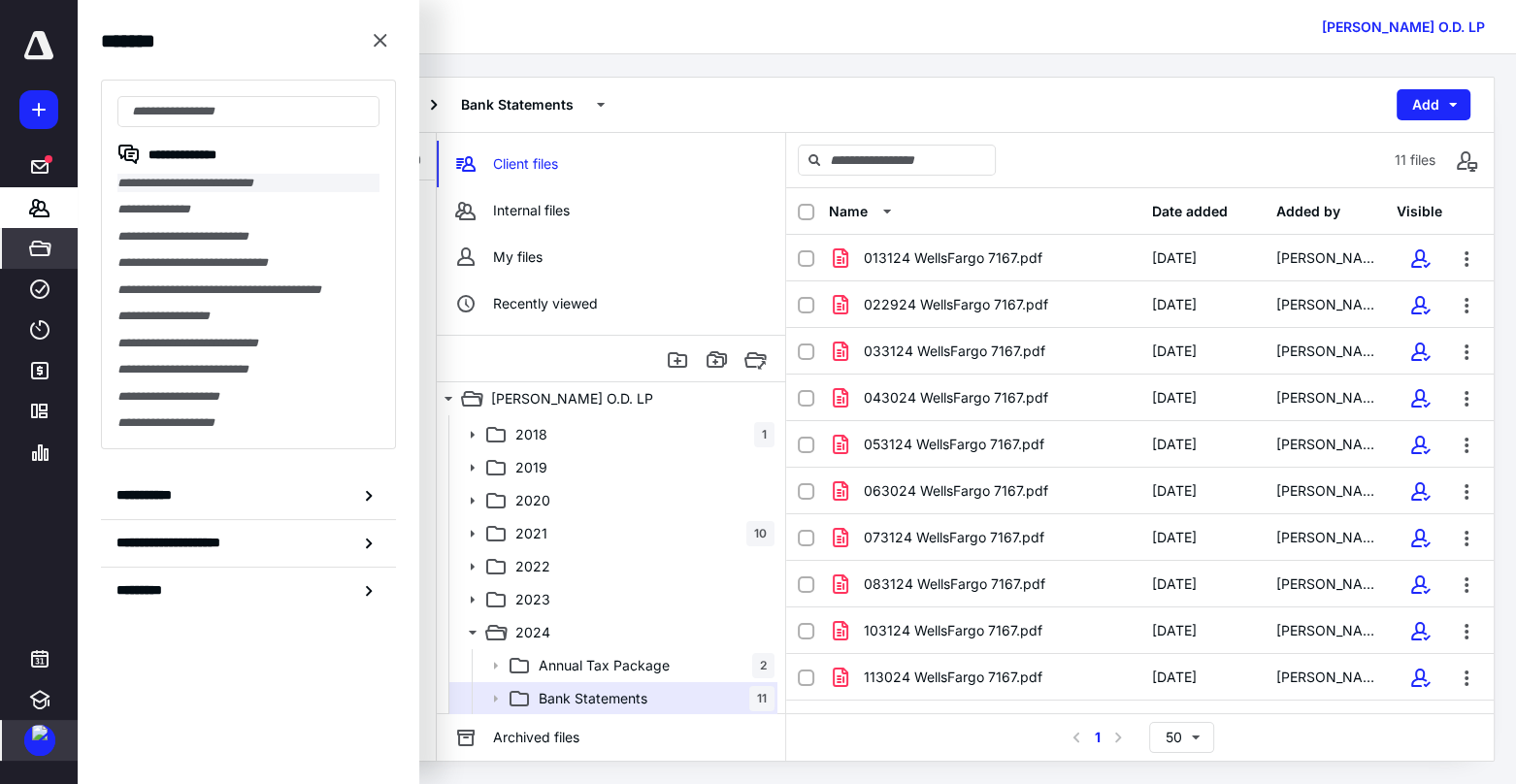 click on "**********" at bounding box center (248, 182) 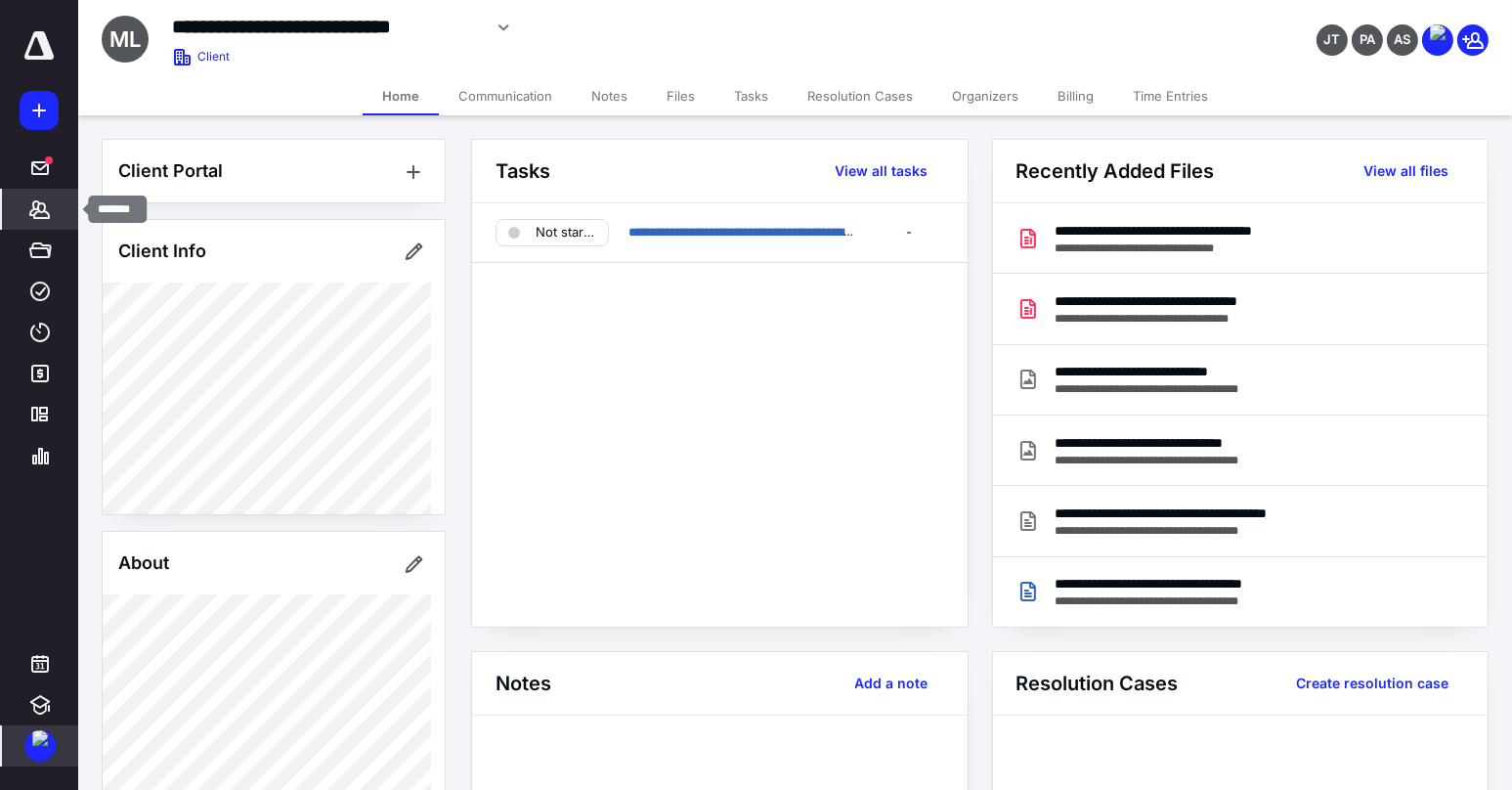 click 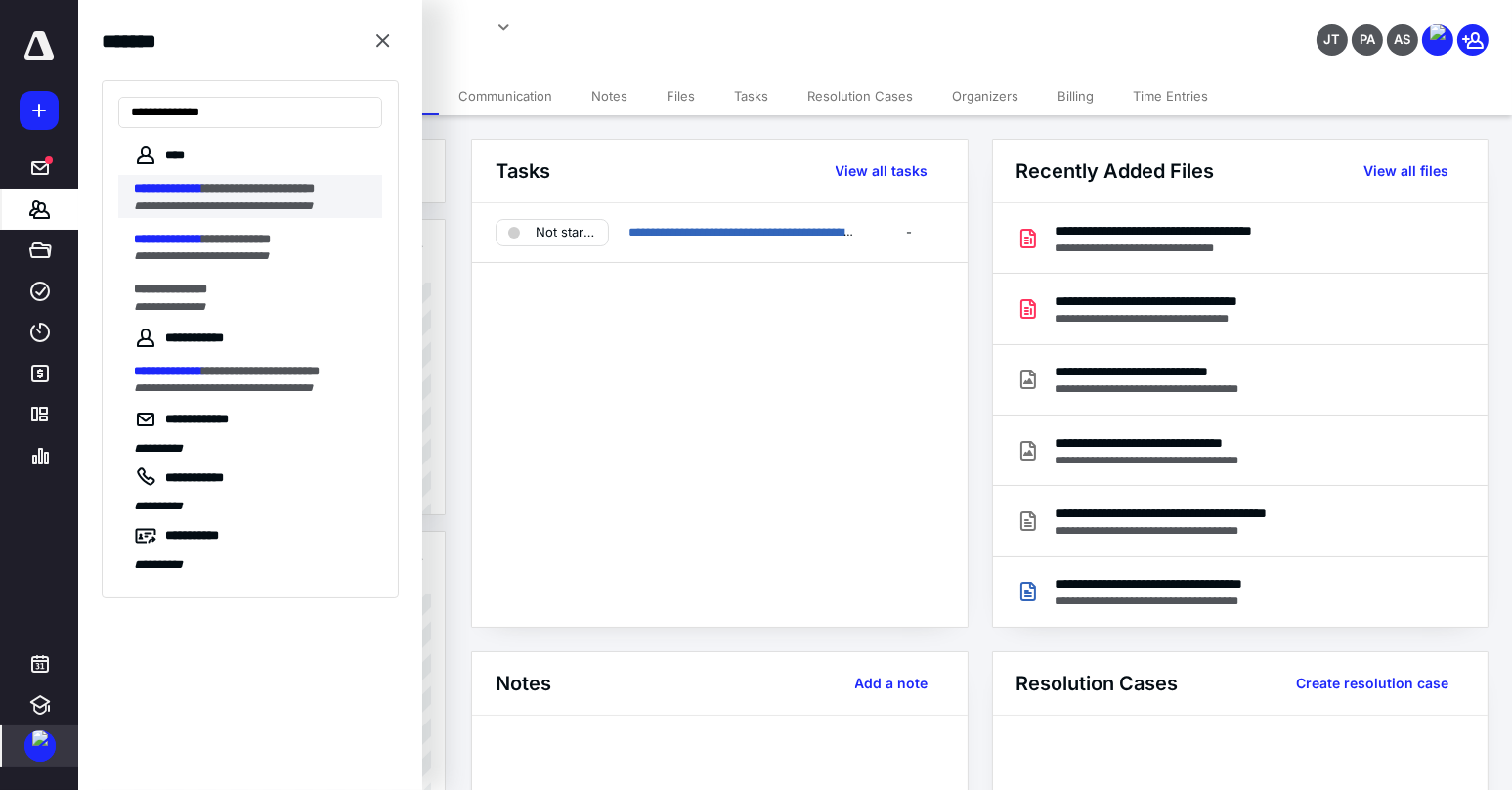 type on "**********" 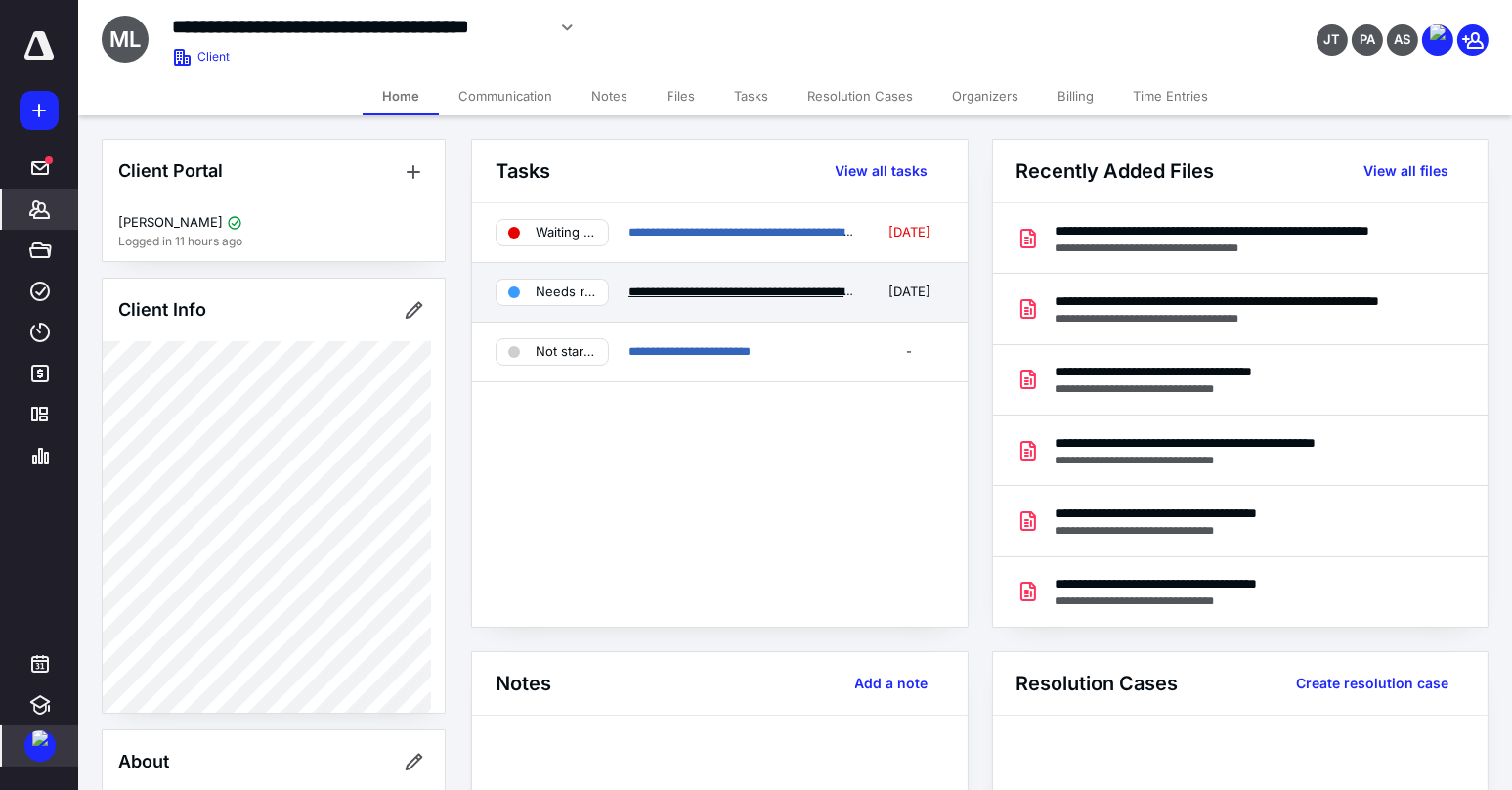 click on "**********" at bounding box center (826, 291) 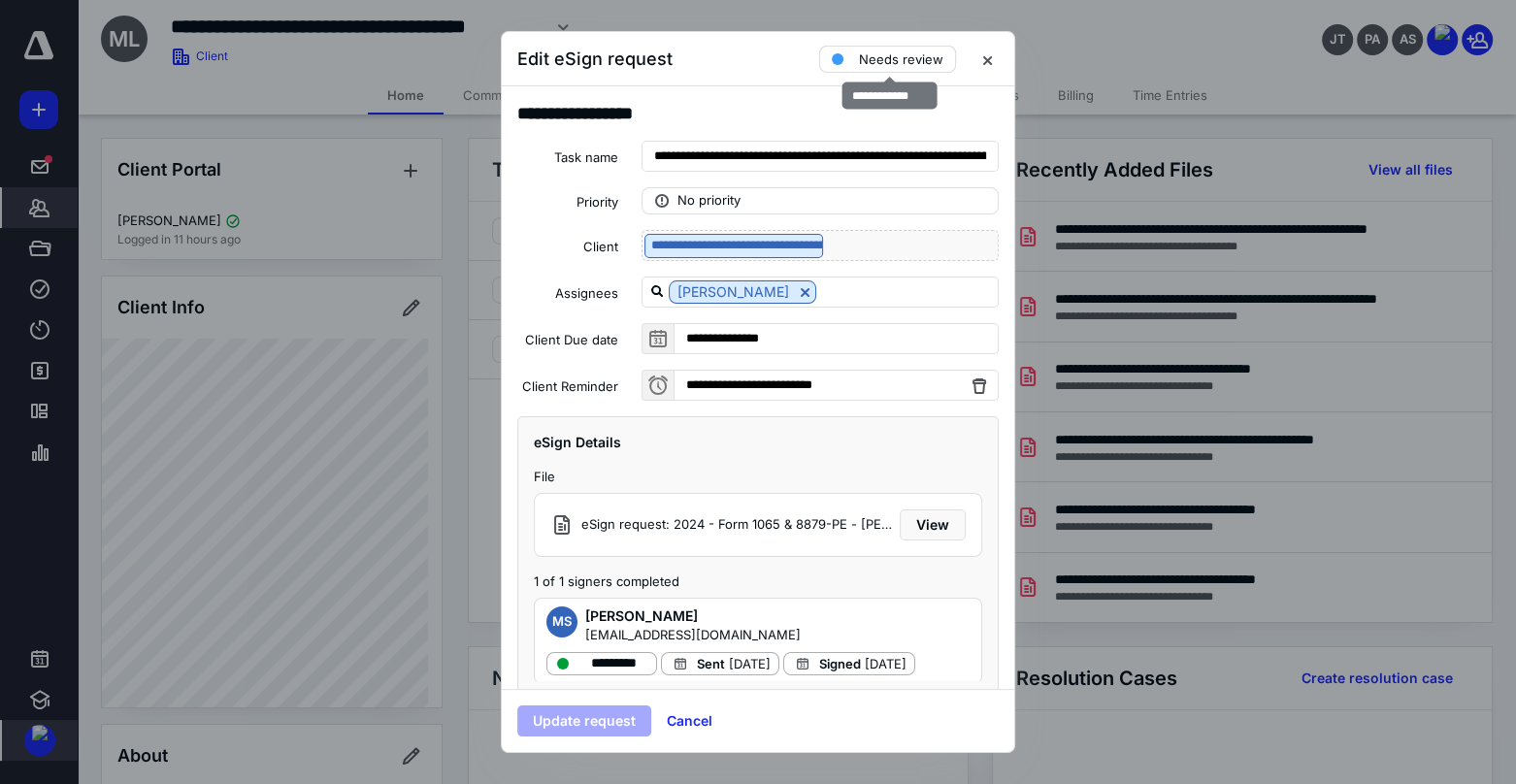click on "Needs review" at bounding box center (901, 59) 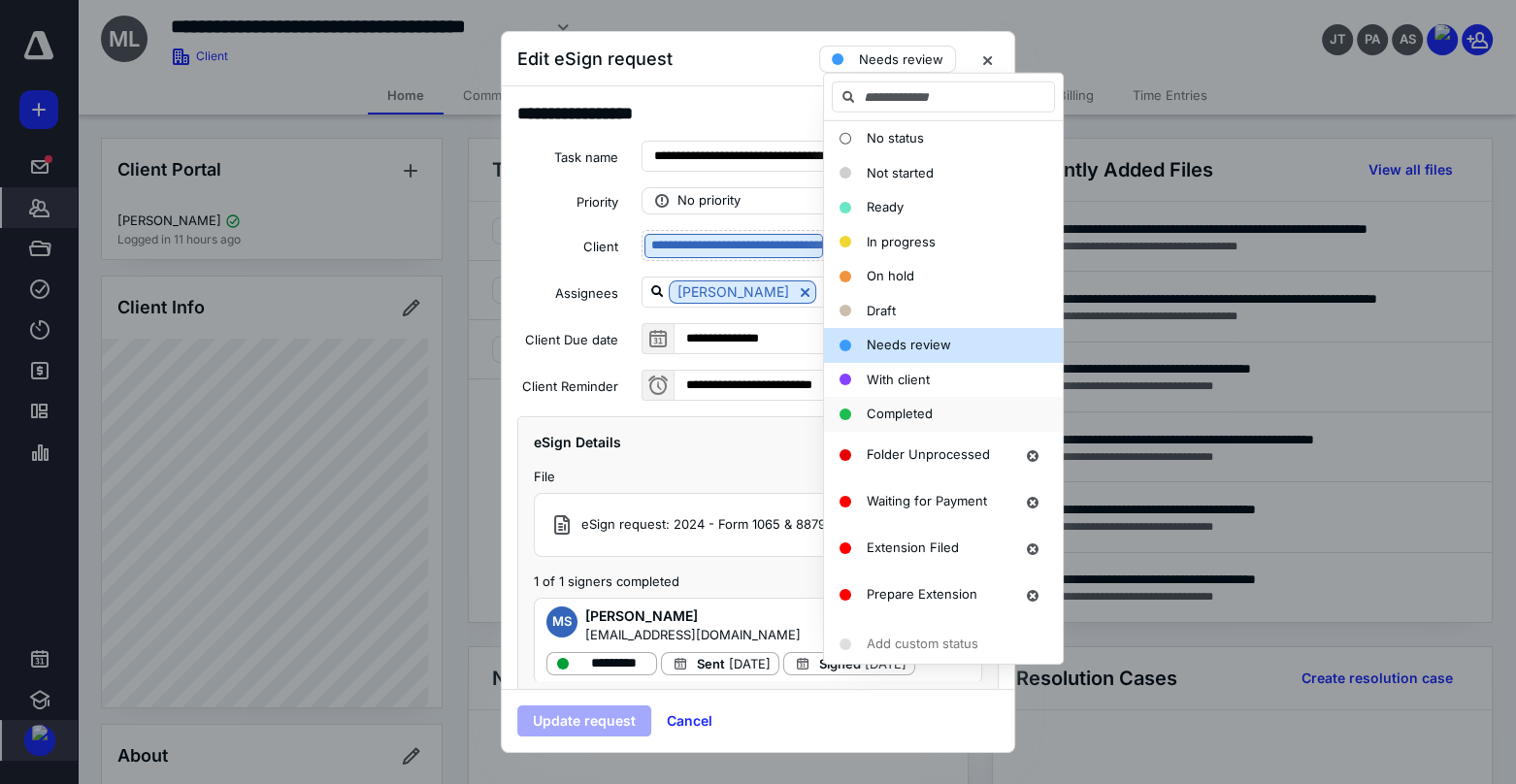 click on "Completed" at bounding box center (900, 413) 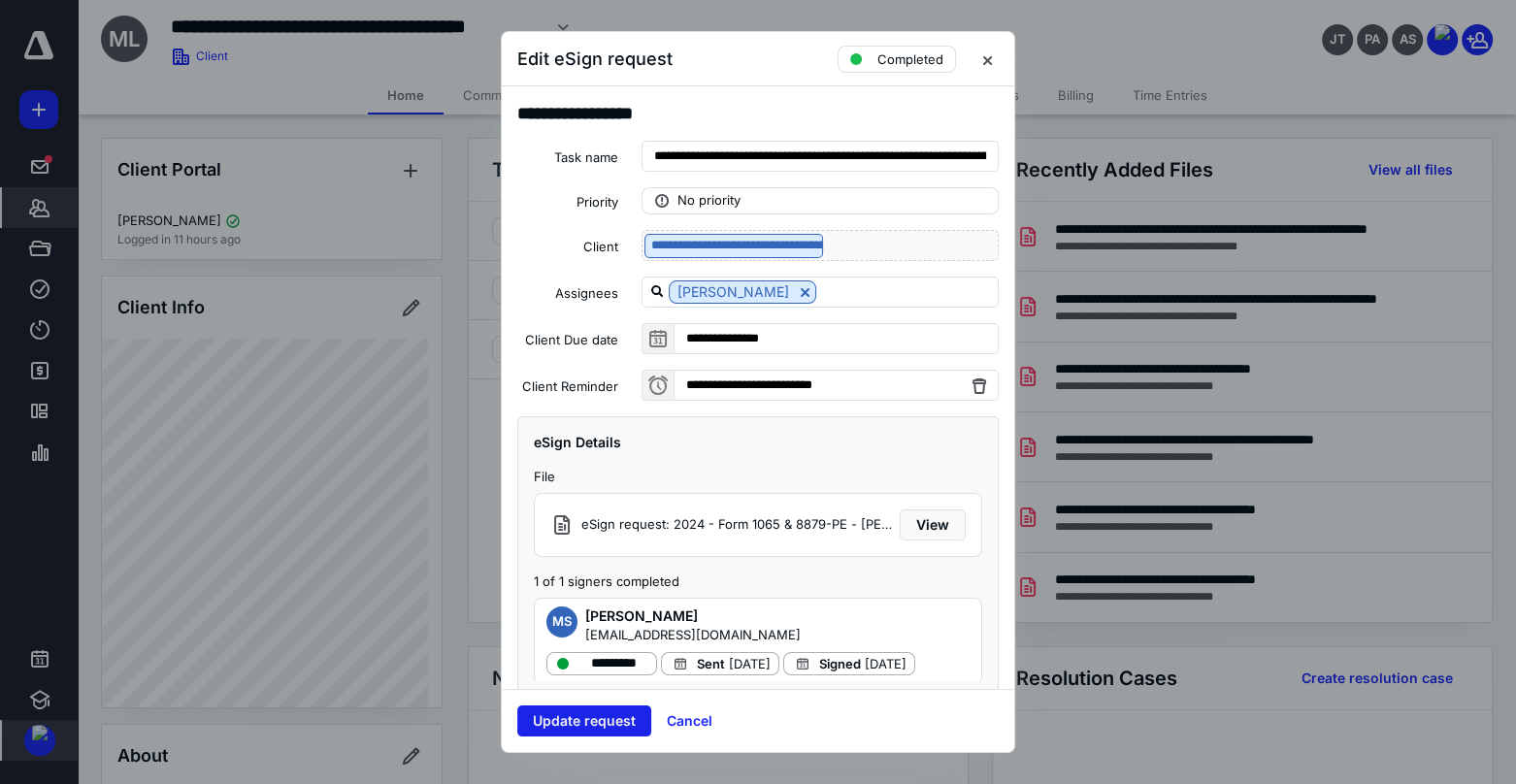click on "Update request" at bounding box center (584, 721) 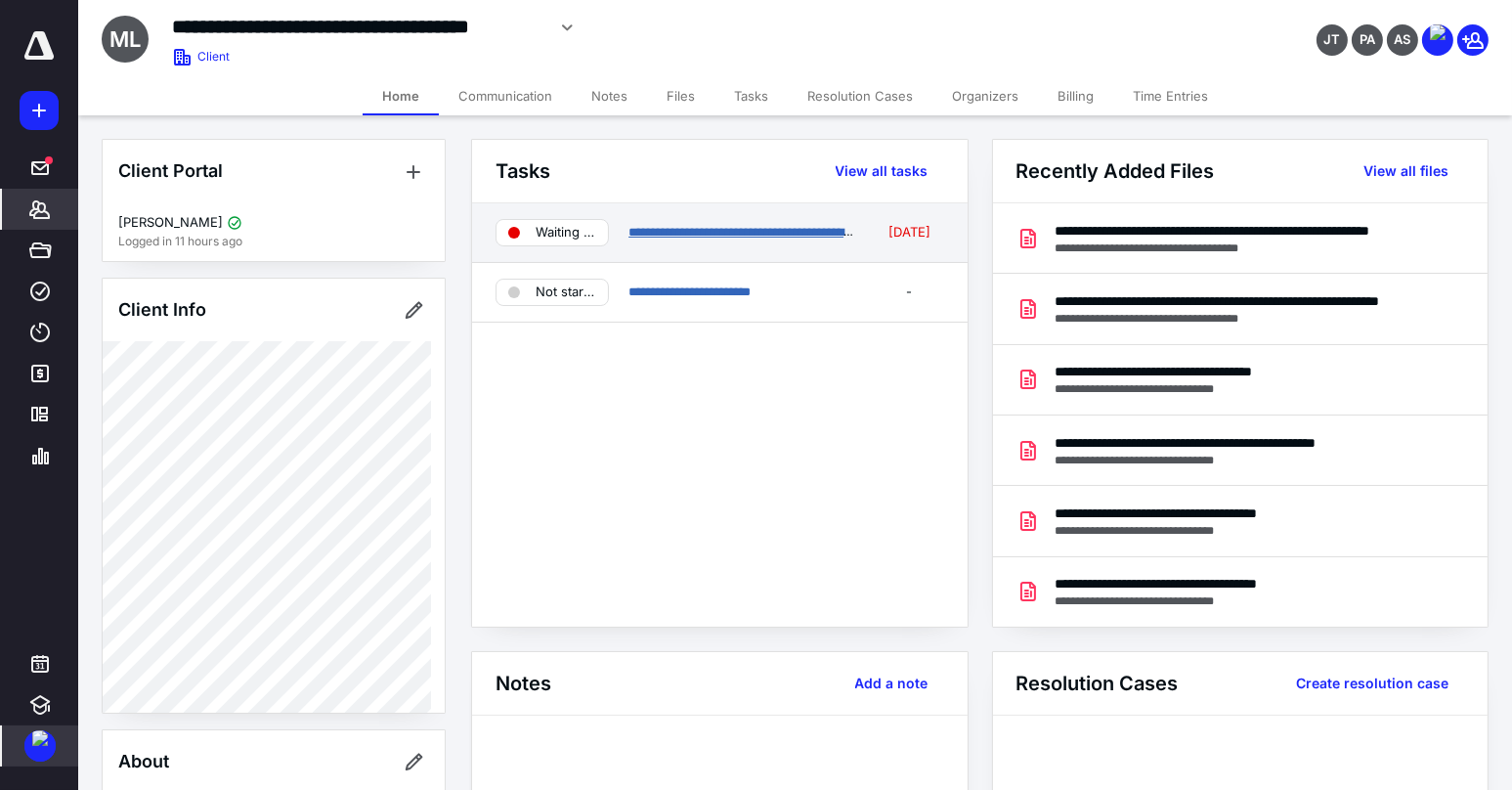 click on "**********" at bounding box center [760, 232] 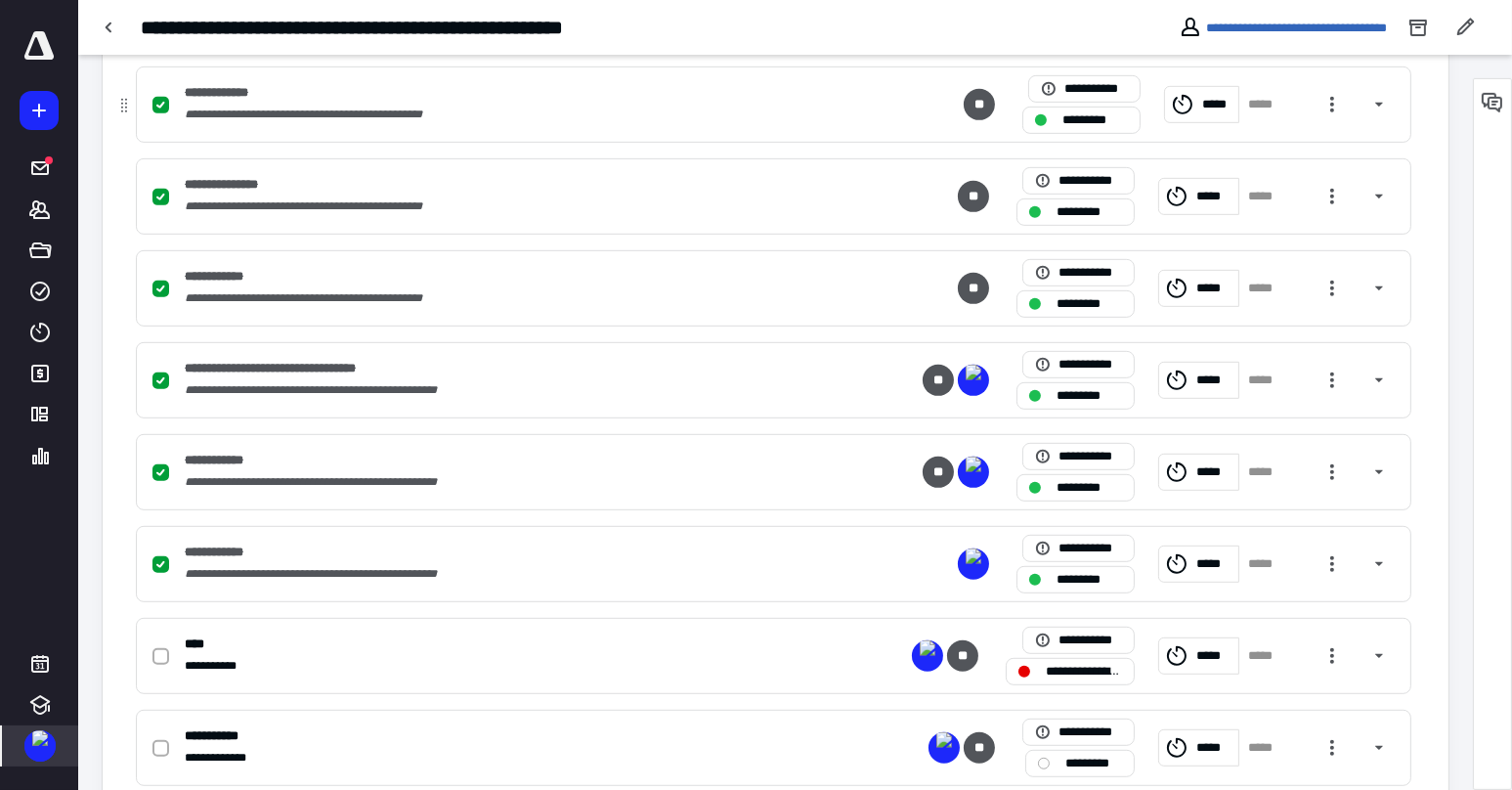 scroll, scrollTop: 1461, scrollLeft: 0, axis: vertical 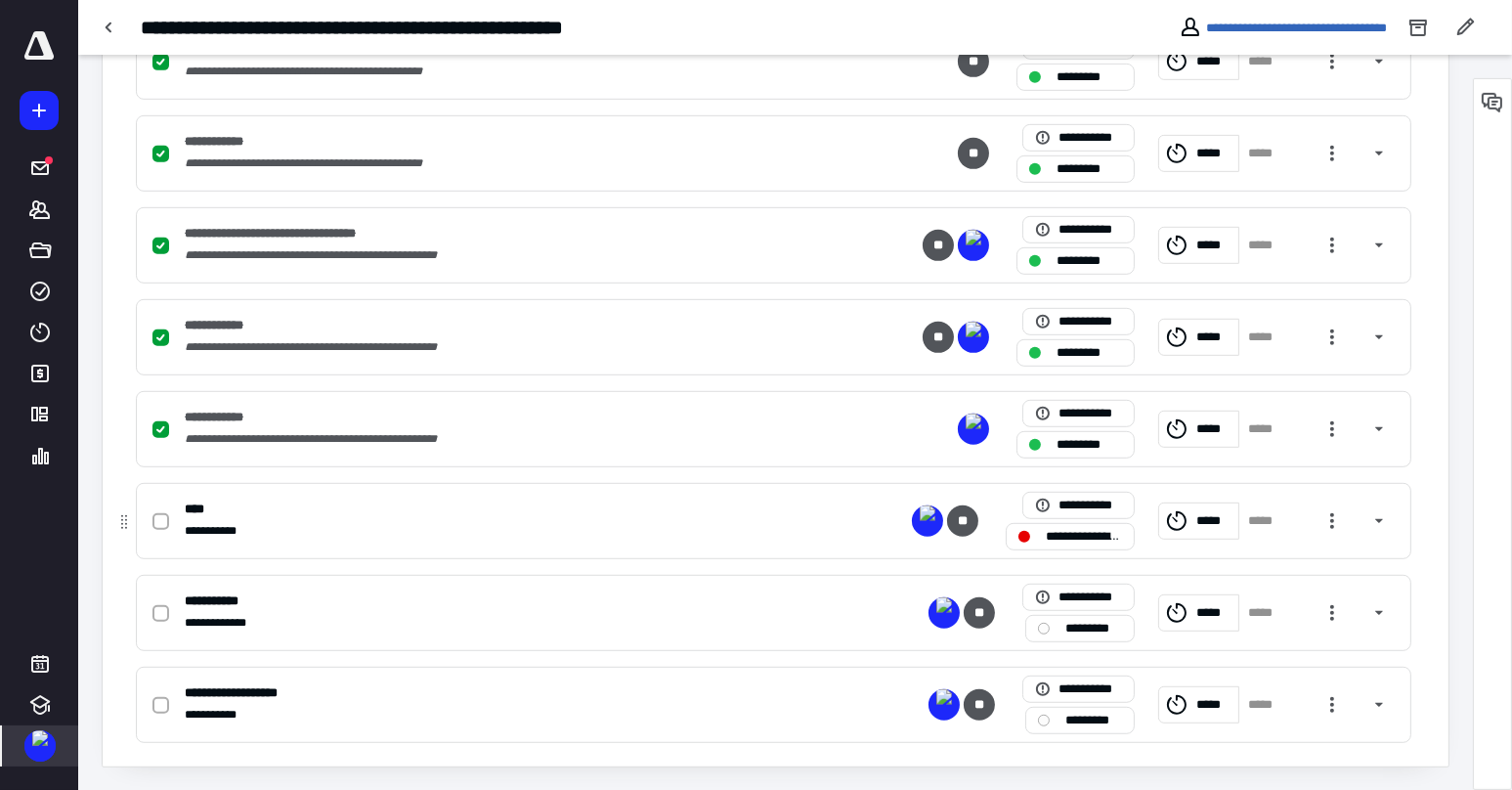 click 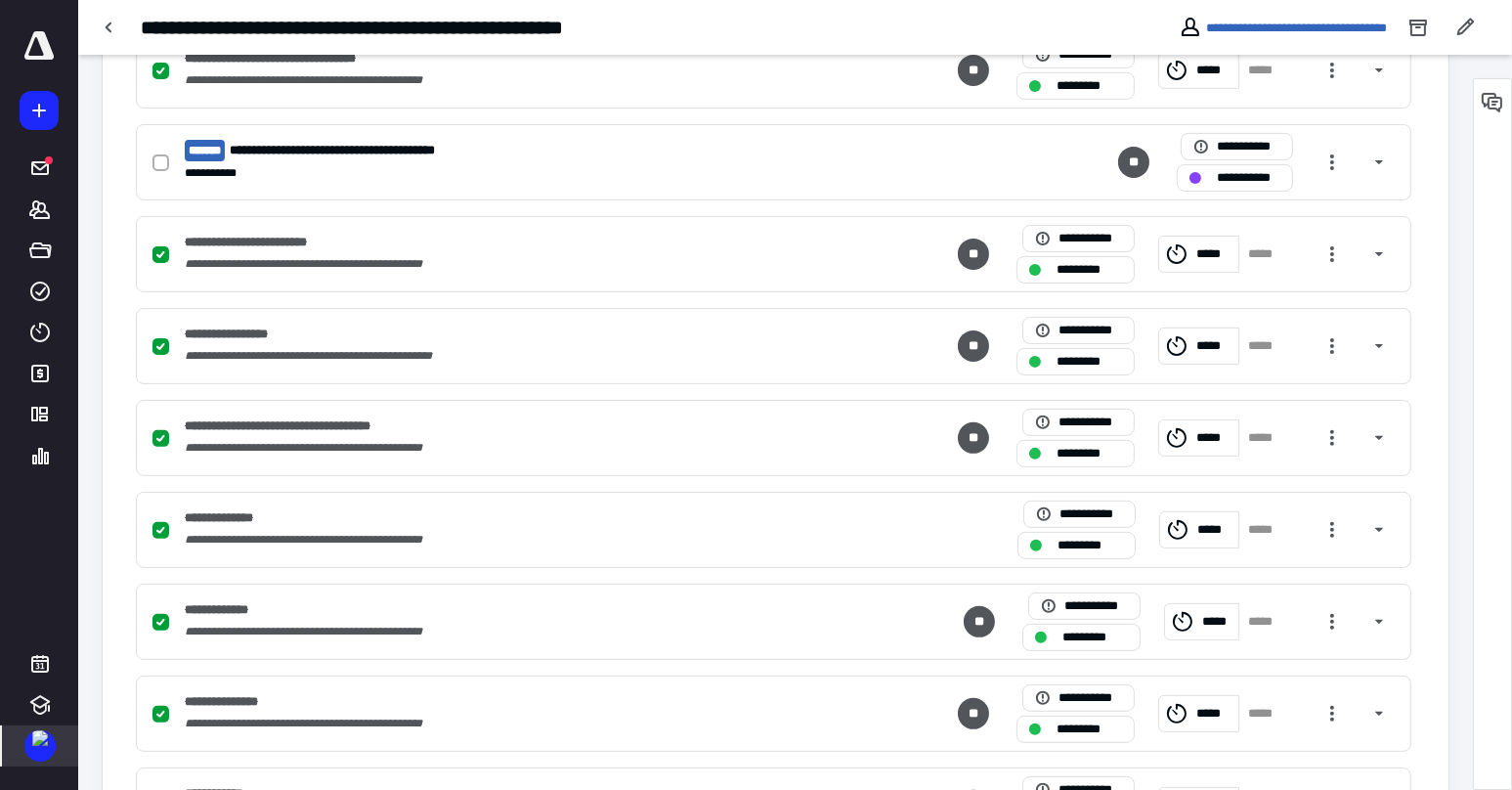 scroll, scrollTop: 0, scrollLeft: 0, axis: both 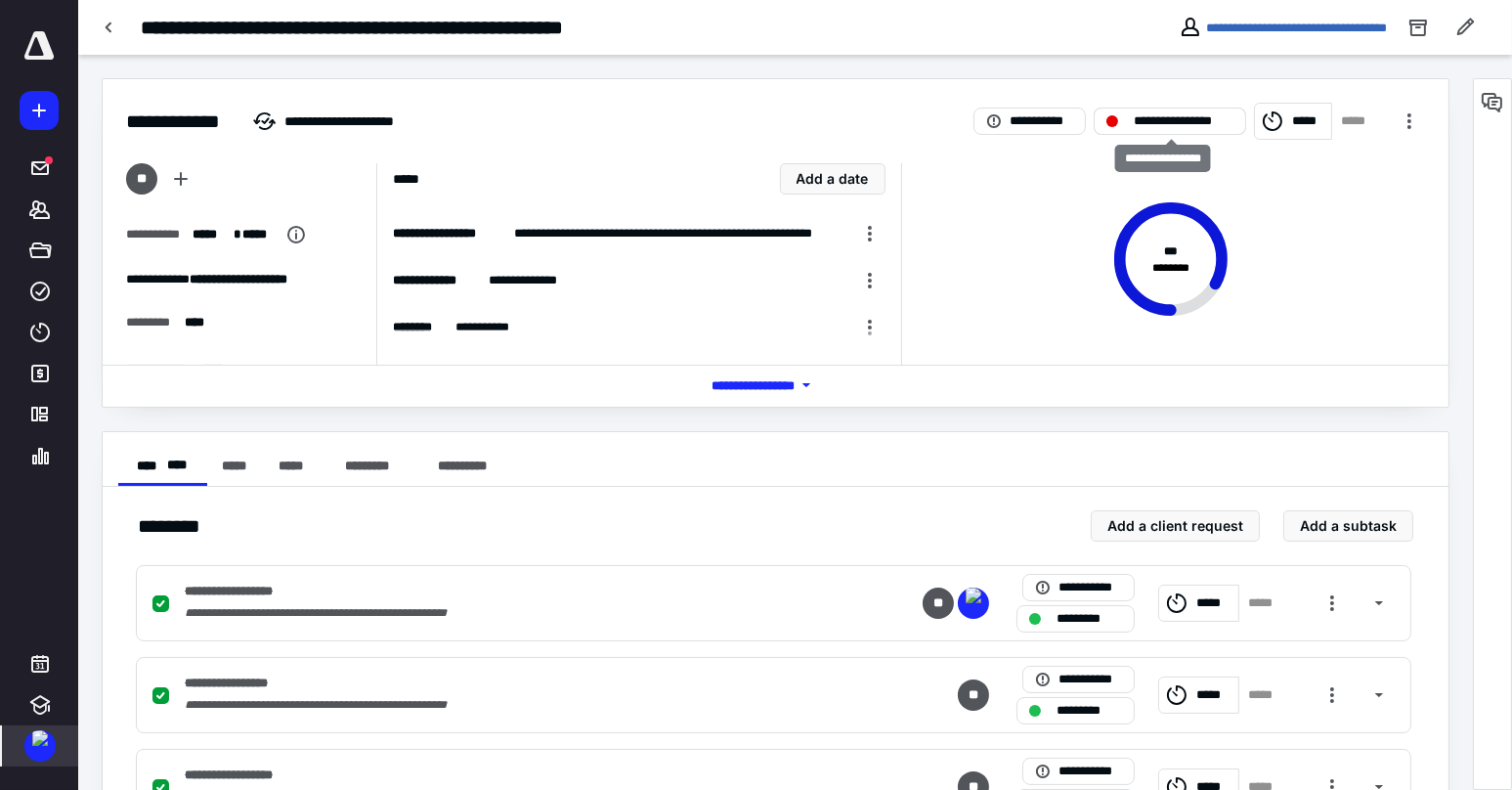 click on "**********" at bounding box center [1183, 121] 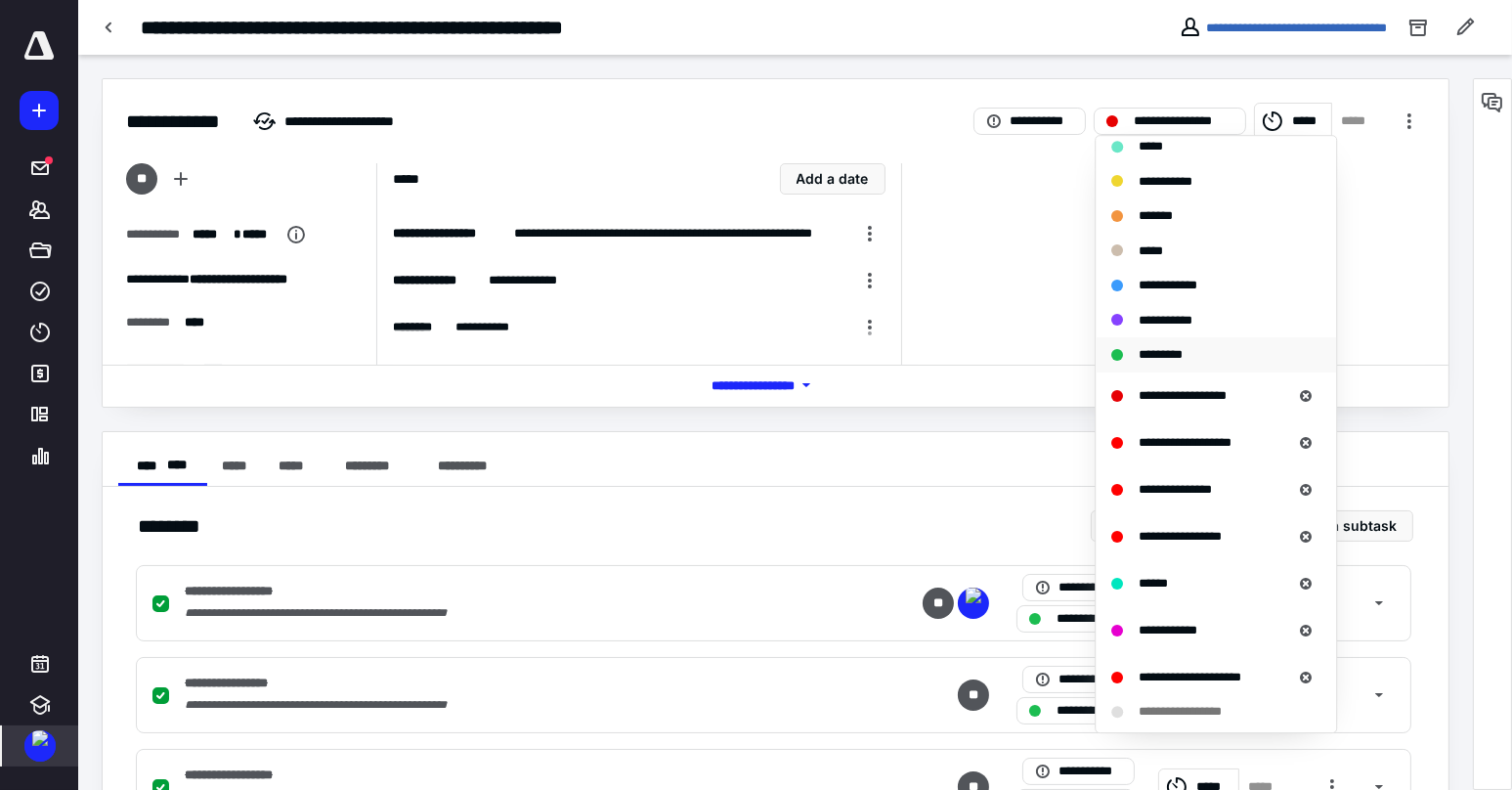 scroll, scrollTop: 162, scrollLeft: 0, axis: vertical 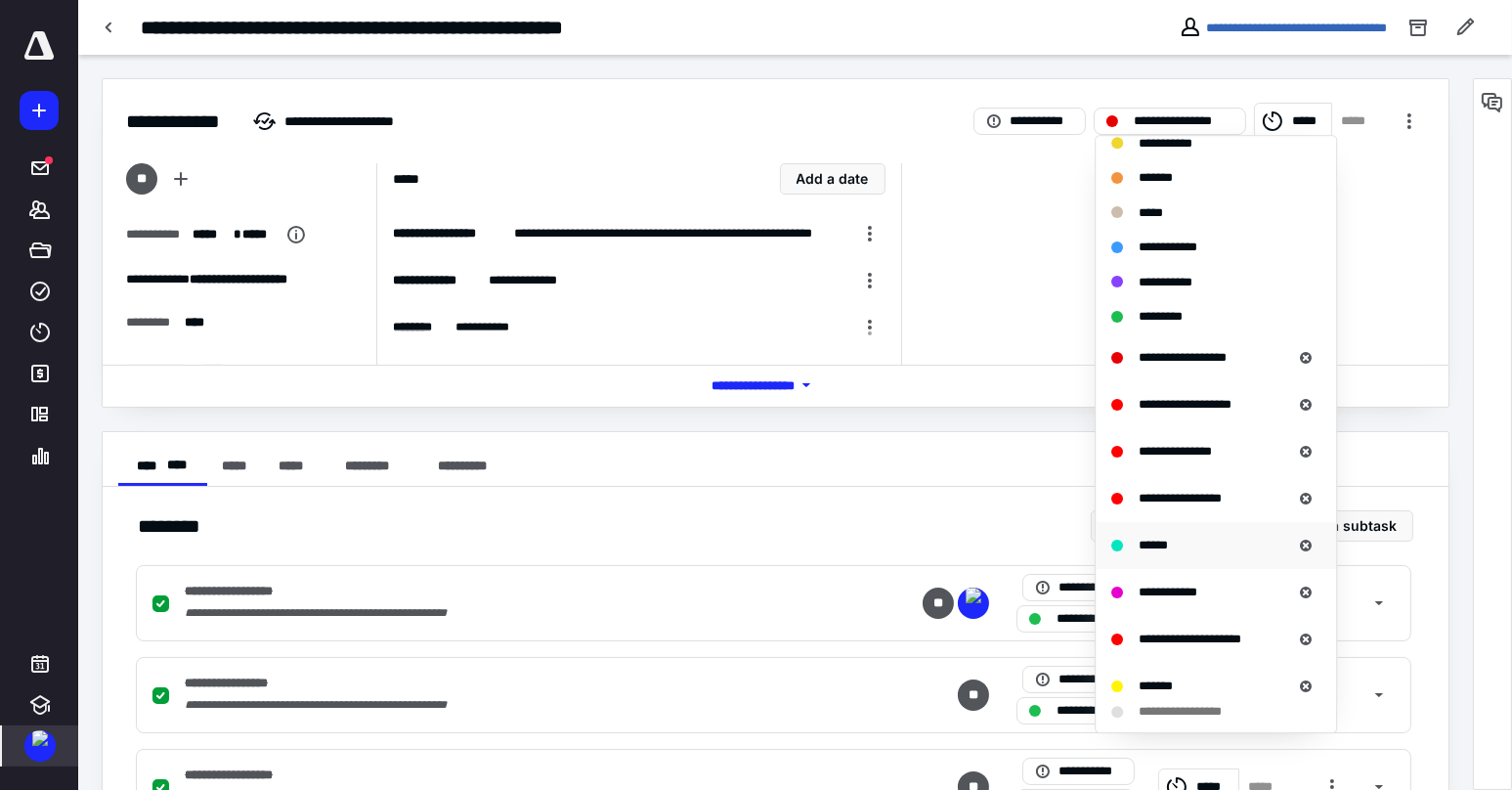 click on "******" at bounding box center (1153, 545) 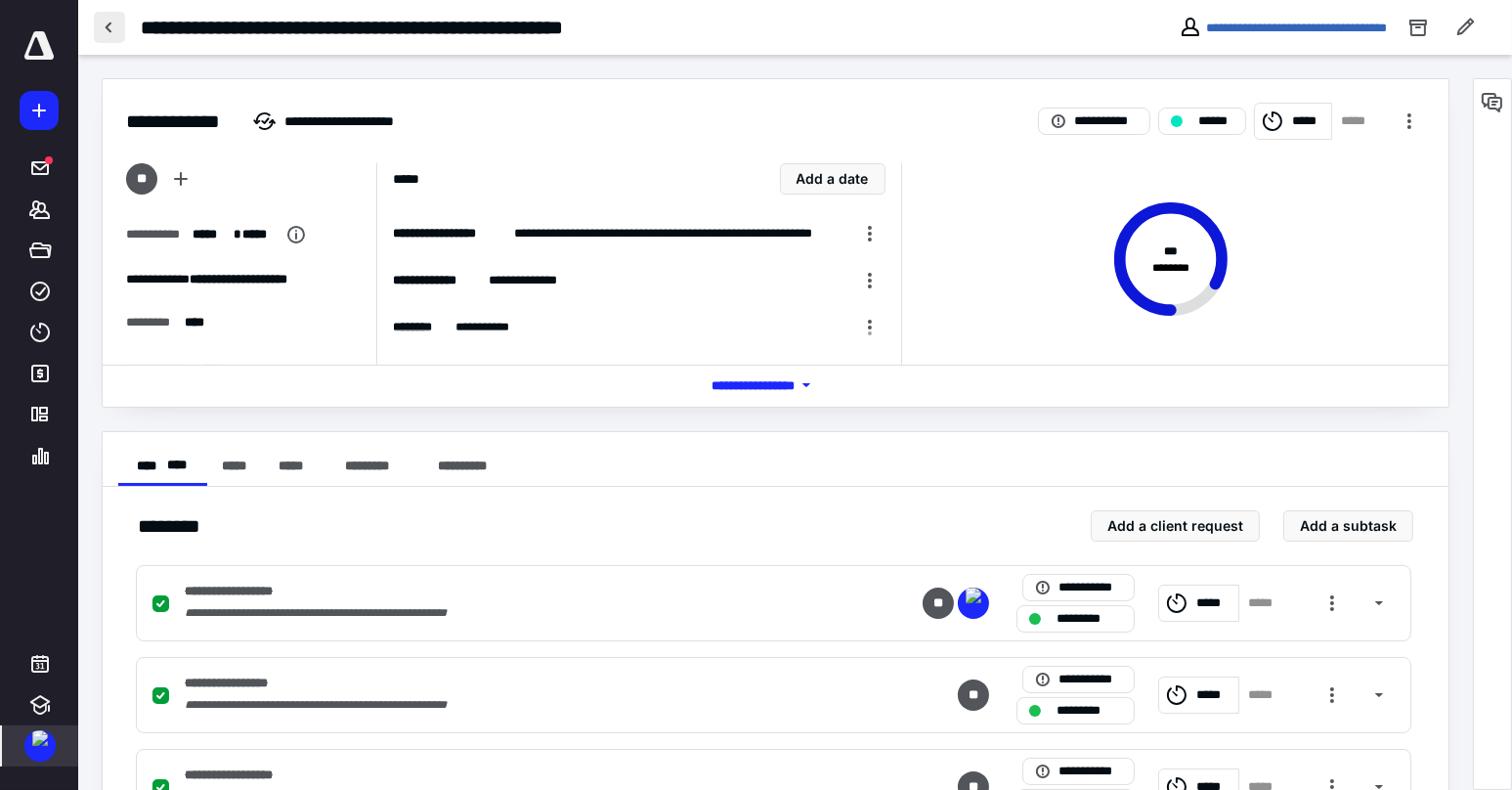 click at bounding box center [109, 27] 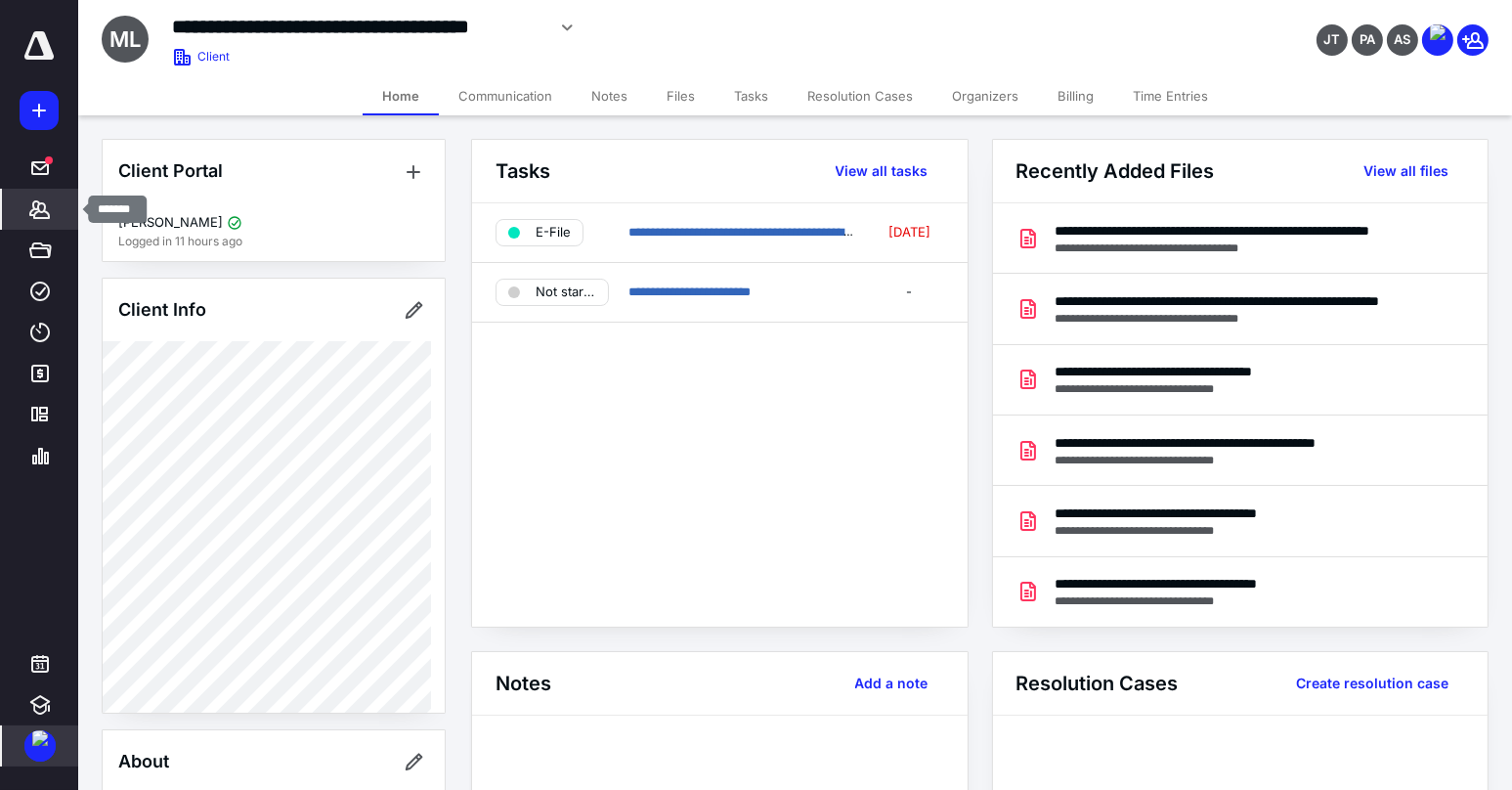 click 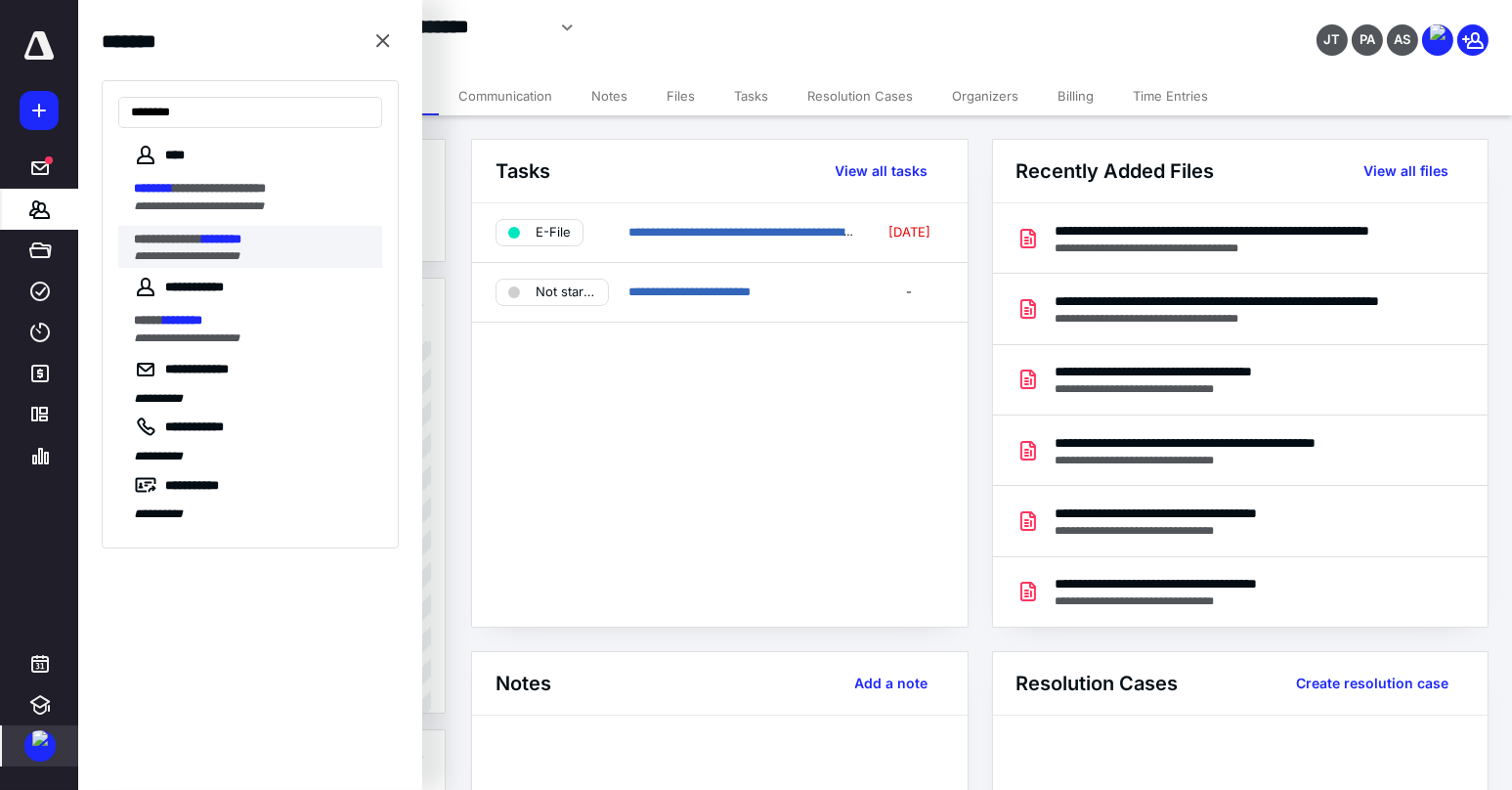 type on "********" 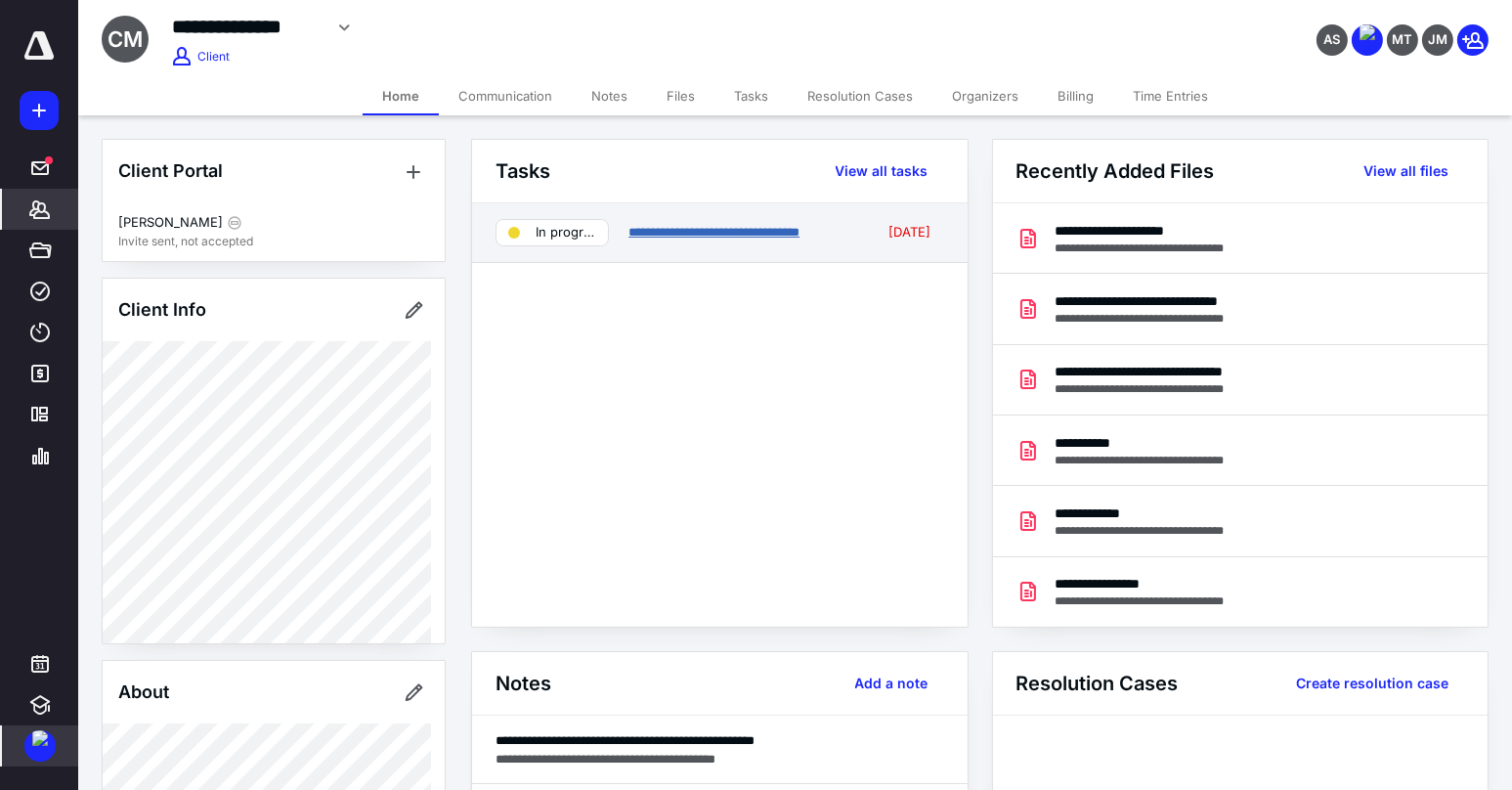 click on "**********" at bounding box center (713, 232) 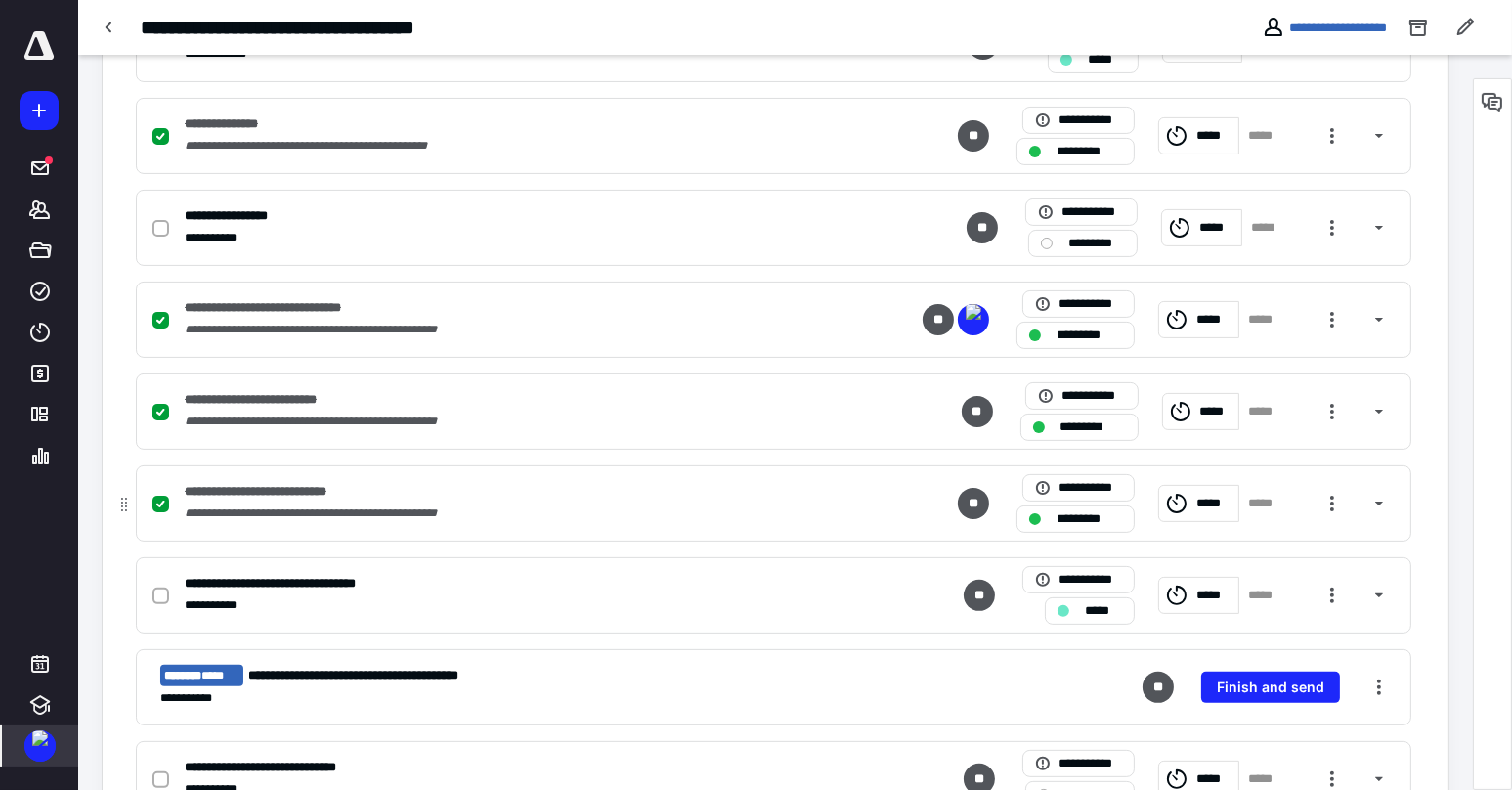 scroll, scrollTop: 0, scrollLeft: 0, axis: both 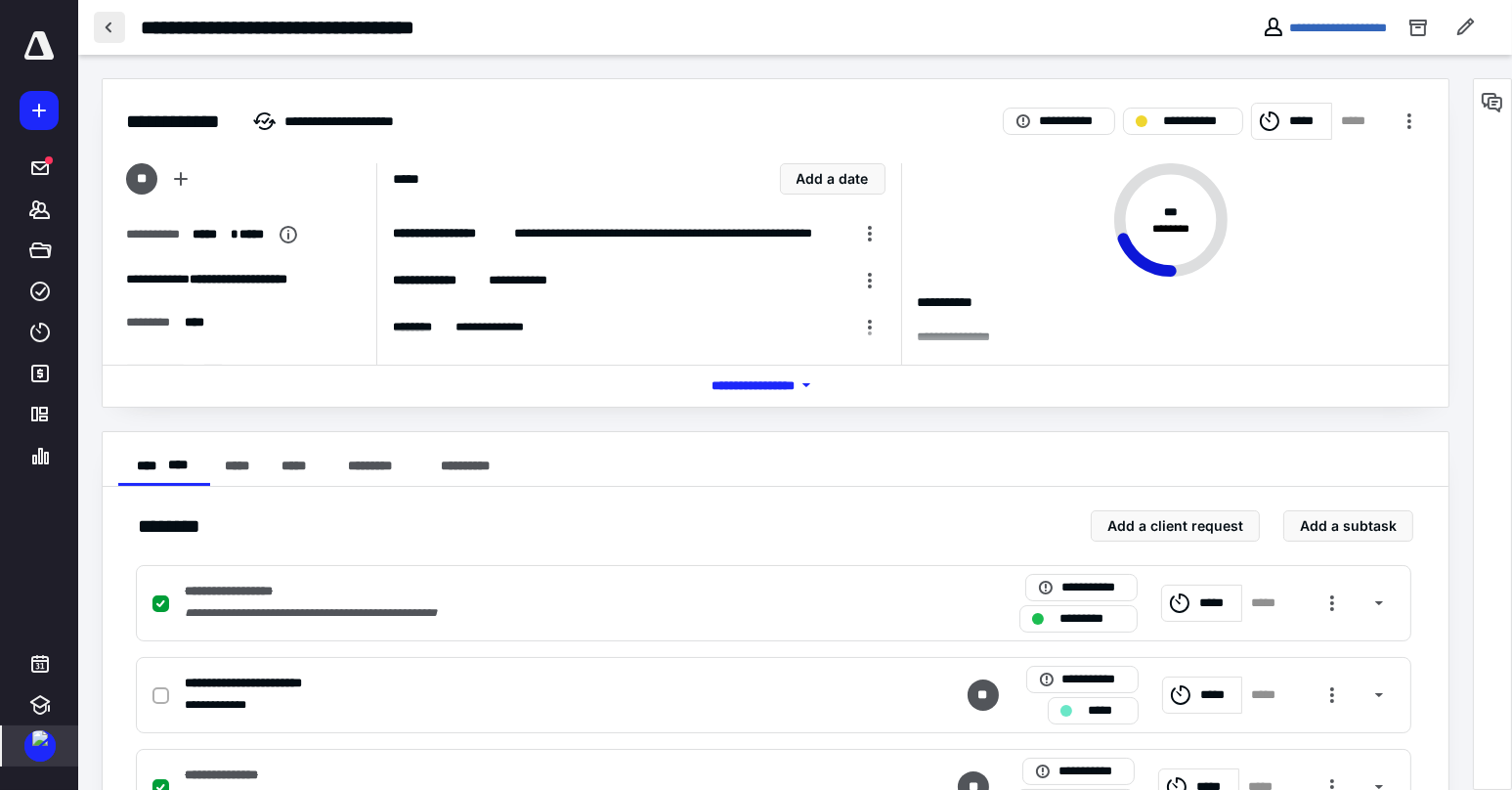 click at bounding box center [109, 27] 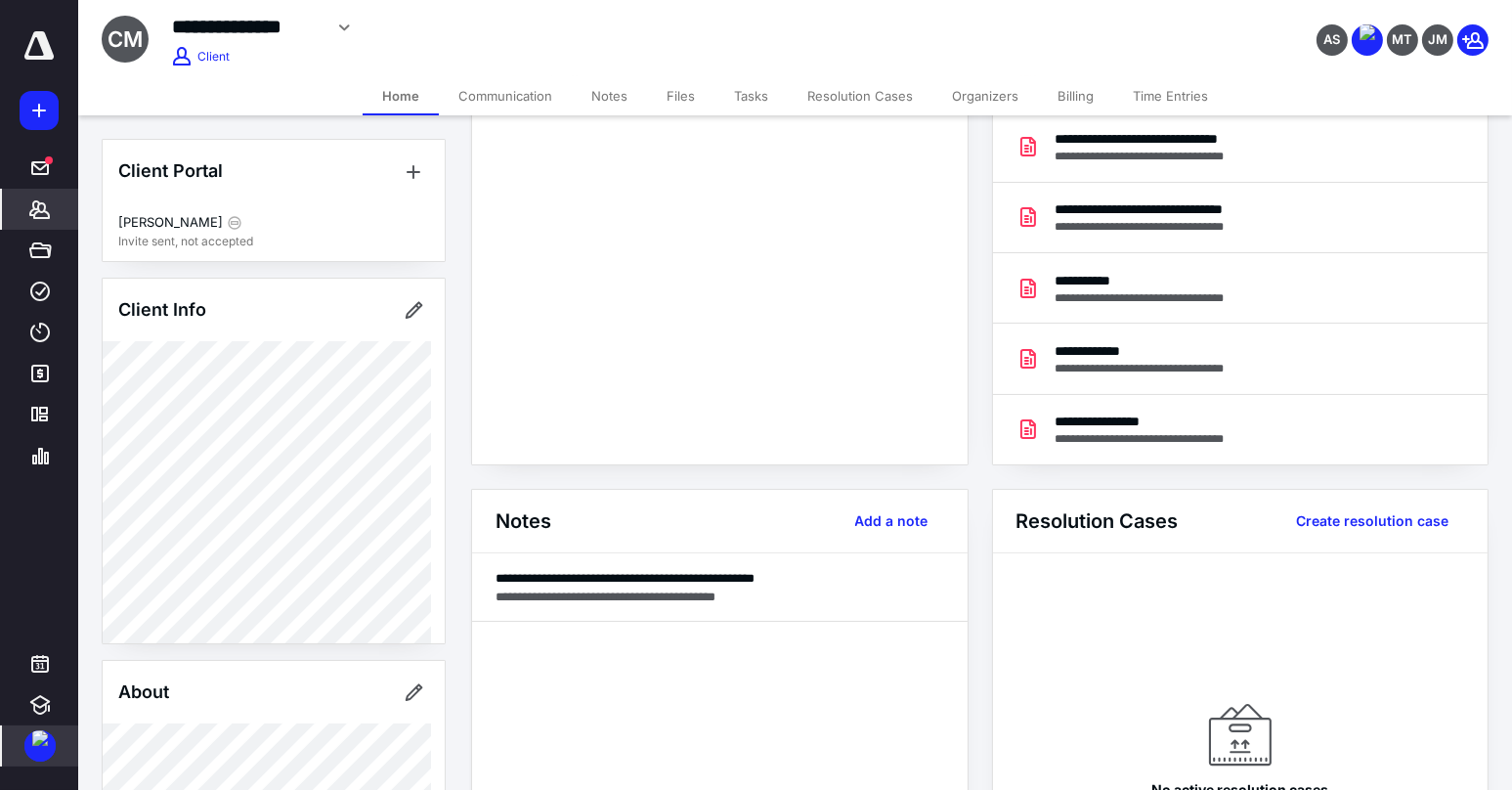 scroll, scrollTop: 0, scrollLeft: 0, axis: both 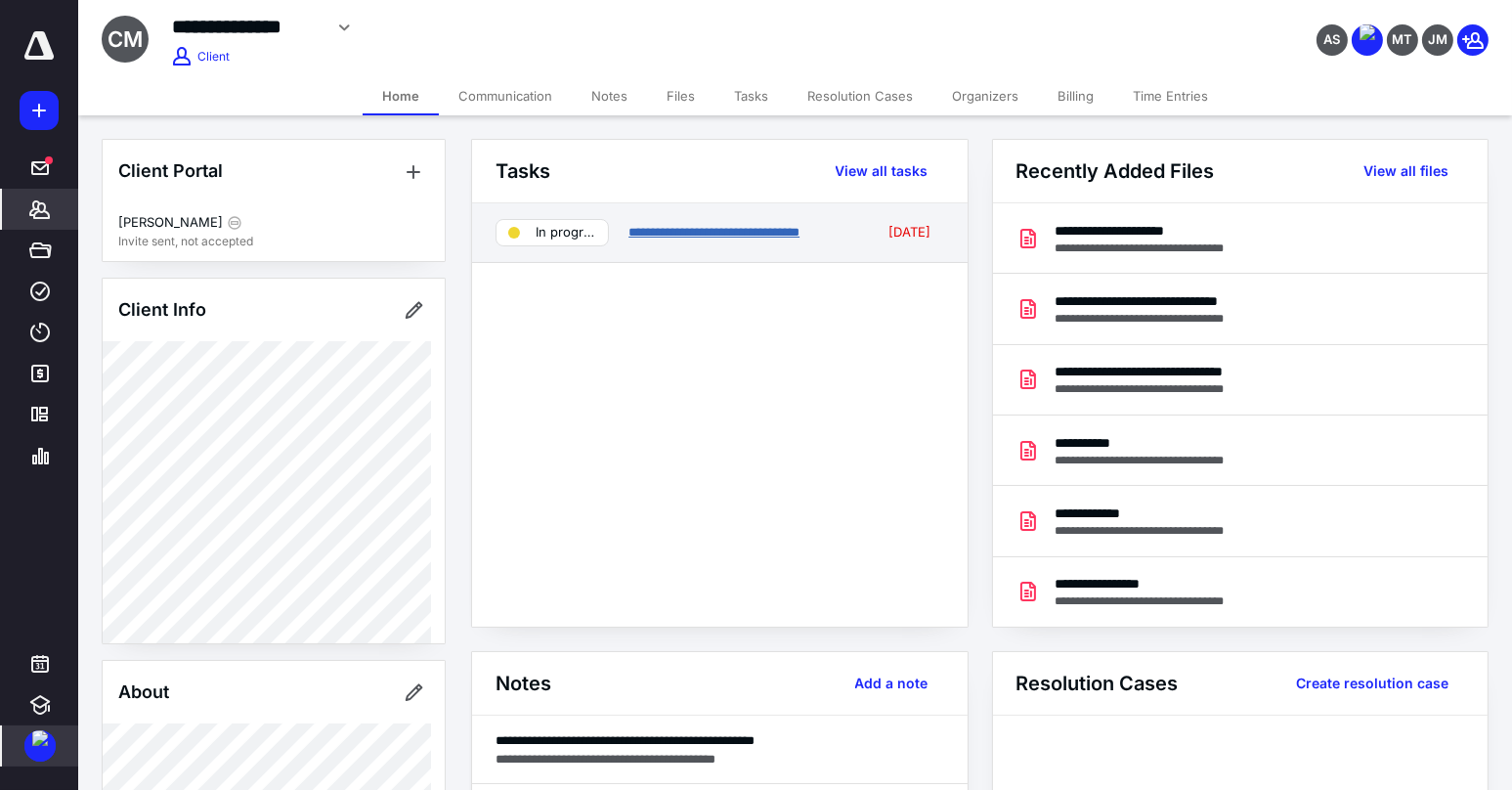 click on "**********" at bounding box center [713, 232] 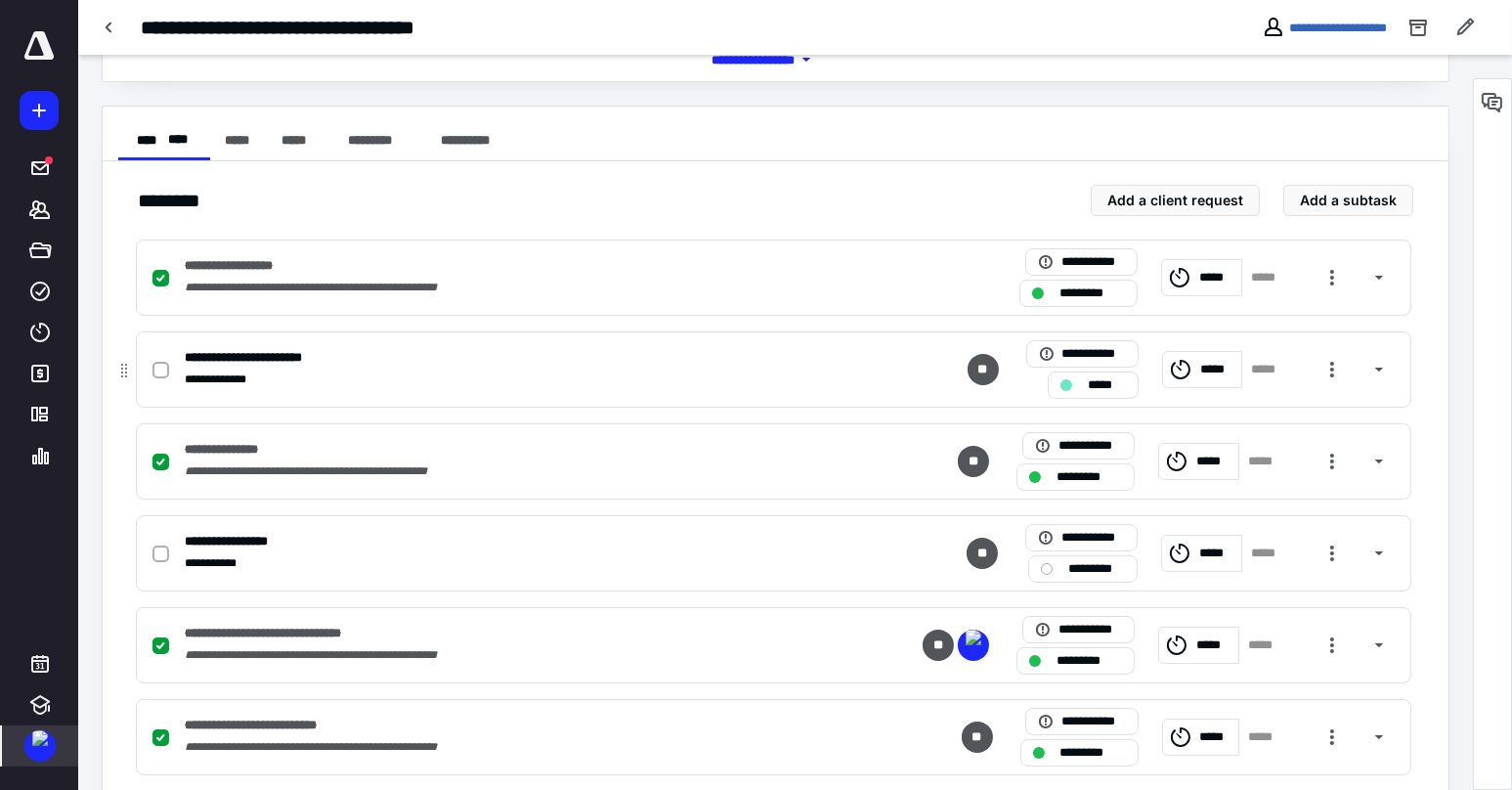 scroll, scrollTop: 162, scrollLeft: 0, axis: vertical 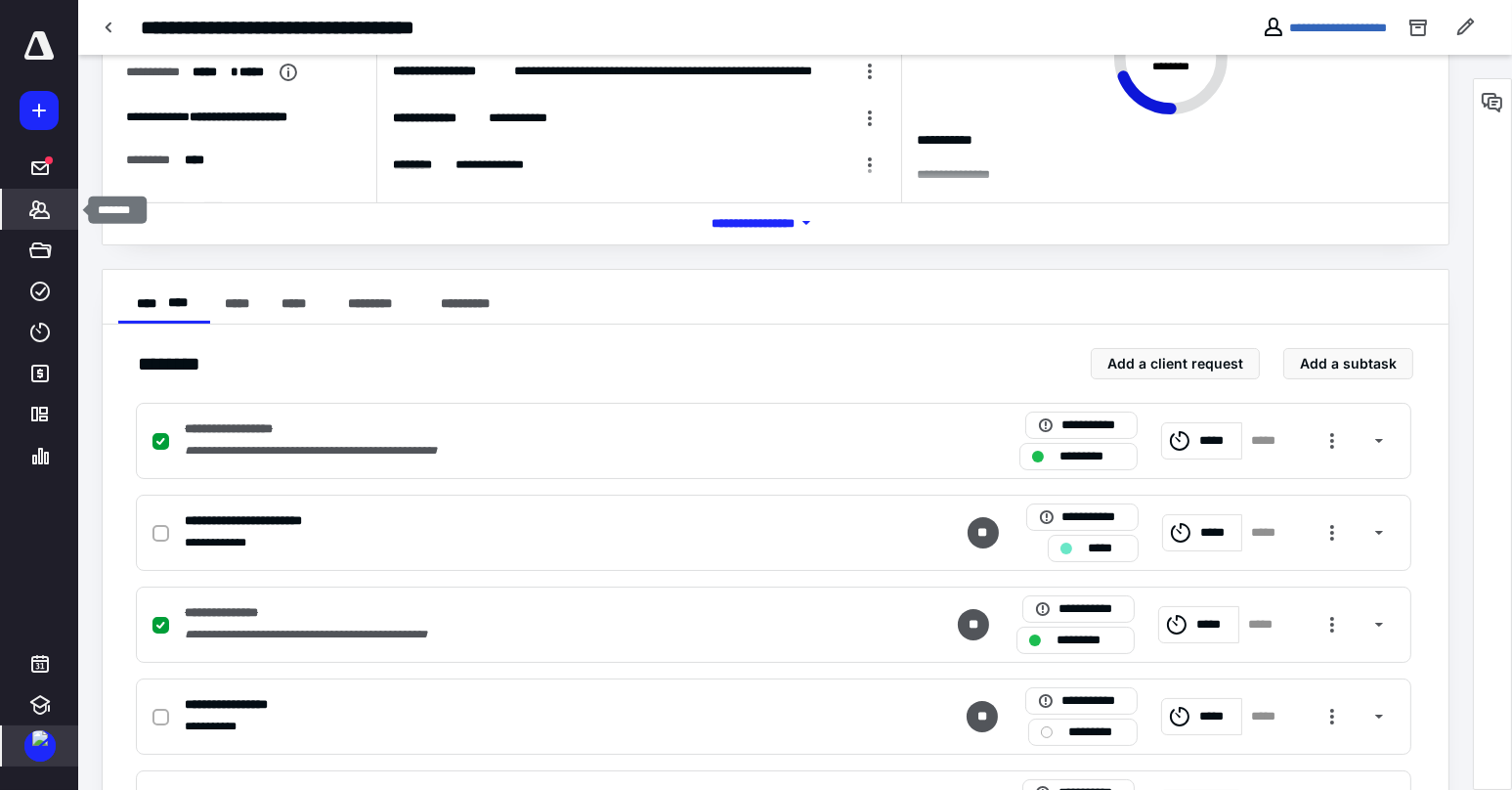 click 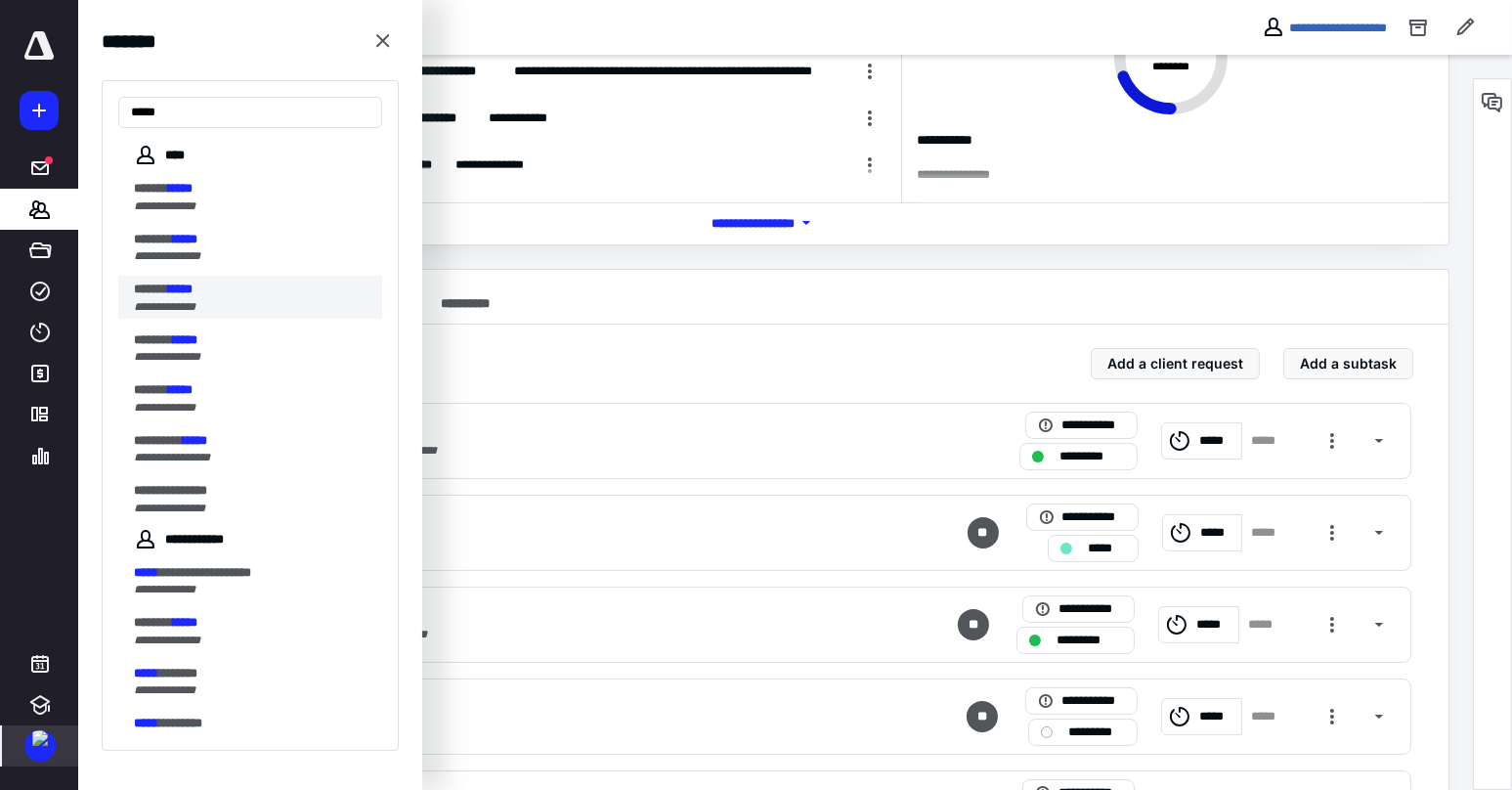 type on "*****" 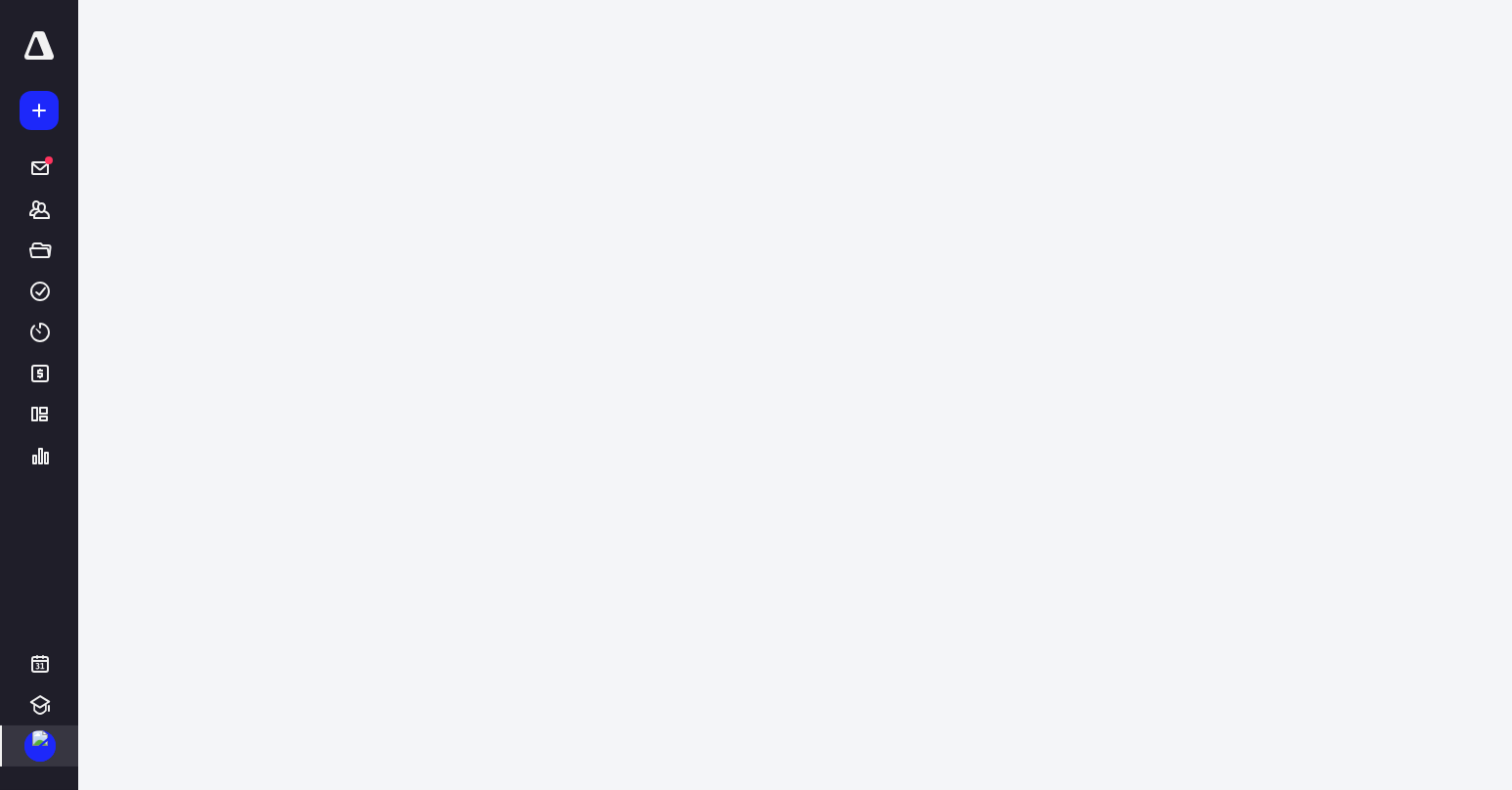 scroll, scrollTop: 0, scrollLeft: 0, axis: both 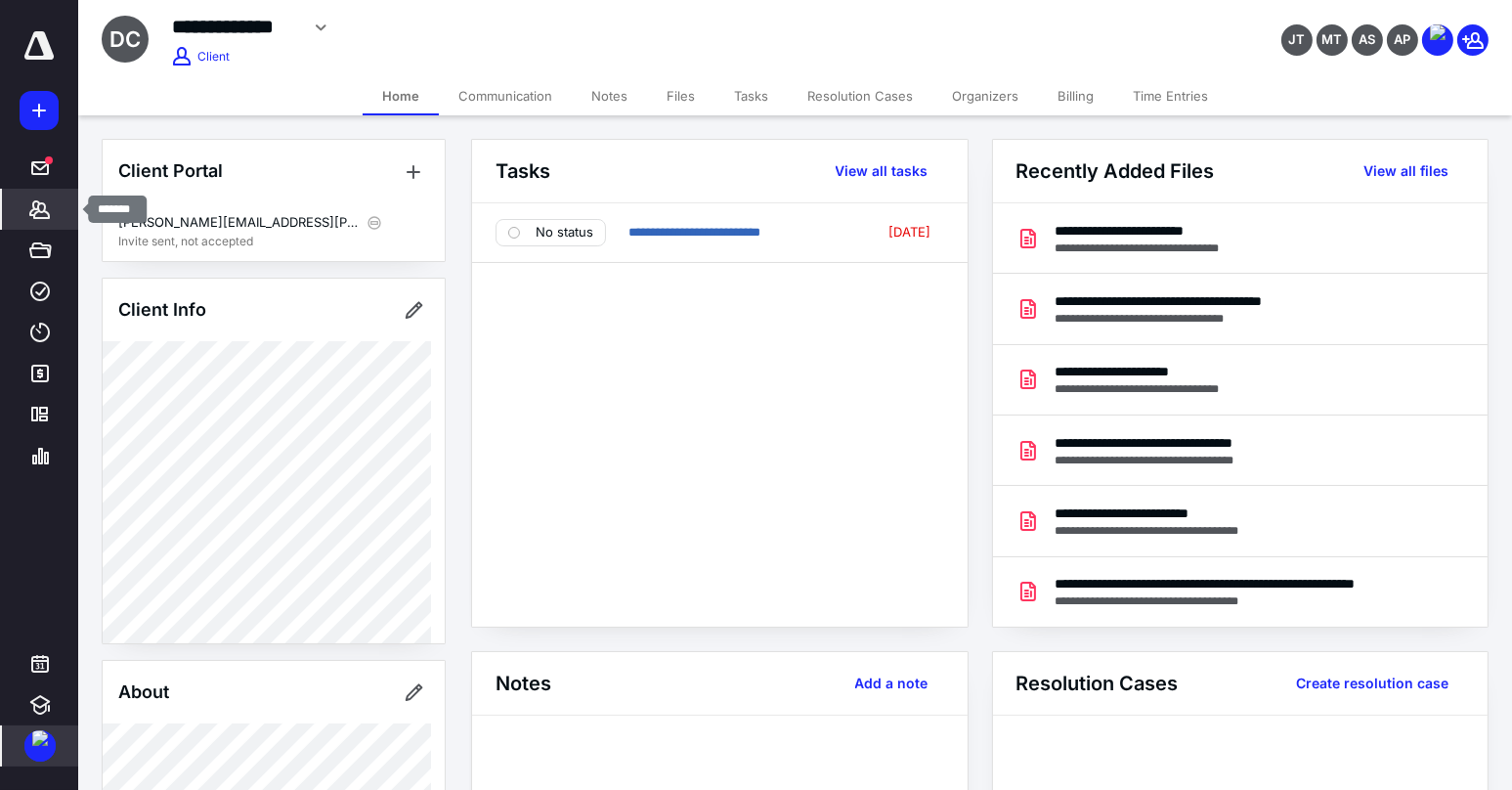 click 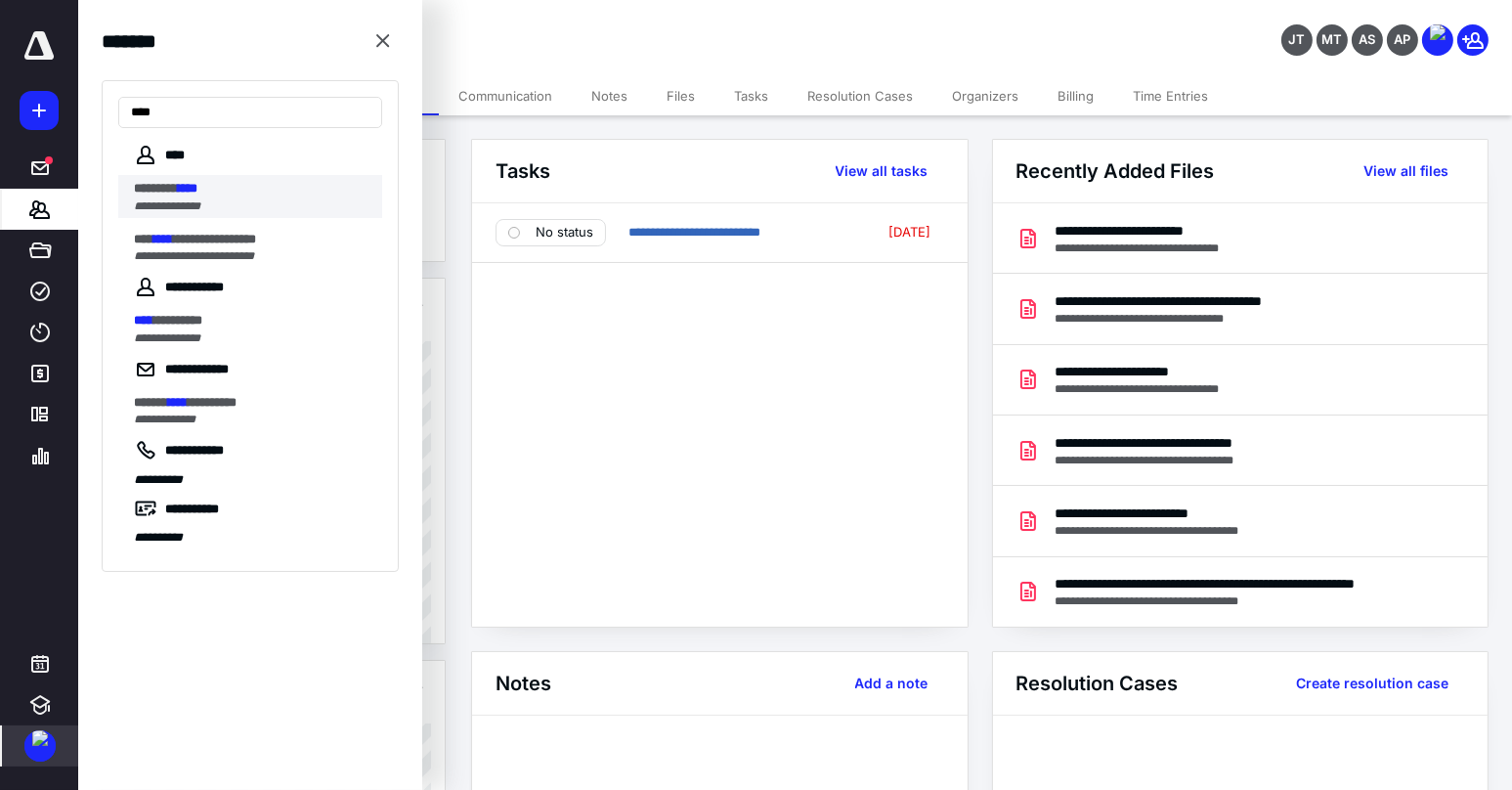type on "****" 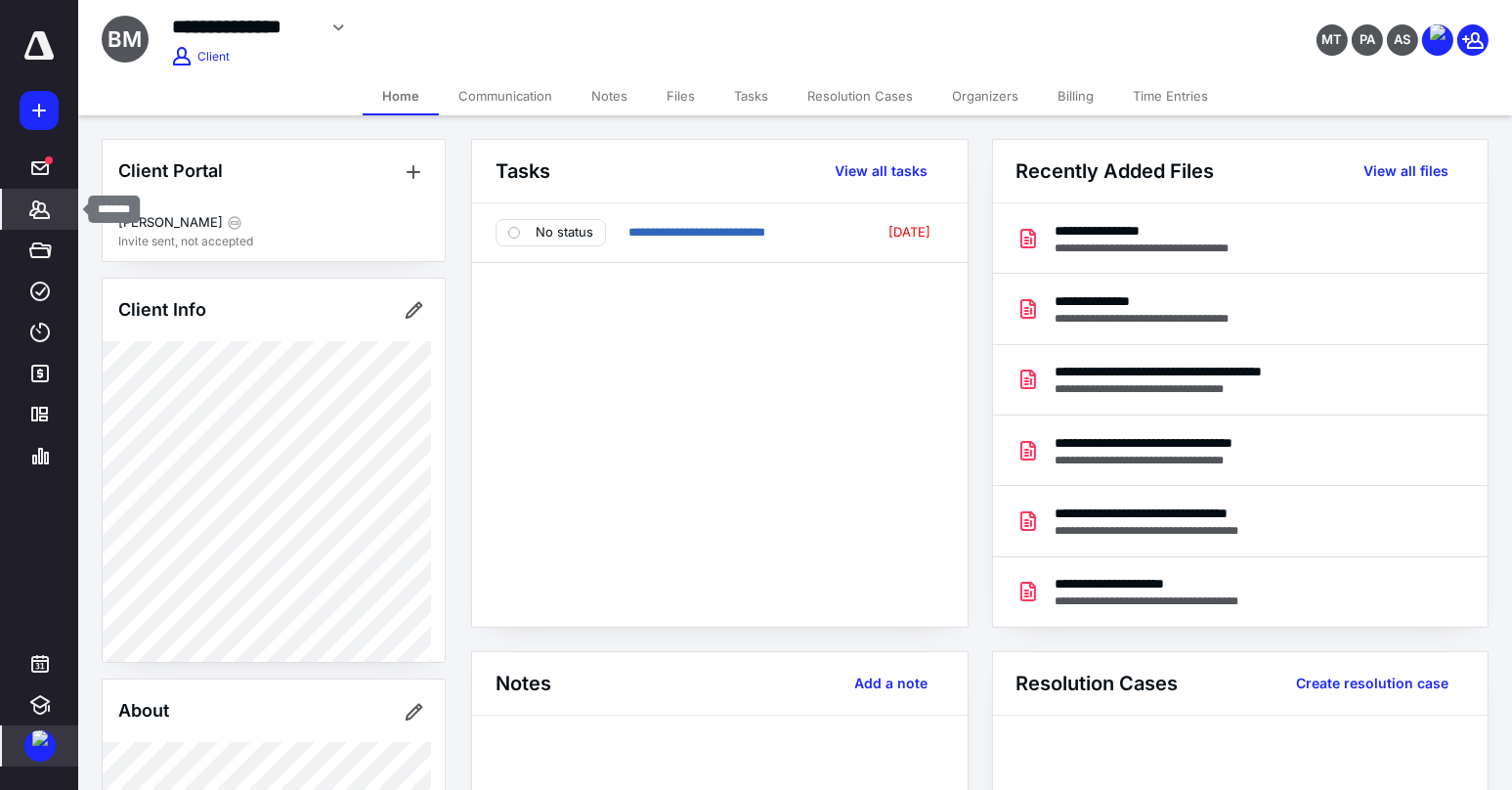 click 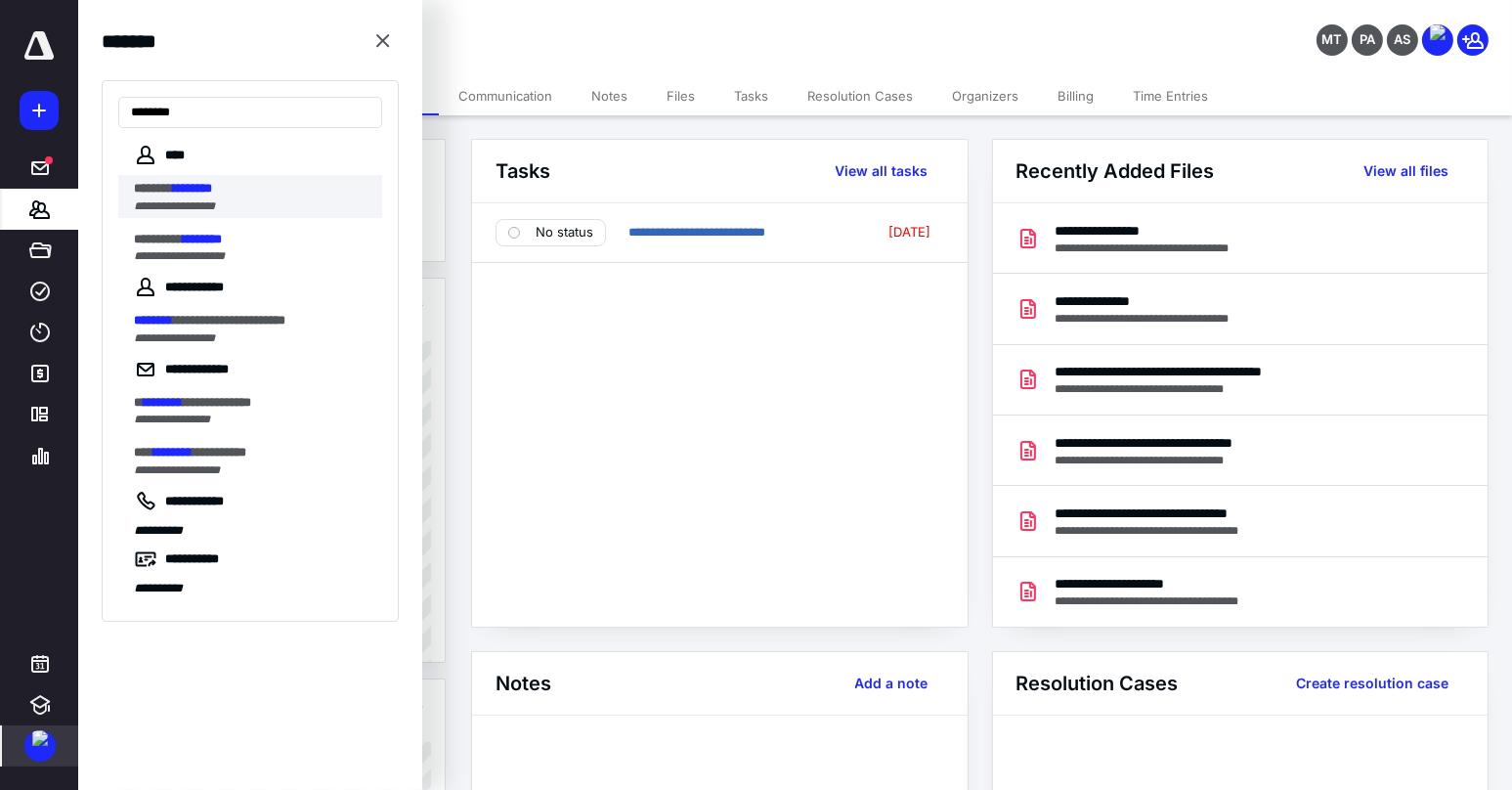 type on "********" 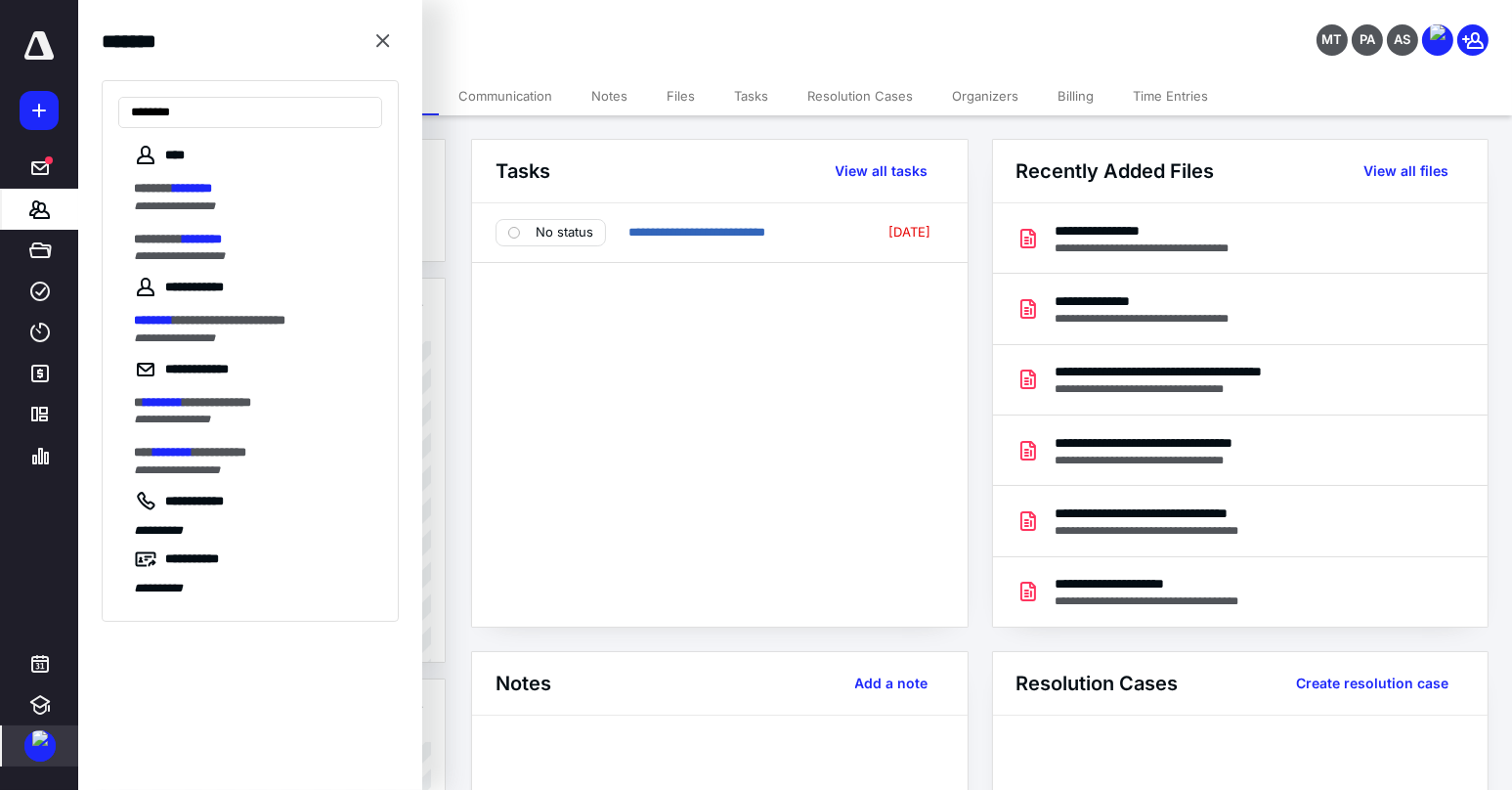 click on "*******" at bounding box center [153, 188] 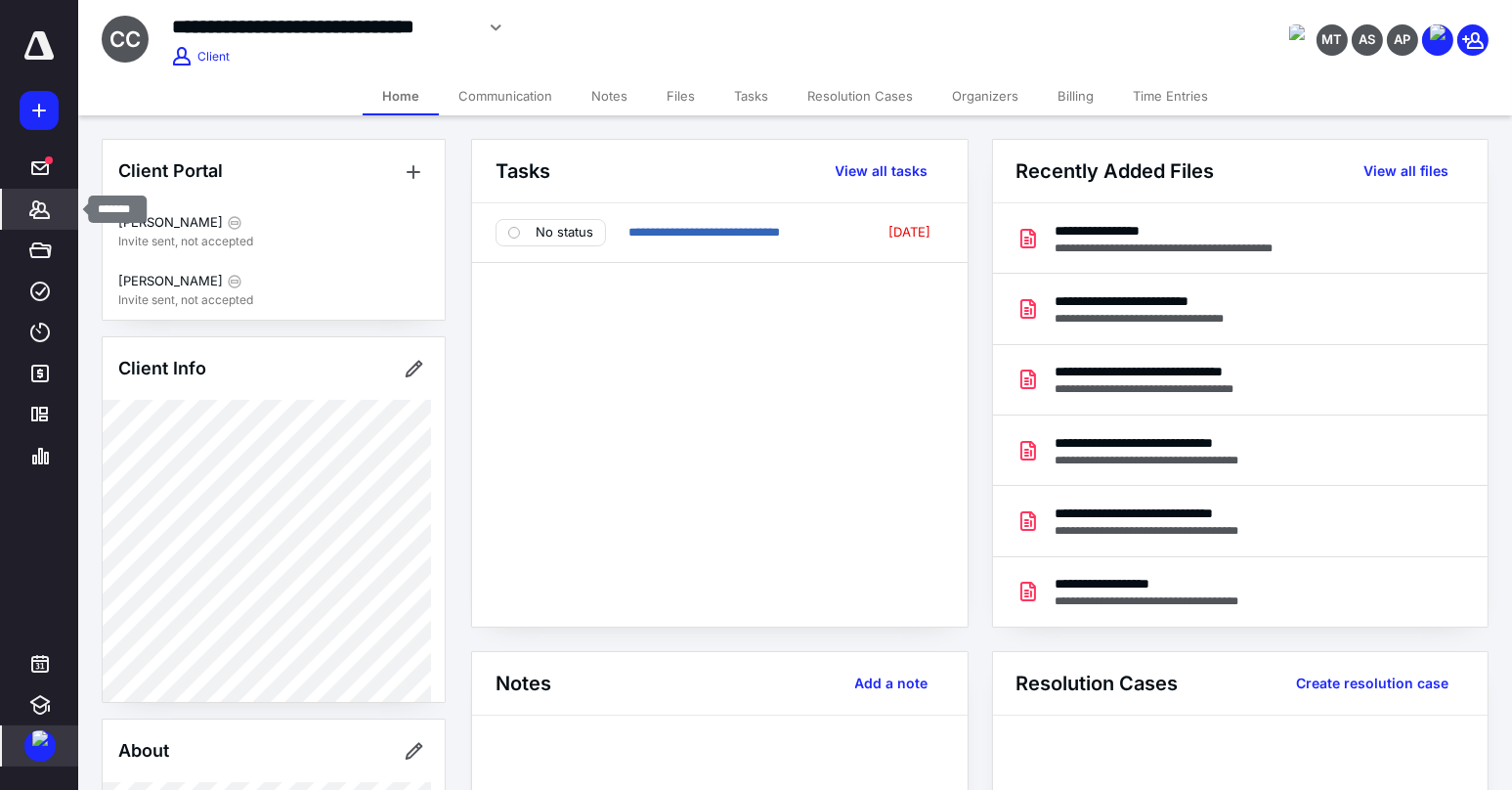 click 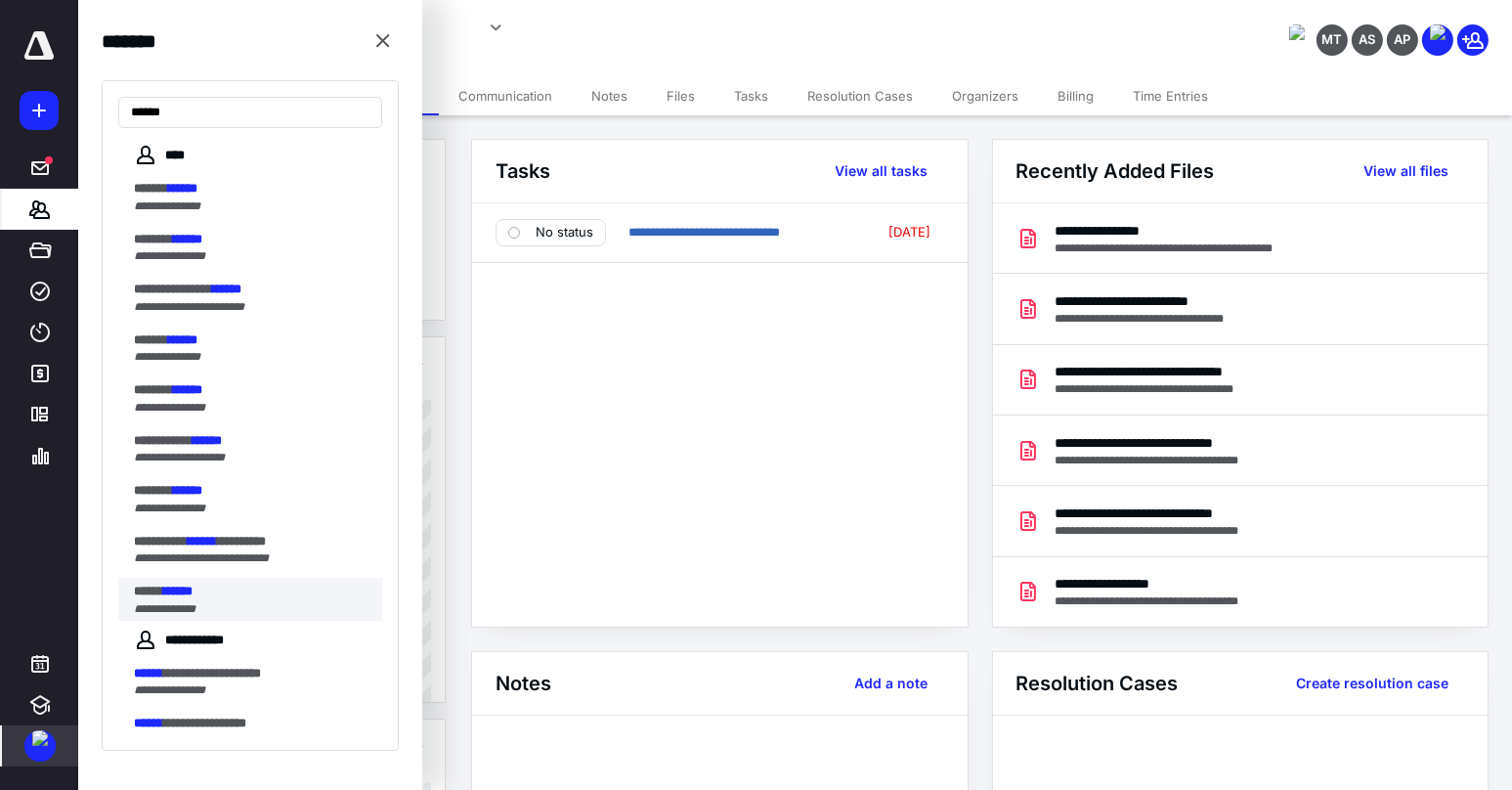 type on "******" 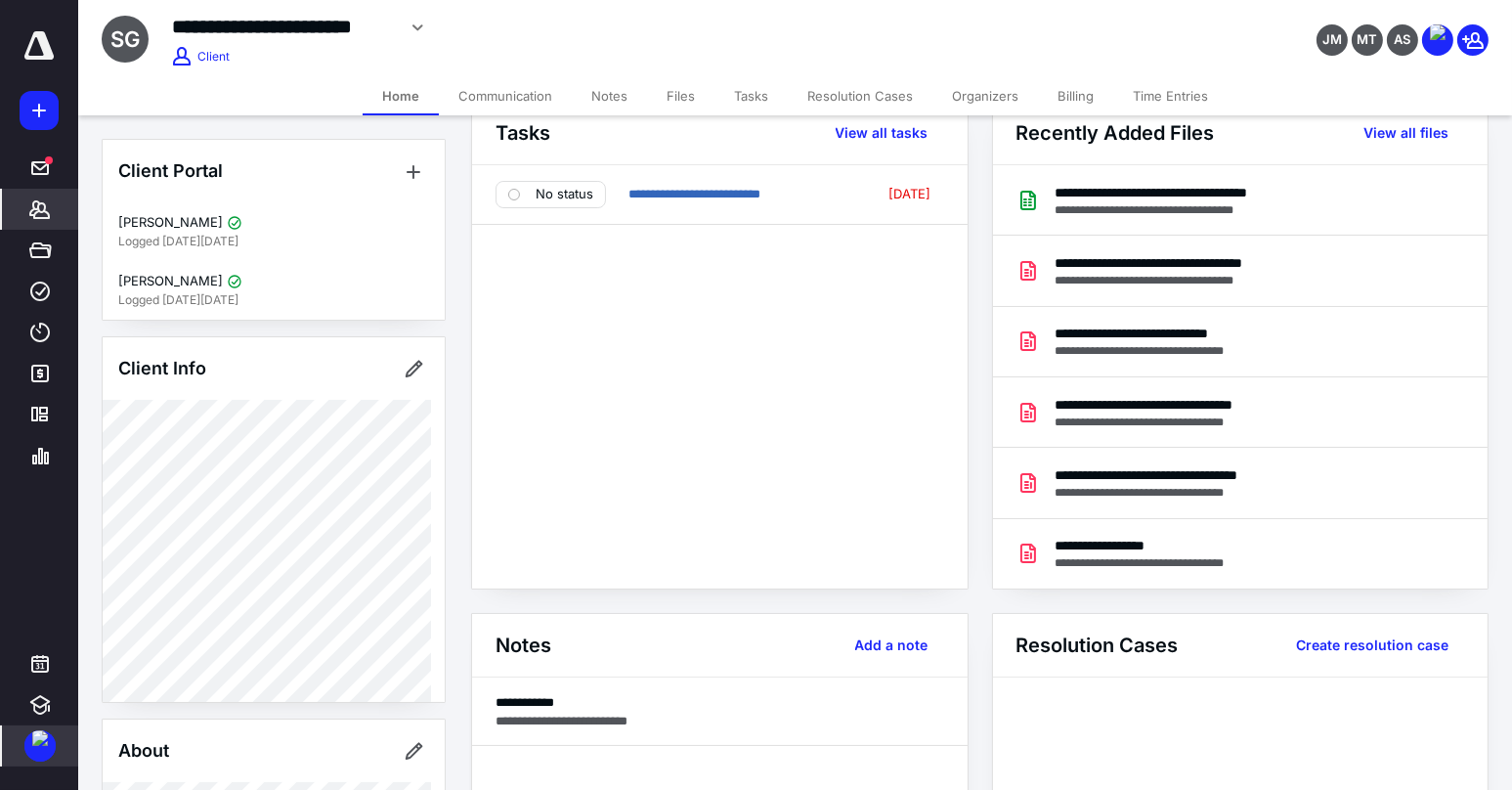 scroll, scrollTop: 0, scrollLeft: 0, axis: both 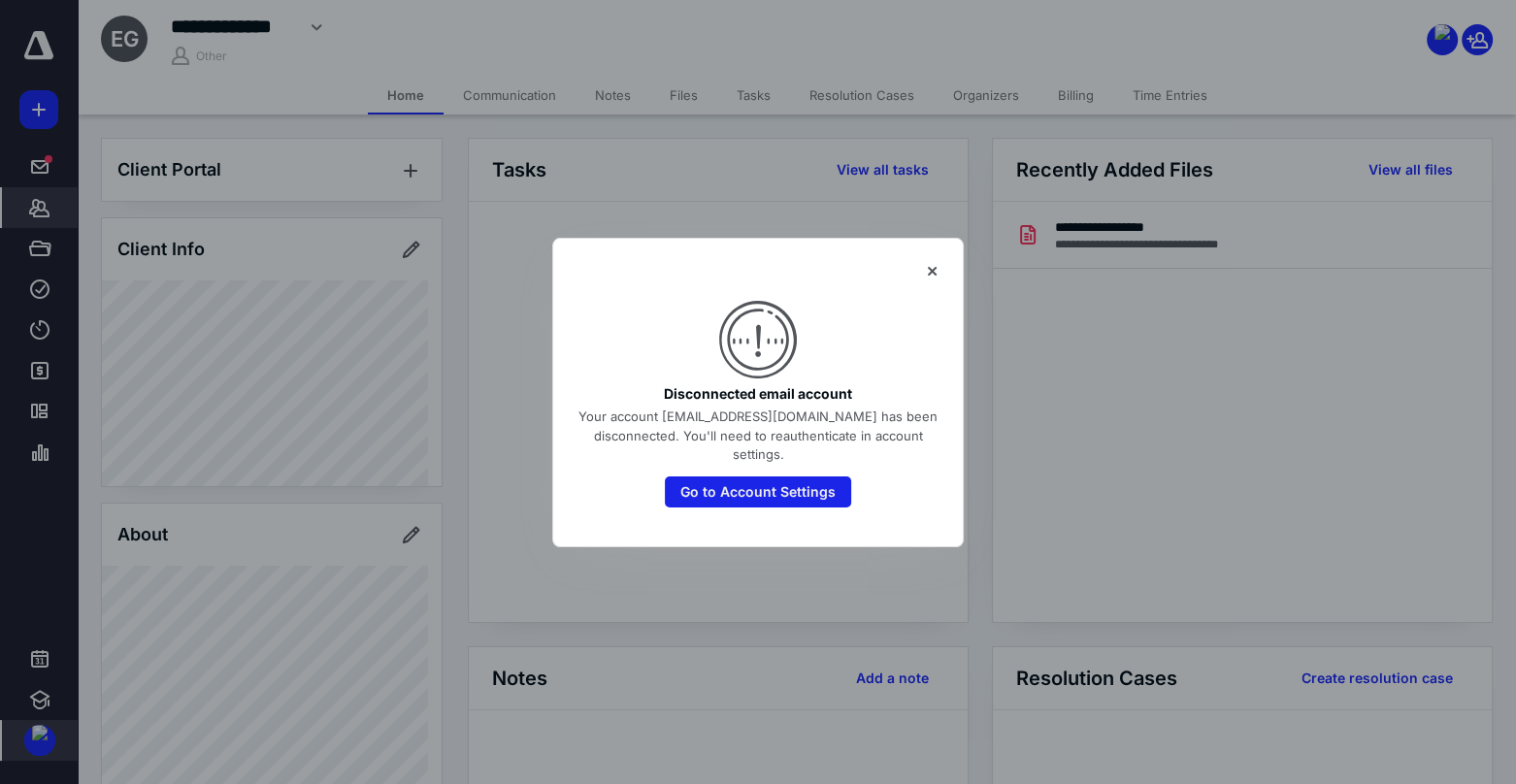 click on "Go to Account Settings" at bounding box center [758, 492] 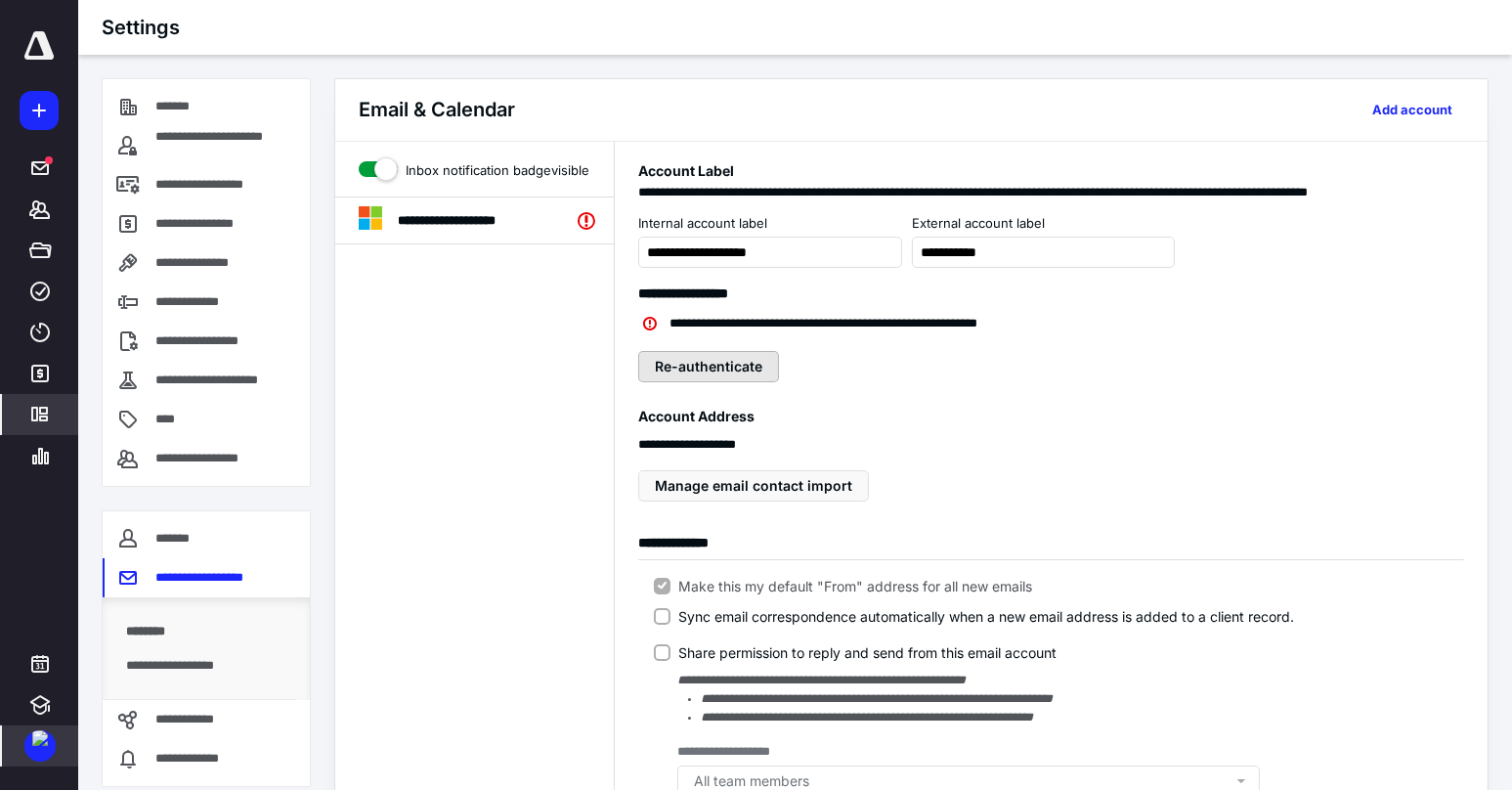 click on "Re-authenticate" at bounding box center (709, 367) 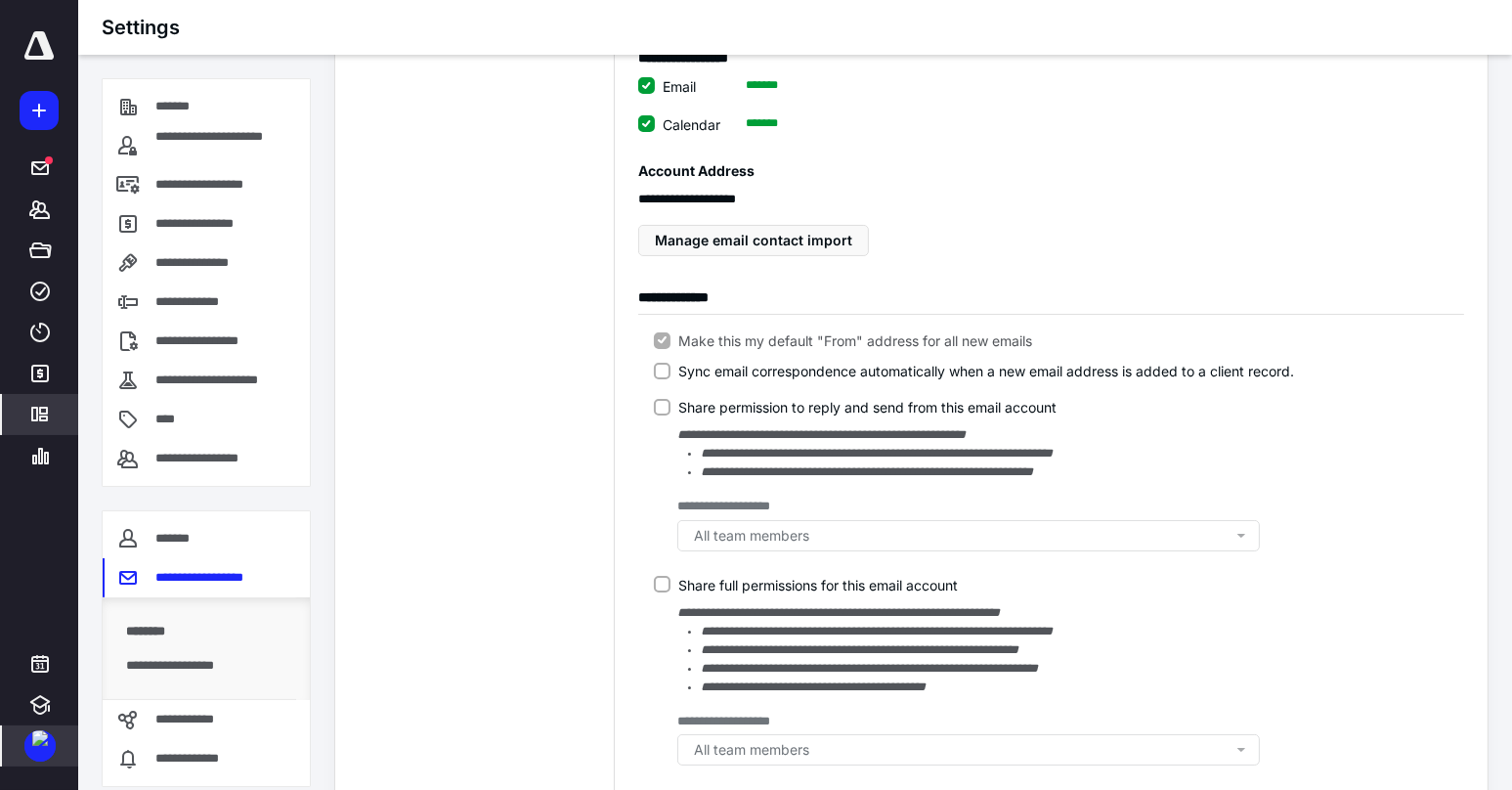 scroll, scrollTop: 0, scrollLeft: 0, axis: both 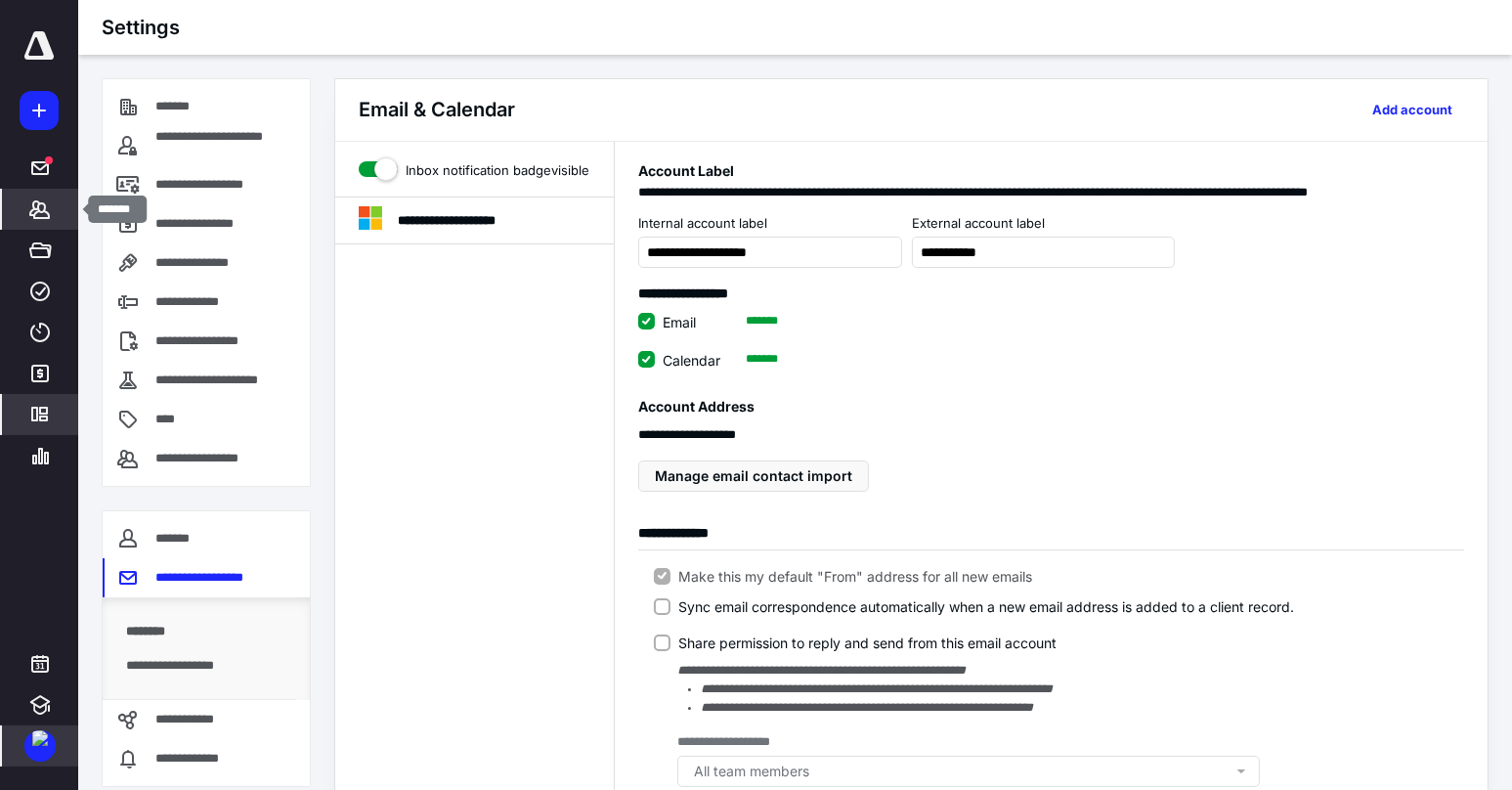 click 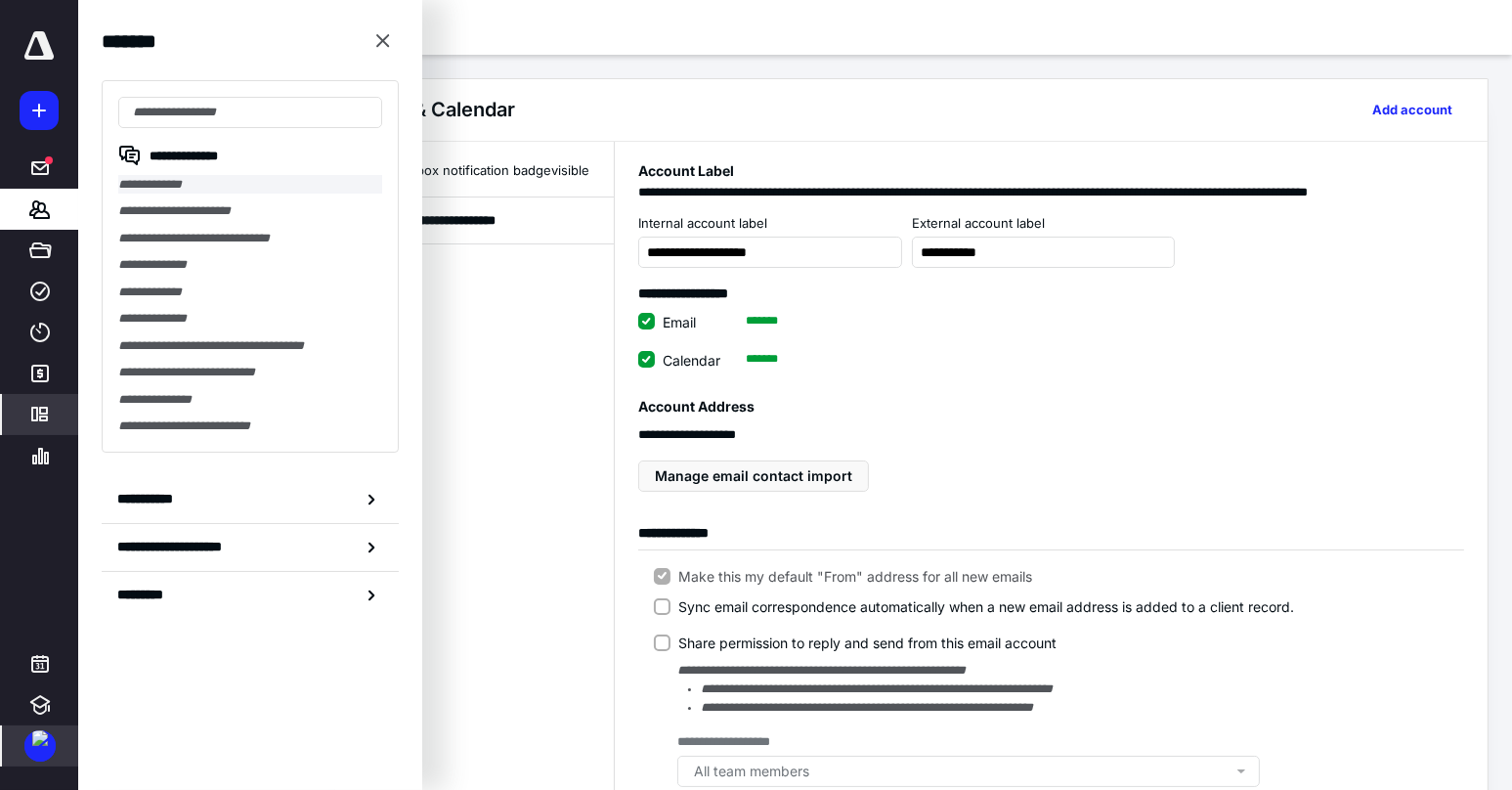 click on "**********" at bounding box center (250, 184) 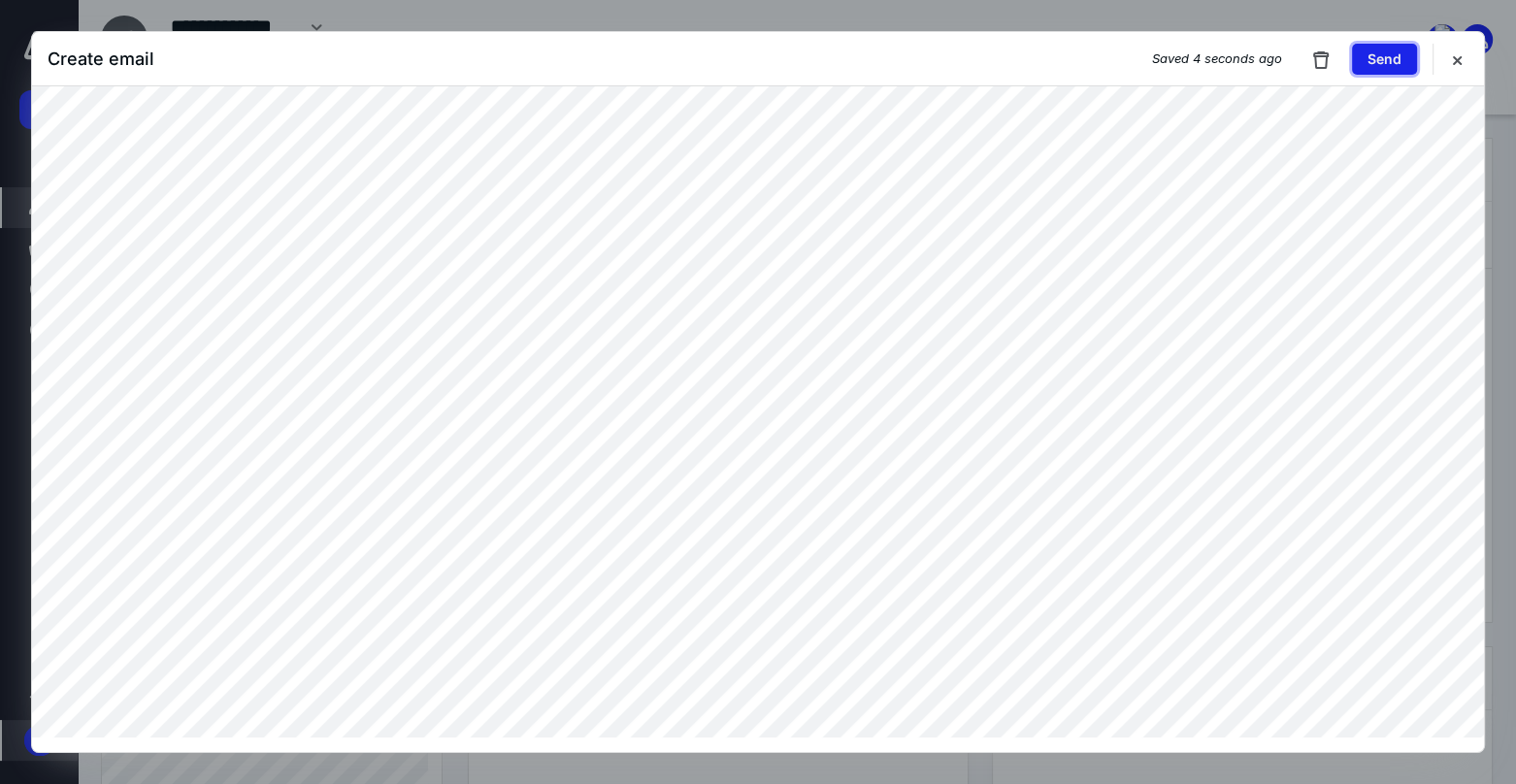 click on "Send" at bounding box center [1384, 59] 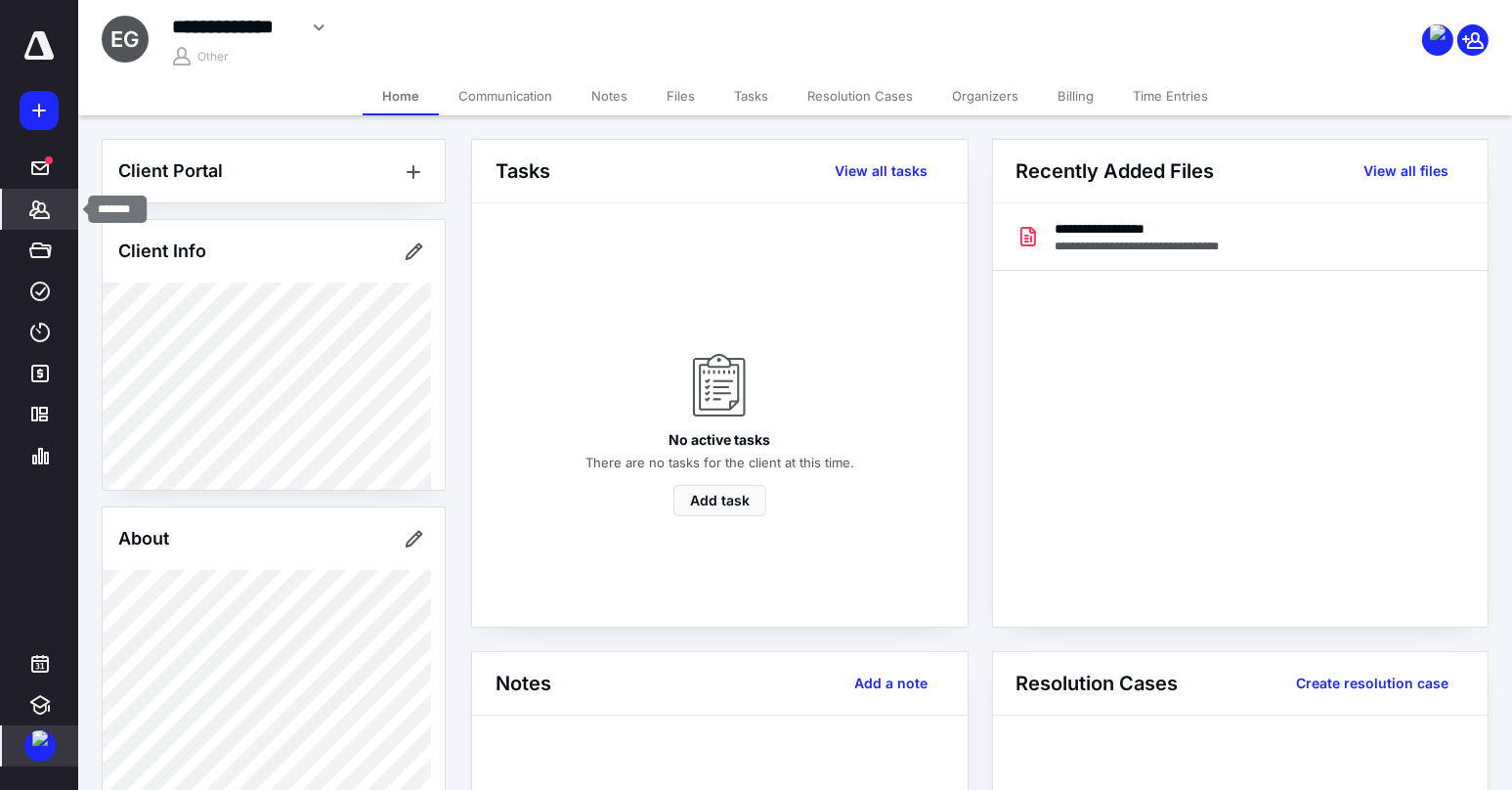 click 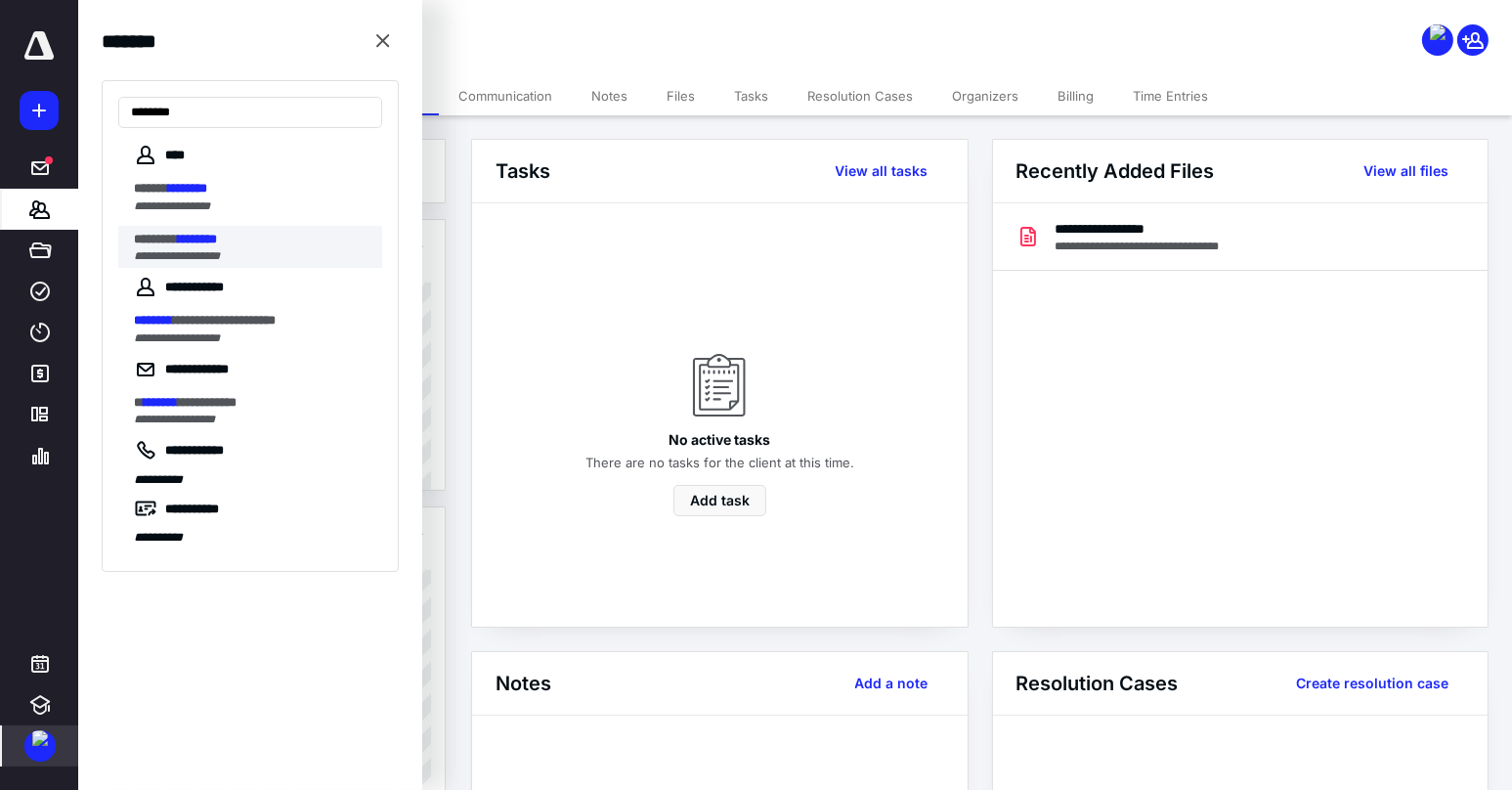 type on "********" 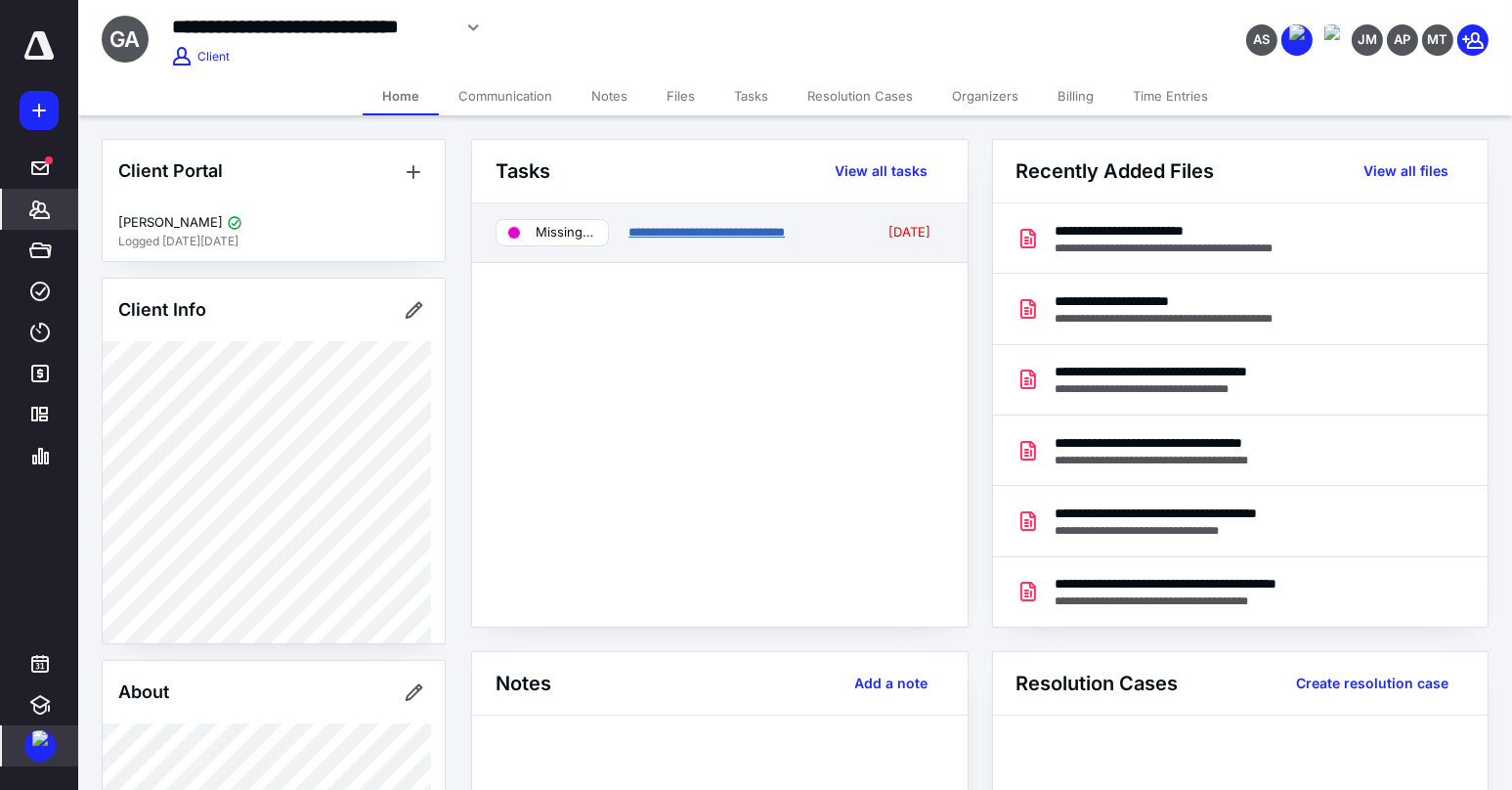 click on "**********" at bounding box center [707, 232] 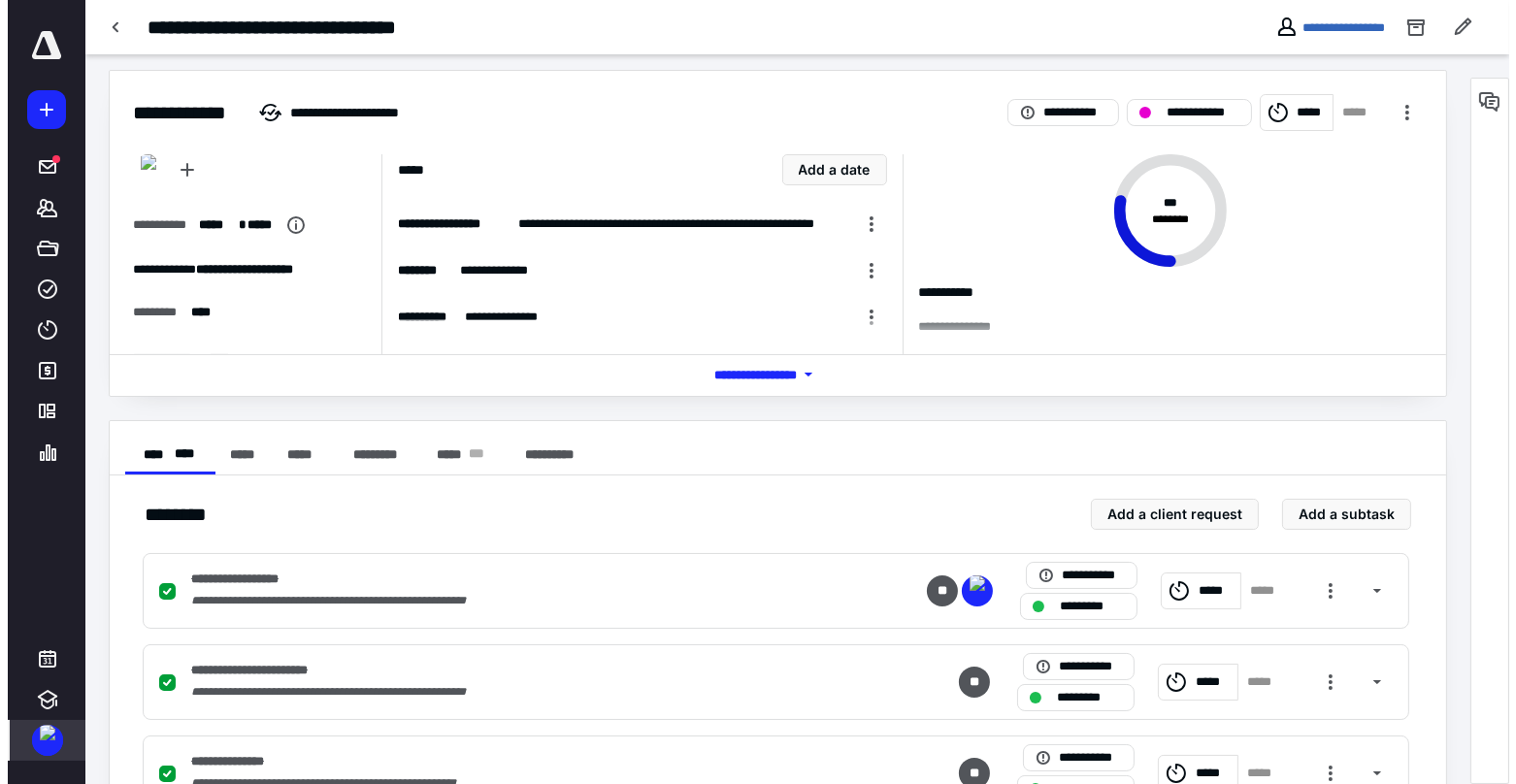 scroll, scrollTop: 0, scrollLeft: 0, axis: both 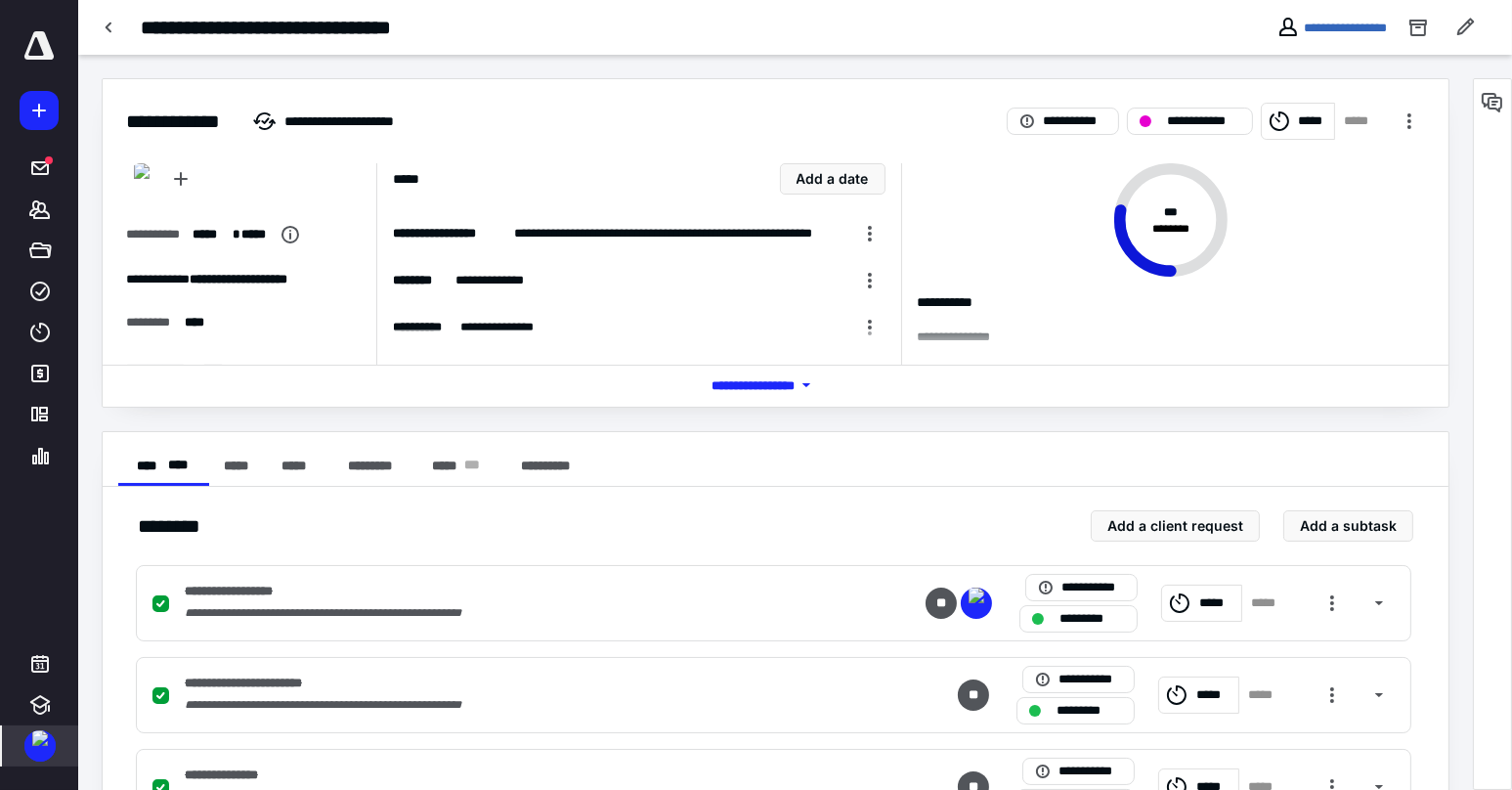 click on "**********" at bounding box center [1331, 27] 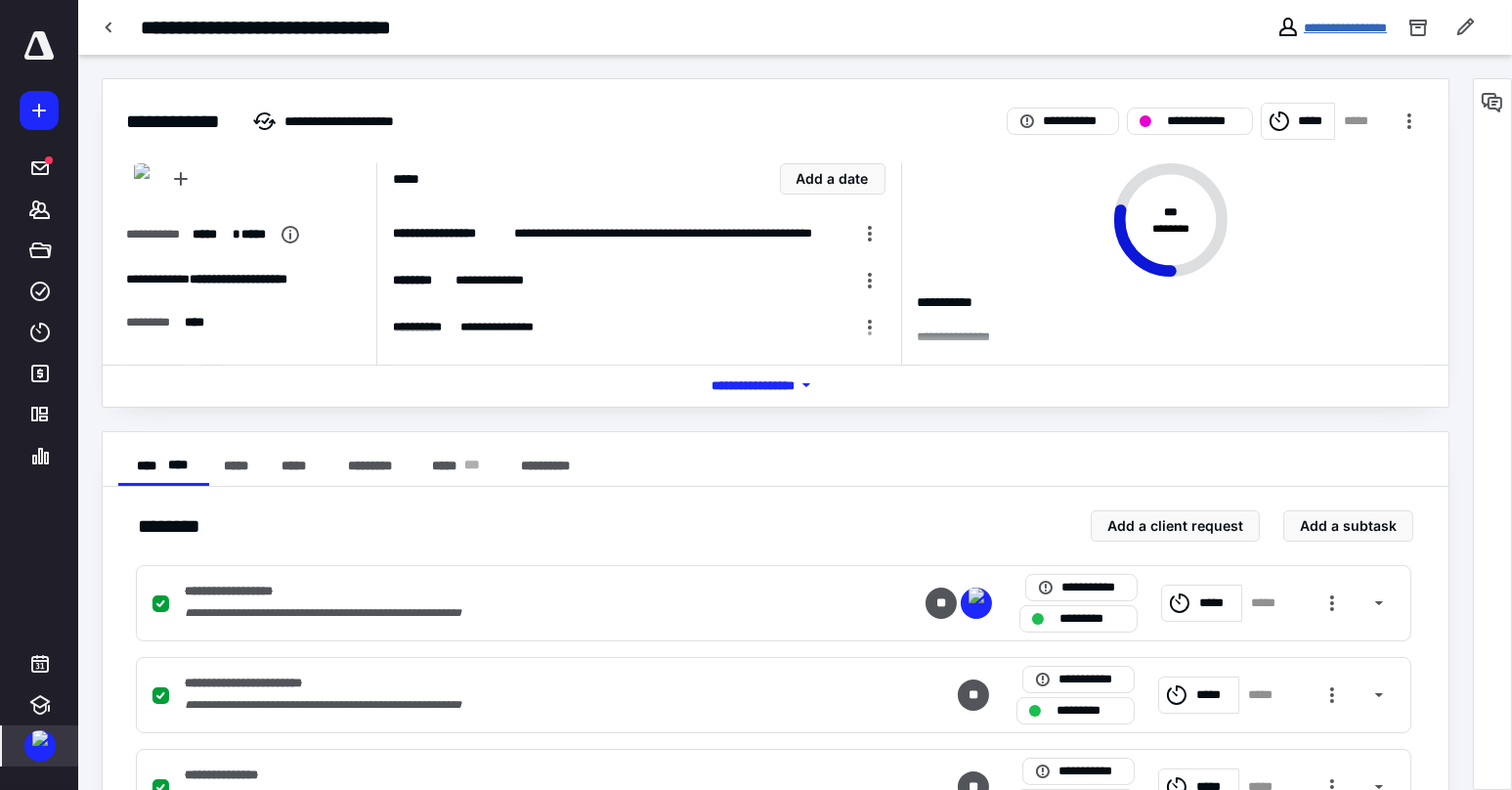 click on "**********" at bounding box center (1345, 27) 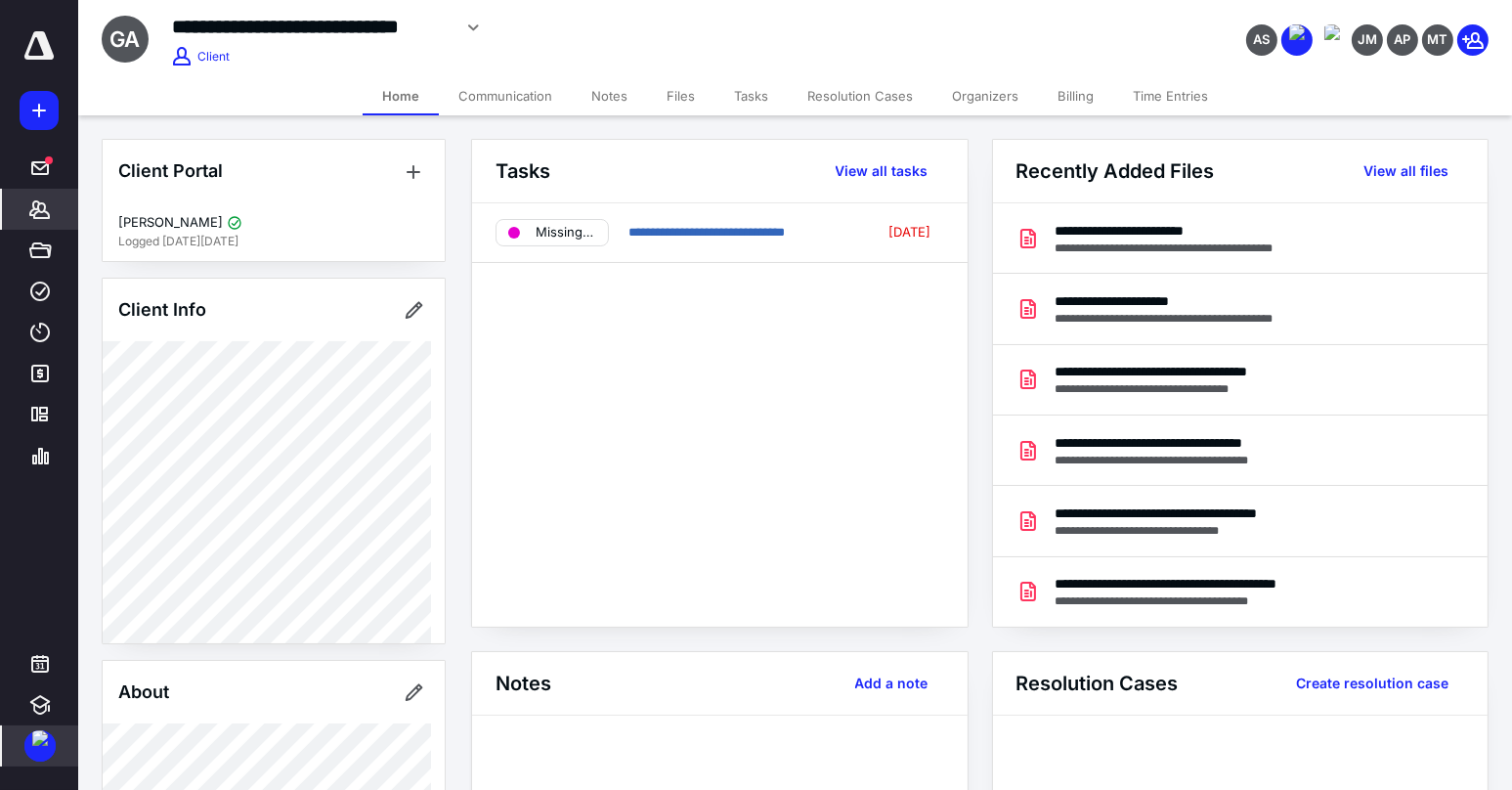 click on "Files" at bounding box center [680, 96] 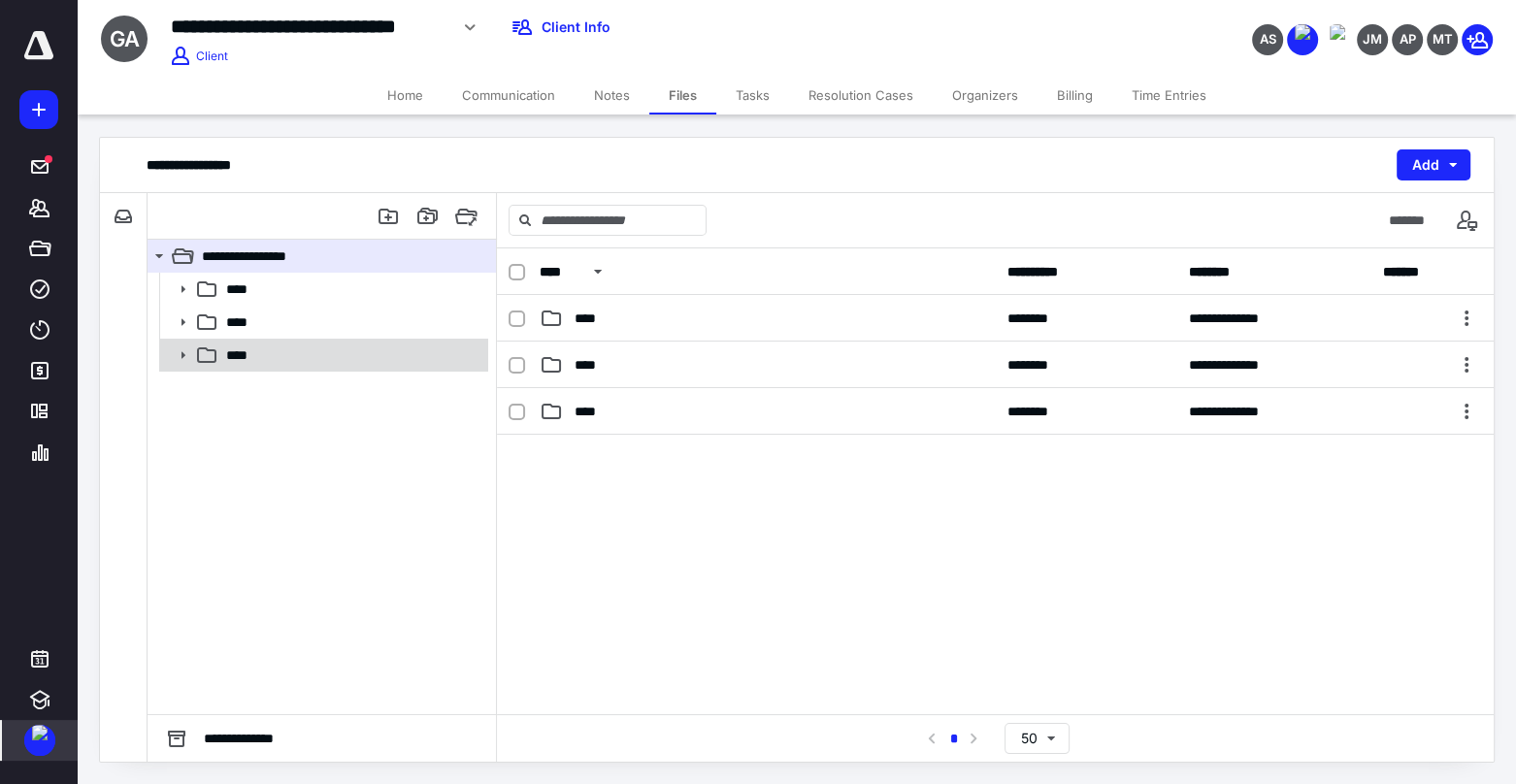 click 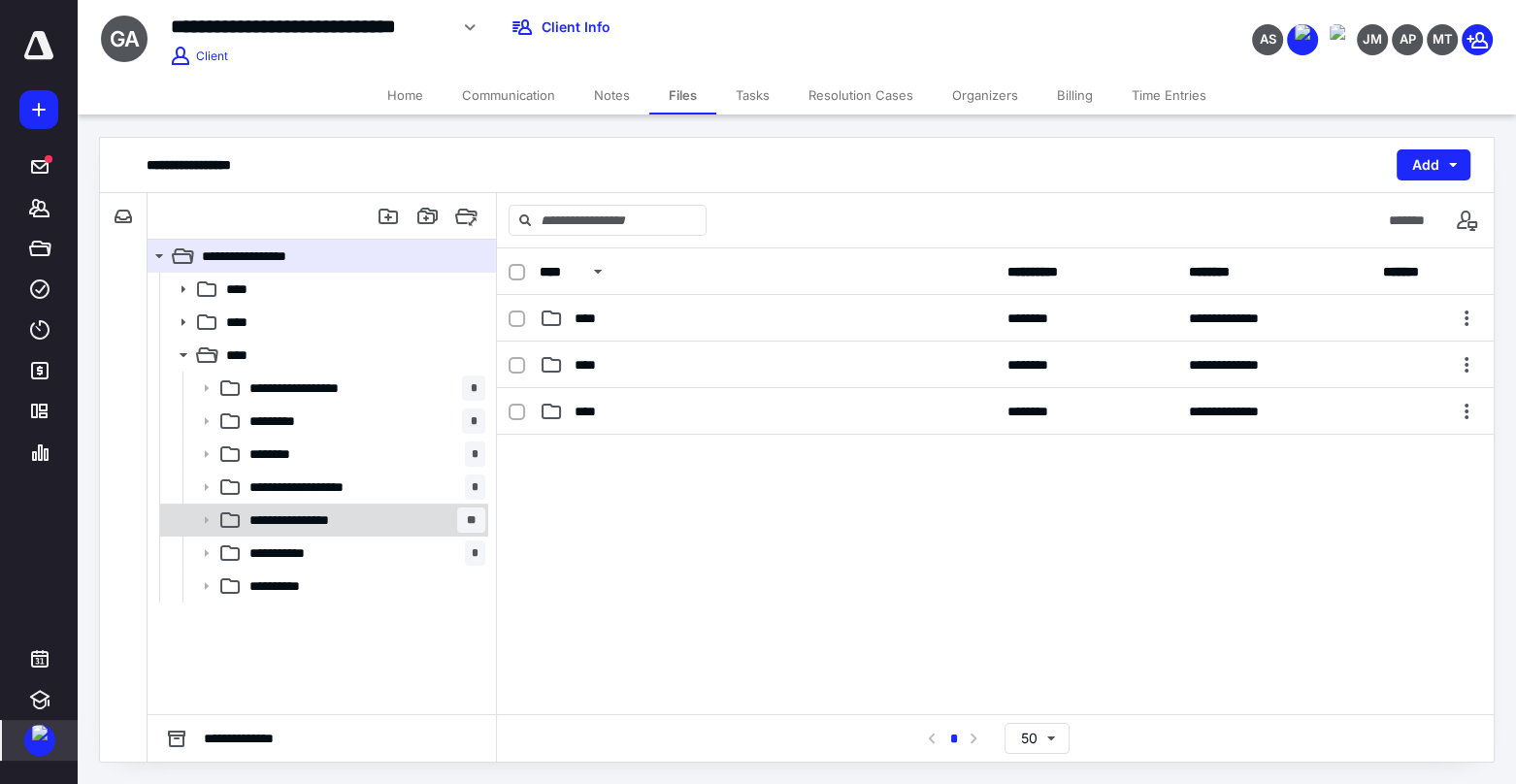 click on "**********" at bounding box center [311, 520] 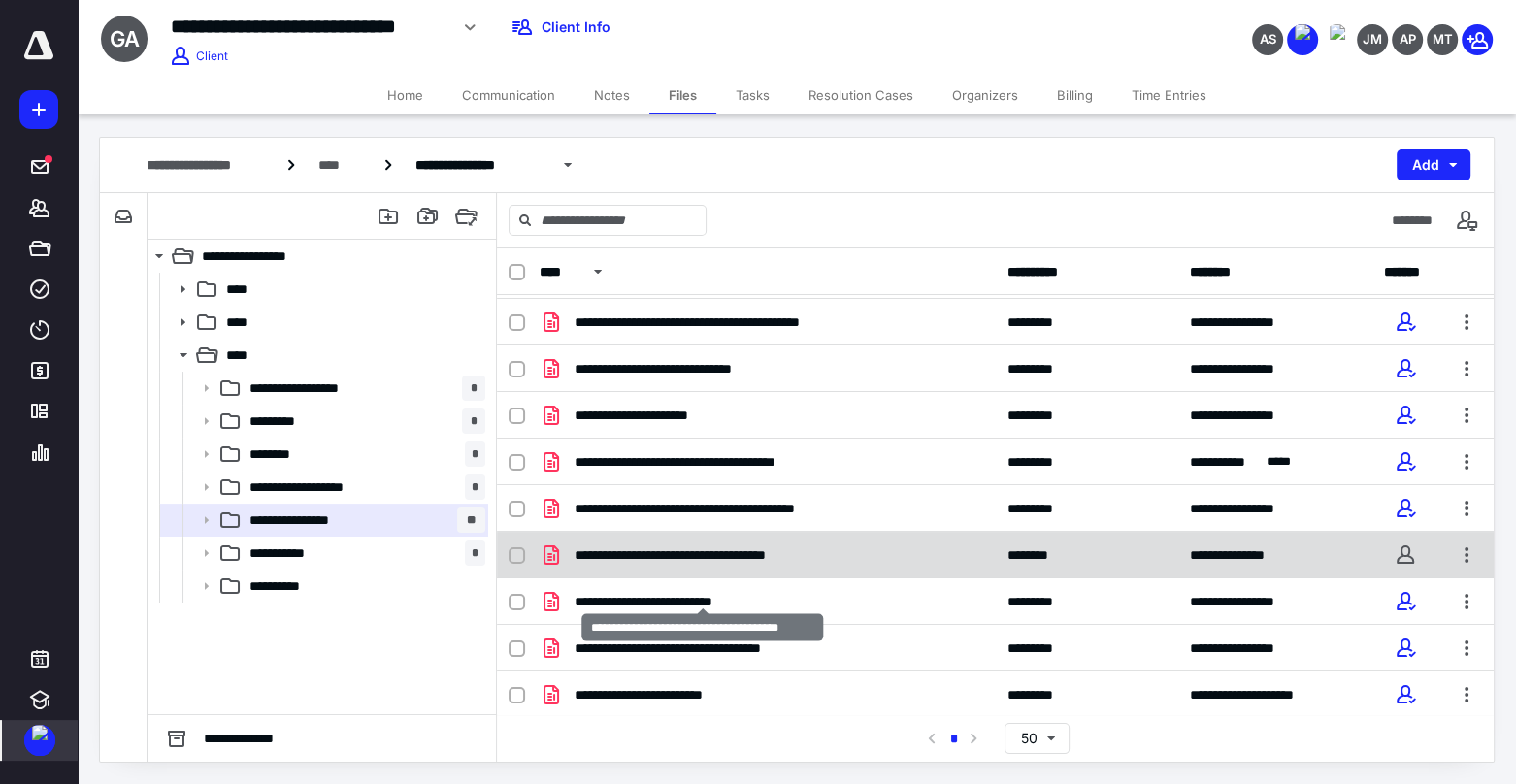 scroll, scrollTop: 0, scrollLeft: 0, axis: both 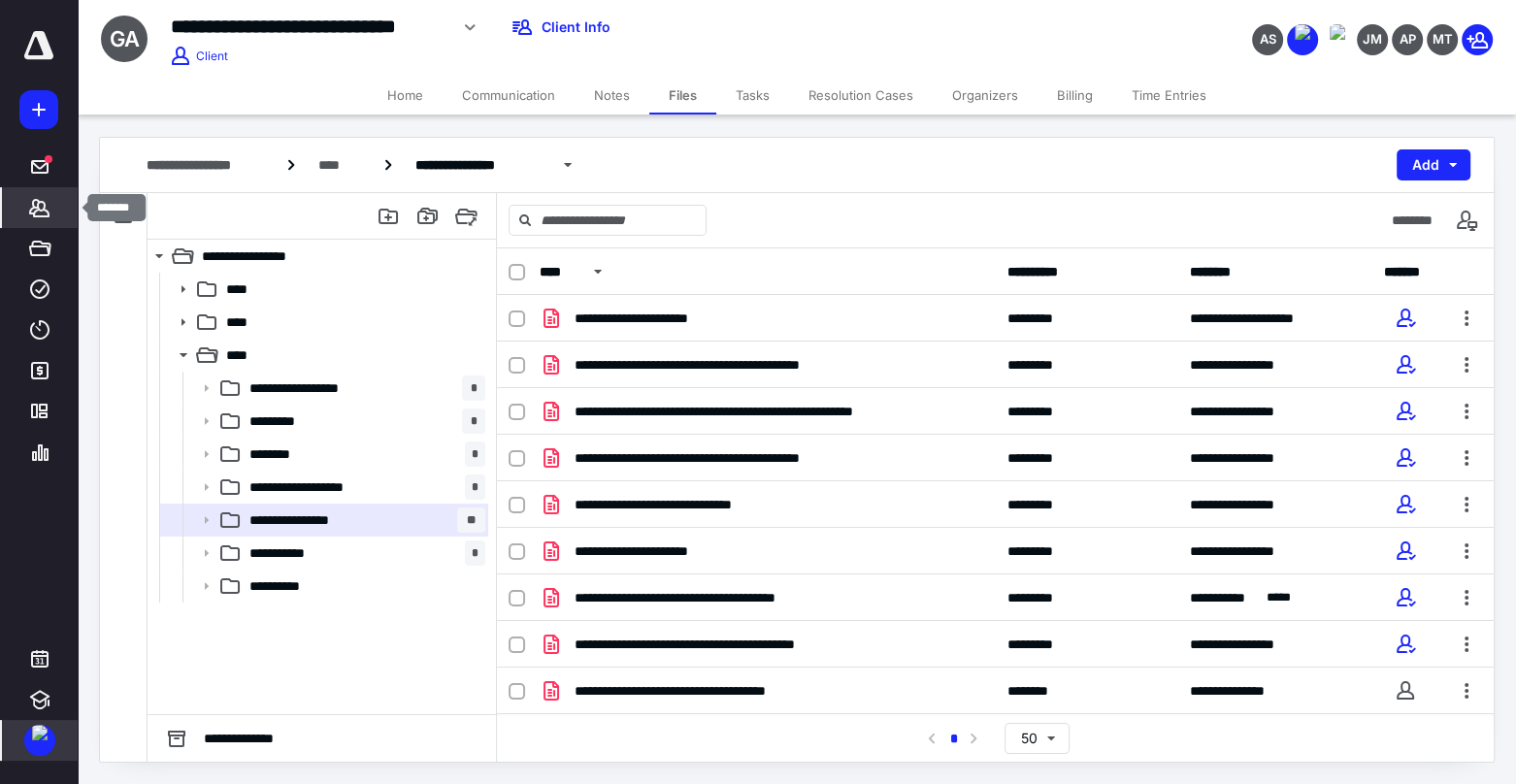 click 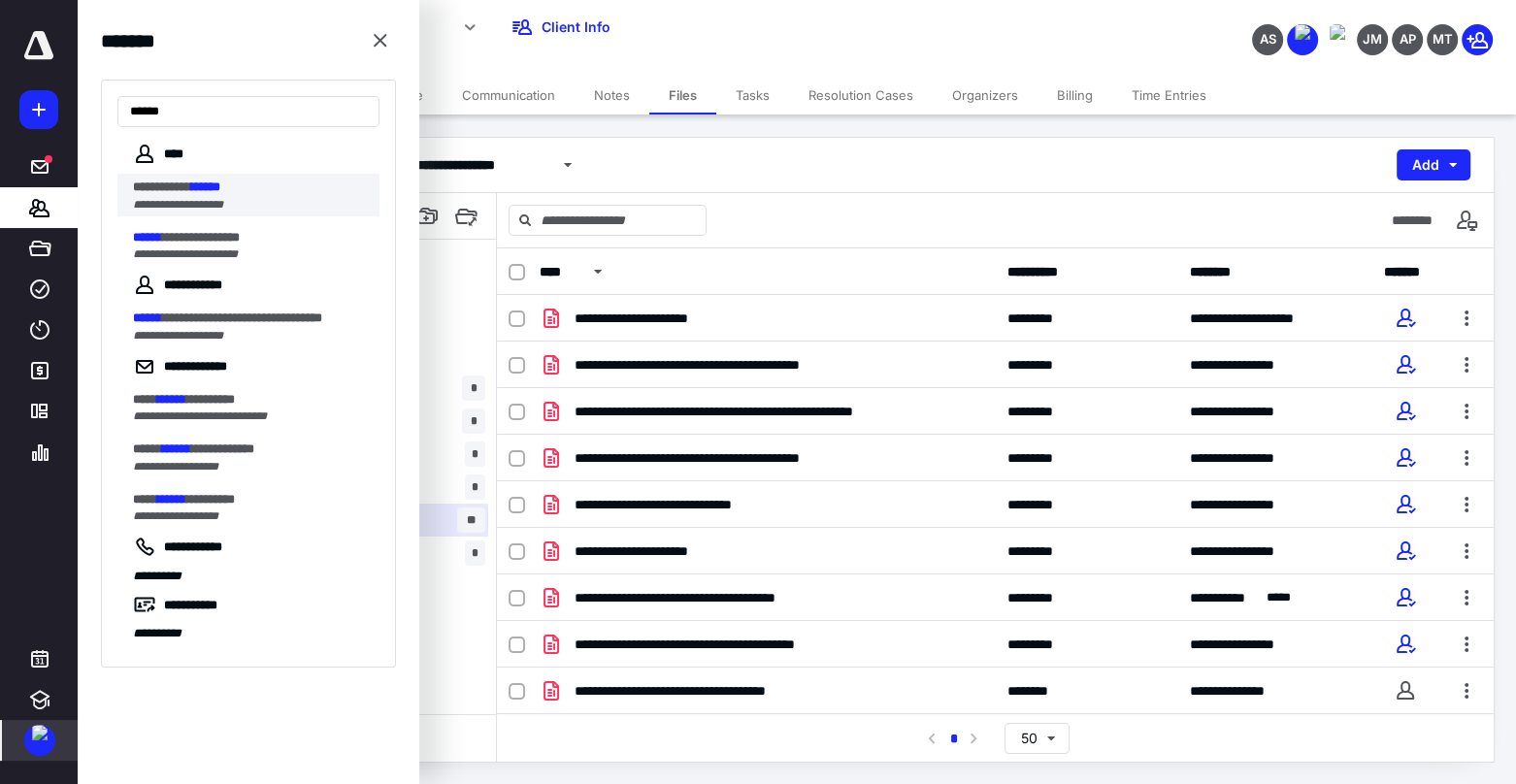 type on "******" 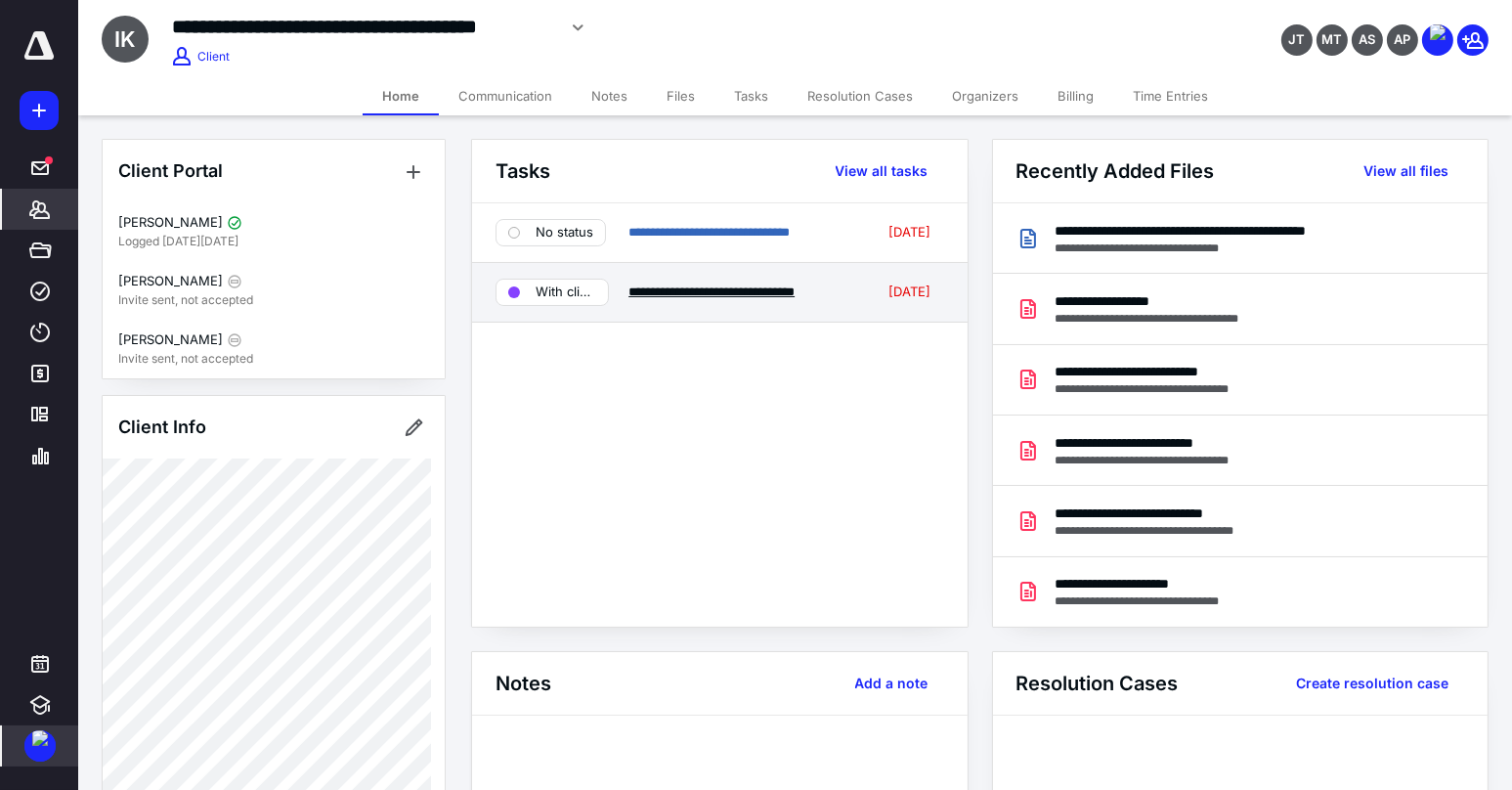 click on "**********" at bounding box center (712, 291) 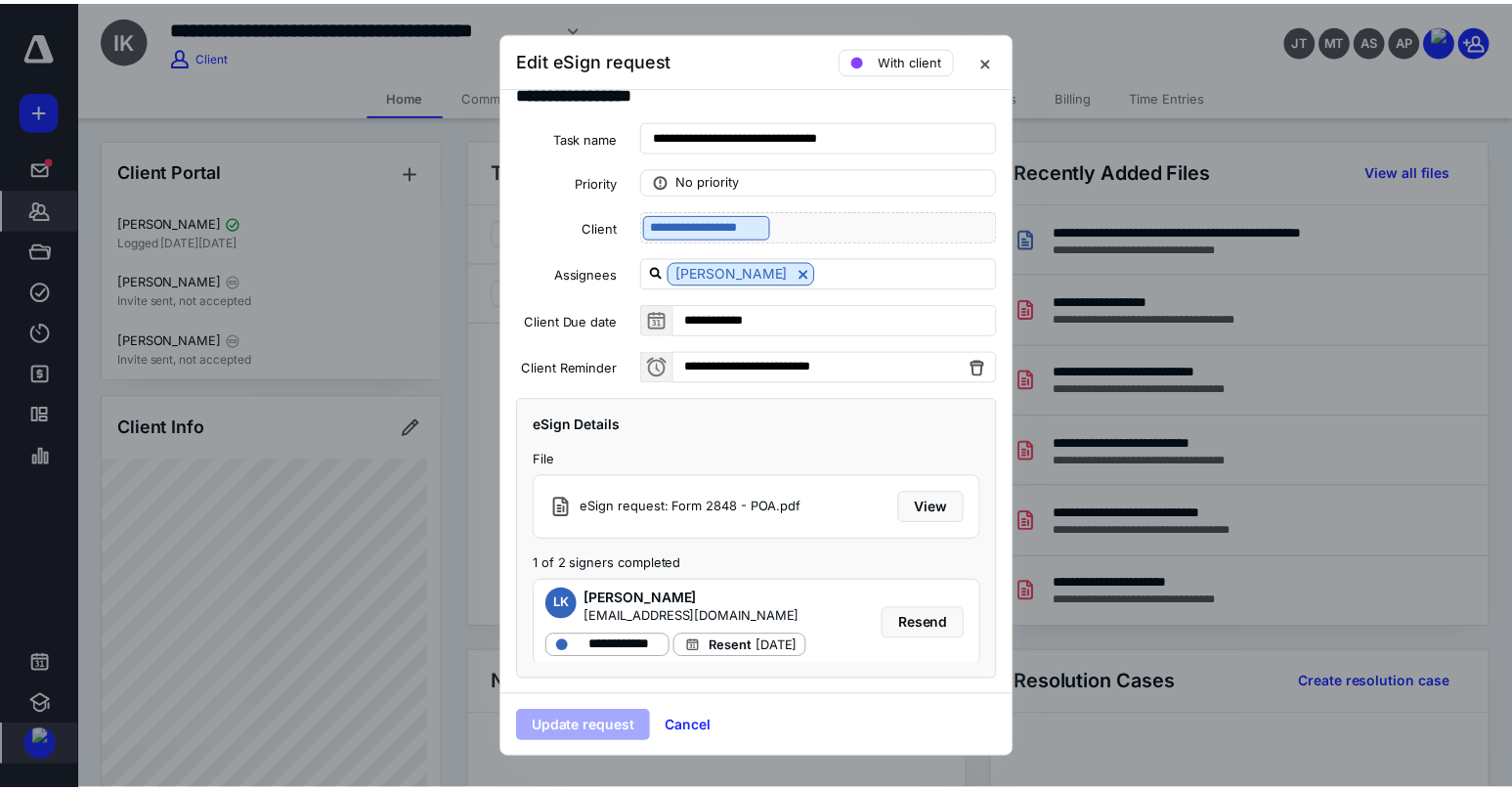 scroll, scrollTop: 0, scrollLeft: 0, axis: both 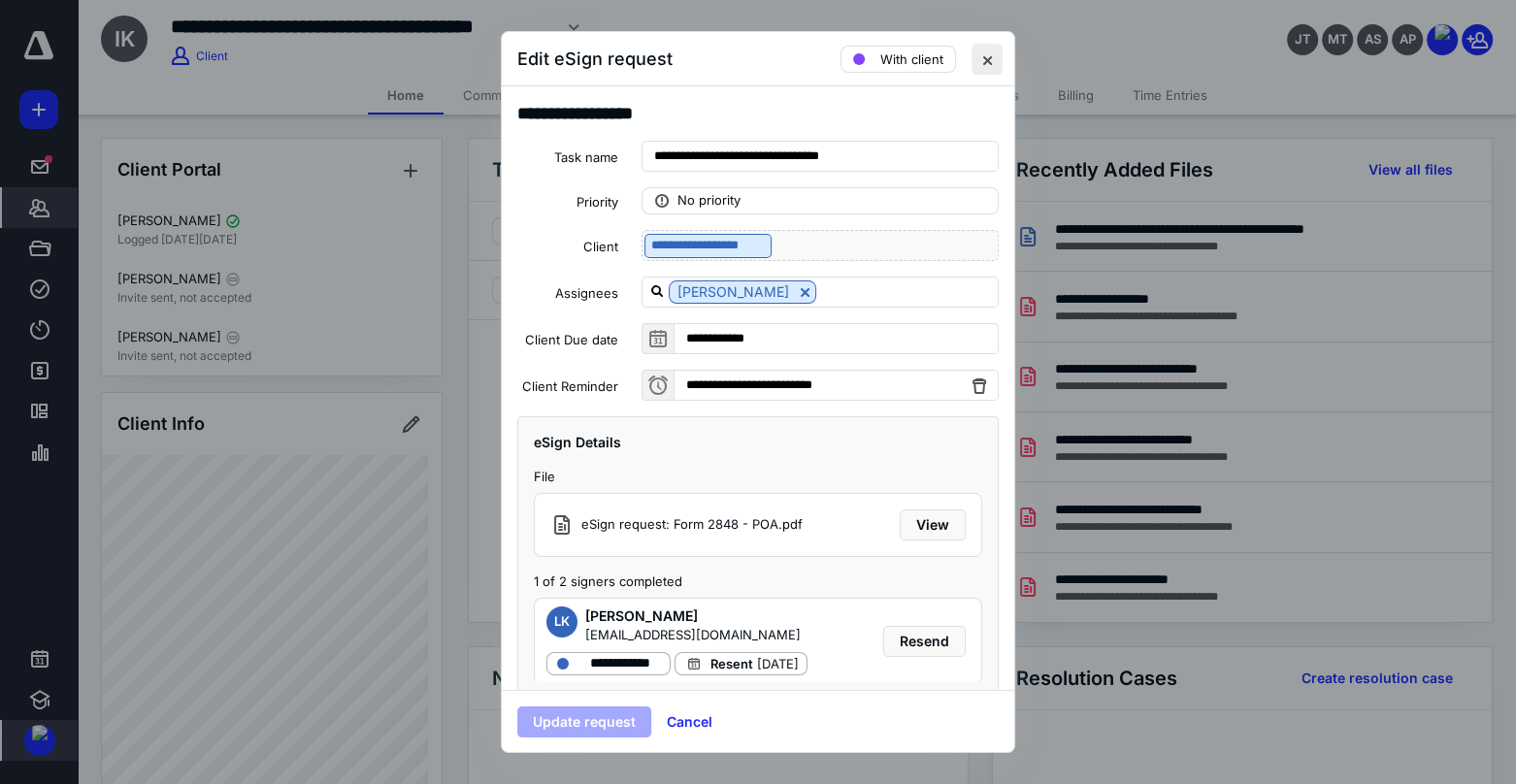 click at bounding box center [987, 59] 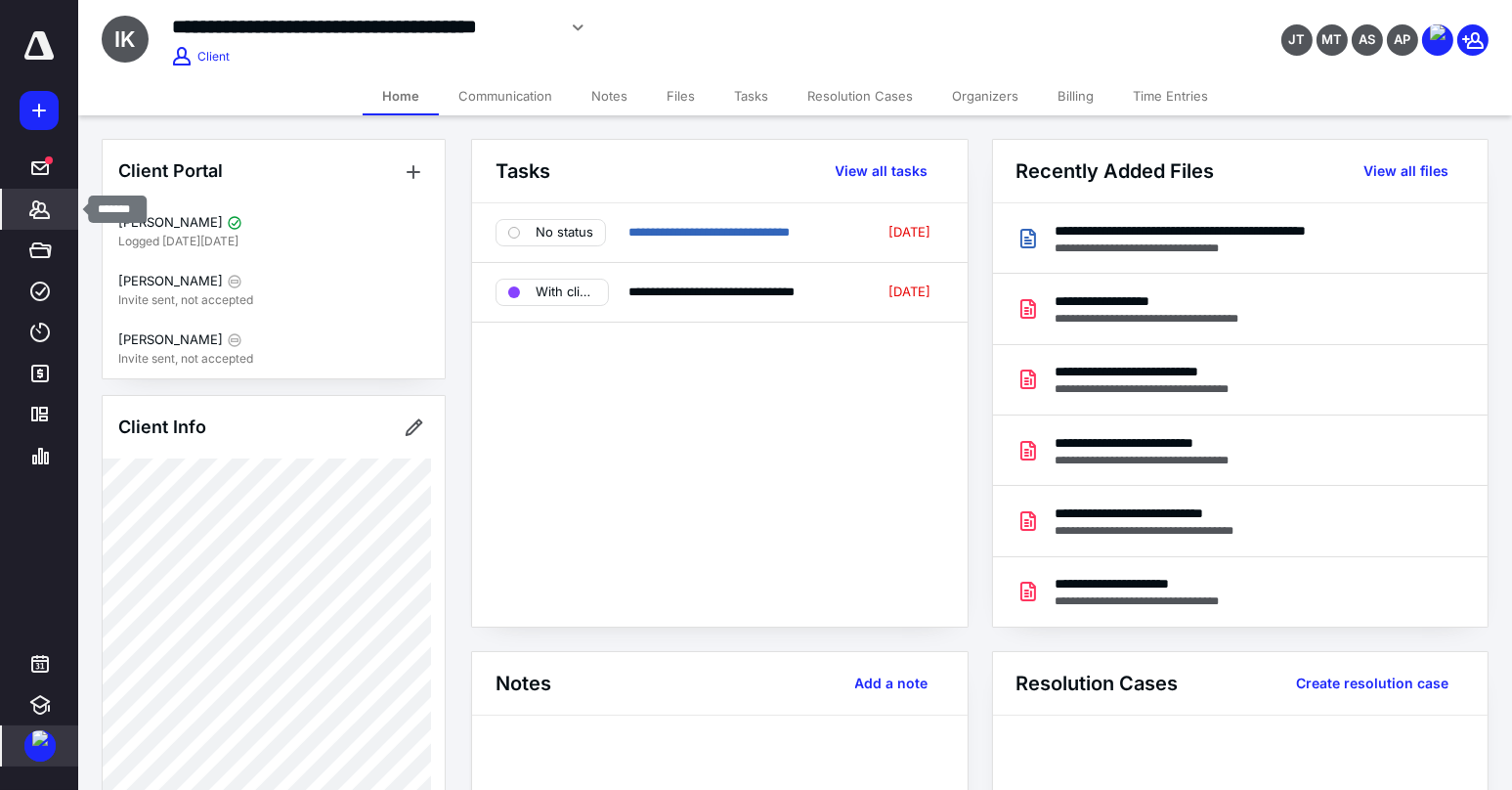 click on "*******" at bounding box center (40, 209) 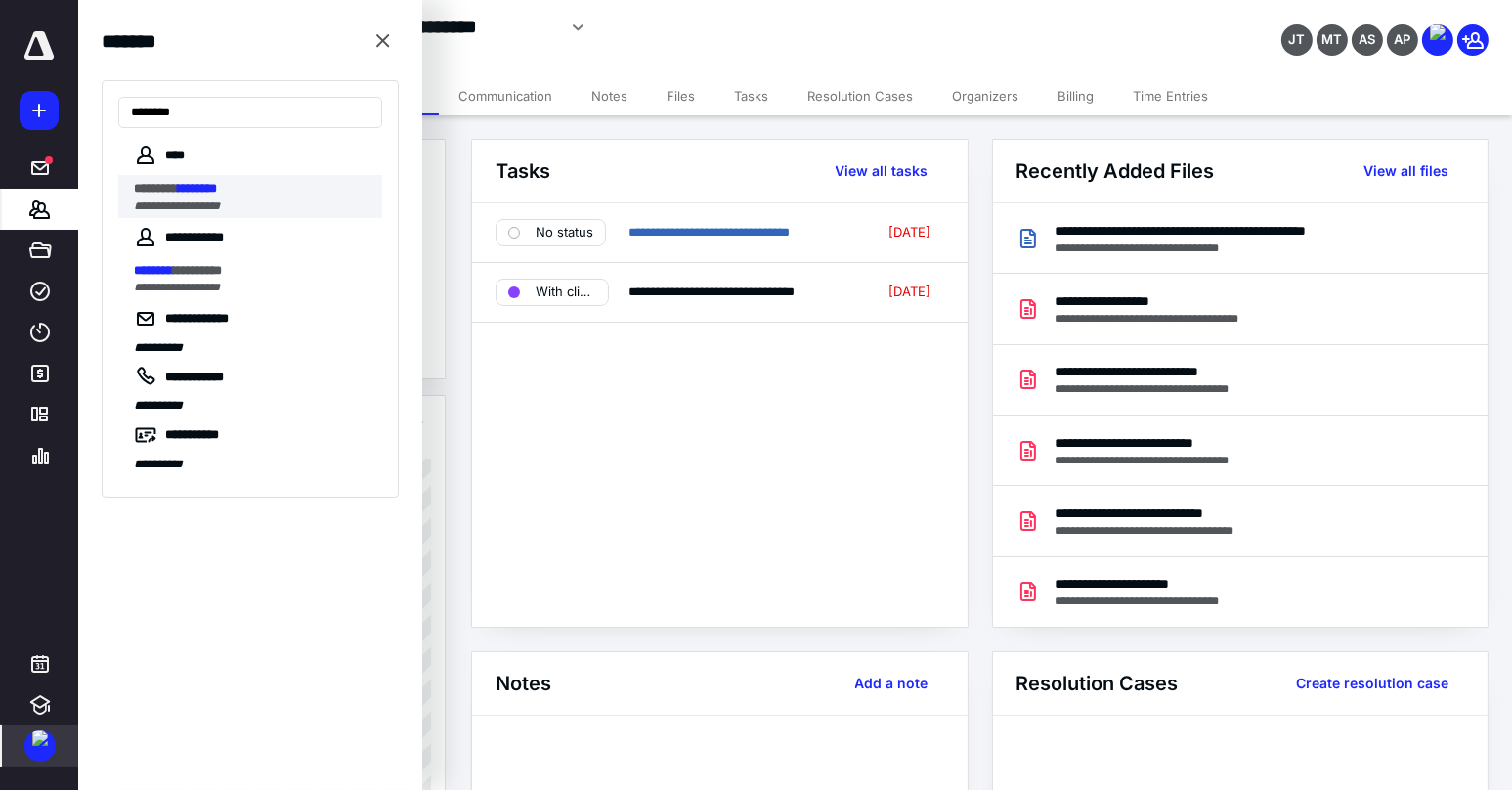 type on "********" 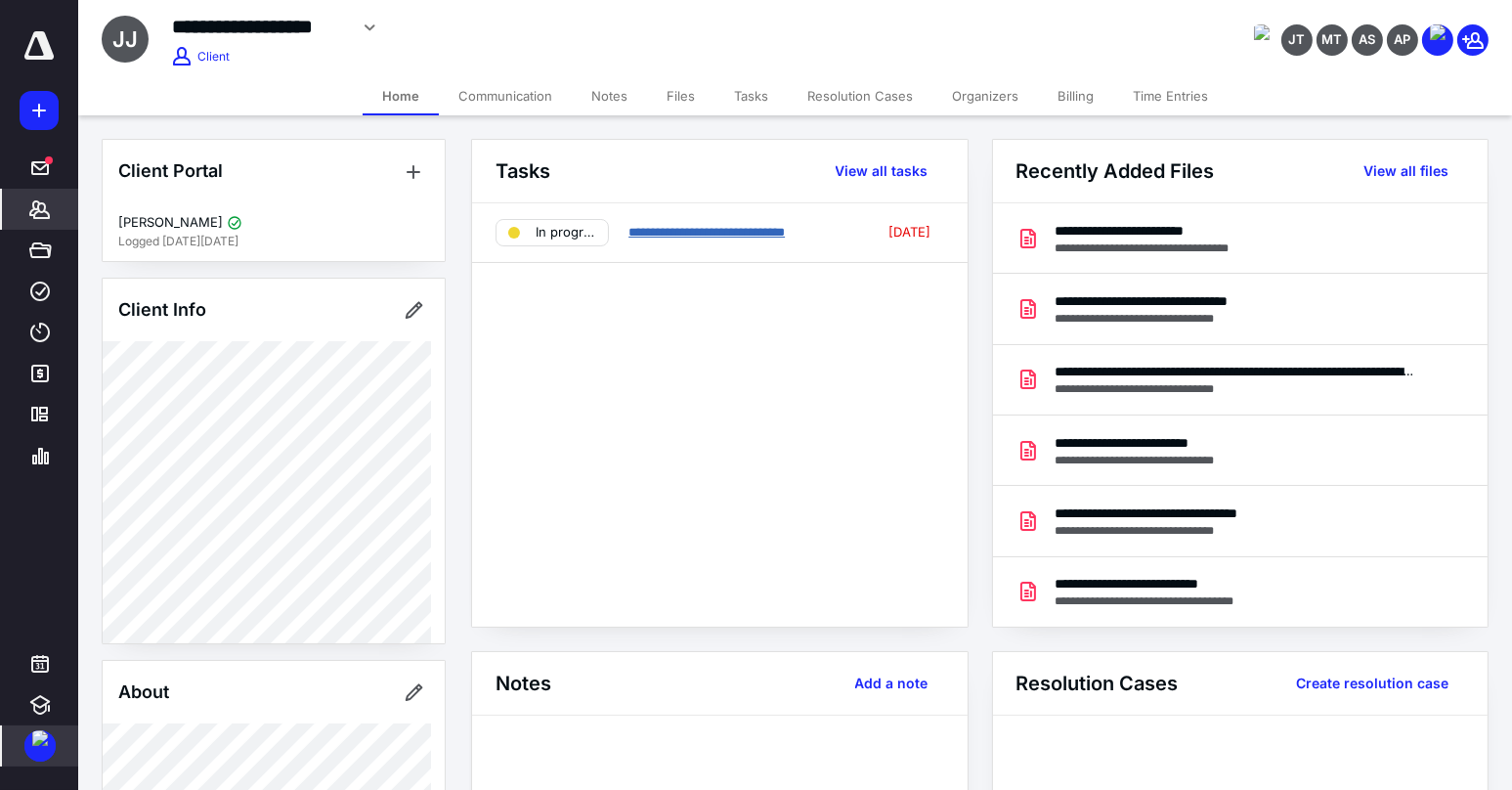 click on "**********" at bounding box center [707, 232] 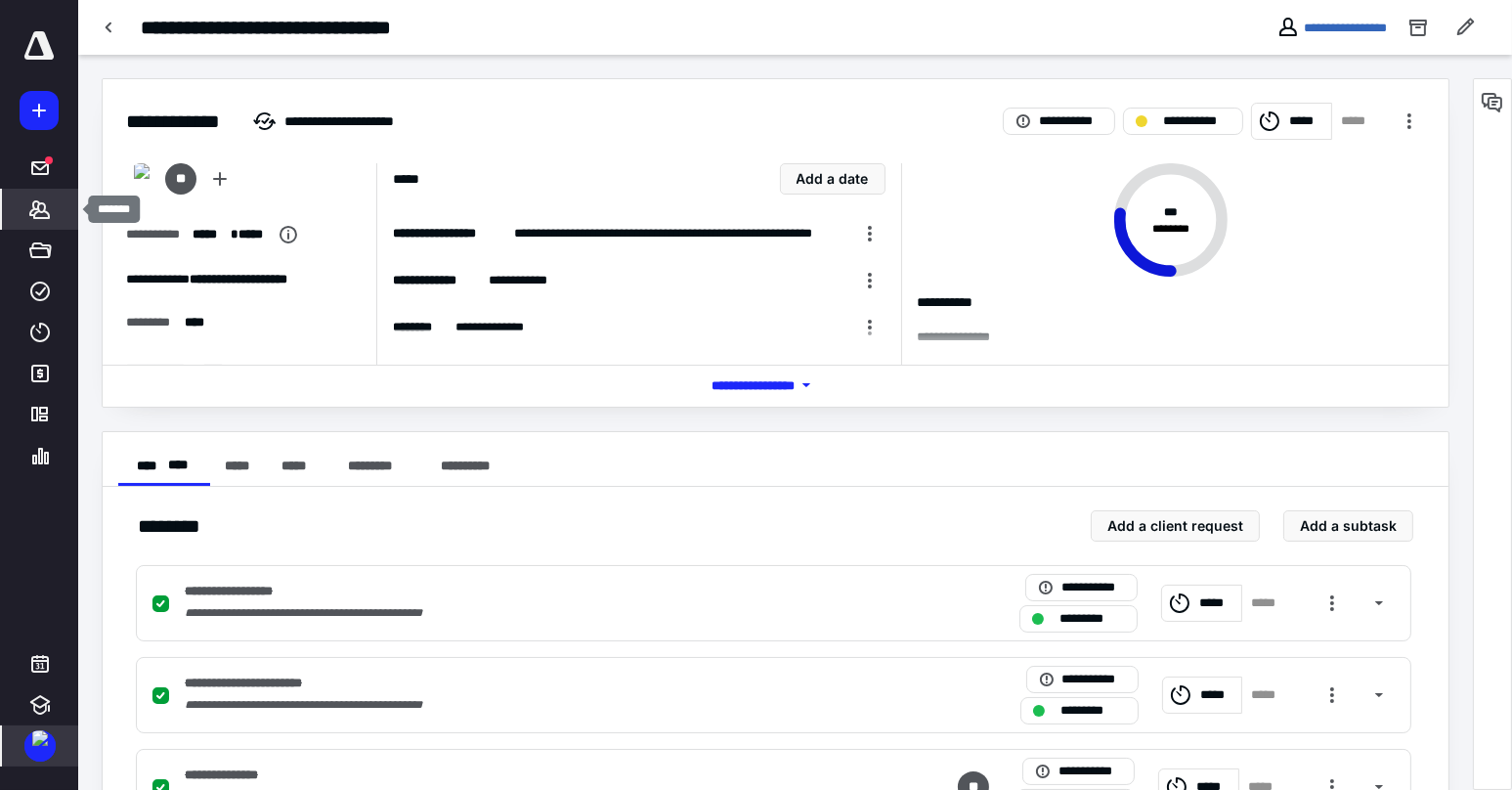 click 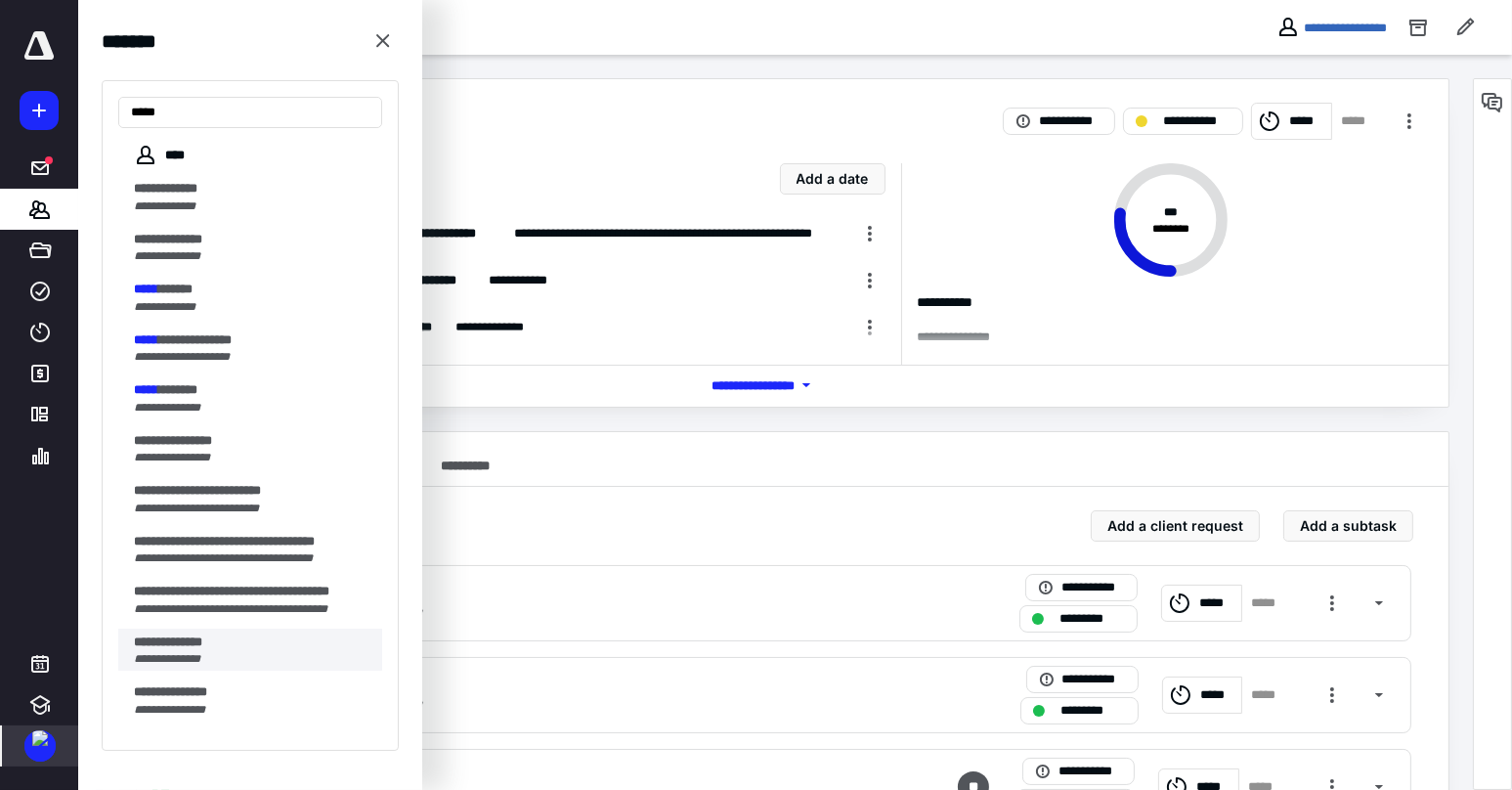 scroll, scrollTop: 162, scrollLeft: 0, axis: vertical 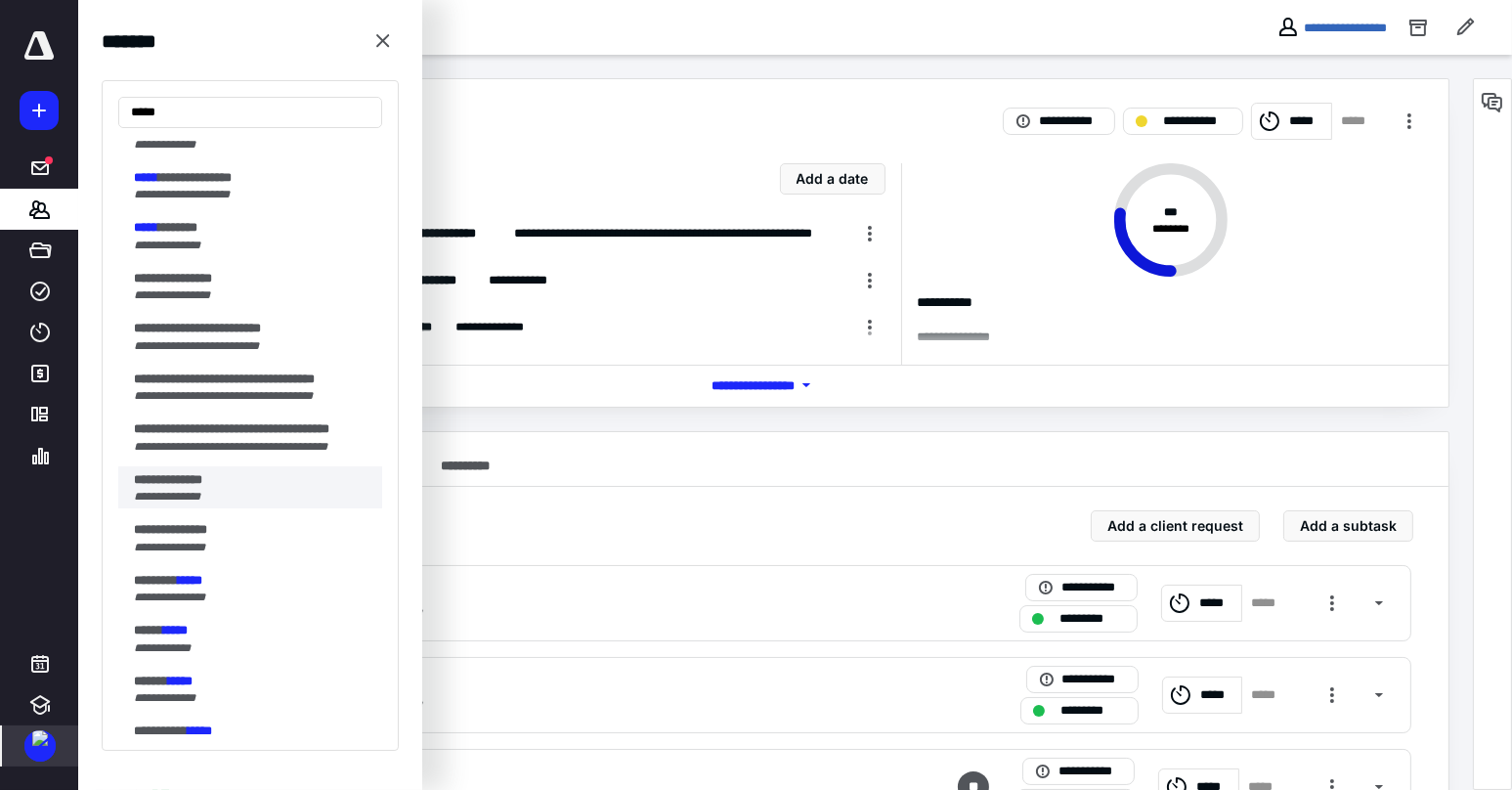 type on "*****" 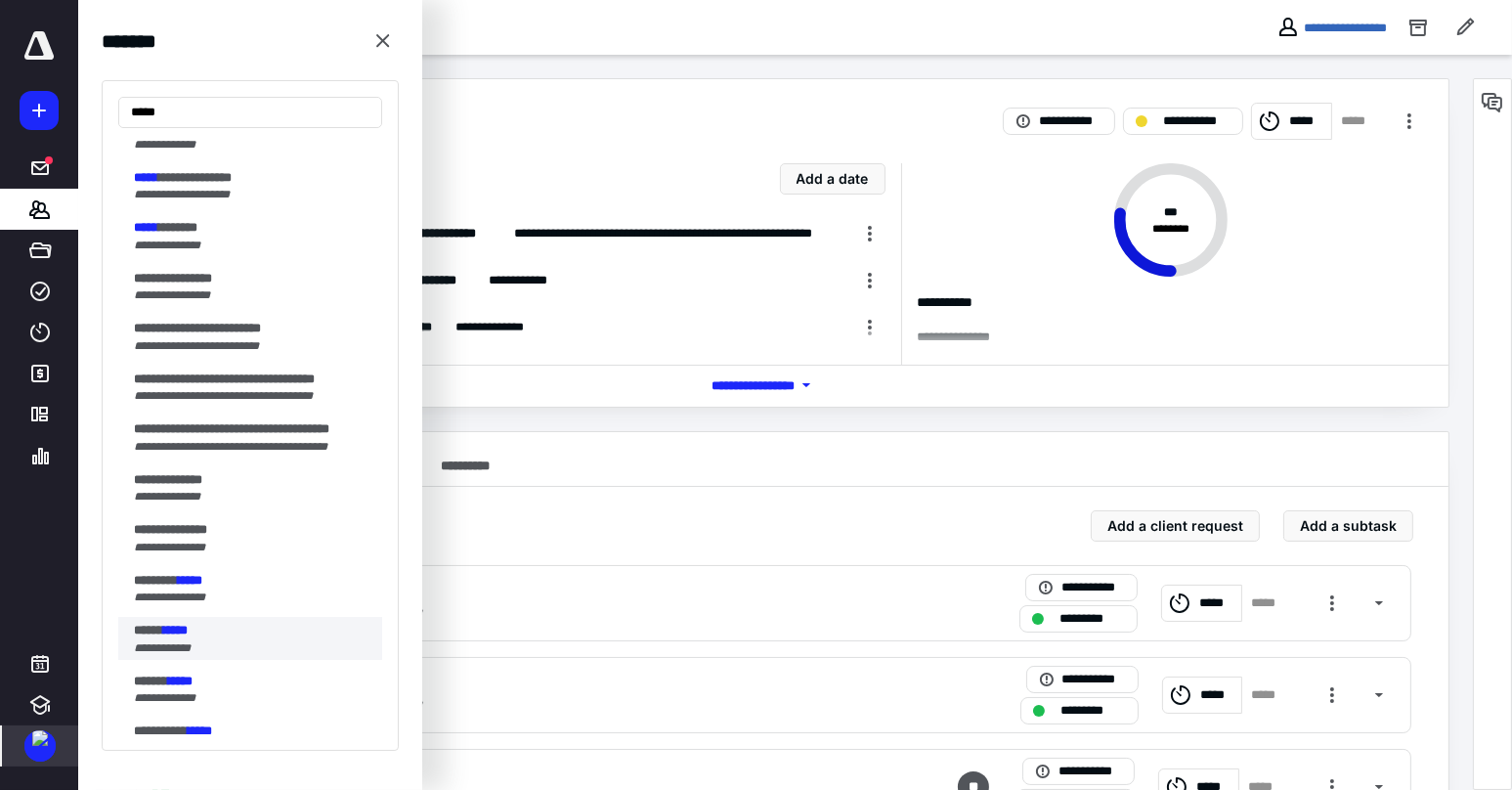 click on "***** *****" at bounding box center [252, 631] 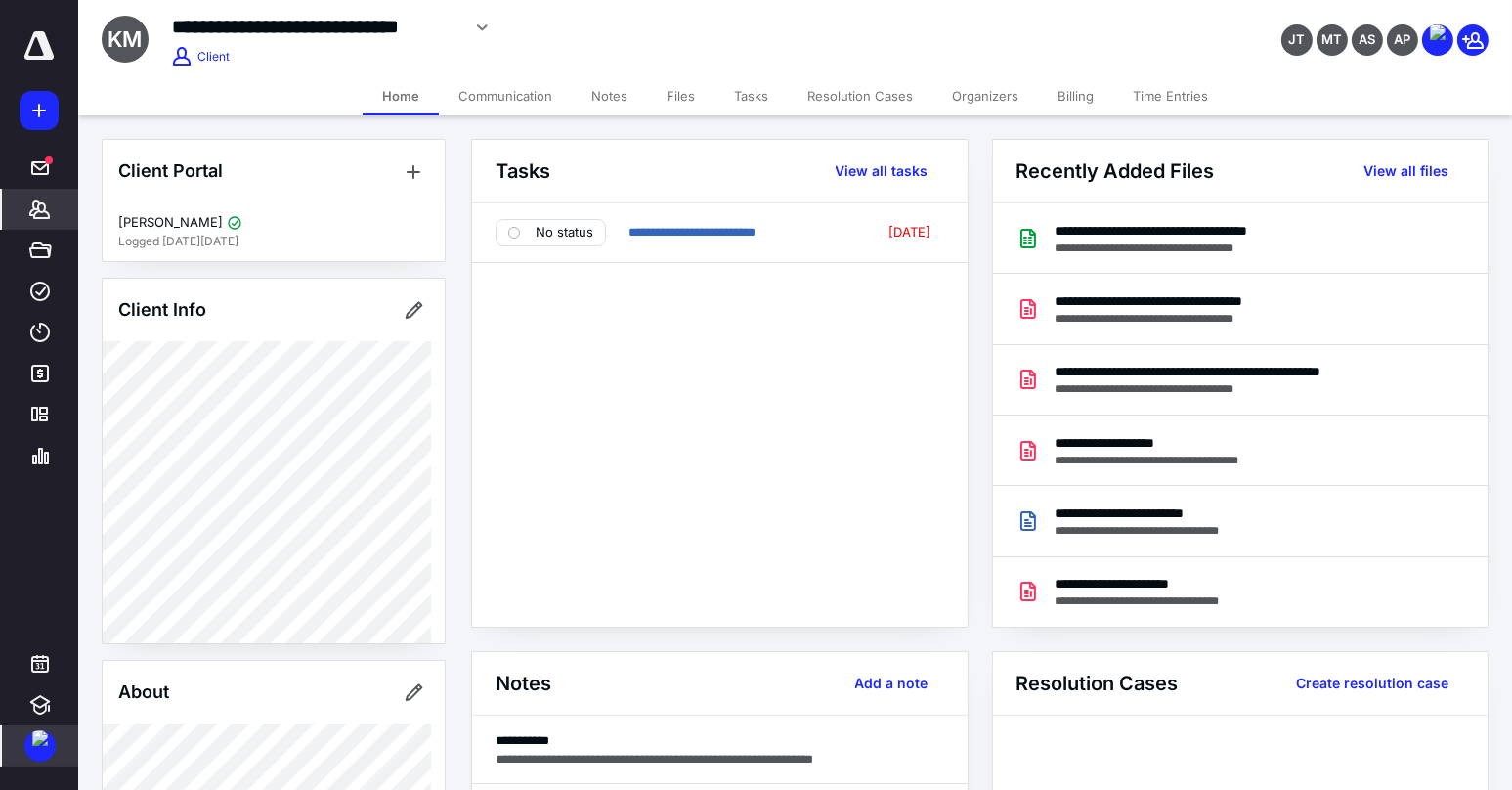 click on "Files" at bounding box center (680, 96) 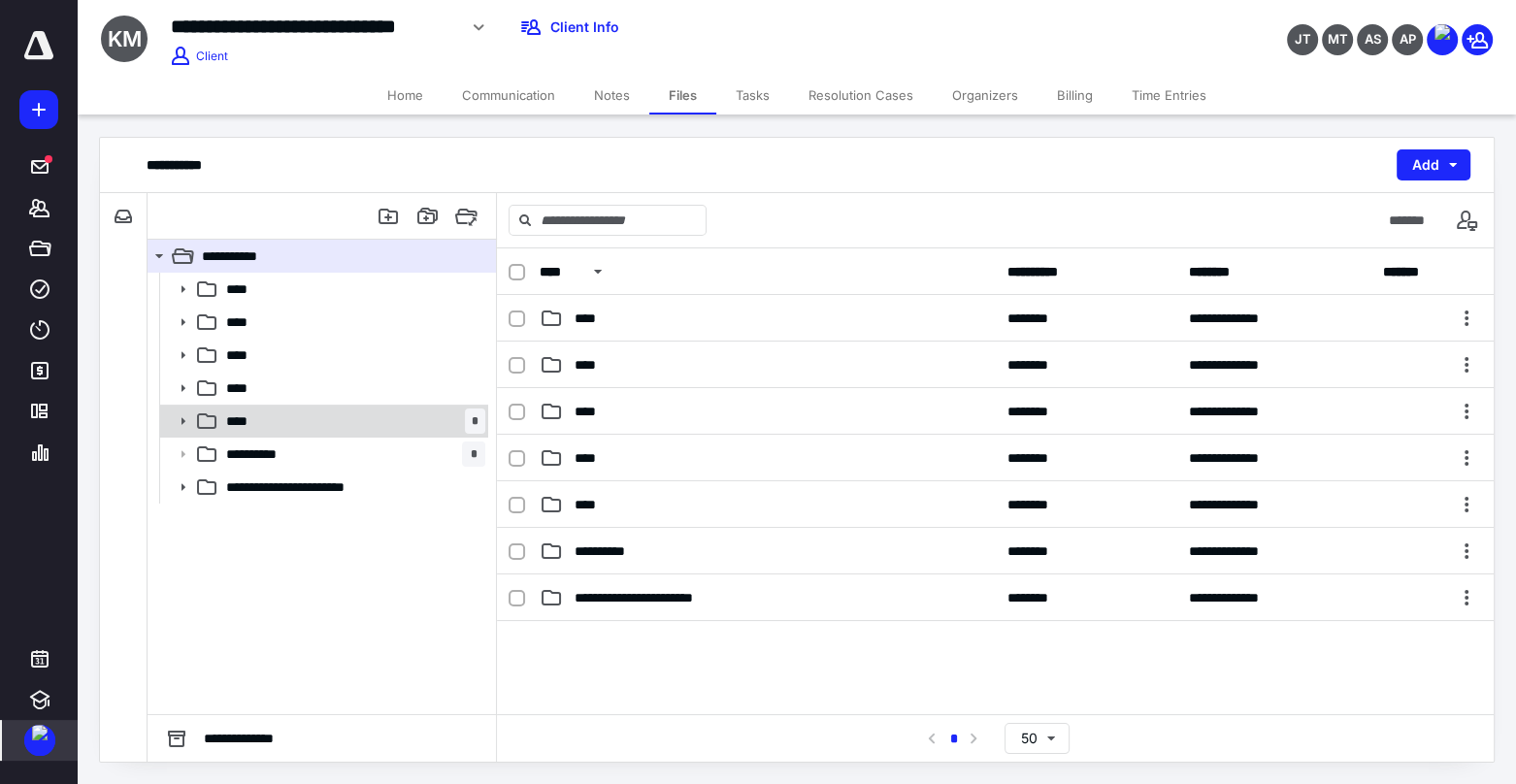 click 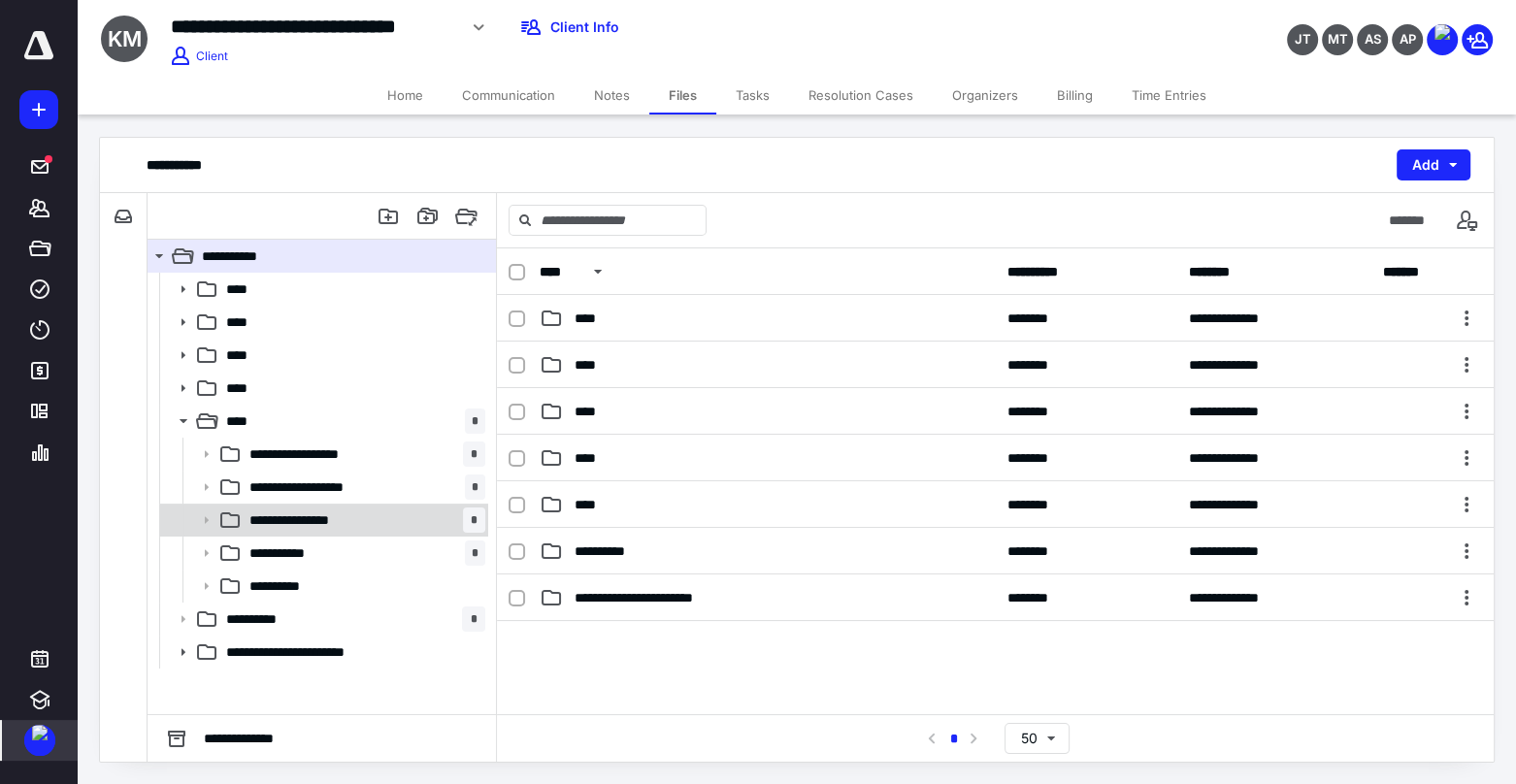 click on "**********" at bounding box center [322, 520] 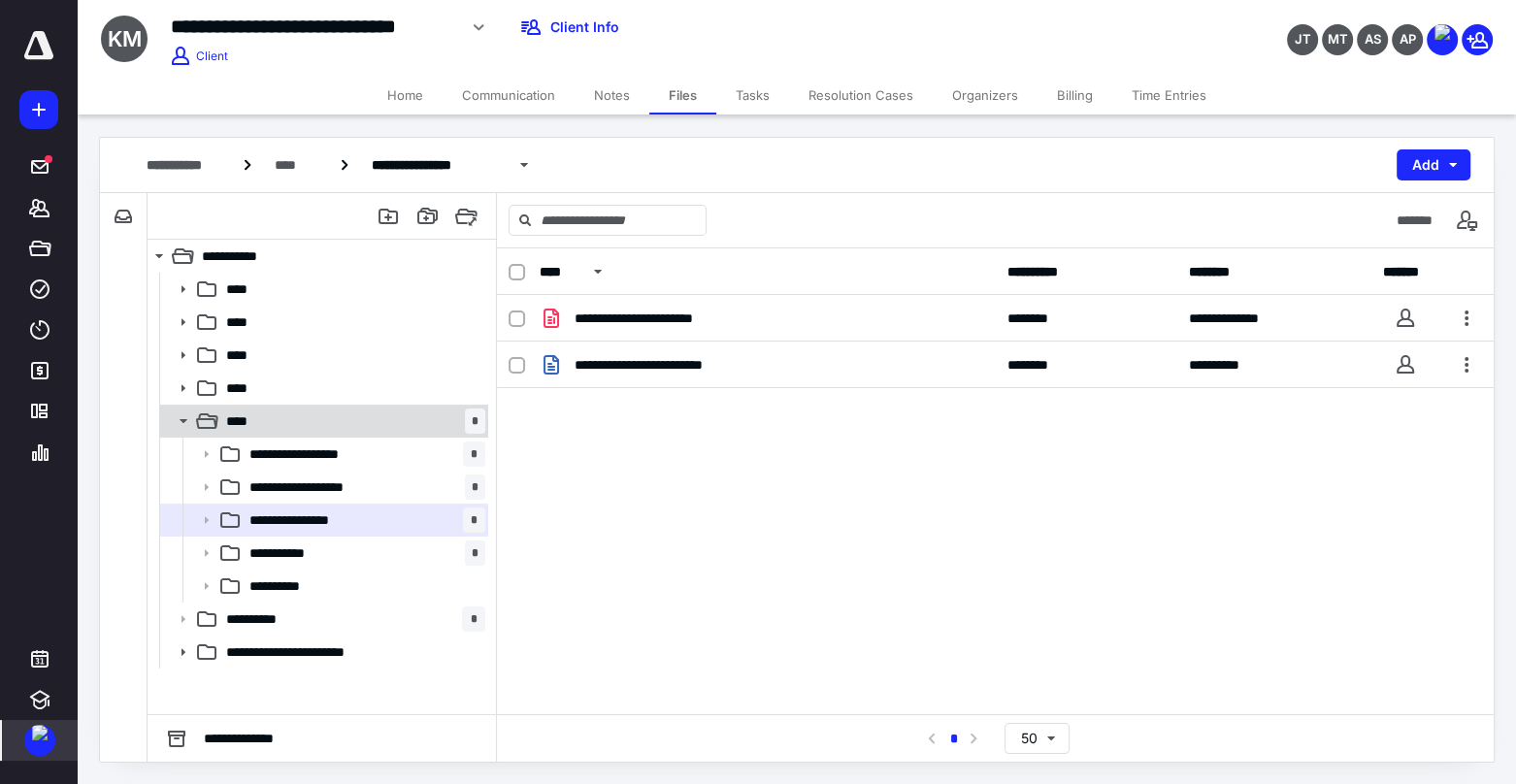 click 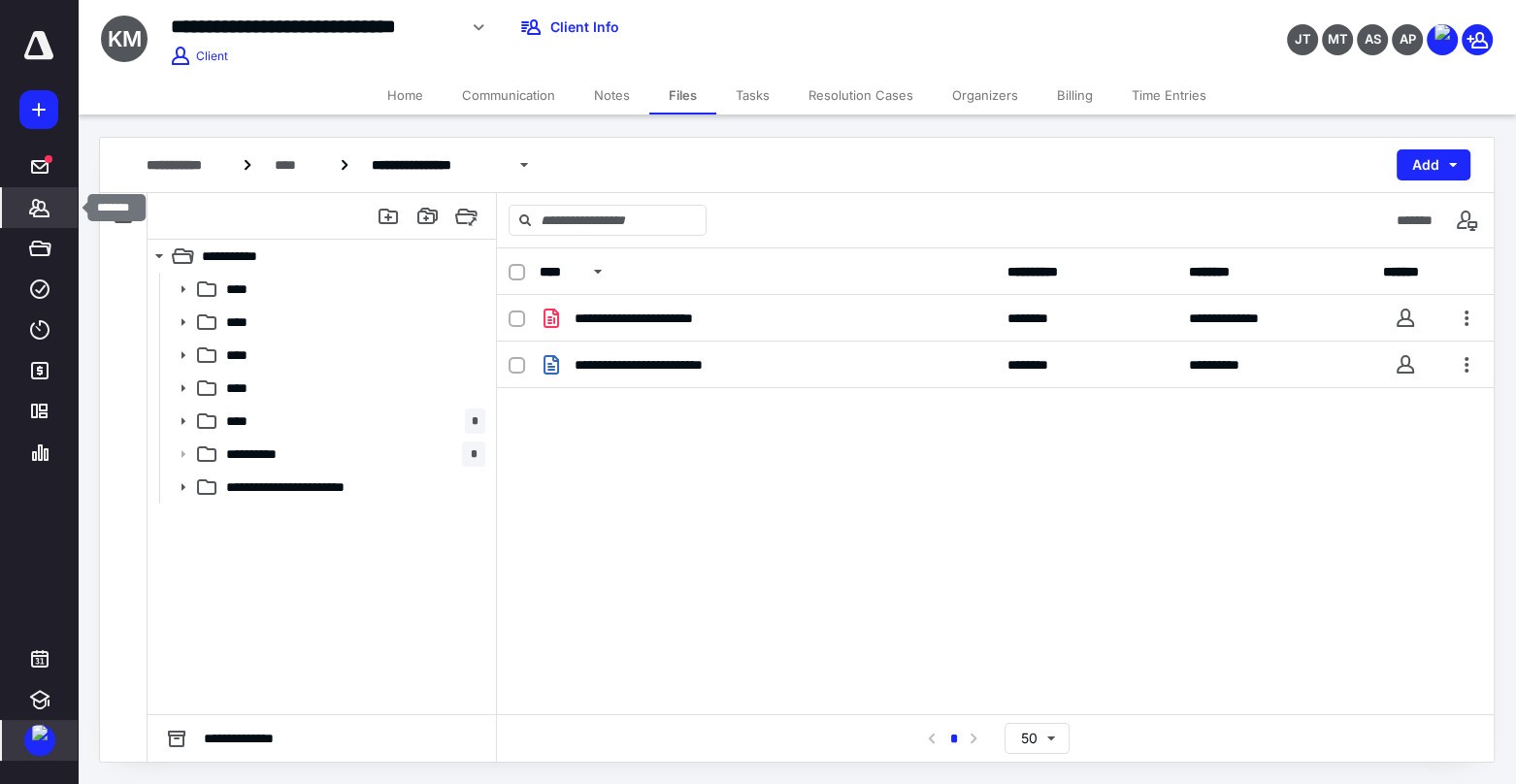 click 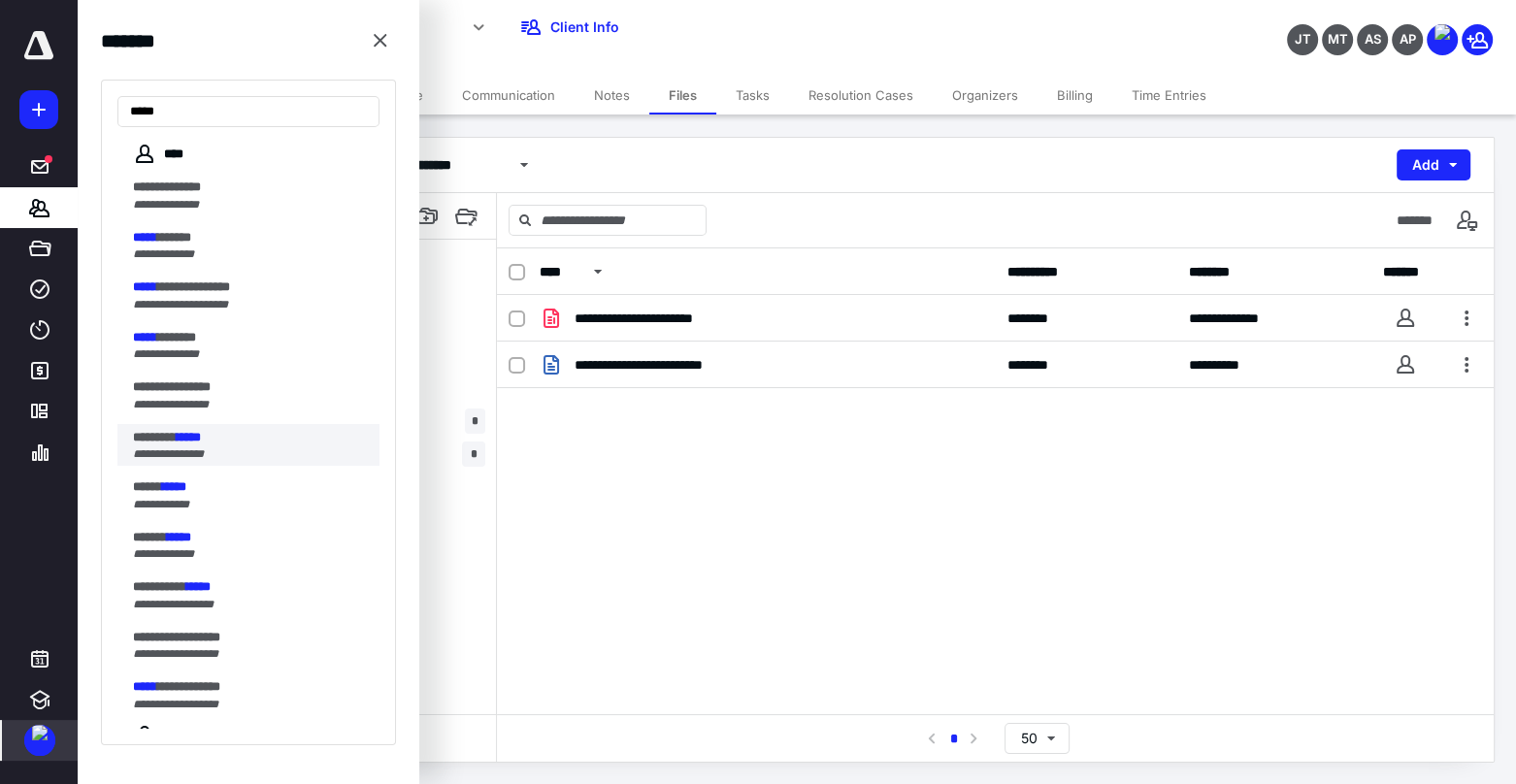 type on "*****" 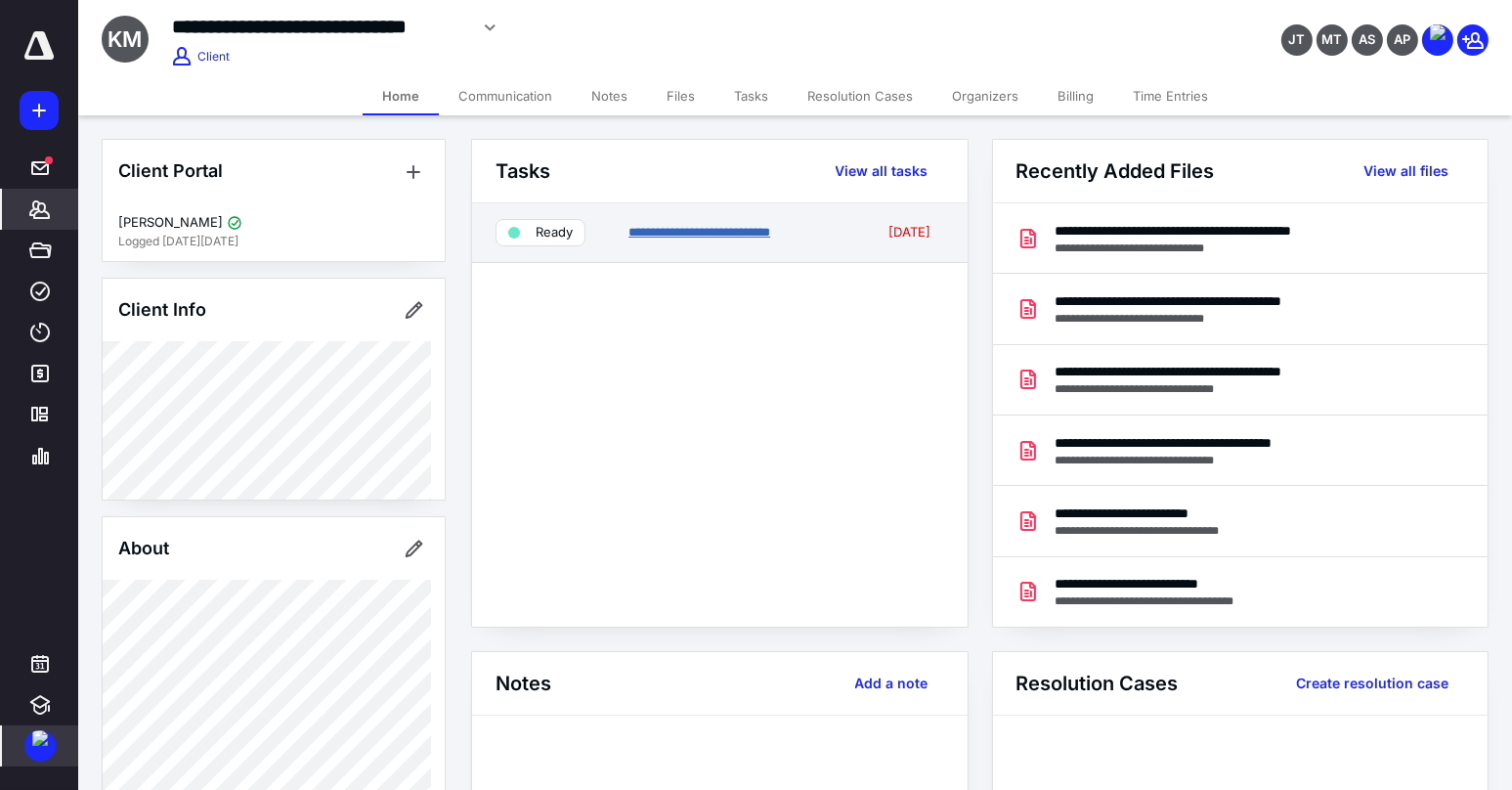 click on "**********" at bounding box center [699, 232] 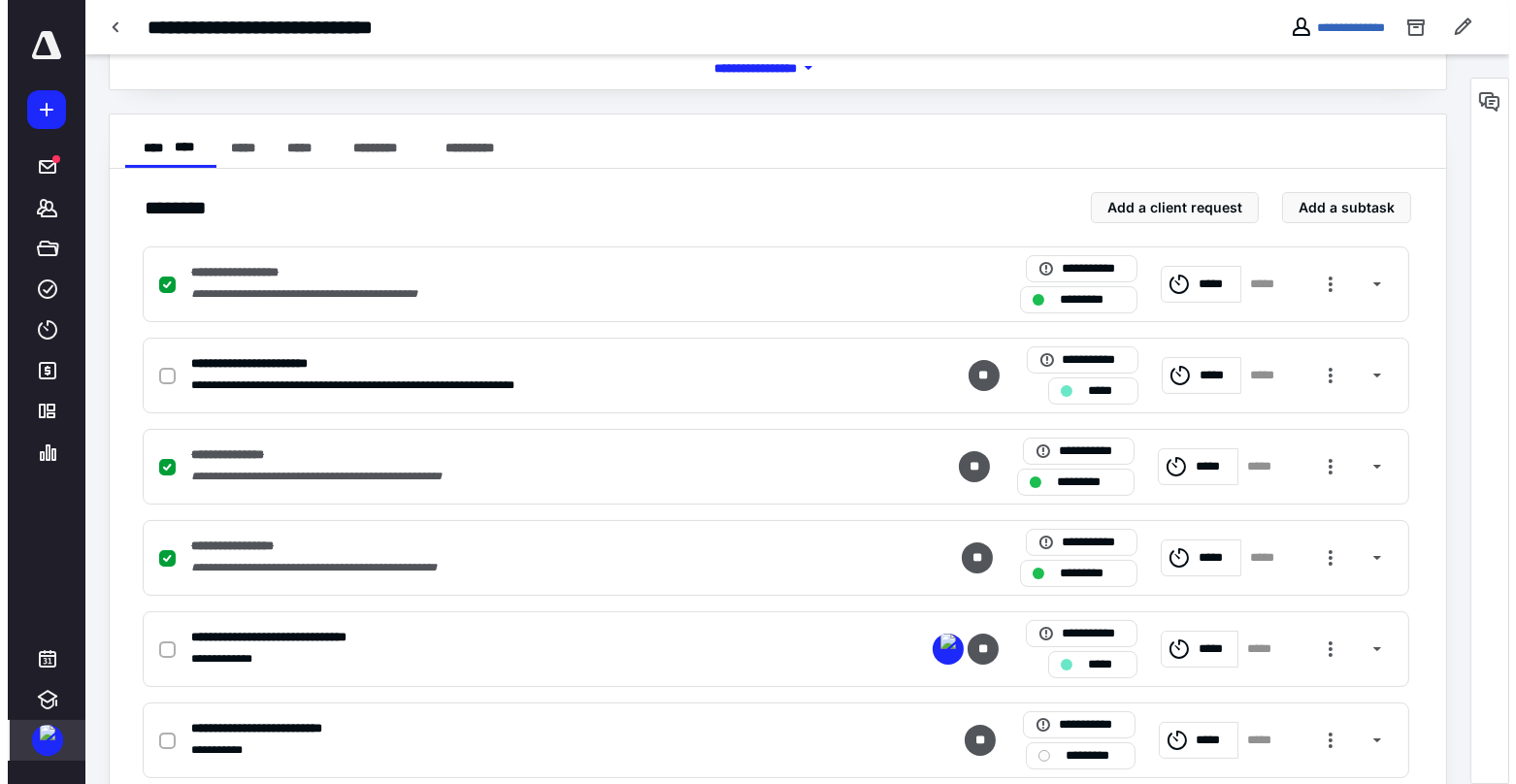 scroll, scrollTop: 0, scrollLeft: 0, axis: both 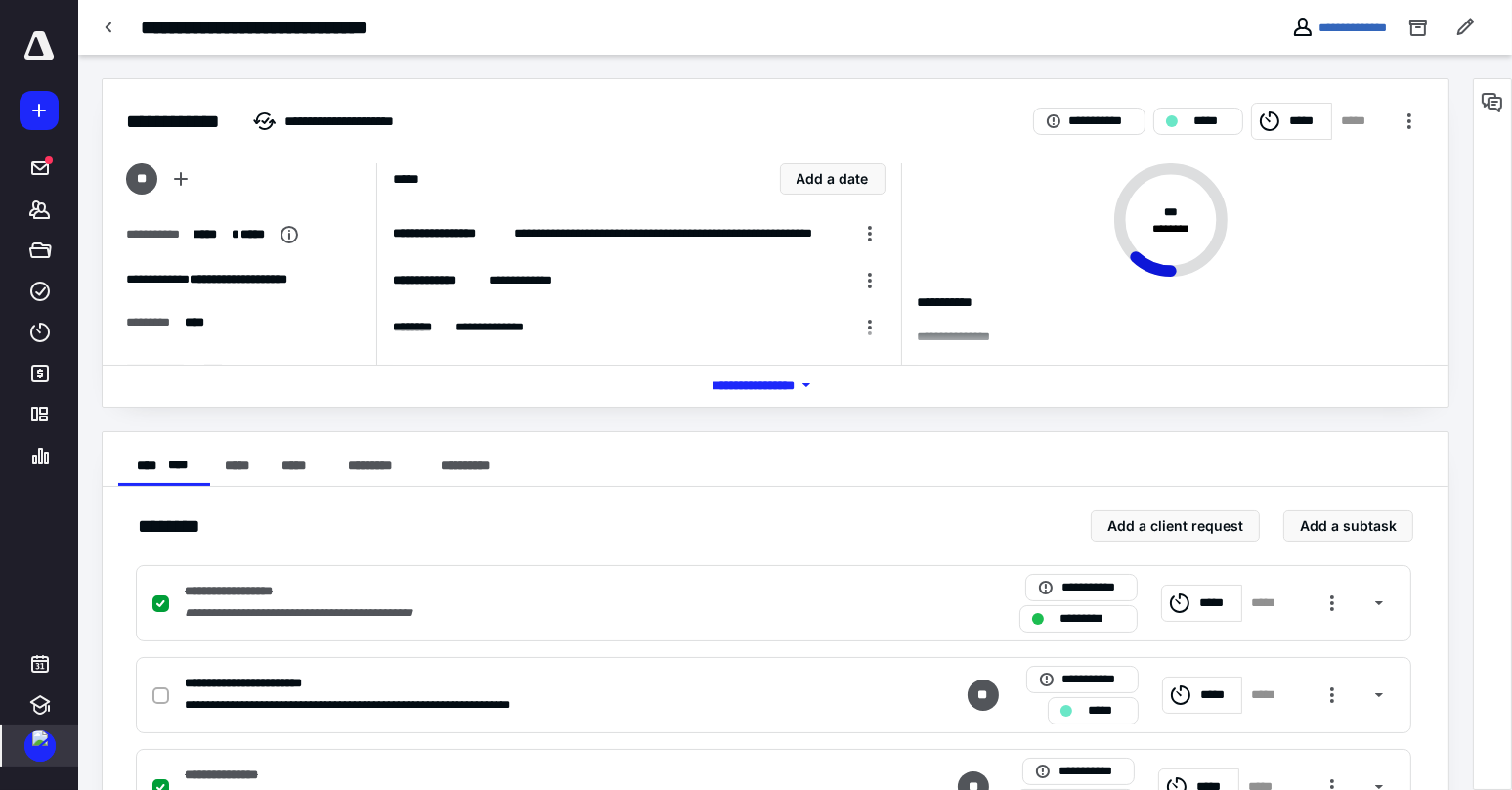 click at bounding box center (109, 27) 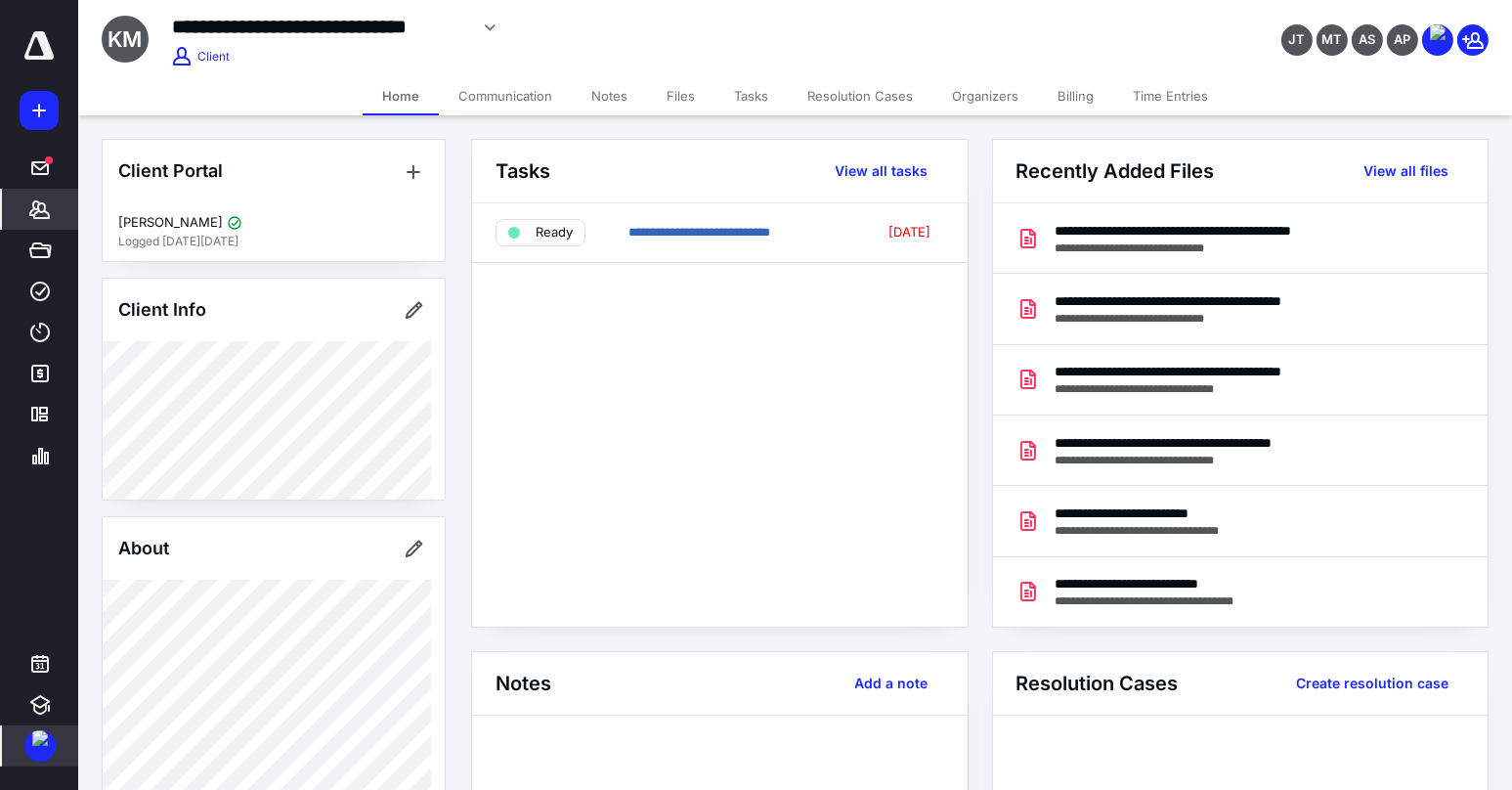 click on "Files" at bounding box center [680, 96] 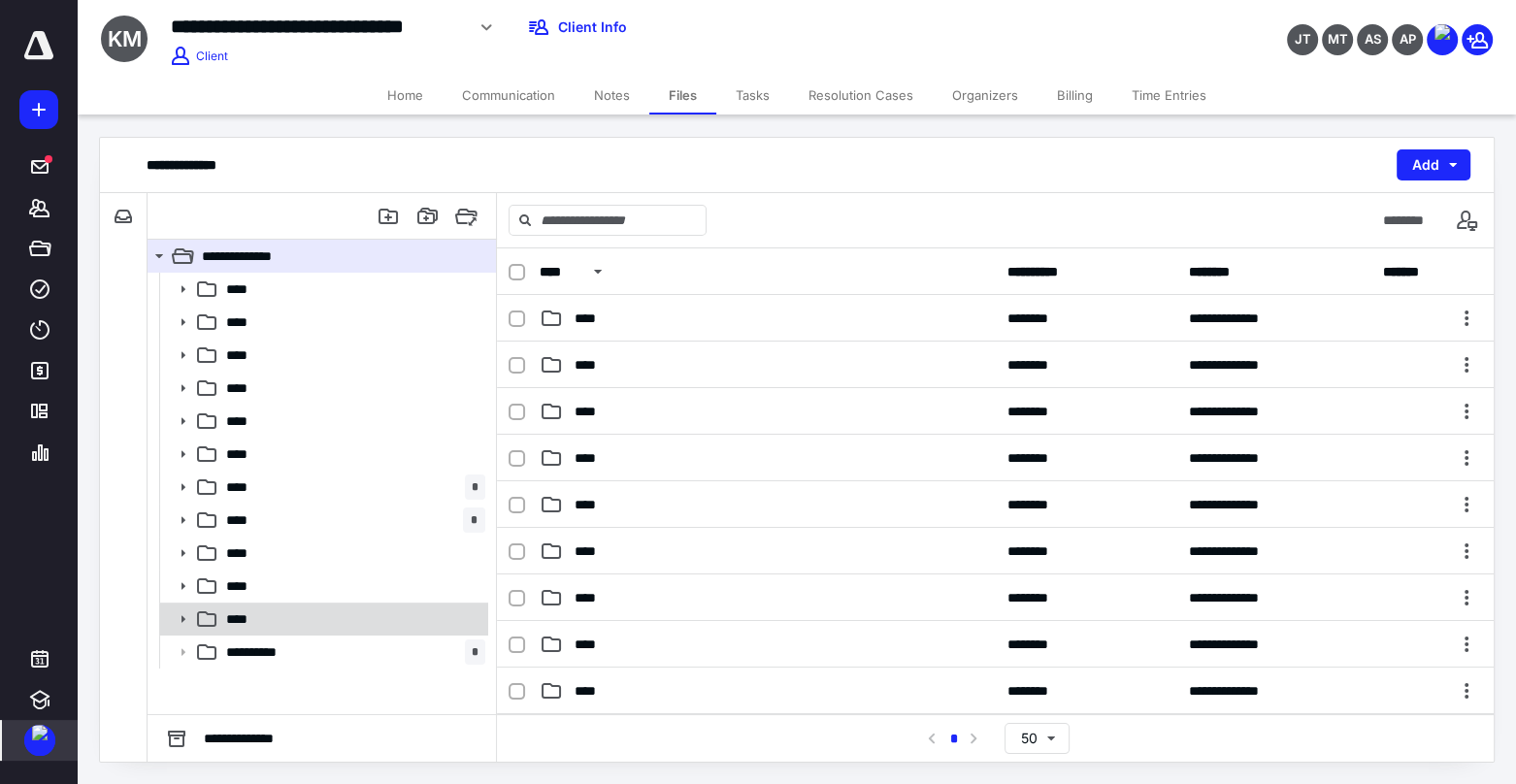 click at bounding box center (177, 619) 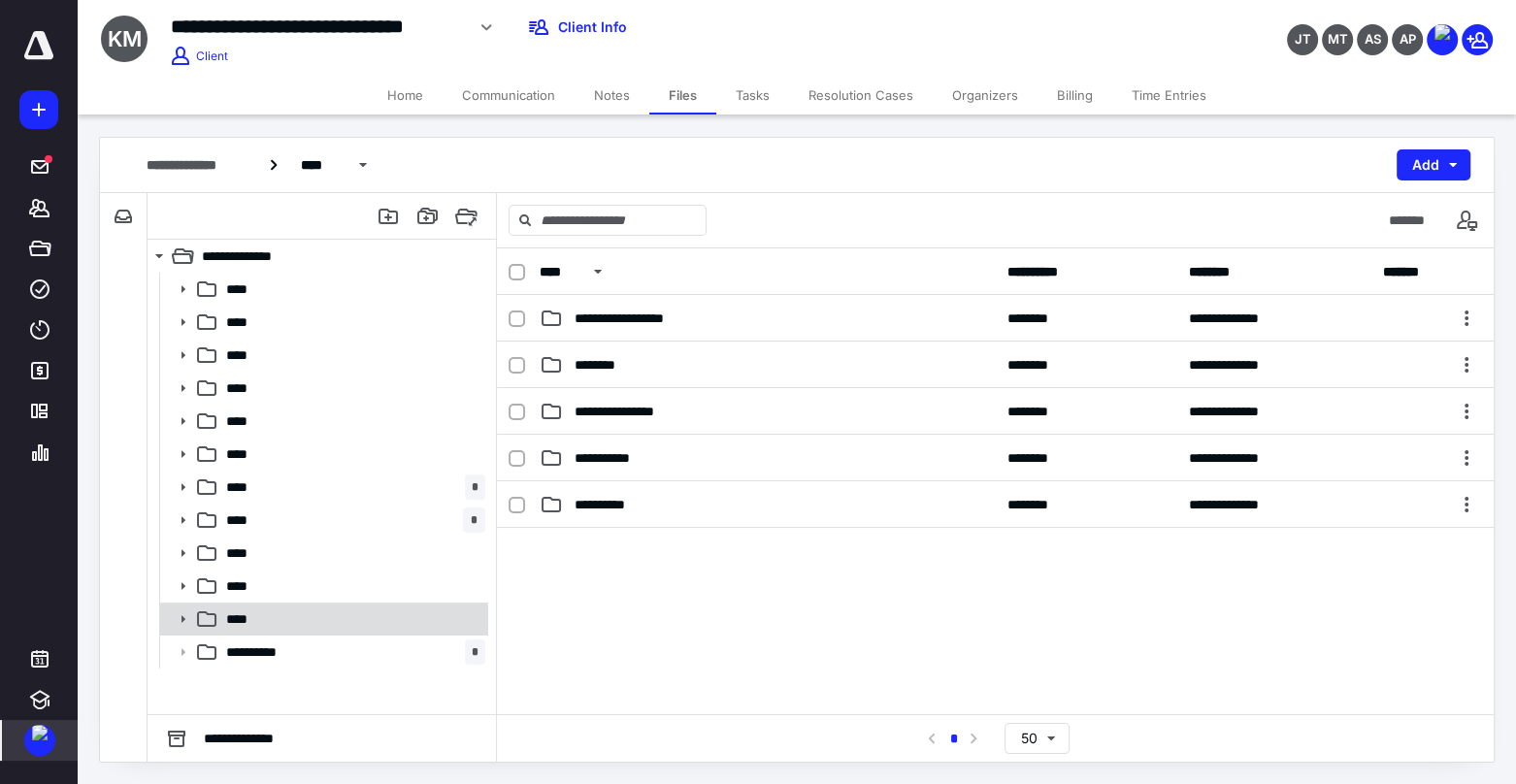 click 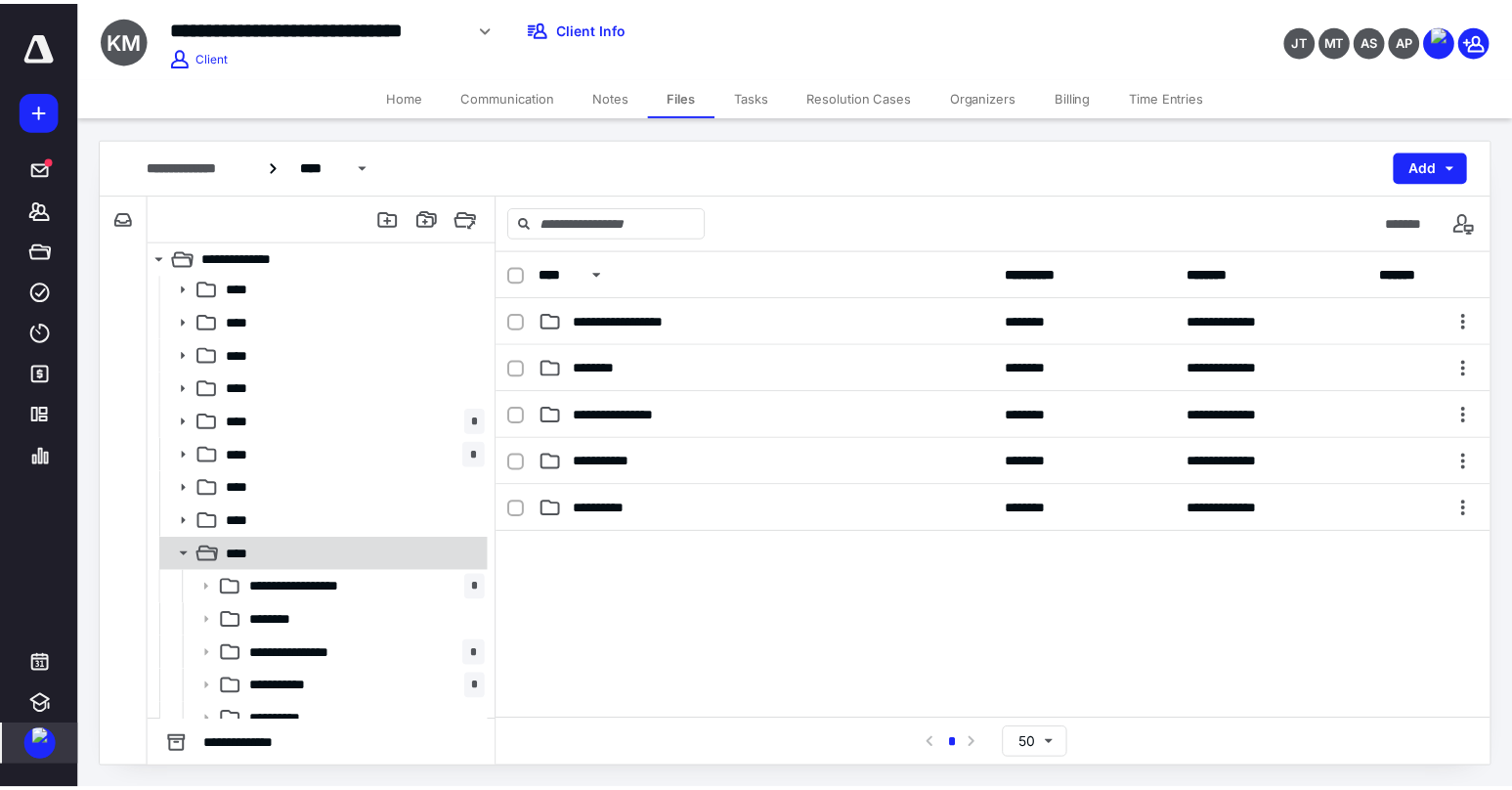 scroll, scrollTop: 118, scrollLeft: 0, axis: vertical 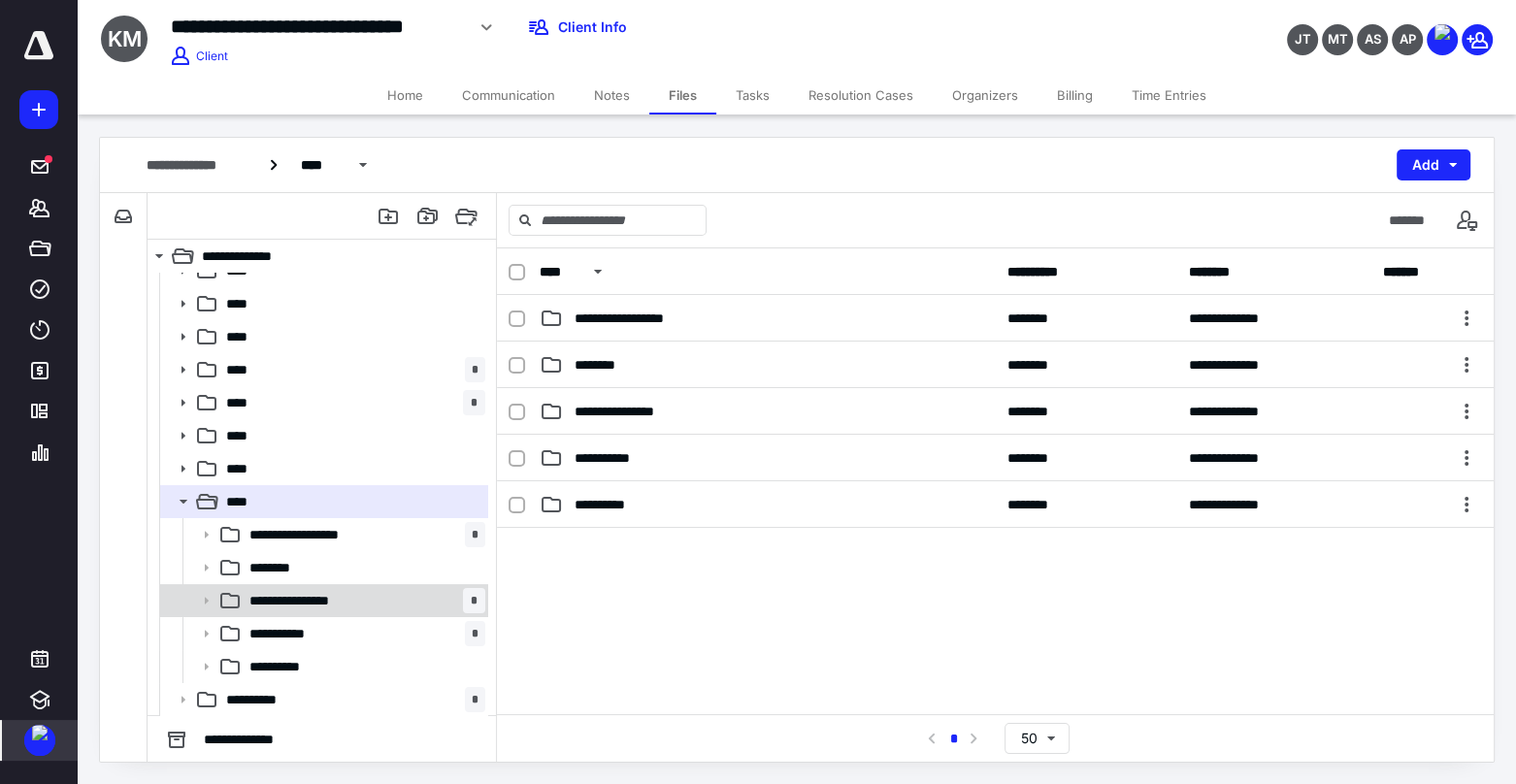 click 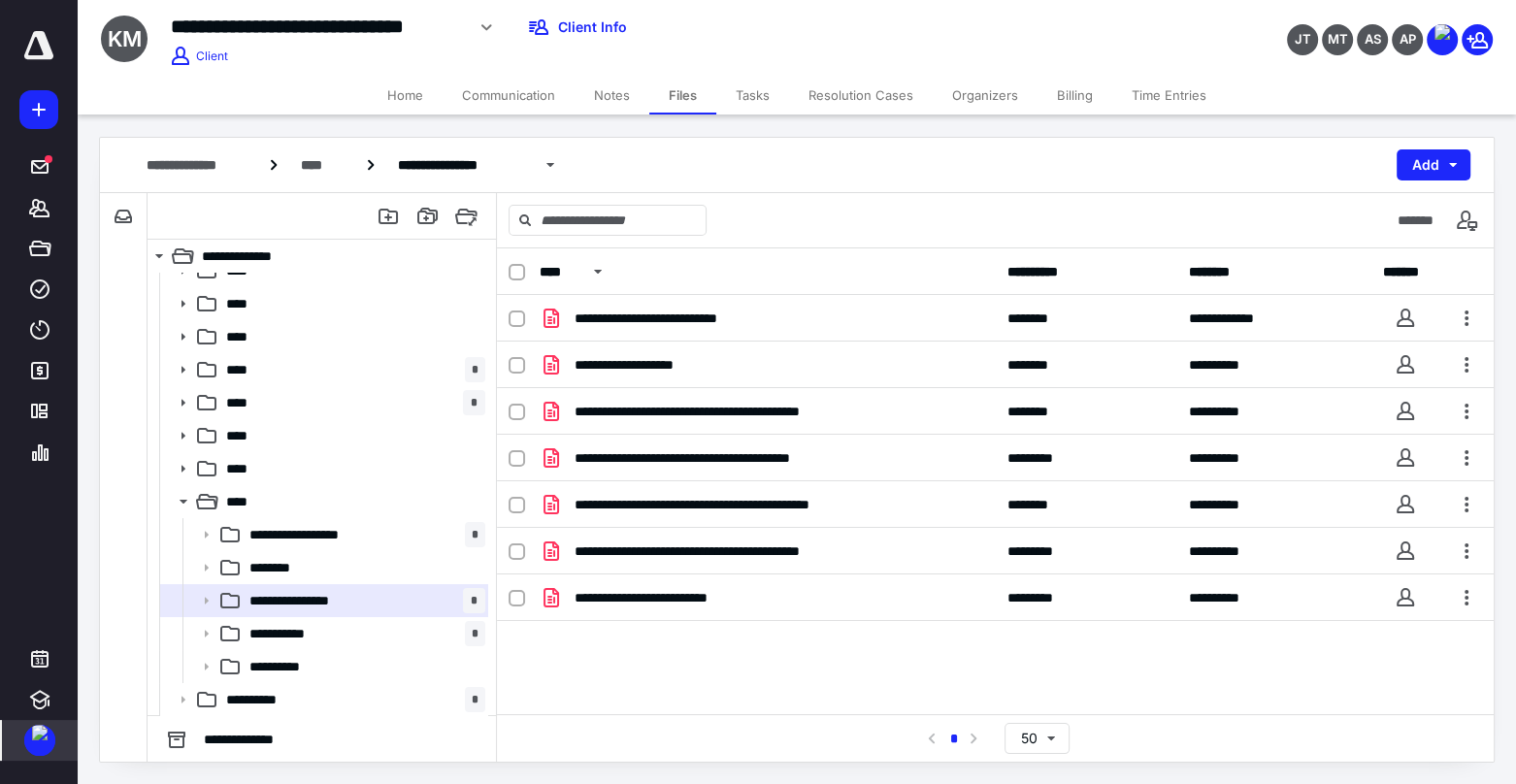 click on "Tasks" at bounding box center (752, 95) 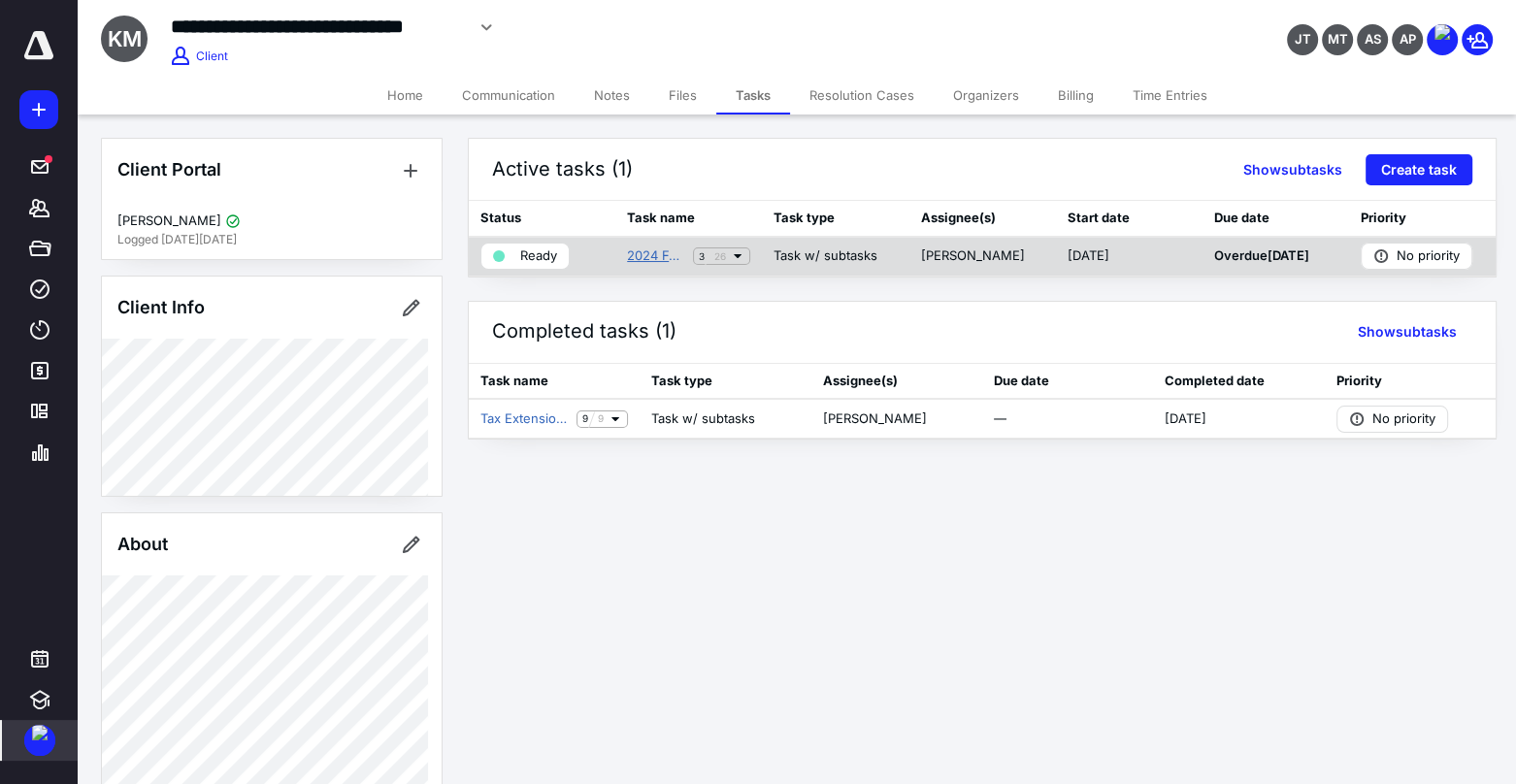 click on "2024 Form 1040 Andrew D Kelly" at bounding box center (656, 256) 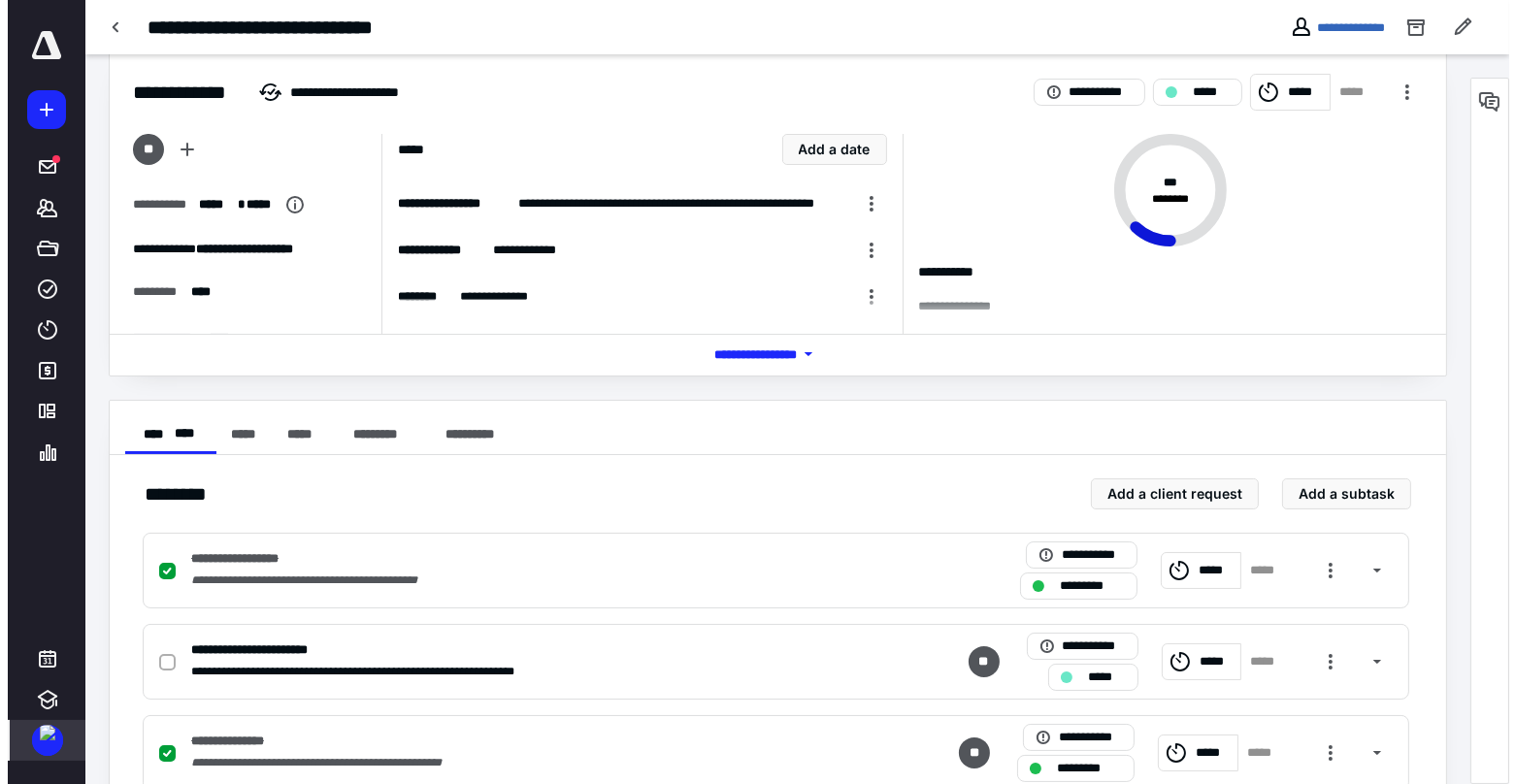 scroll, scrollTop: 0, scrollLeft: 0, axis: both 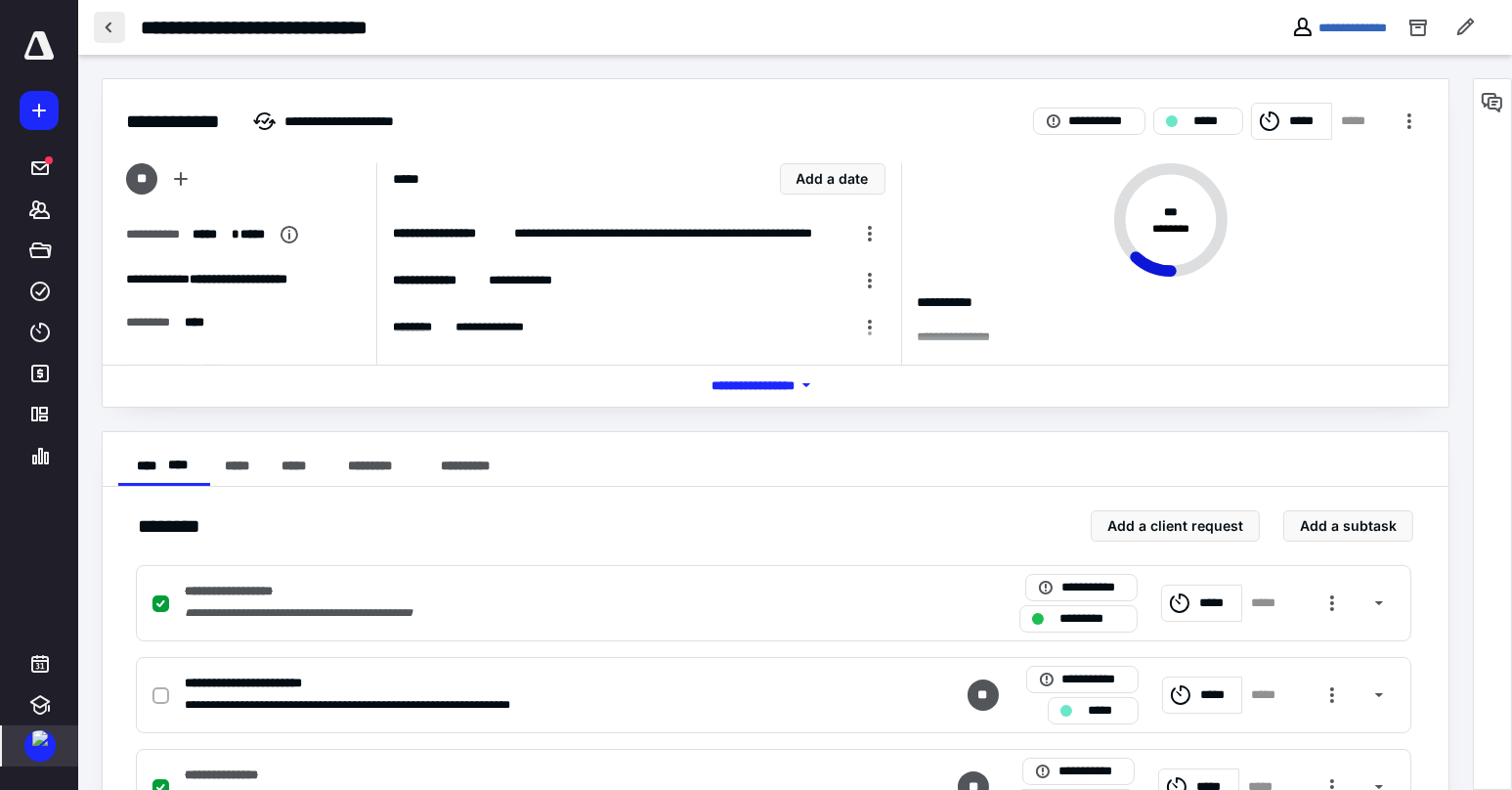click at bounding box center (109, 27) 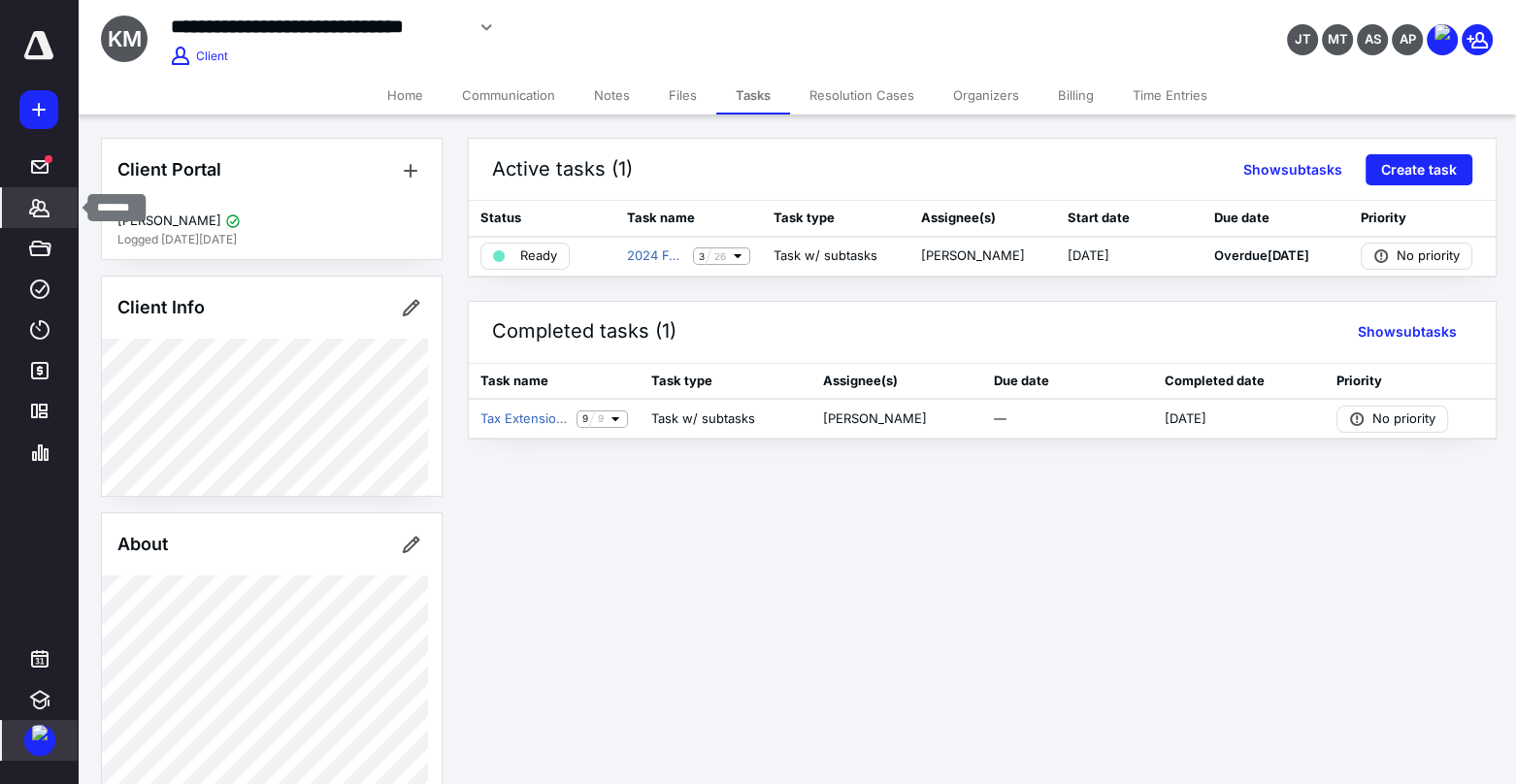 click 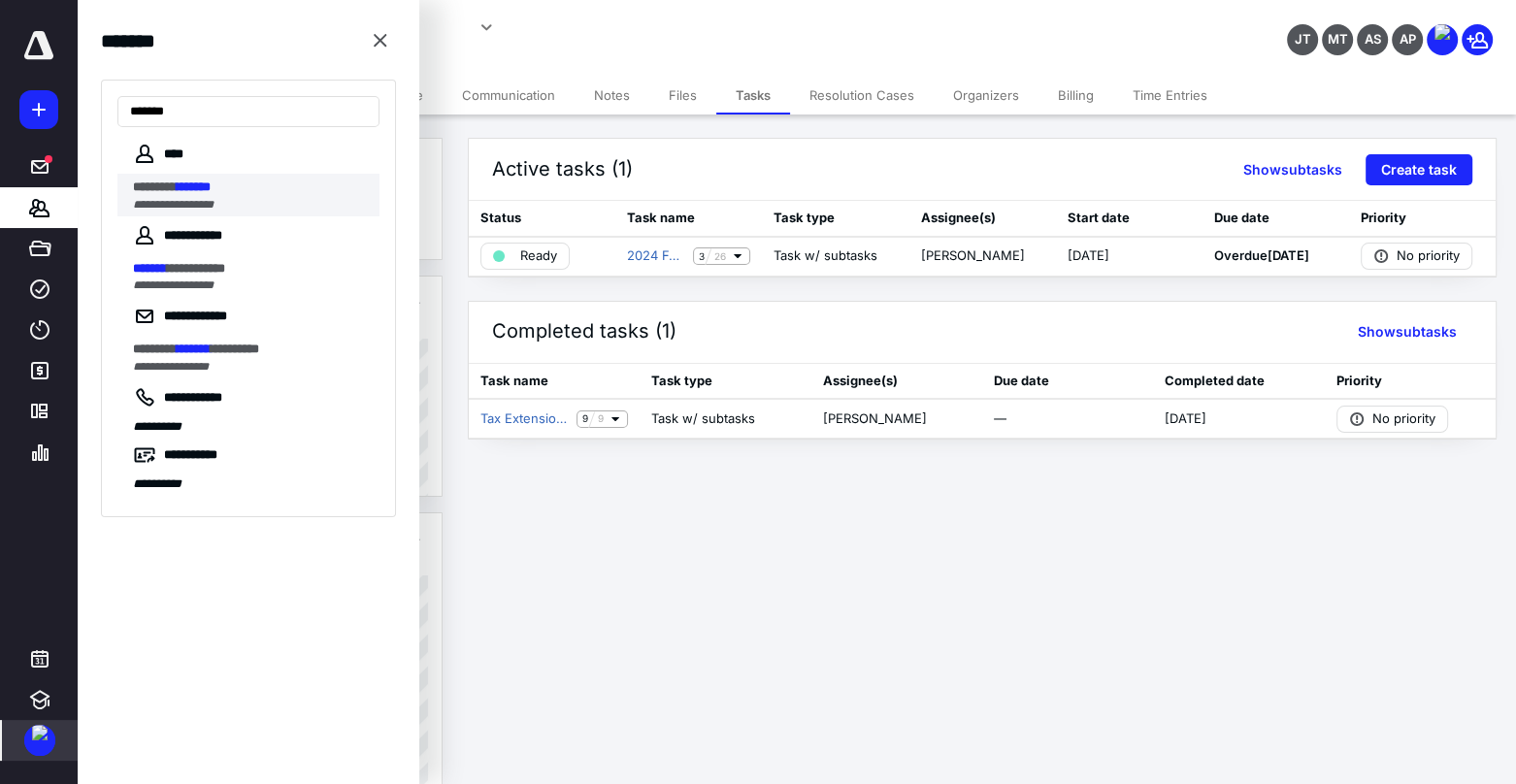 type on "*******" 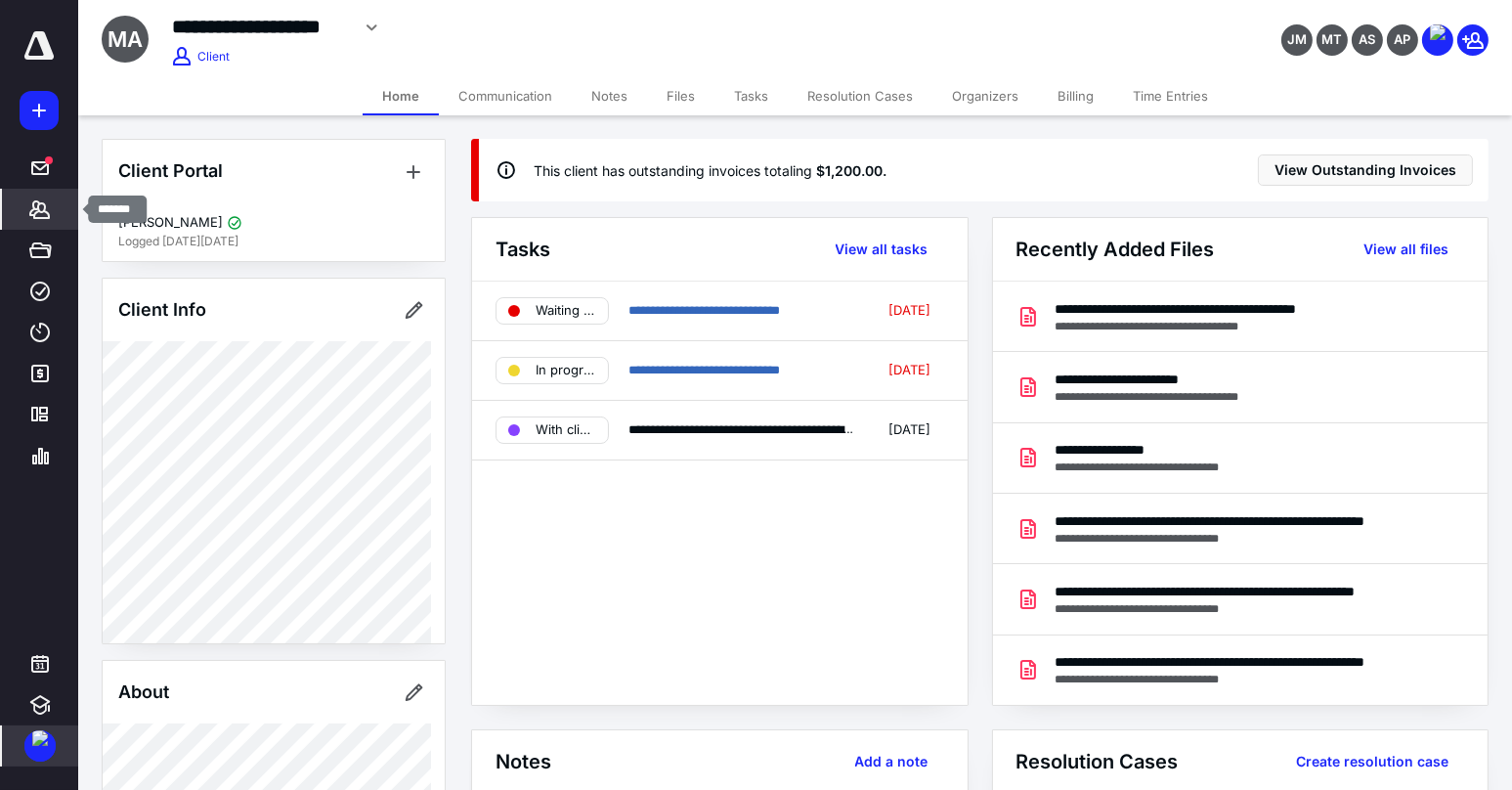 click 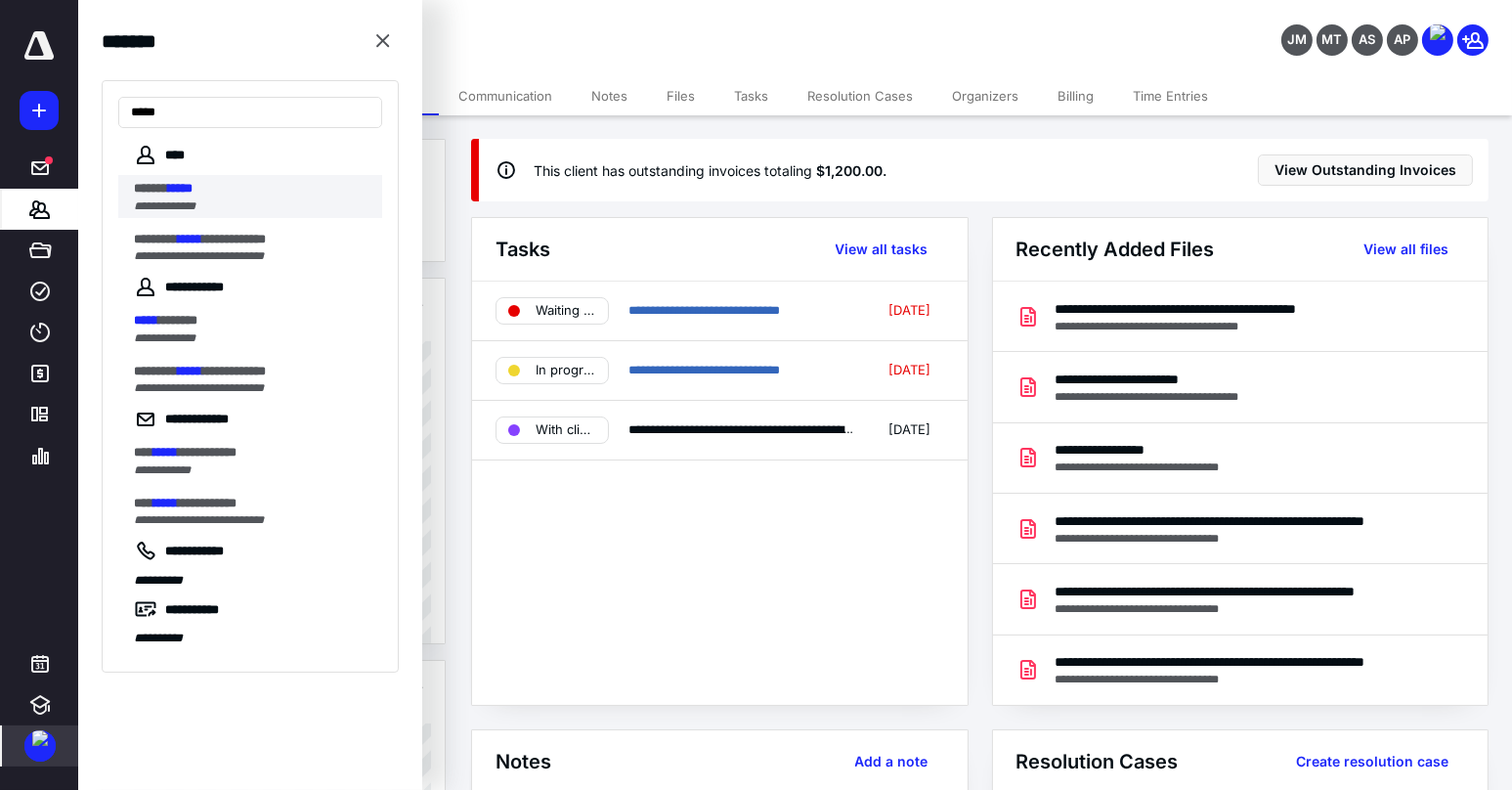 type on "*****" 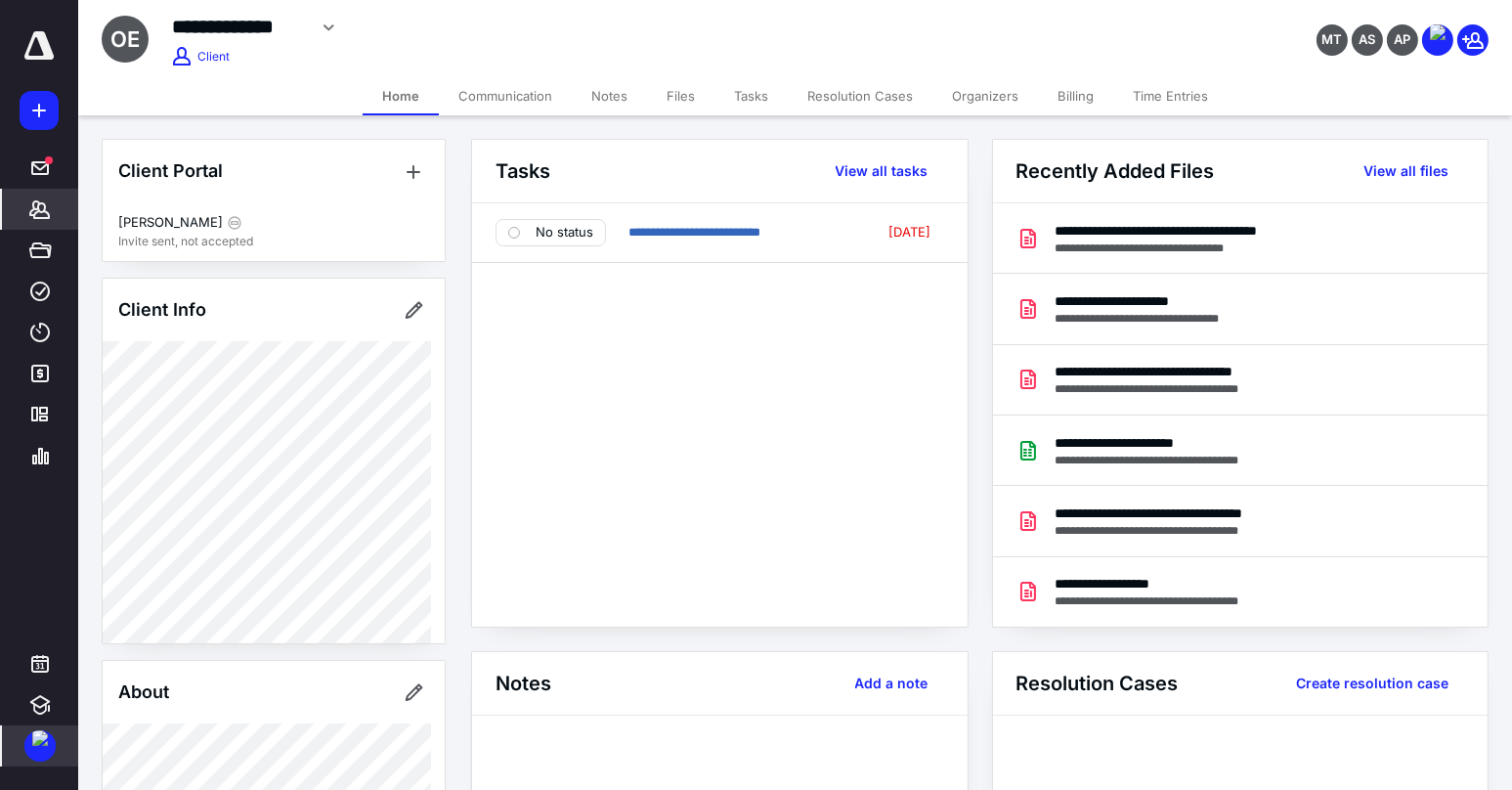 click on "Files" at bounding box center (680, 96) 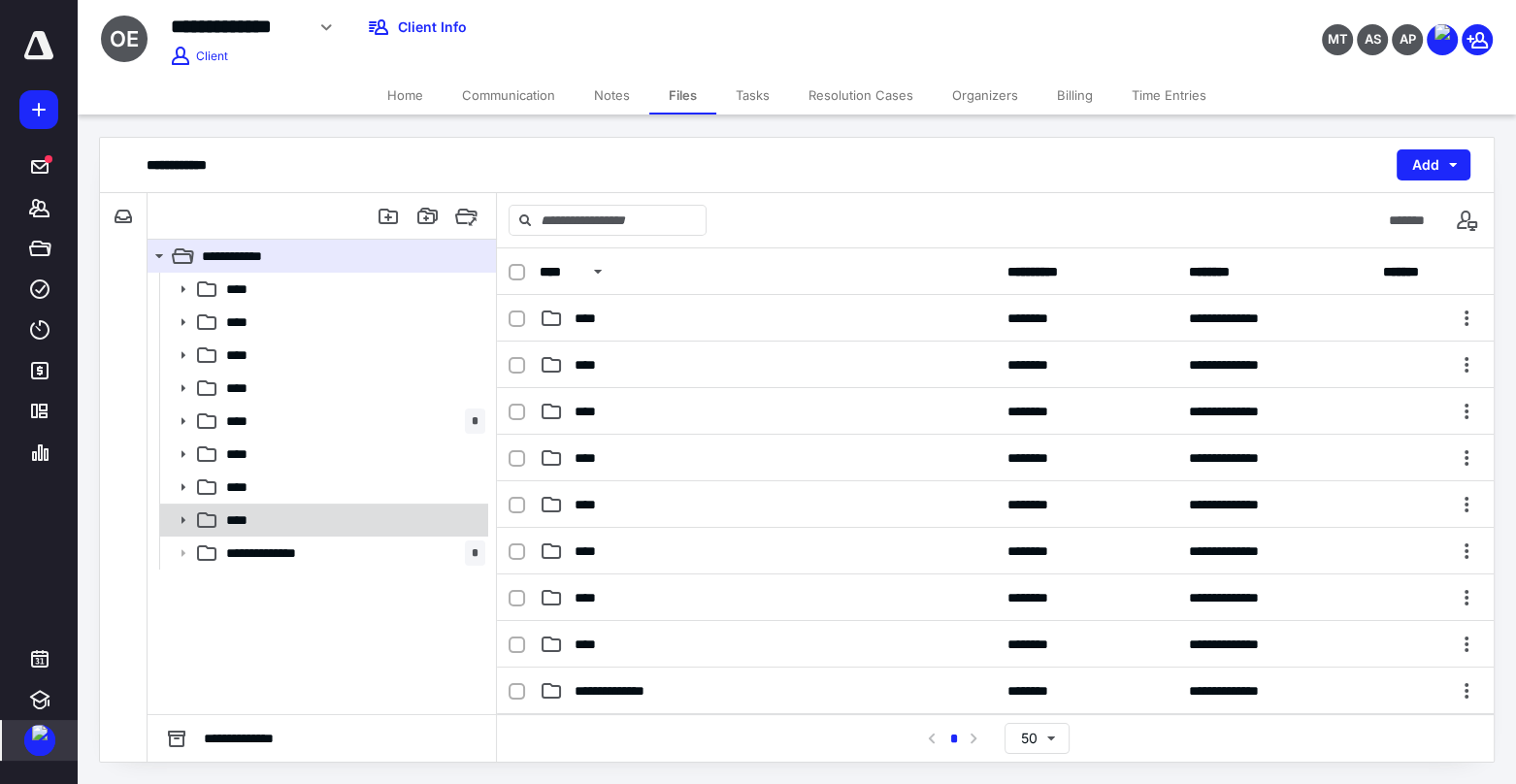 click at bounding box center (177, 520) 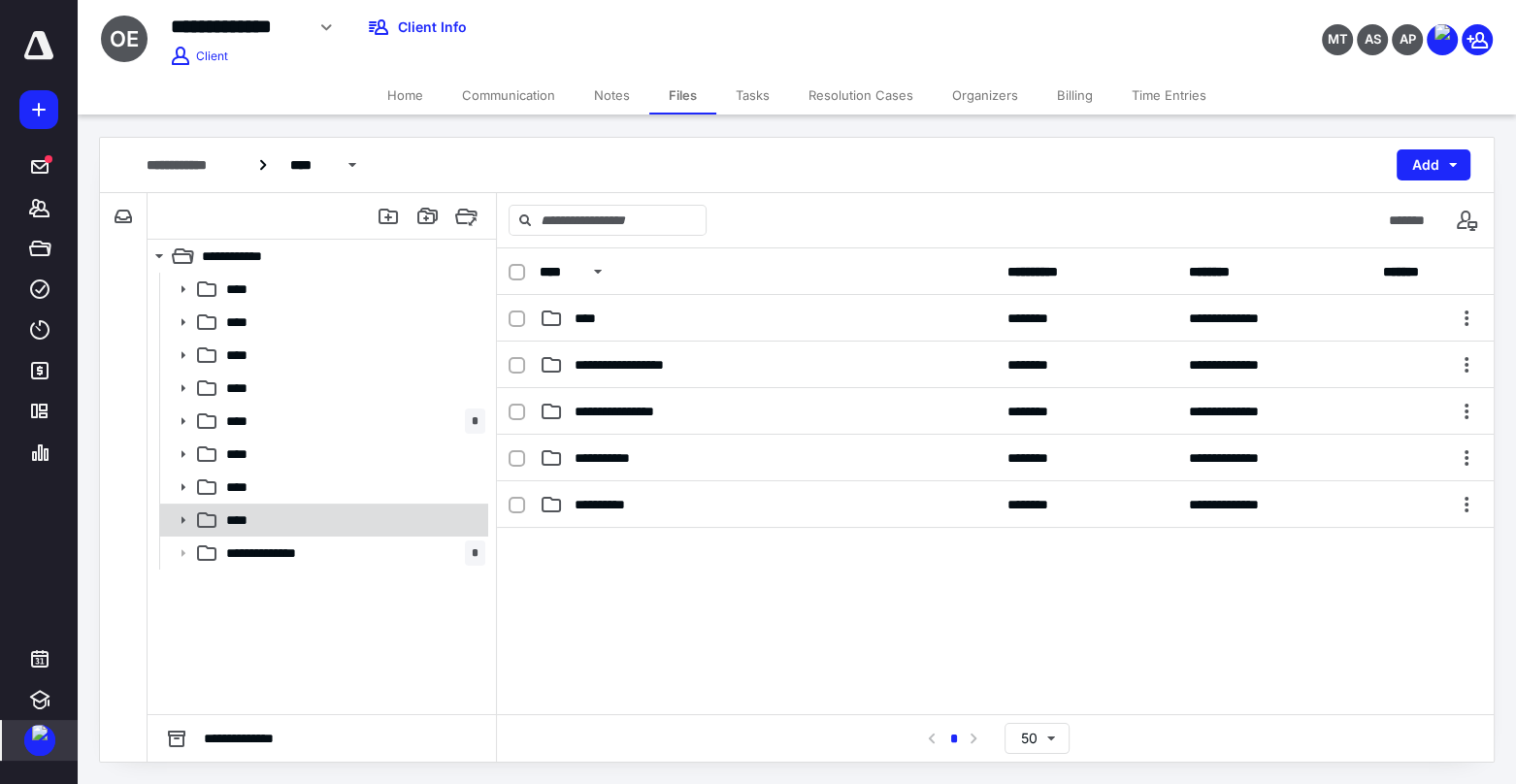 click 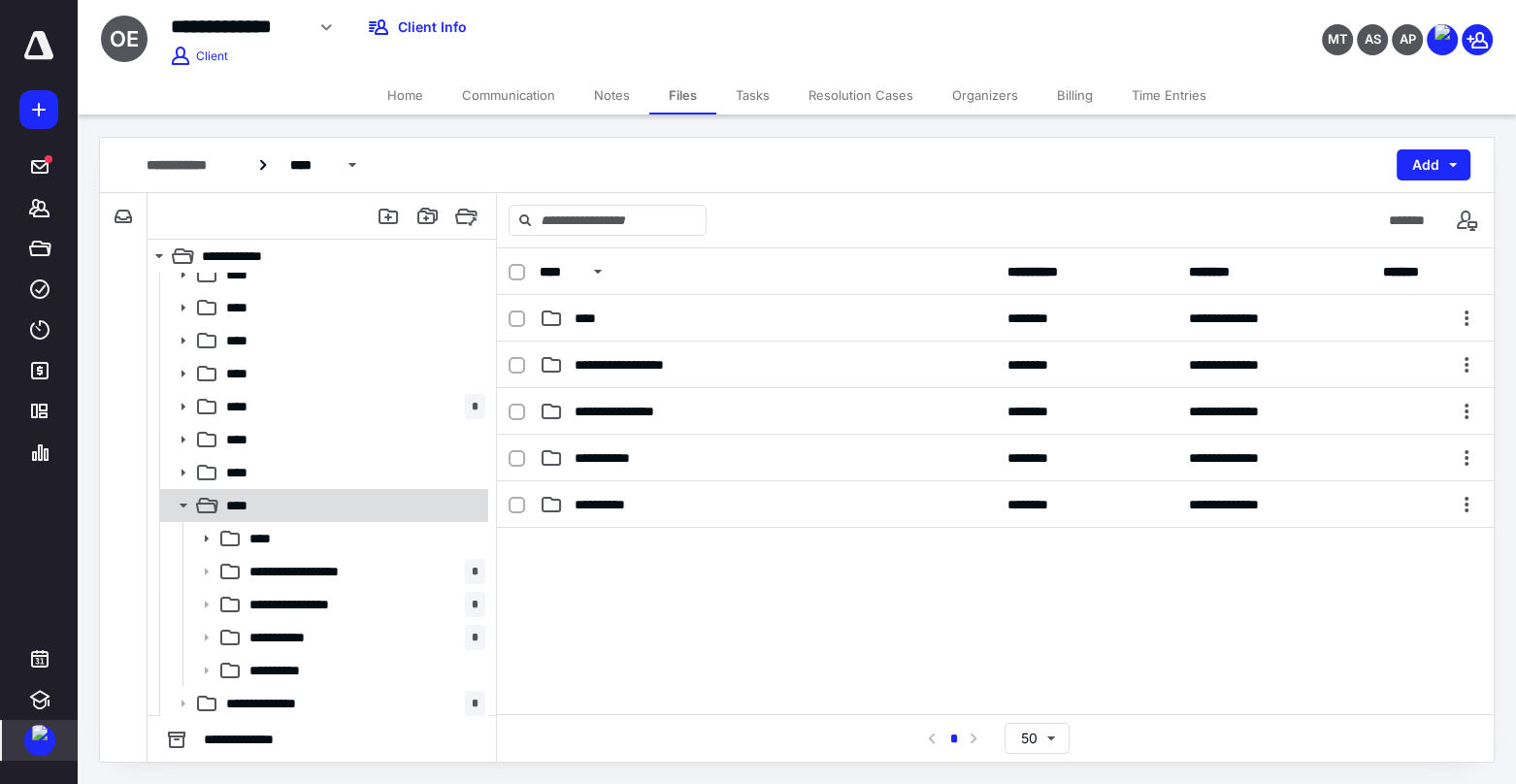 scroll, scrollTop: 18, scrollLeft: 0, axis: vertical 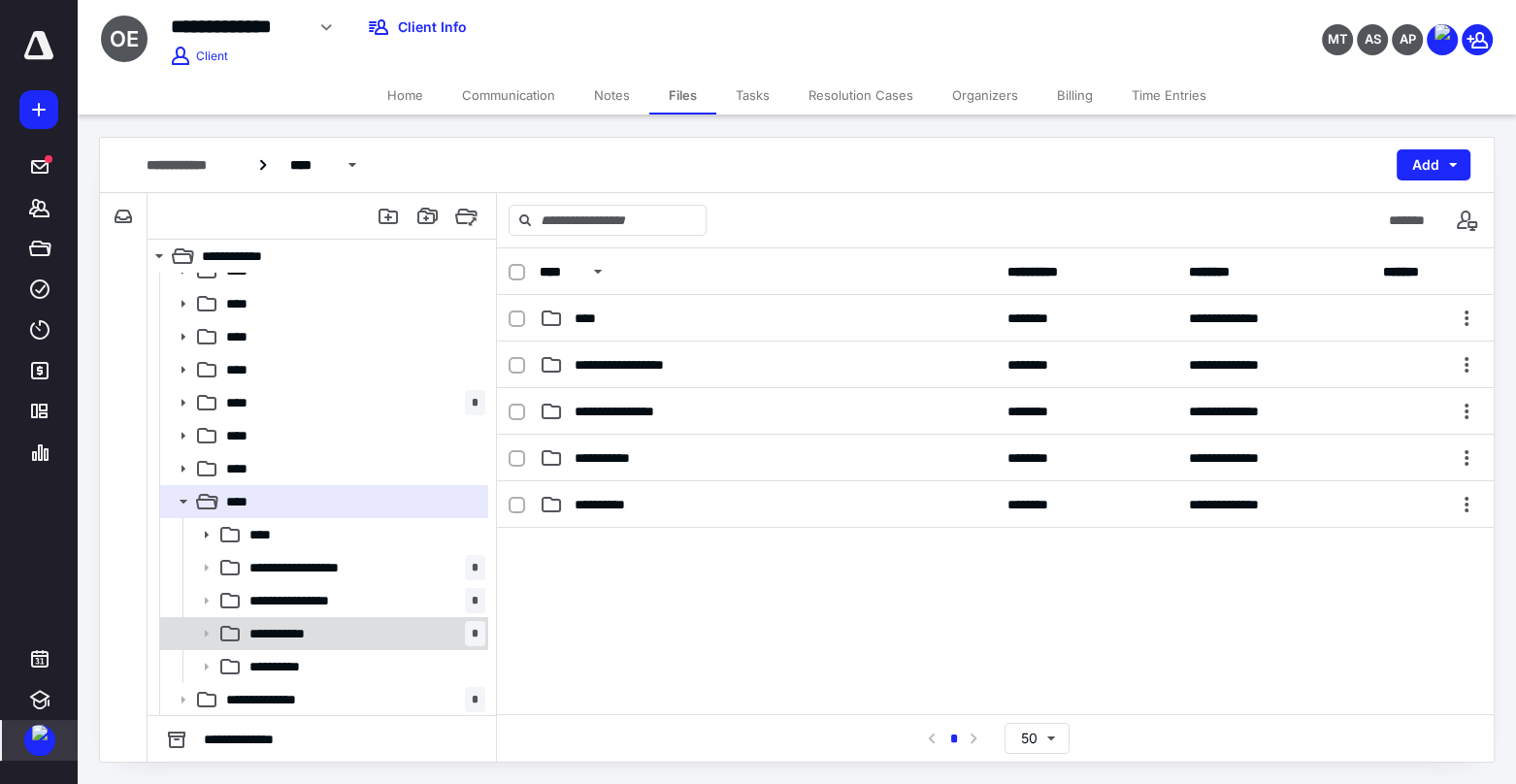 click on "**********" at bounding box center [363, 634] 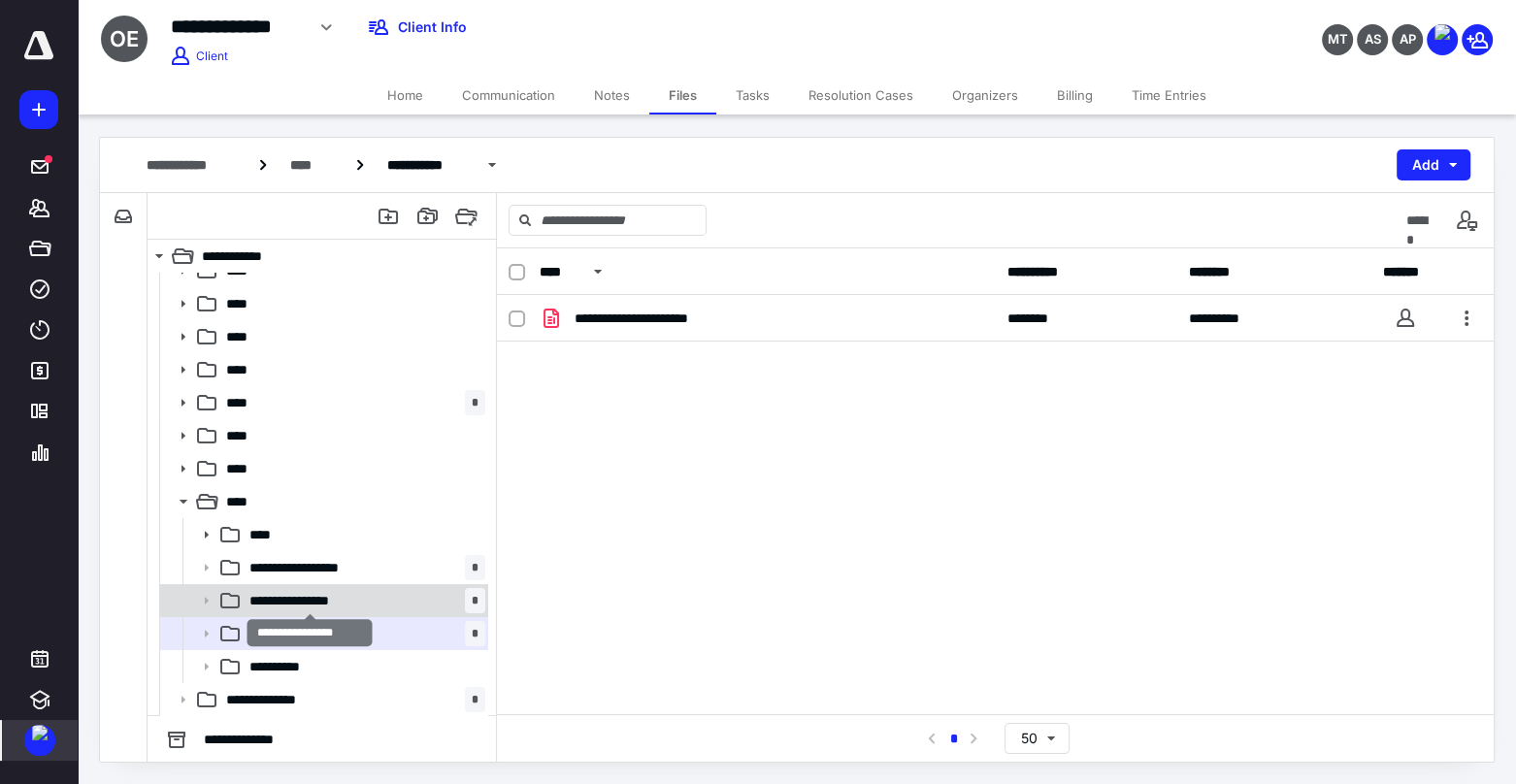 click on "**********" at bounding box center (311, 601) 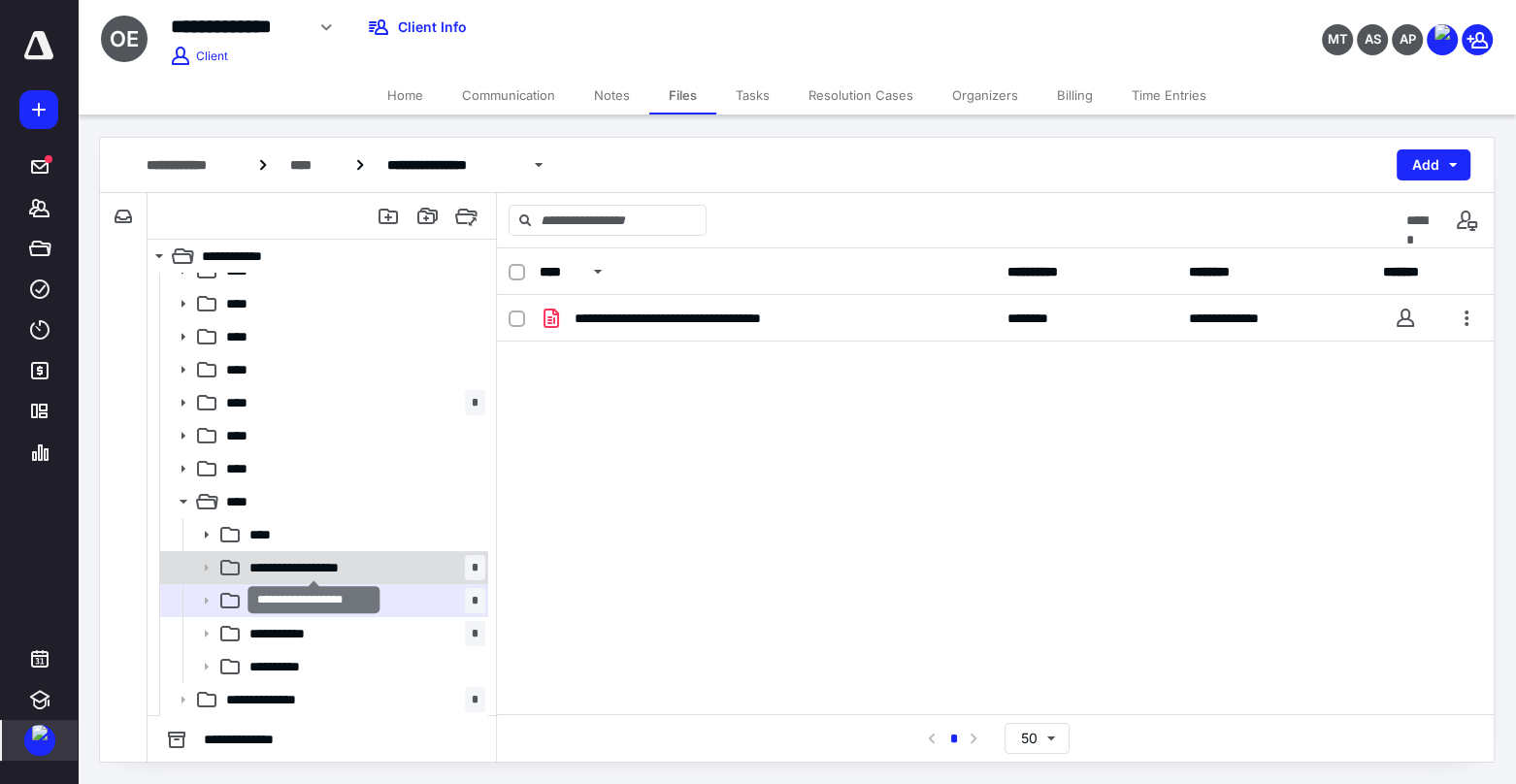 click on "**********" at bounding box center [314, 568] 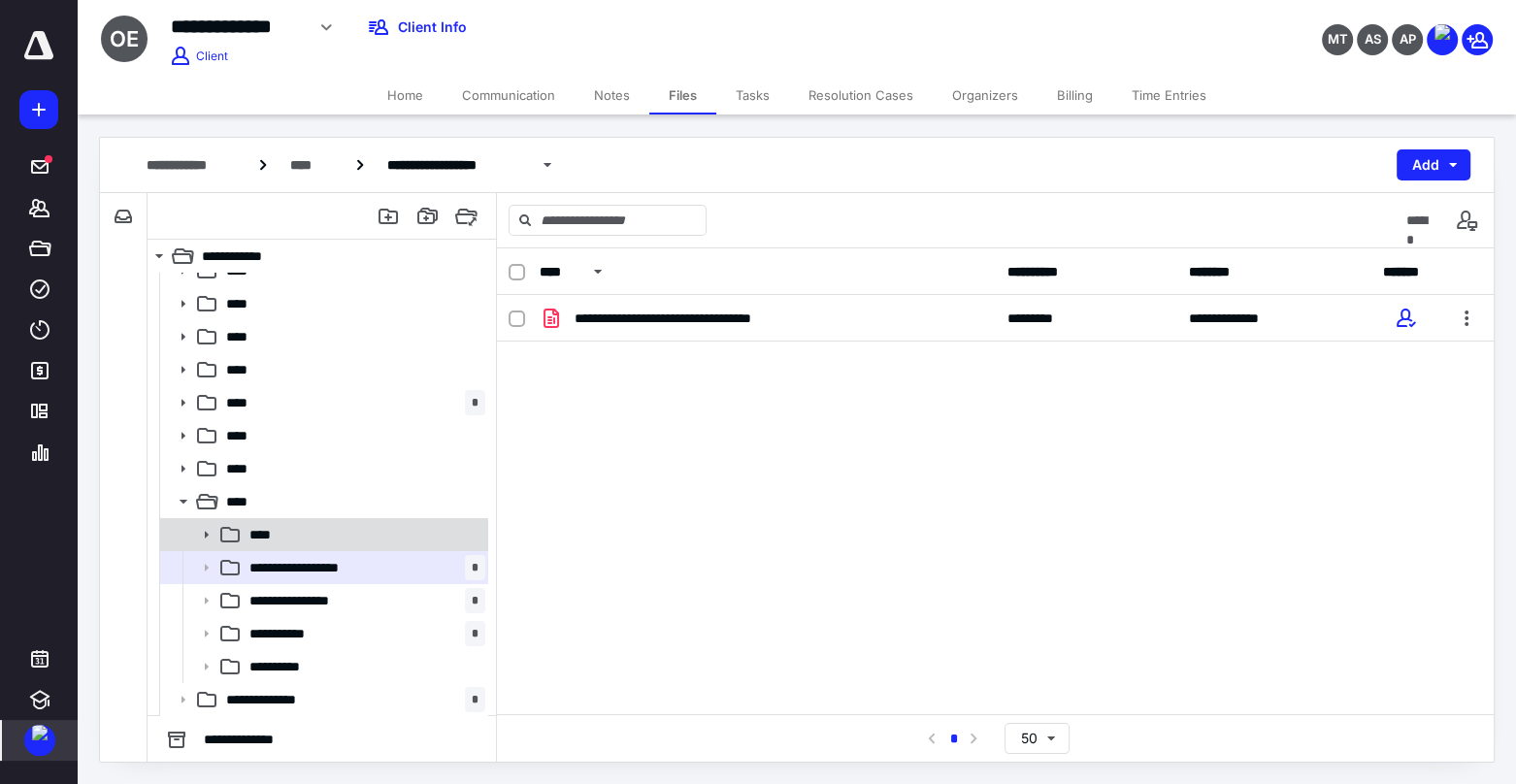 click 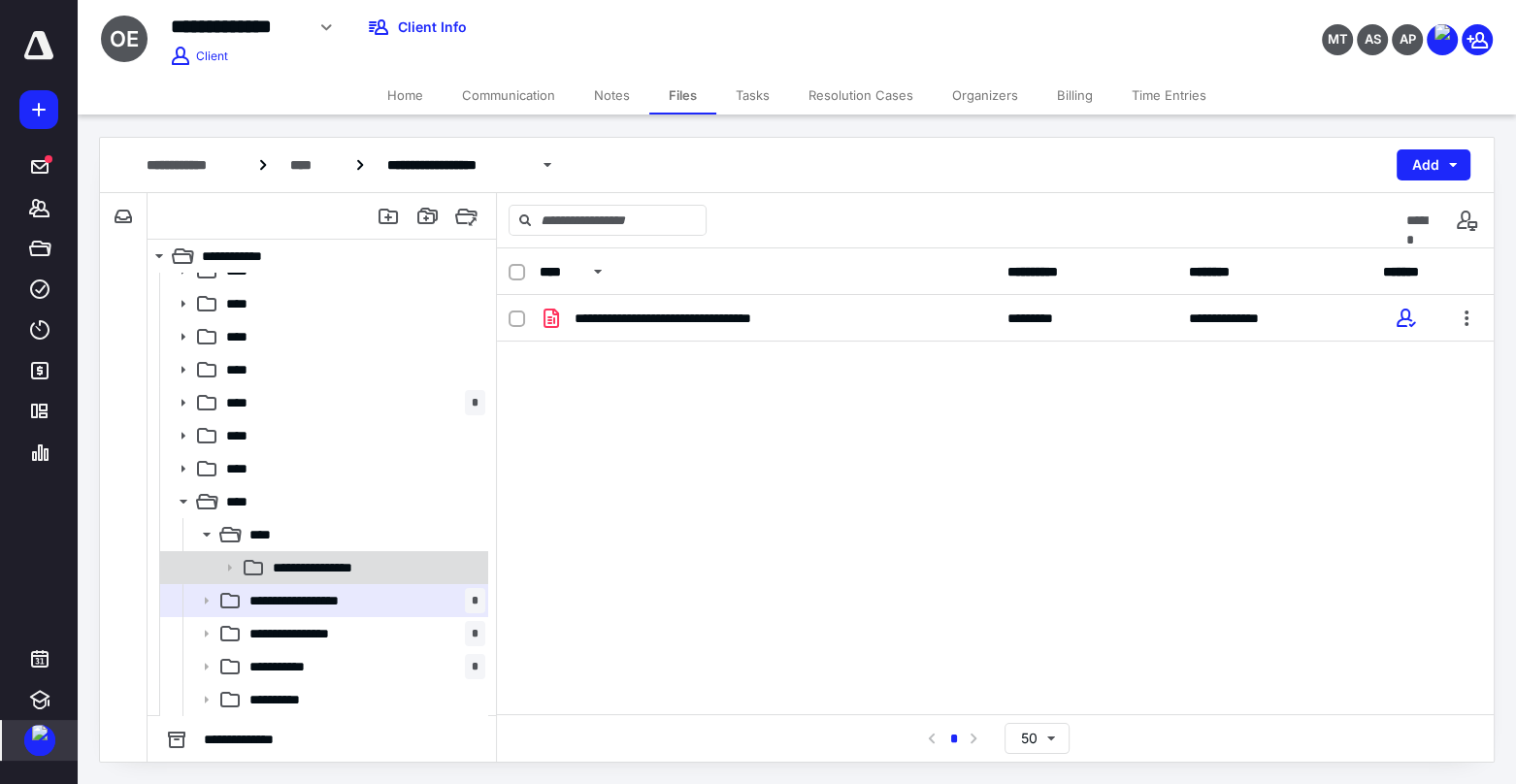 click 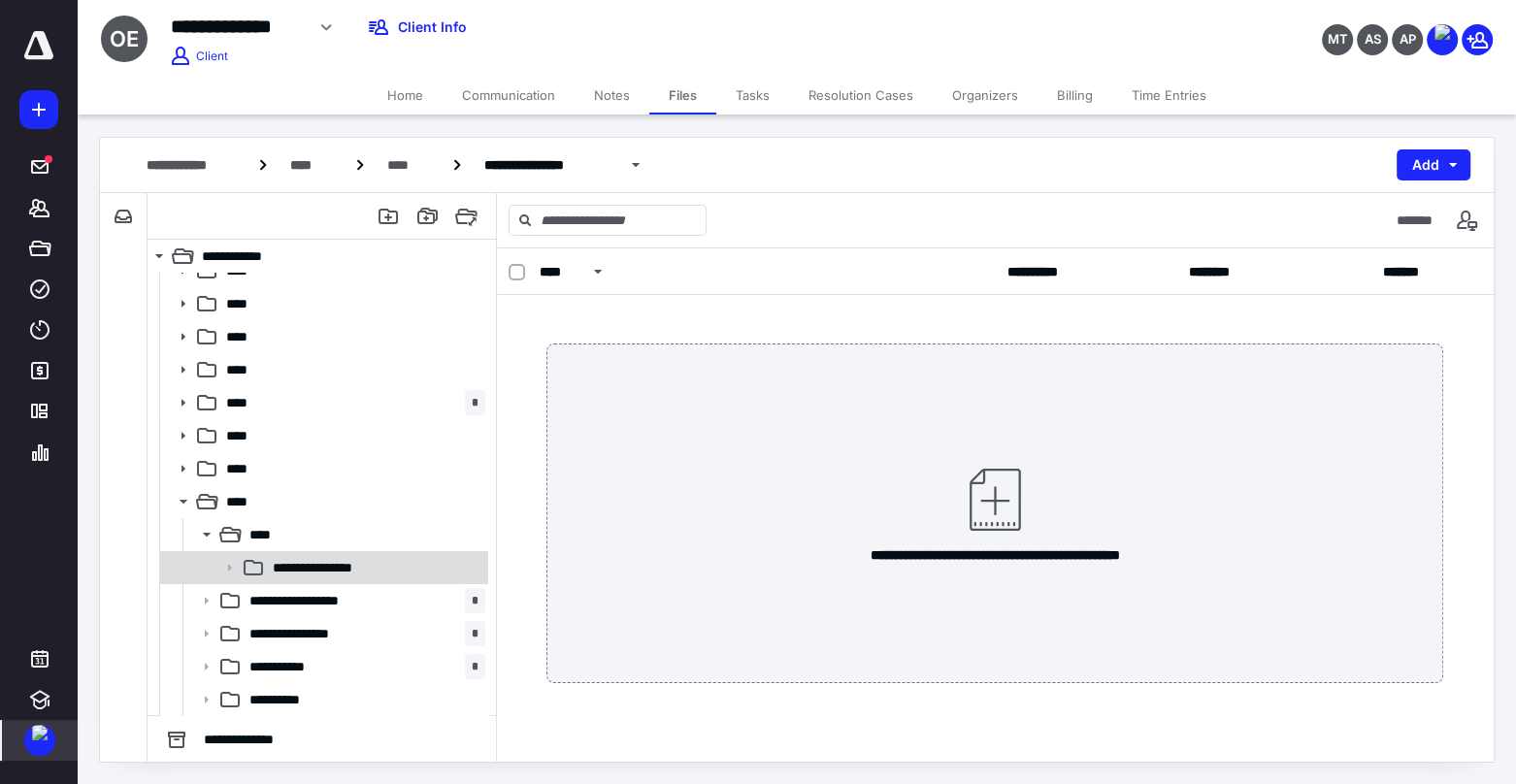 click 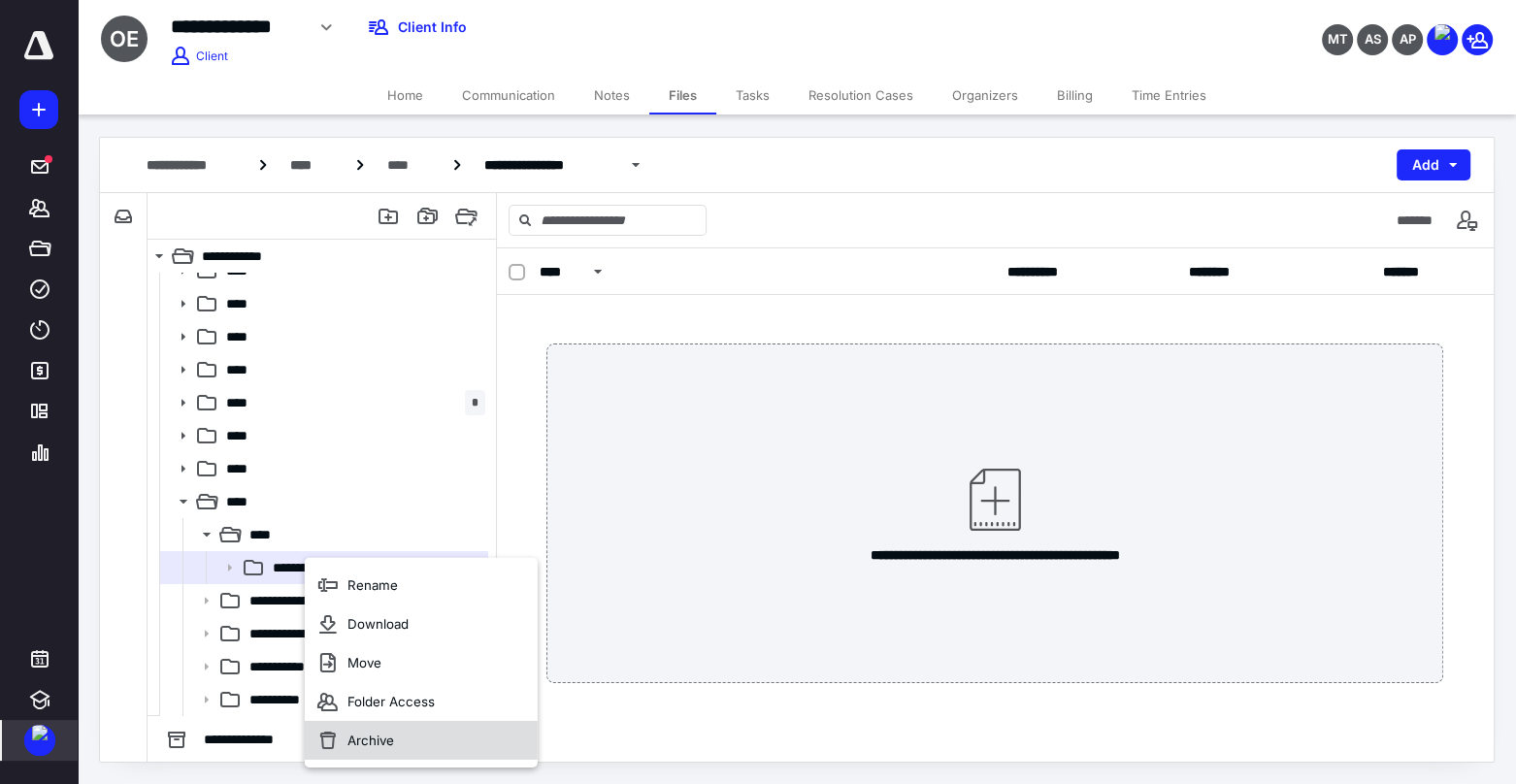 click on "Archive" at bounding box center (371, 740) 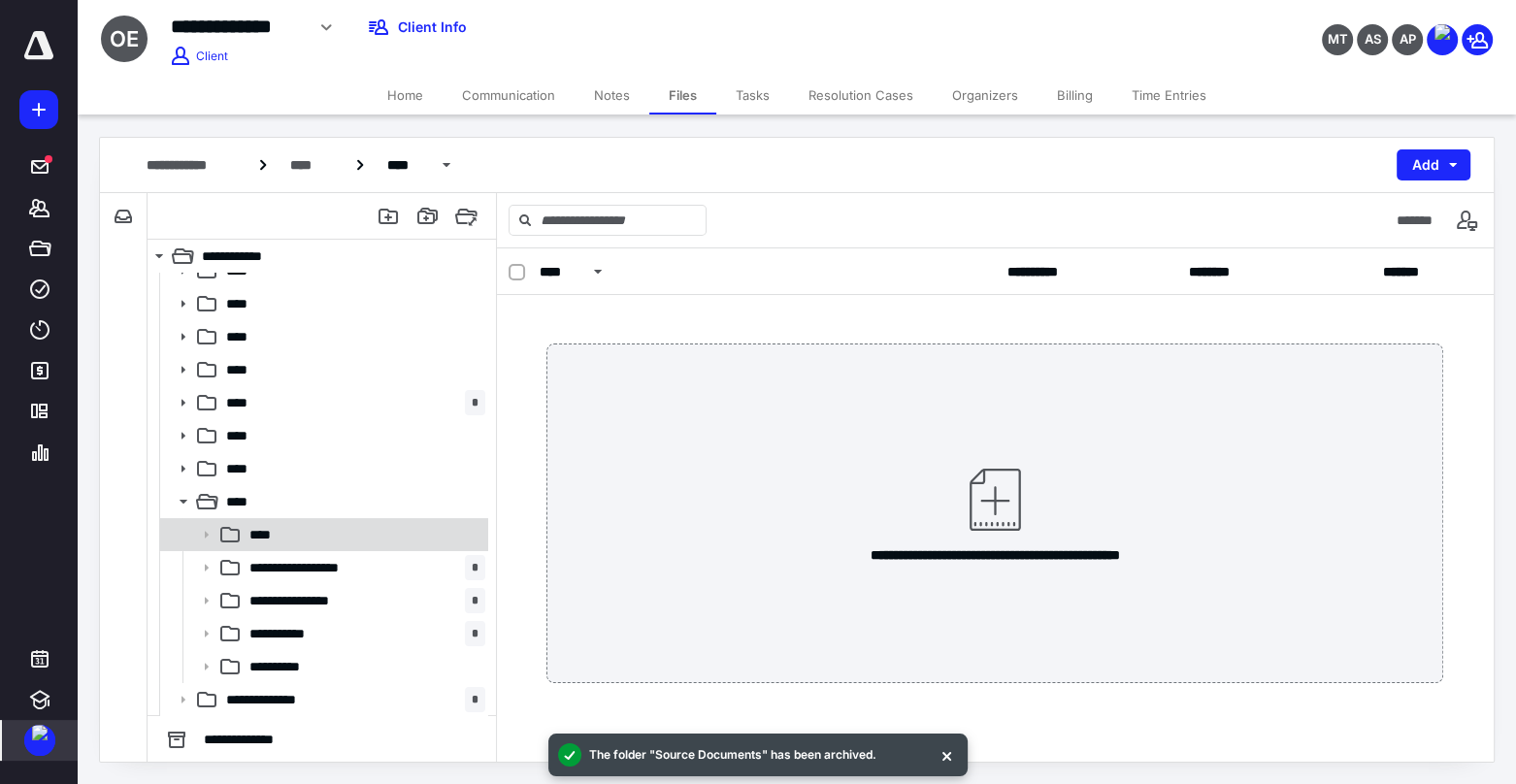 click on "****" at bounding box center [265, 535] 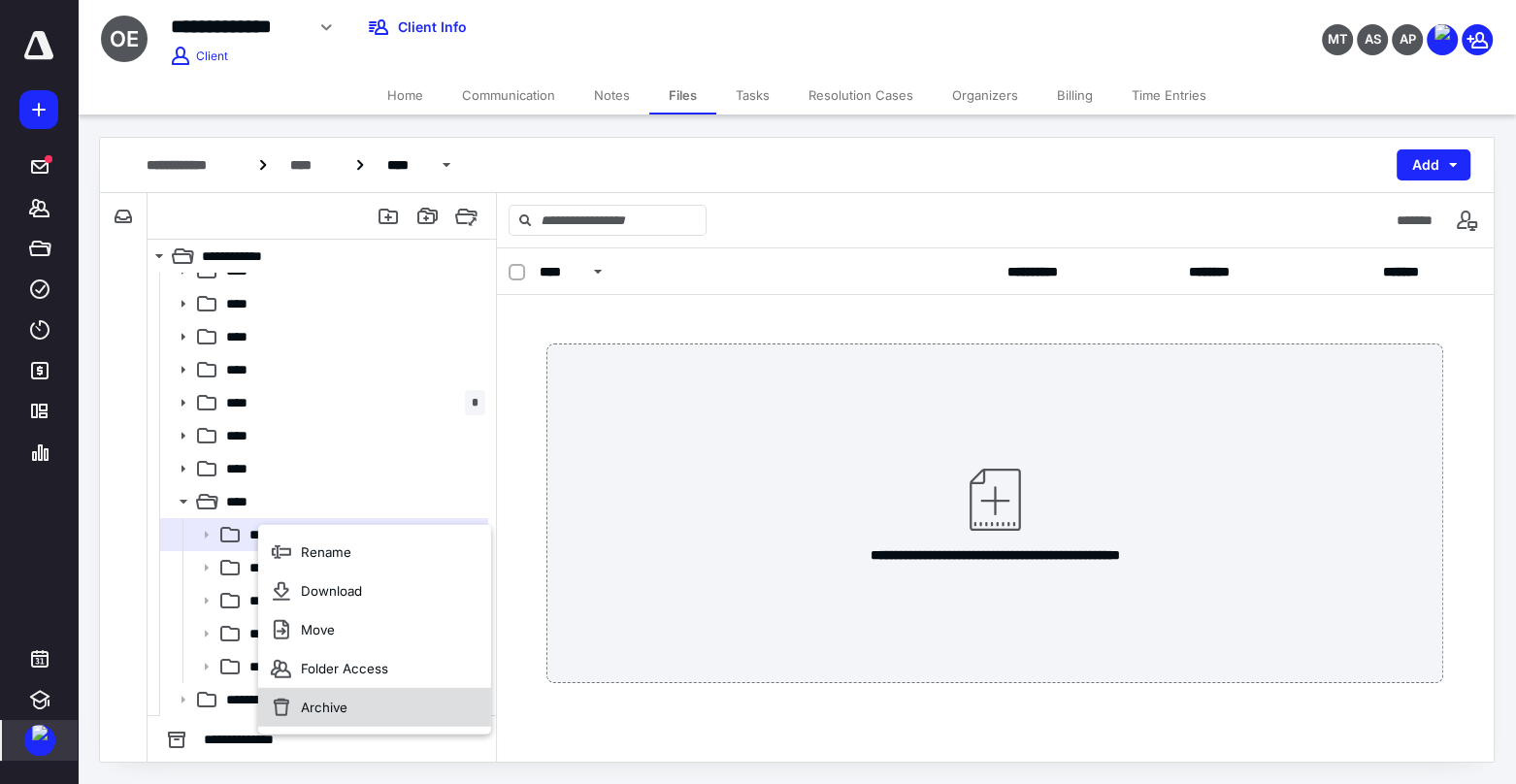click on "Archive" at bounding box center [375, 707] 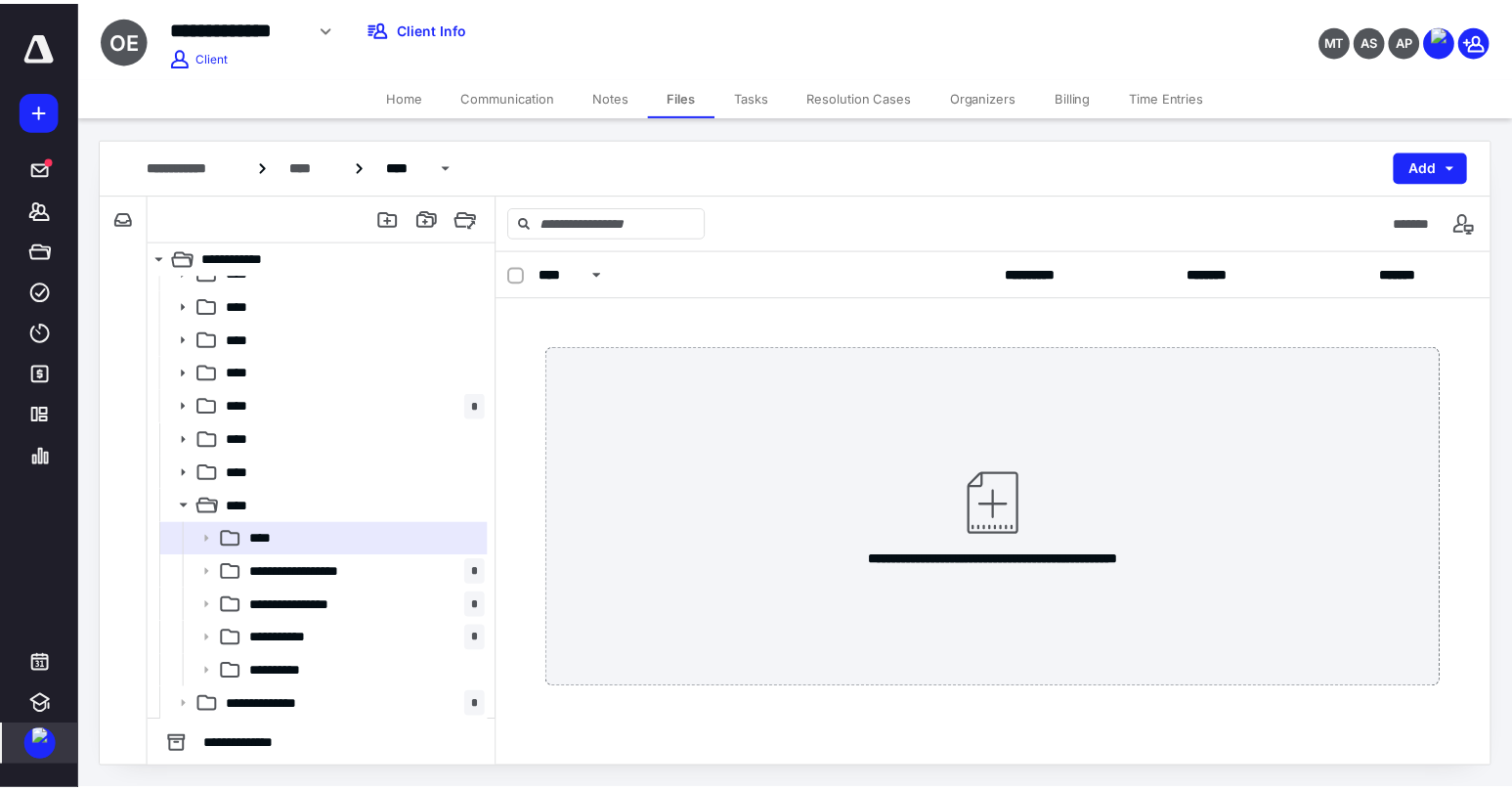 scroll, scrollTop: 0, scrollLeft: 0, axis: both 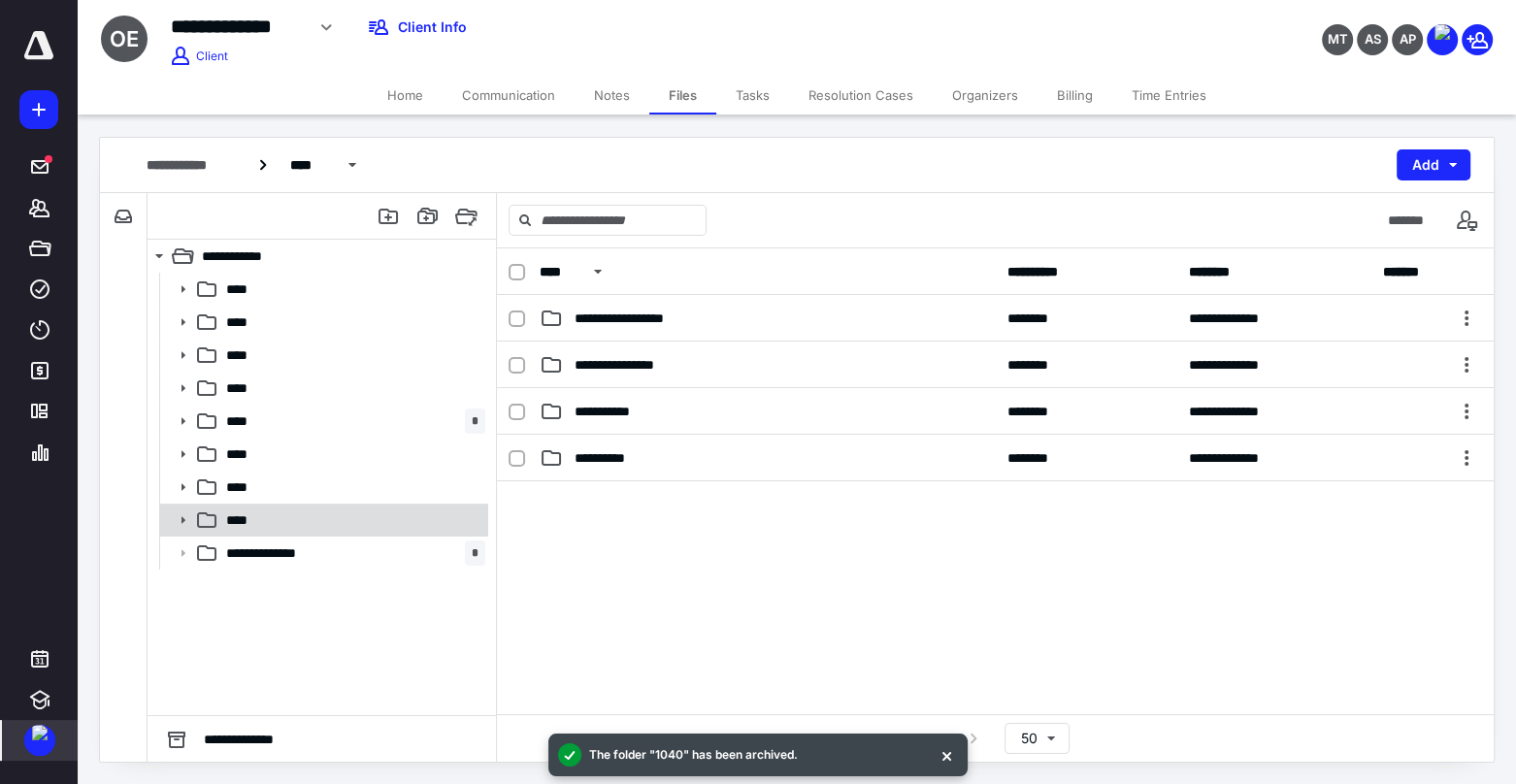 click 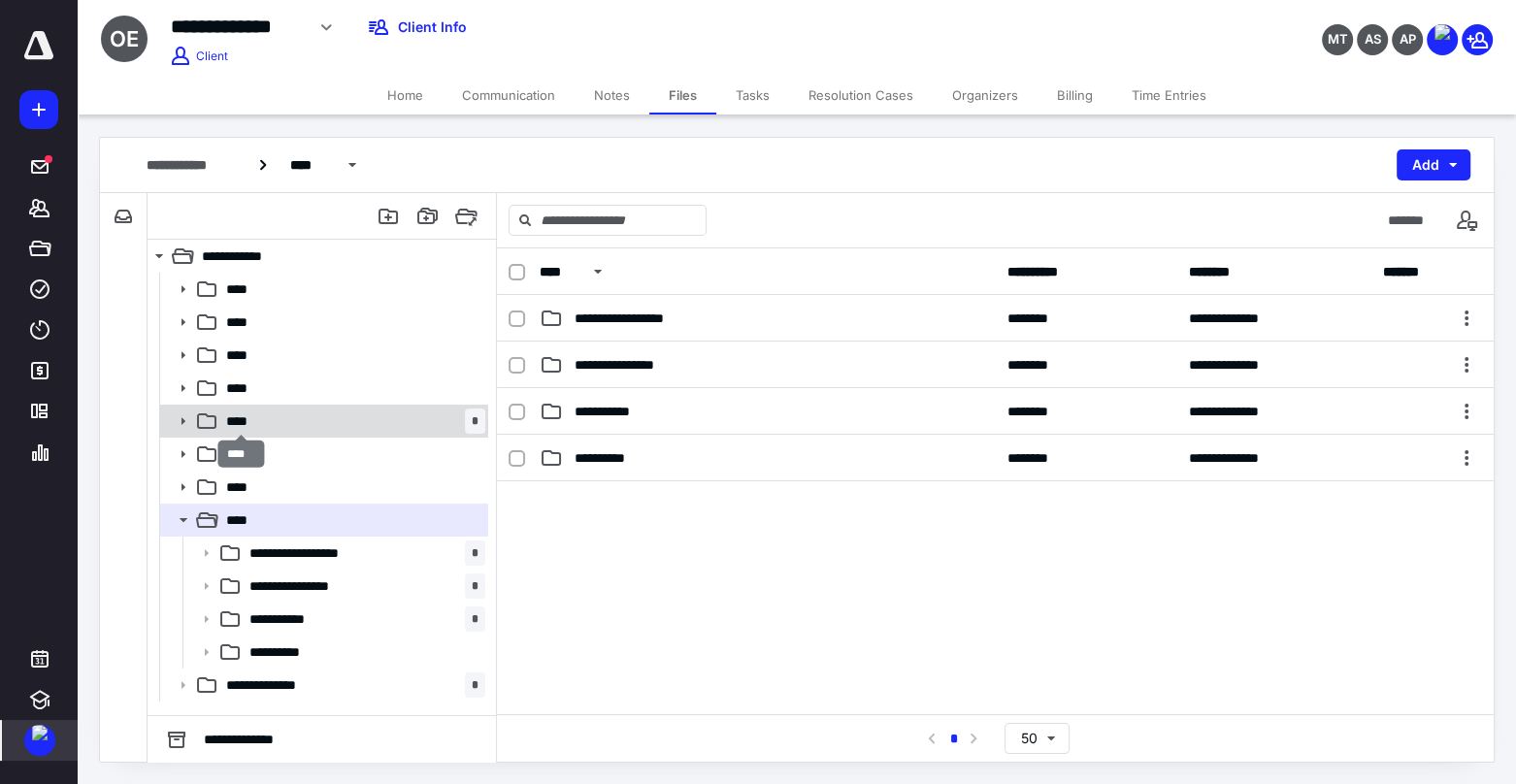 click on "****" at bounding box center (242, 421) 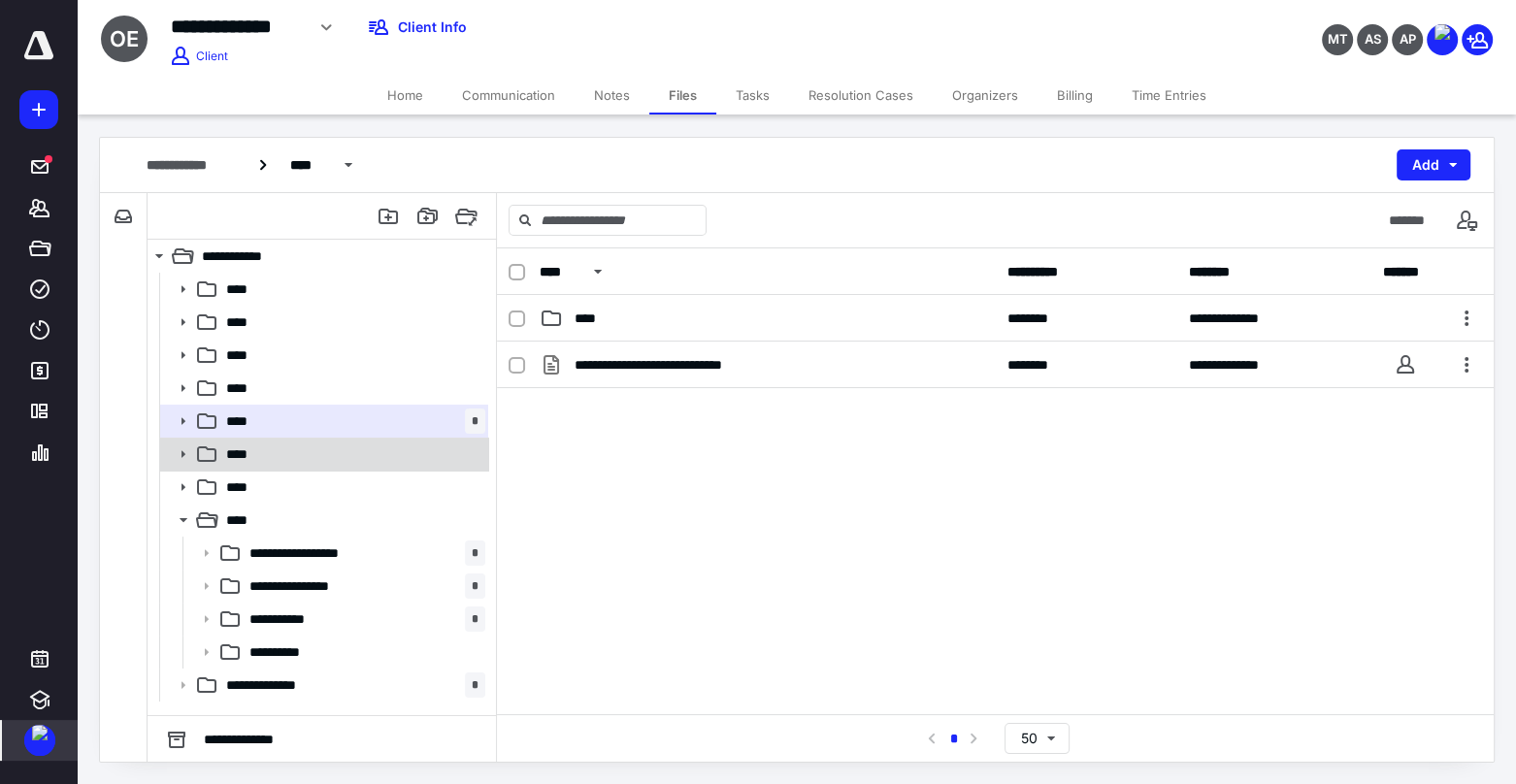 click 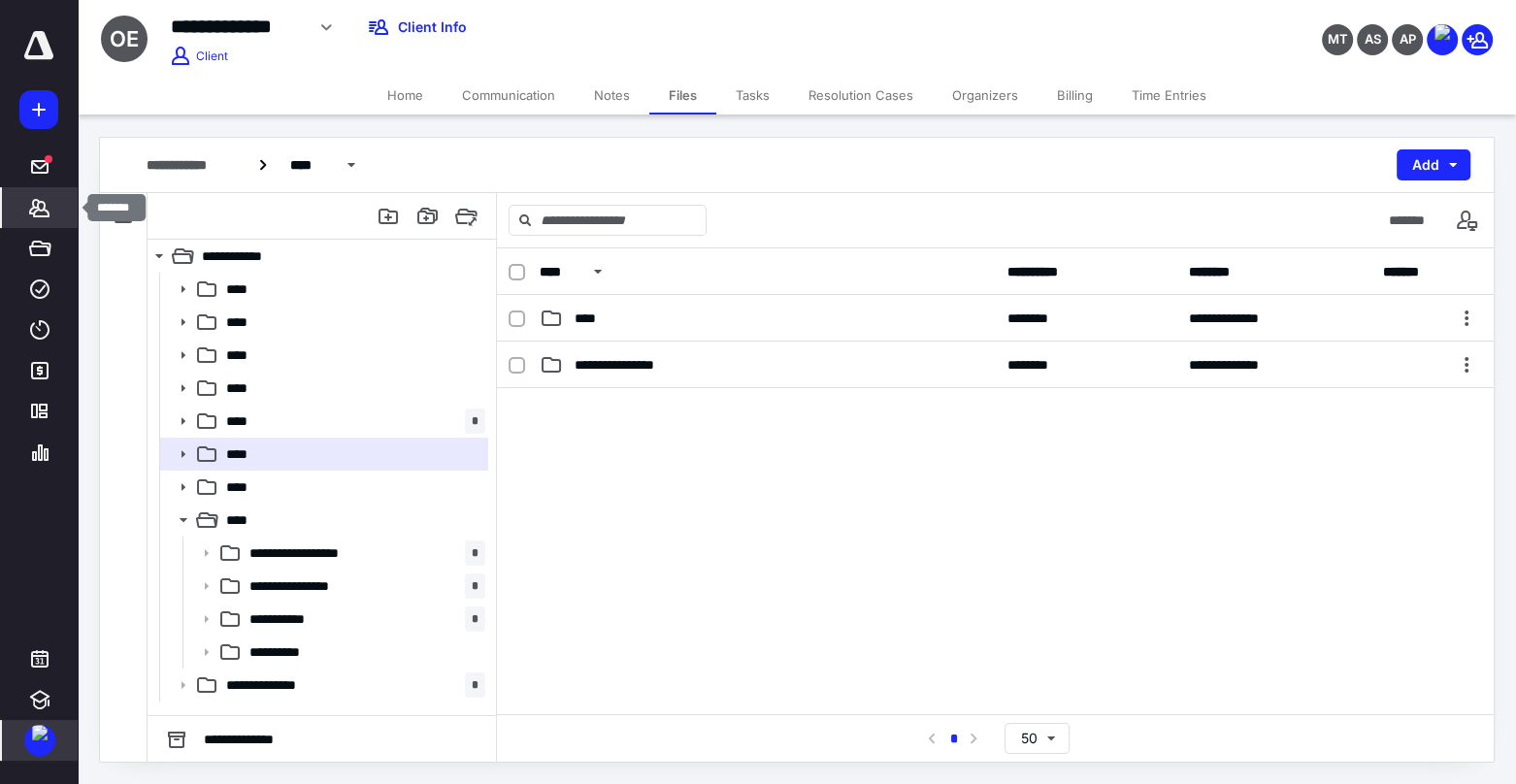 click 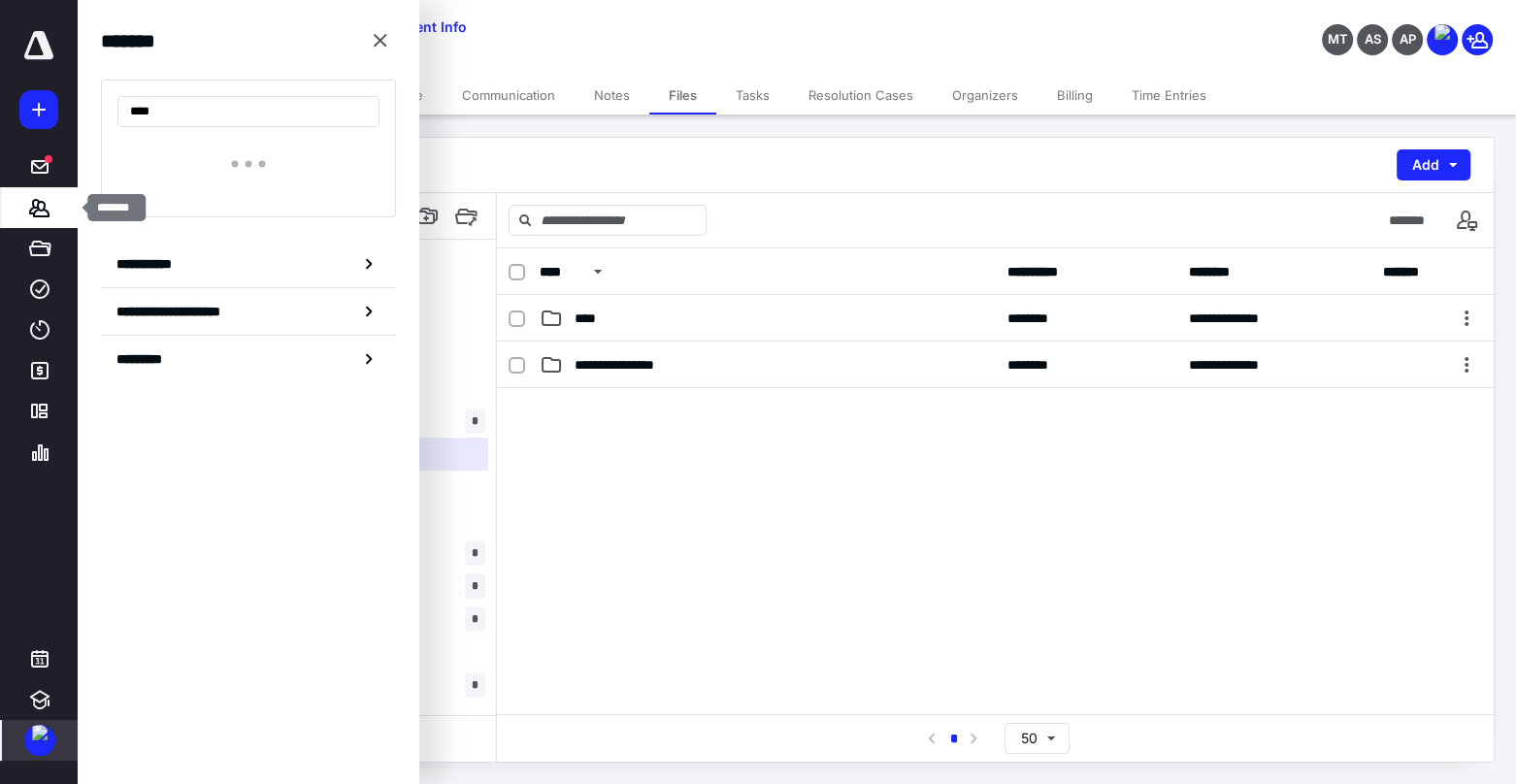 type on "****" 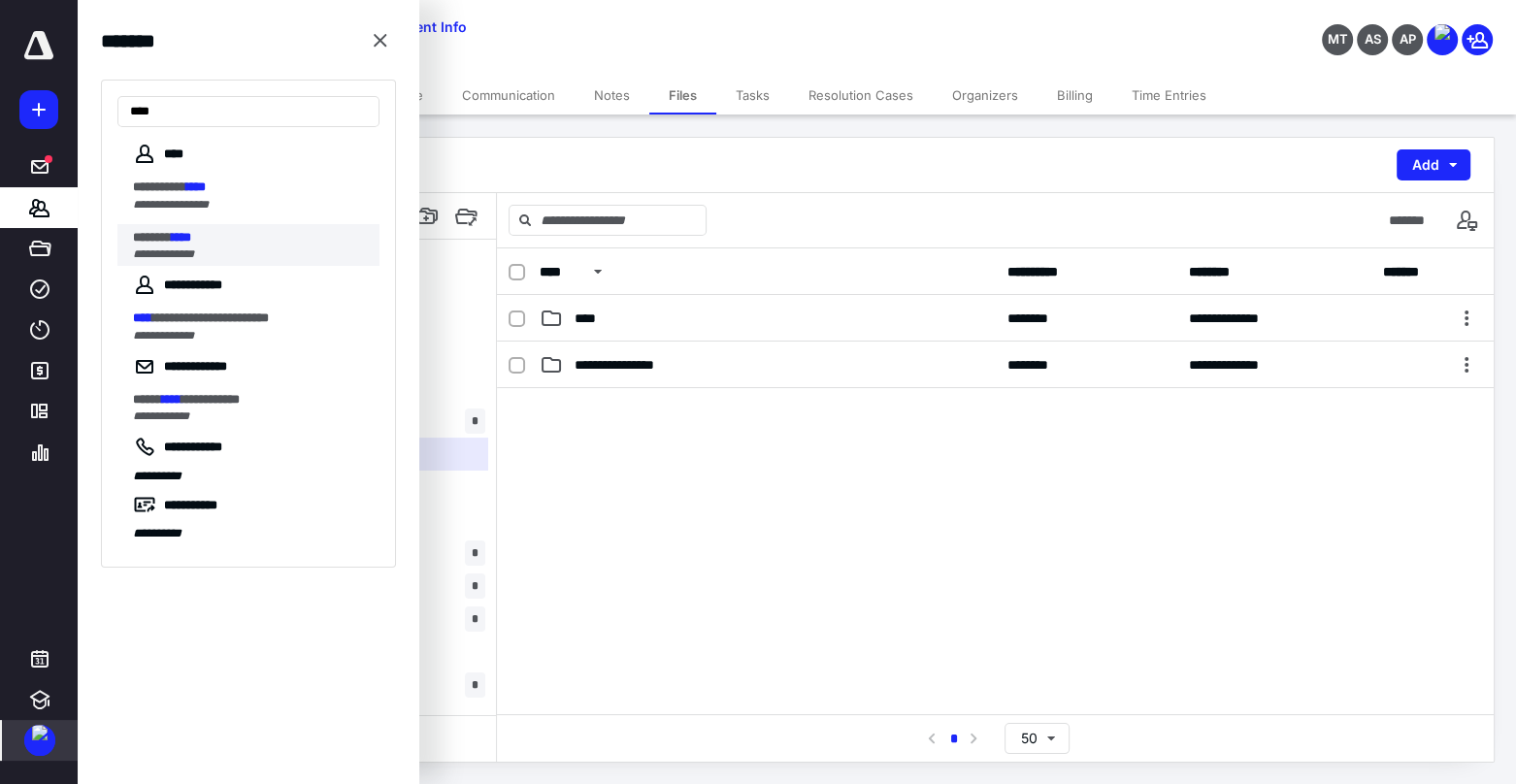 click on "**********" at bounding box center (163, 254) 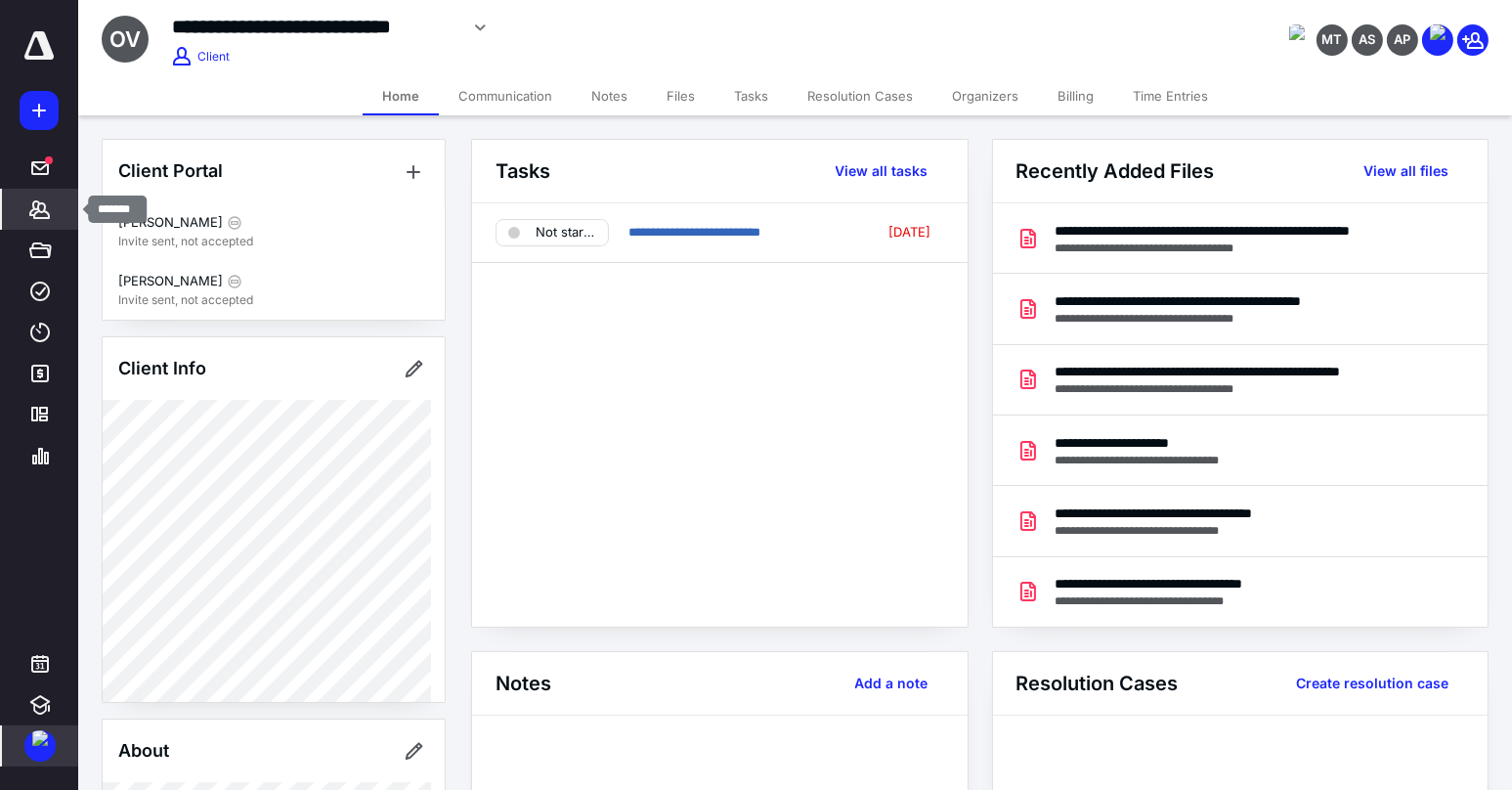 click 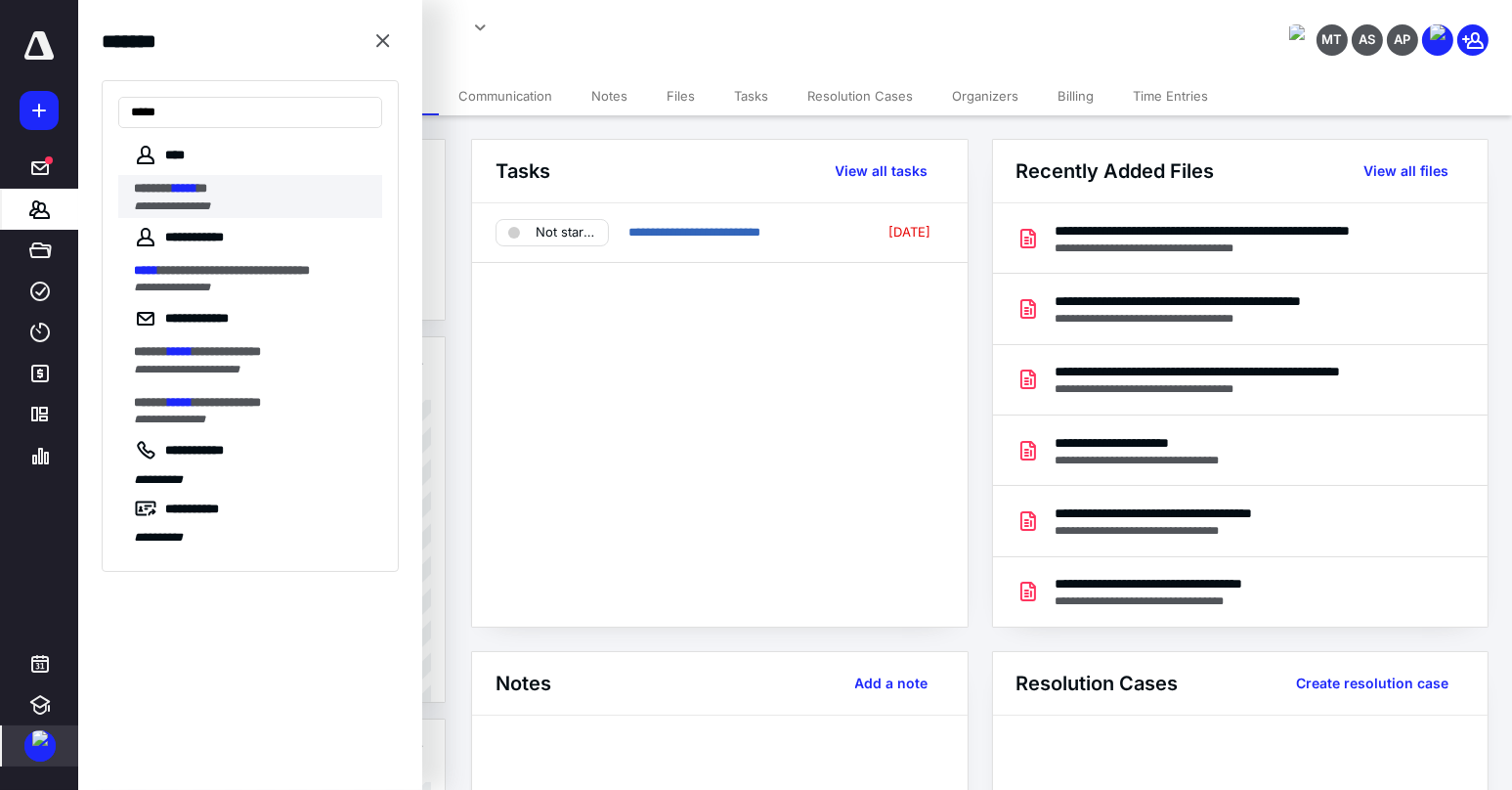 type on "*****" 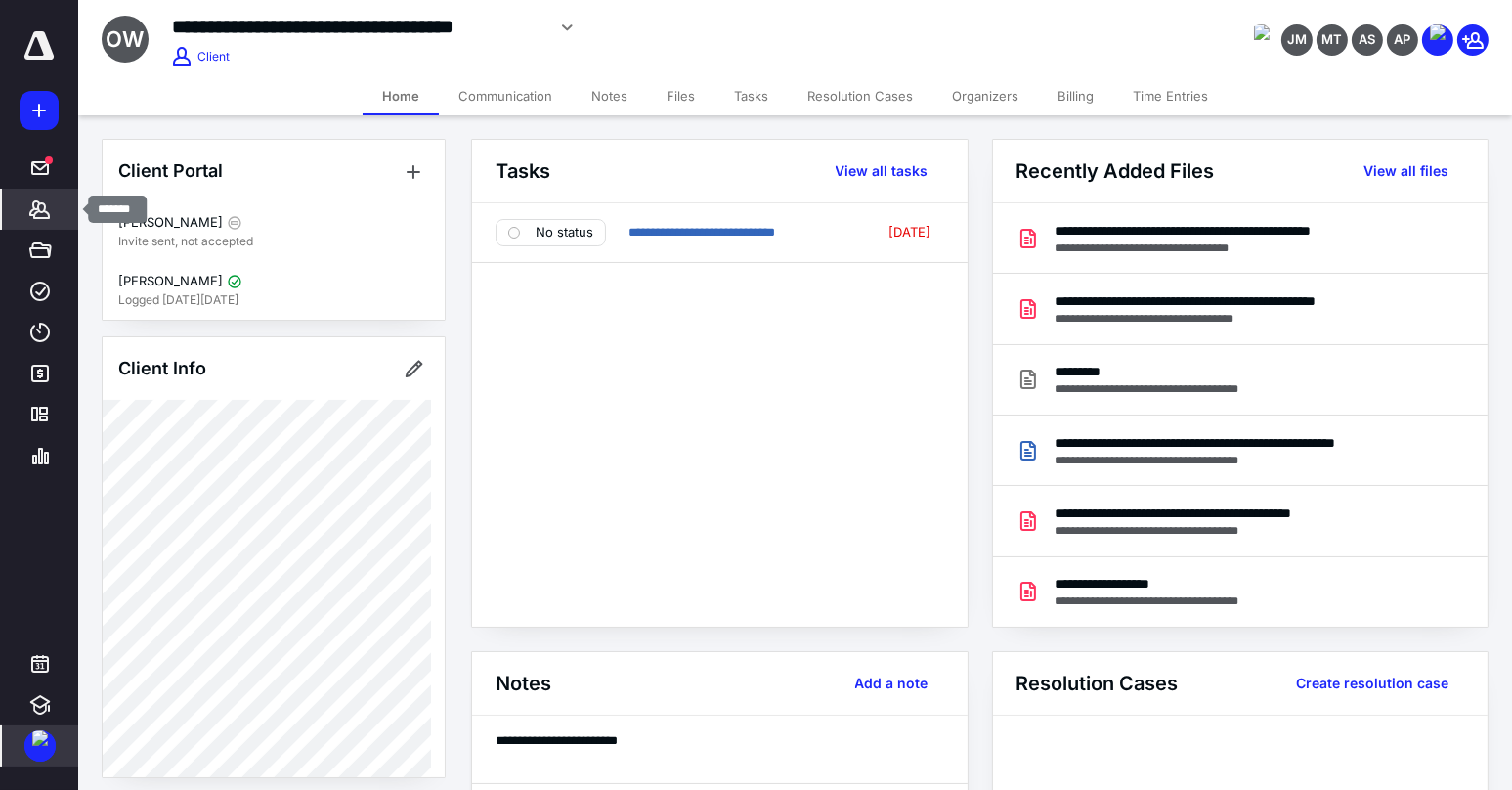 click 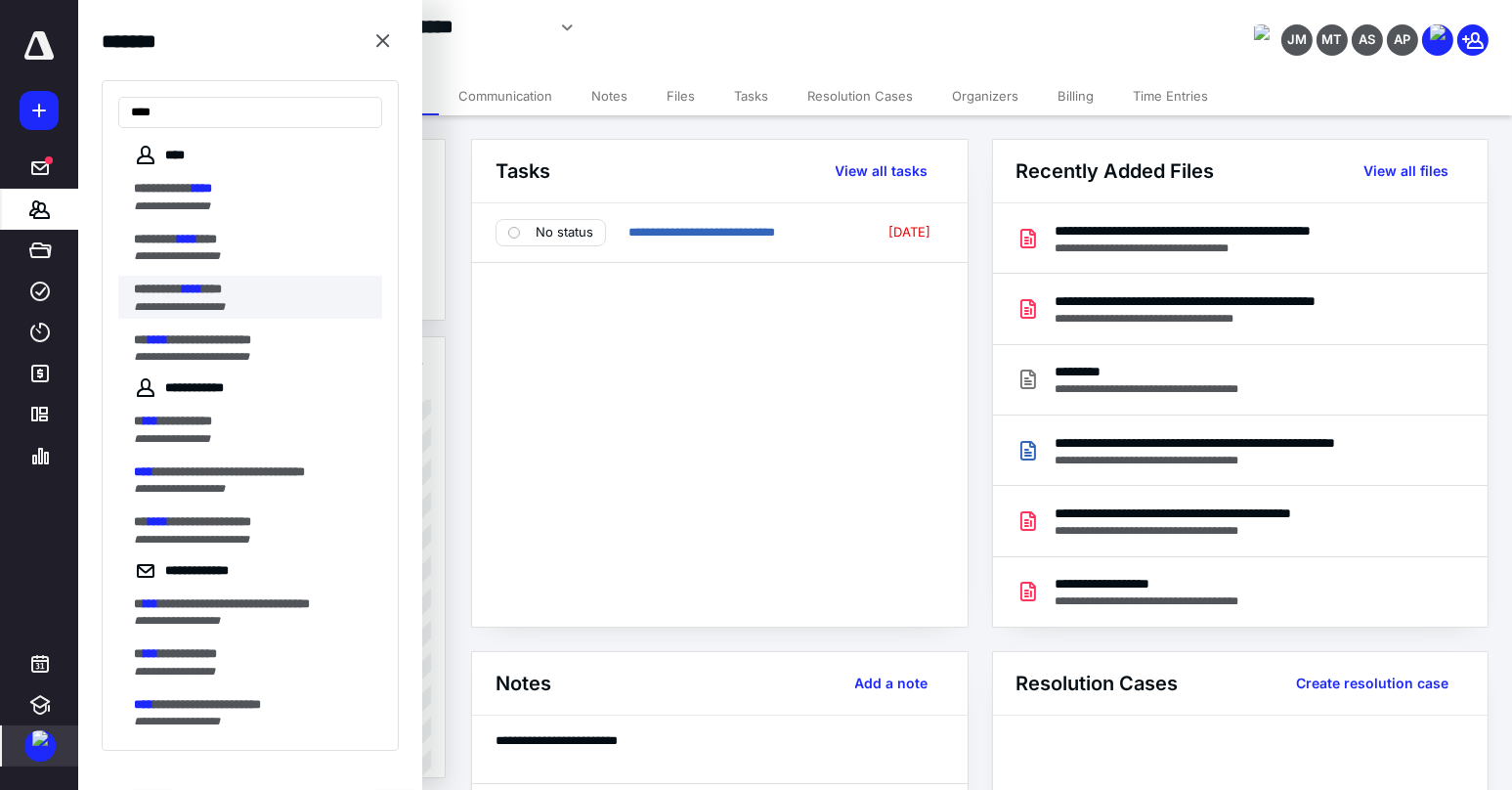 type on "****" 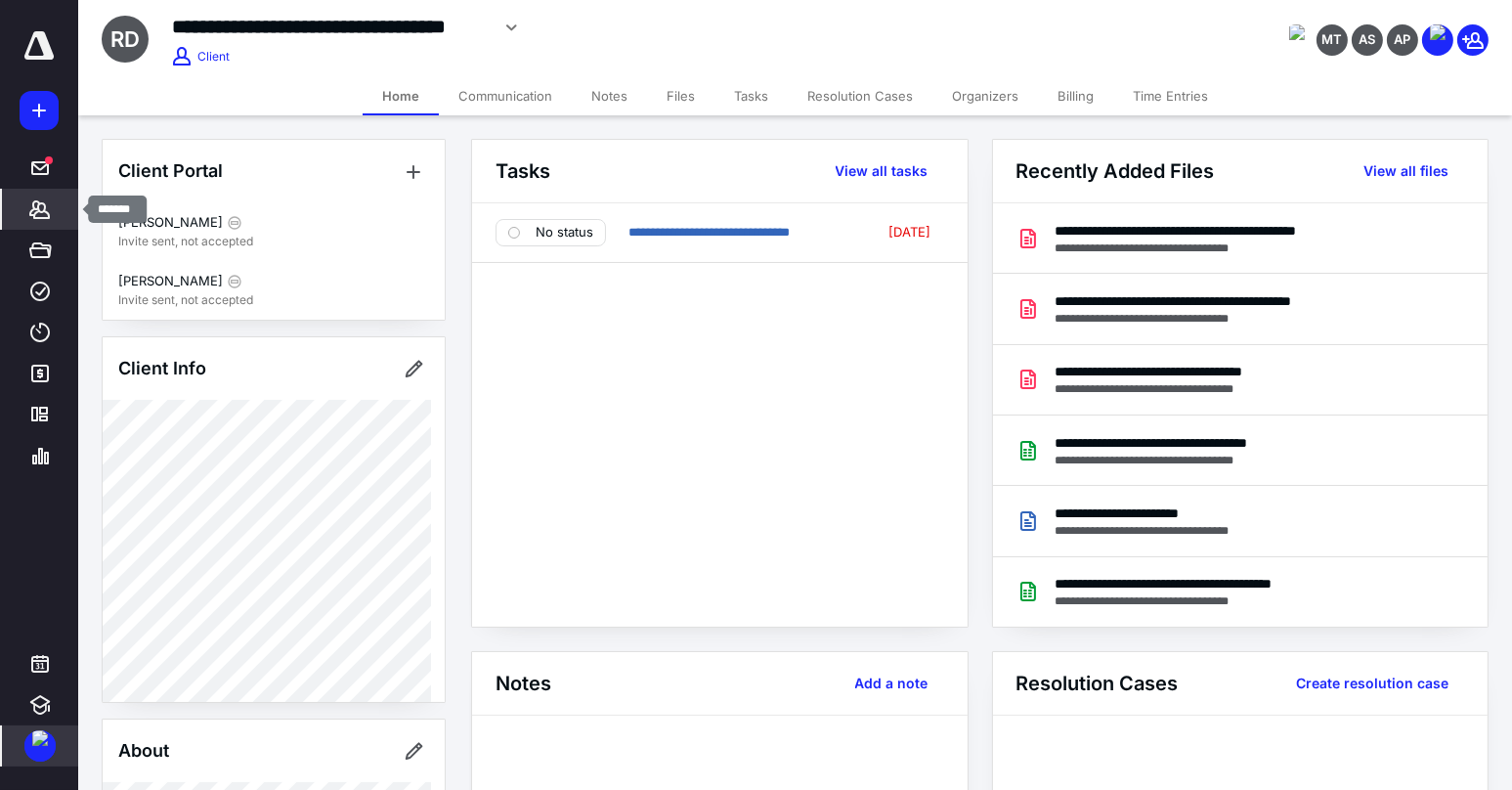 click on "*******" at bounding box center [40, 209] 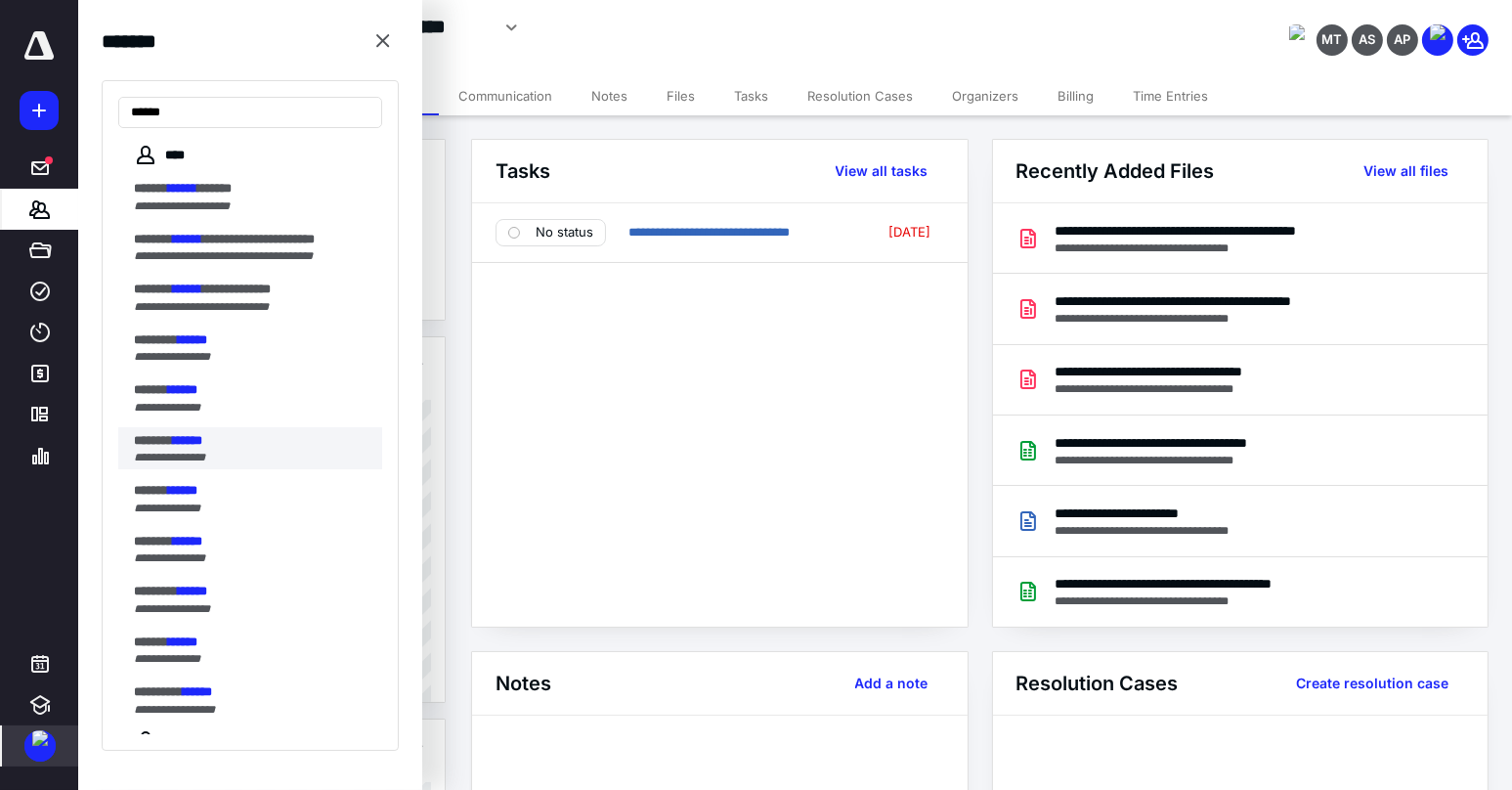 type on "******" 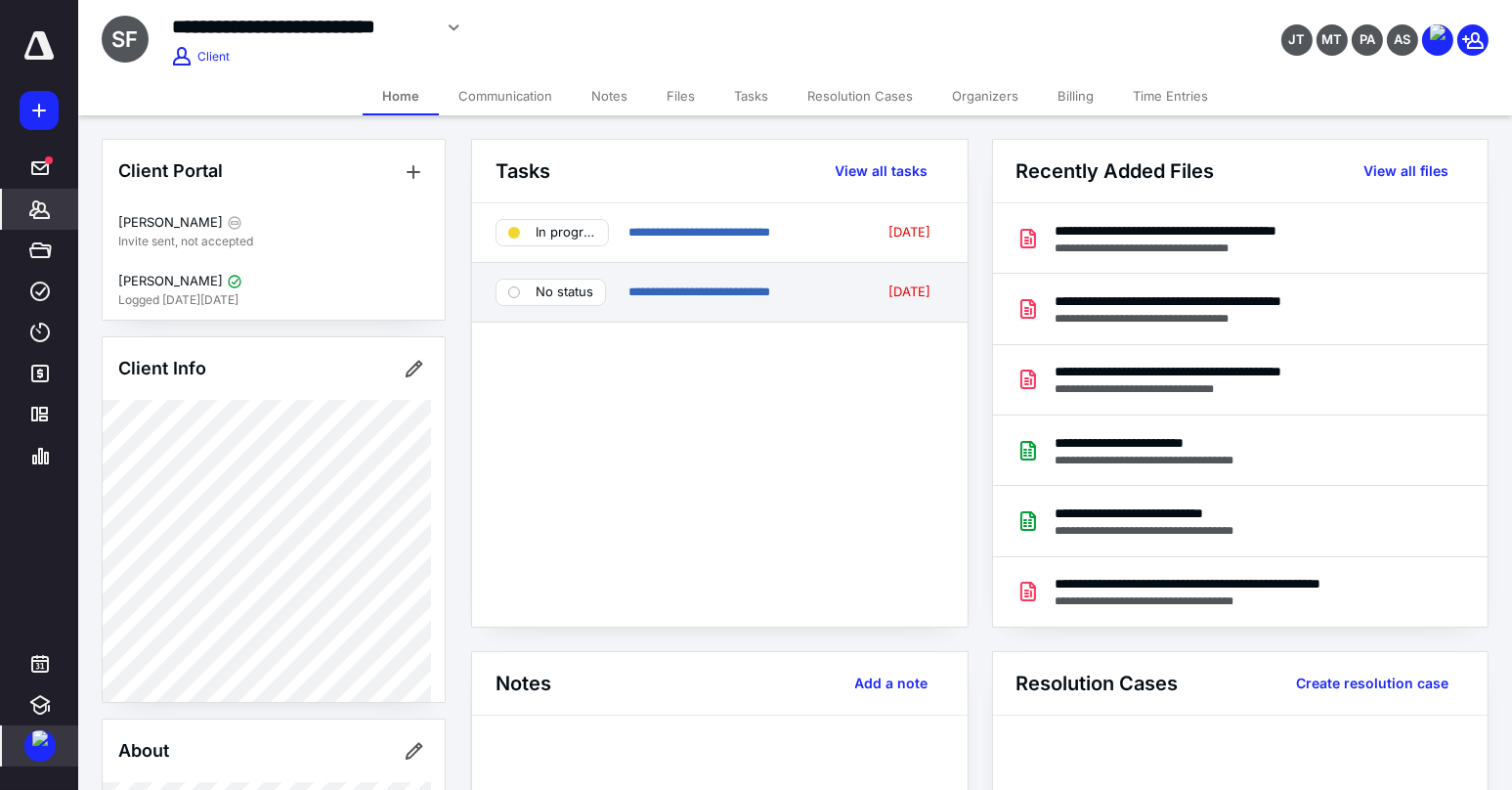 click on "**********" at bounding box center (742, 292) 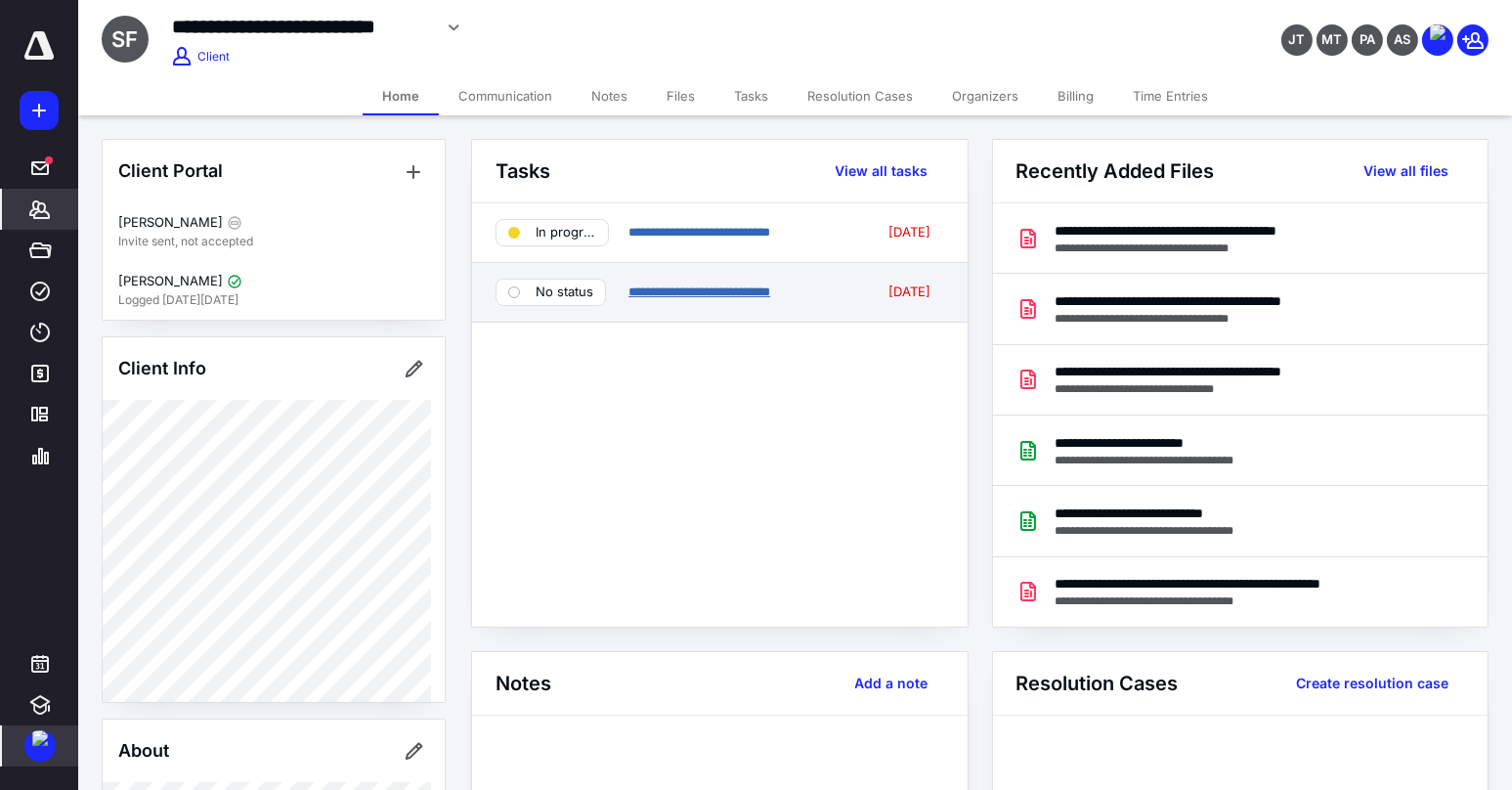 click on "**********" at bounding box center [699, 291] 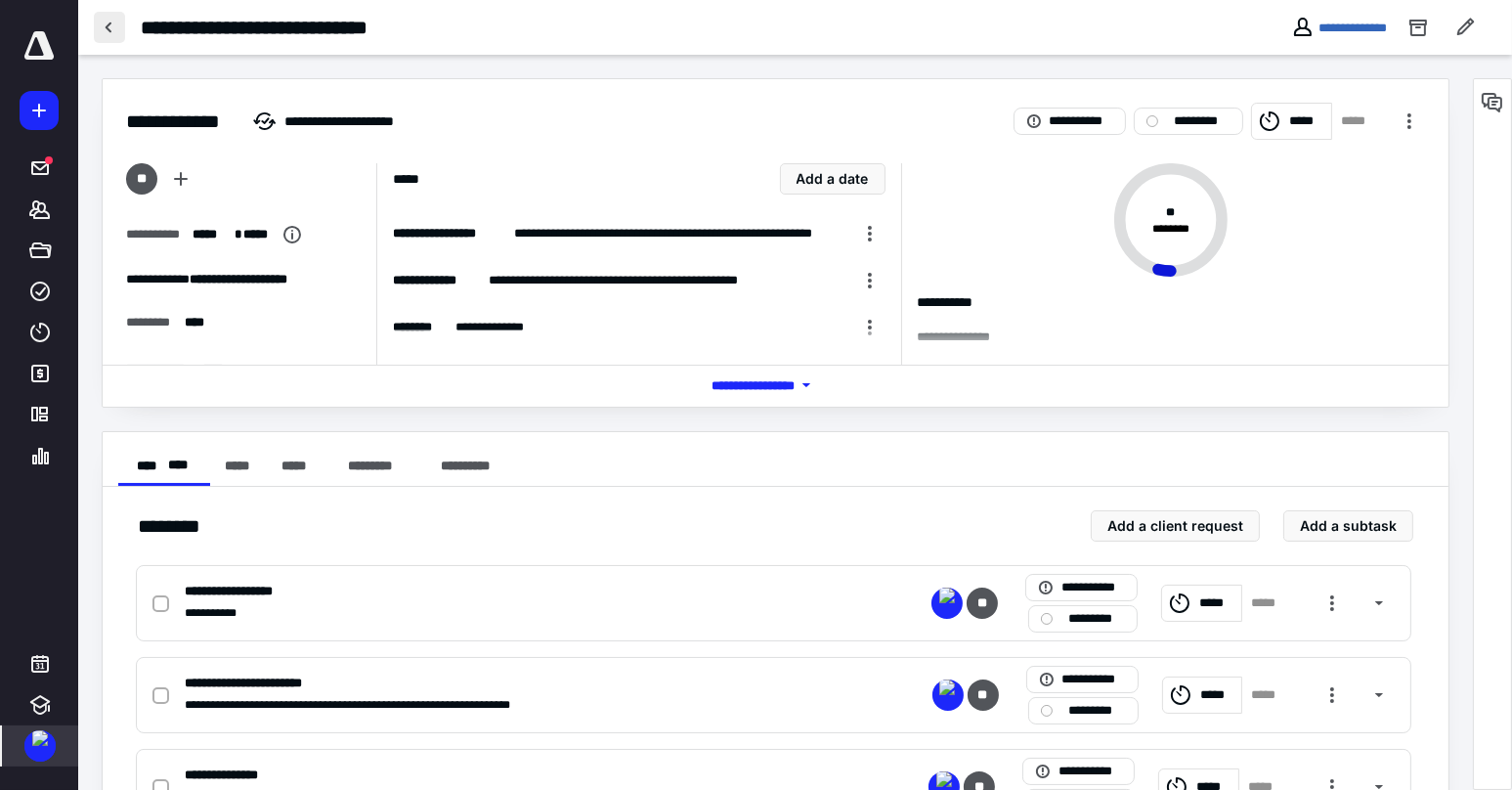 click at bounding box center [109, 27] 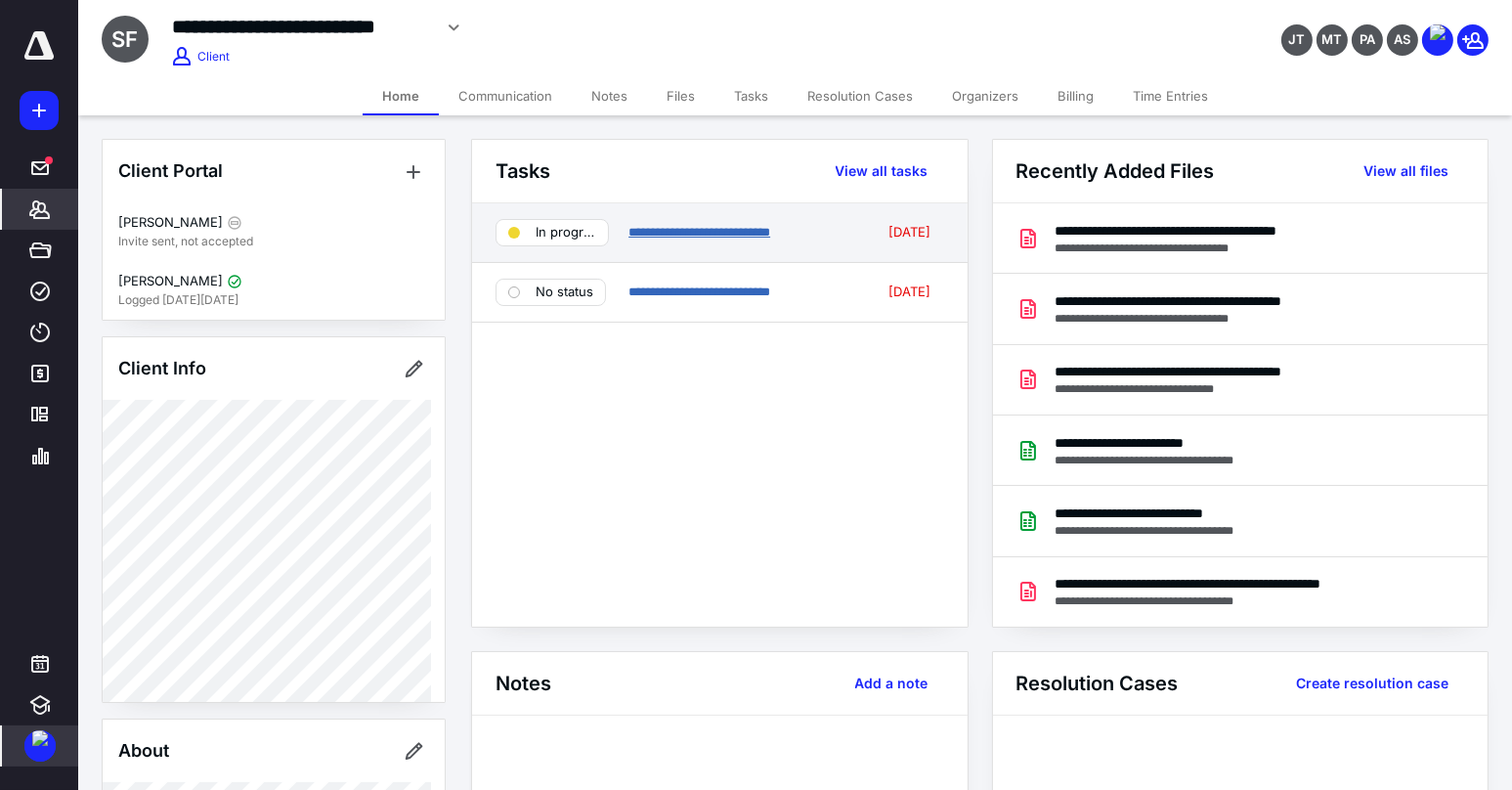 click on "**********" at bounding box center (699, 232) 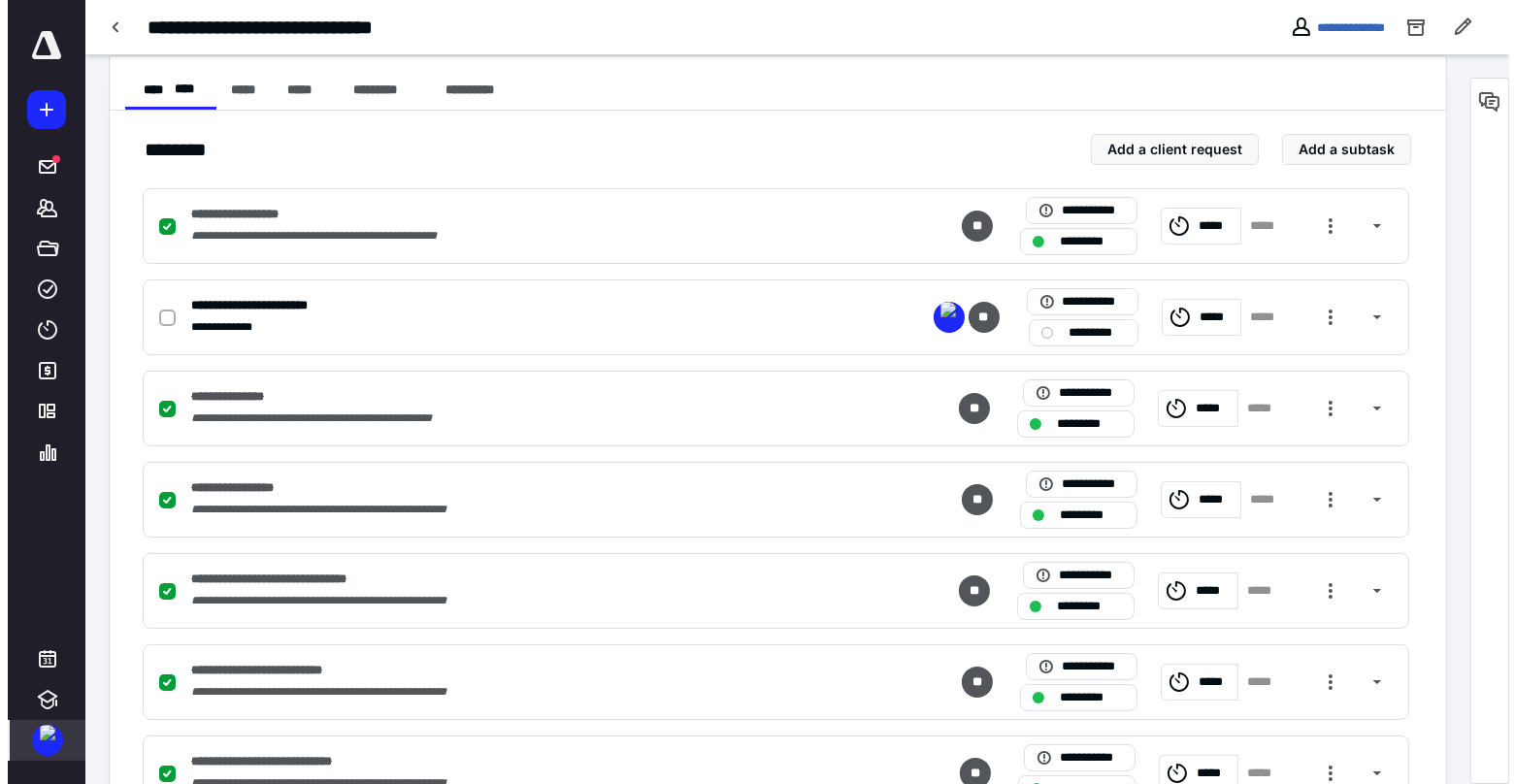 scroll, scrollTop: 0, scrollLeft: 0, axis: both 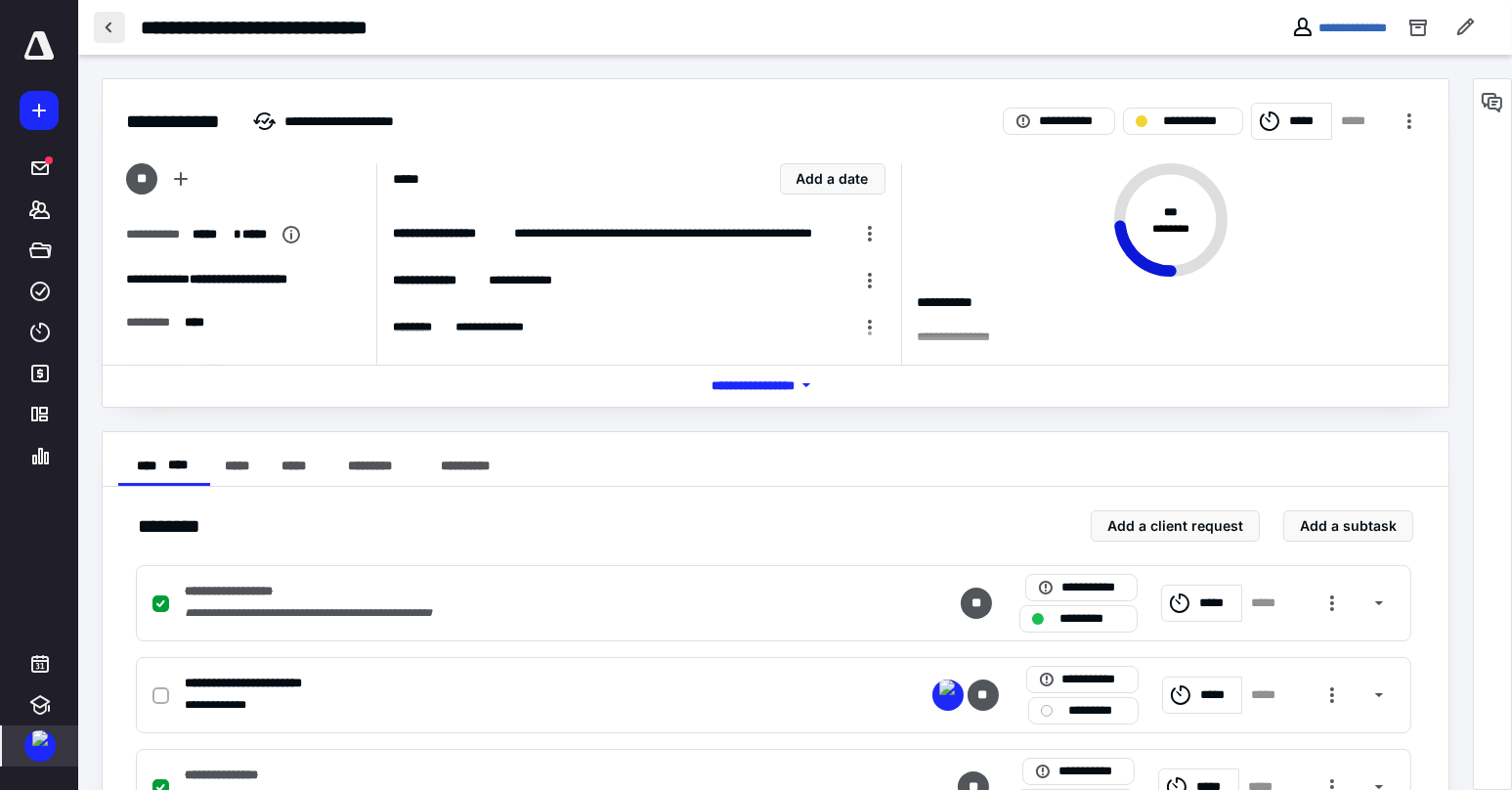 click at bounding box center (109, 27) 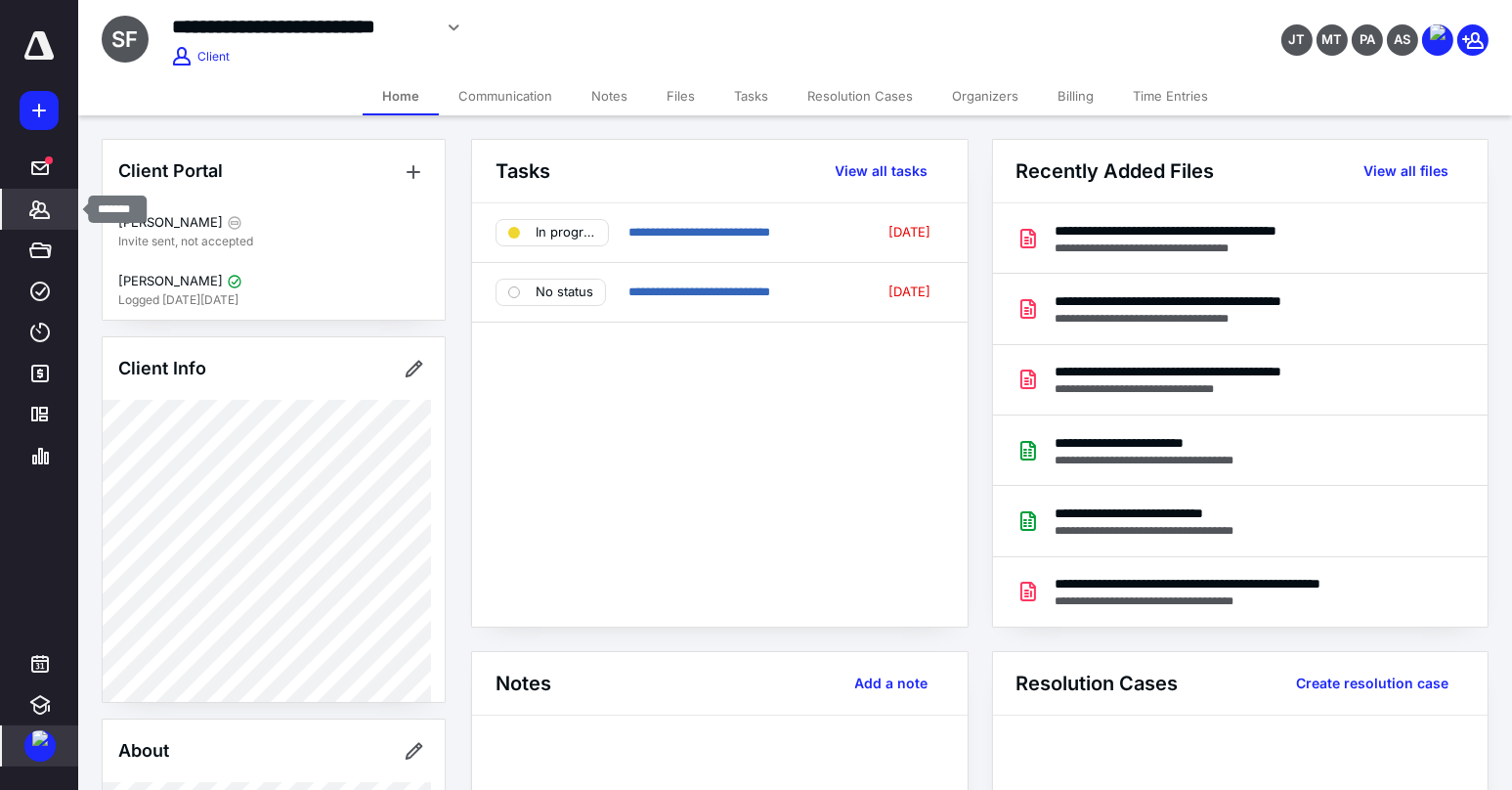 click on "*******" at bounding box center [40, 209] 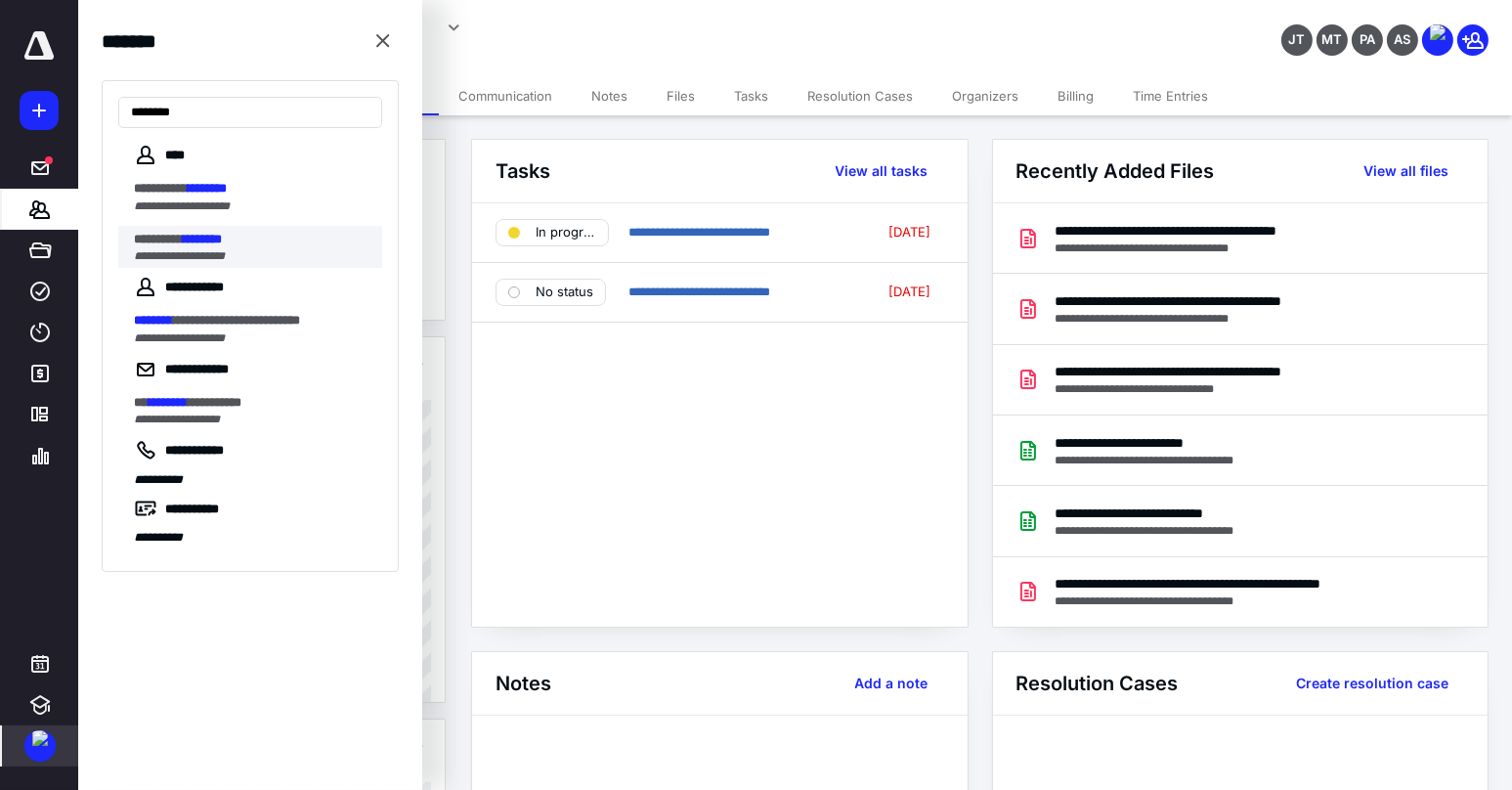 type on "********" 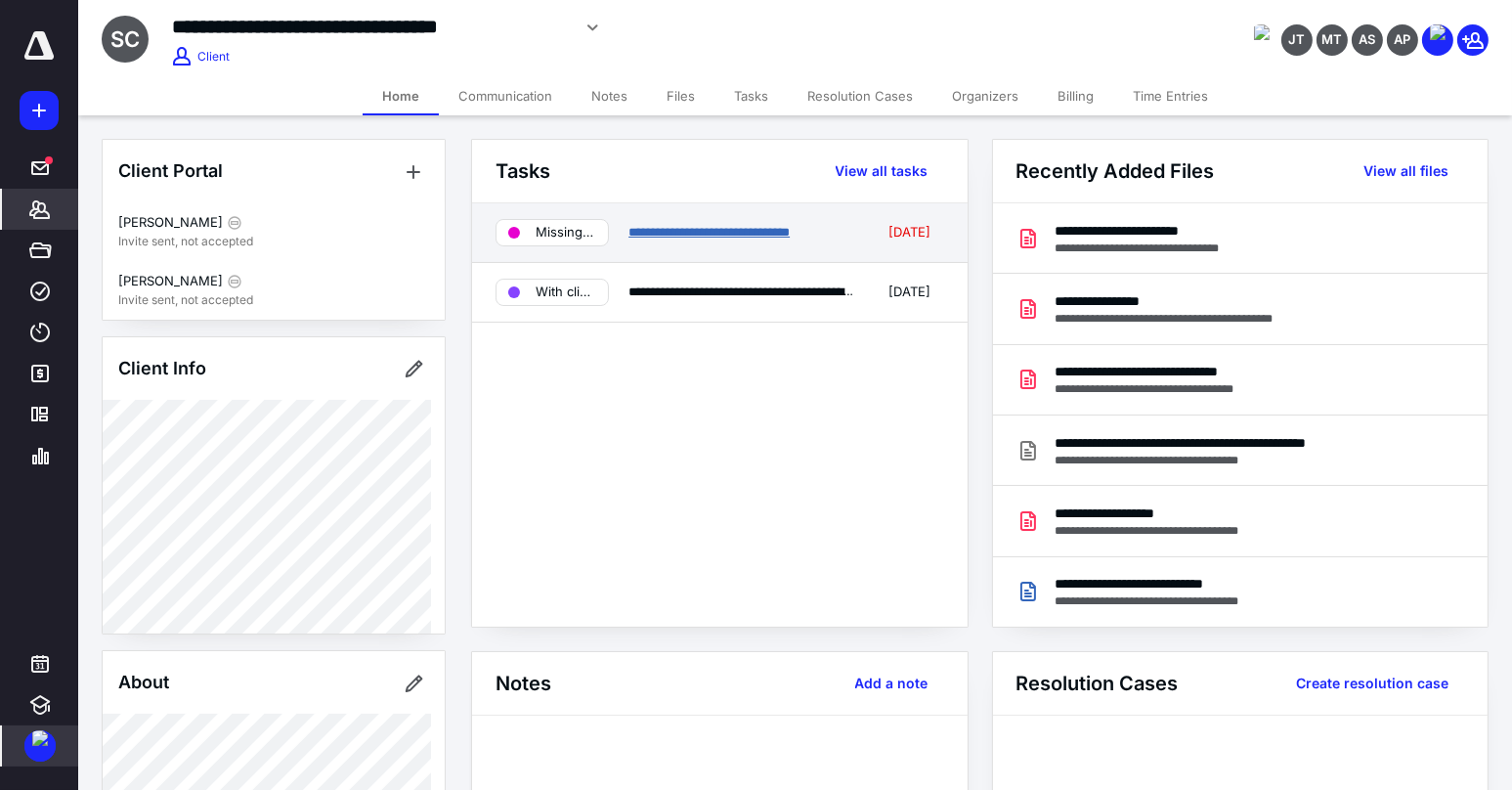 click on "**********" at bounding box center [709, 232] 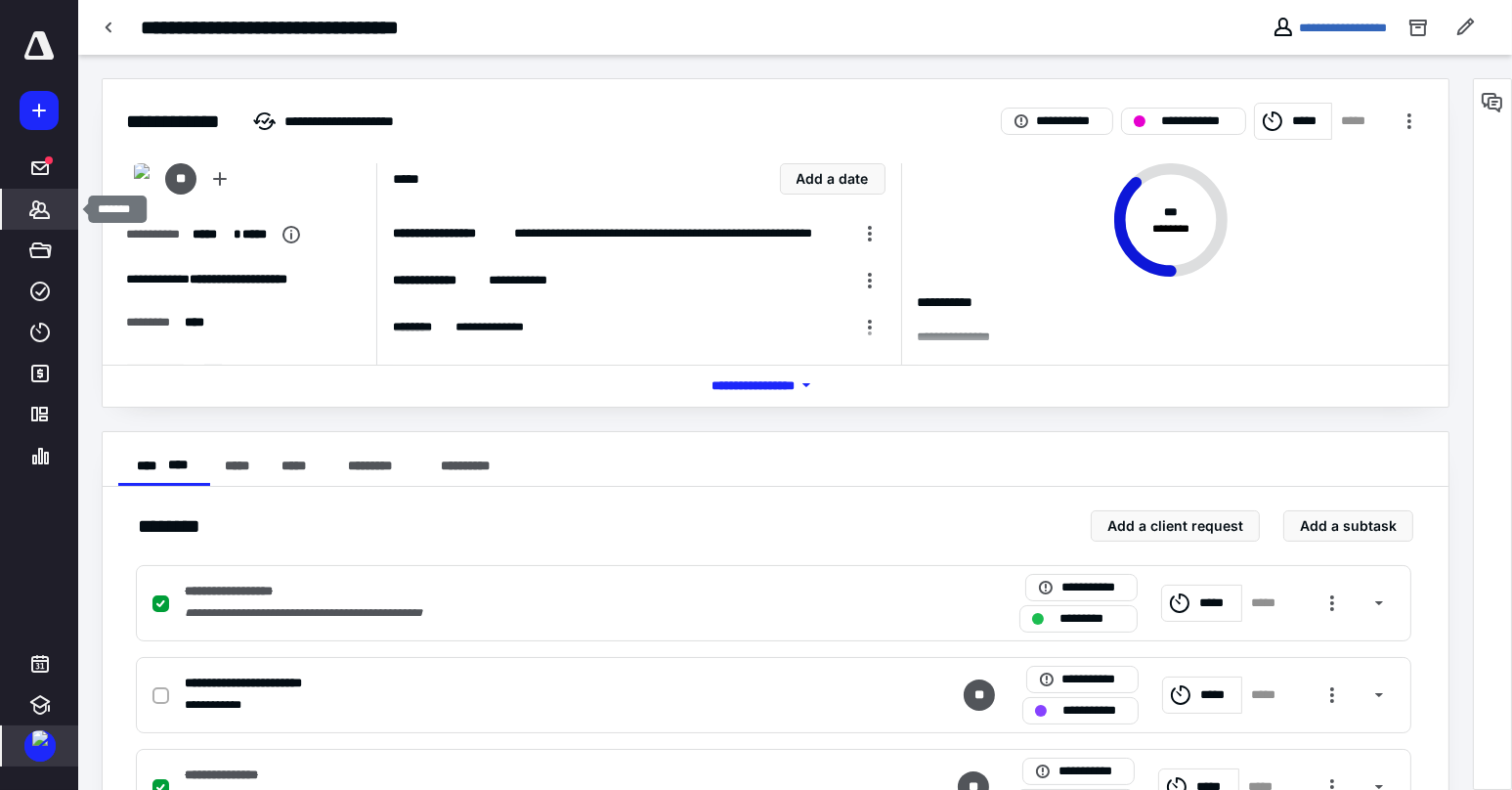 click 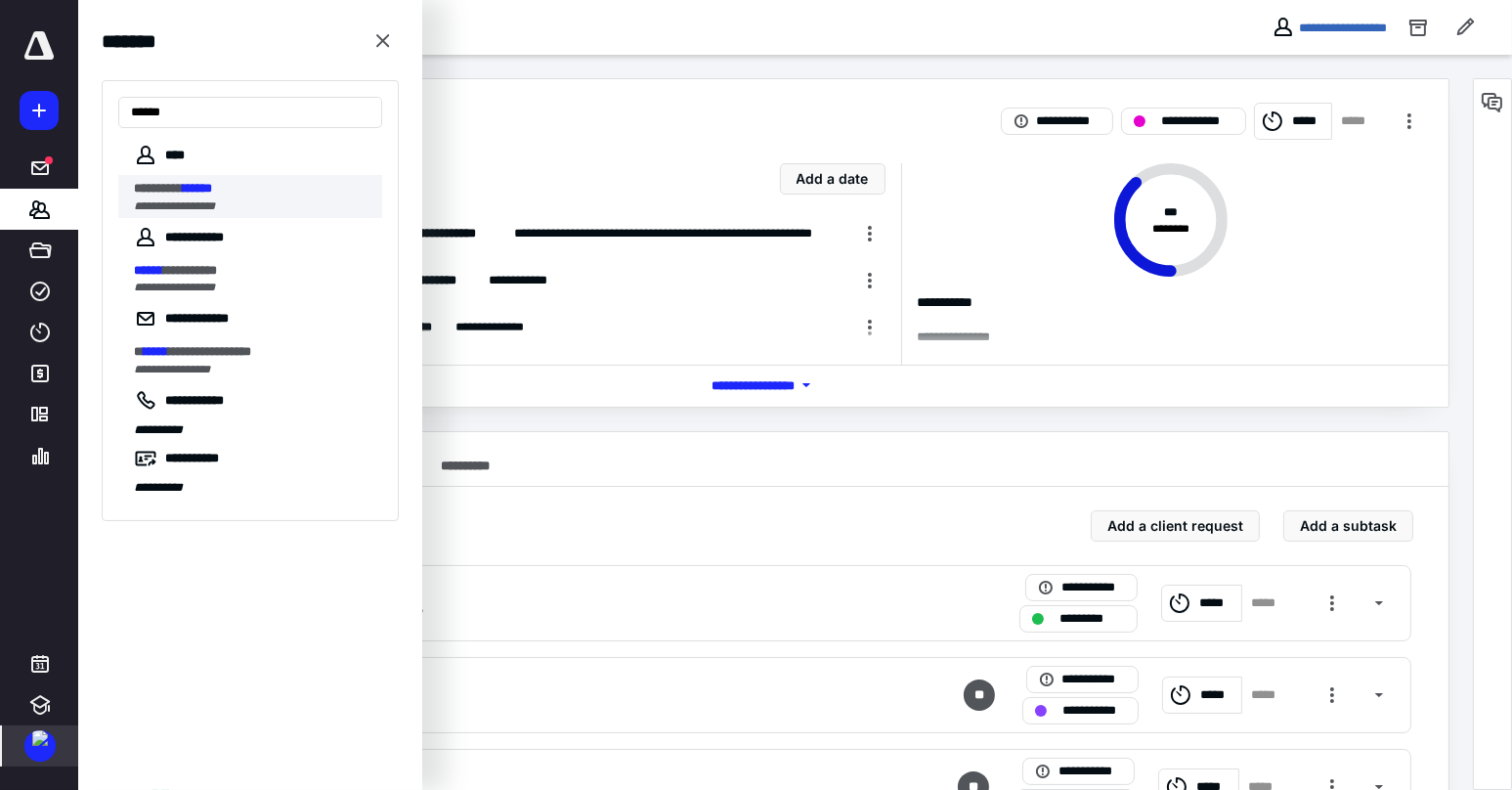 type on "******" 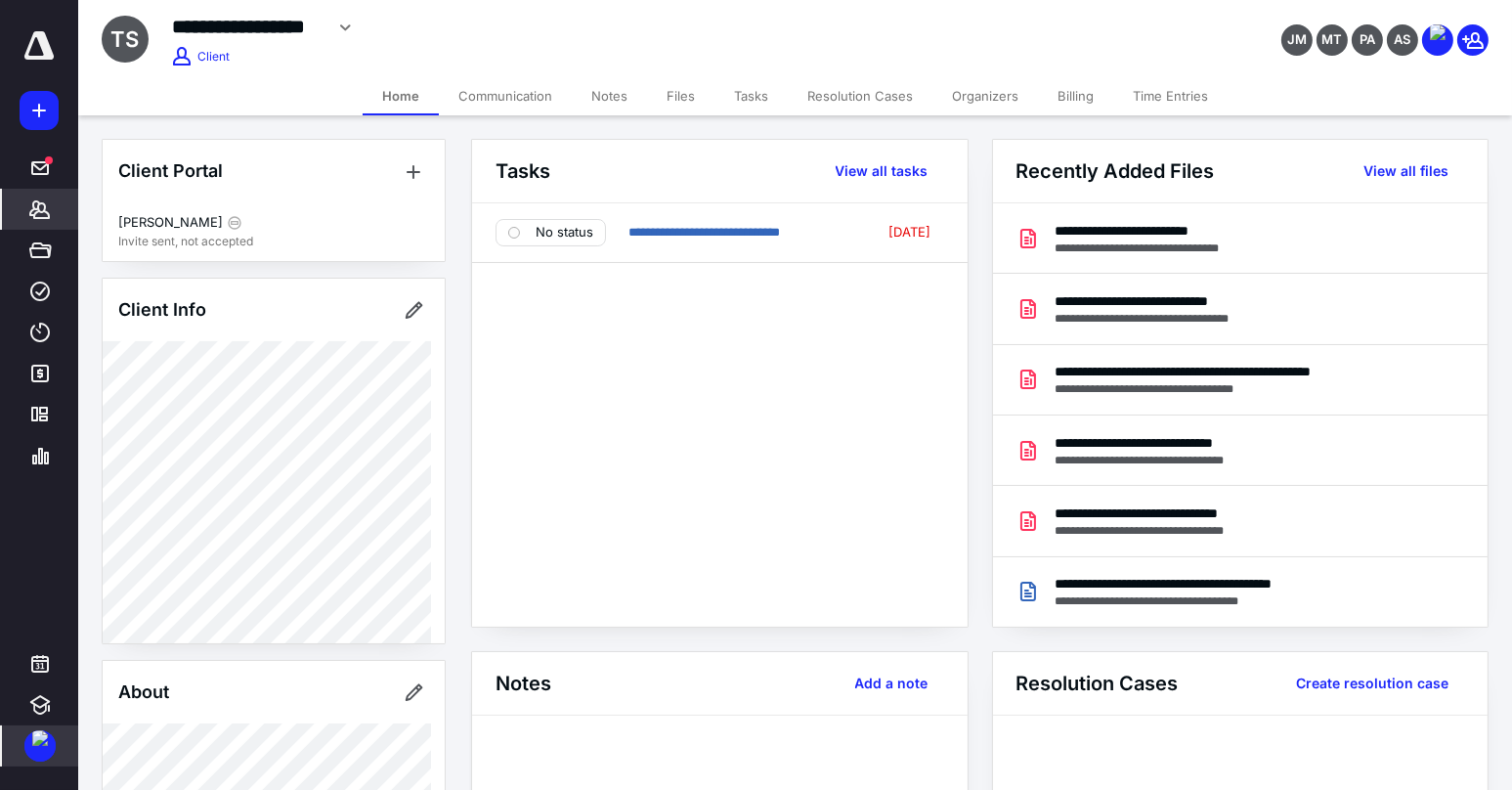 click on "Files" at bounding box center [680, 96] 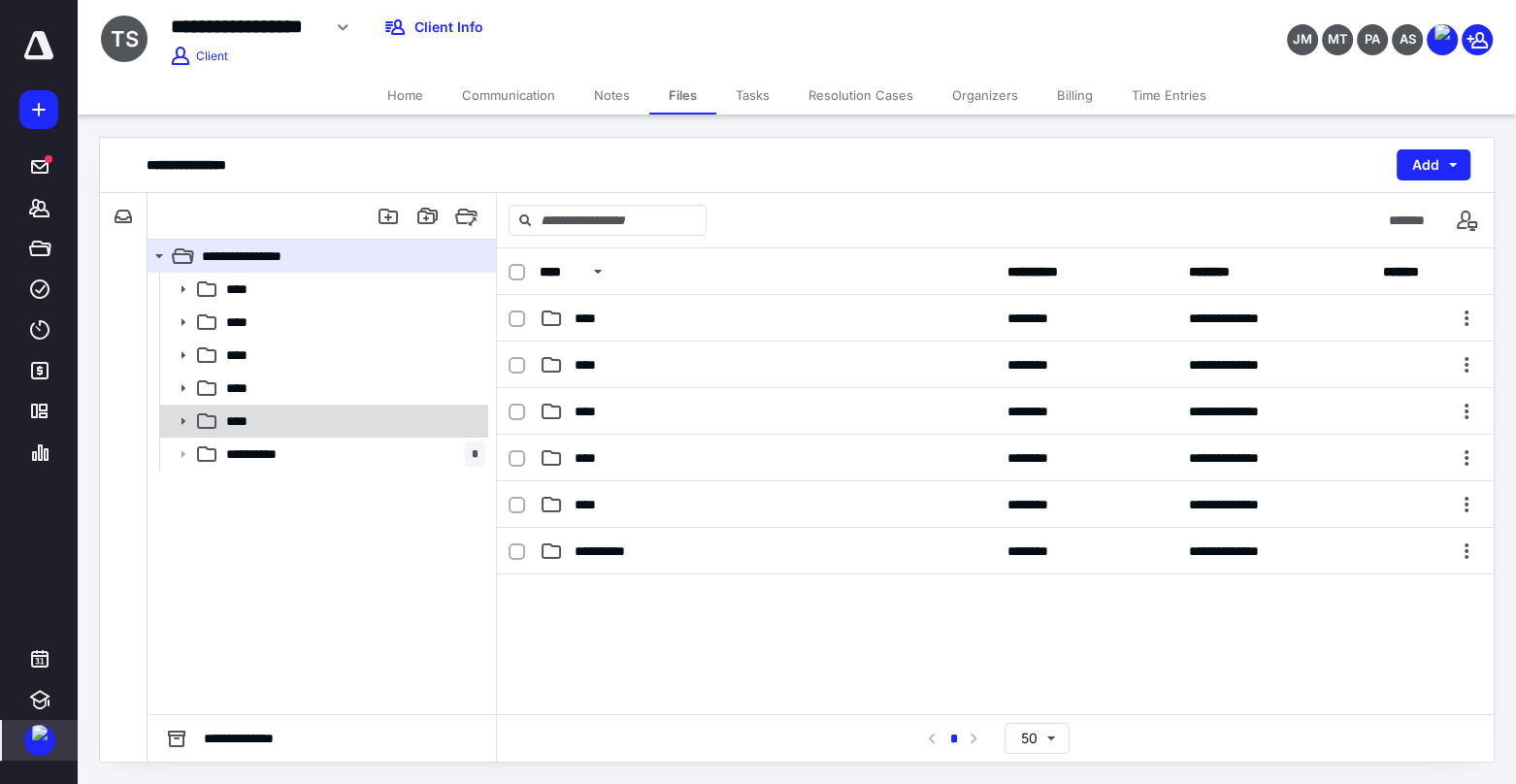 click 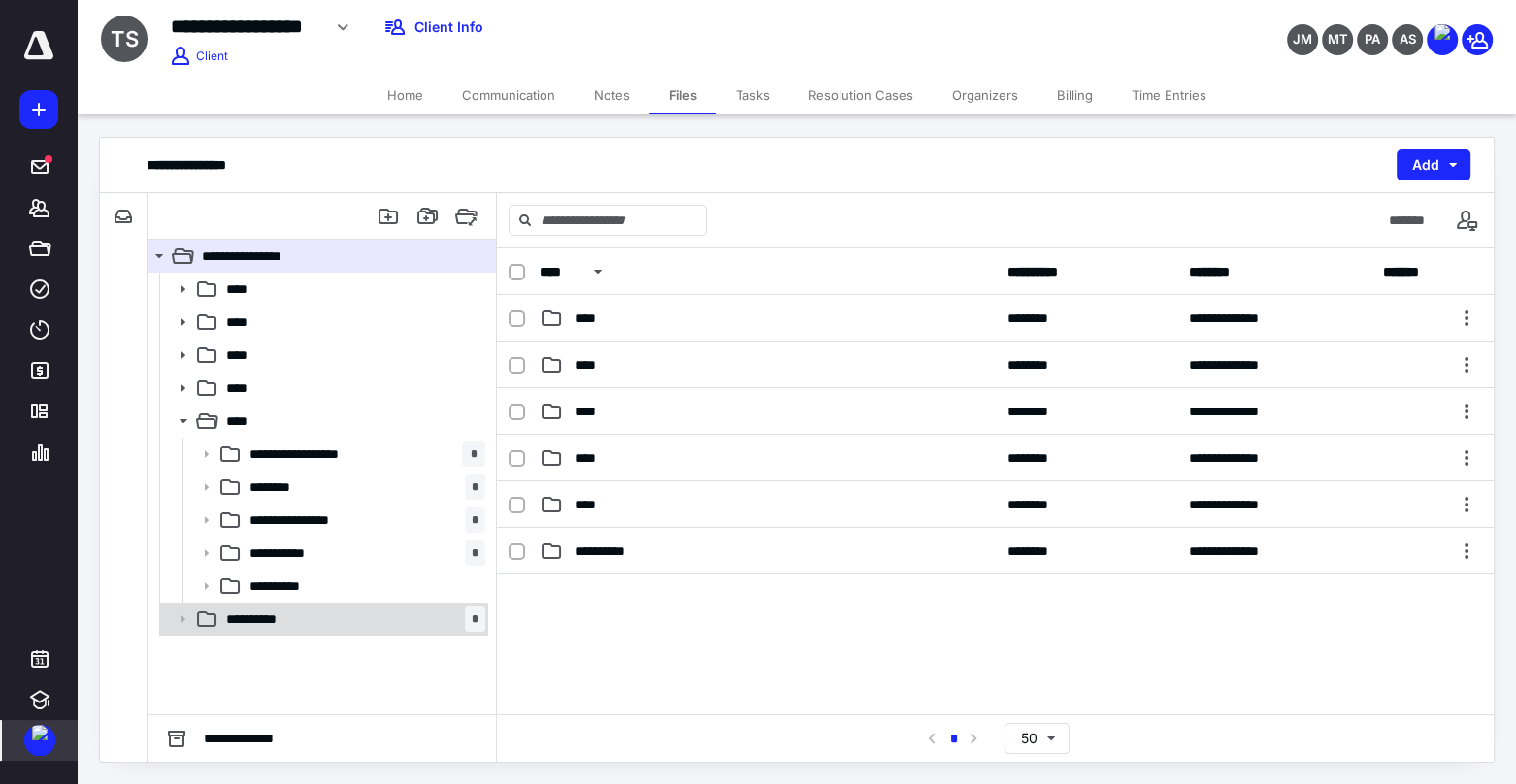 click on "**********" at bounding box center (259, 619) 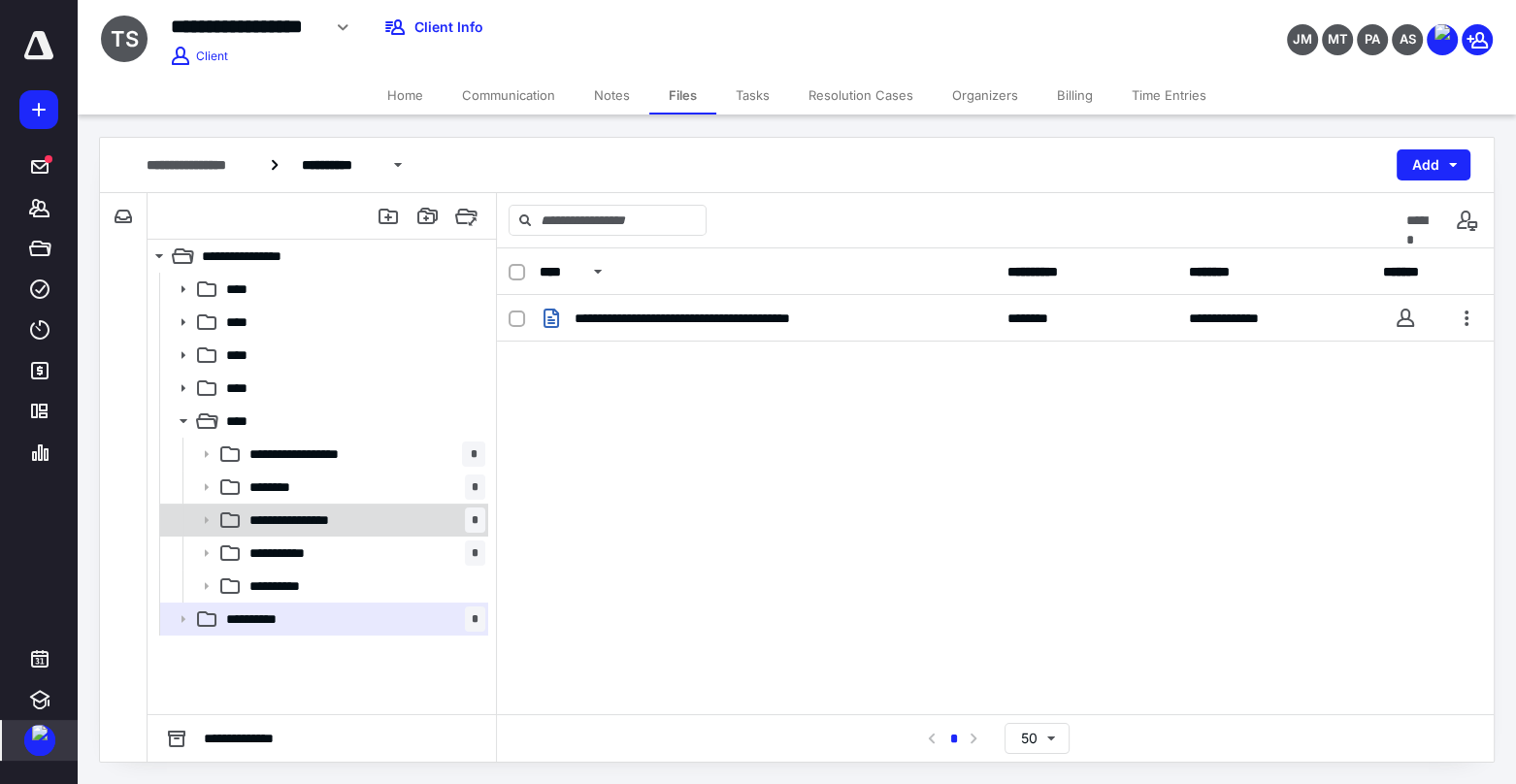 click 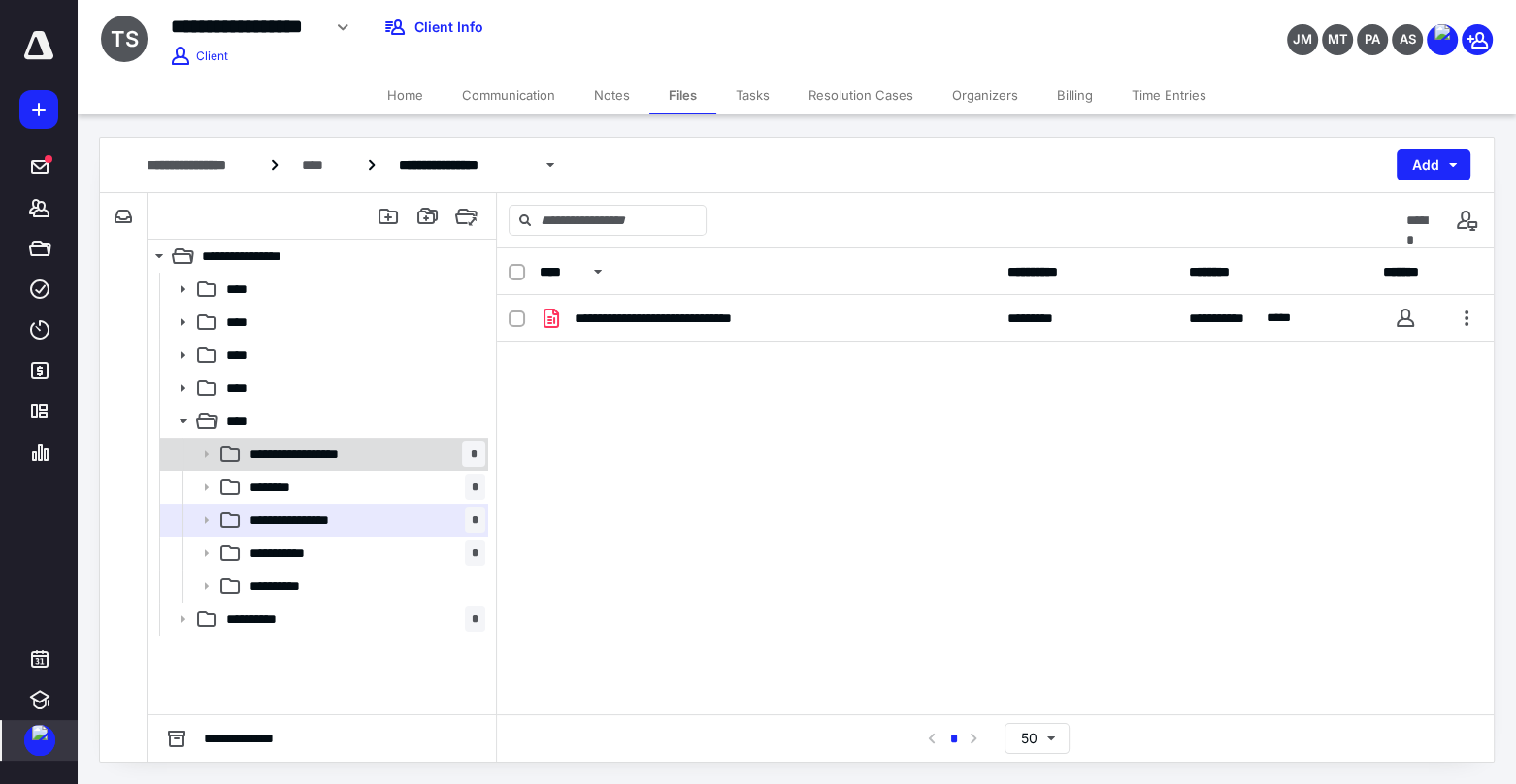click 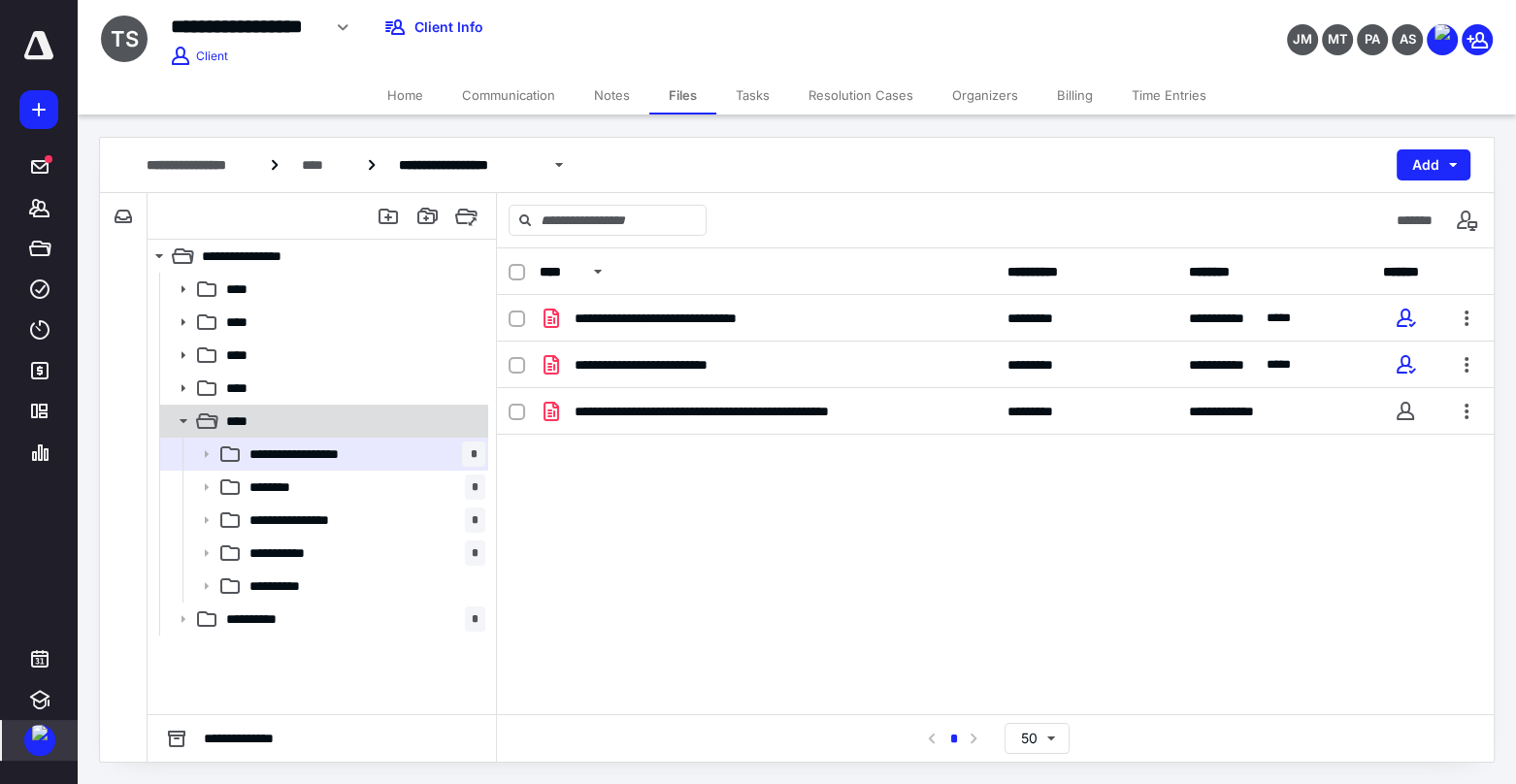 click 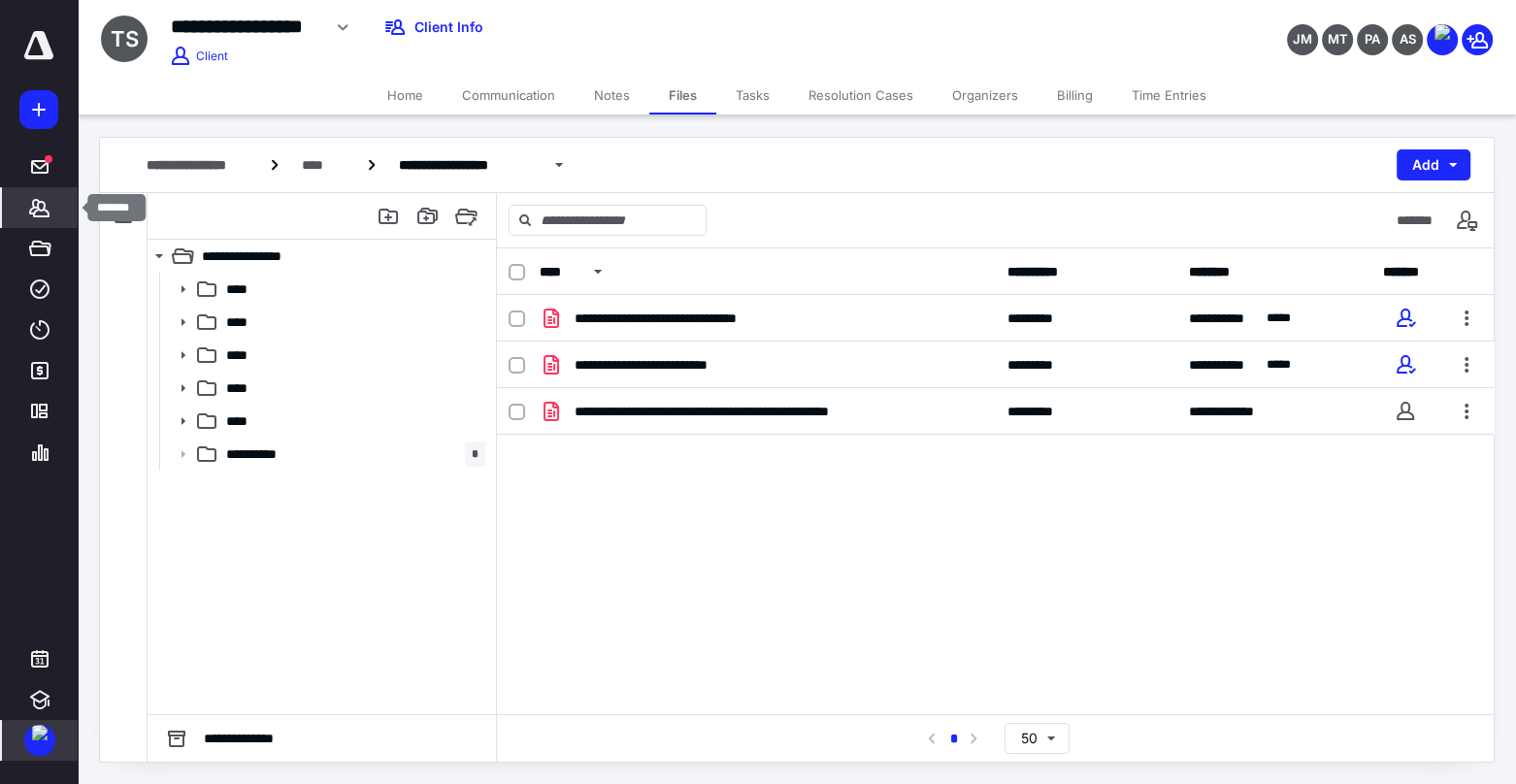click 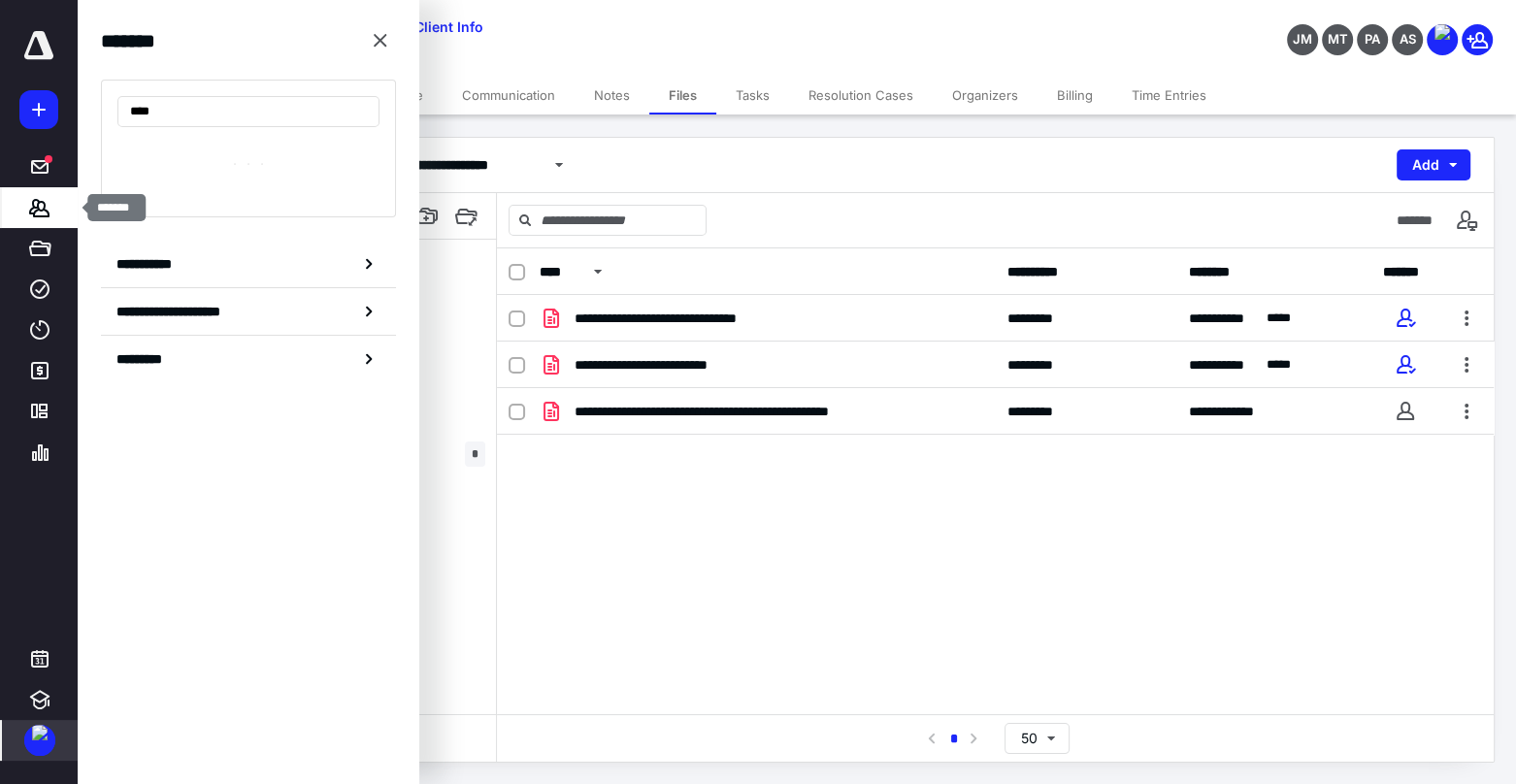type on "****" 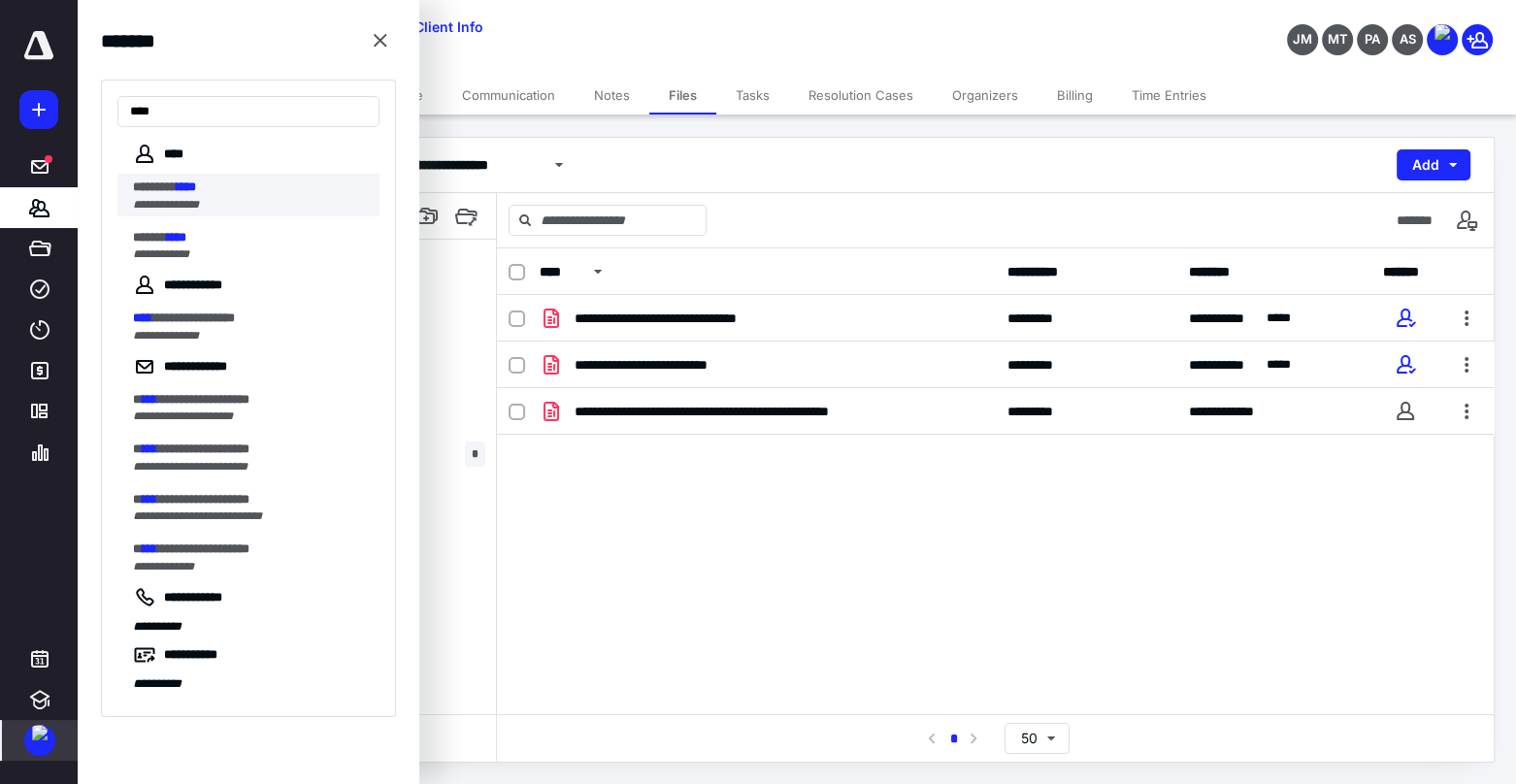 click on "******** ****" at bounding box center (250, 187) 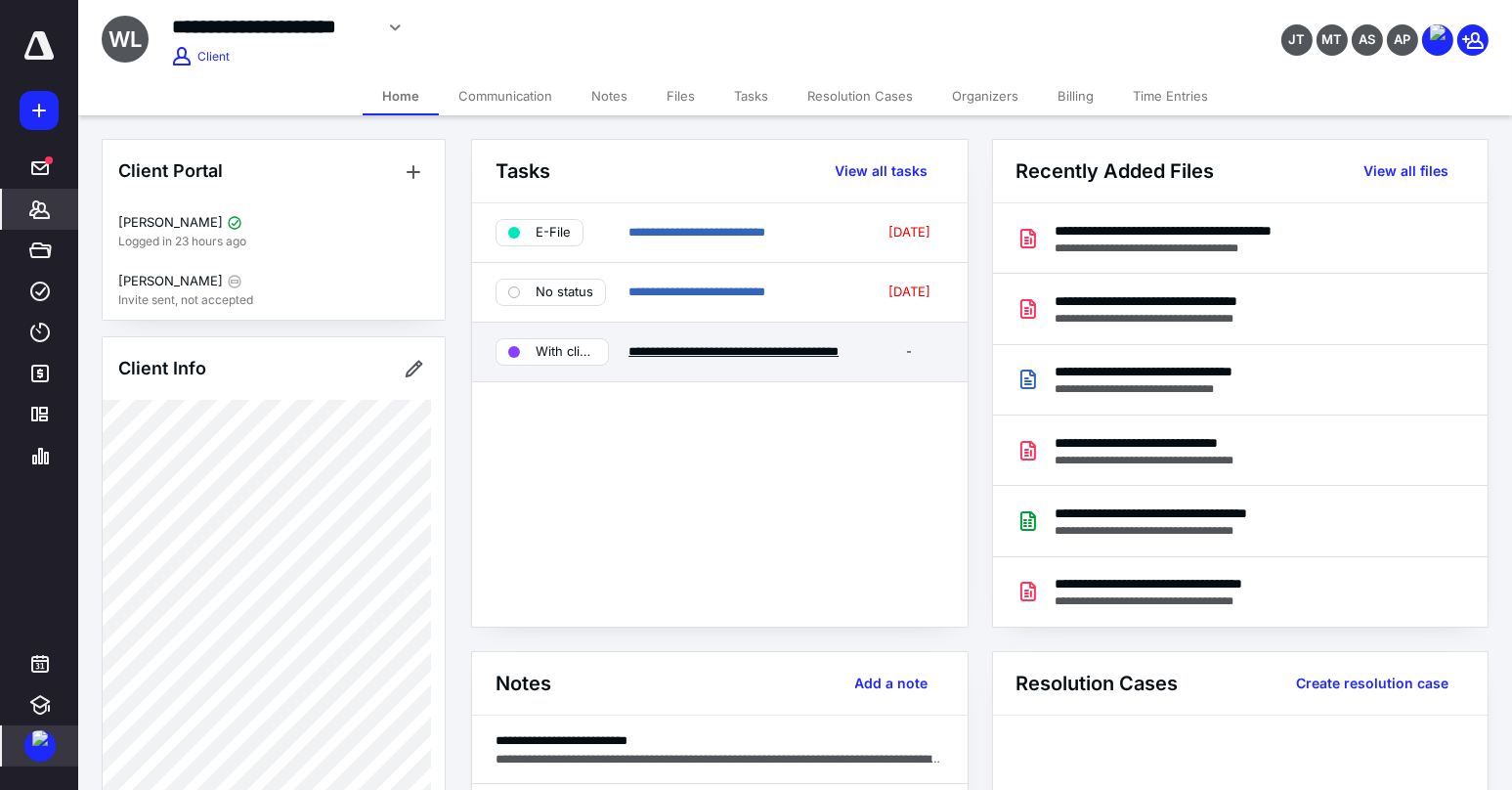 click on "**********" at bounding box center (733, 351) 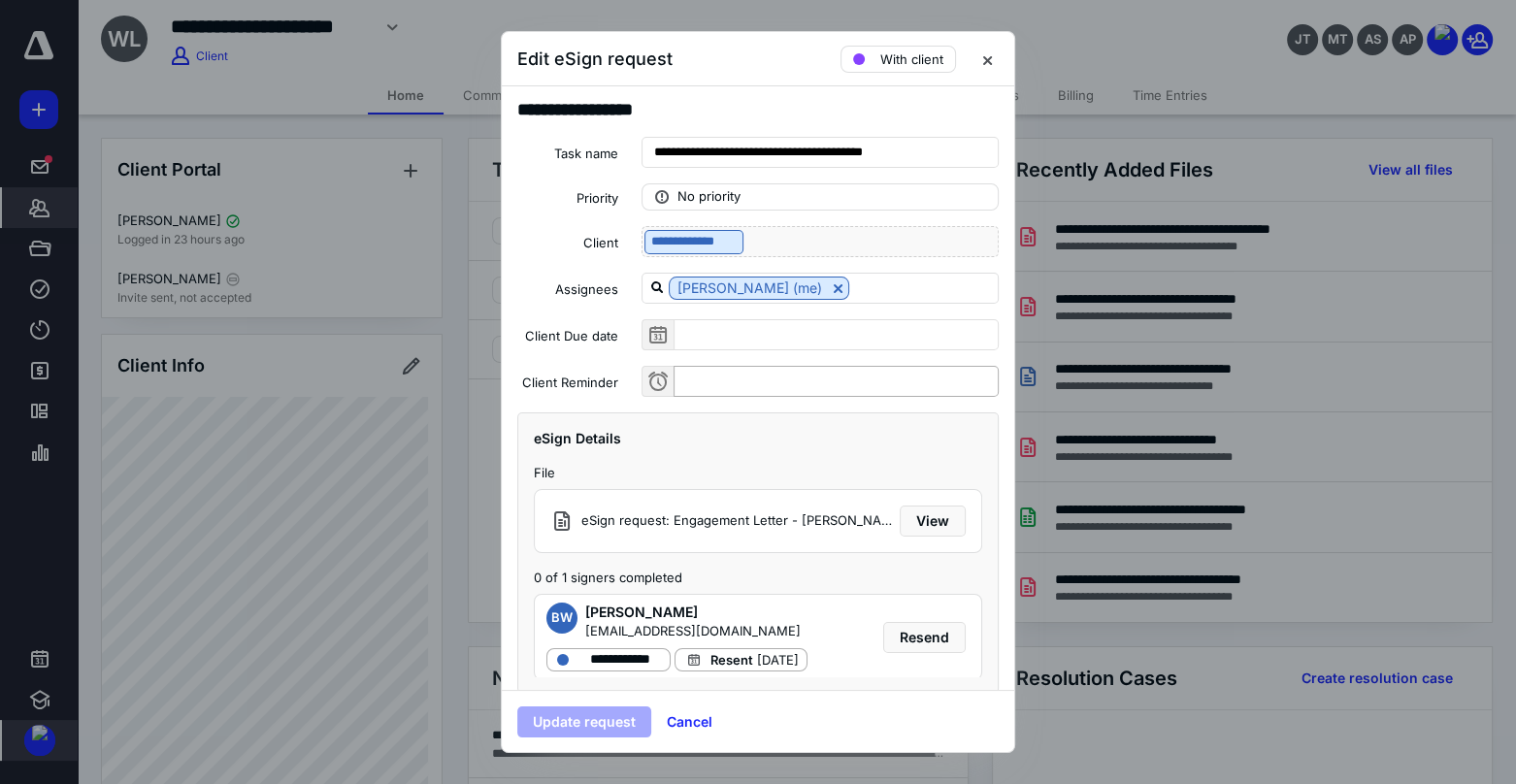 scroll, scrollTop: 0, scrollLeft: 0, axis: both 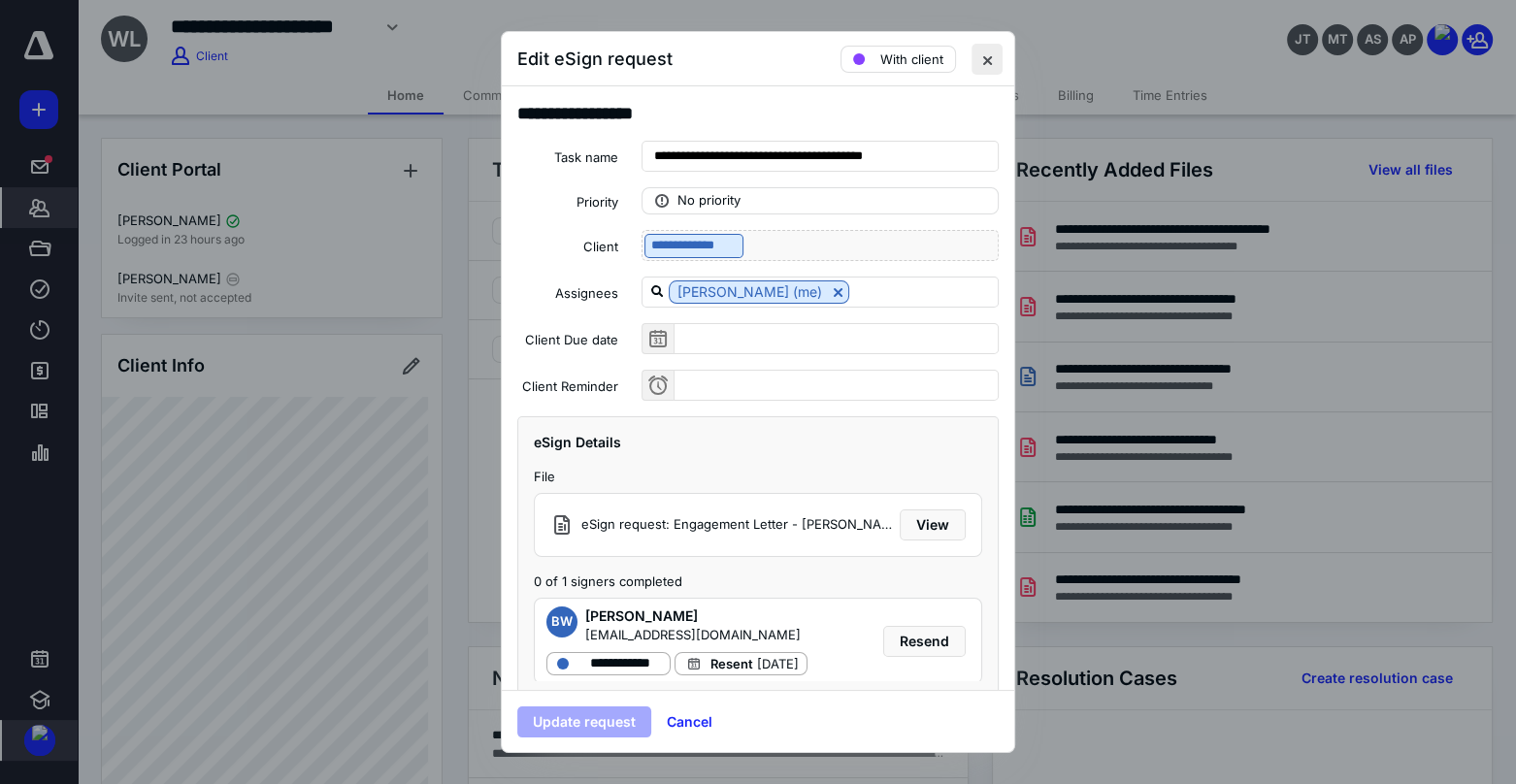 click at bounding box center (987, 59) 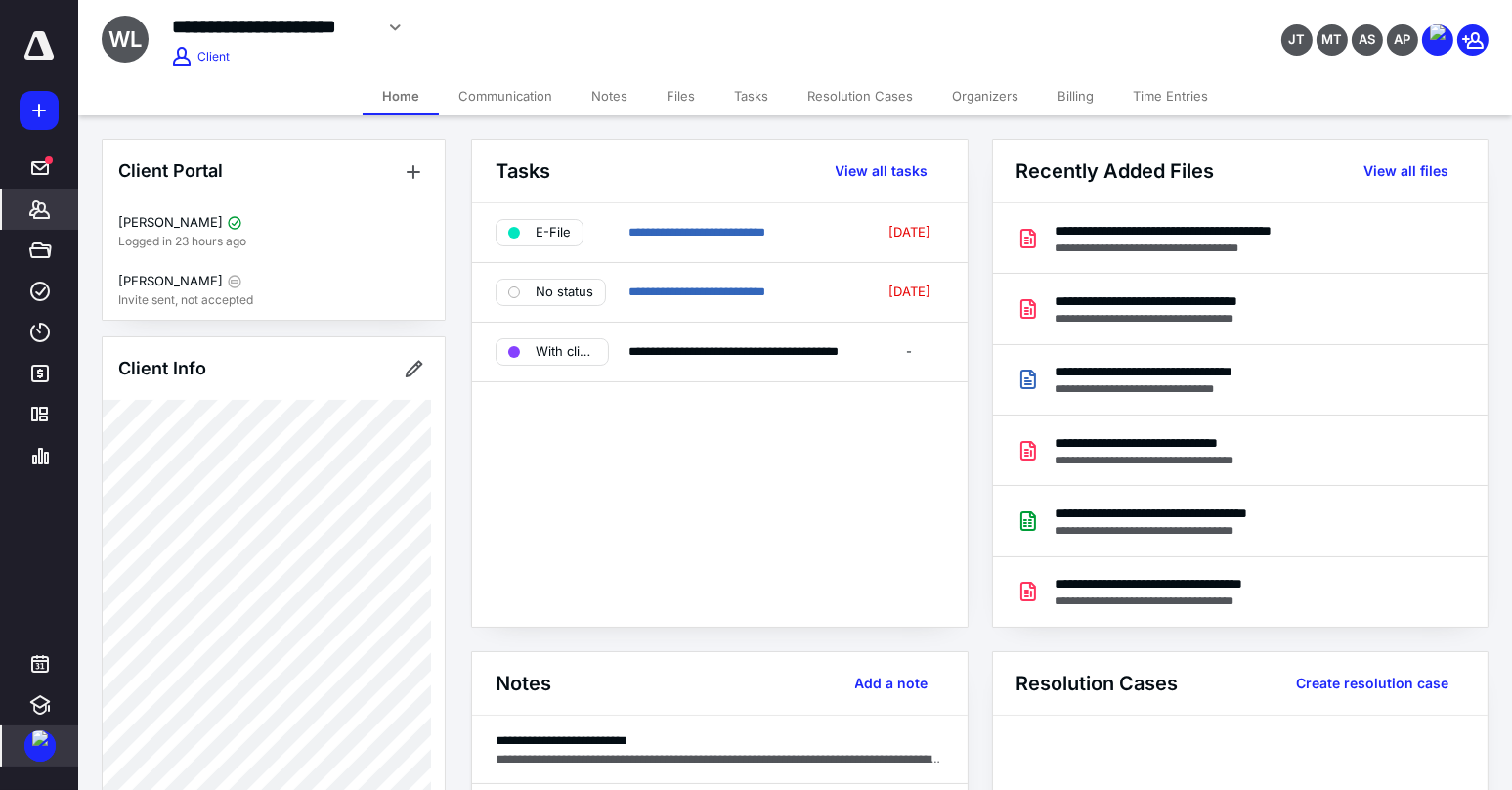 click on "Files" at bounding box center [680, 96] 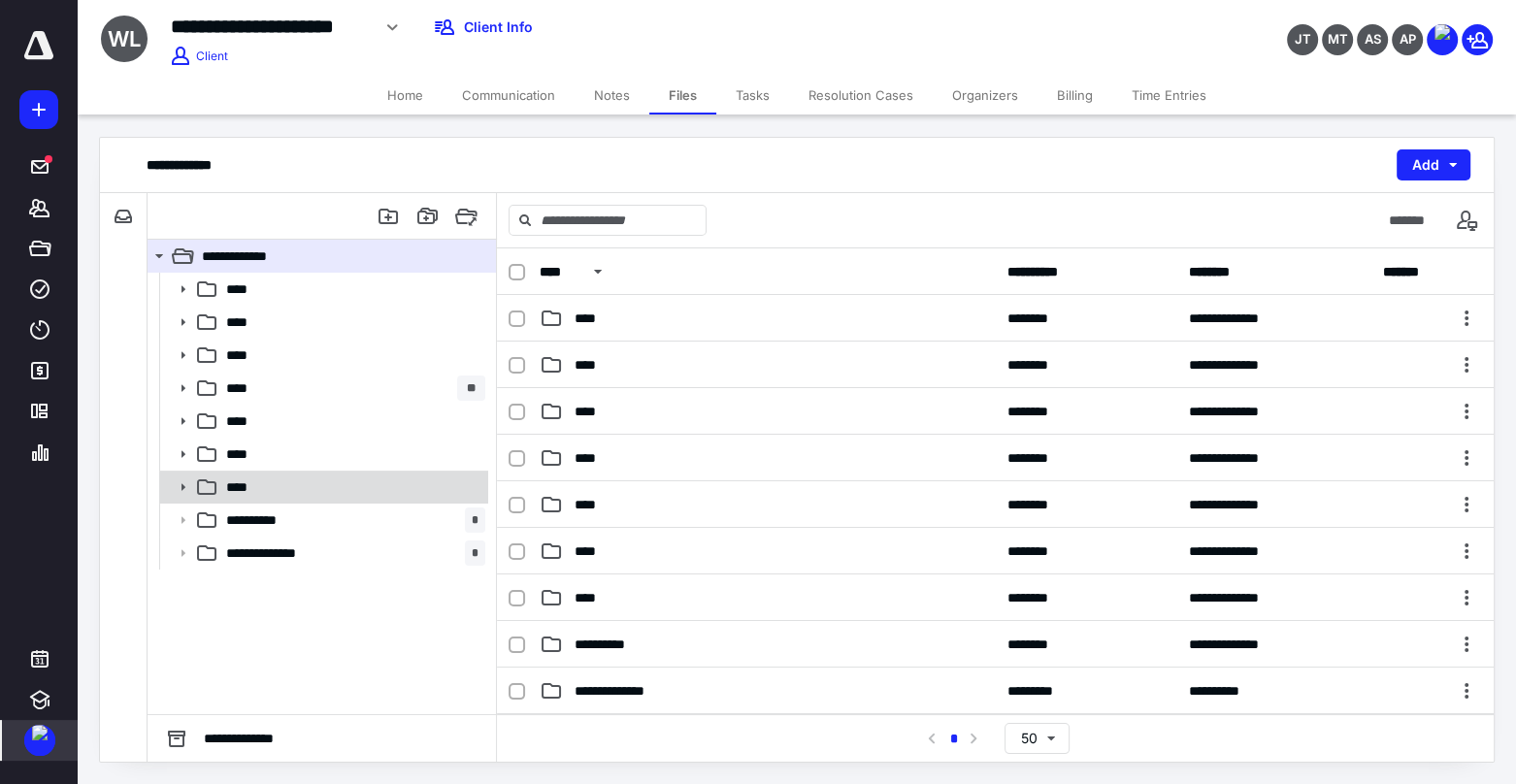 click 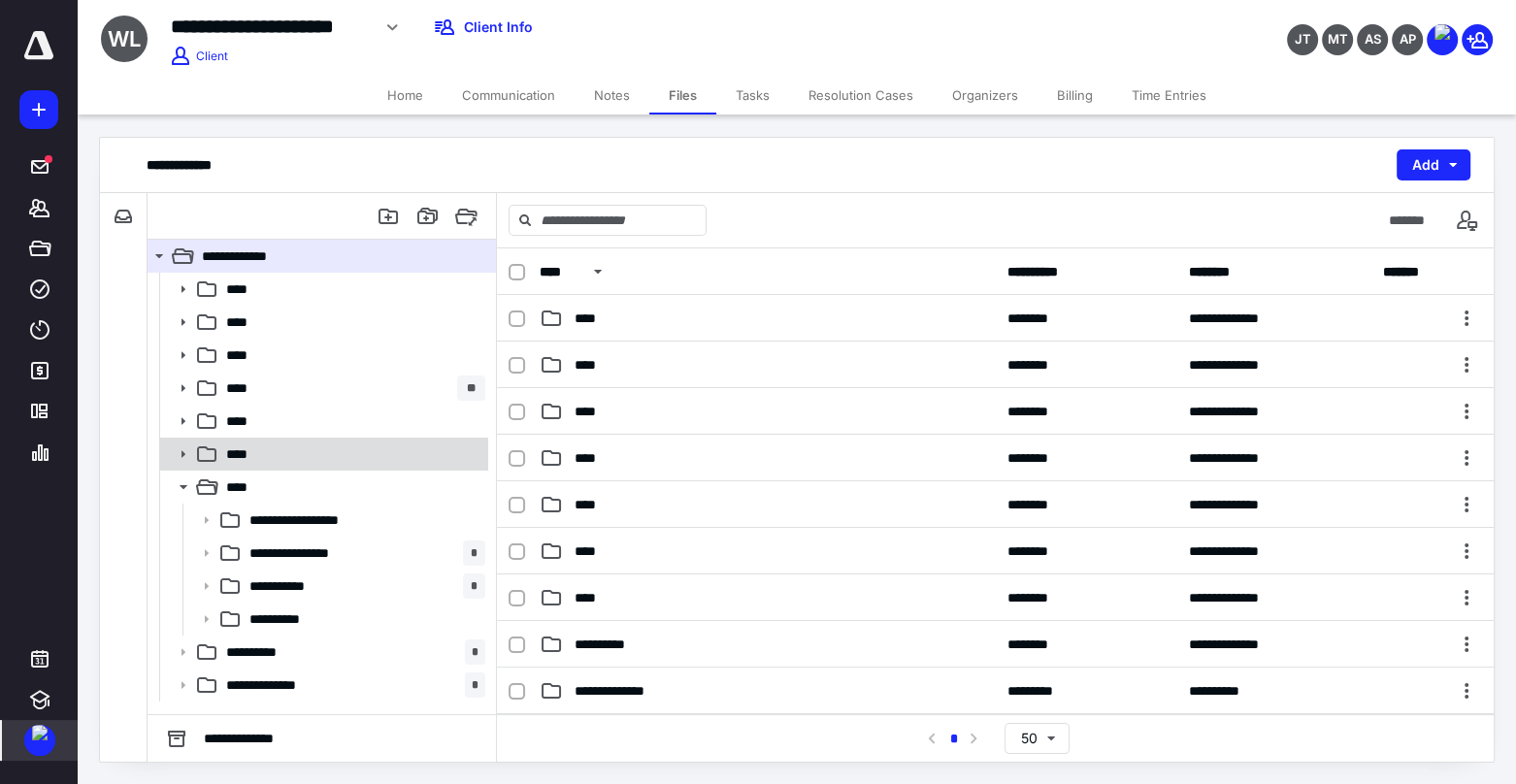 click 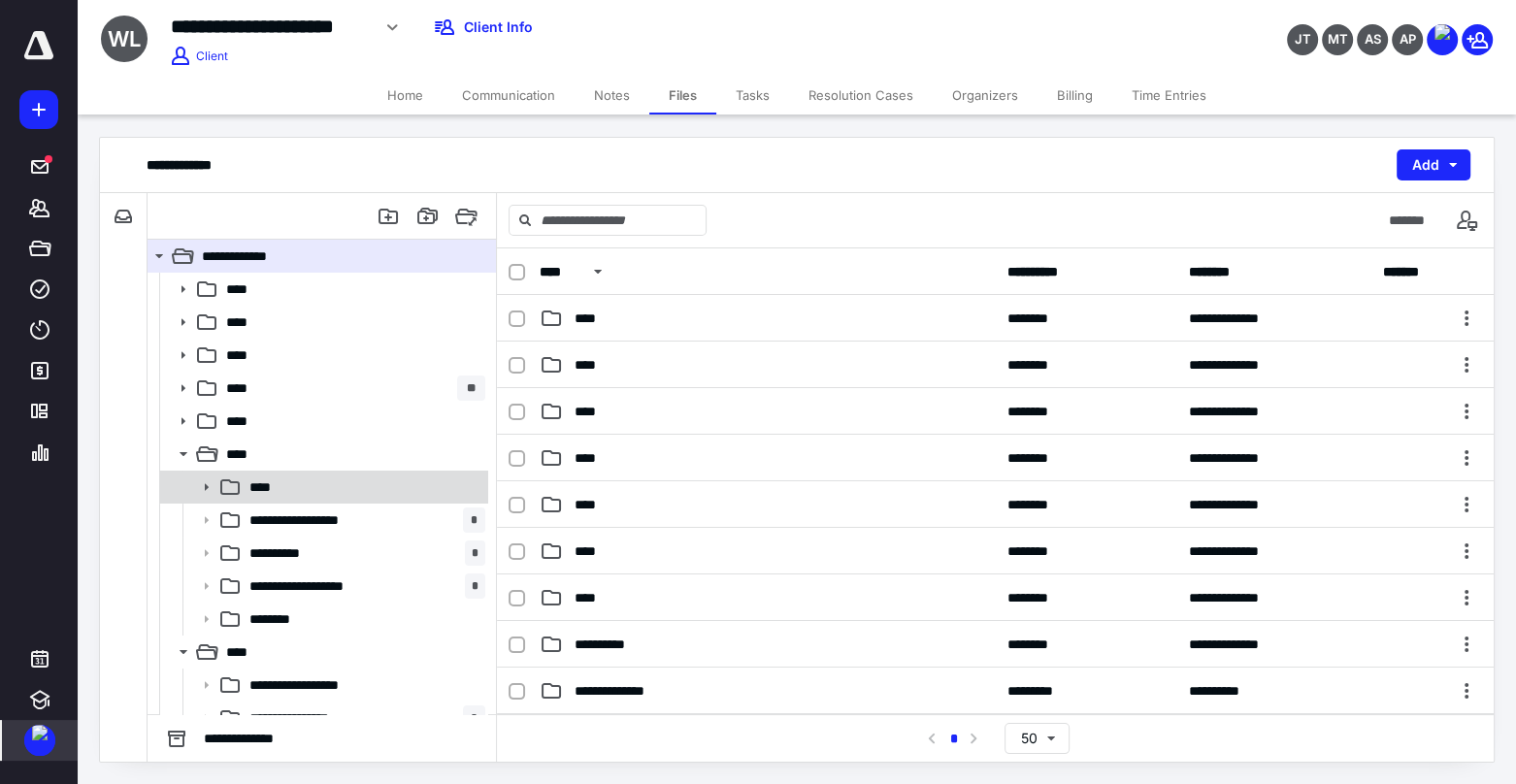 click 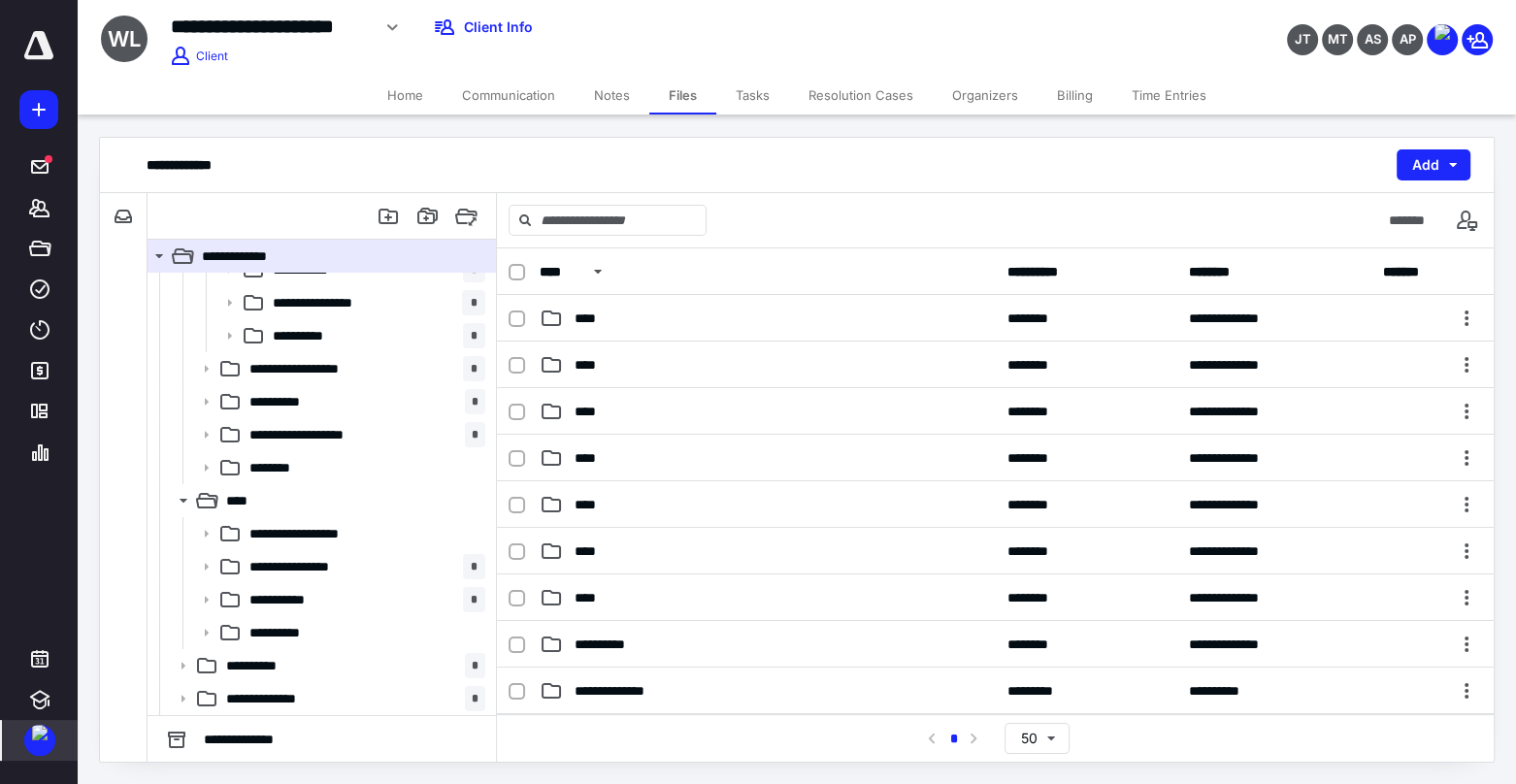 scroll, scrollTop: 154, scrollLeft: 0, axis: vertical 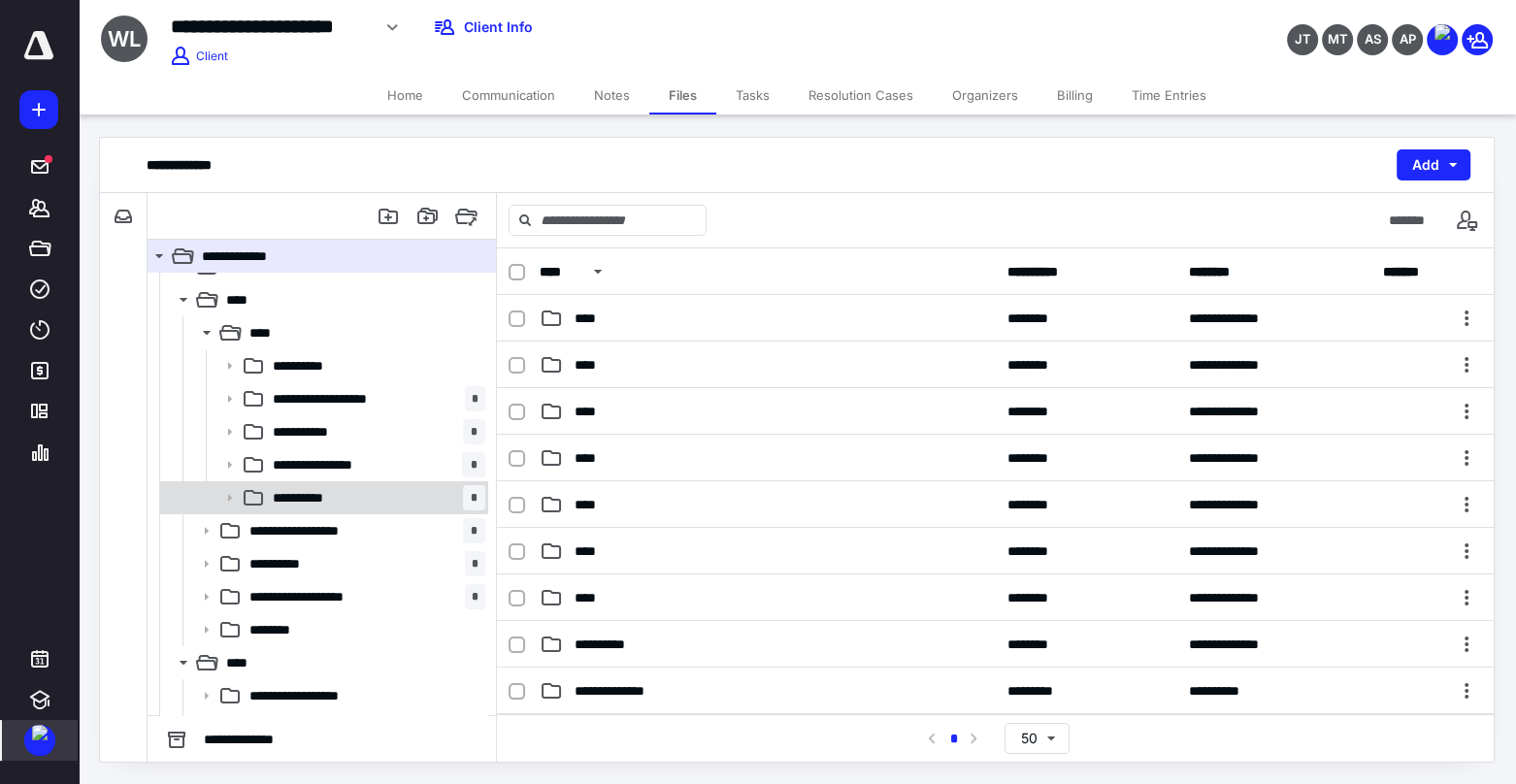 click 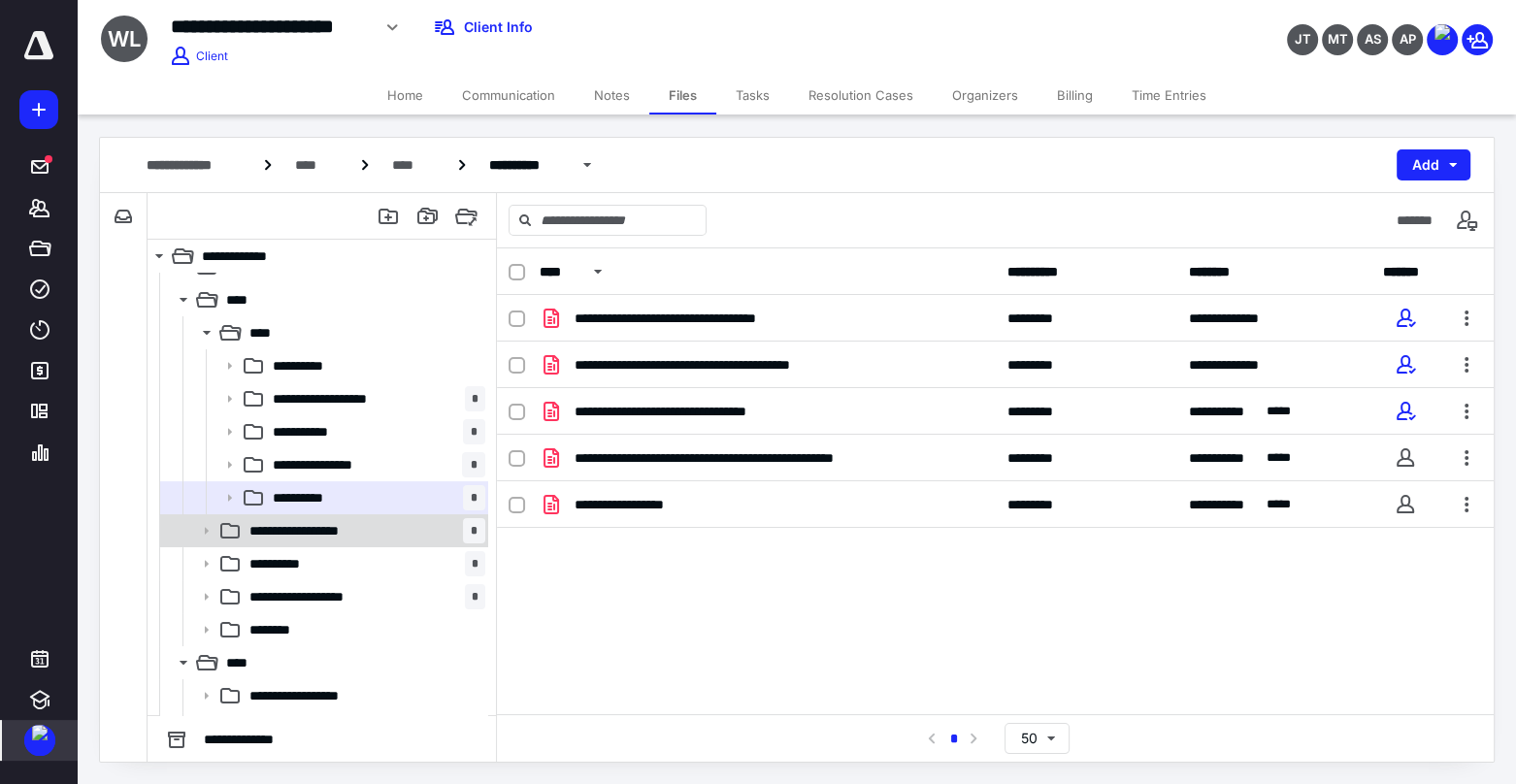click 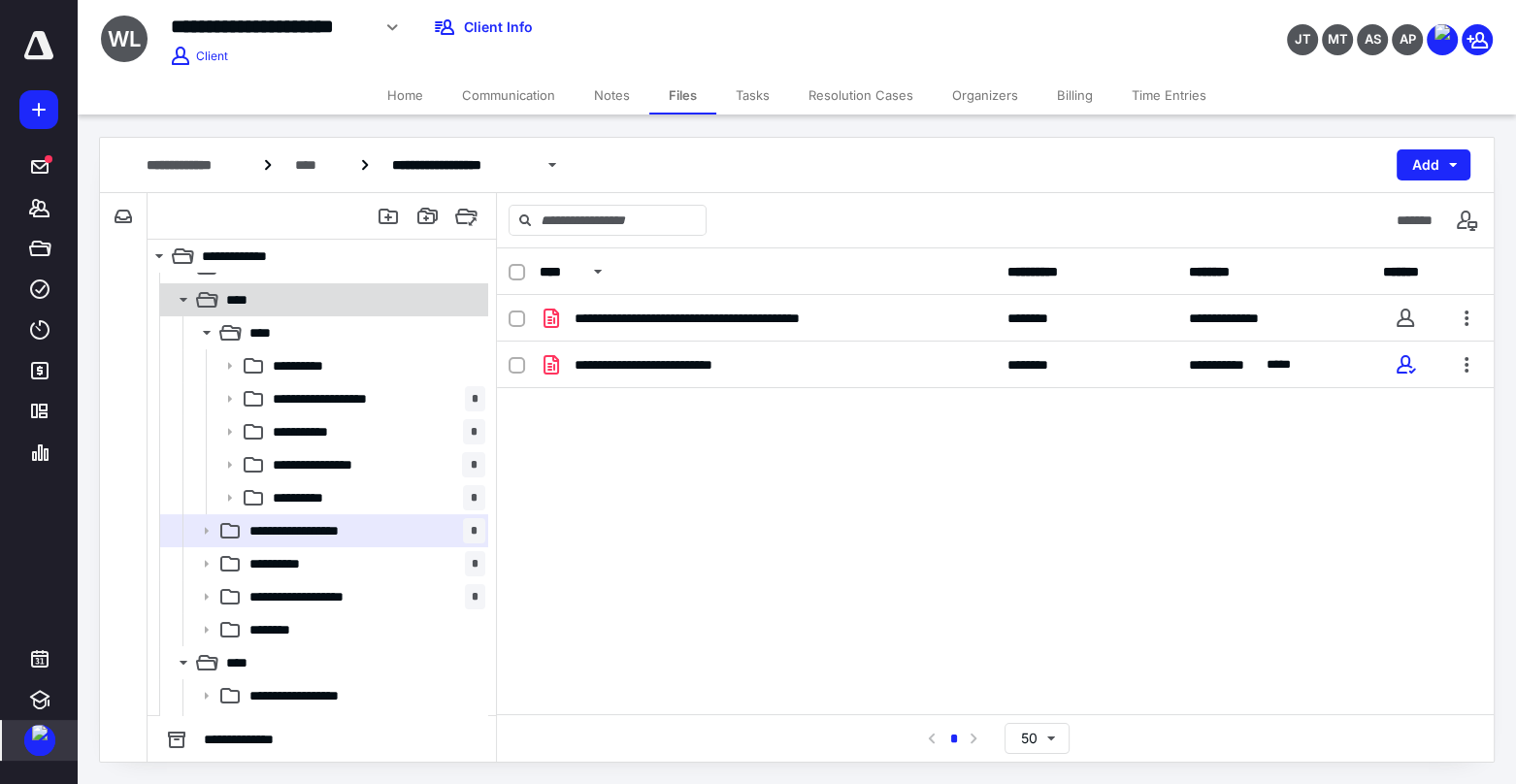 click 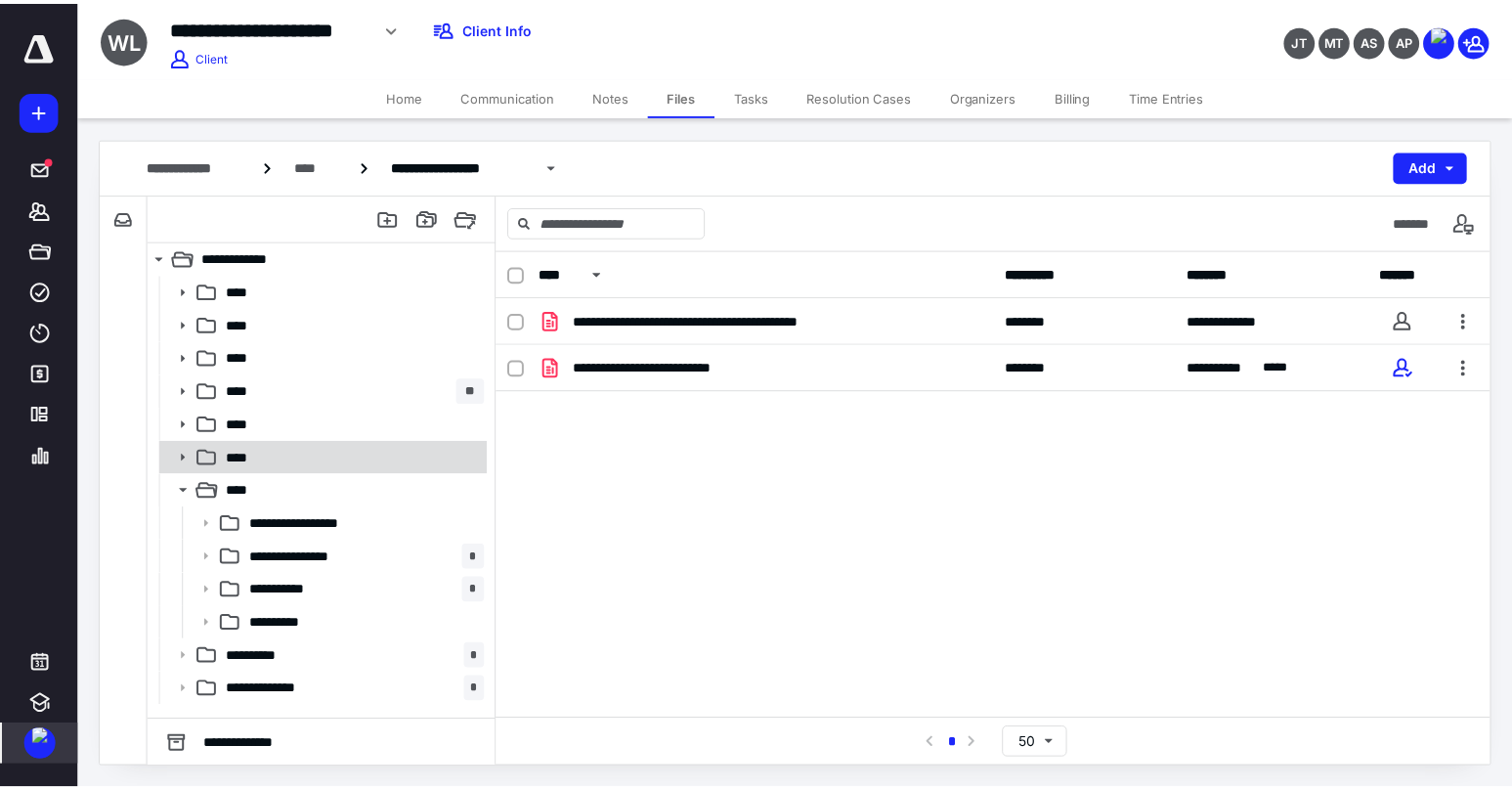 scroll, scrollTop: 0, scrollLeft: 0, axis: both 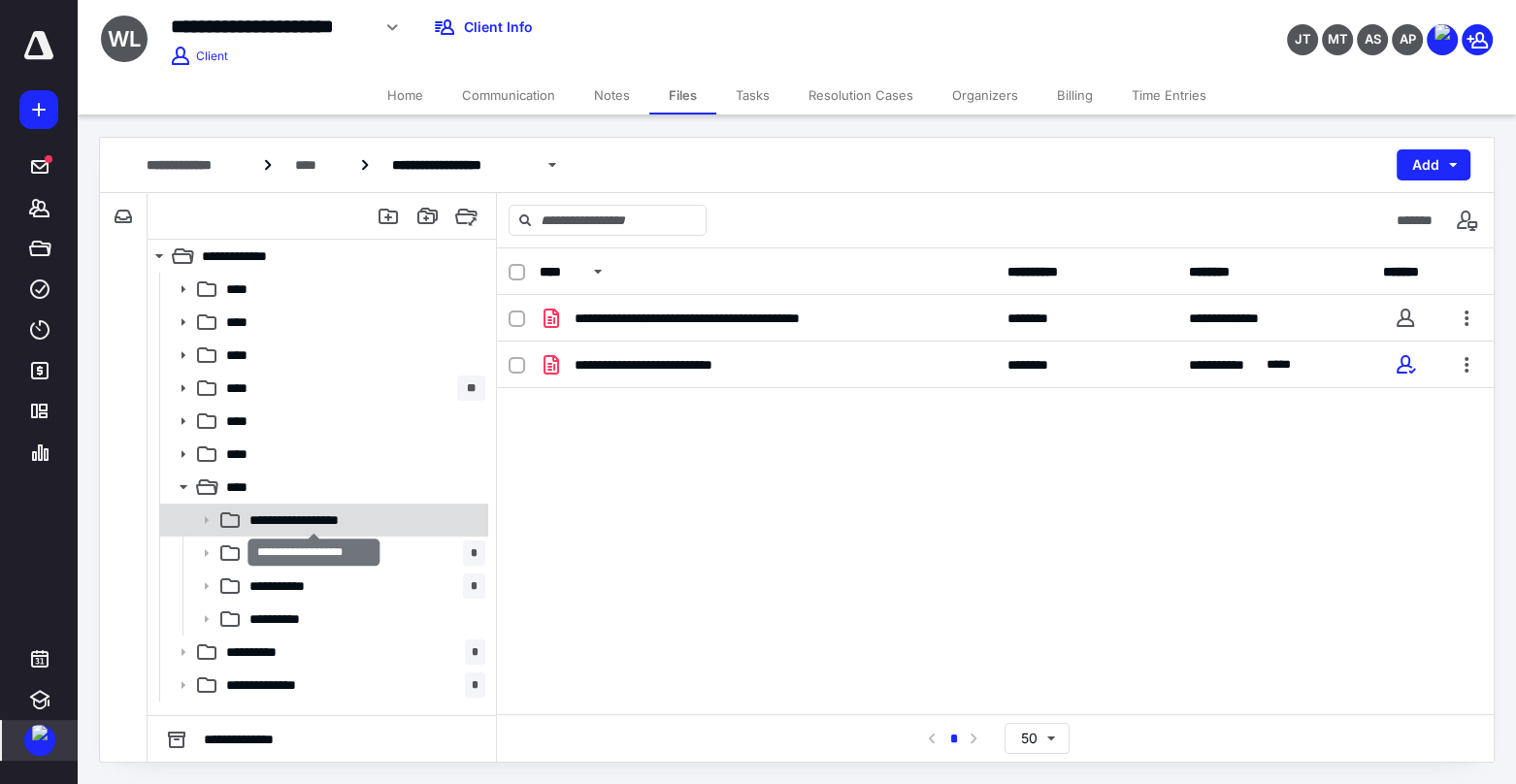 click on "**********" at bounding box center [314, 520] 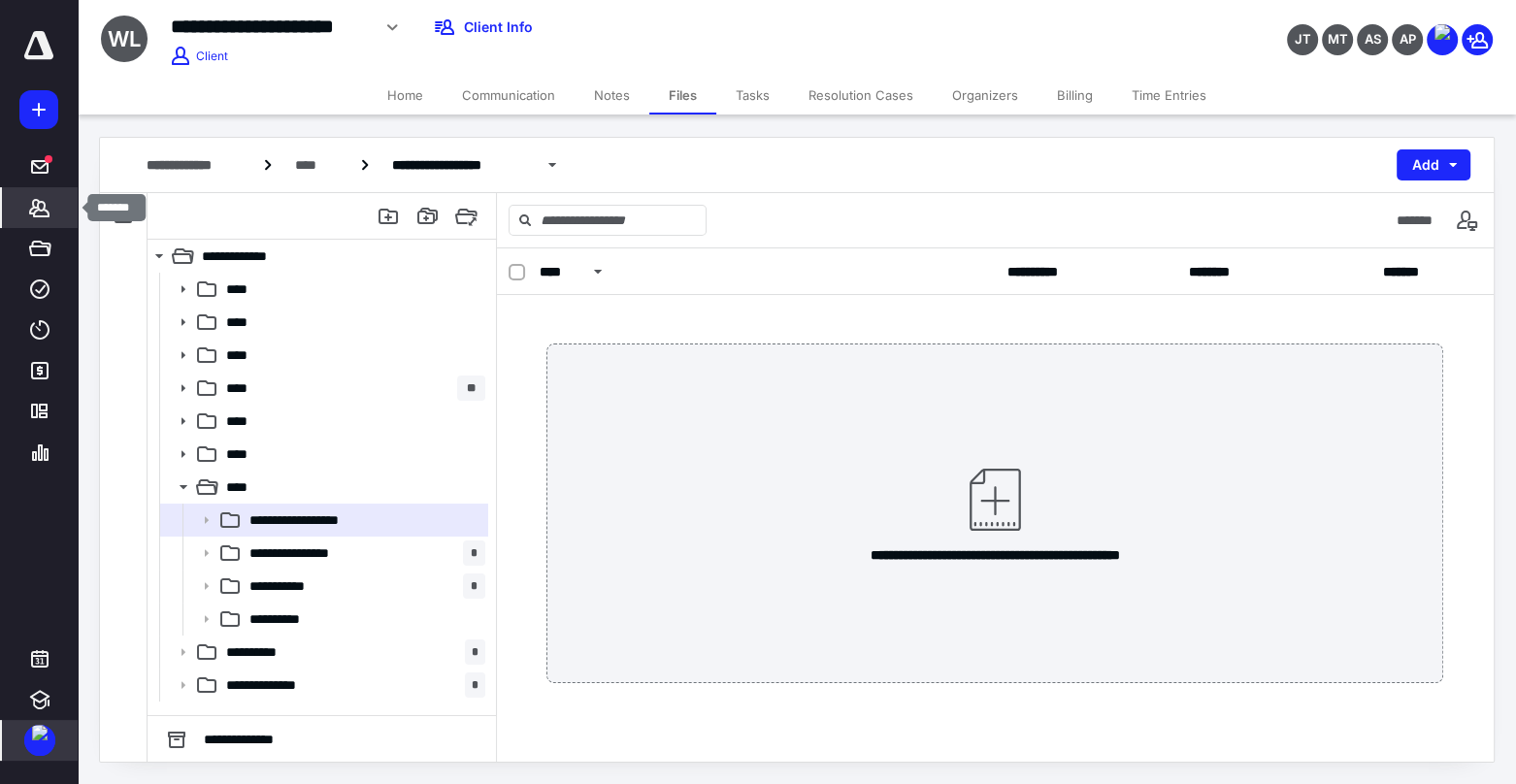 click 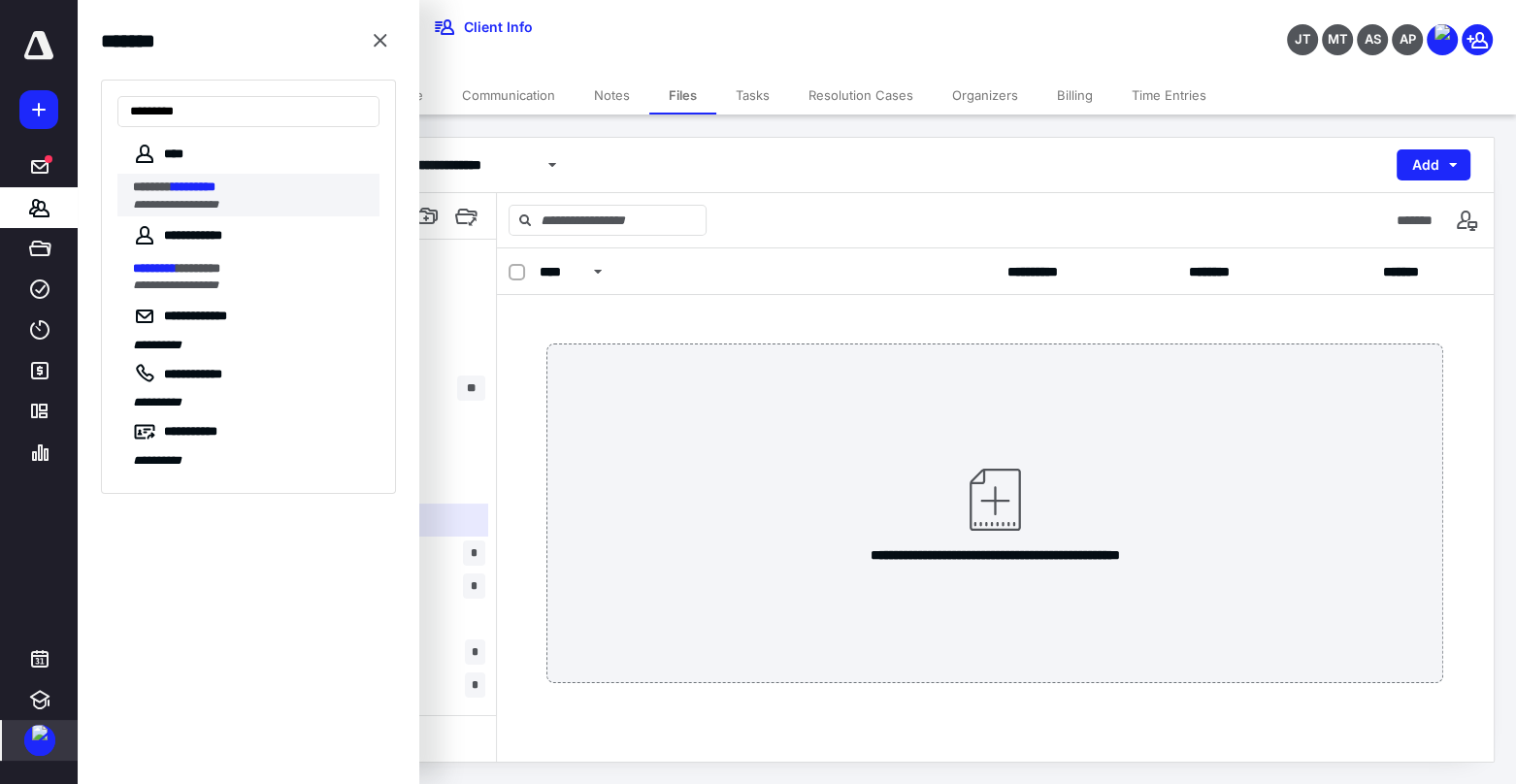 type on "*********" 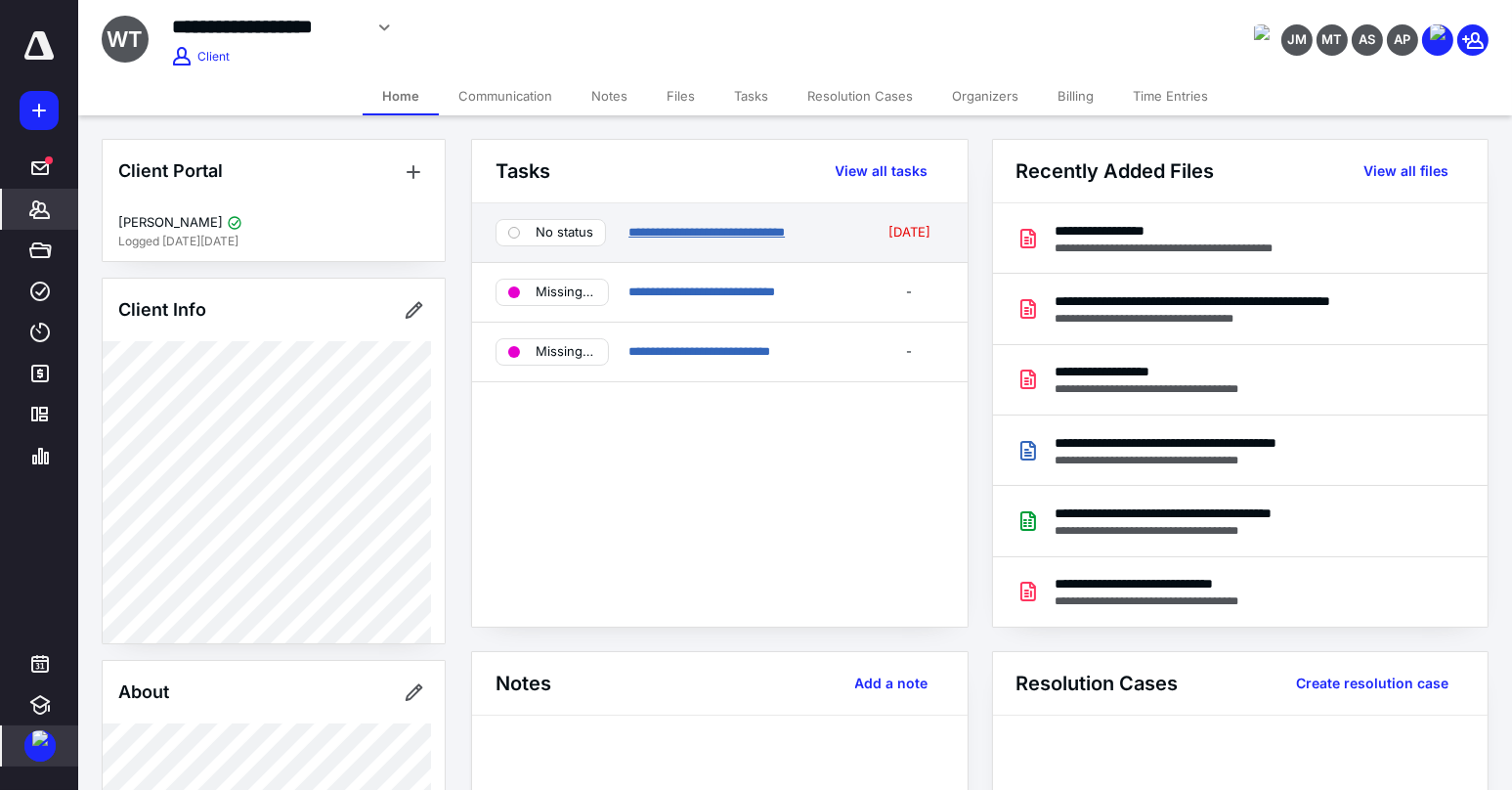 click on "**********" at bounding box center (707, 232) 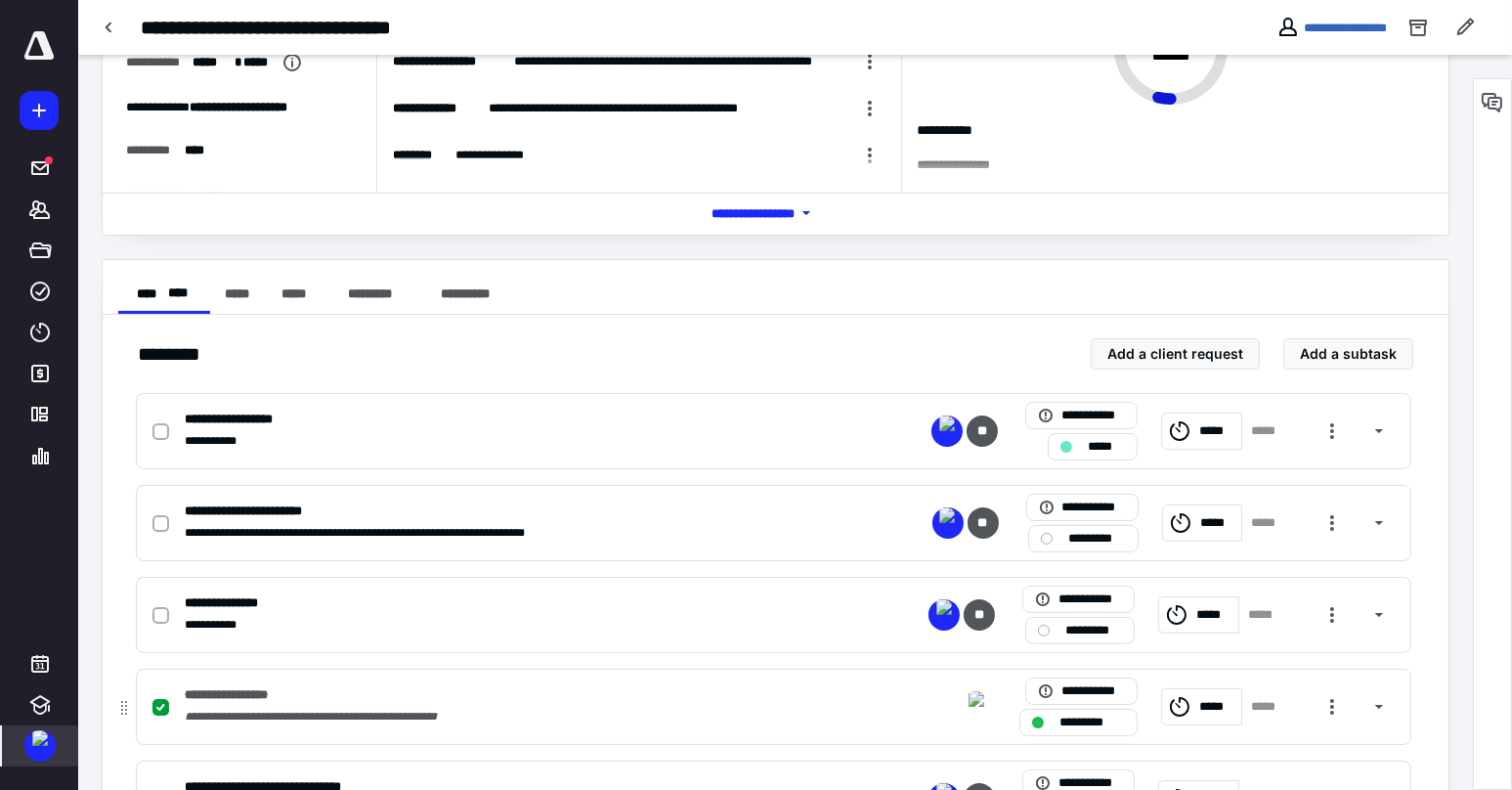 scroll, scrollTop: 0, scrollLeft: 0, axis: both 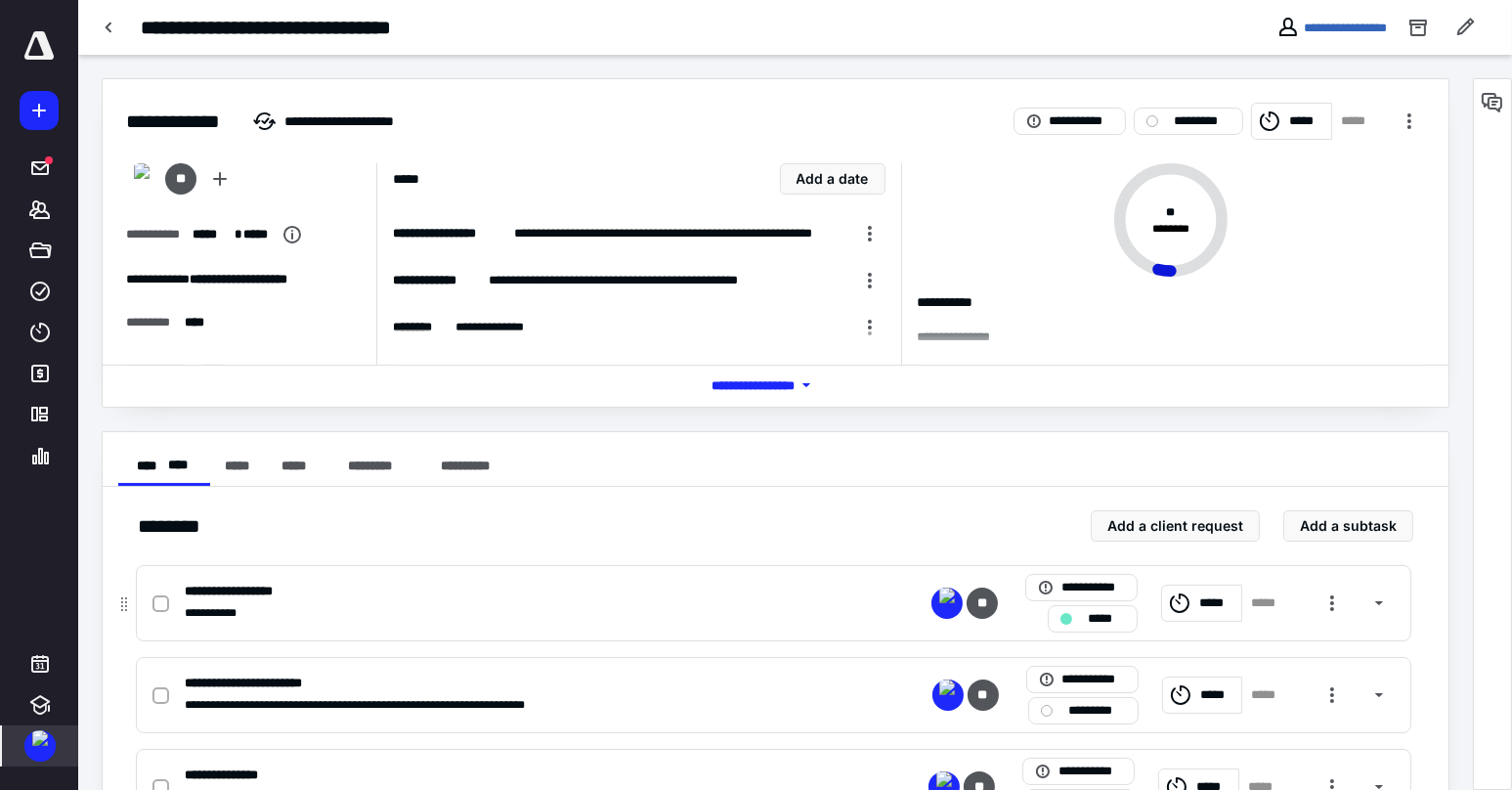 click on "*****" at bounding box center (1106, 618) 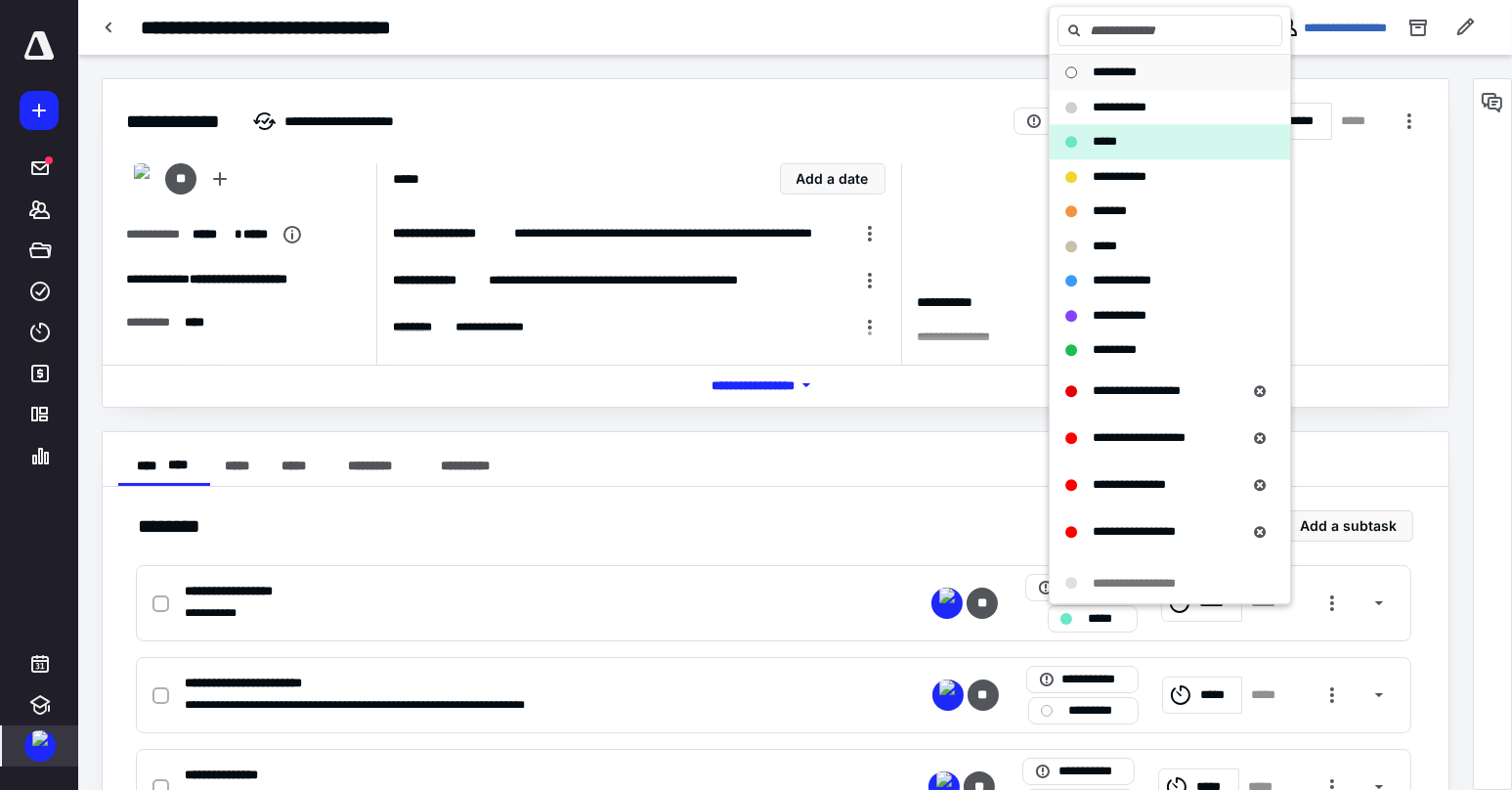 click on "*********" at bounding box center (1114, 72) 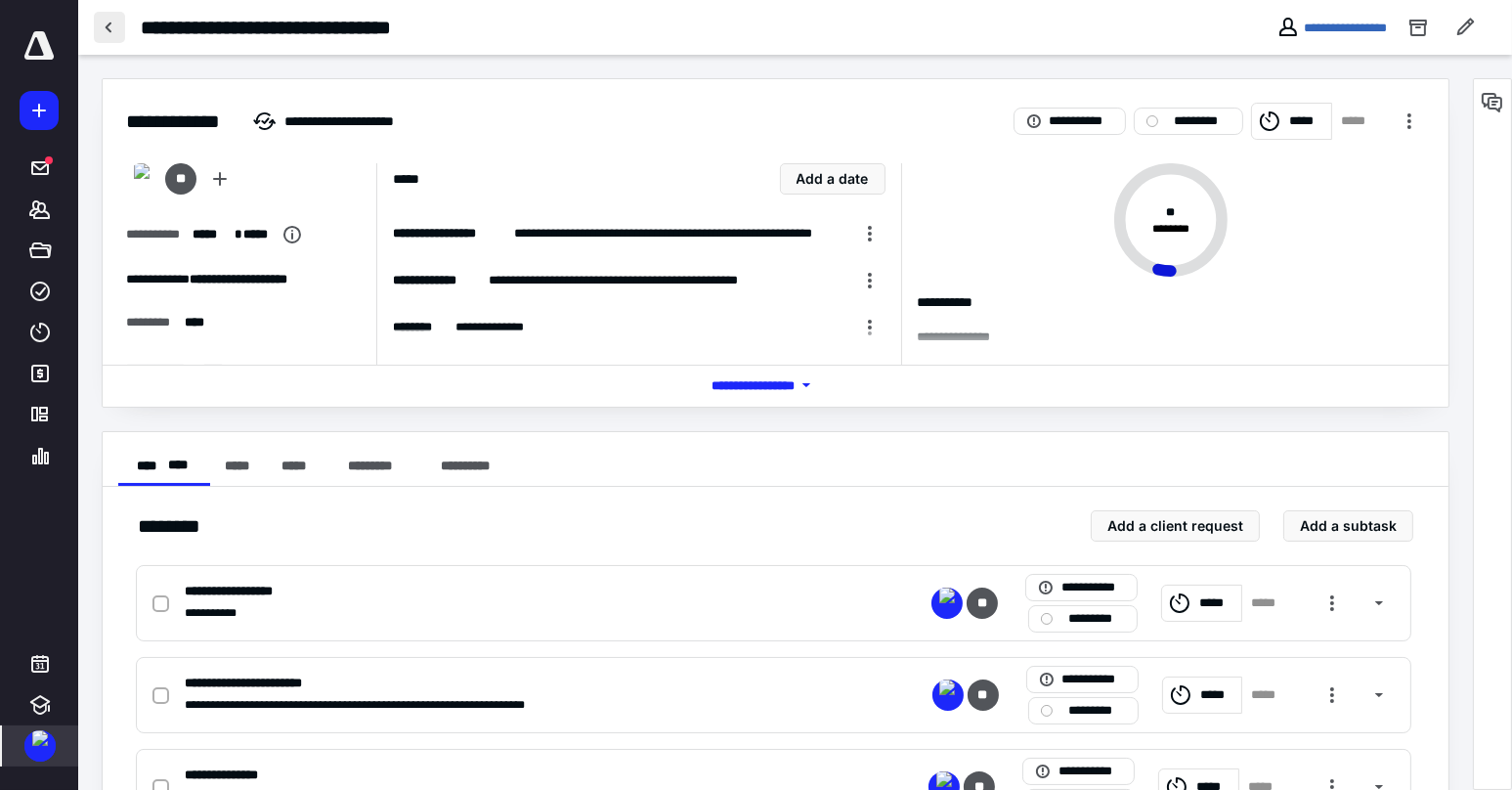 click at bounding box center [109, 27] 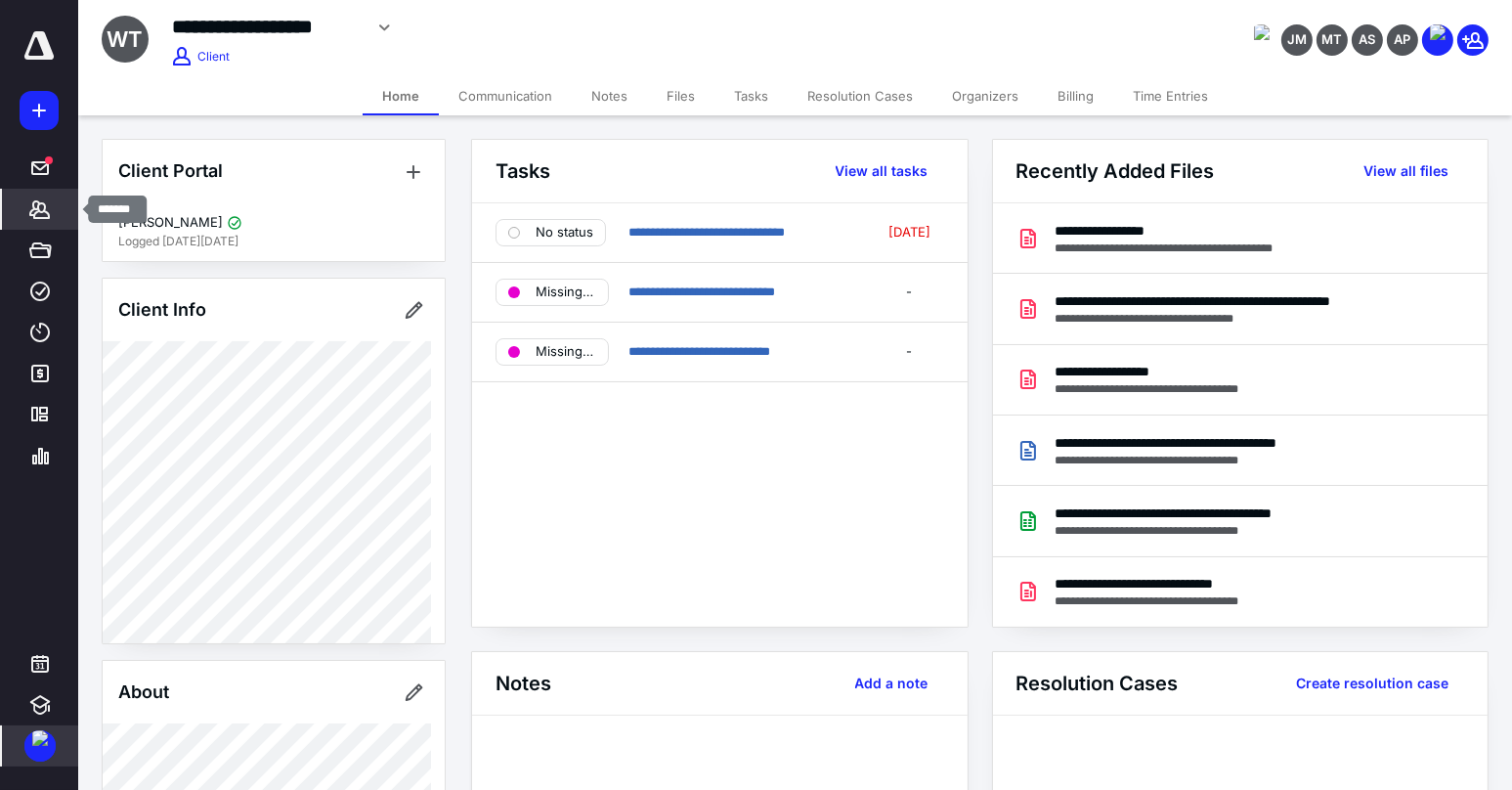click 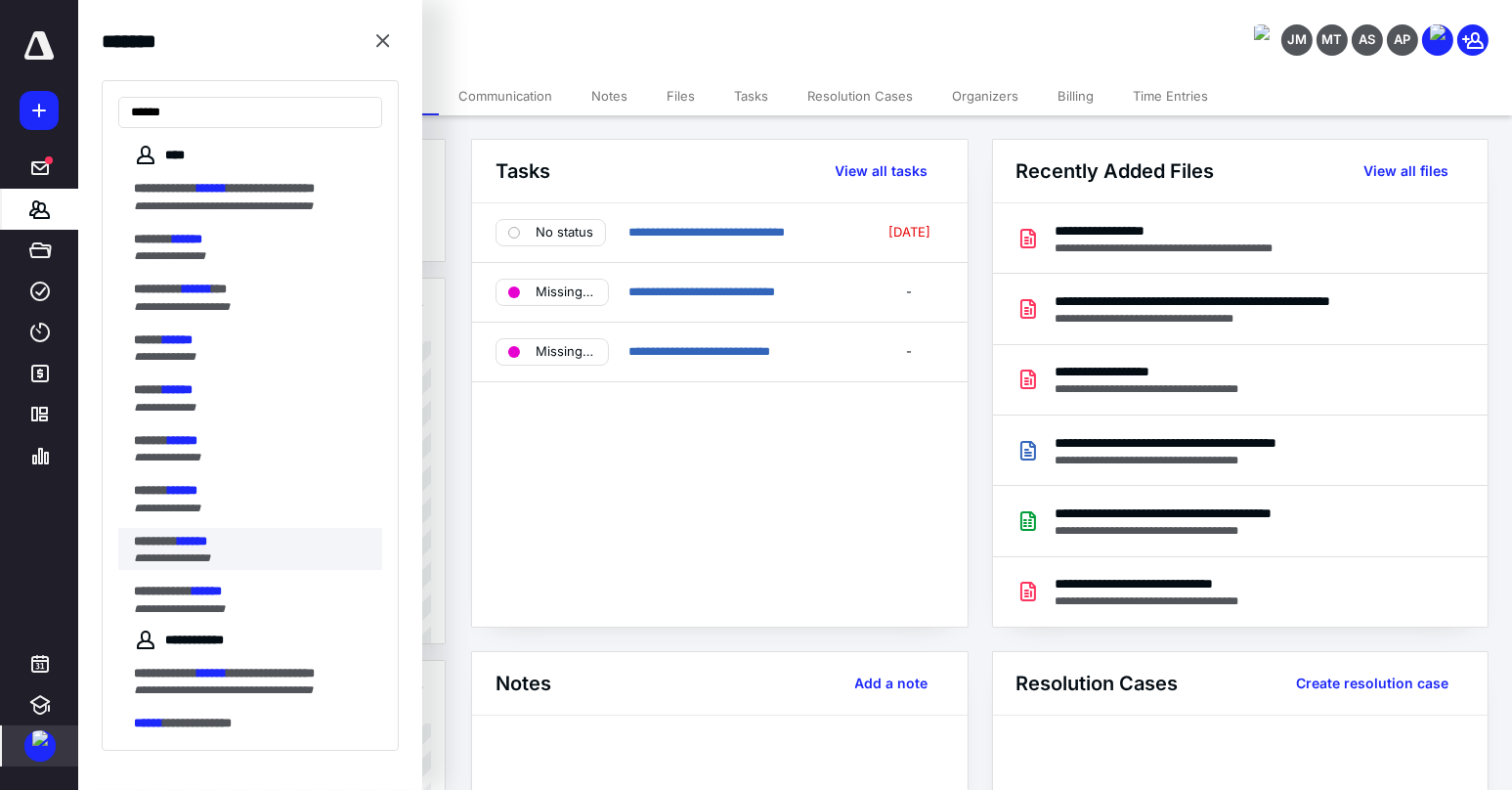type on "******" 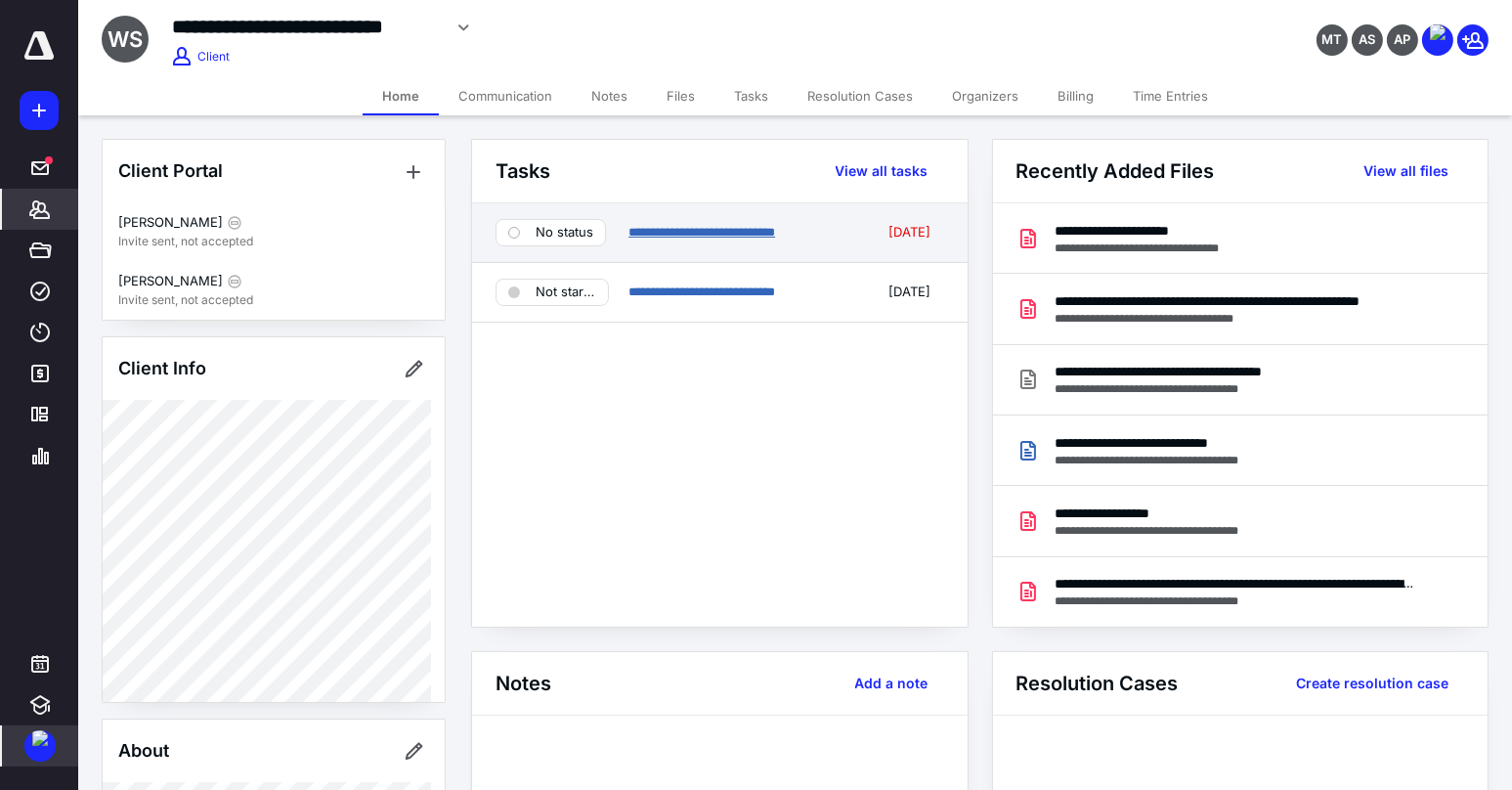 click on "**********" at bounding box center (702, 232) 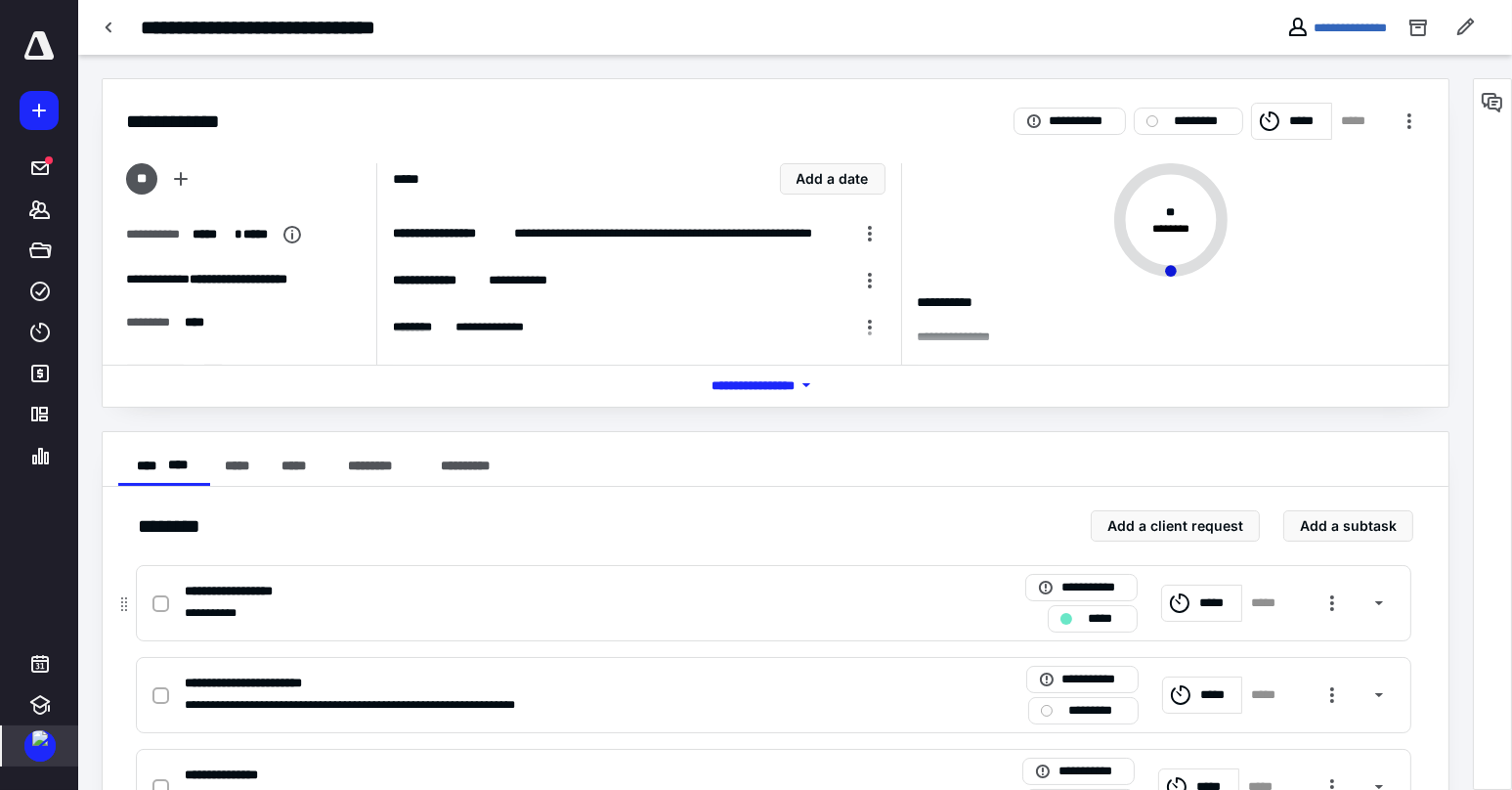 click on "*****" at bounding box center [1093, 619] 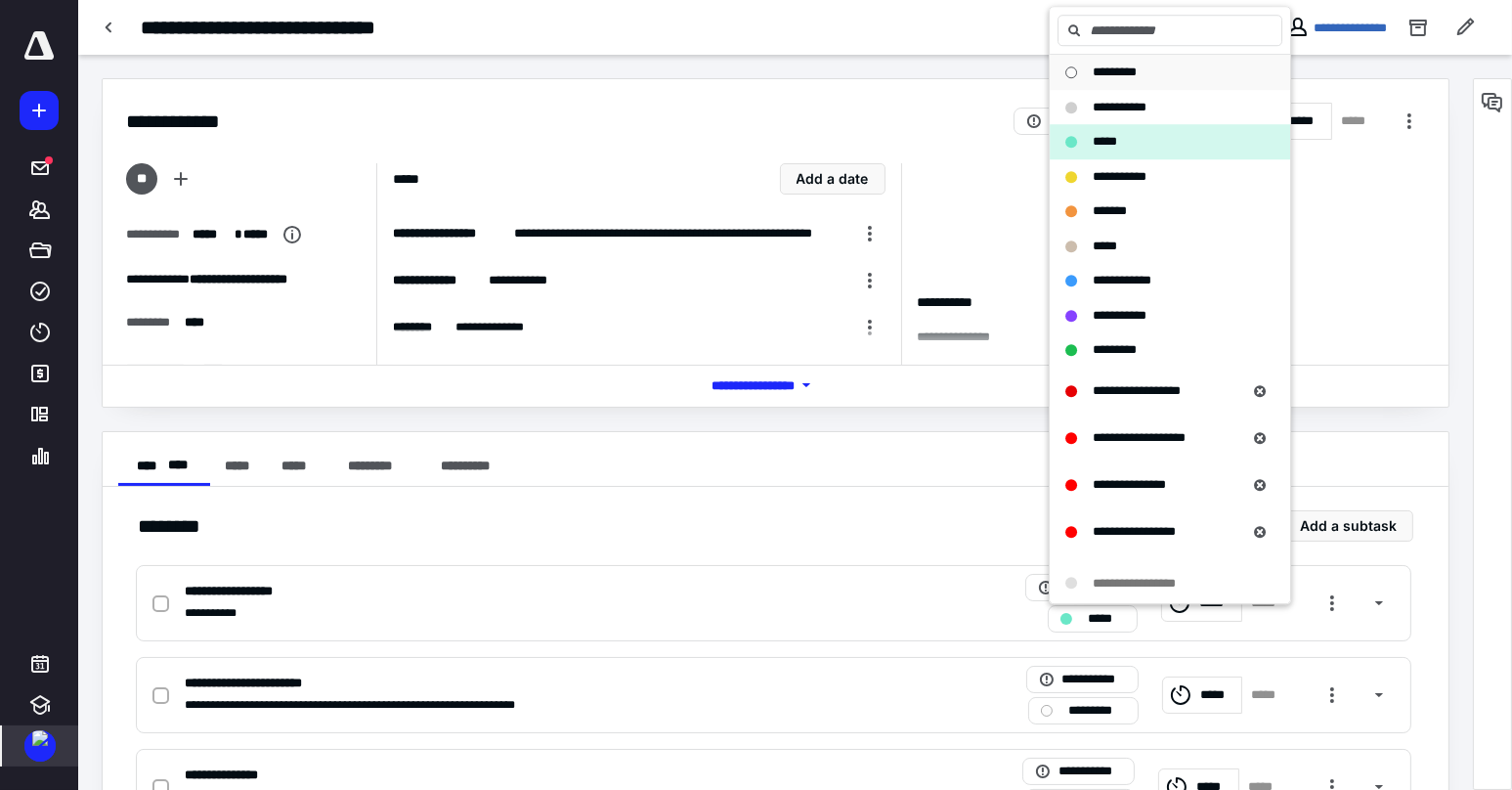 click on "*********" at bounding box center [1114, 72] 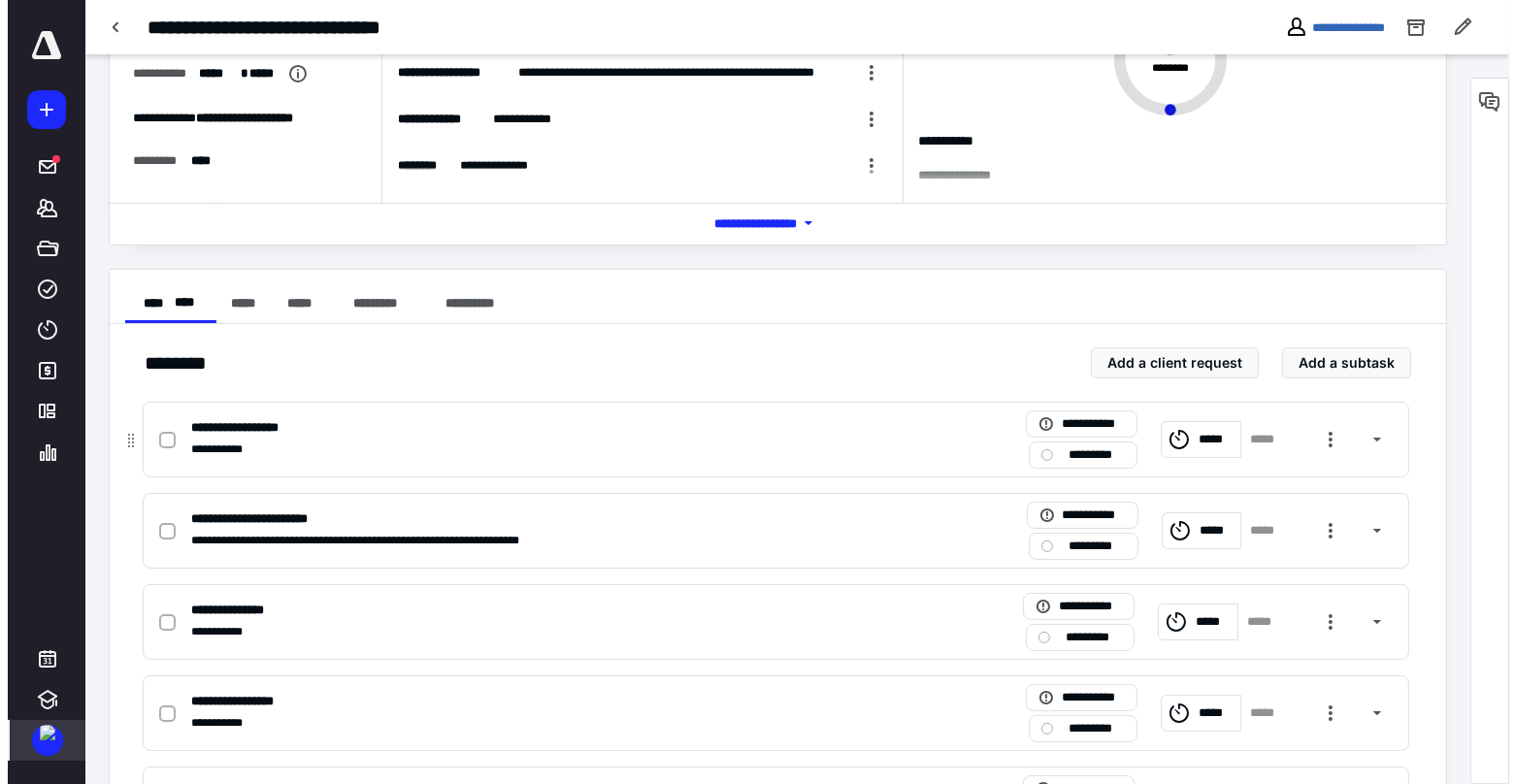 scroll, scrollTop: 0, scrollLeft: 0, axis: both 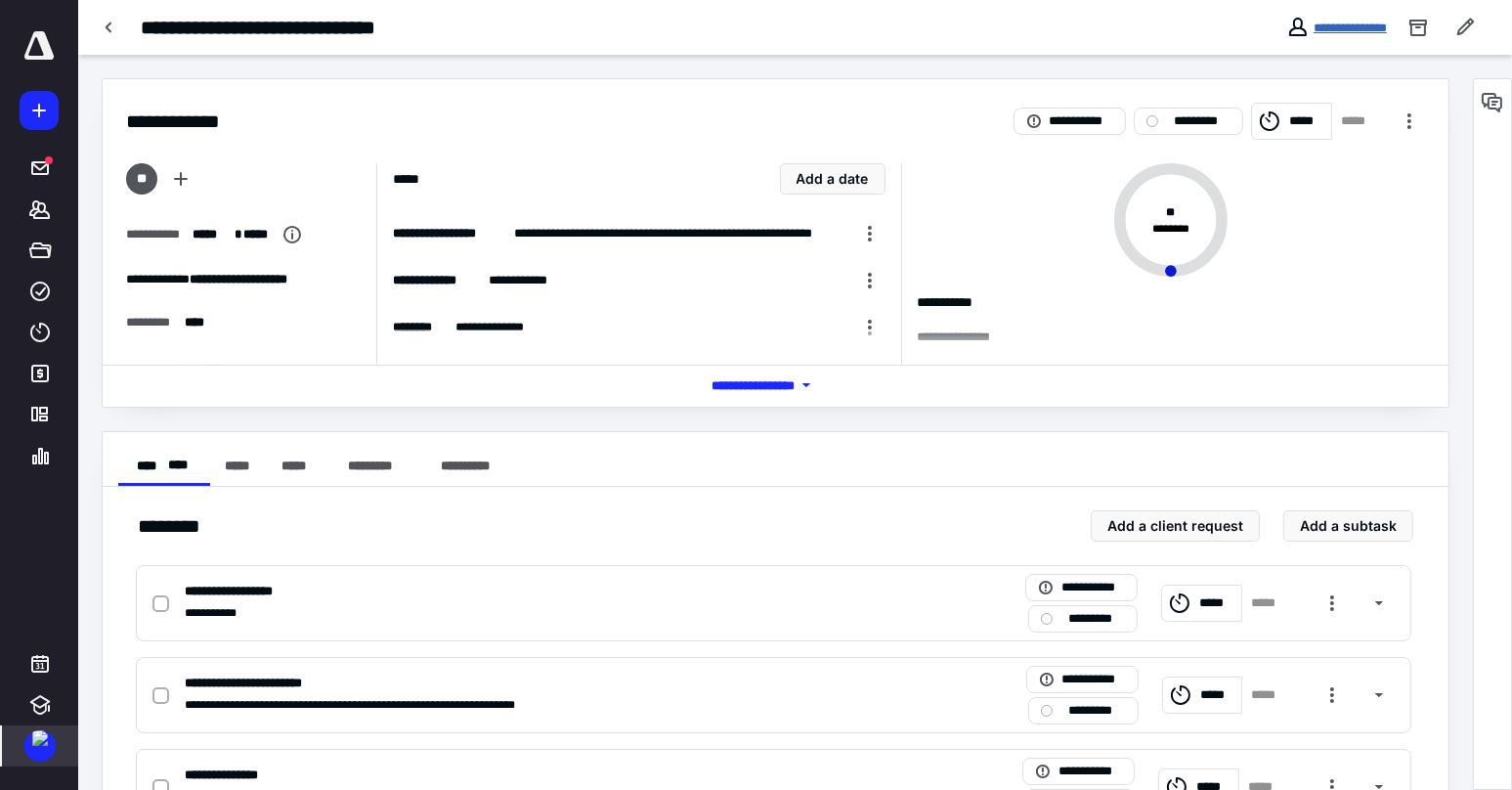 click on "**********" at bounding box center (1350, 27) 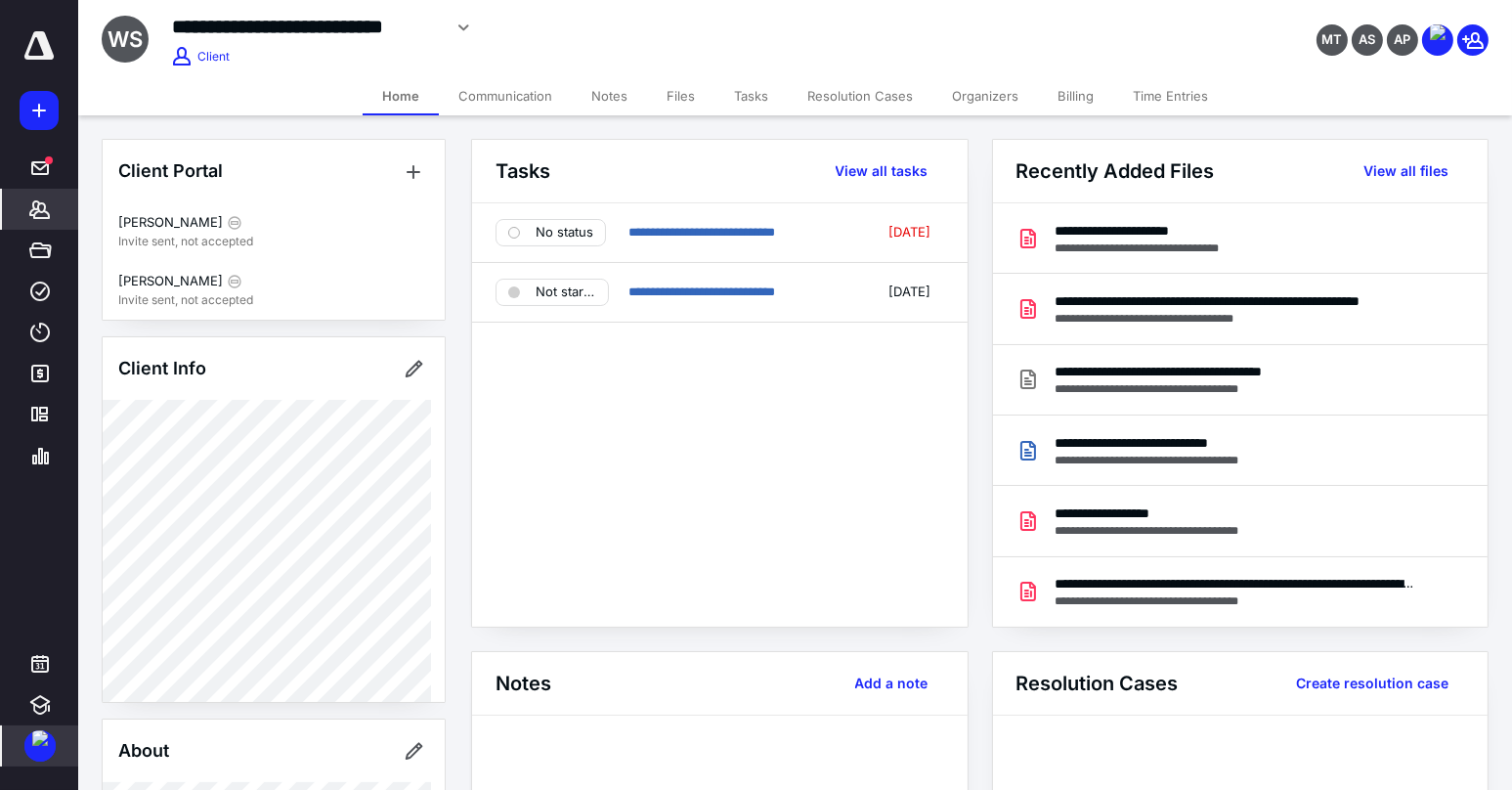 click on "Files" at bounding box center [680, 96] 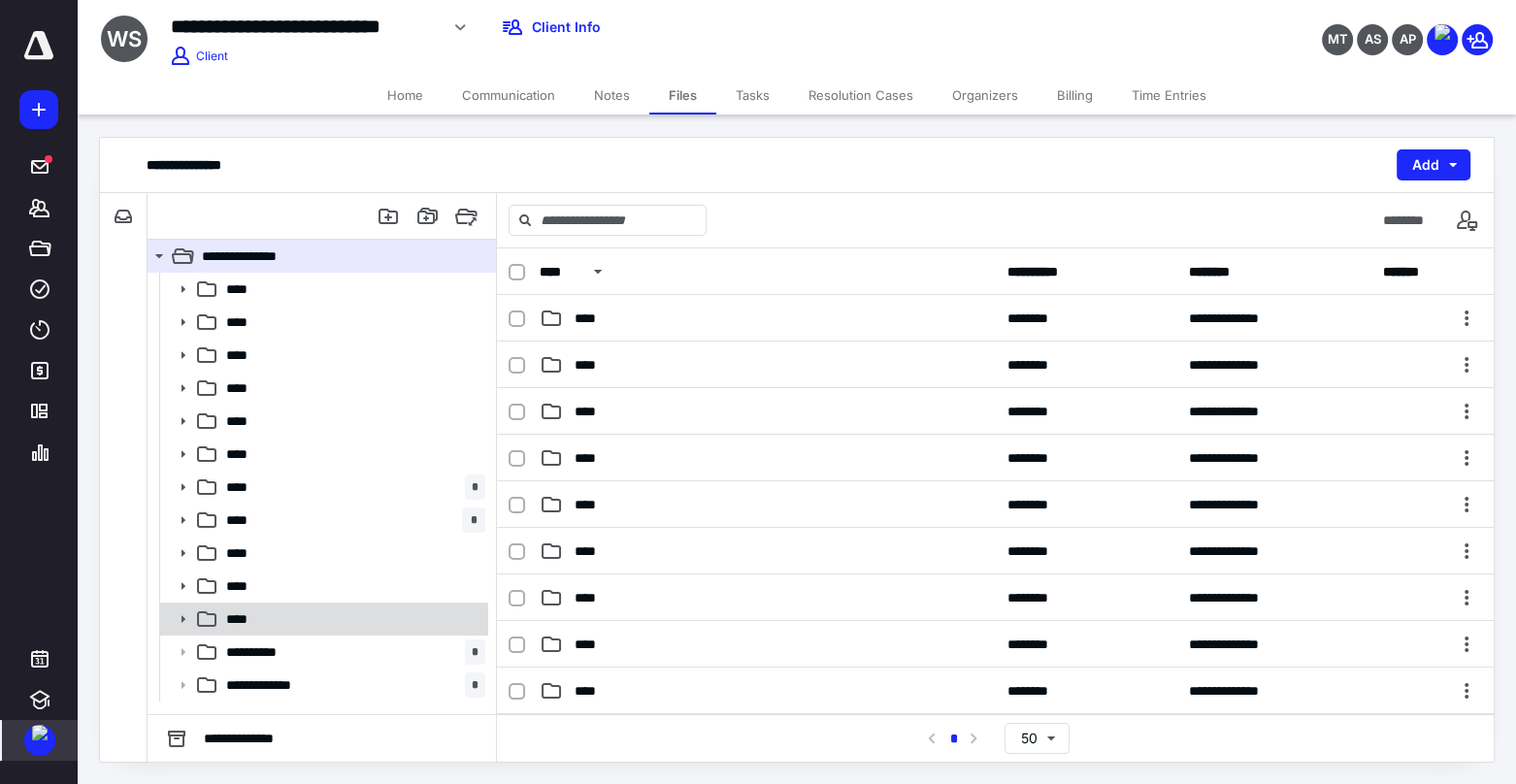 click 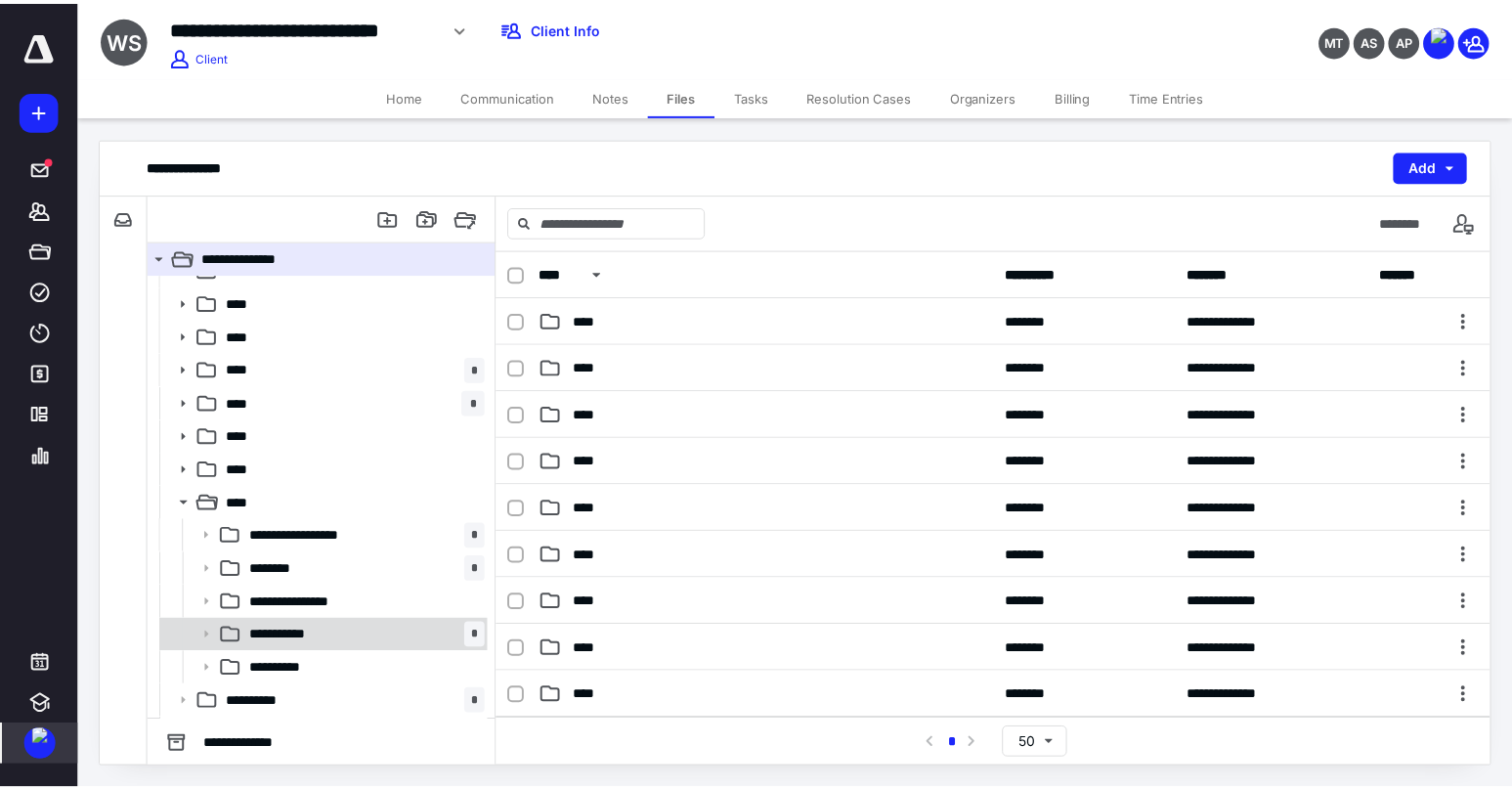 scroll, scrollTop: 153, scrollLeft: 0, axis: vertical 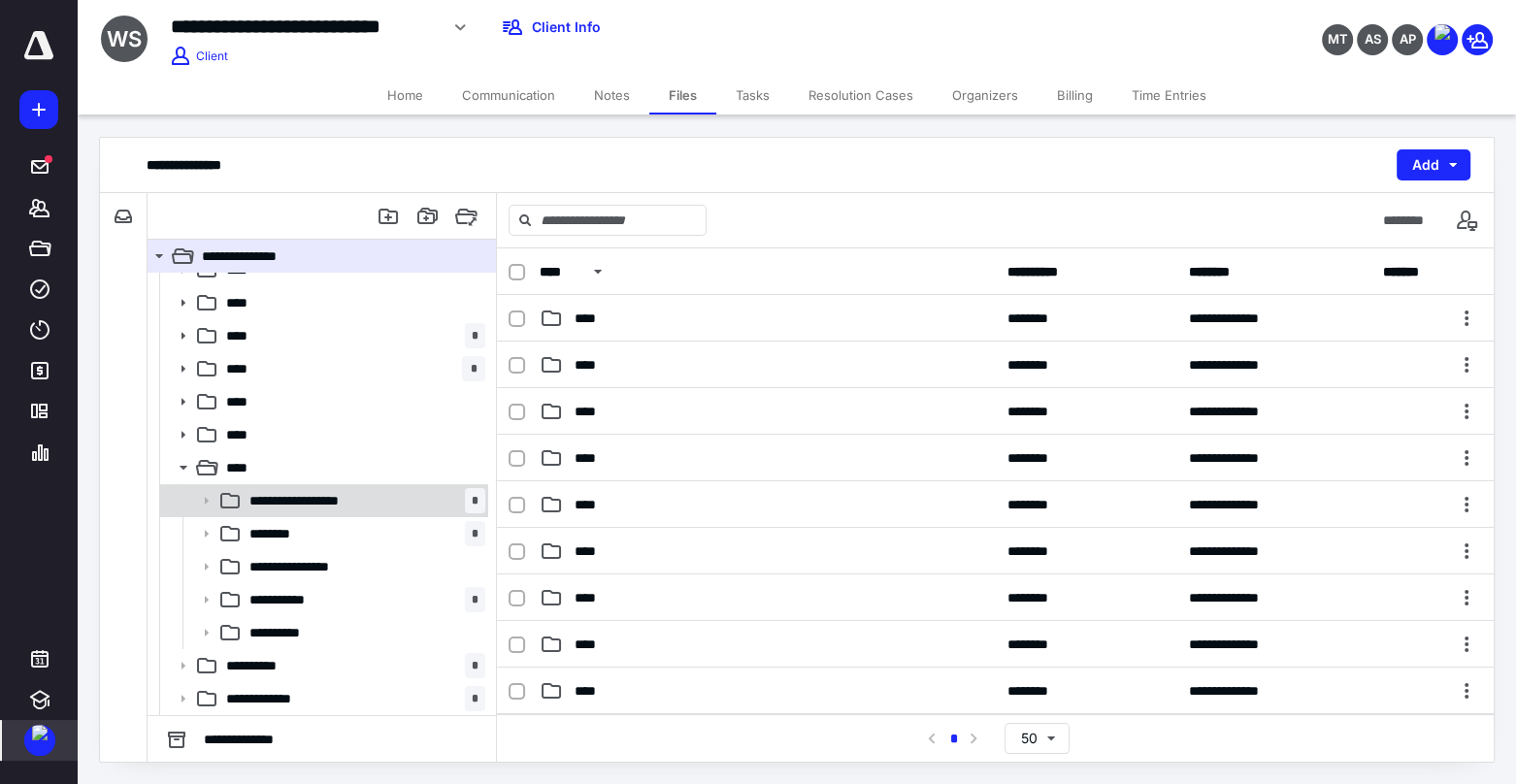click on "**********" at bounding box center [314, 501] 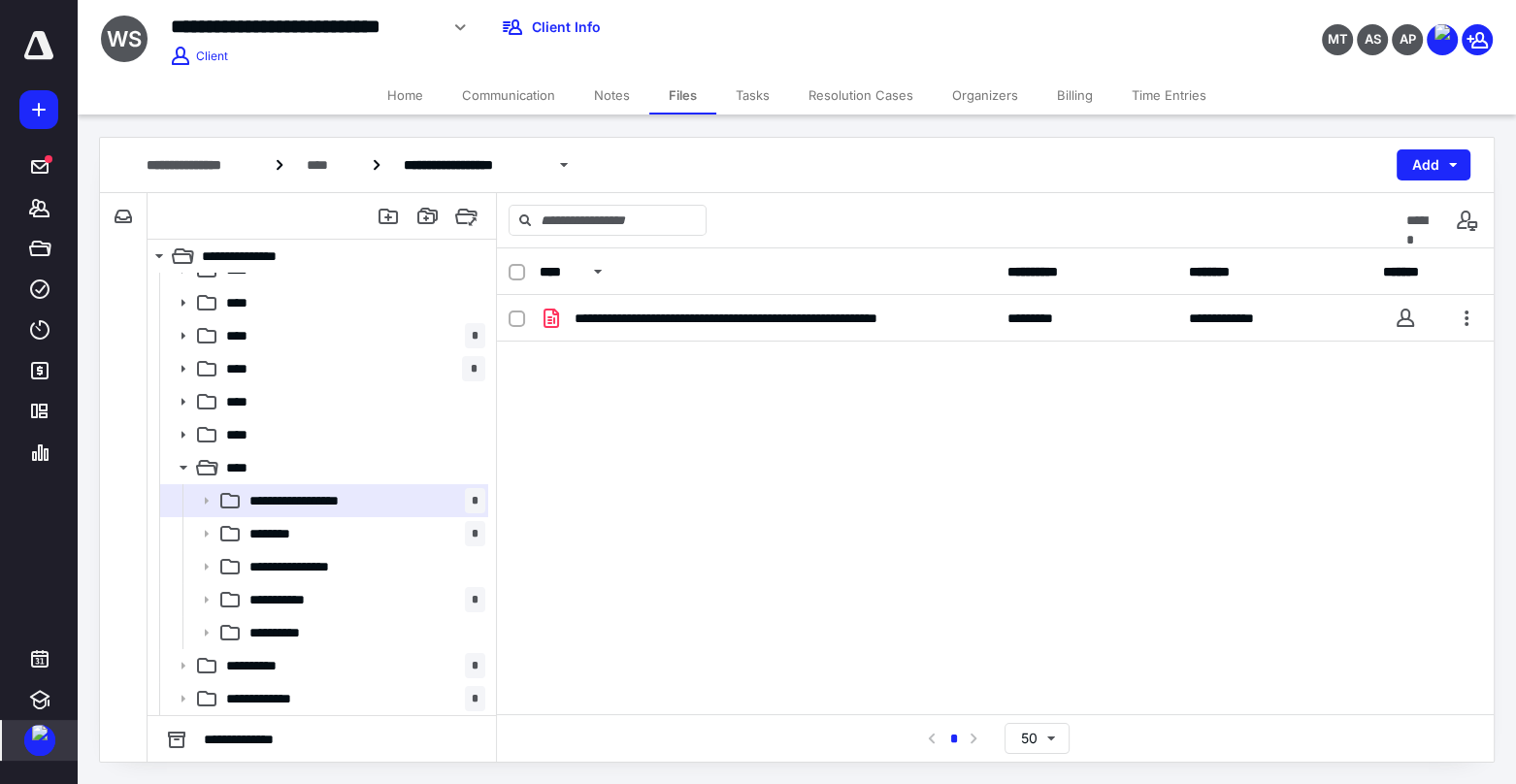 click on "Tasks" at bounding box center [752, 95] 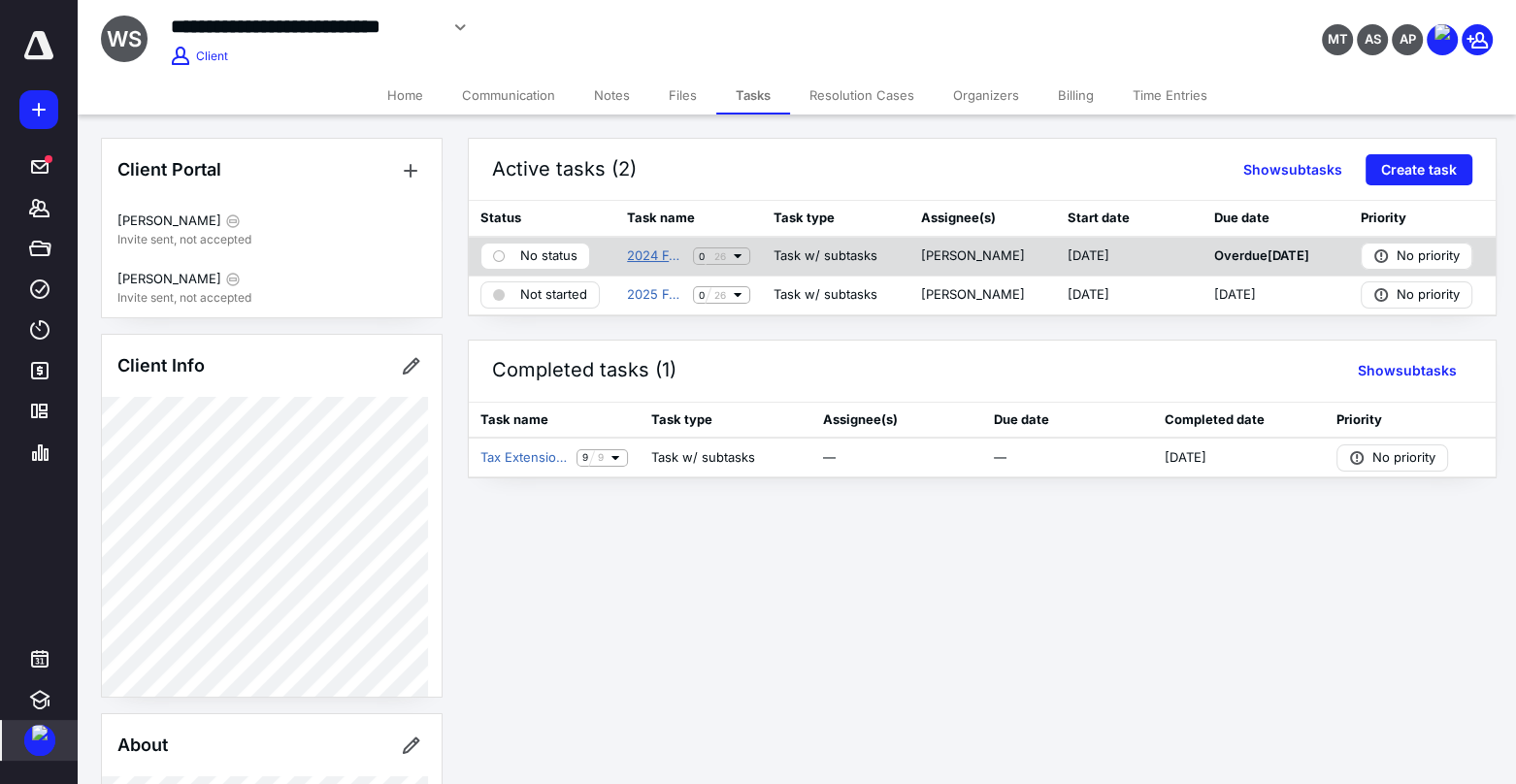 click on "2024 Form 1040 Robert K Wilson" at bounding box center (656, 256) 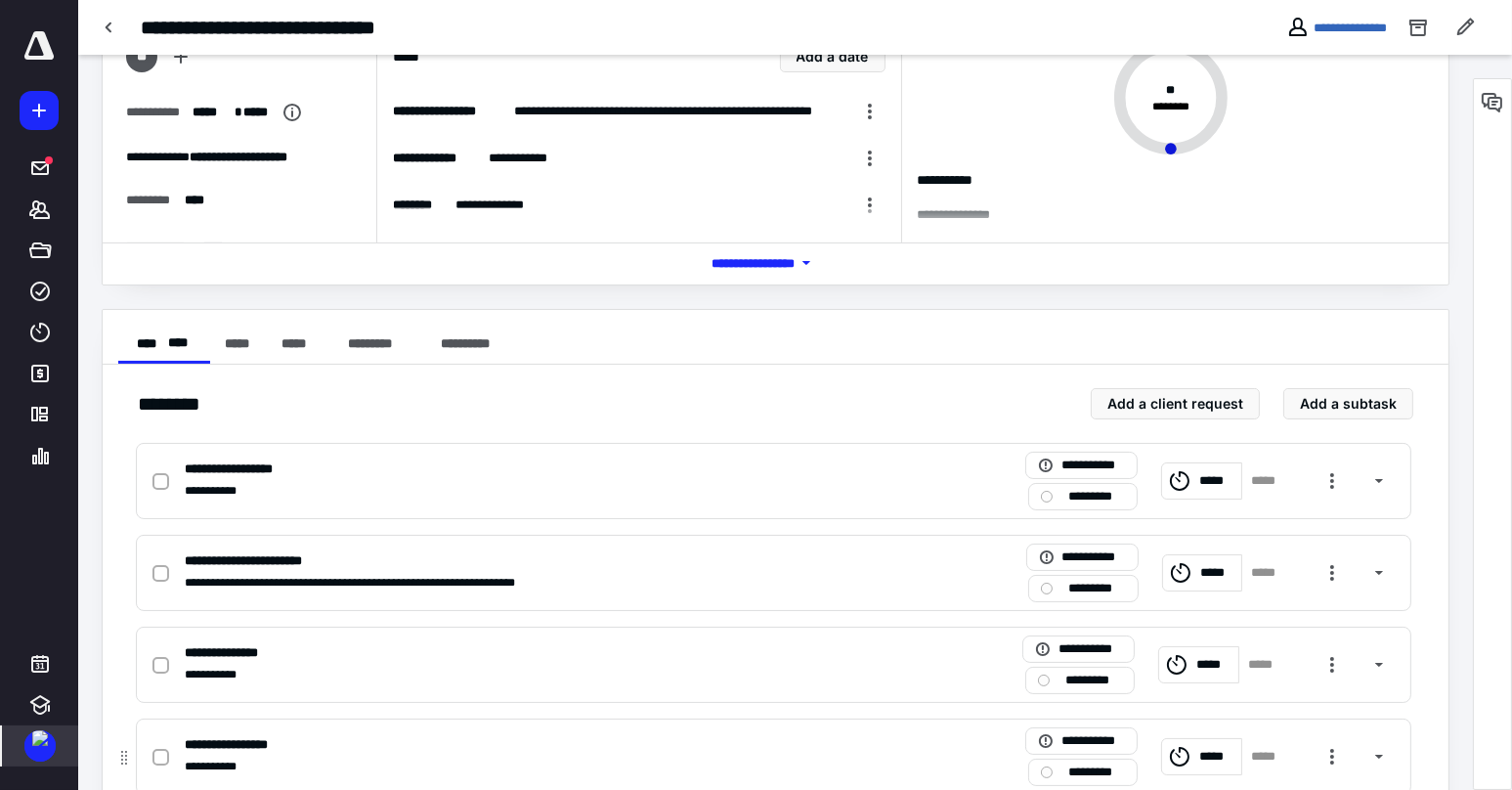 scroll, scrollTop: 326, scrollLeft: 0, axis: vertical 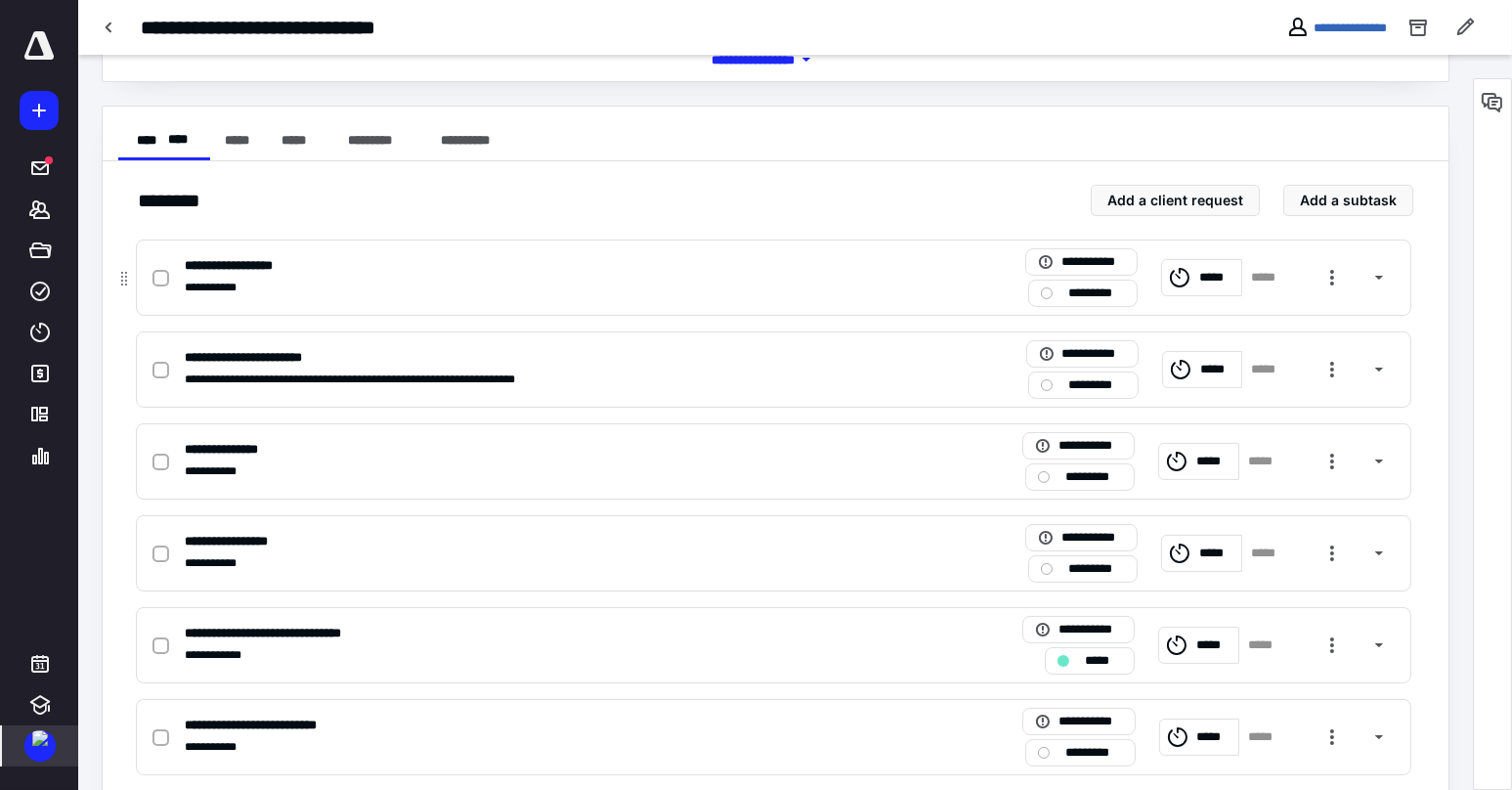 click on "*********" at bounding box center [1097, 292] 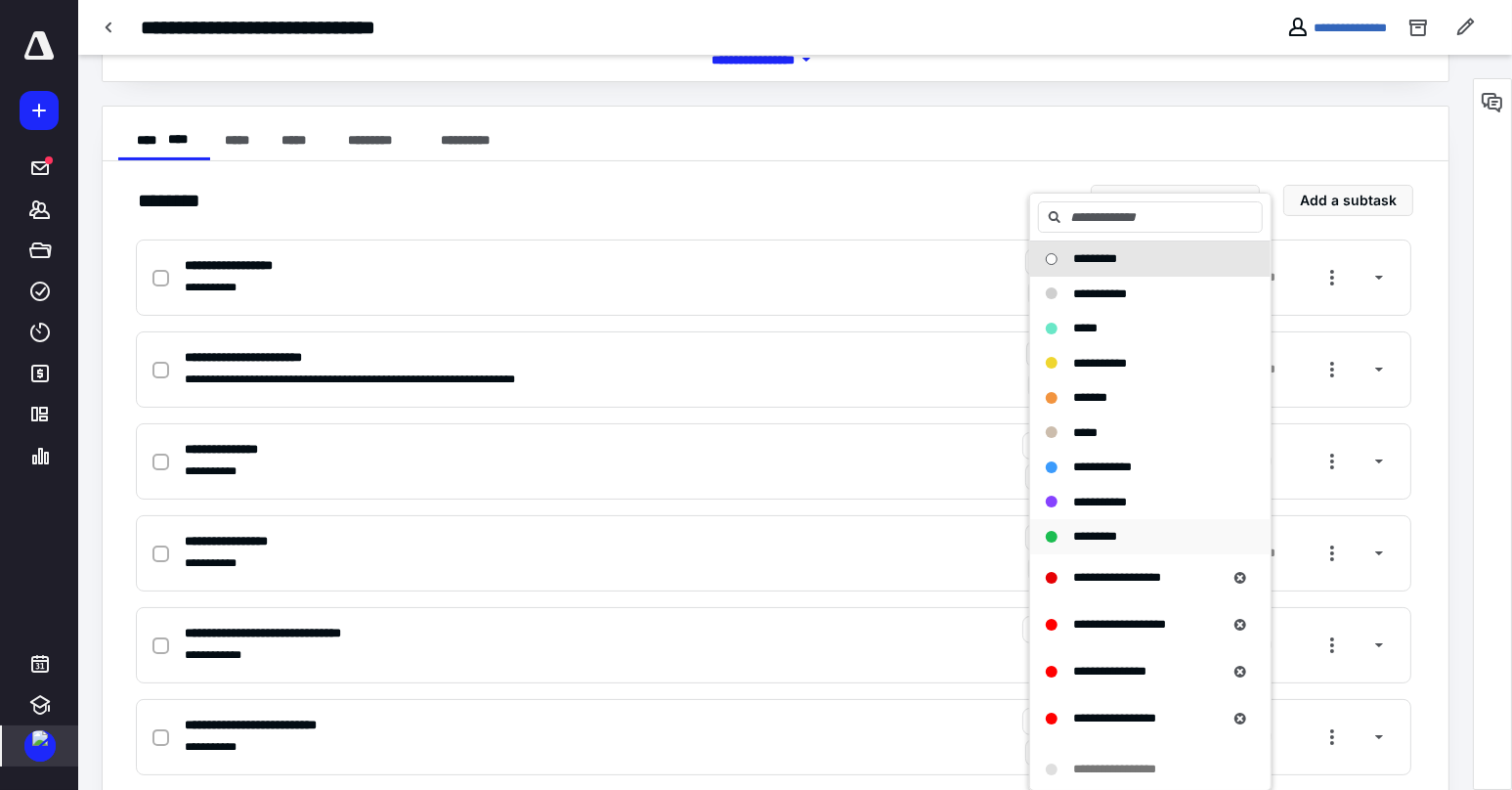 click on "*********" at bounding box center (1095, 536) 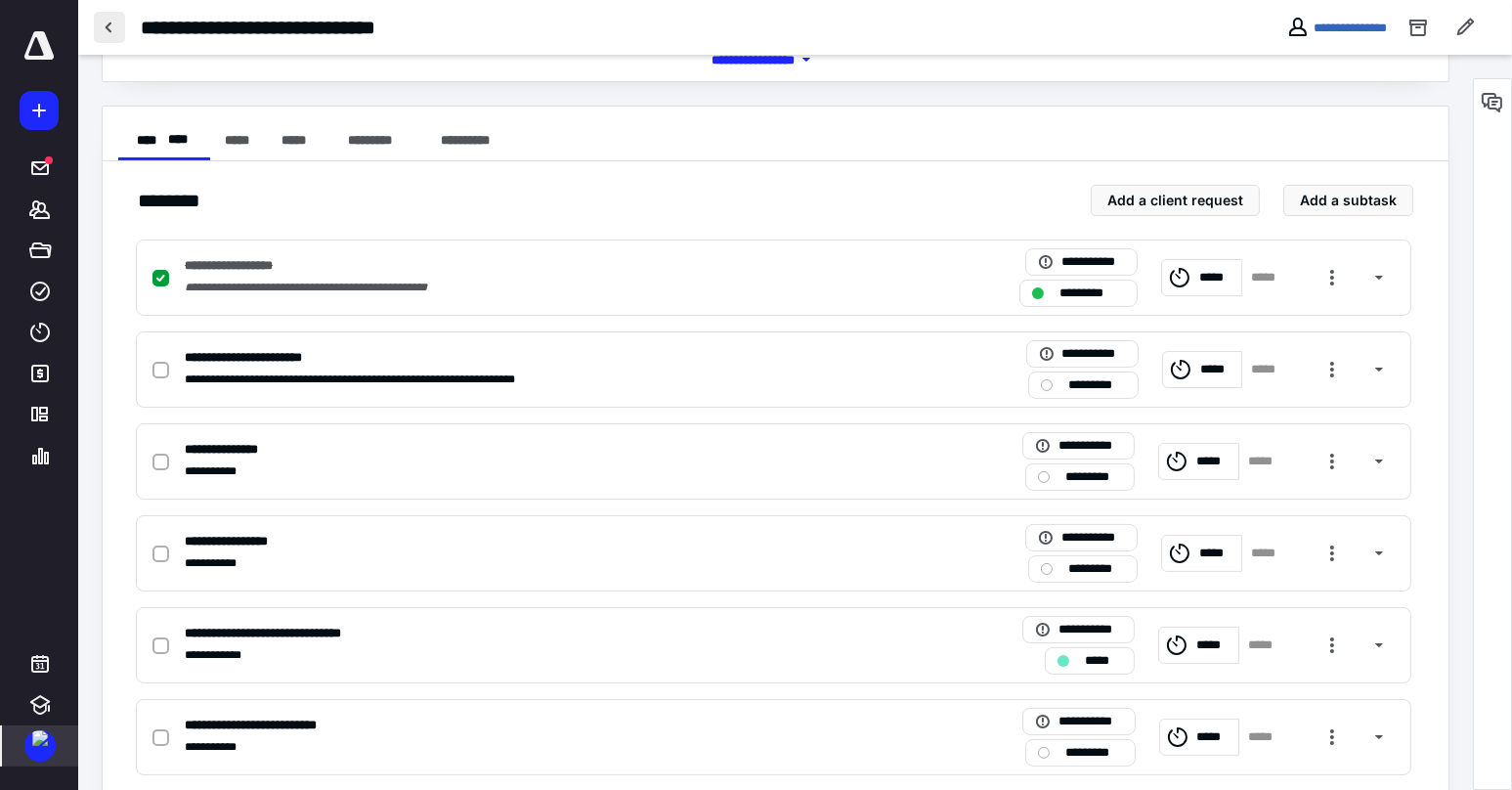 click at bounding box center (109, 27) 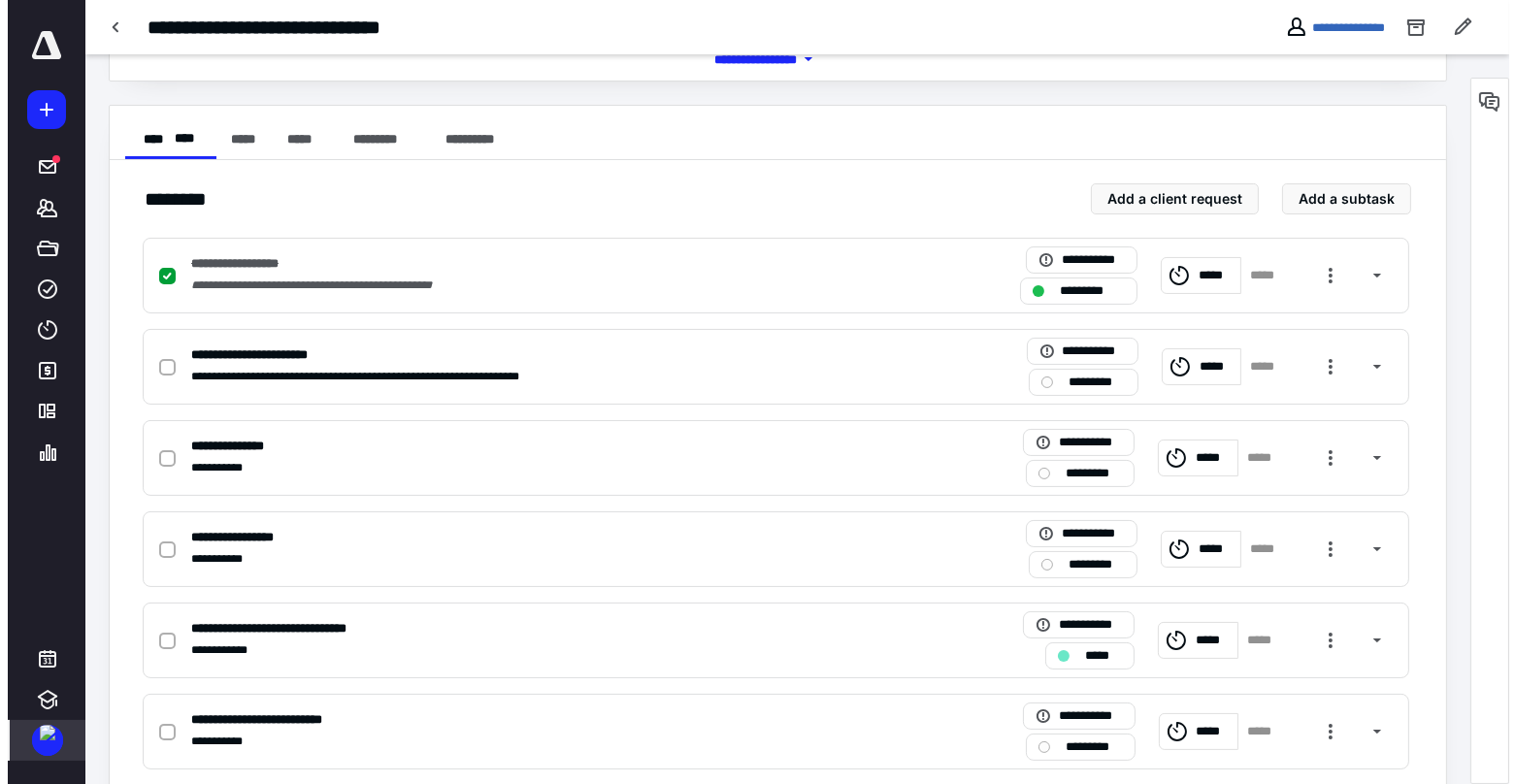 scroll, scrollTop: 0, scrollLeft: 0, axis: both 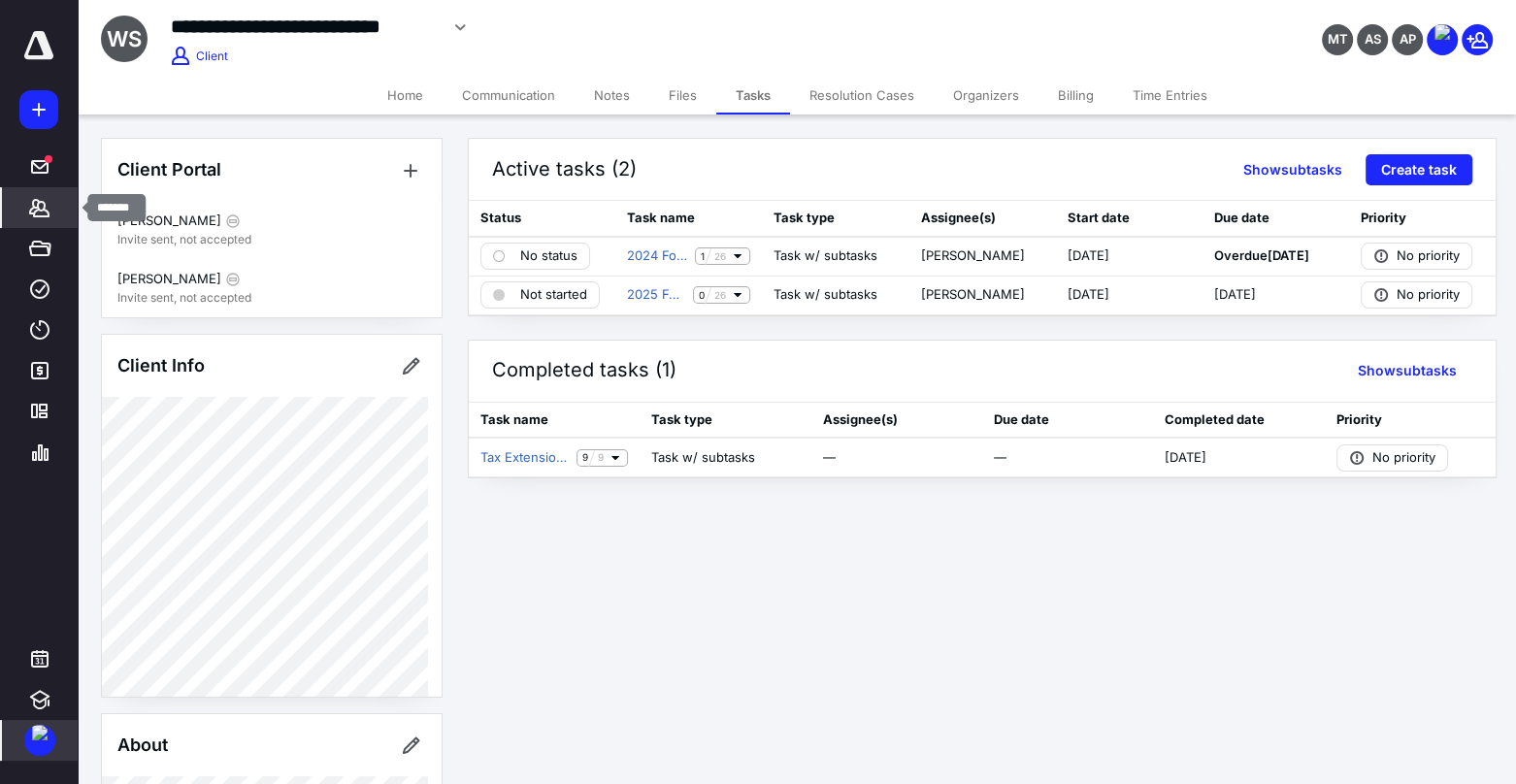 click 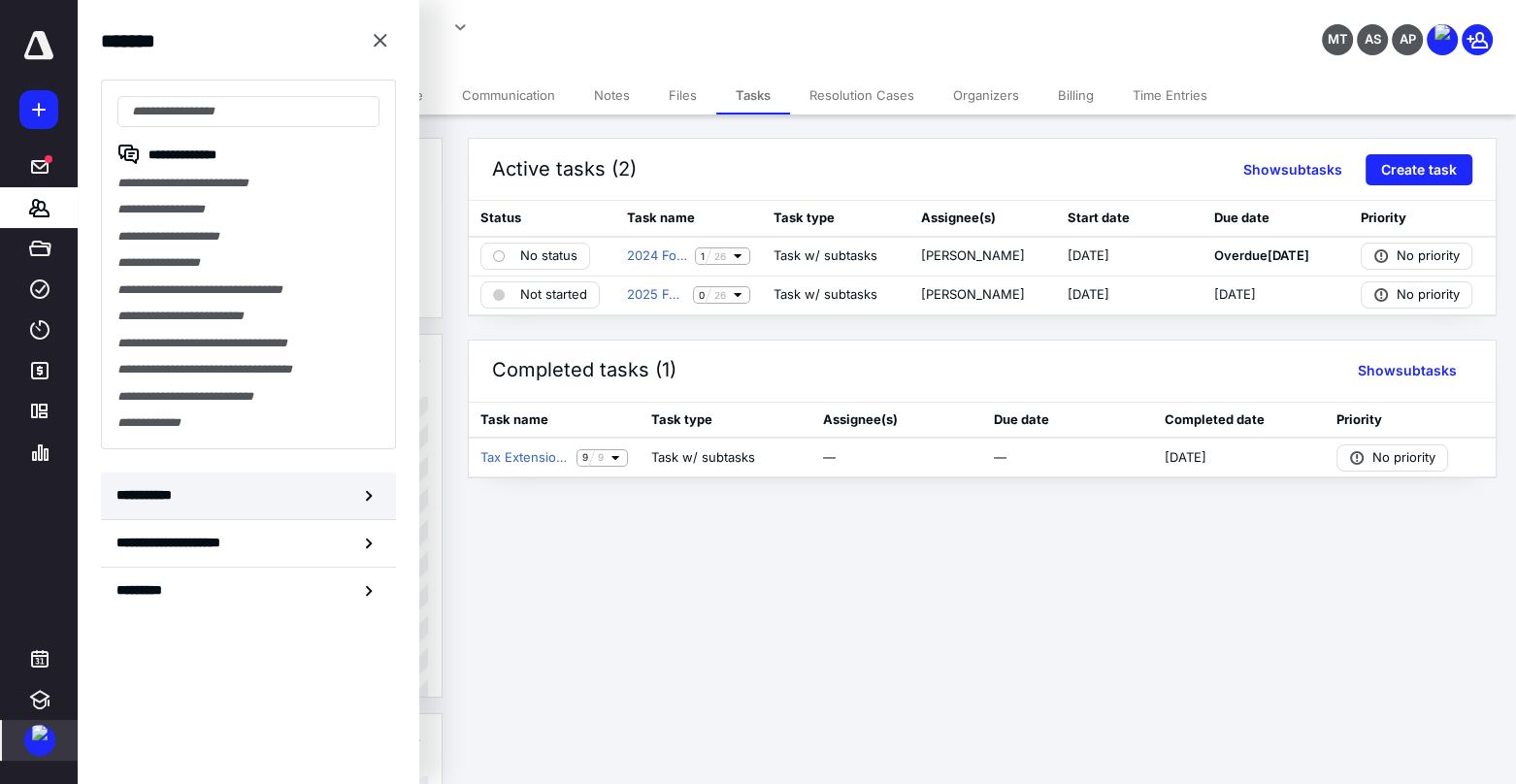 click on "**********" at bounding box center [148, 495] 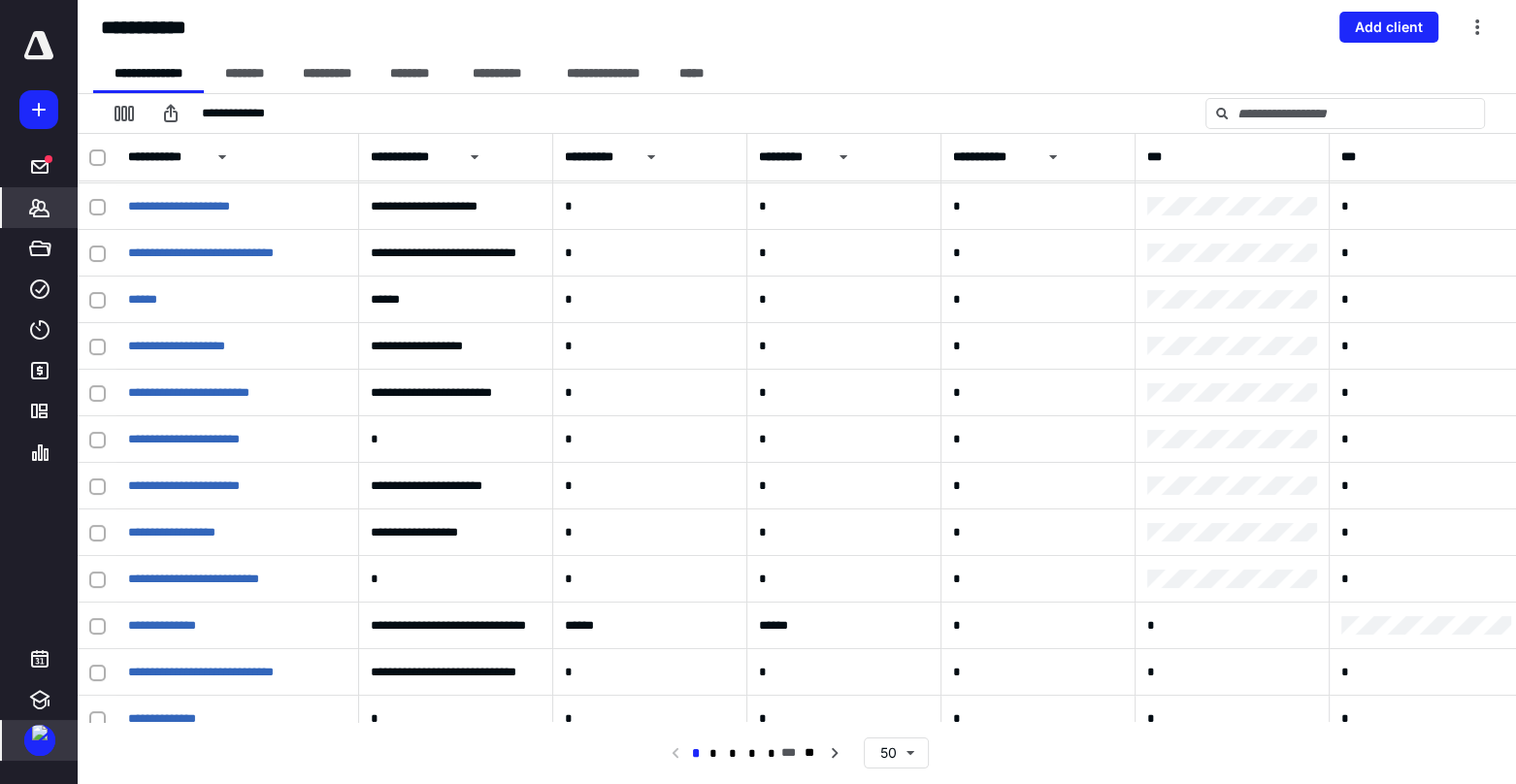 scroll, scrollTop: 323, scrollLeft: 0, axis: vertical 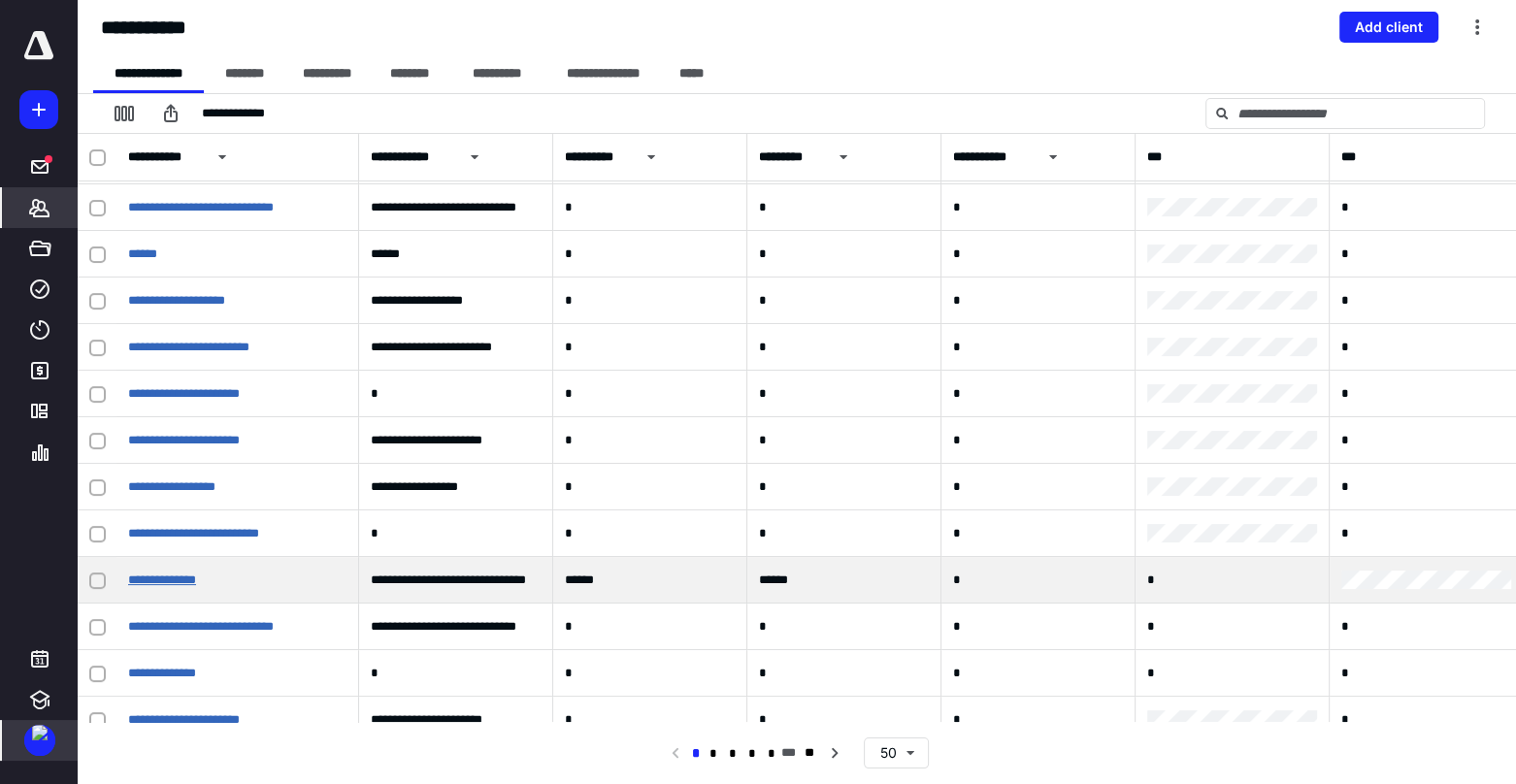click on "**********" at bounding box center [162, 579] 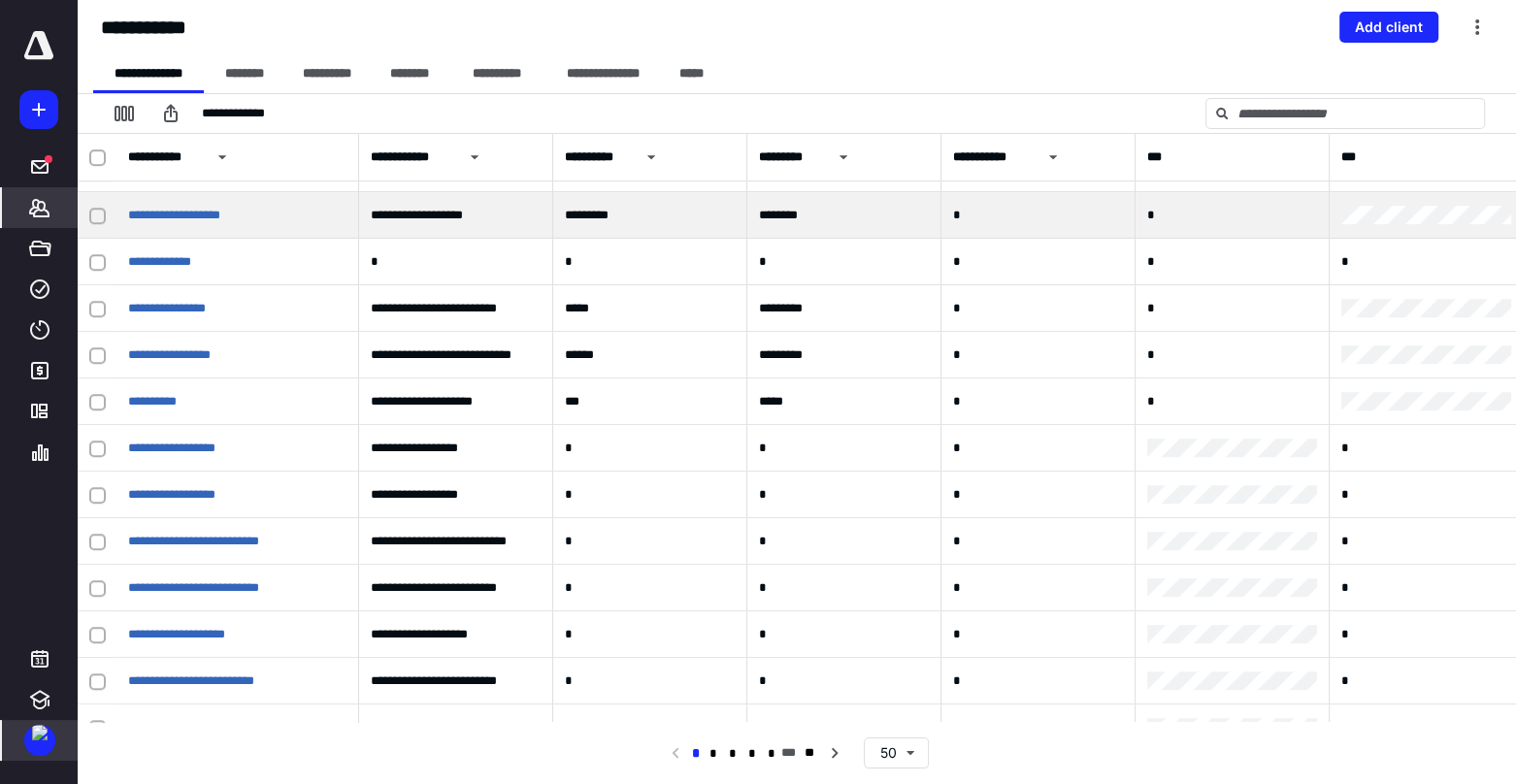 scroll, scrollTop: 1131, scrollLeft: 0, axis: vertical 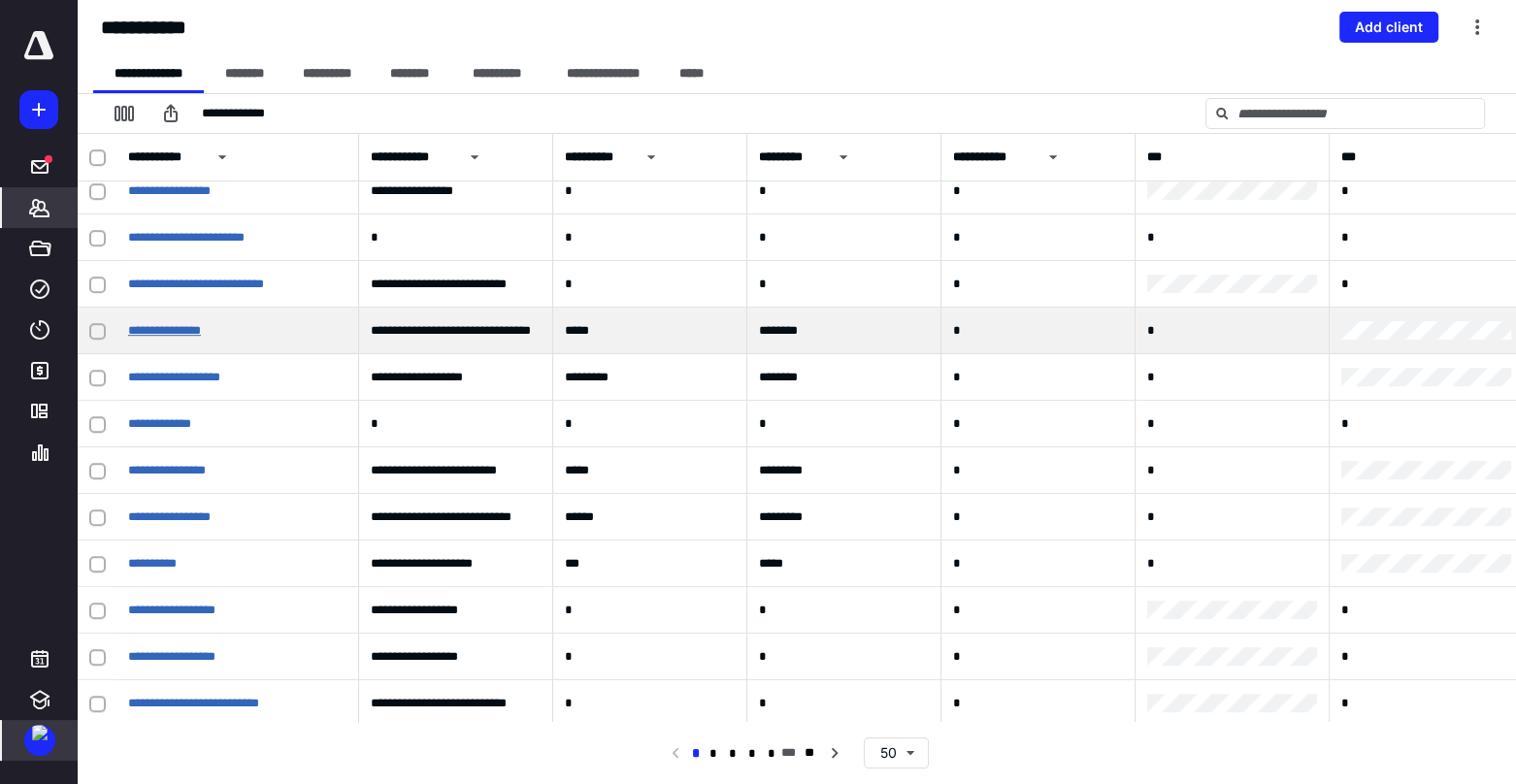 click on "**********" at bounding box center (164, 330) 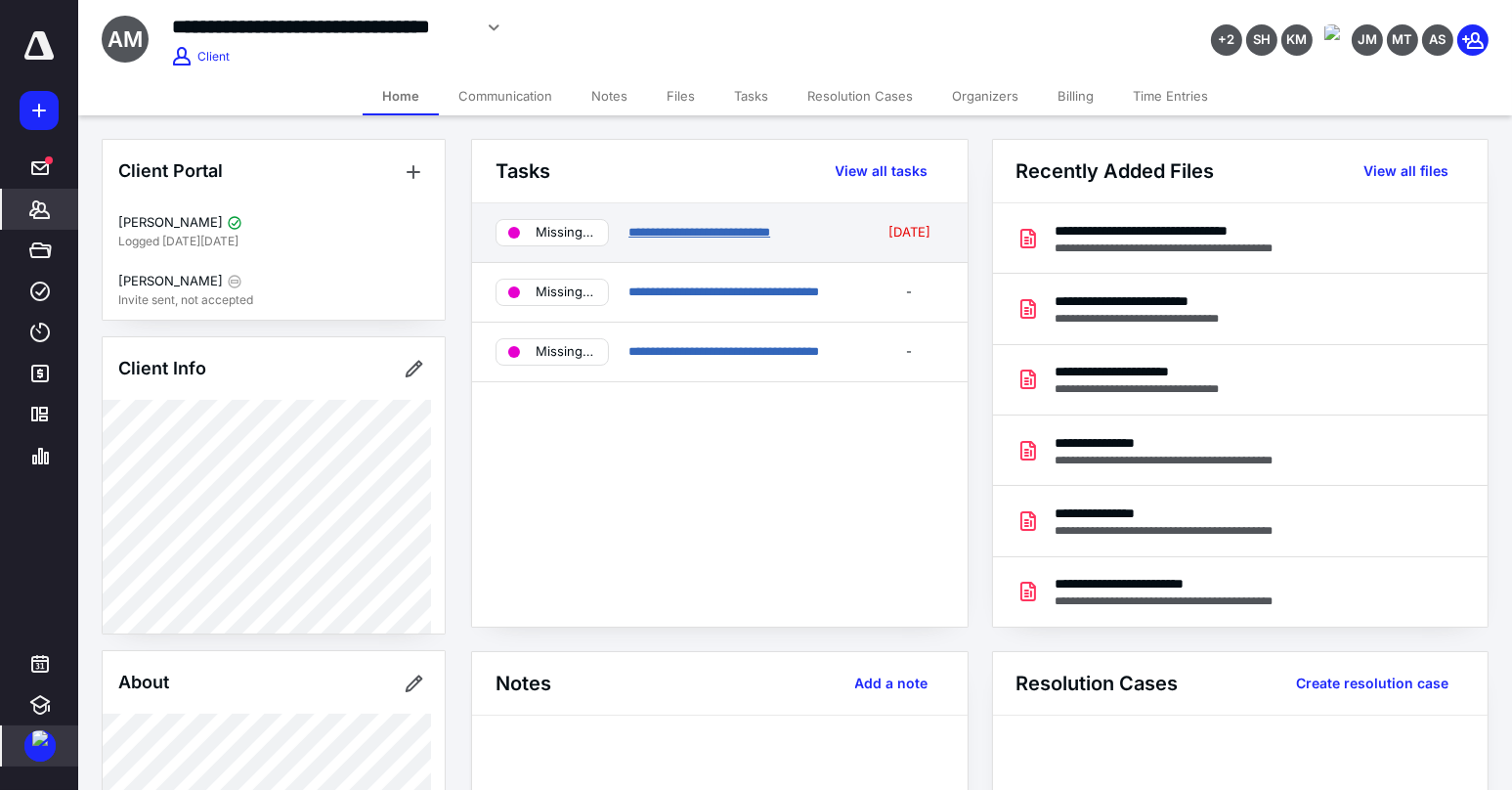 click on "**********" at bounding box center [699, 232] 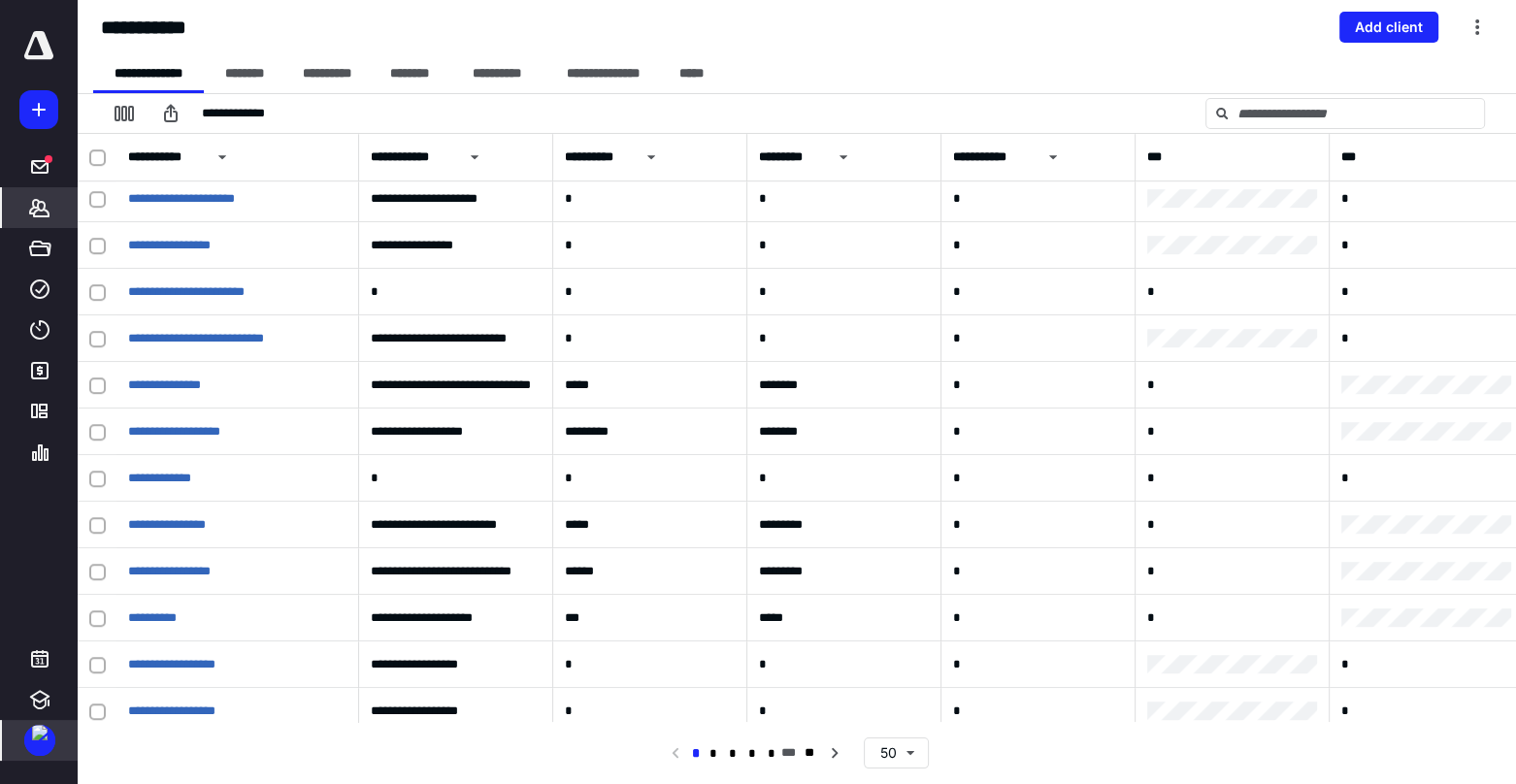 scroll, scrollTop: 1131, scrollLeft: 0, axis: vertical 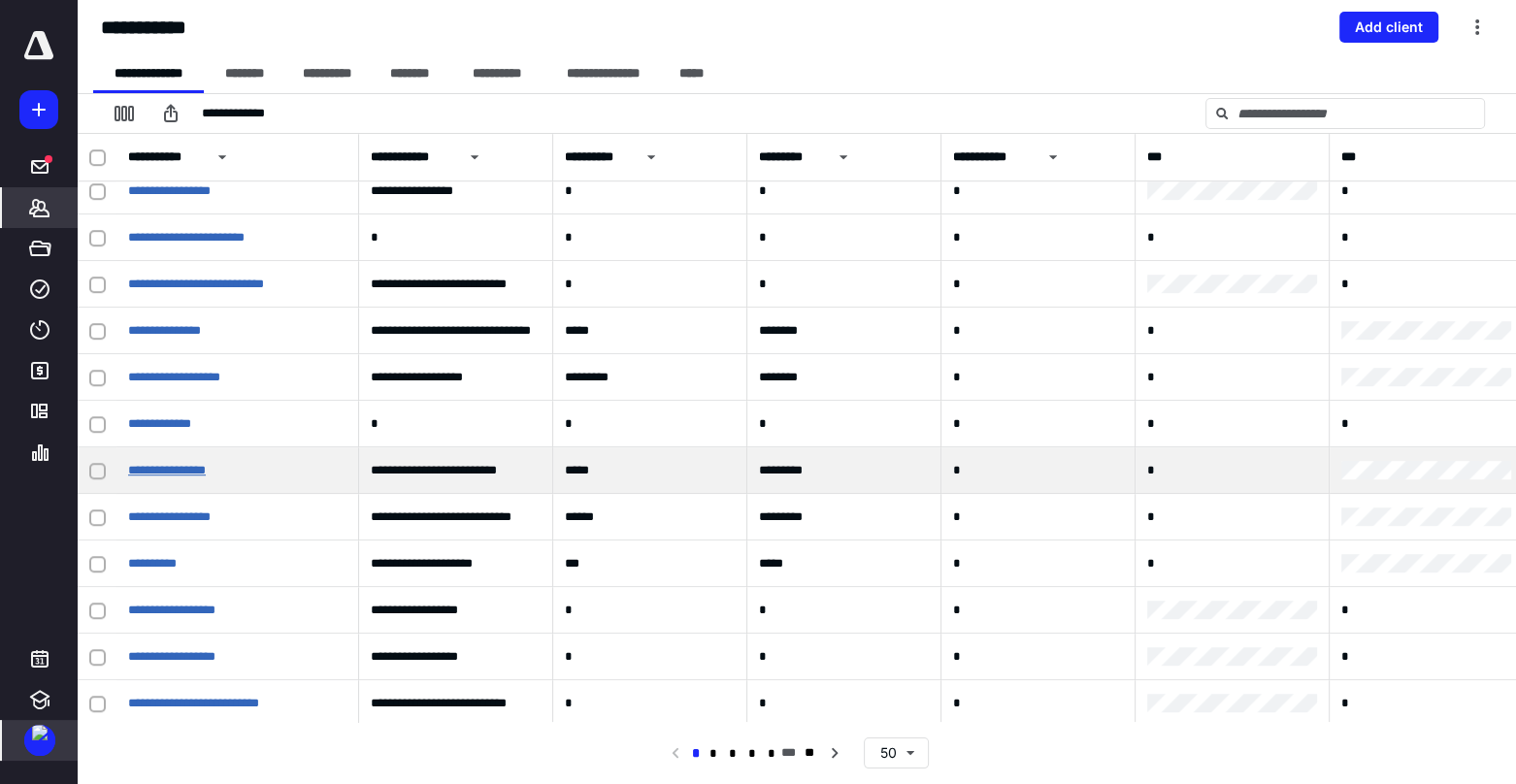 click on "**********" at bounding box center (167, 470) 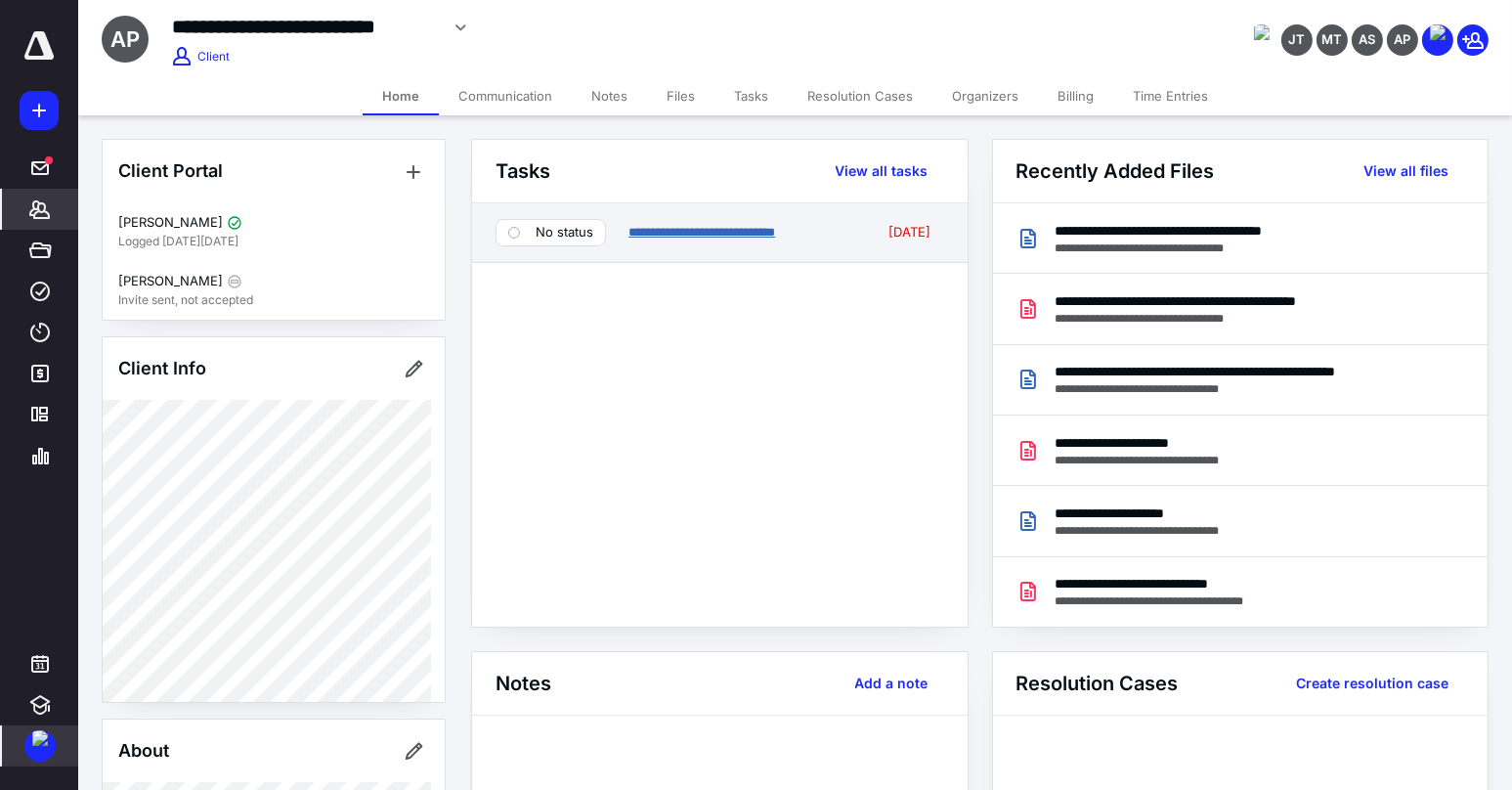 click on "**********" at bounding box center [702, 232] 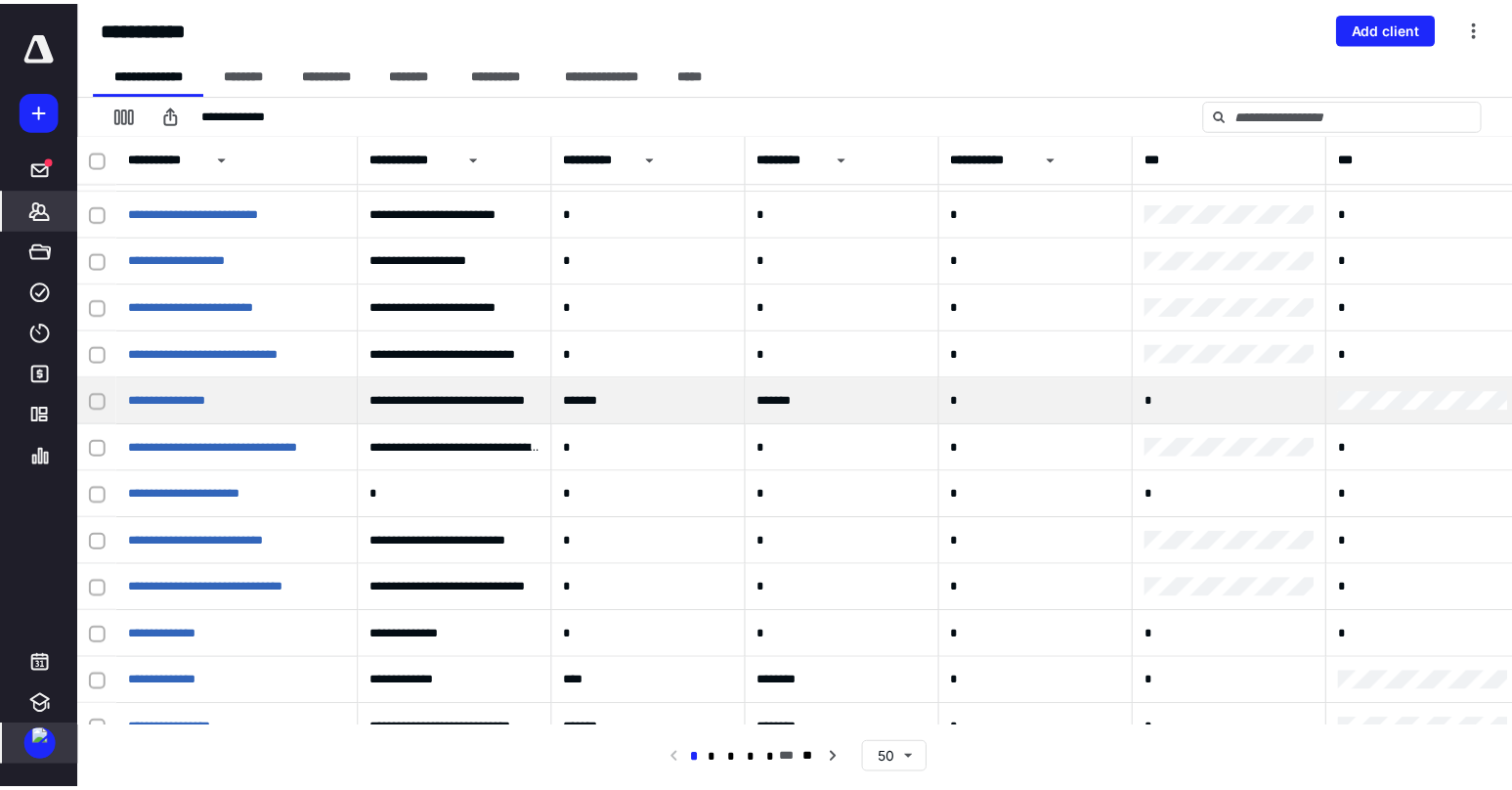 scroll, scrollTop: 1629, scrollLeft: 0, axis: vertical 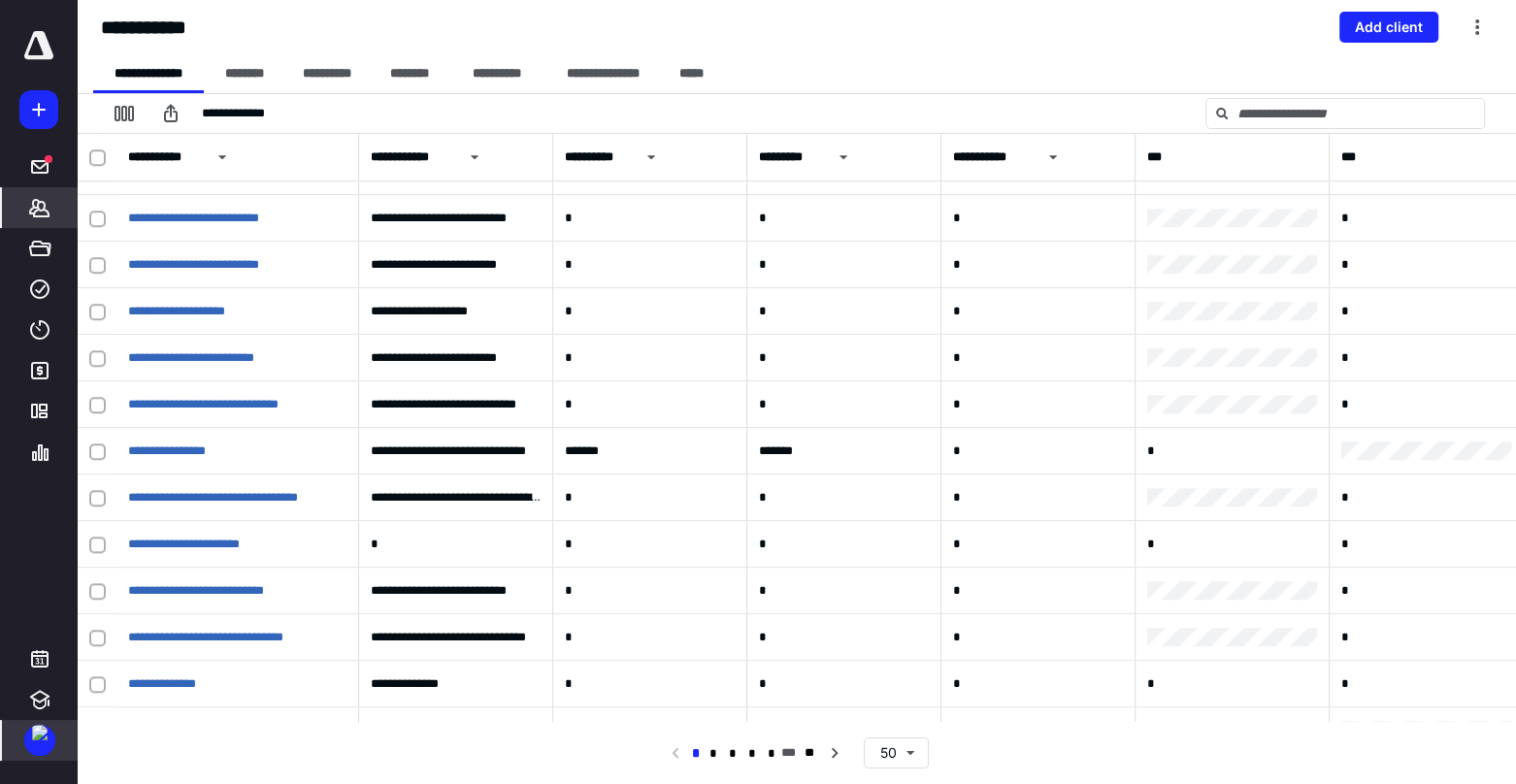 click at bounding box center [39, 46] 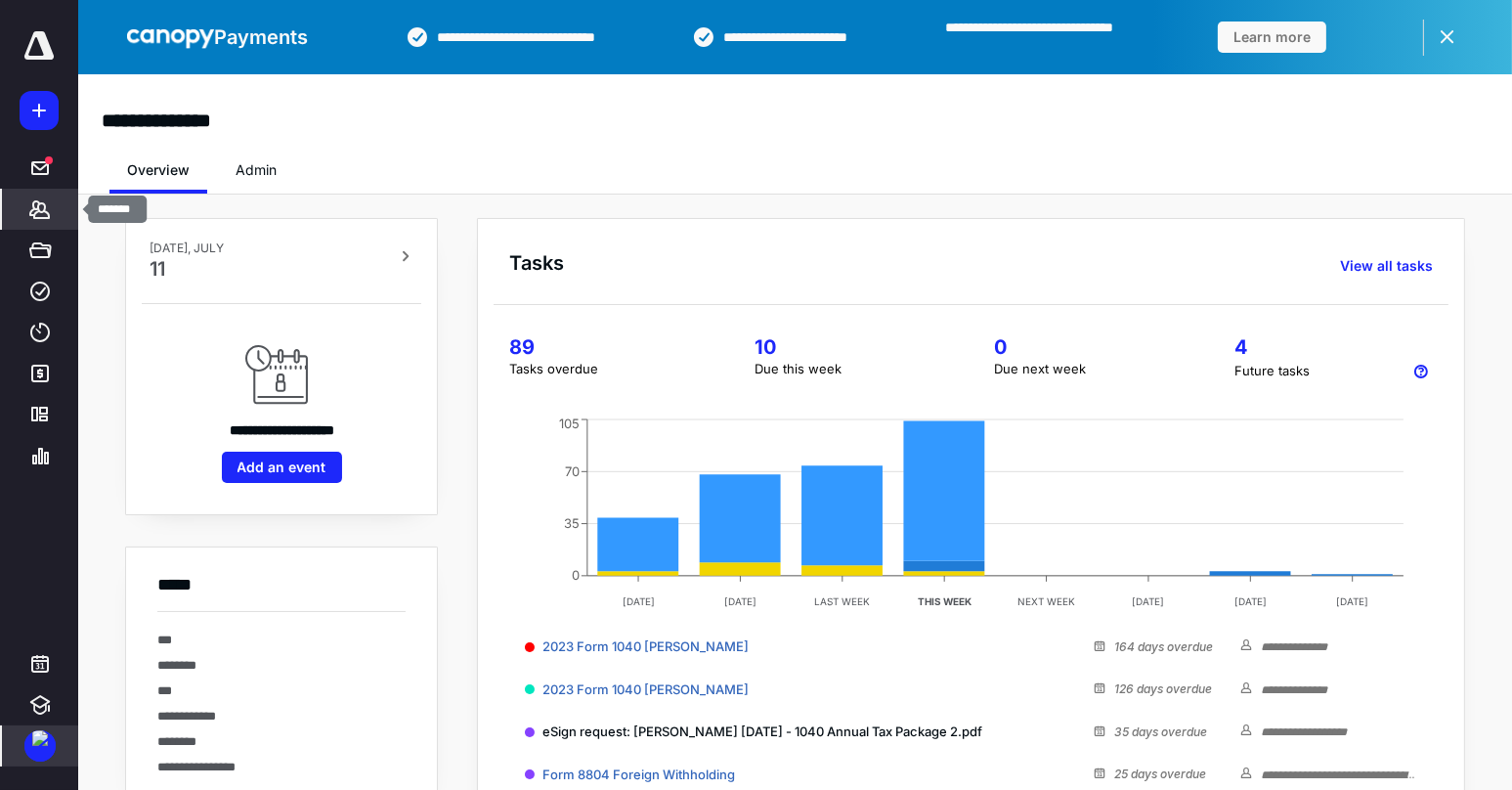 click 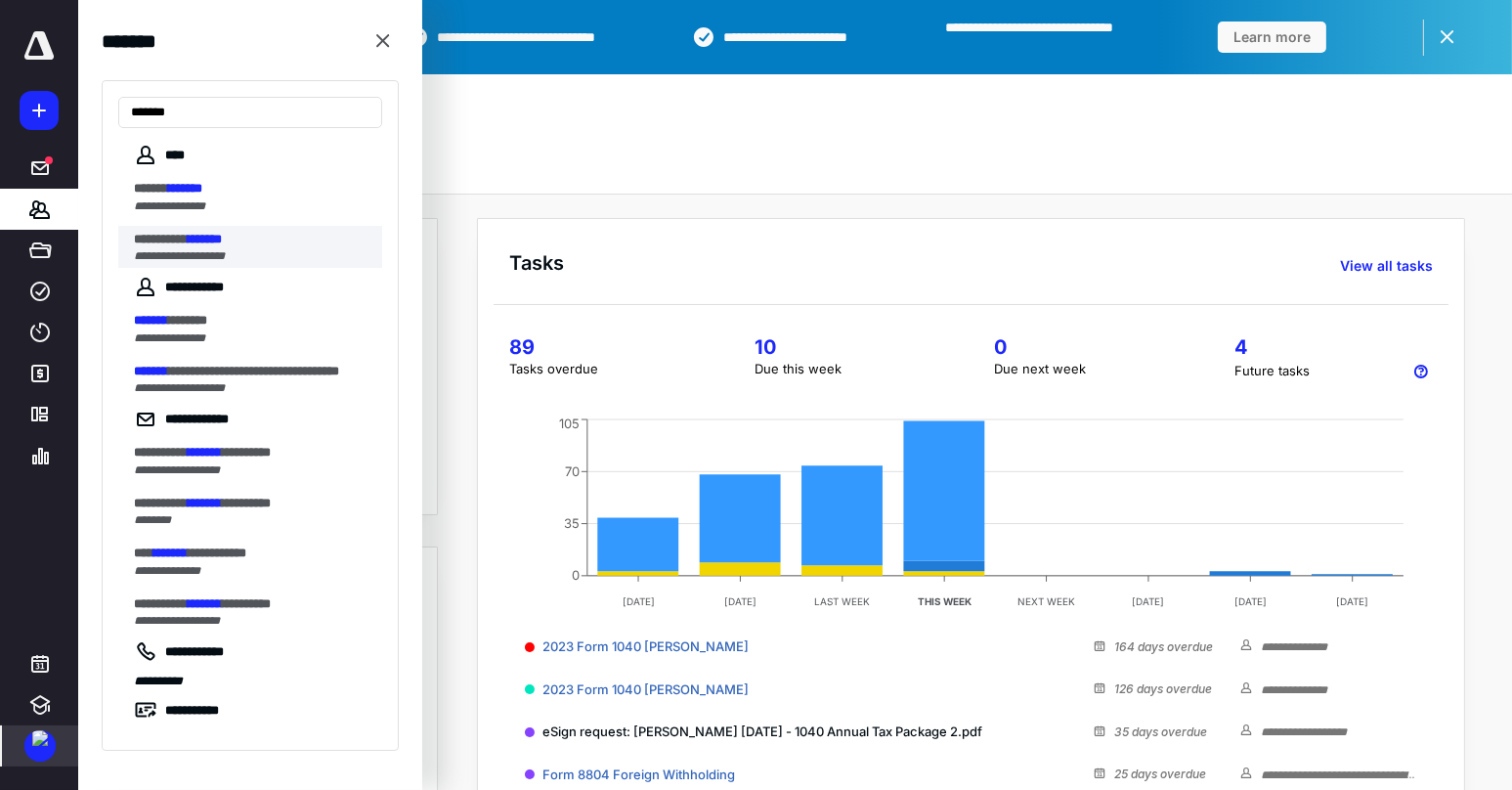 type on "*******" 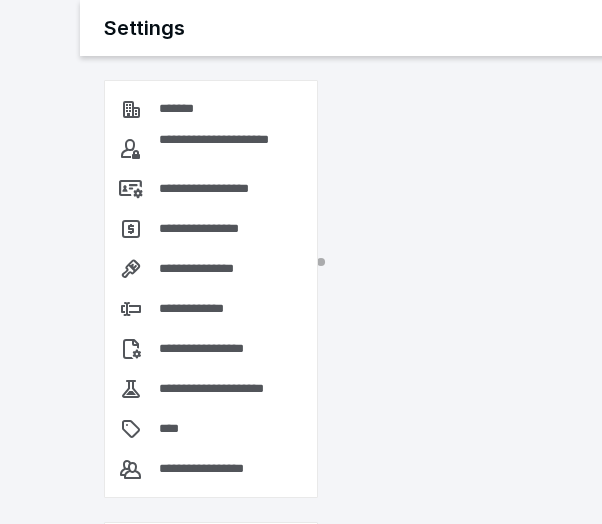 scroll, scrollTop: 0, scrollLeft: 0, axis: both 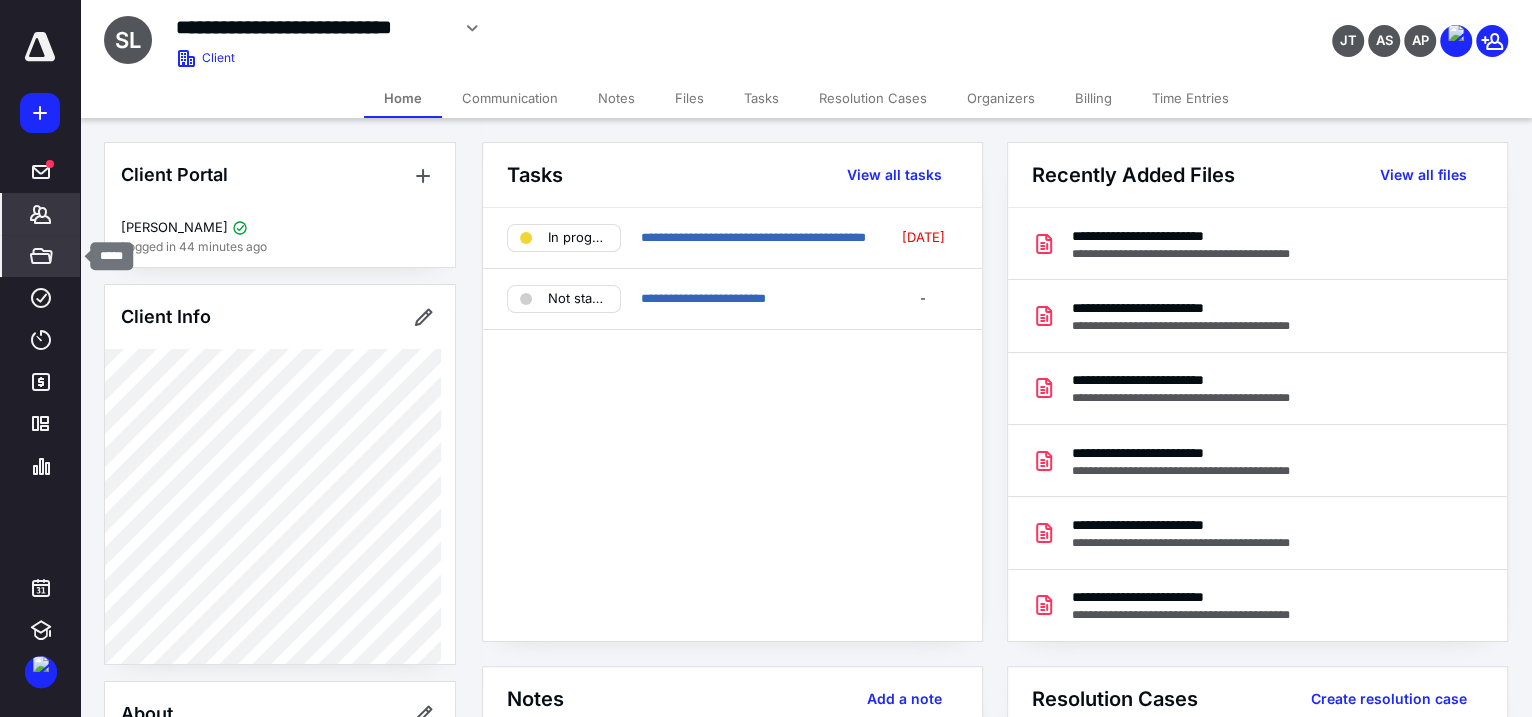 click 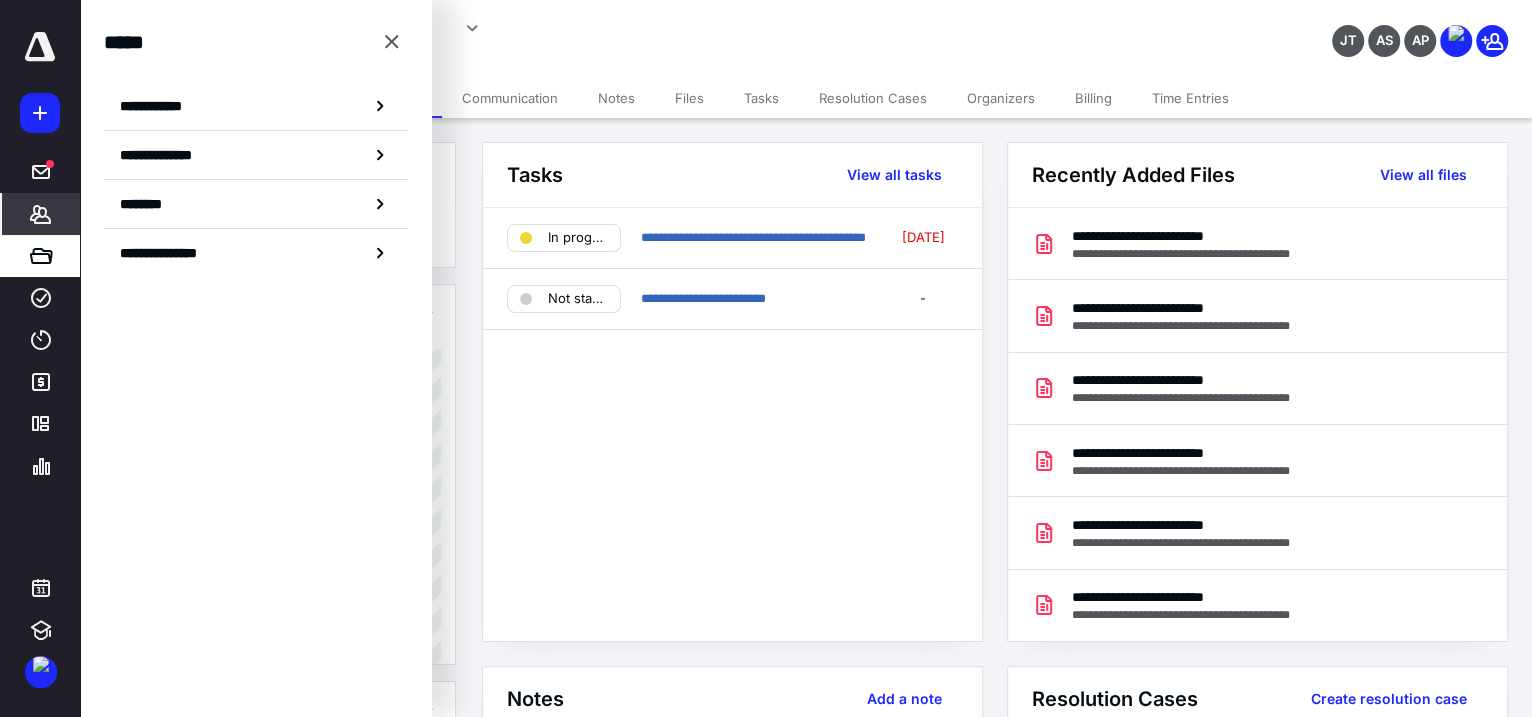 click on "**********" at bounding box center (157, 106) 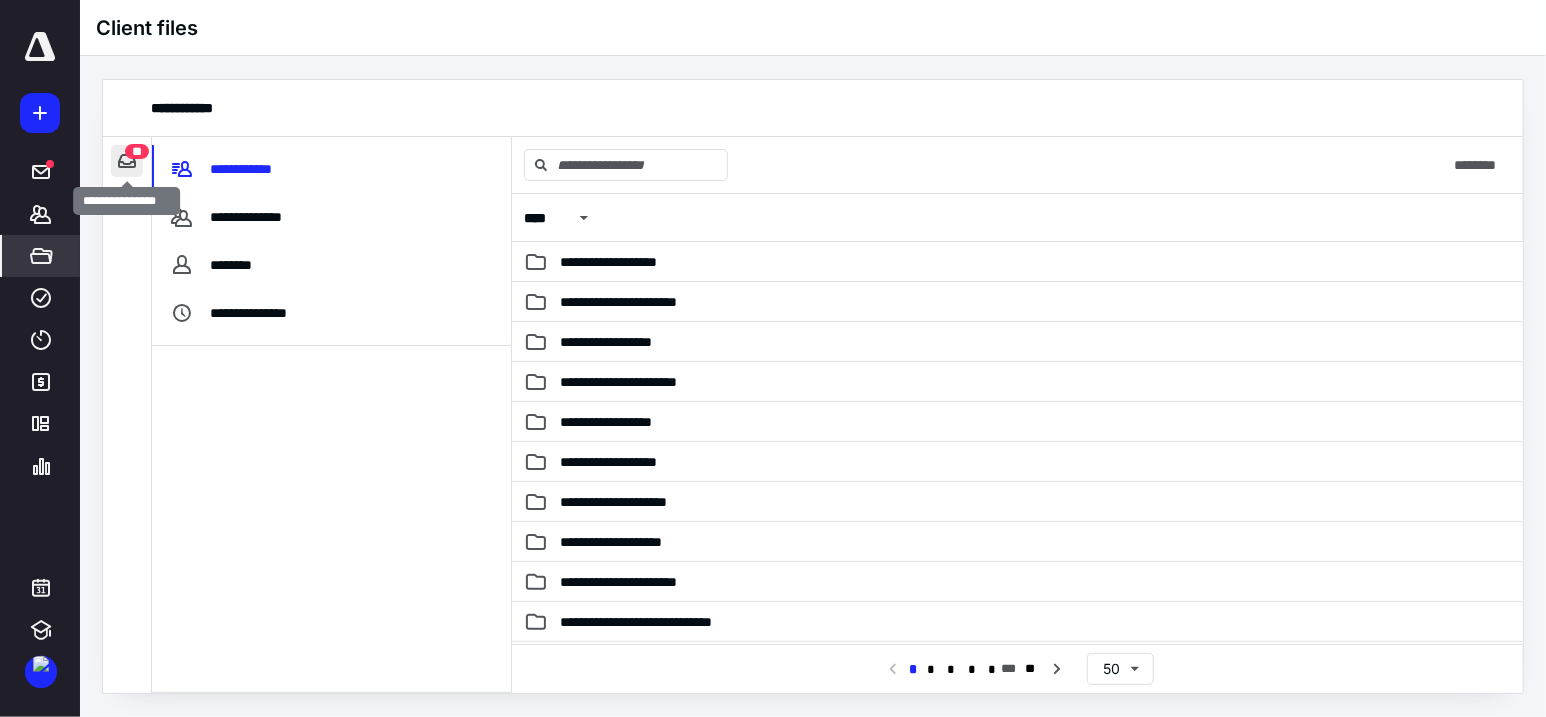 click at bounding box center (127, 161) 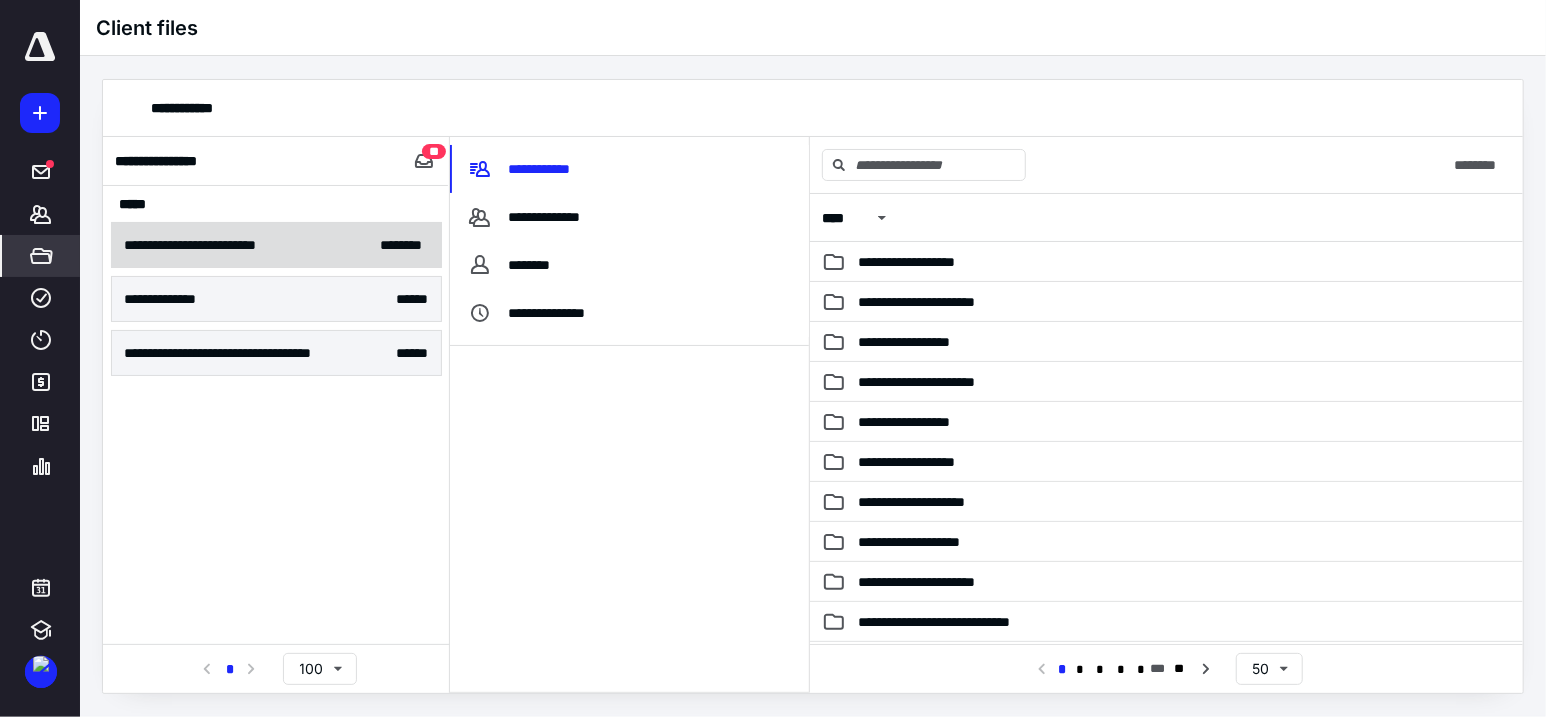 click on "**********" at bounding box center (276, 245) 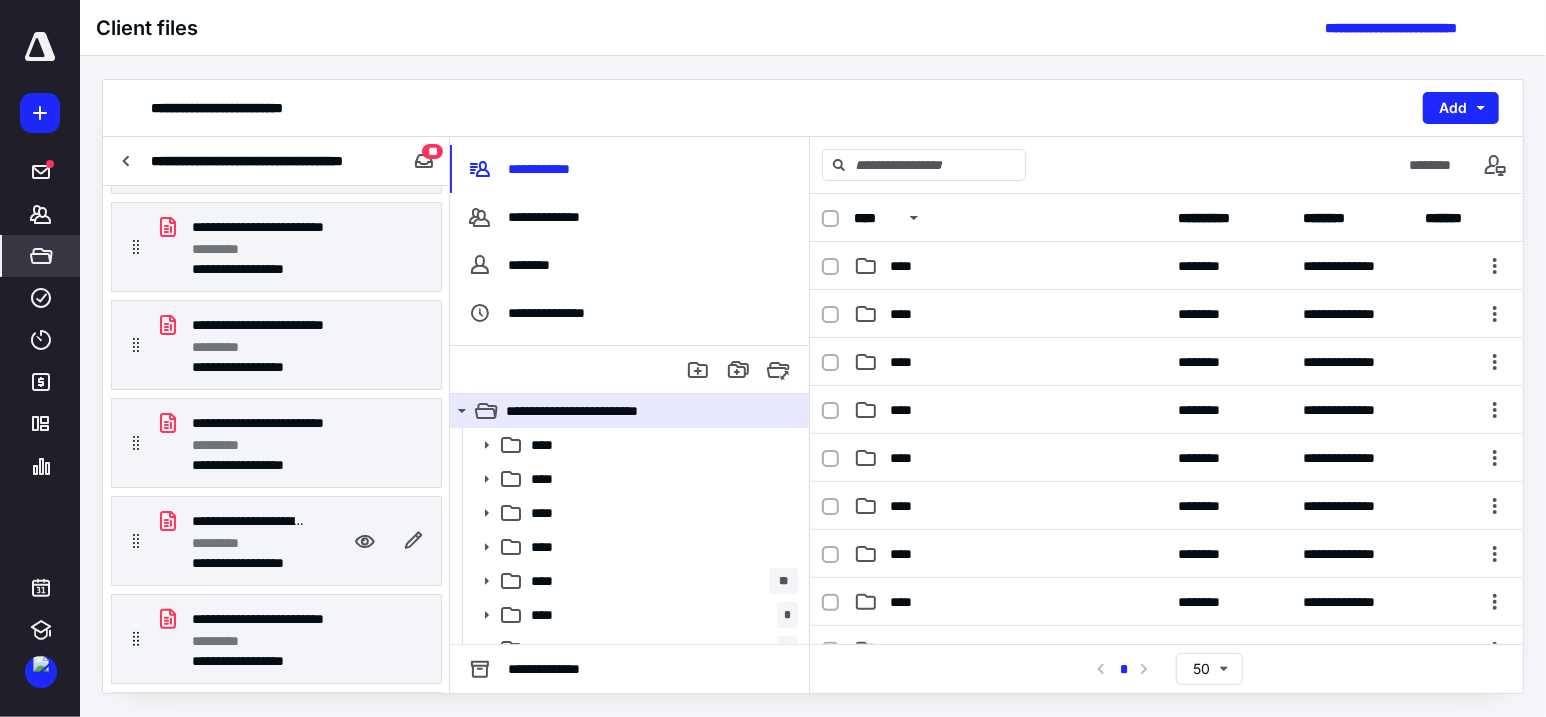 scroll, scrollTop: 0, scrollLeft: 0, axis: both 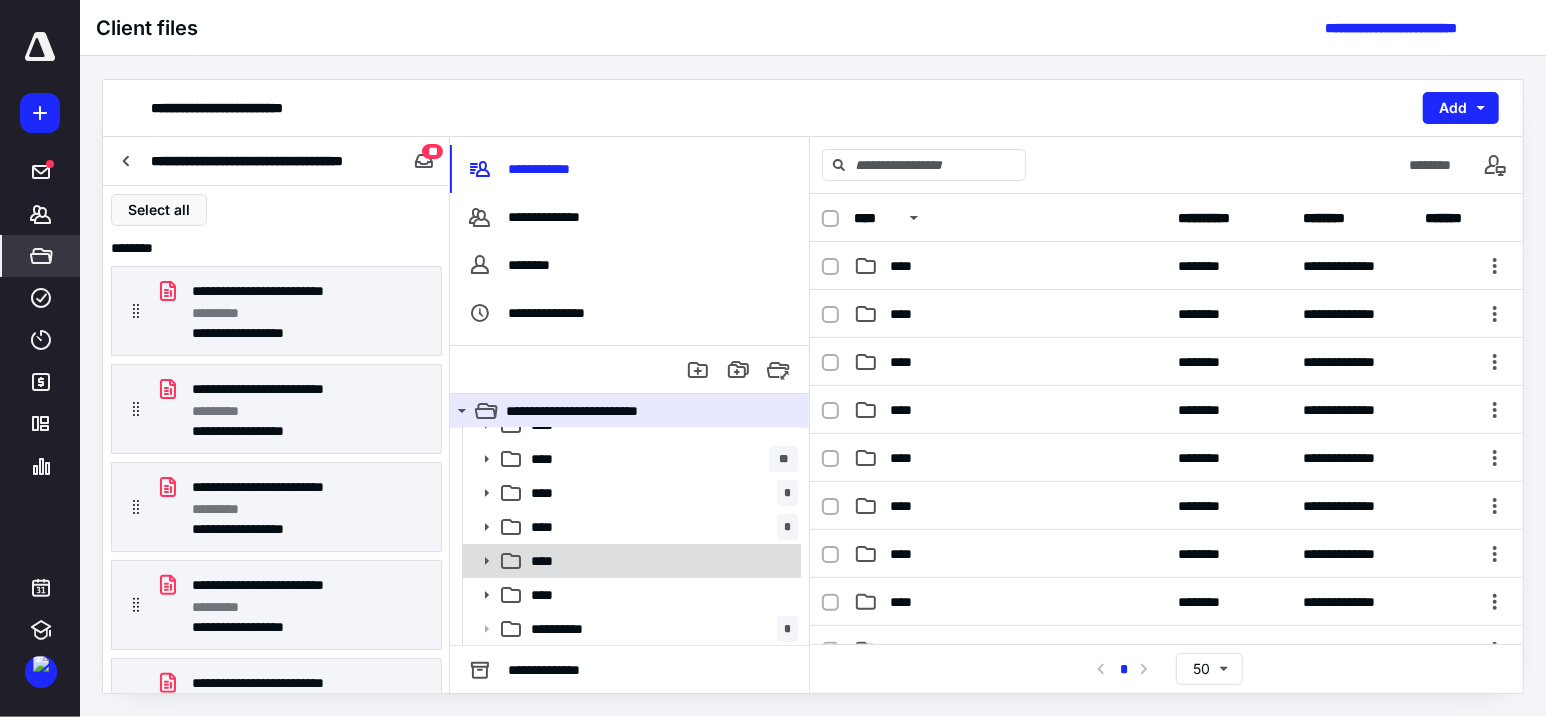 click 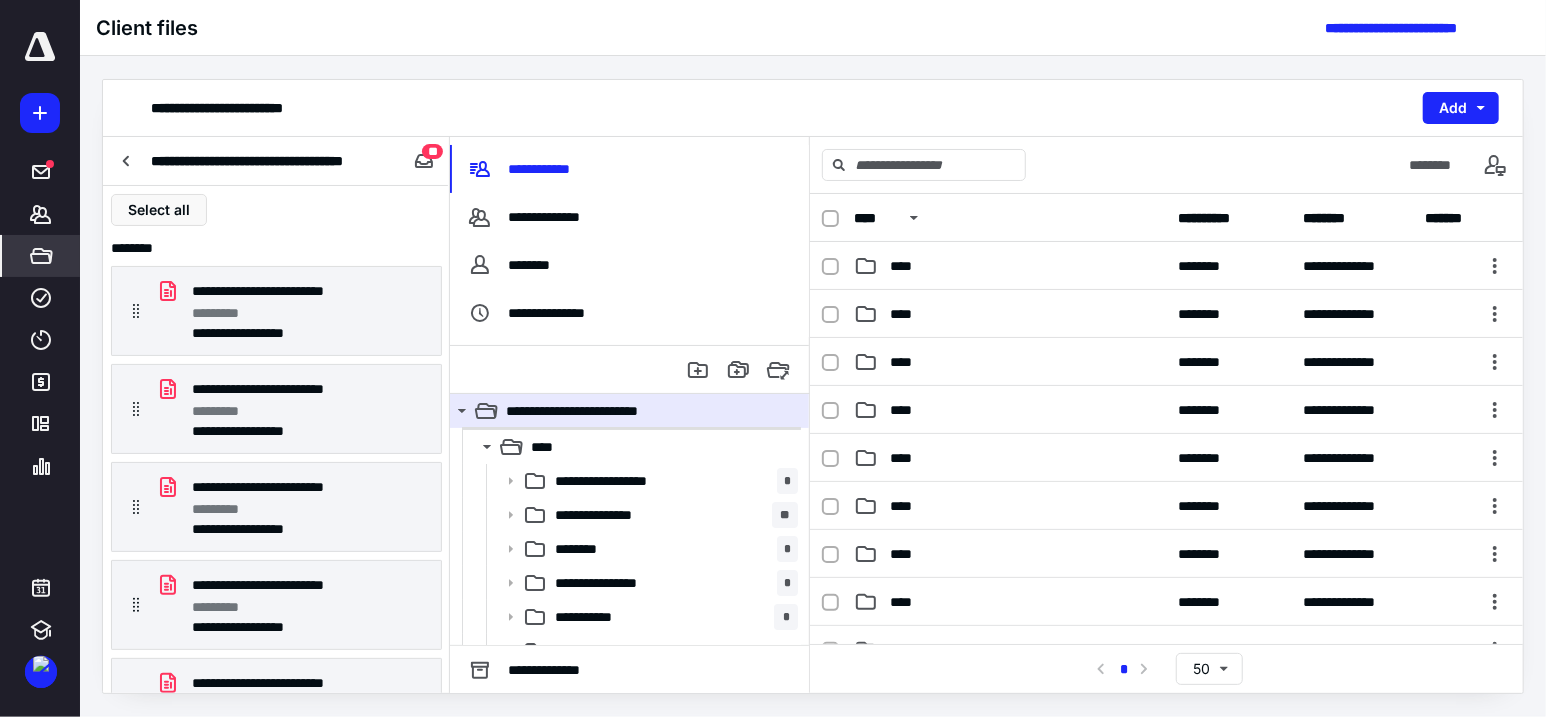 scroll, scrollTop: 289, scrollLeft: 0, axis: vertical 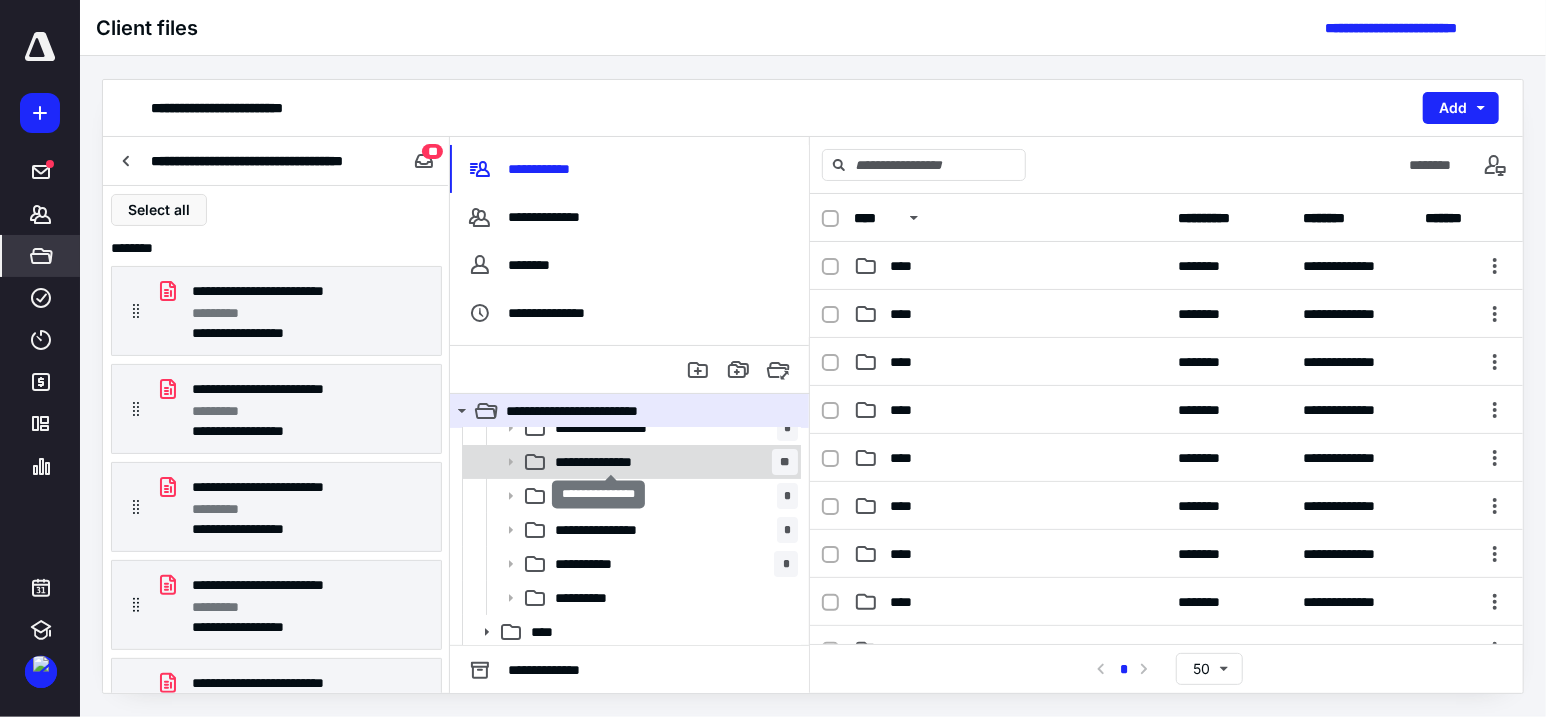 click on "**********" at bounding box center [611, 462] 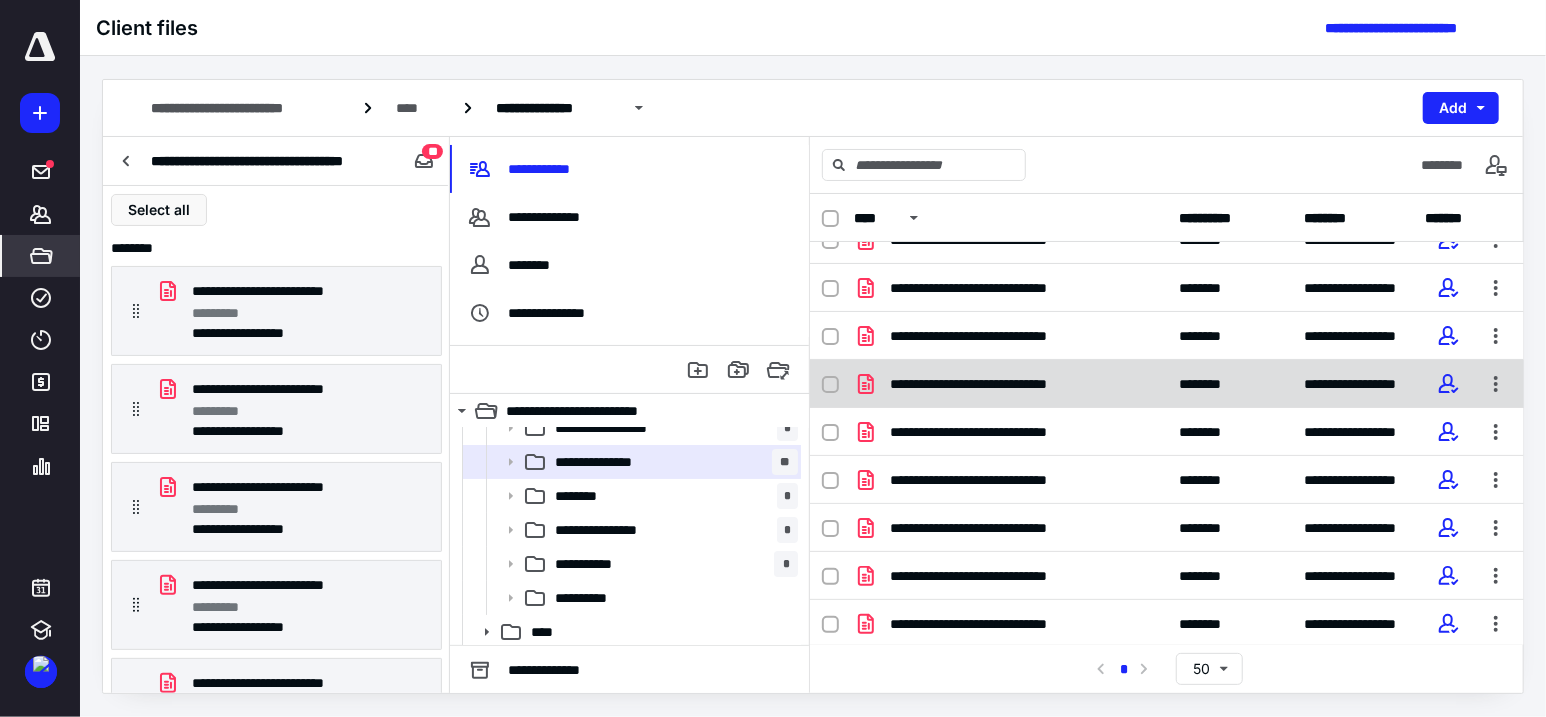 scroll, scrollTop: 0, scrollLeft: 0, axis: both 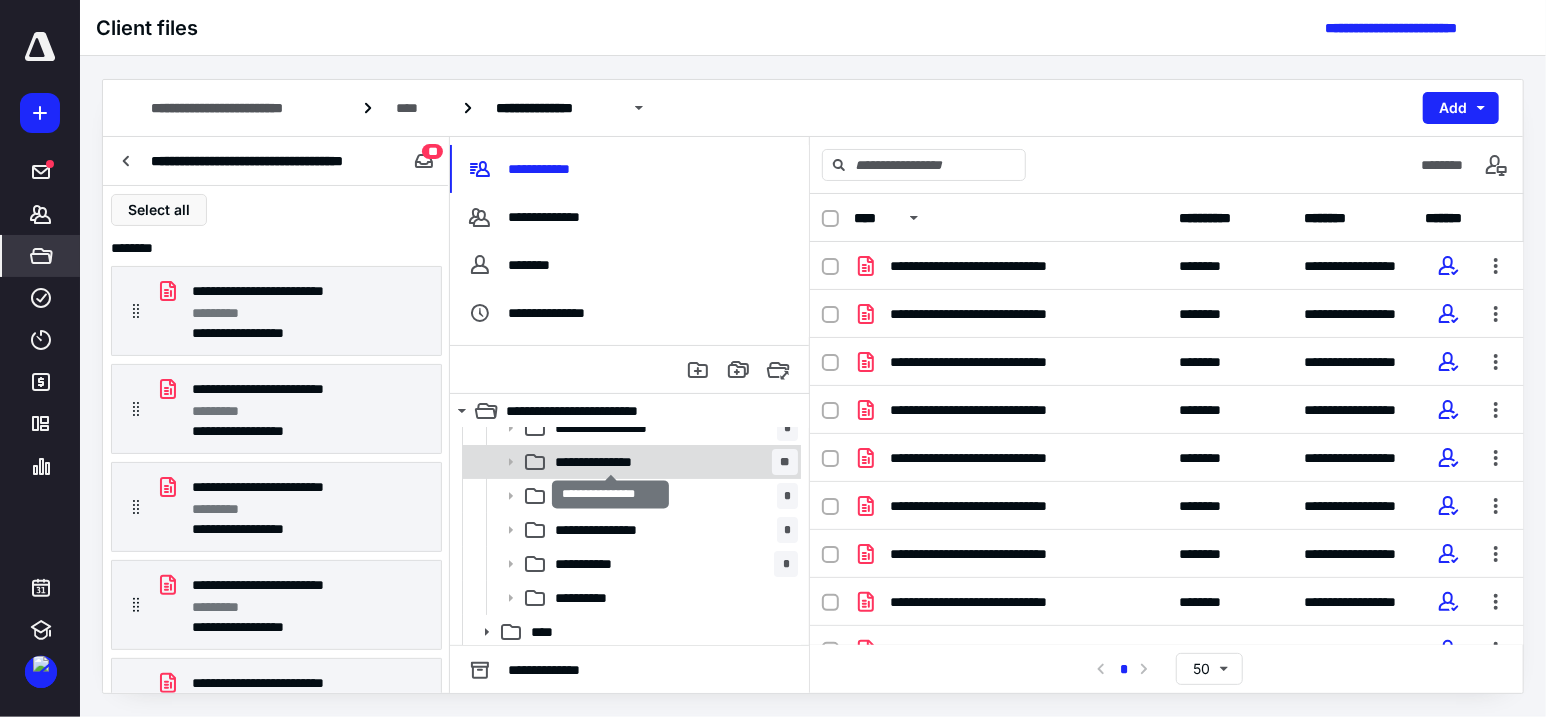 click on "**********" at bounding box center [611, 462] 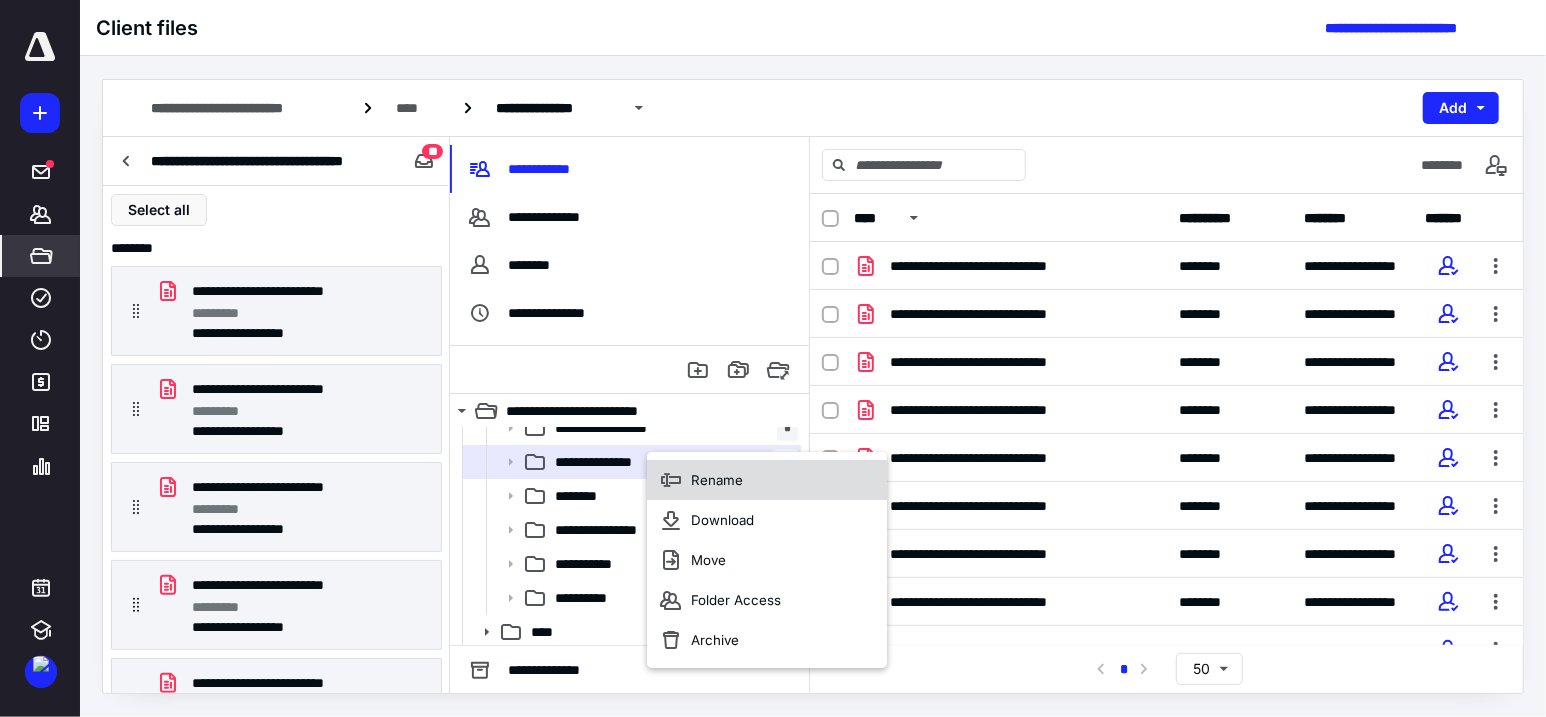 click 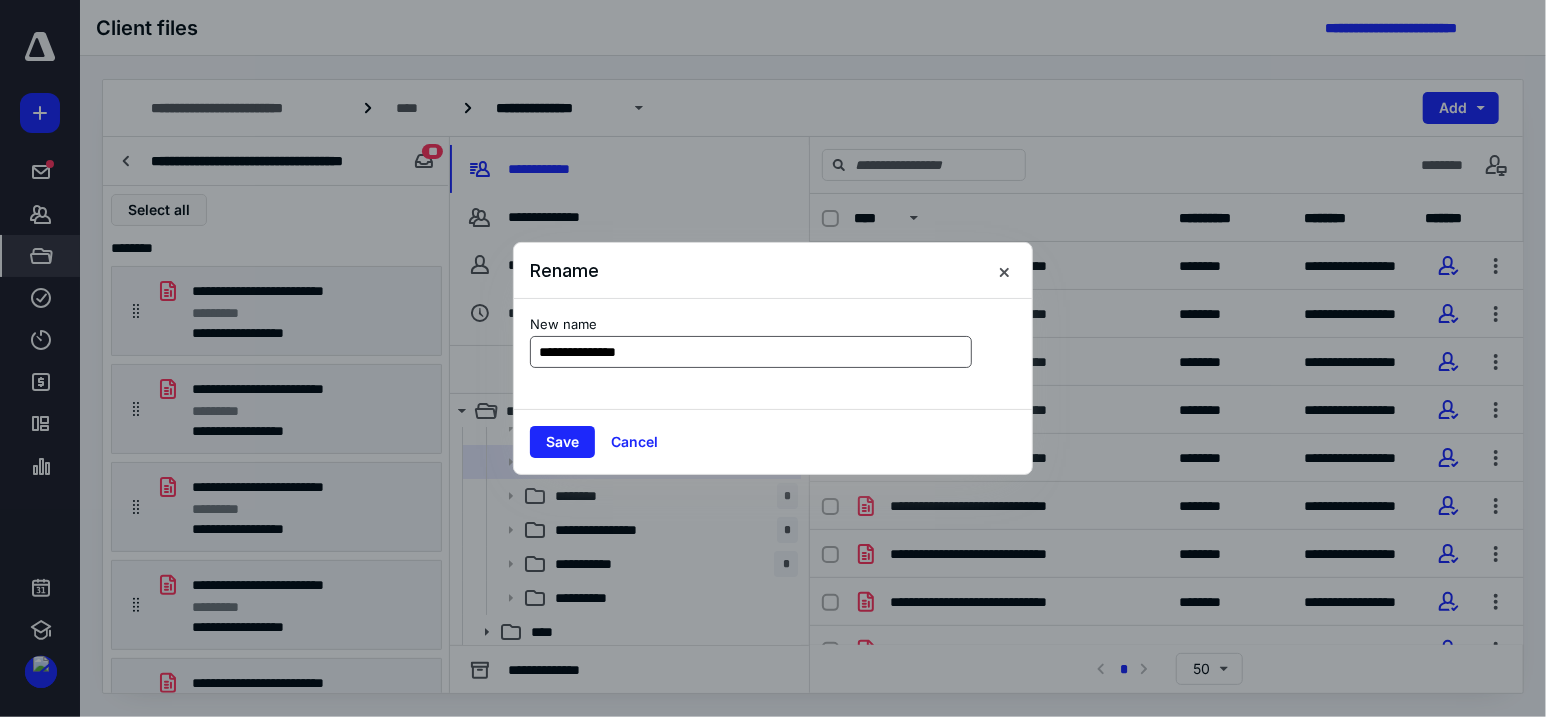 click on "**********" at bounding box center [751, 352] 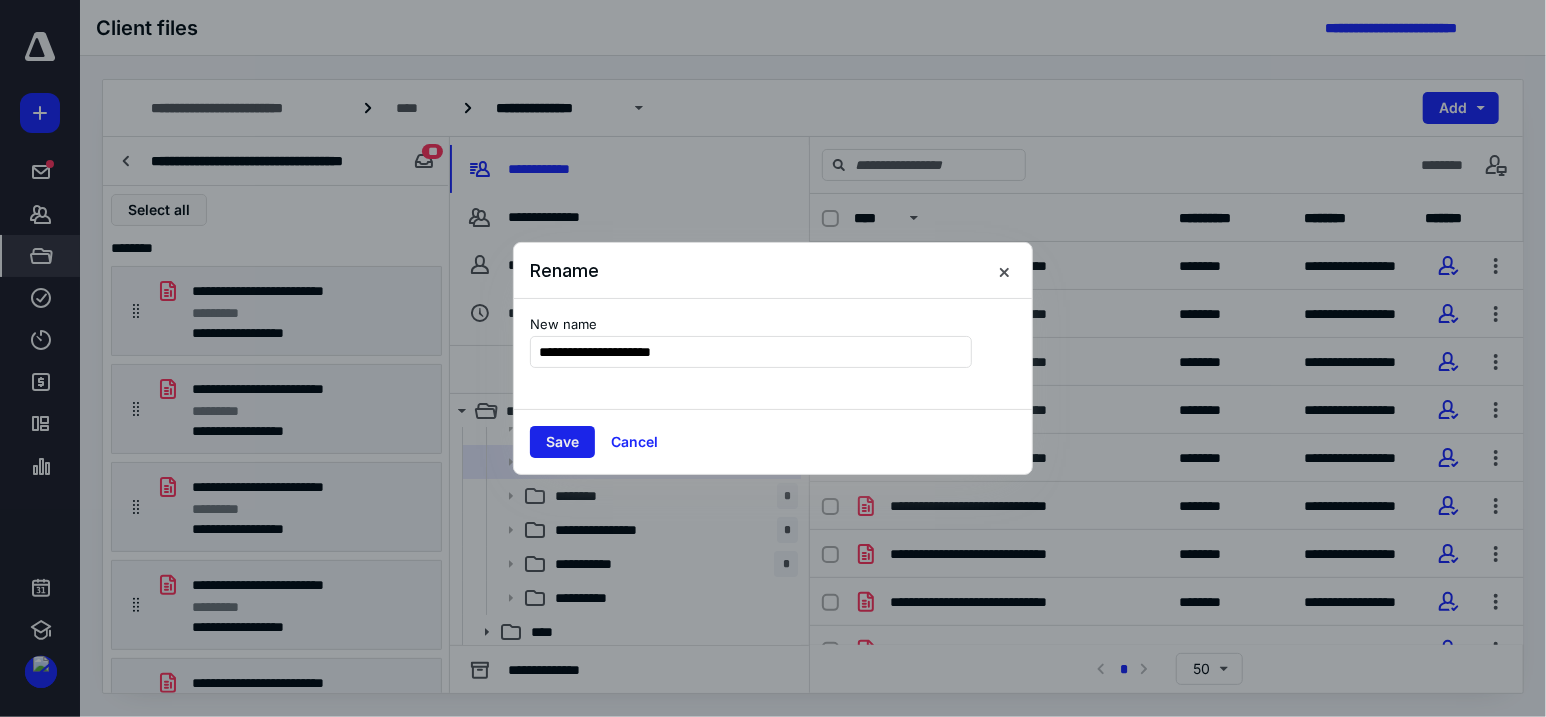 type on "**********" 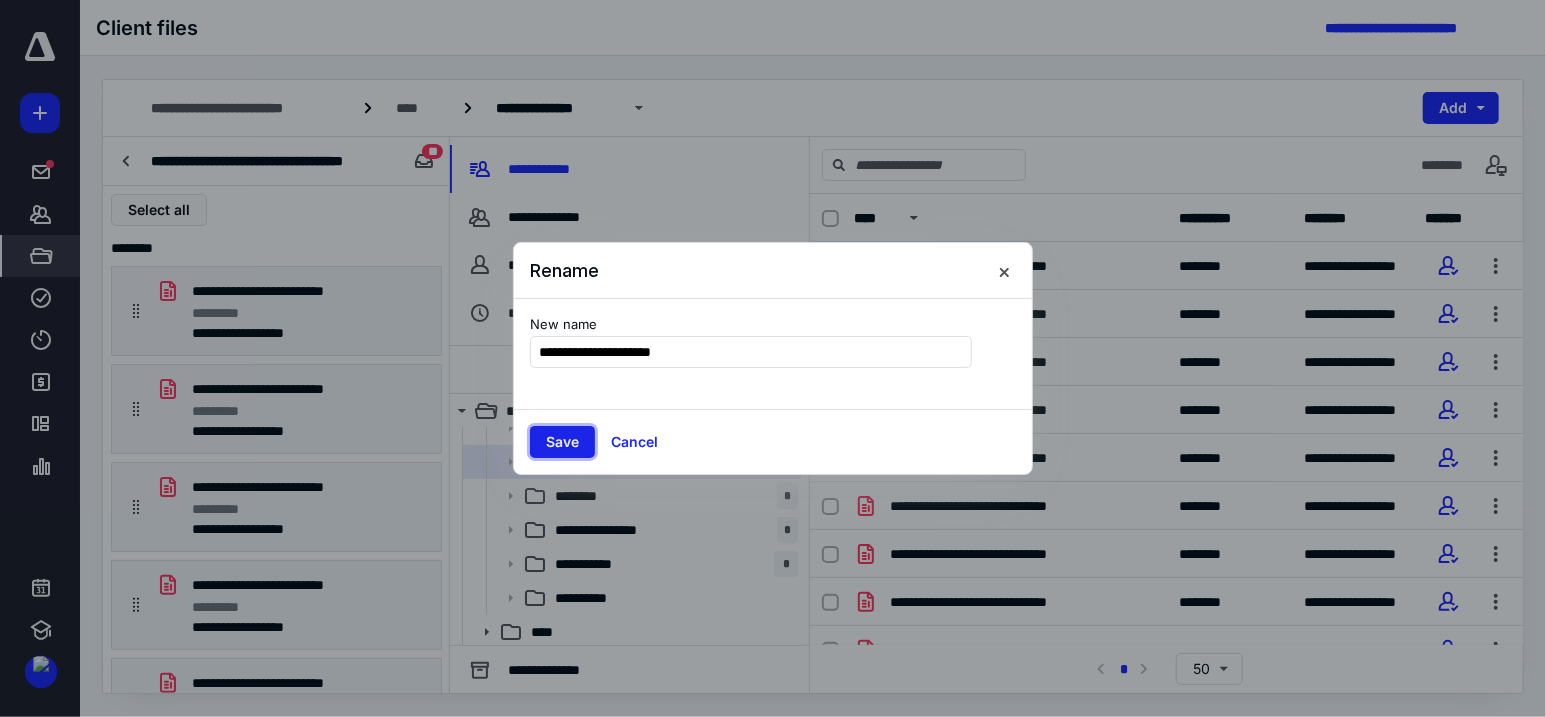 click on "Save" at bounding box center (562, 442) 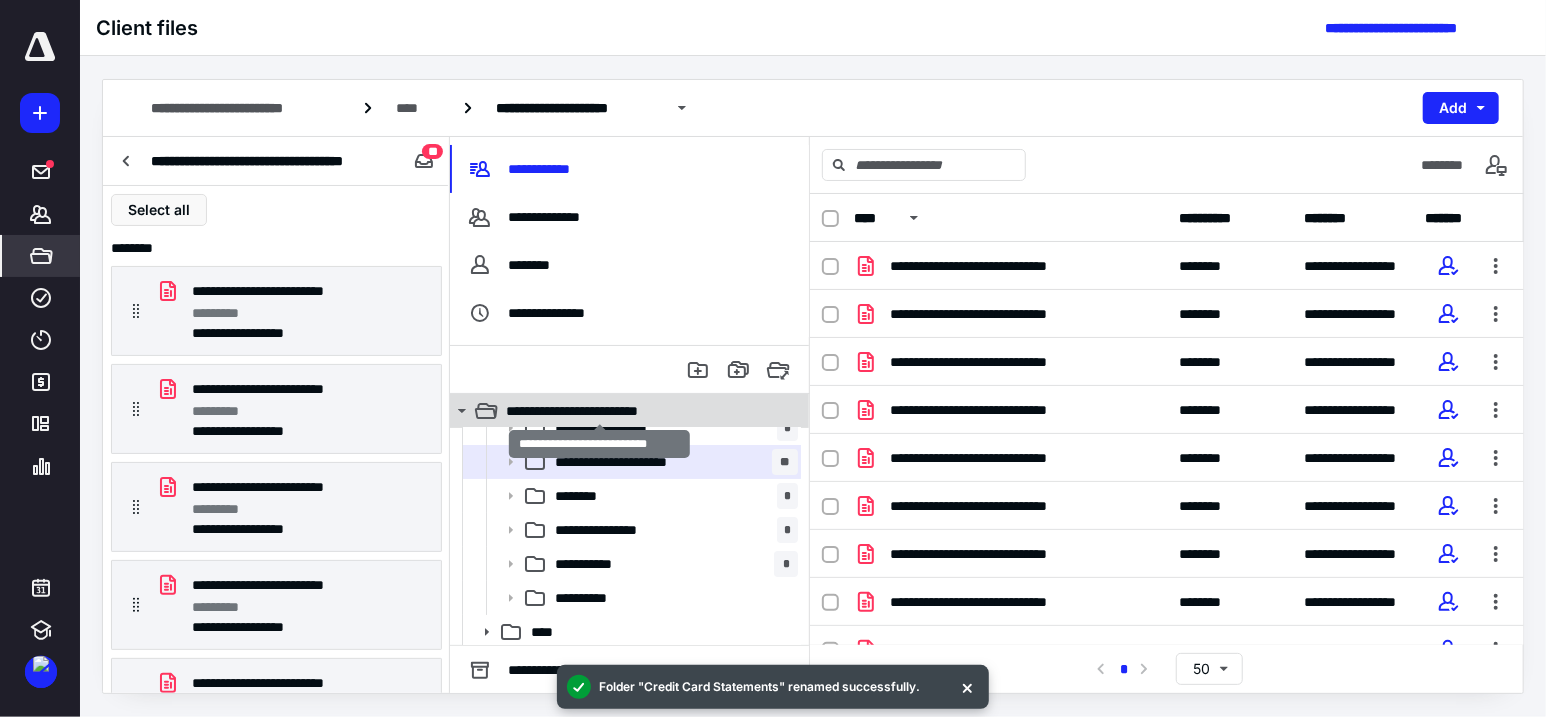 click on "**********" at bounding box center [599, 411] 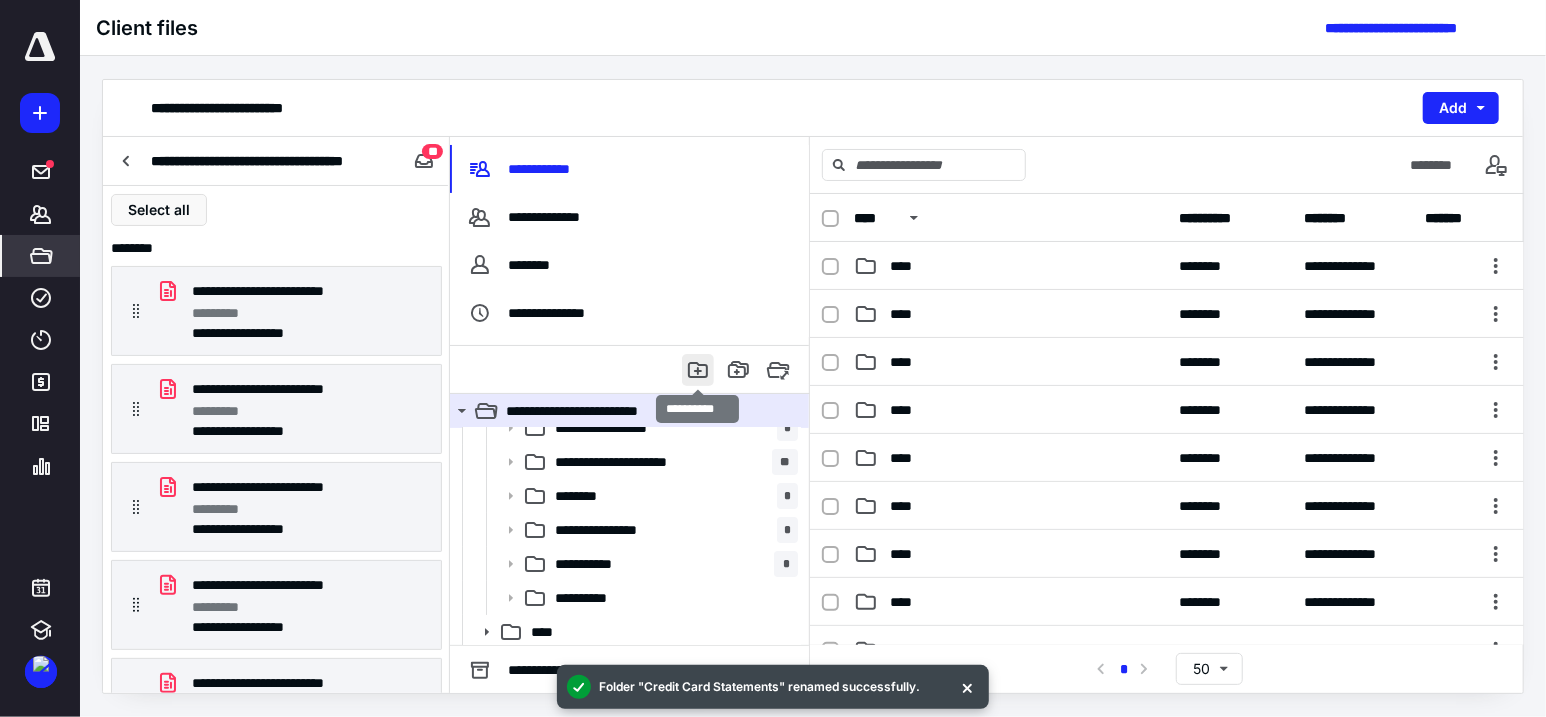 click at bounding box center [698, 370] 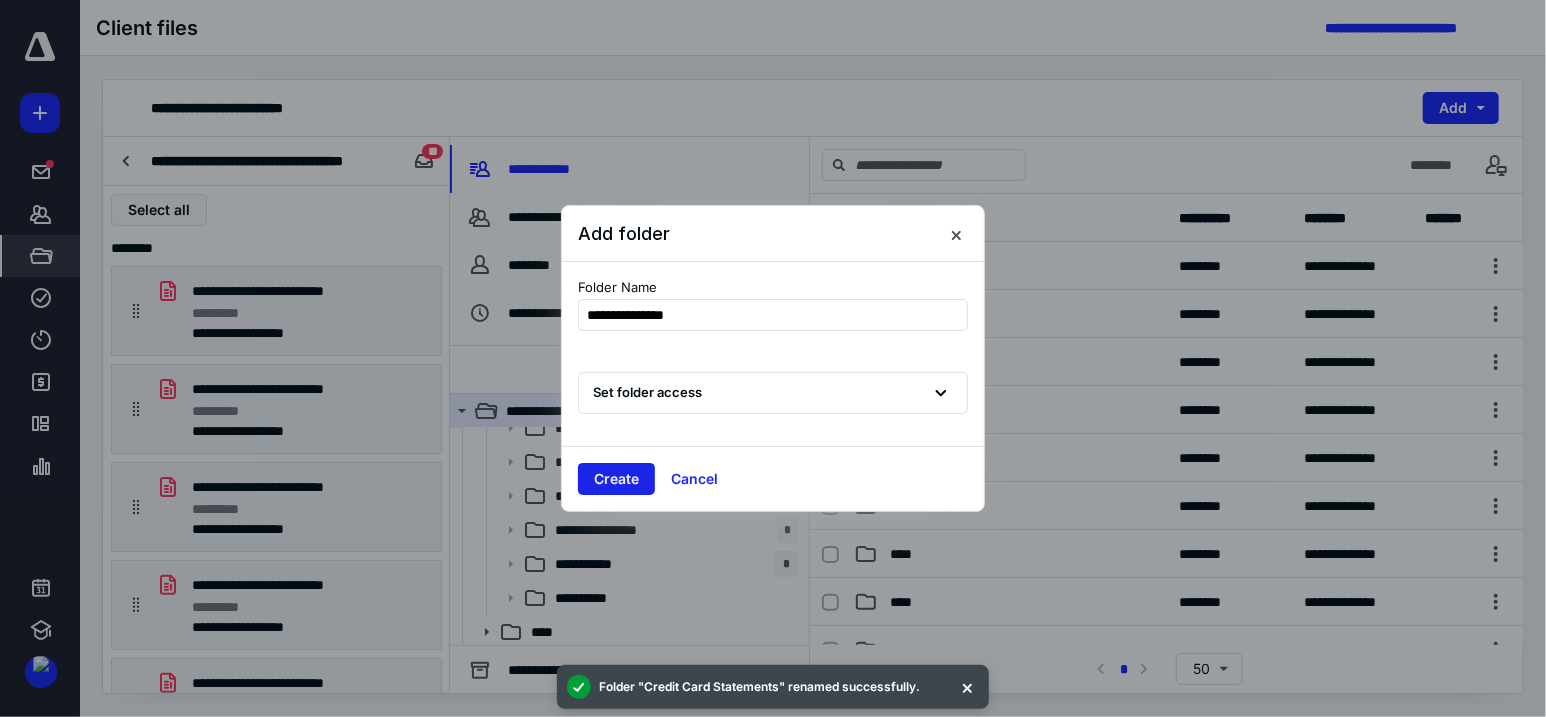 type on "**********" 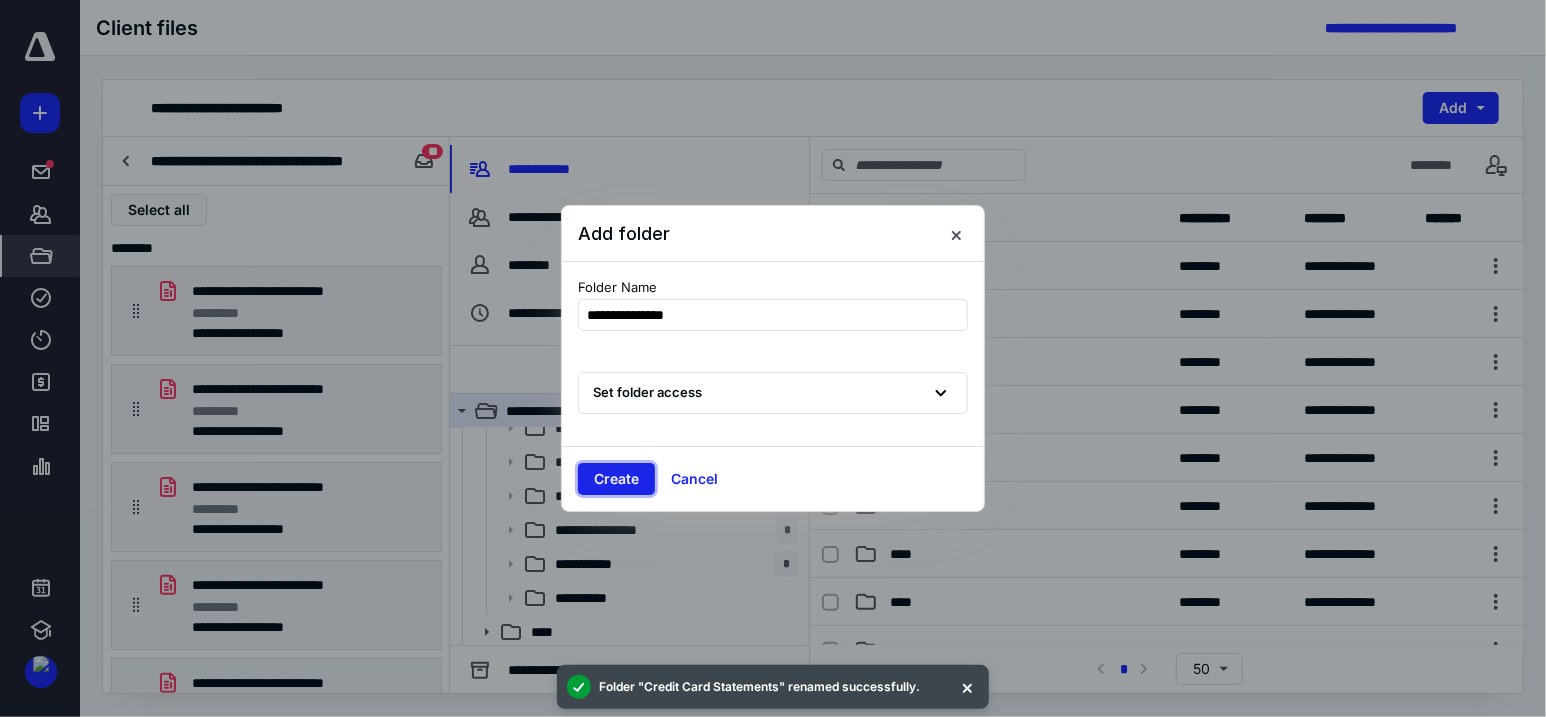 click on "Create" at bounding box center (616, 479) 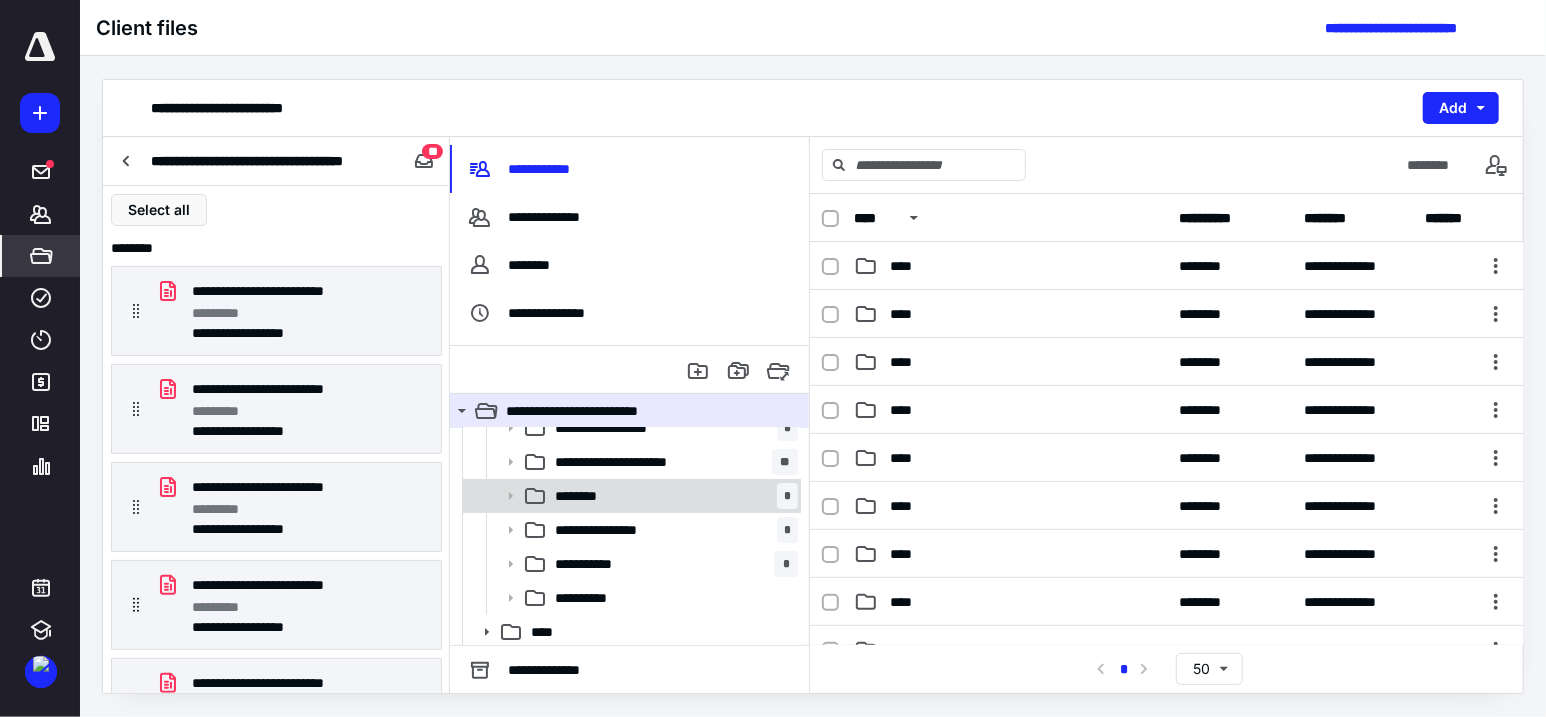 scroll, scrollTop: 122, scrollLeft: 0, axis: vertical 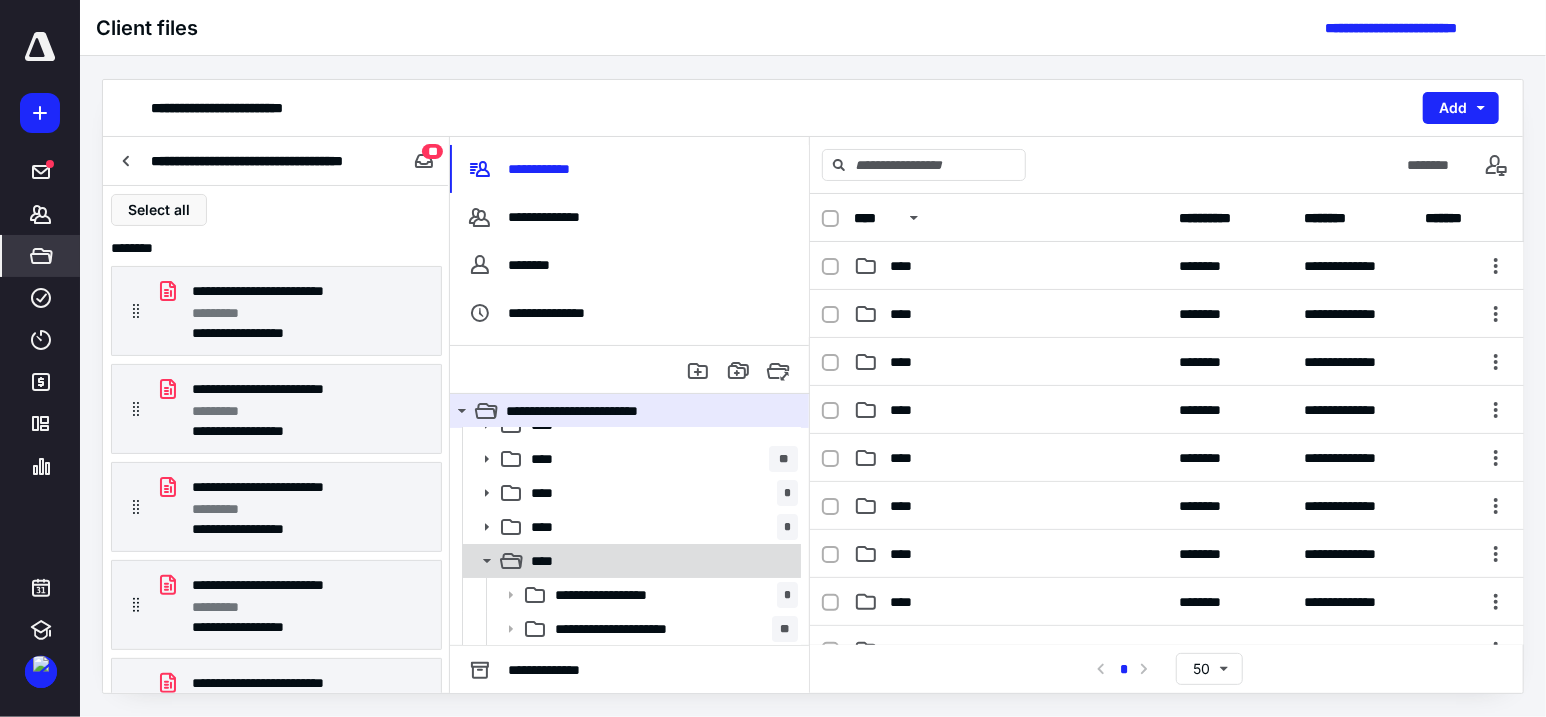 click on "****" at bounding box center [548, 561] 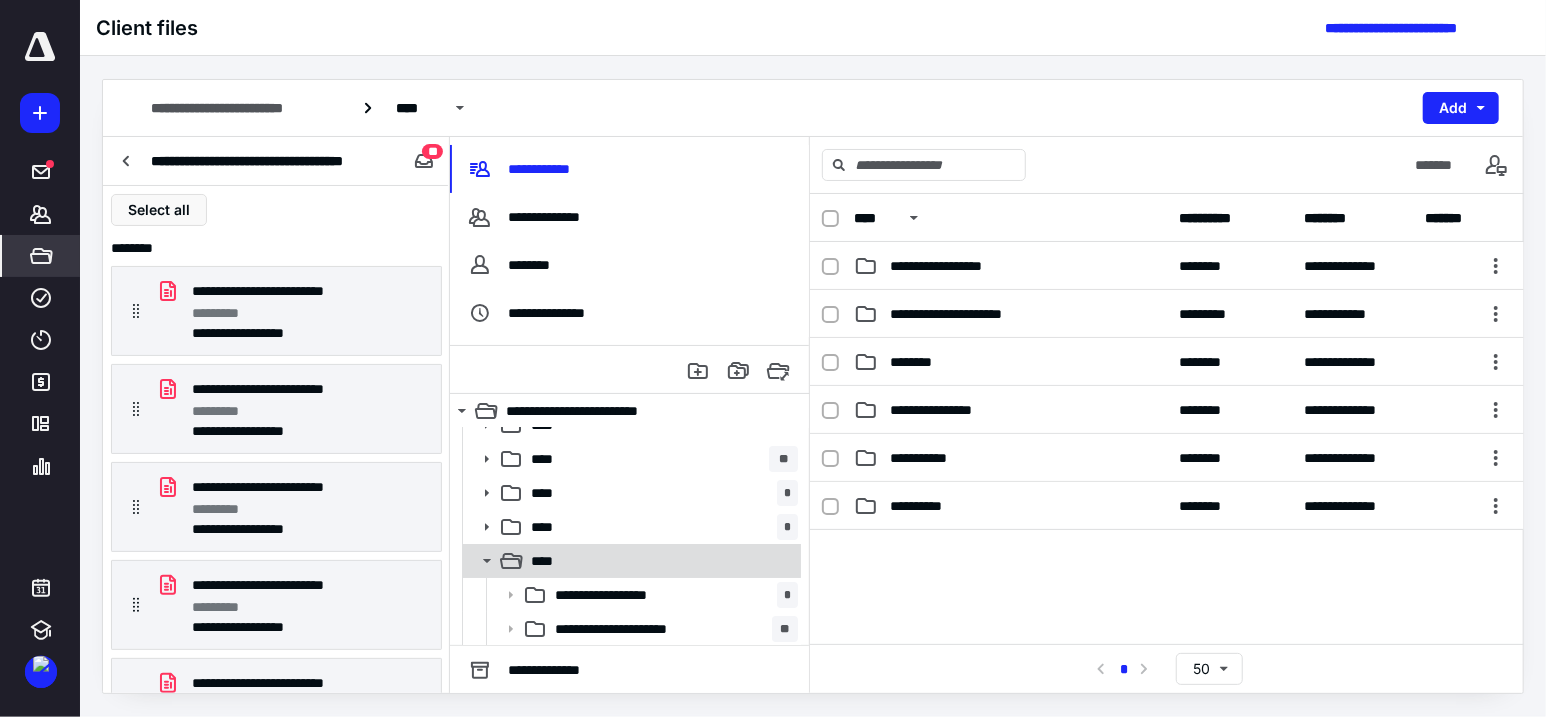 click on "****" at bounding box center (660, 561) 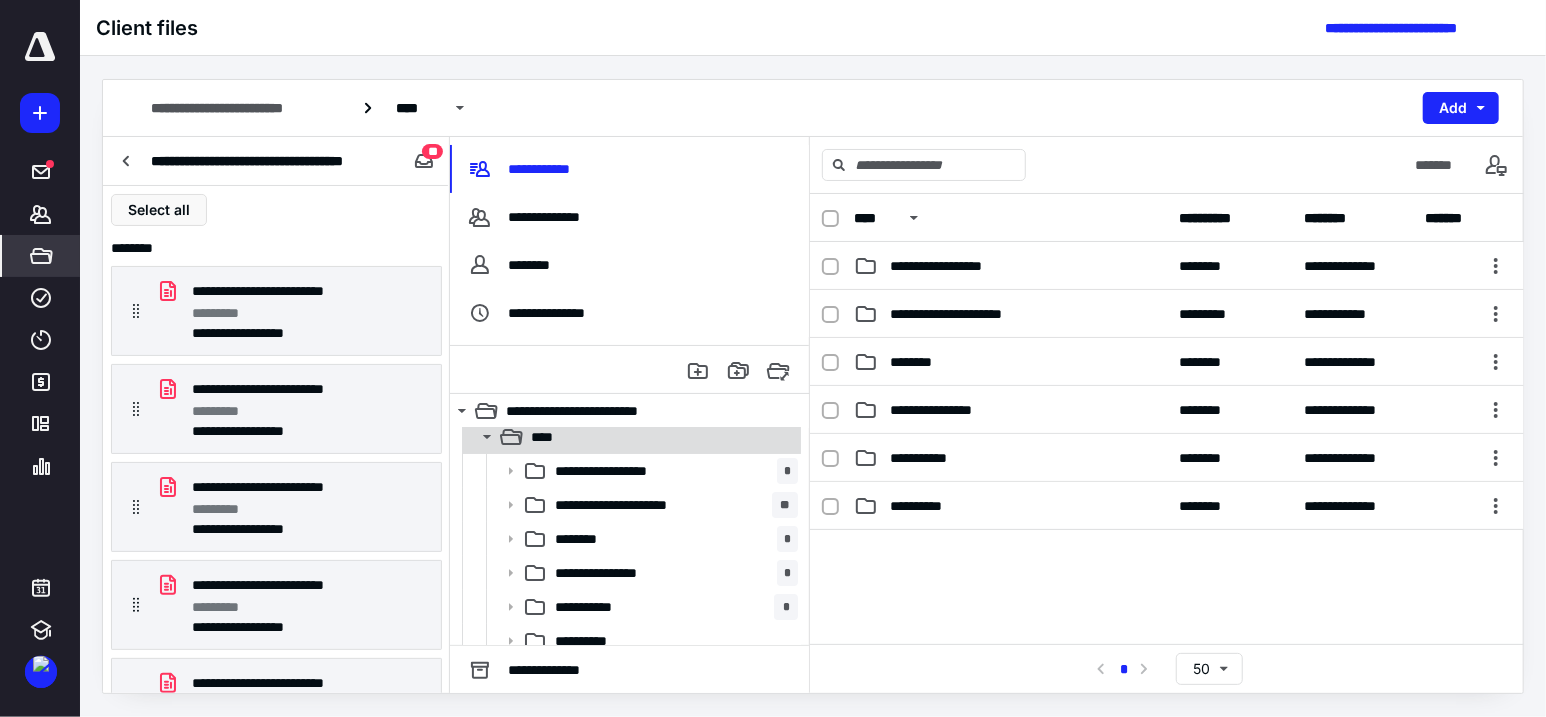 scroll, scrollTop: 193, scrollLeft: 0, axis: vertical 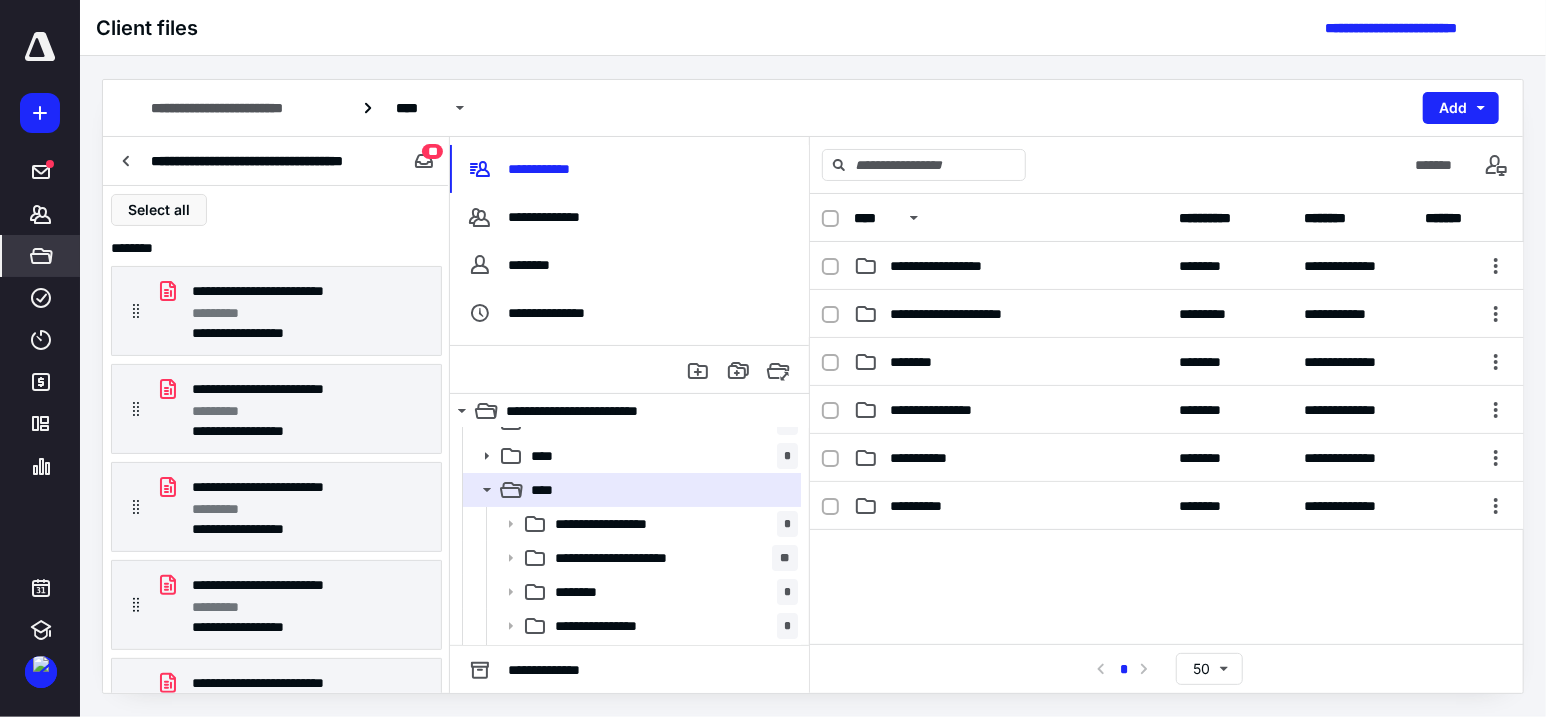 click on "**********" at bounding box center [632, 558] 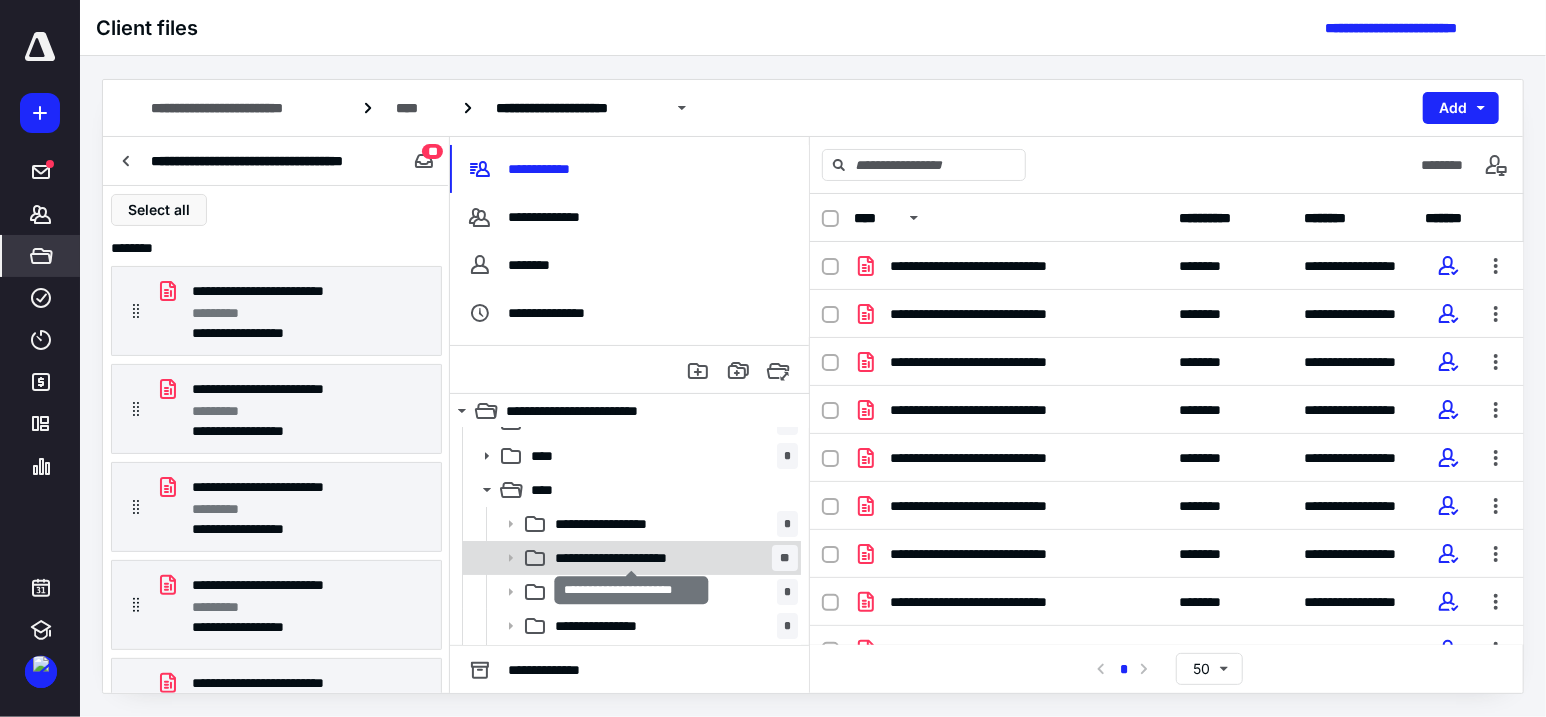 scroll, scrollTop: 360, scrollLeft: 0, axis: vertical 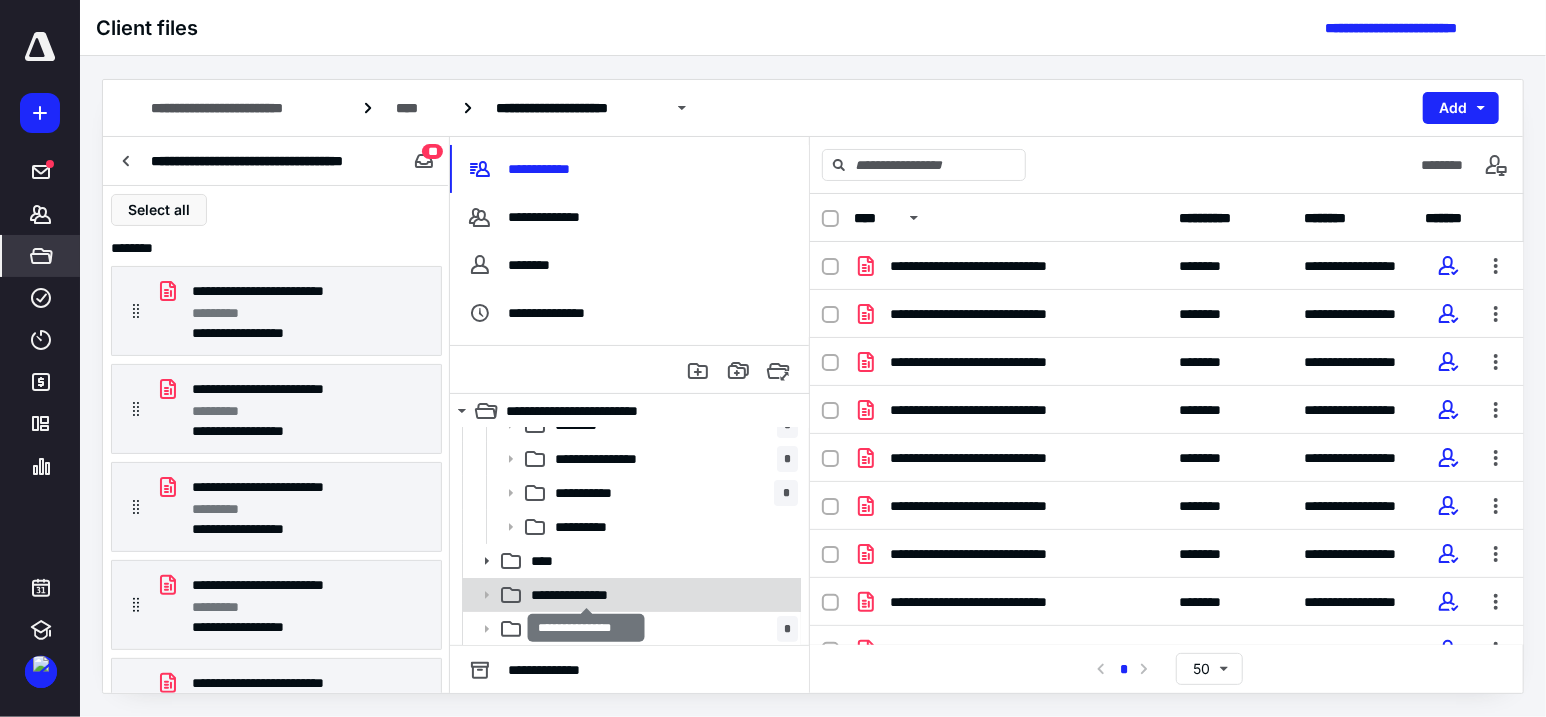 click on "**********" at bounding box center (587, 595) 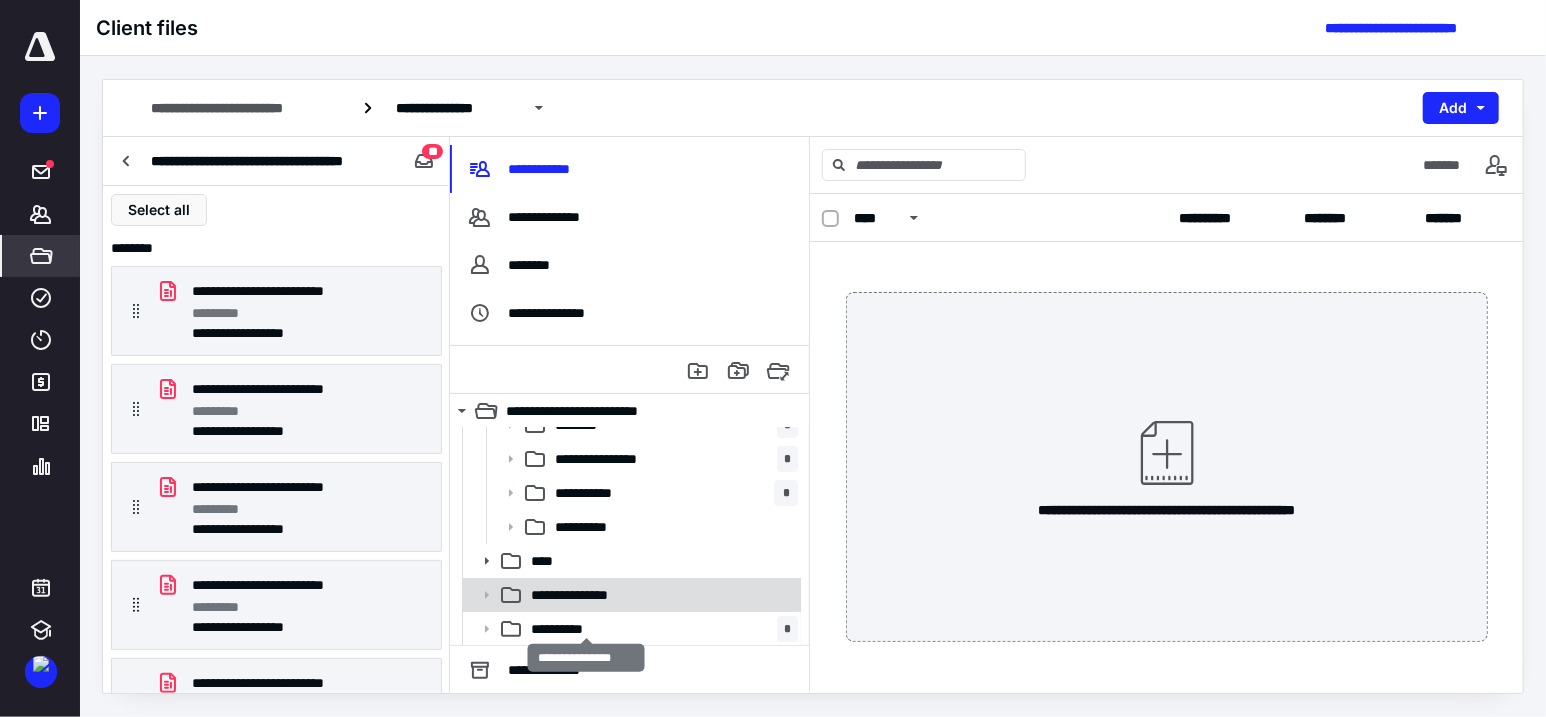scroll, scrollTop: 193, scrollLeft: 0, axis: vertical 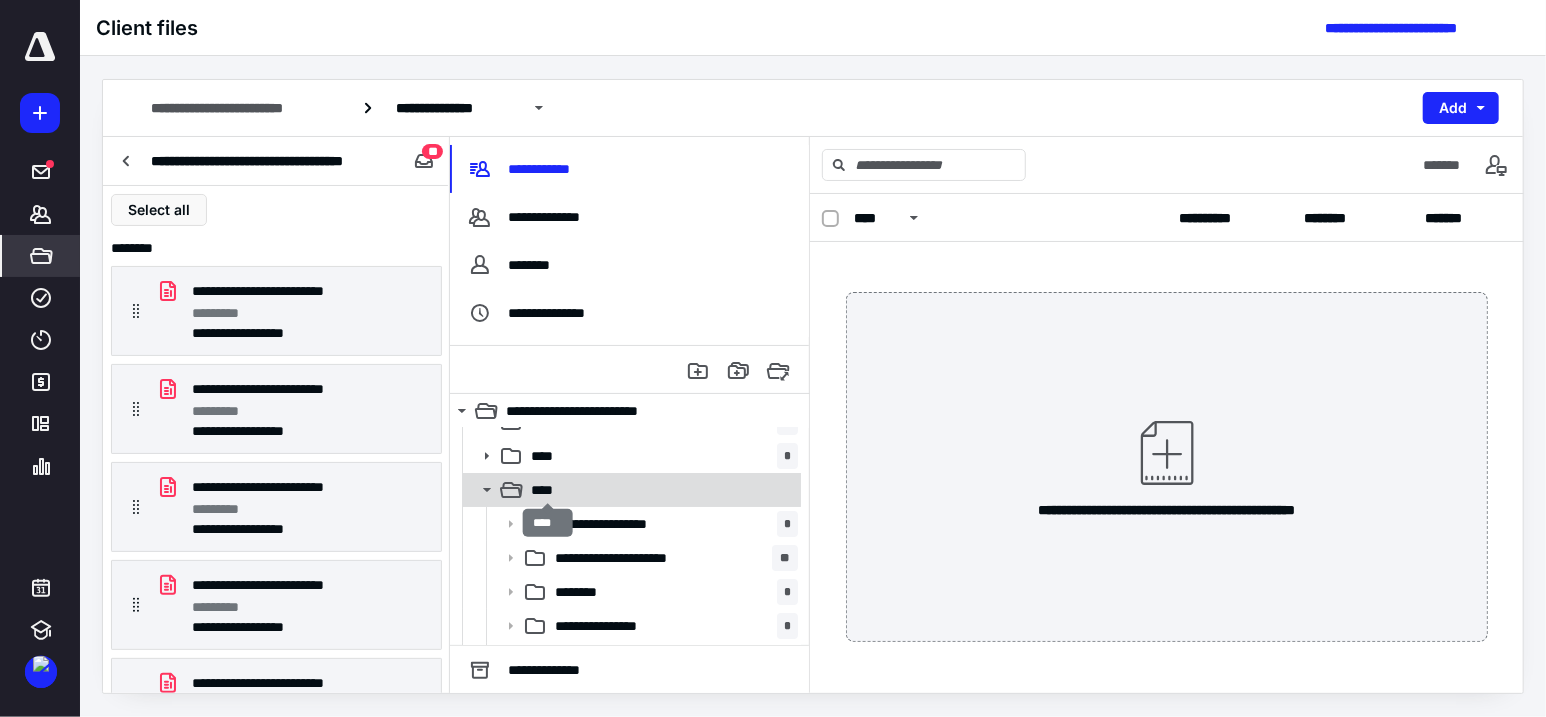 click on "****" at bounding box center (548, 490) 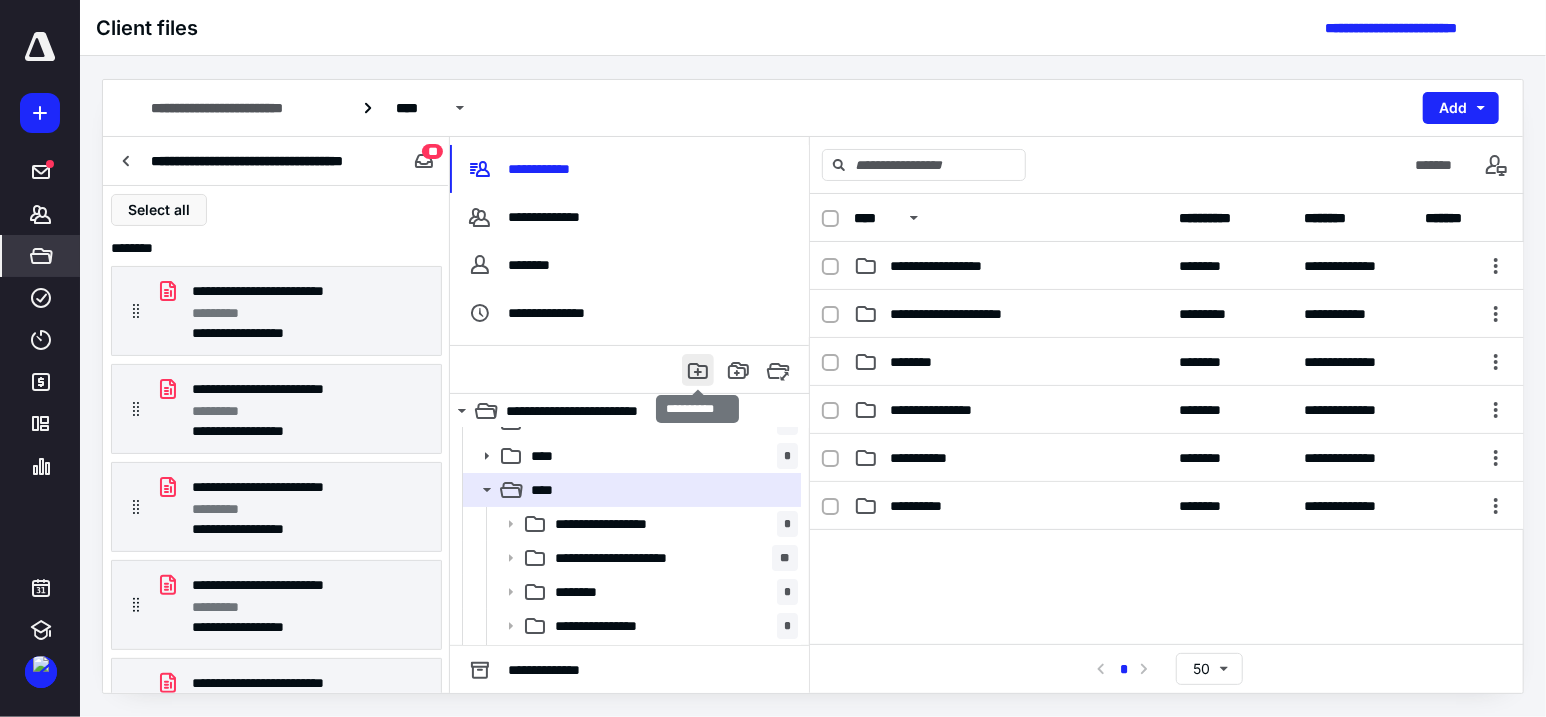 click at bounding box center (698, 370) 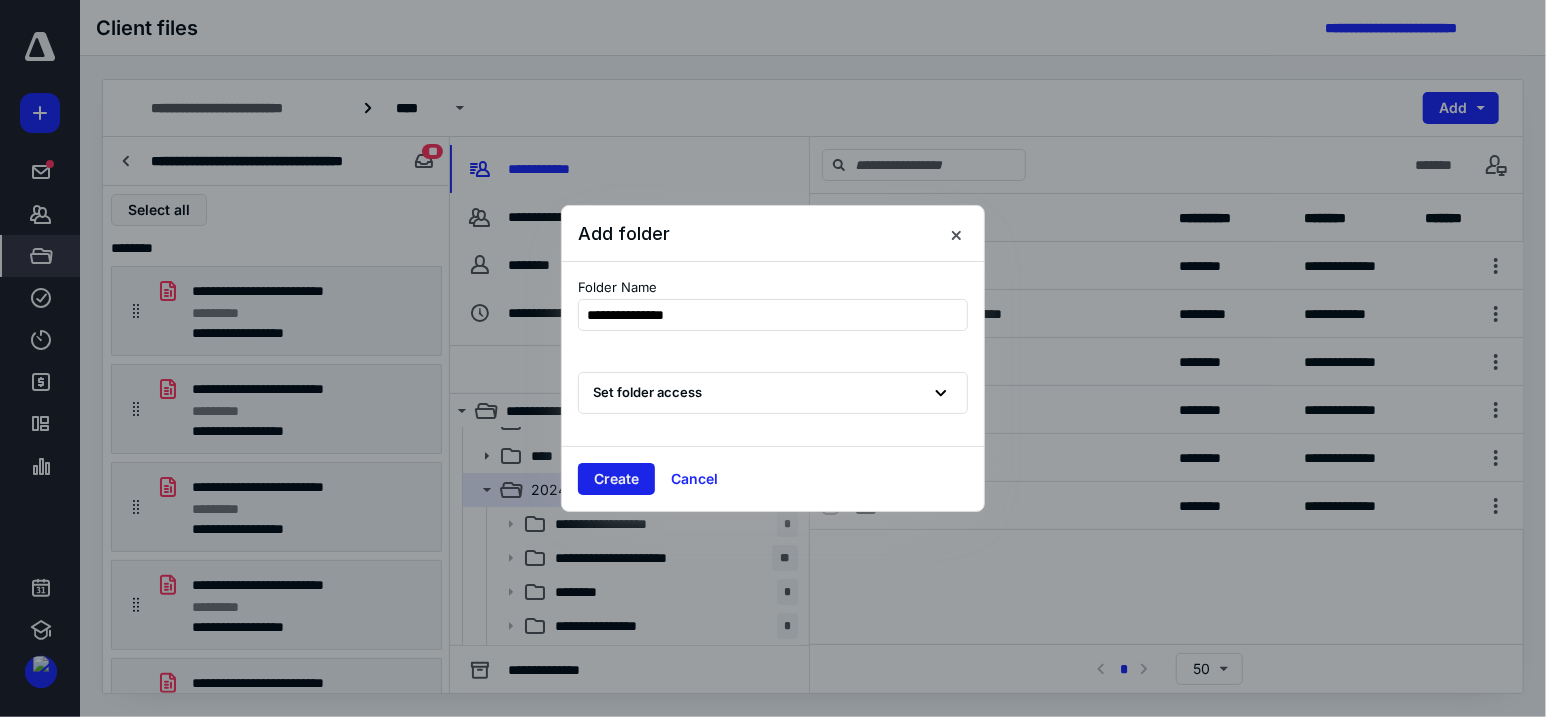 type on "**********" 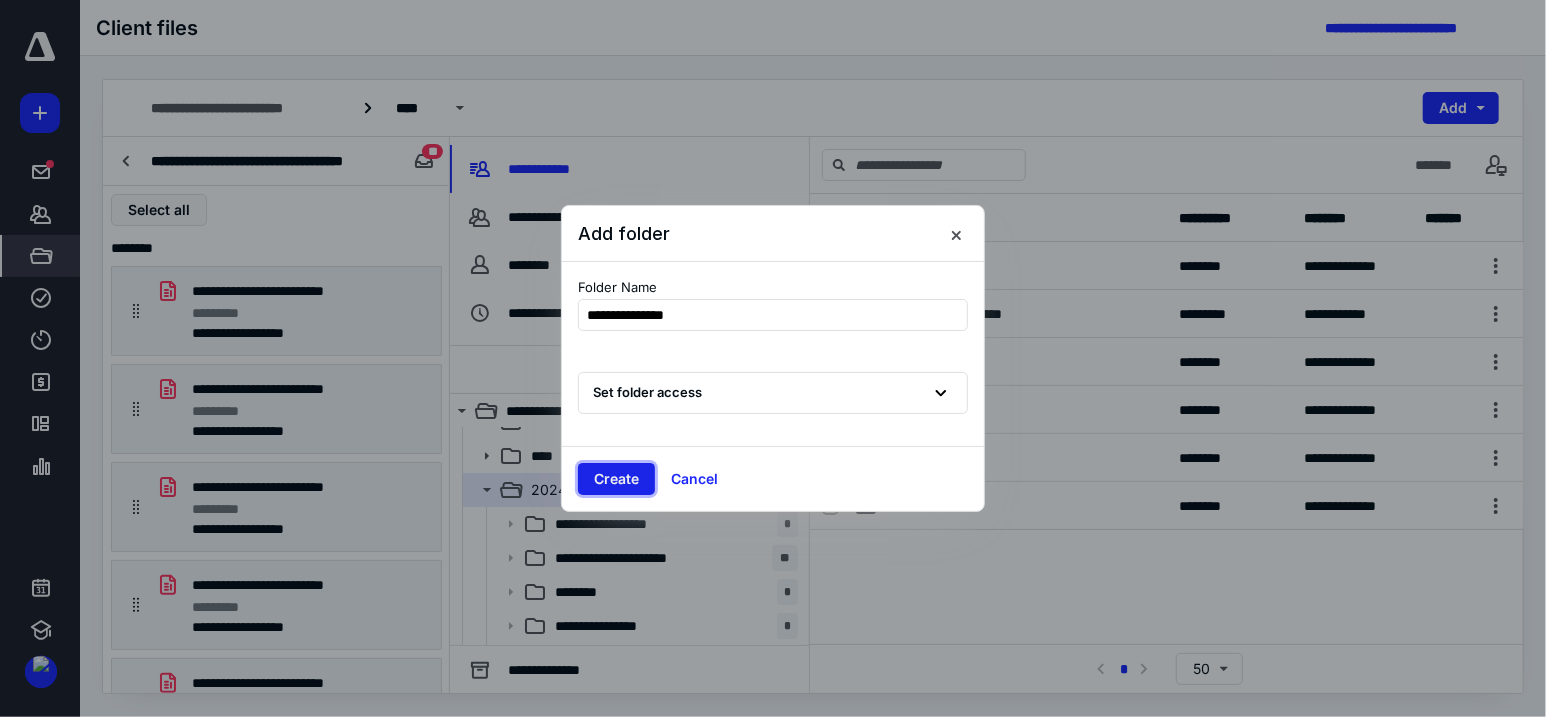 click on "Create" at bounding box center (616, 479) 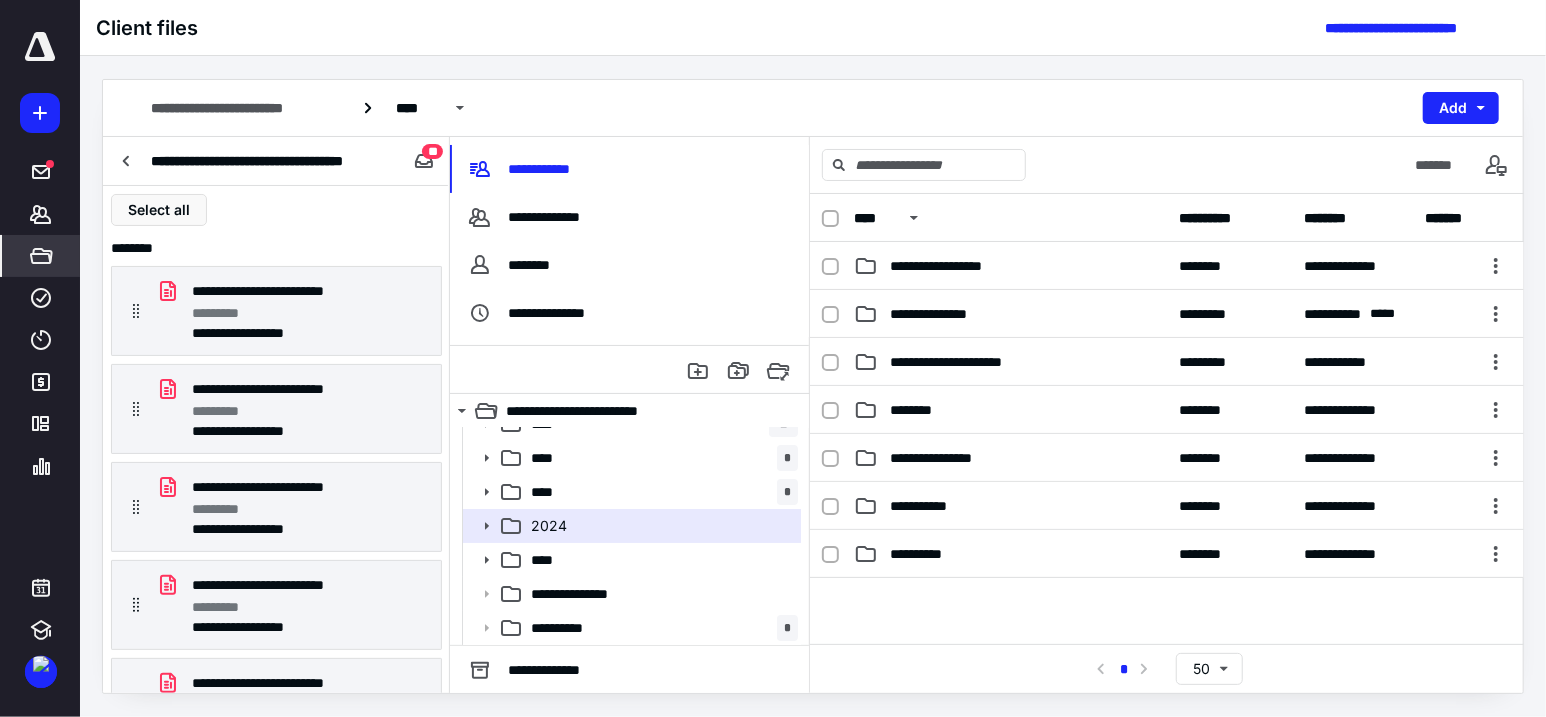 scroll, scrollTop: 156, scrollLeft: 0, axis: vertical 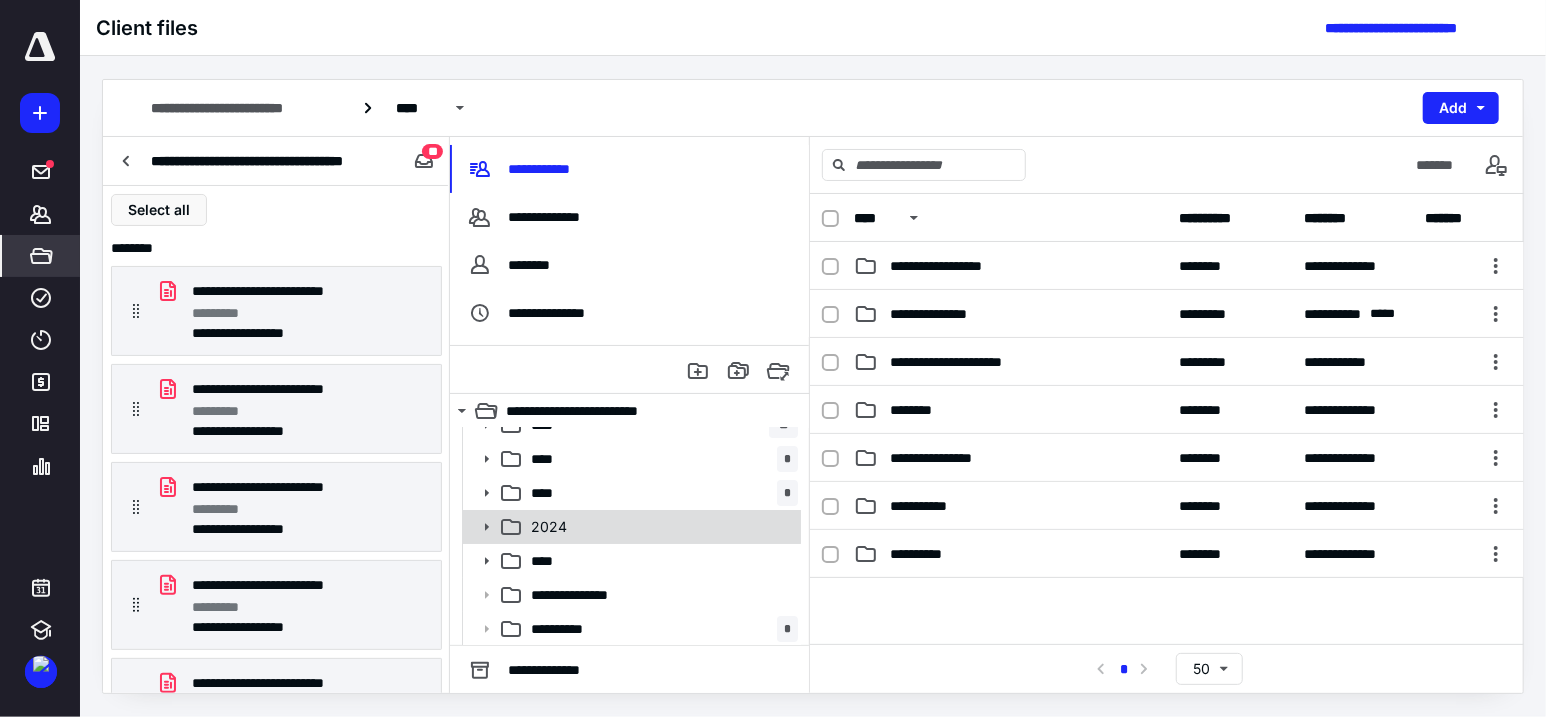 click 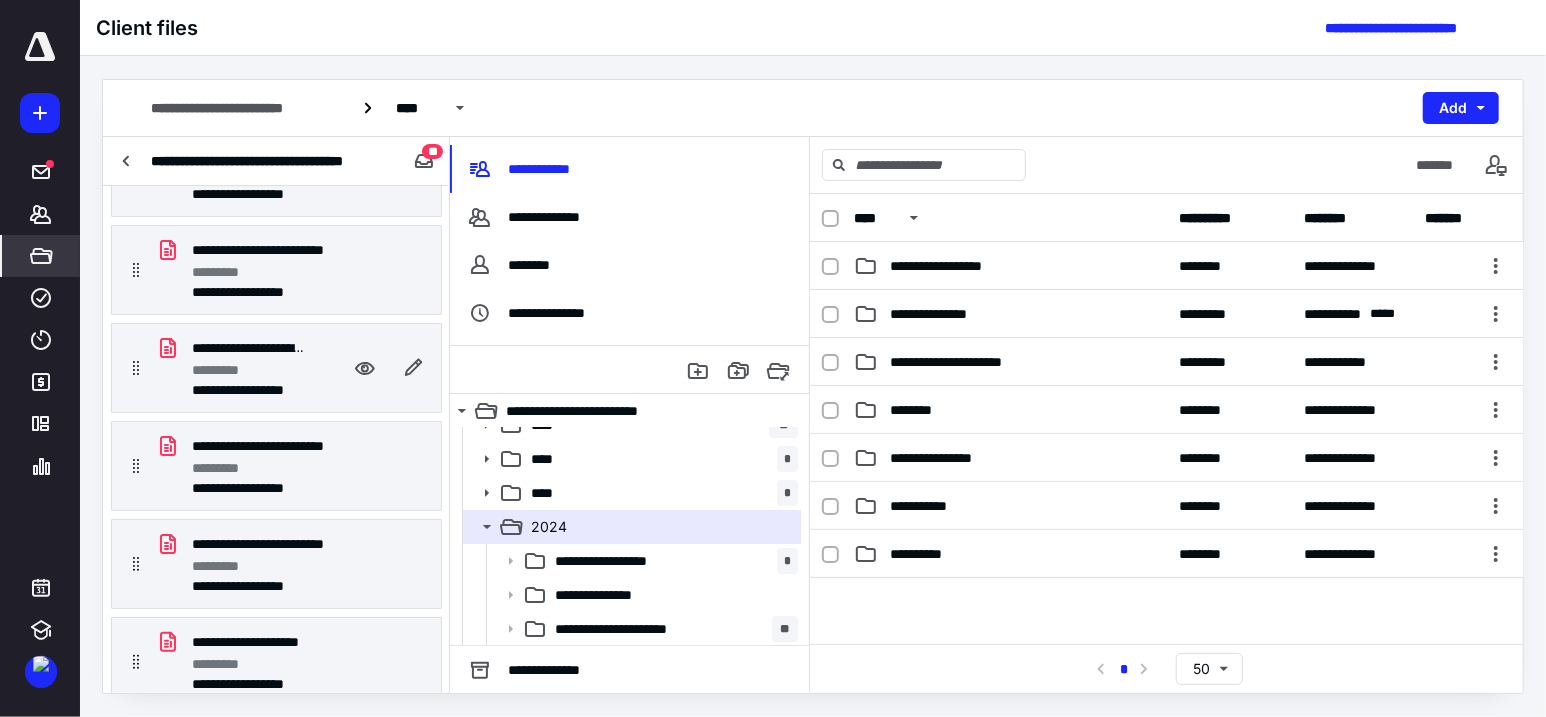 scroll, scrollTop: 500, scrollLeft: 0, axis: vertical 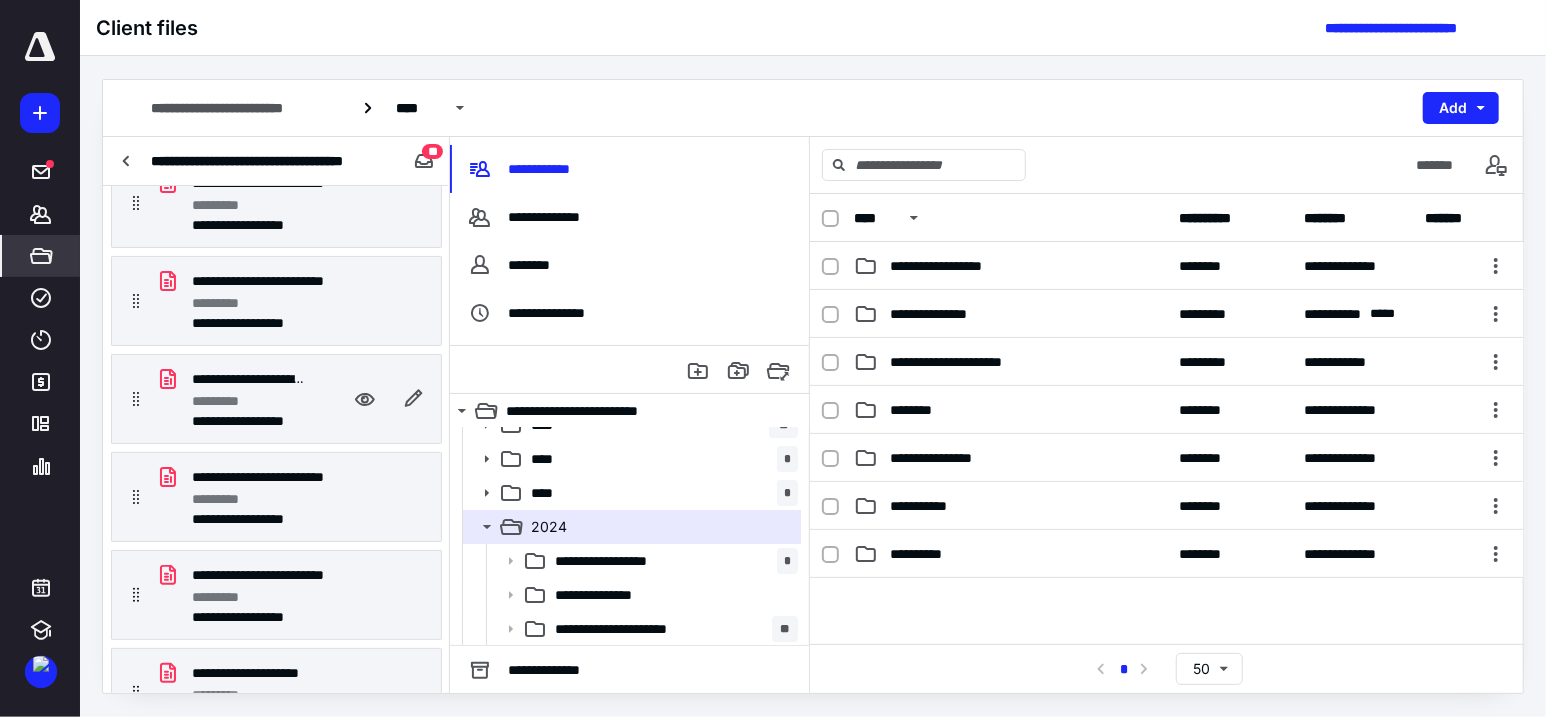 click on "*********" at bounding box center [248, 401] 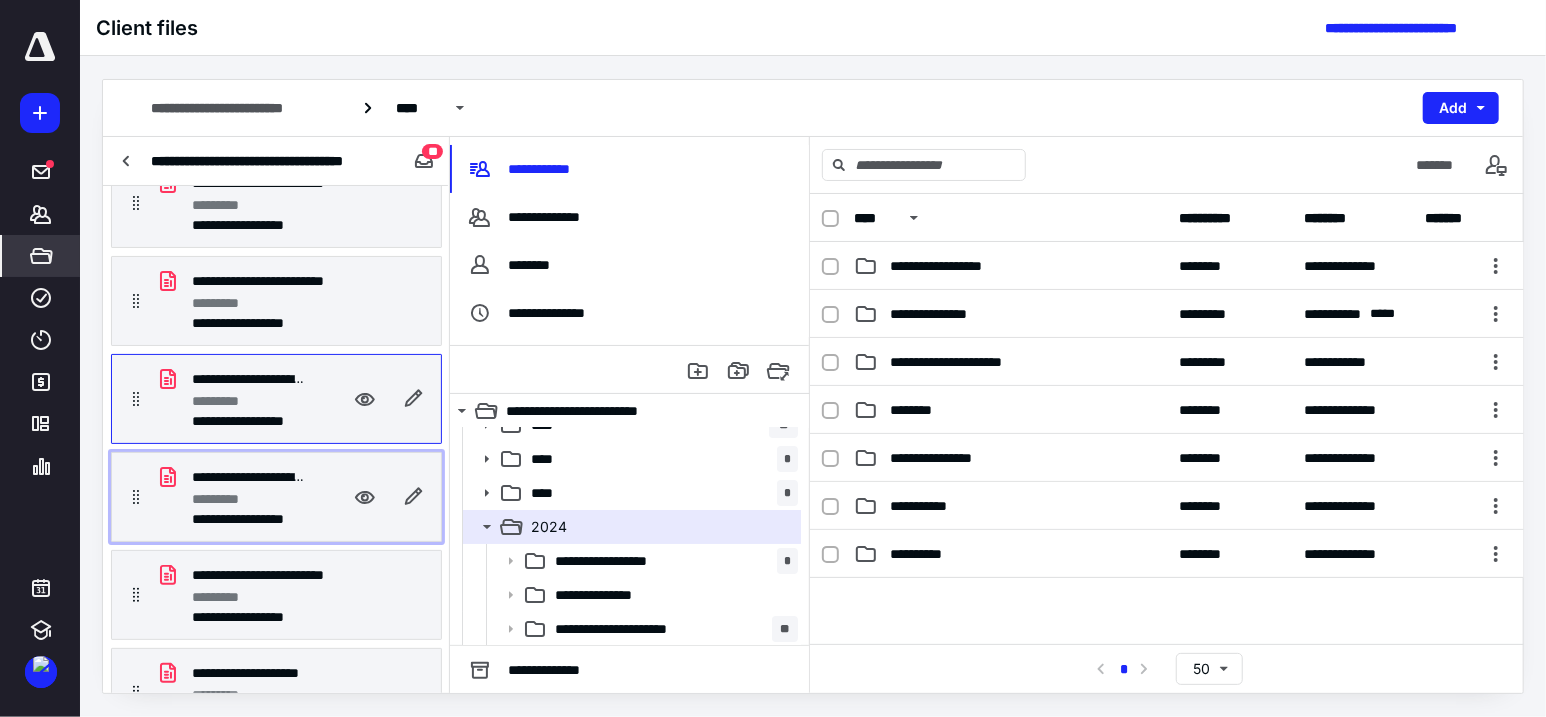 click on "*********" at bounding box center (248, 499) 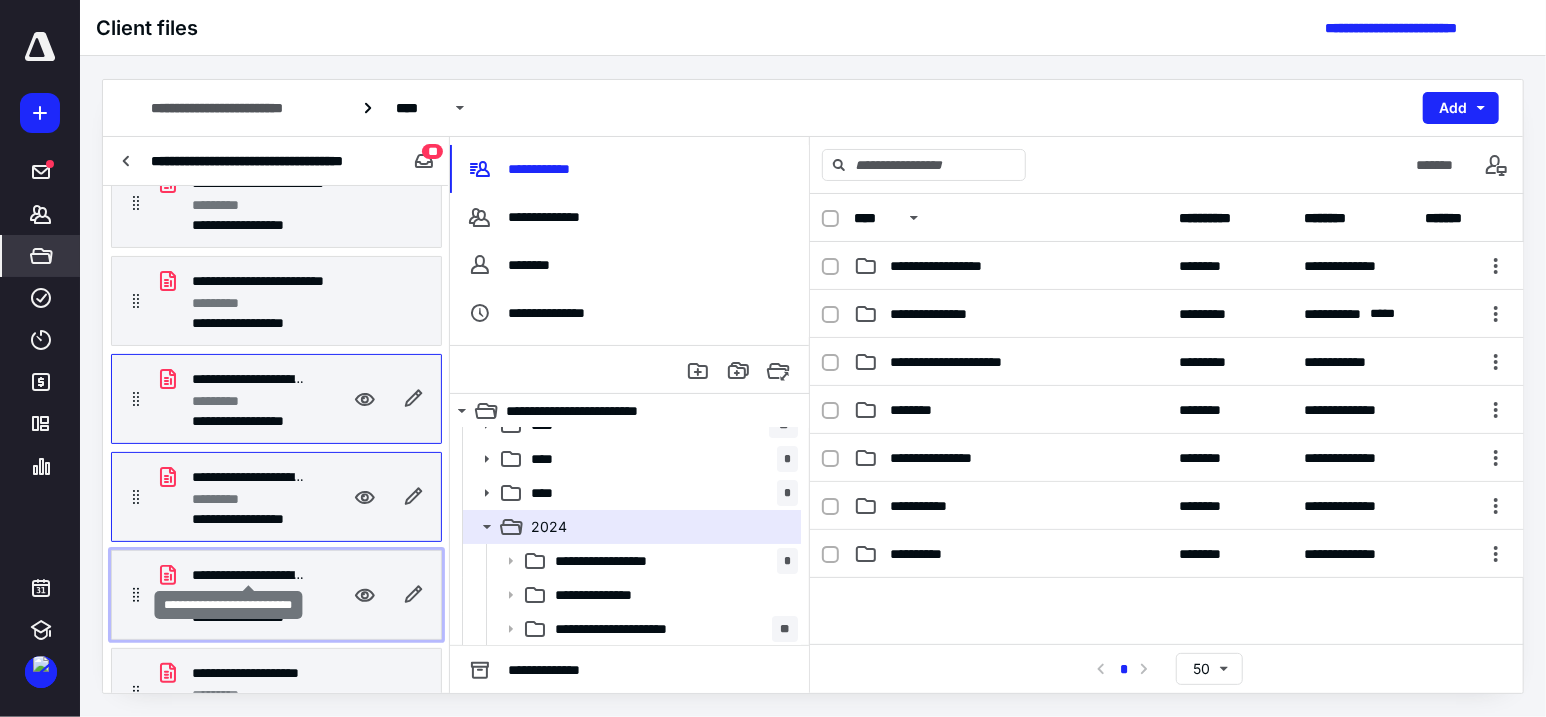 click on "**********" at bounding box center (248, 575) 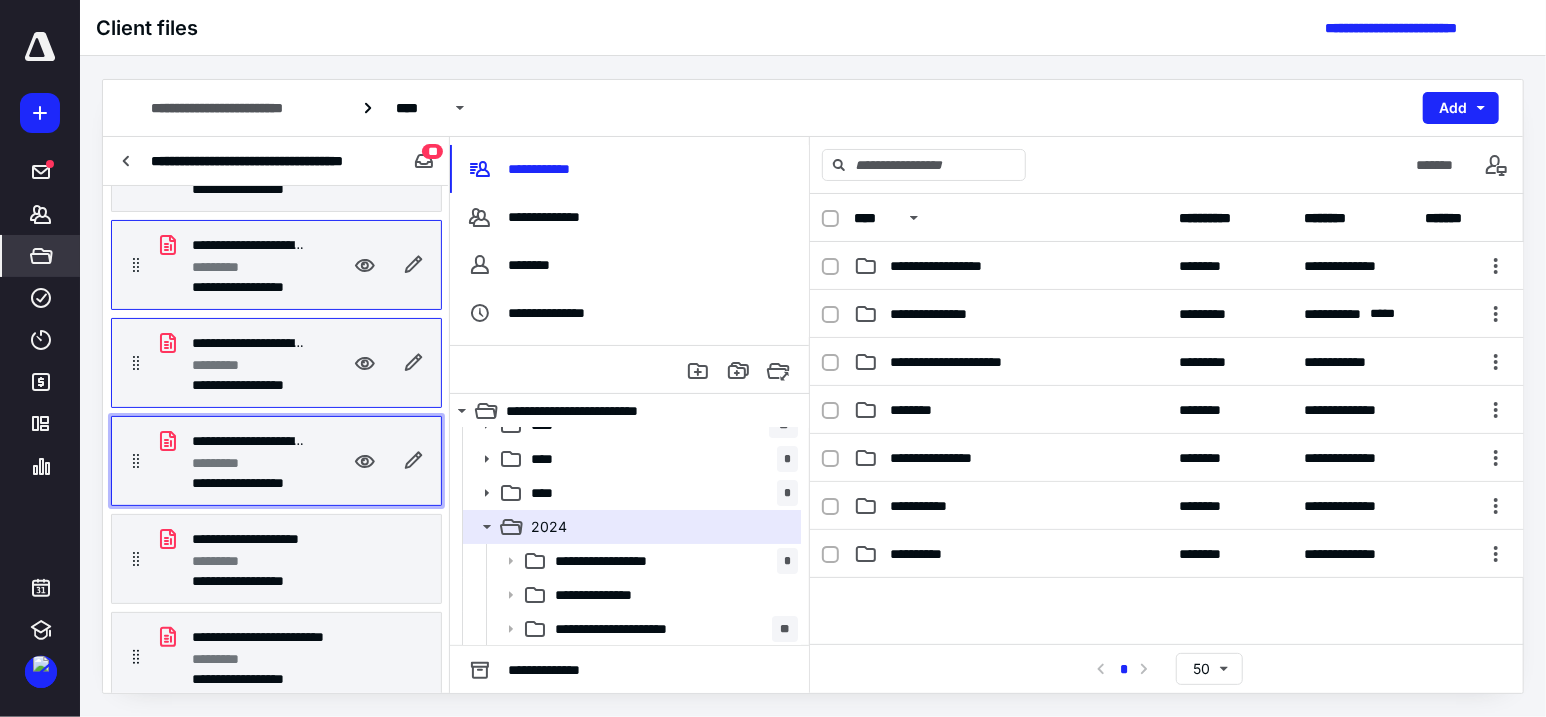 scroll, scrollTop: 666, scrollLeft: 0, axis: vertical 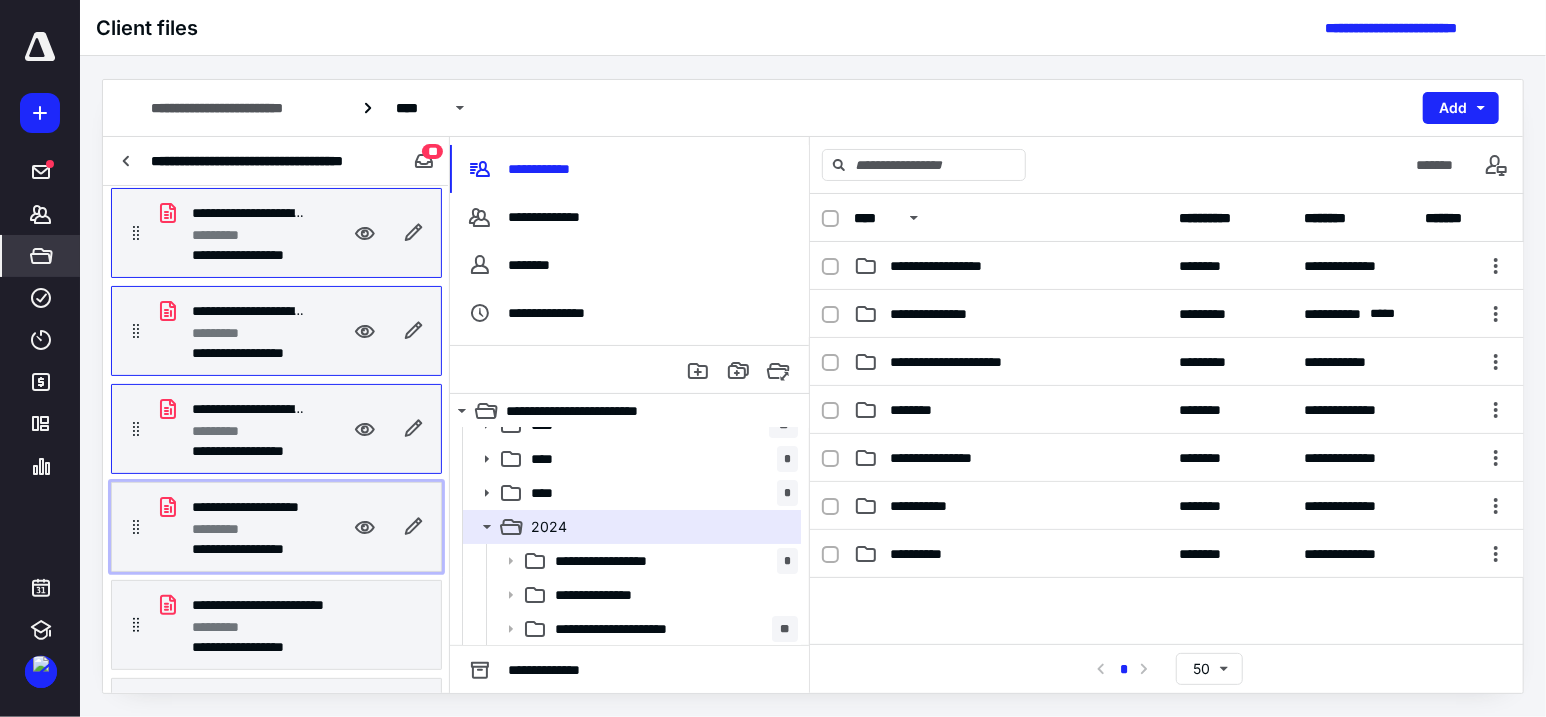 click on "*********" at bounding box center [248, 529] 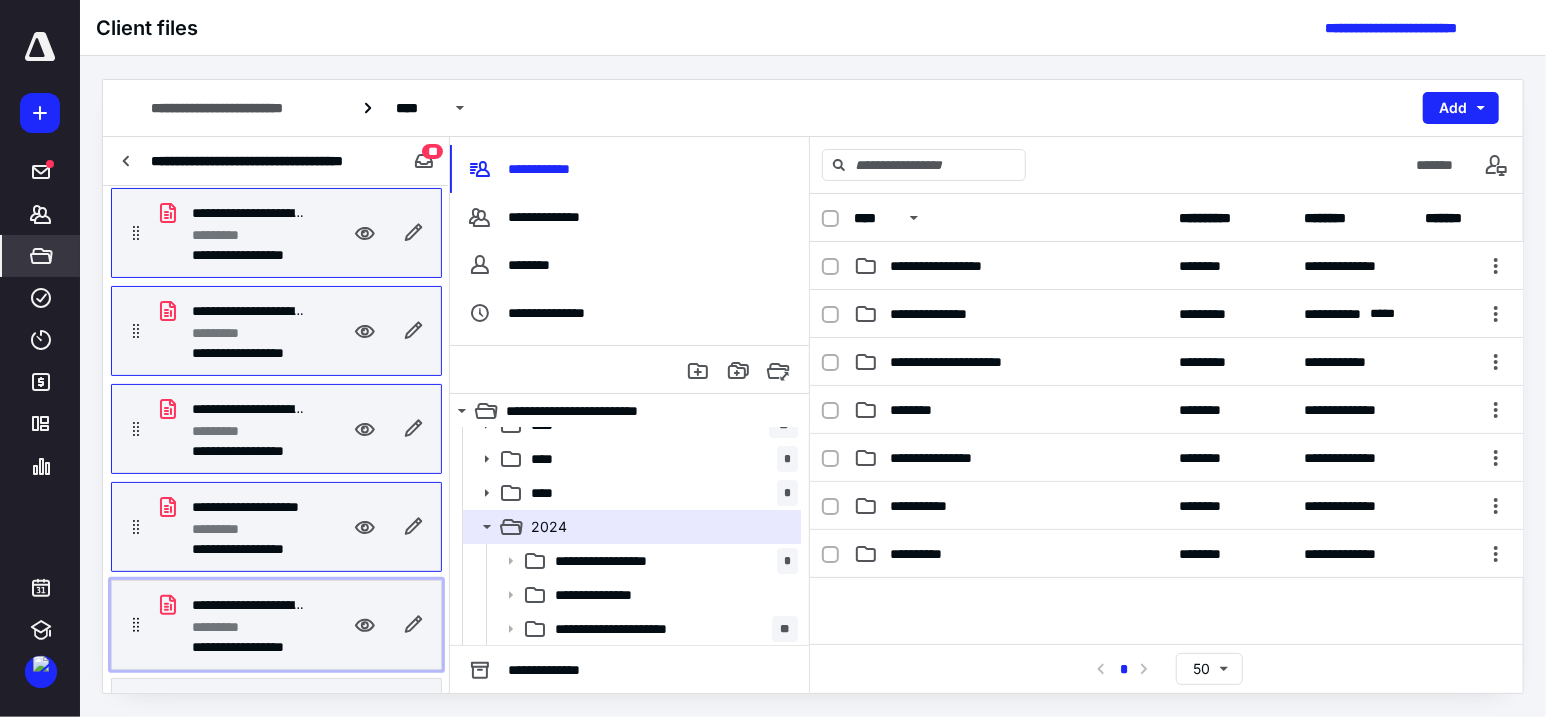 click on "*********" at bounding box center (248, 627) 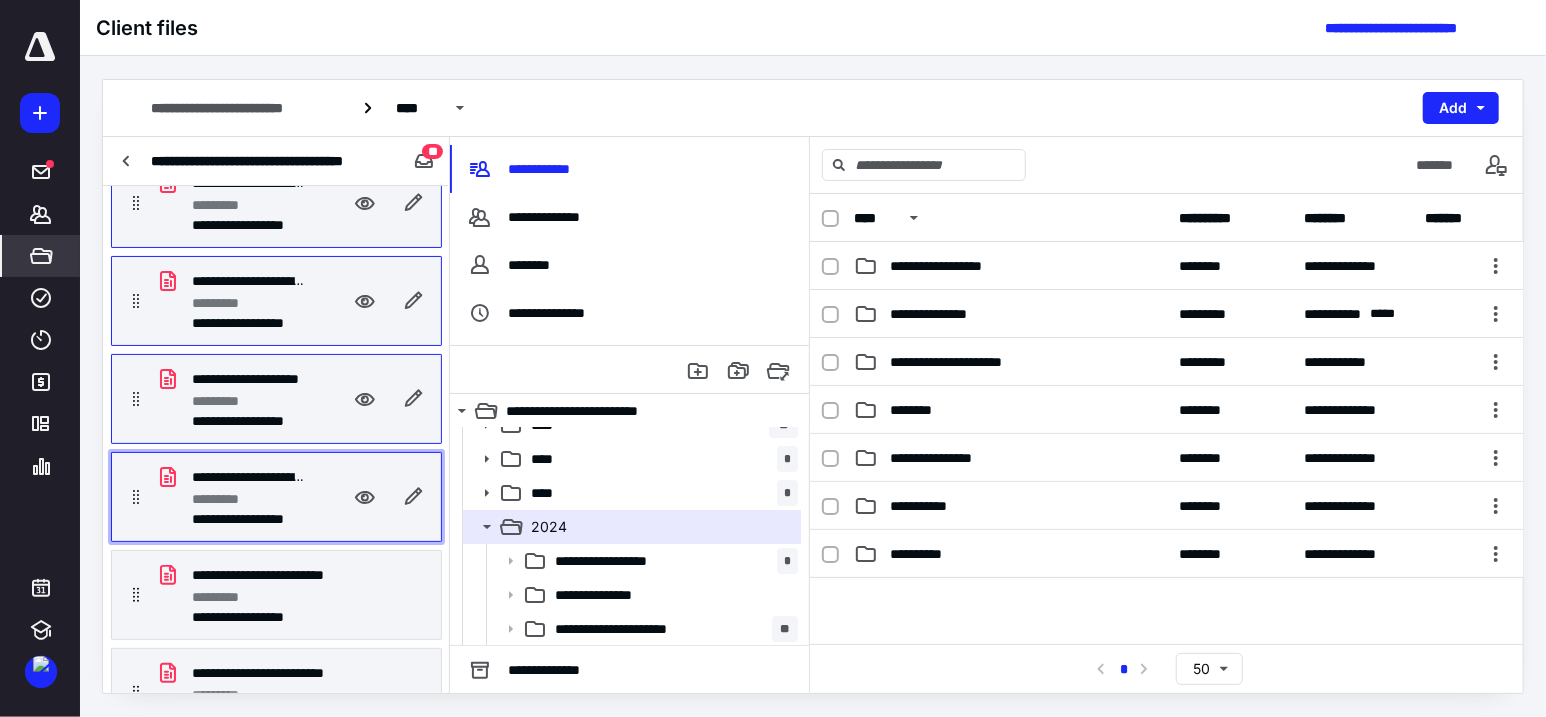scroll, scrollTop: 833, scrollLeft: 0, axis: vertical 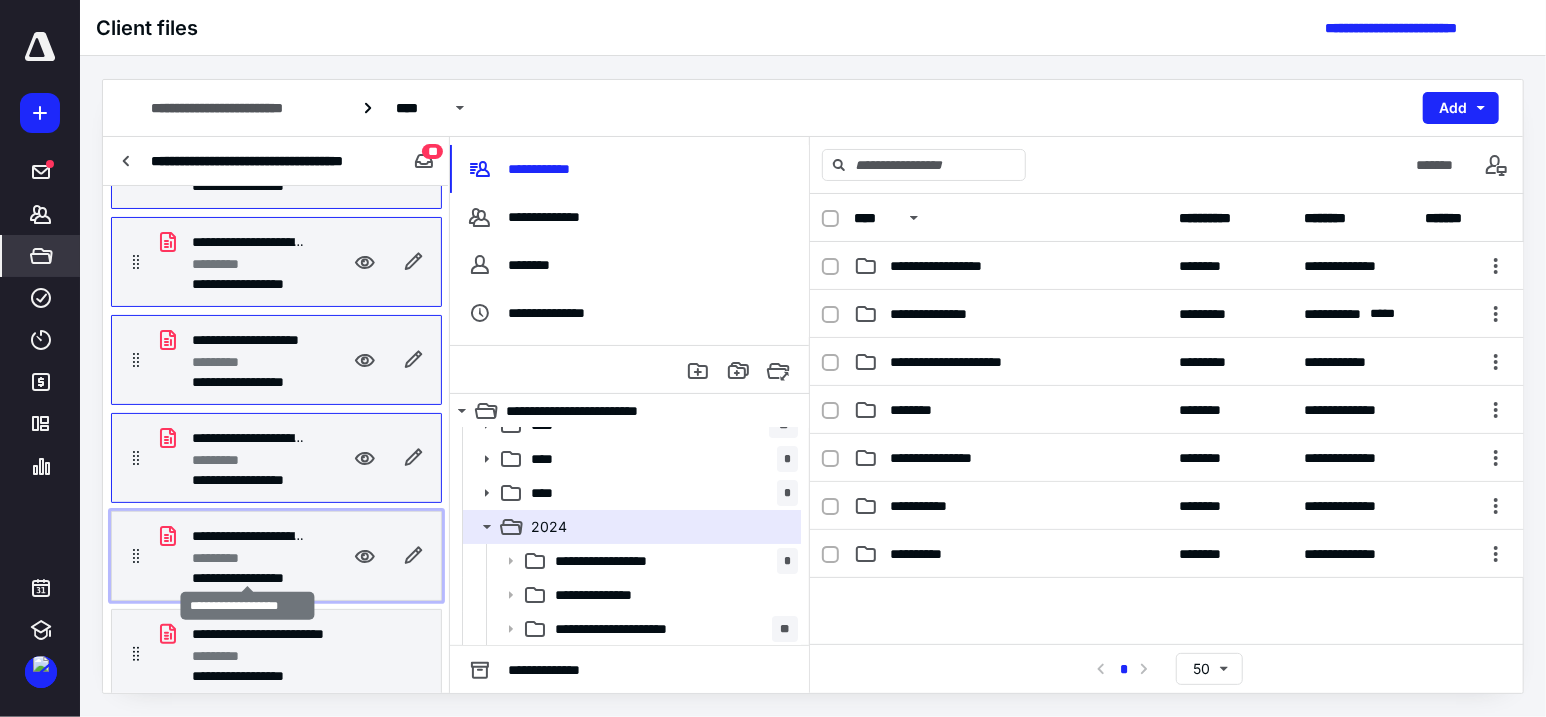 click on "**********" at bounding box center (248, 578) 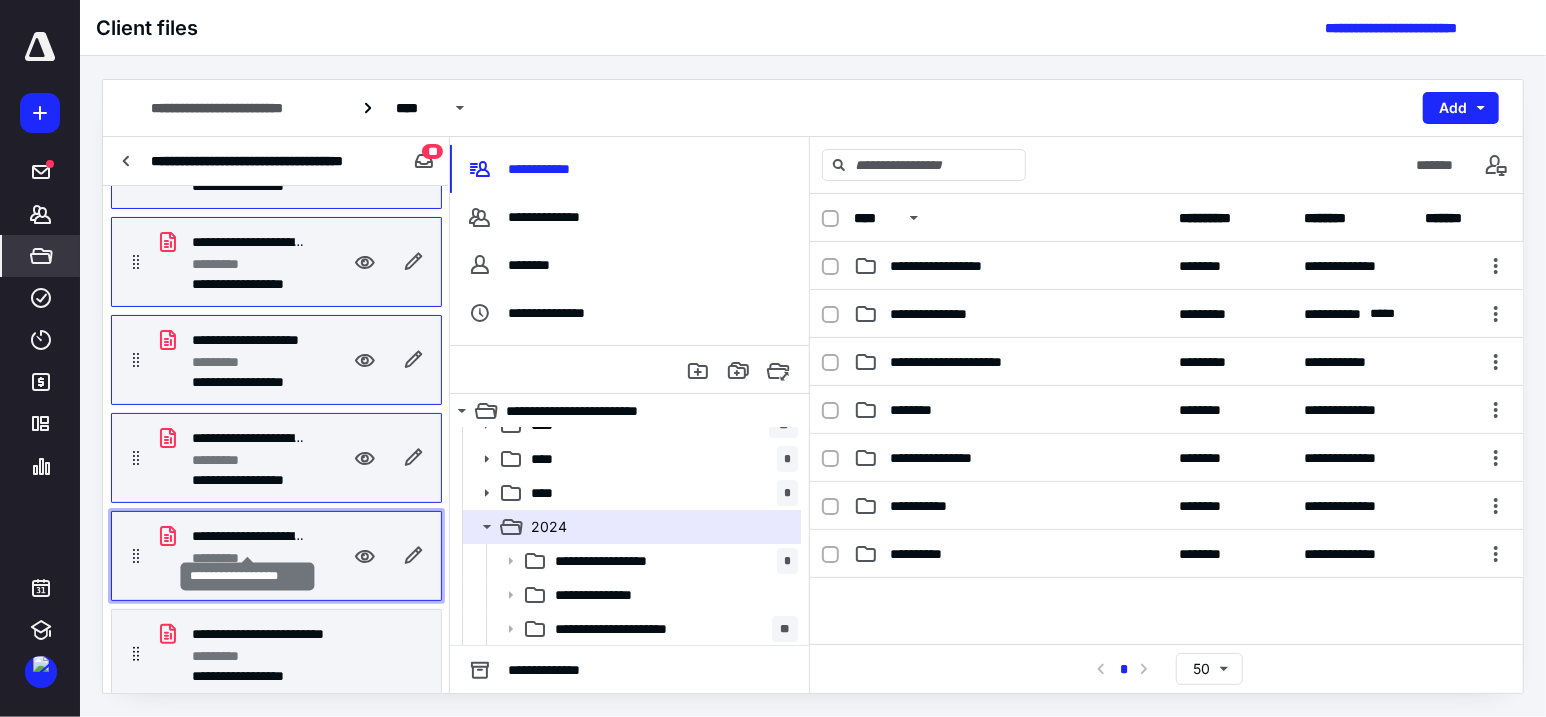 scroll, scrollTop: 1000, scrollLeft: 0, axis: vertical 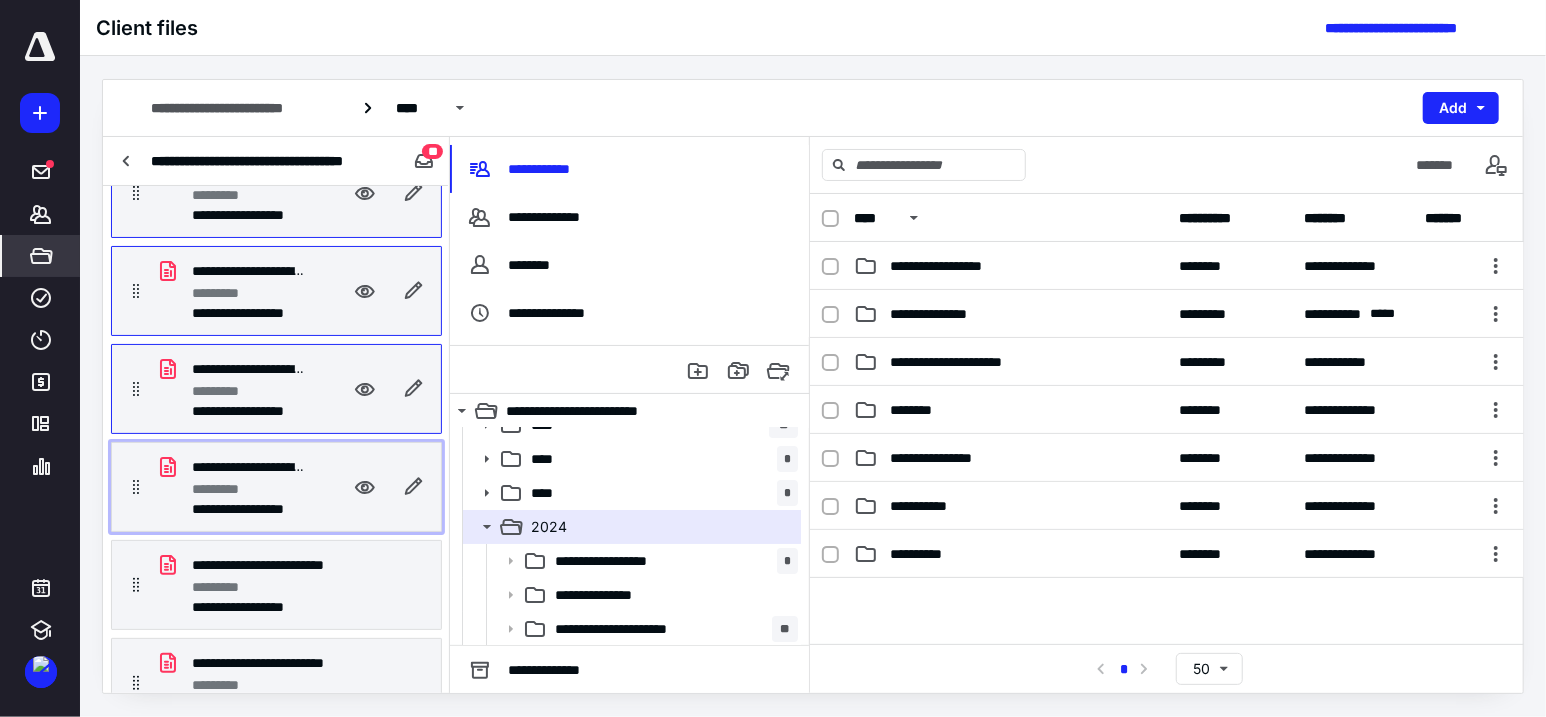 click on "*********" at bounding box center (248, 489) 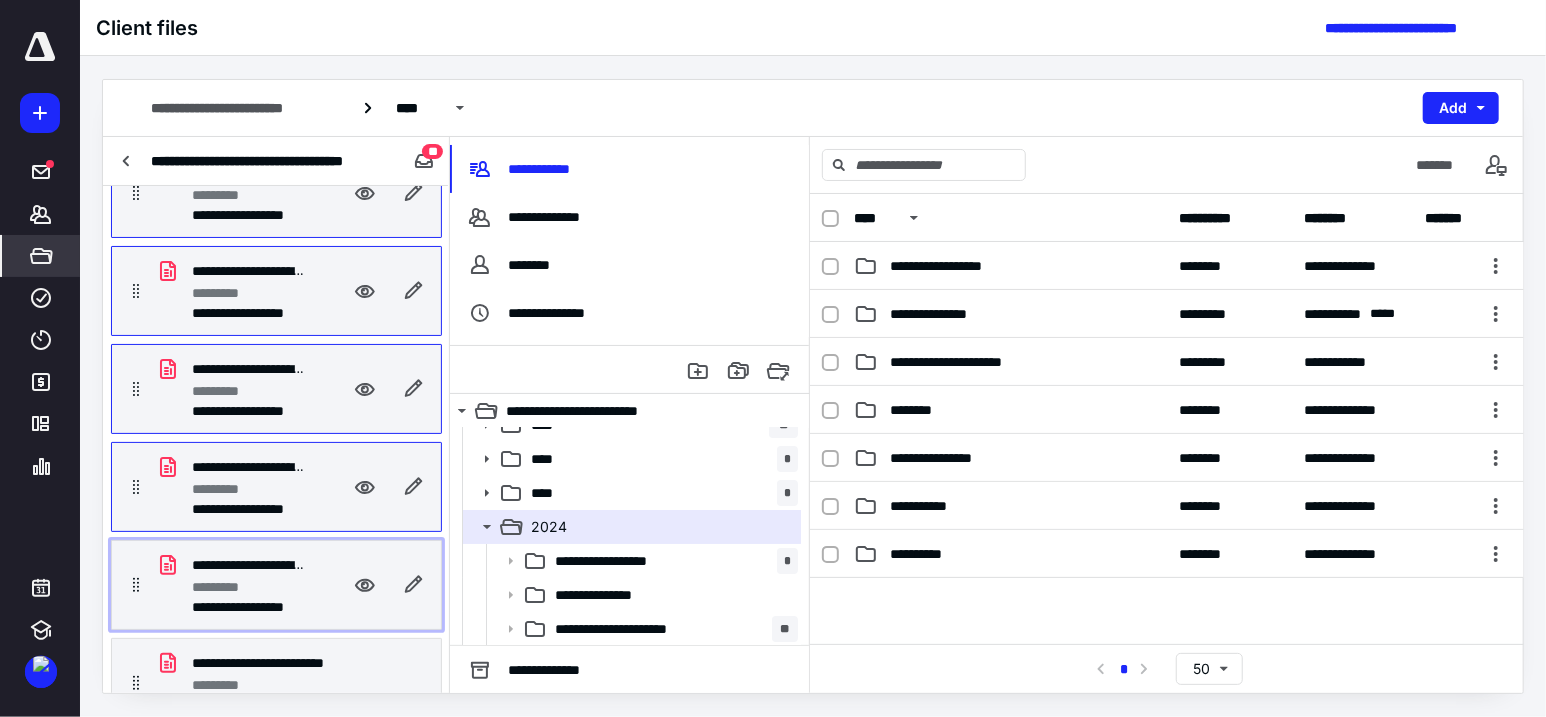 click on "*********" at bounding box center [248, 587] 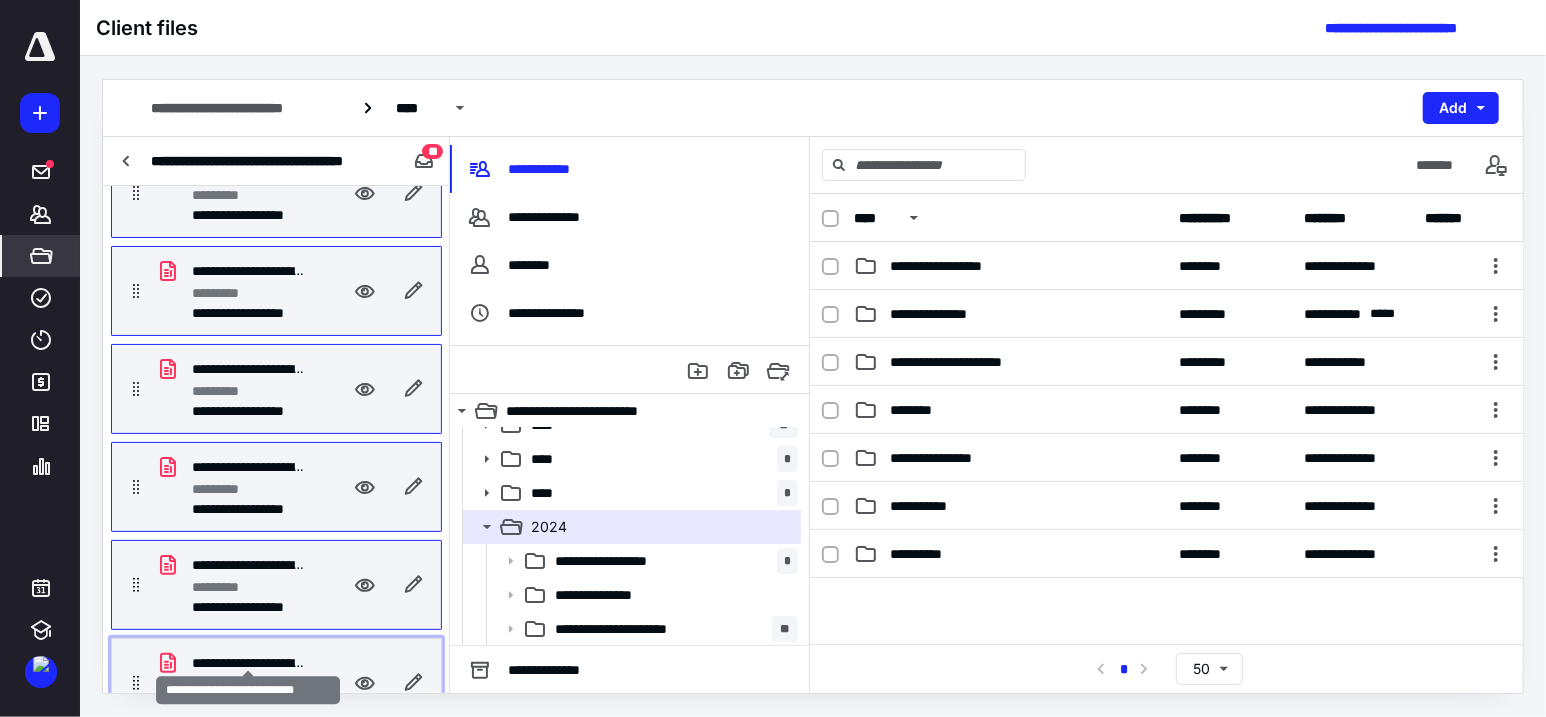 click on "**********" at bounding box center [248, 663] 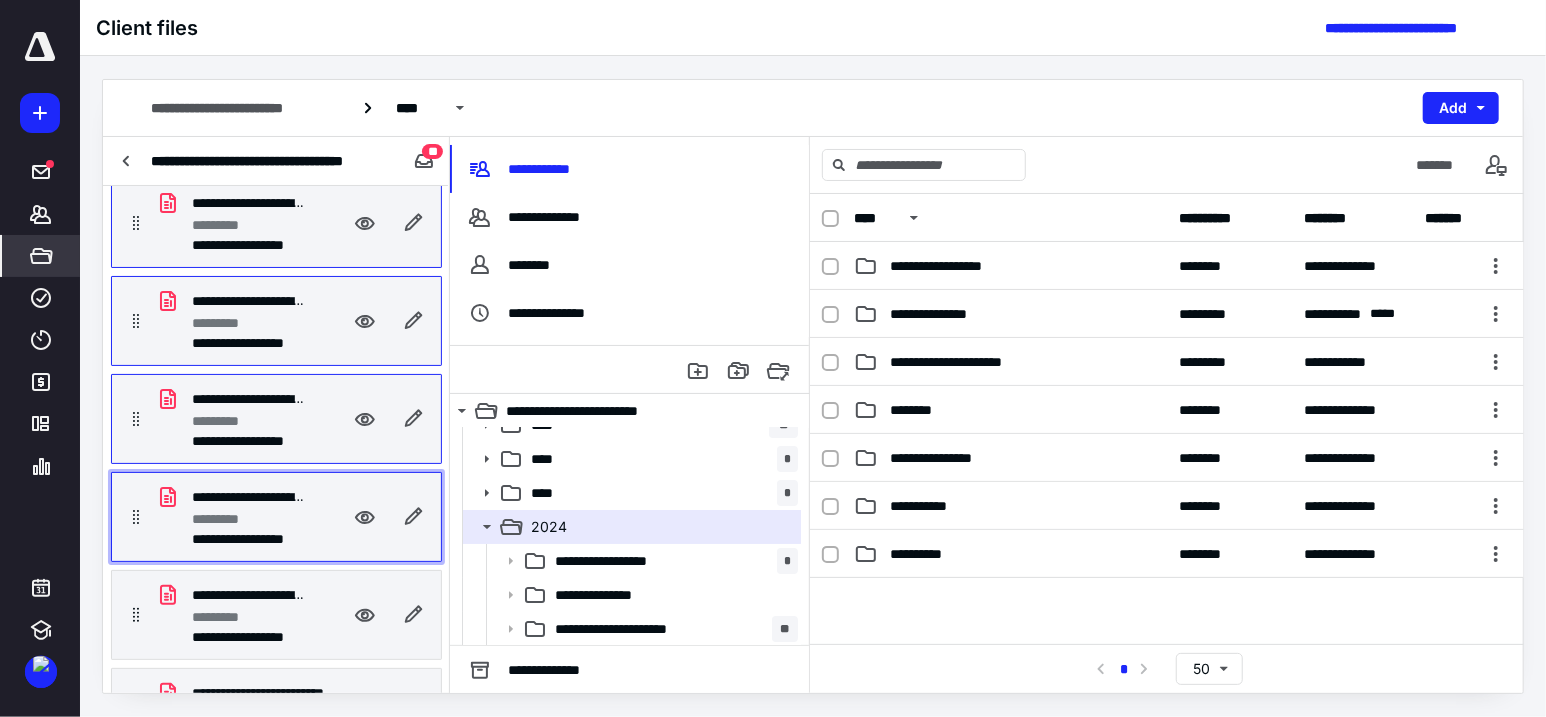 scroll, scrollTop: 1320, scrollLeft: 0, axis: vertical 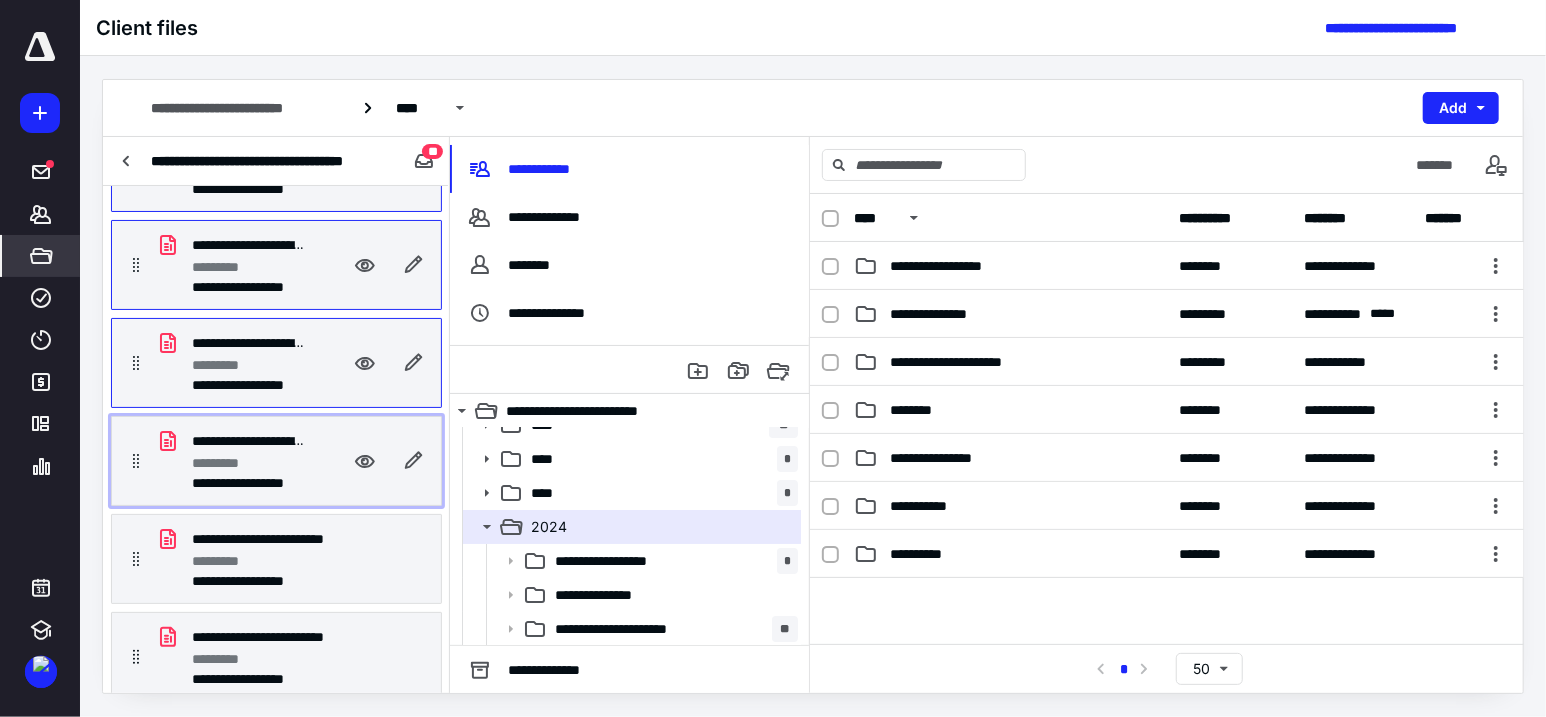 click on "*********" at bounding box center (248, 463) 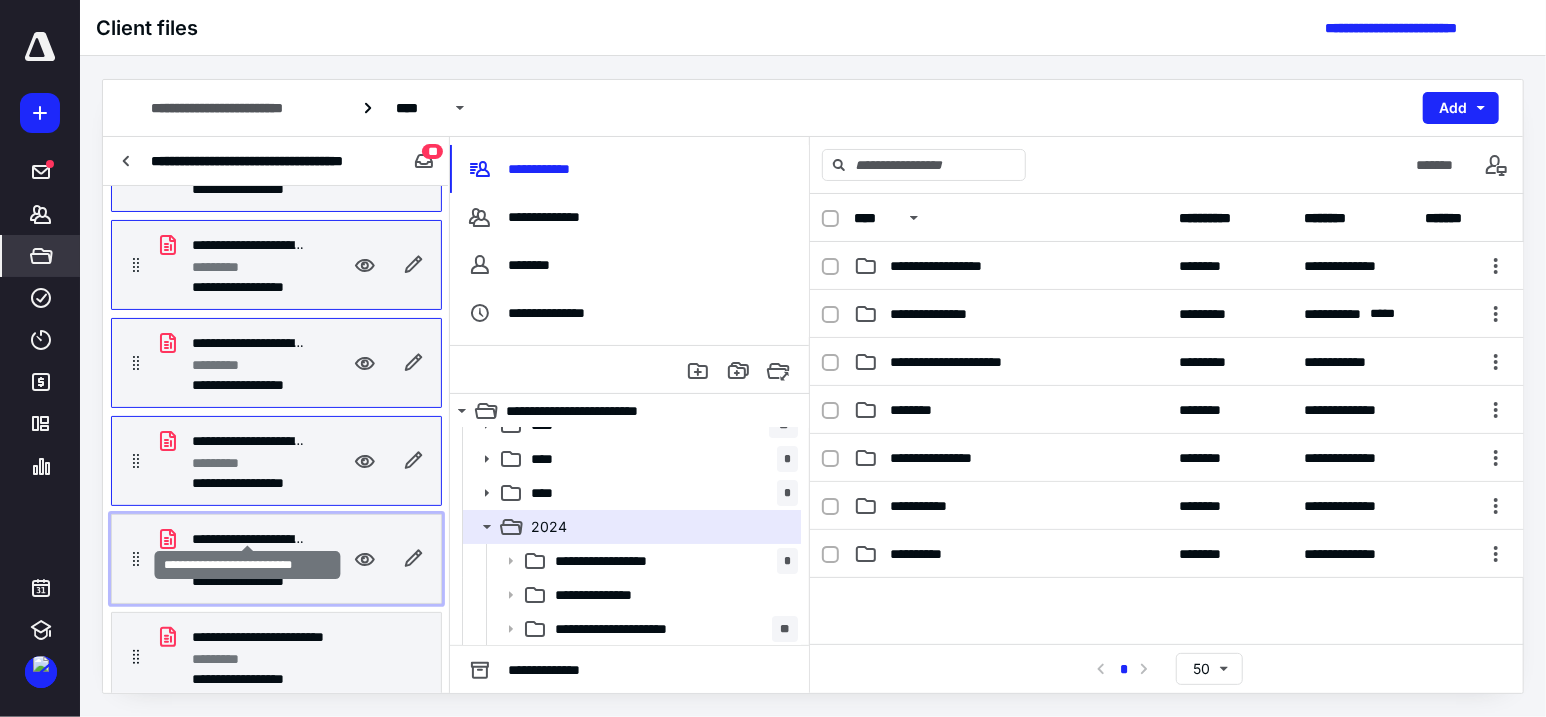 click on "**********" at bounding box center [248, 539] 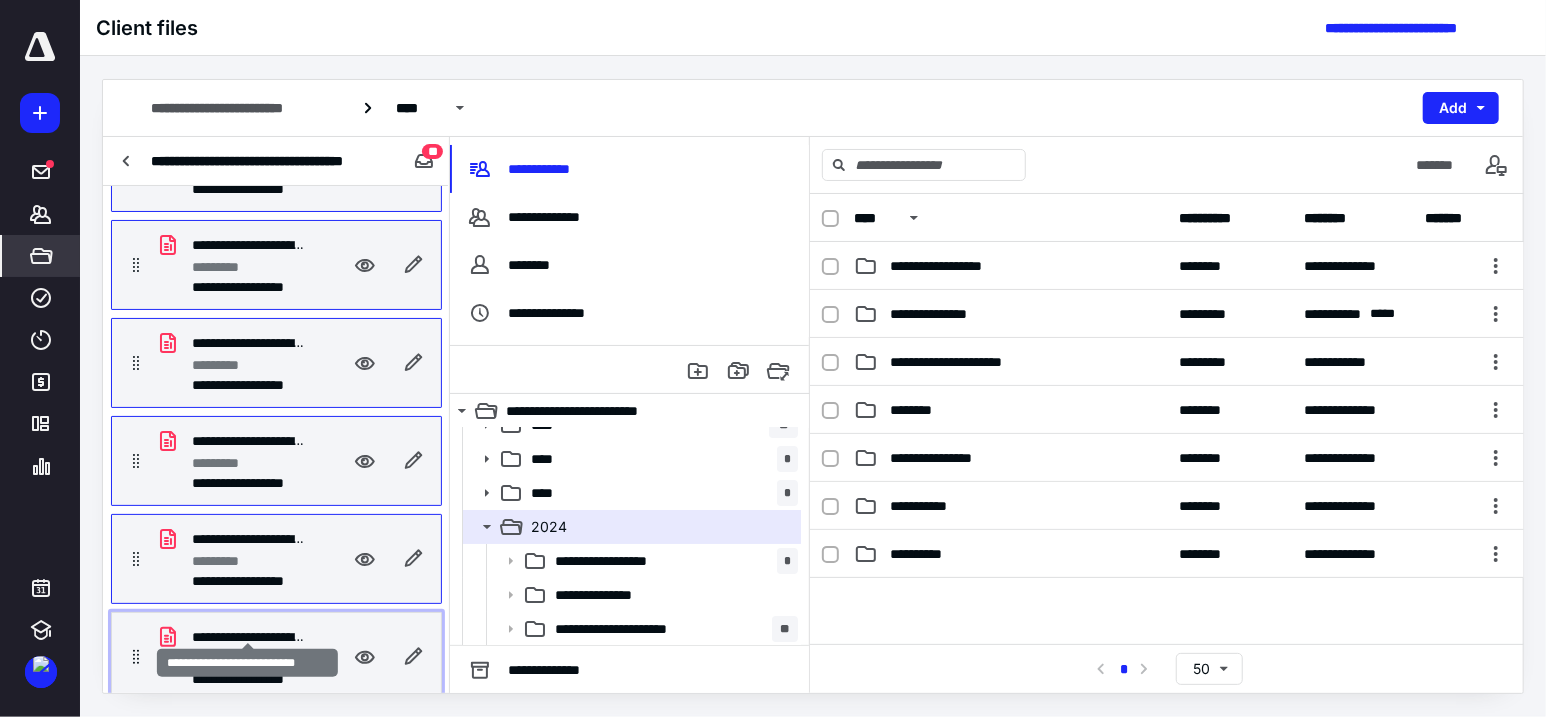 click on "**********" at bounding box center (248, 637) 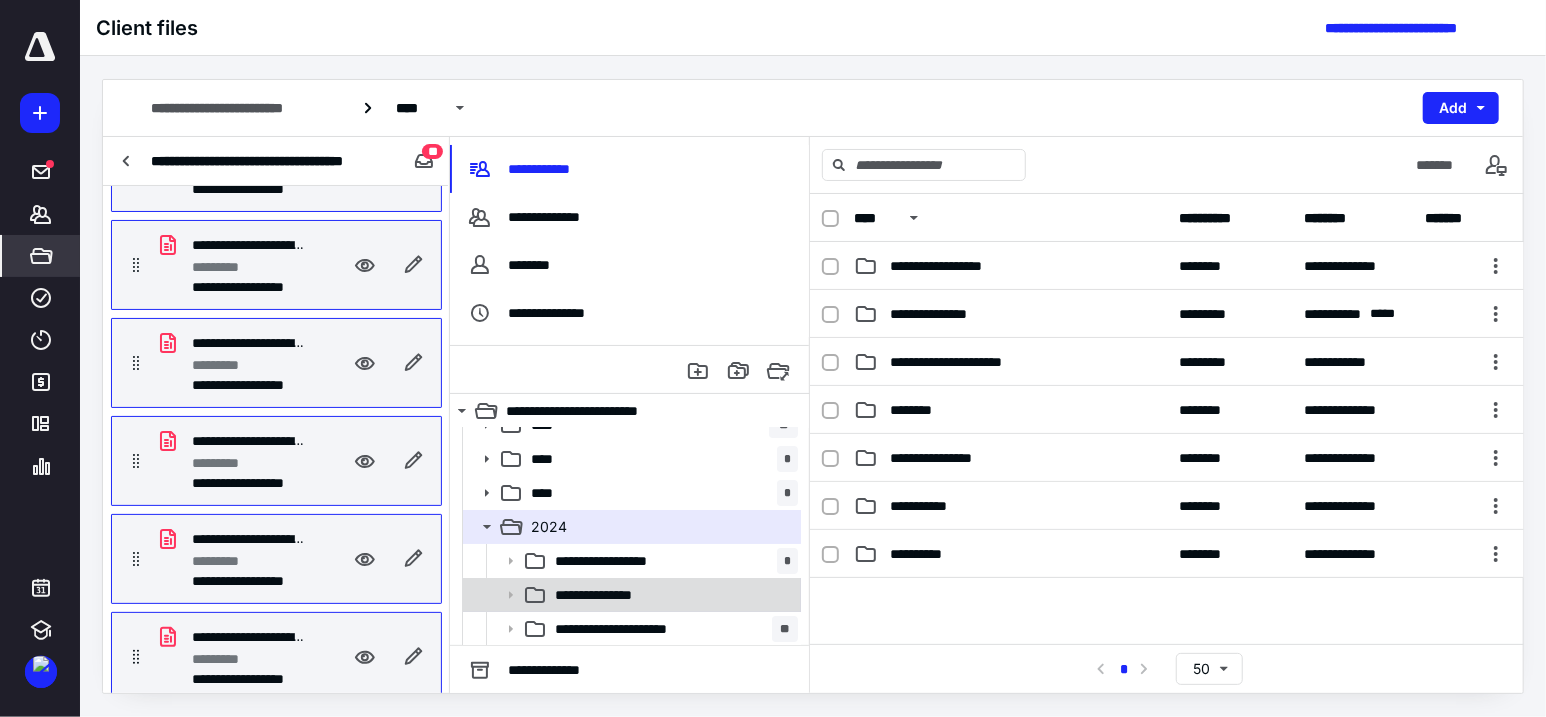 click 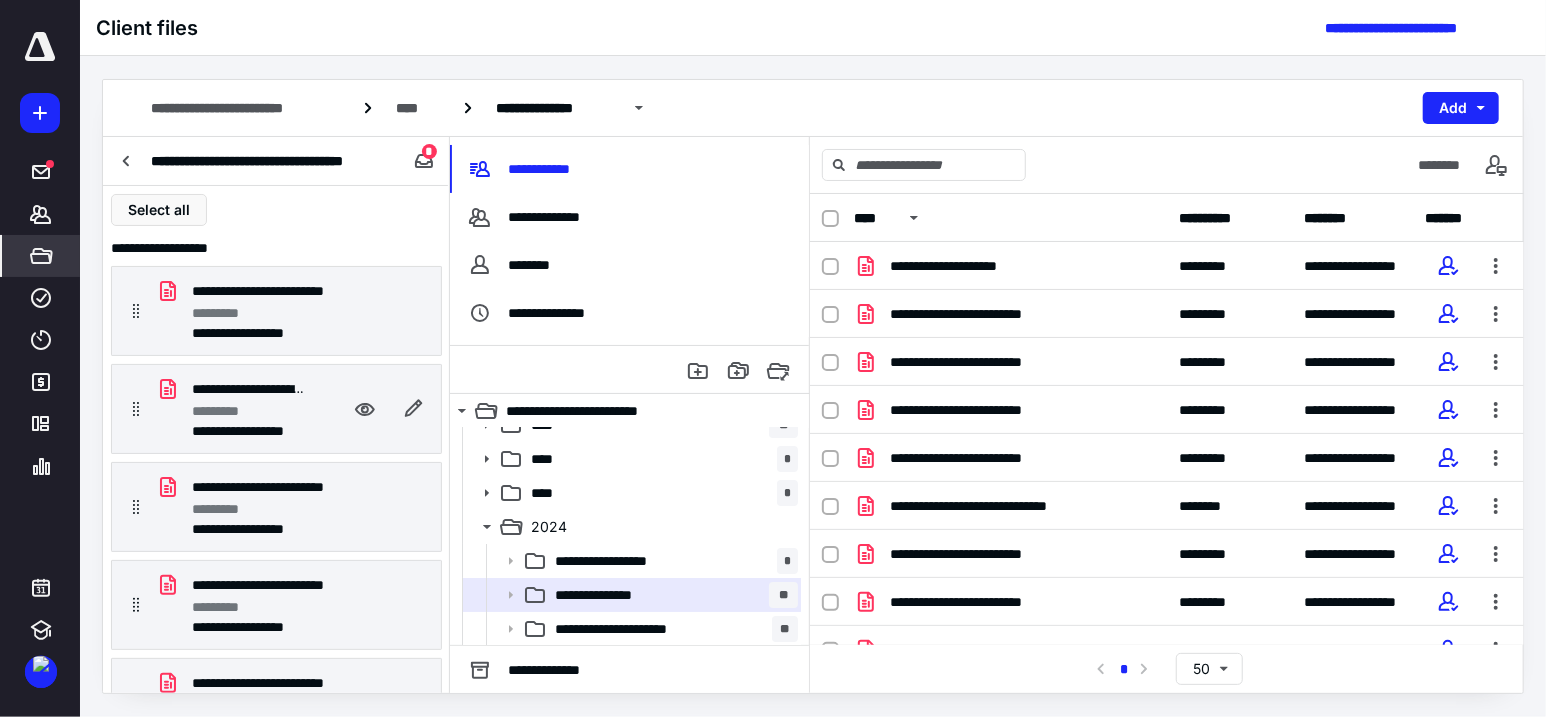 scroll, scrollTop: 149, scrollLeft: 0, axis: vertical 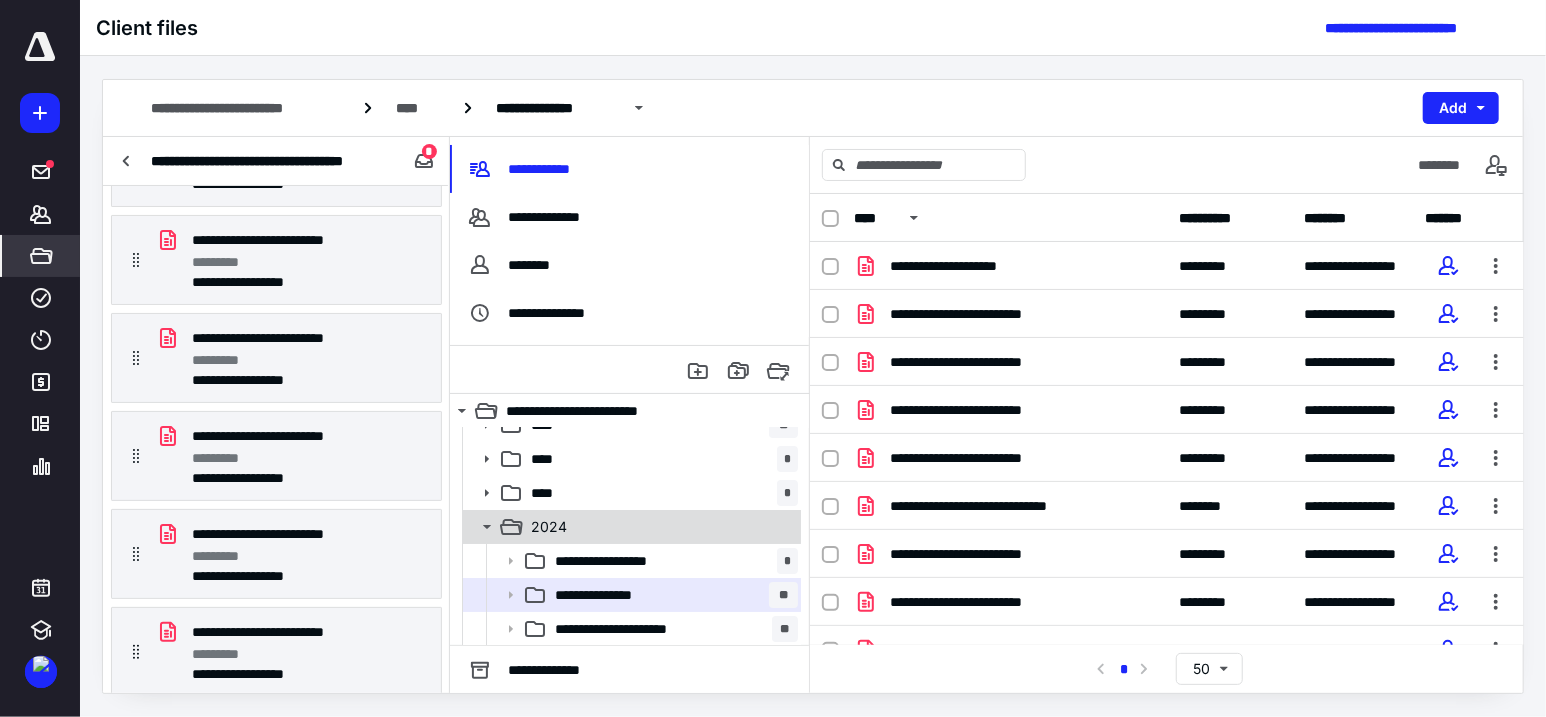 click 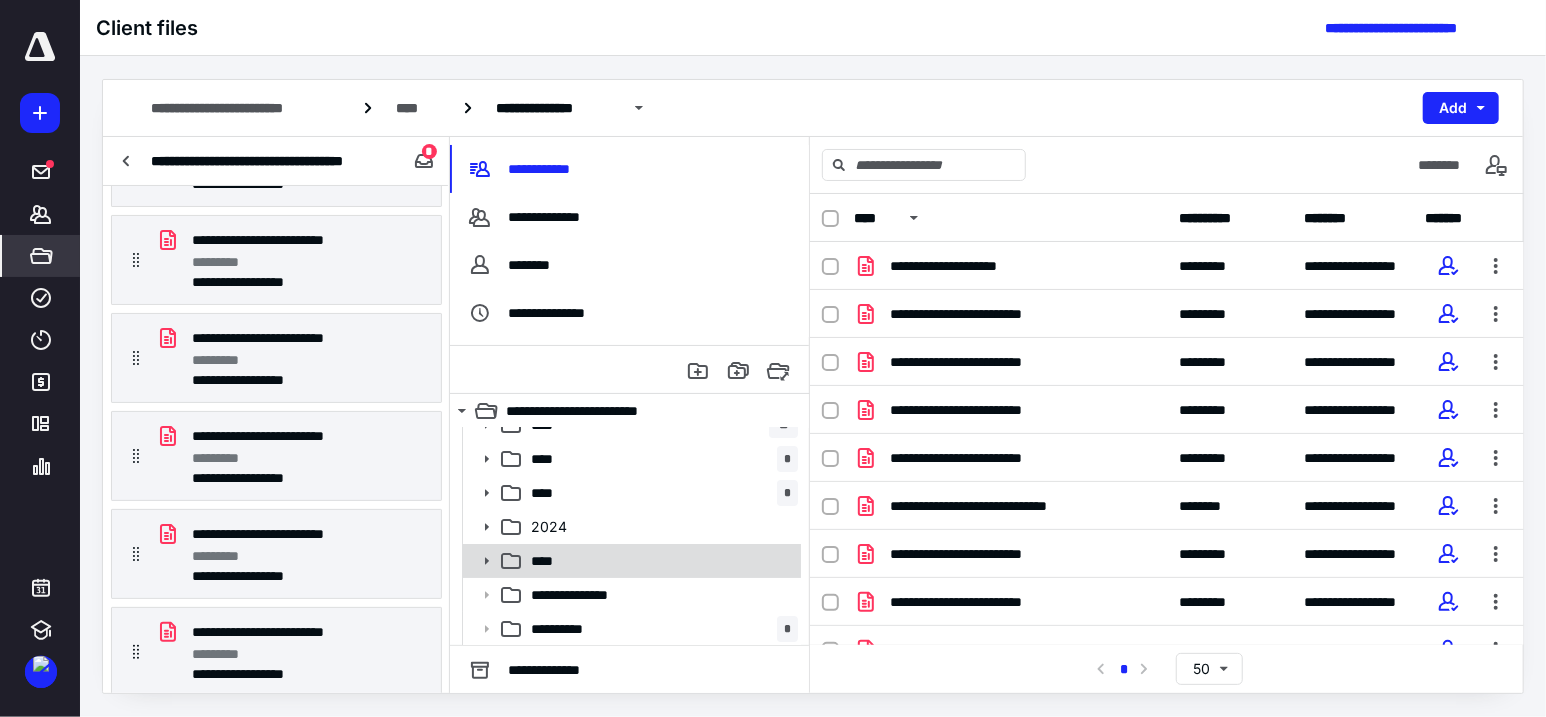 click 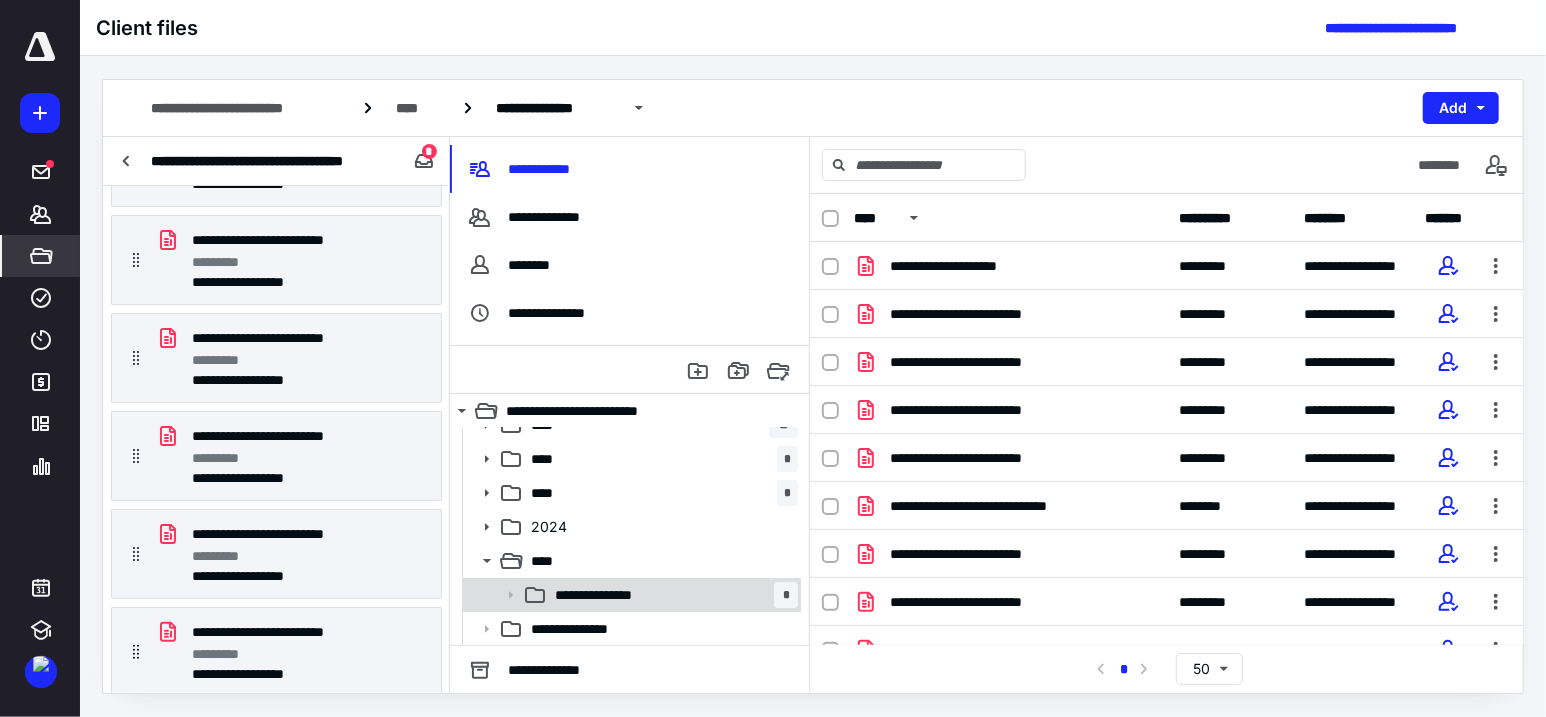 click 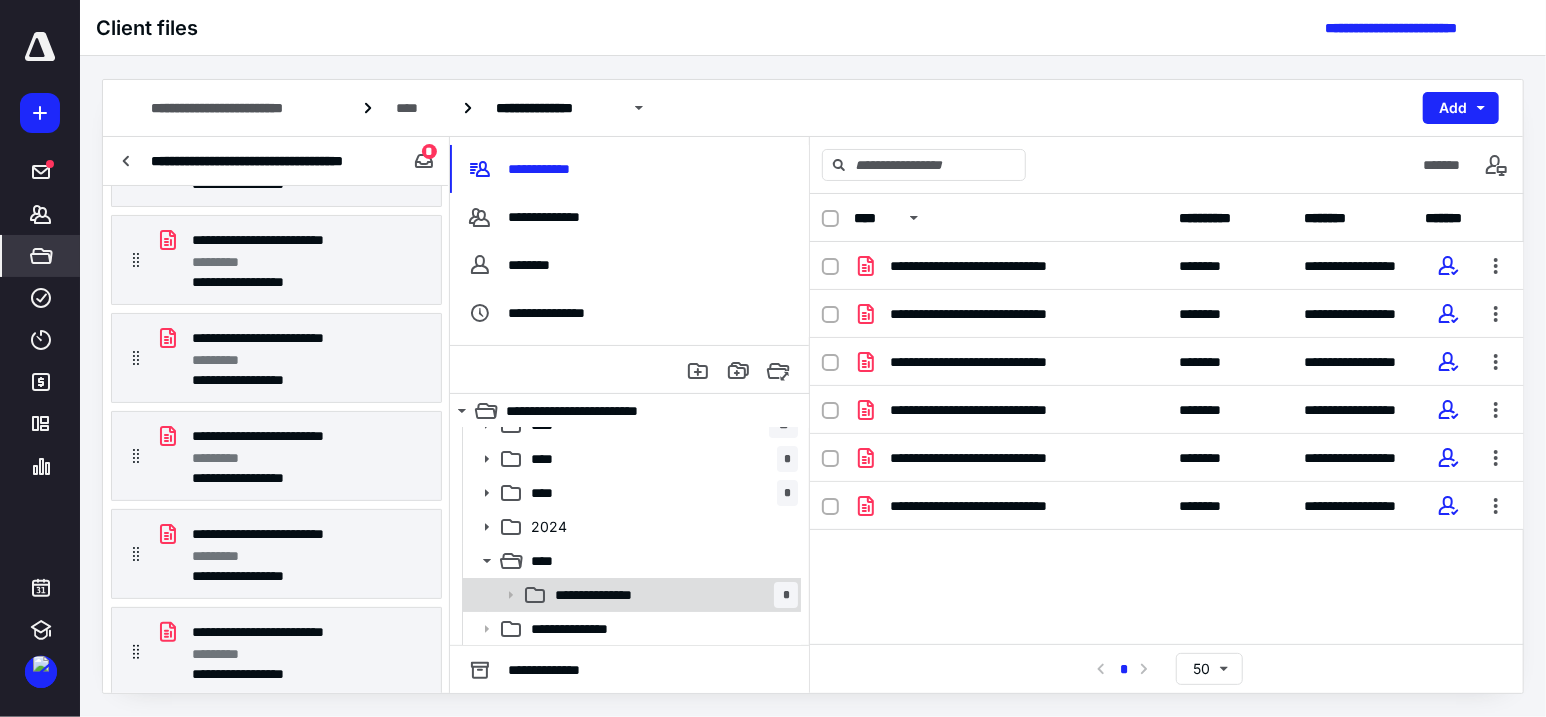scroll, scrollTop: 190, scrollLeft: 0, axis: vertical 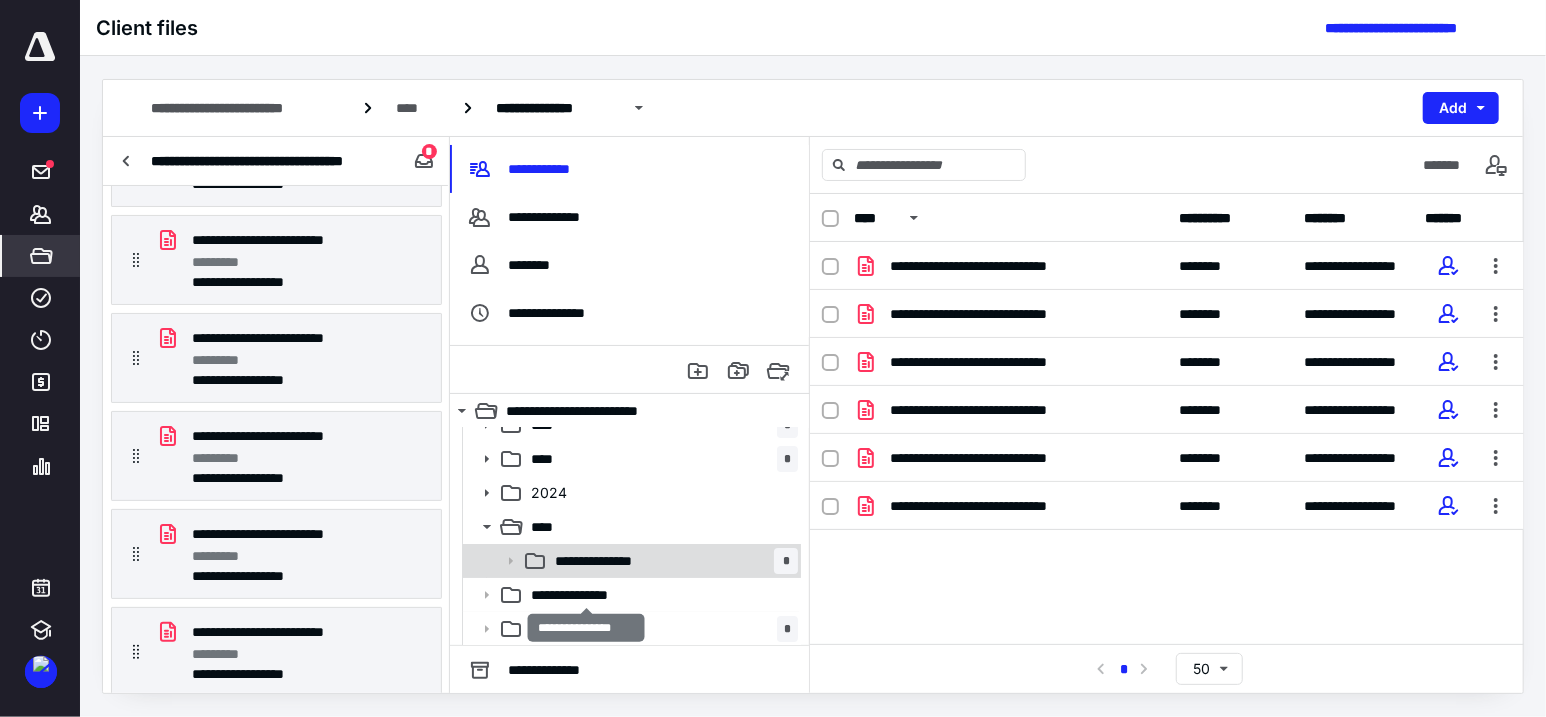 click on "**********" at bounding box center (587, 595) 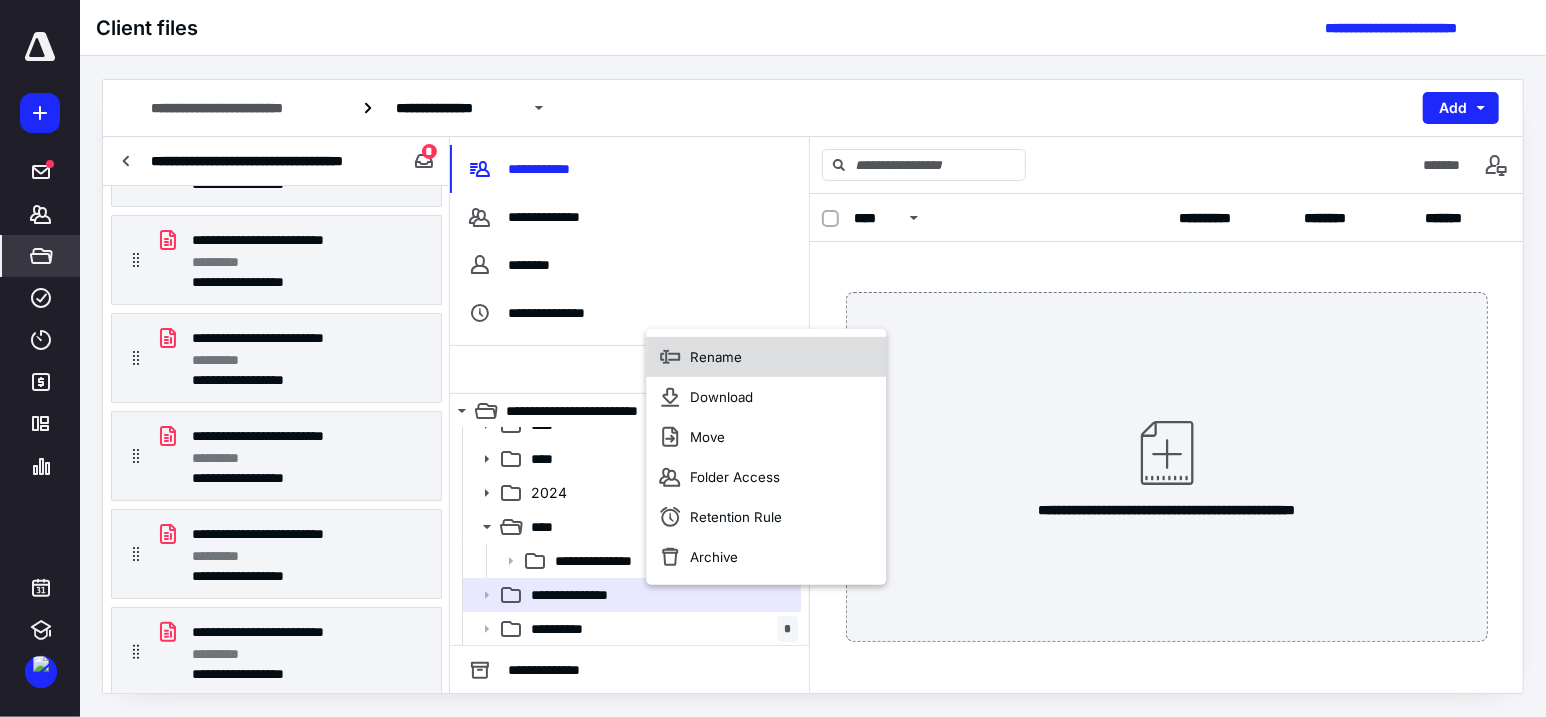 click on "Rename" at bounding box center (716, 357) 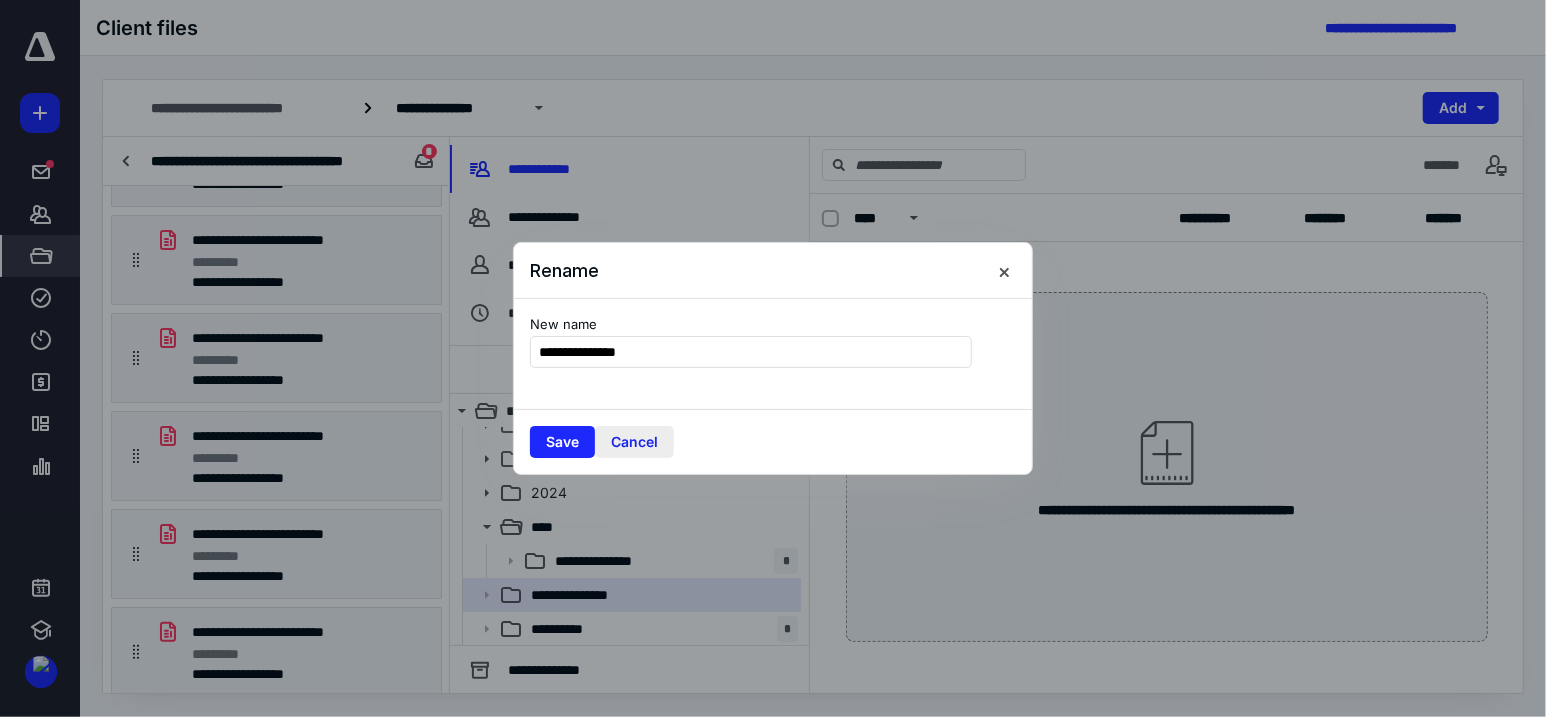 click on "Cancel" at bounding box center [634, 442] 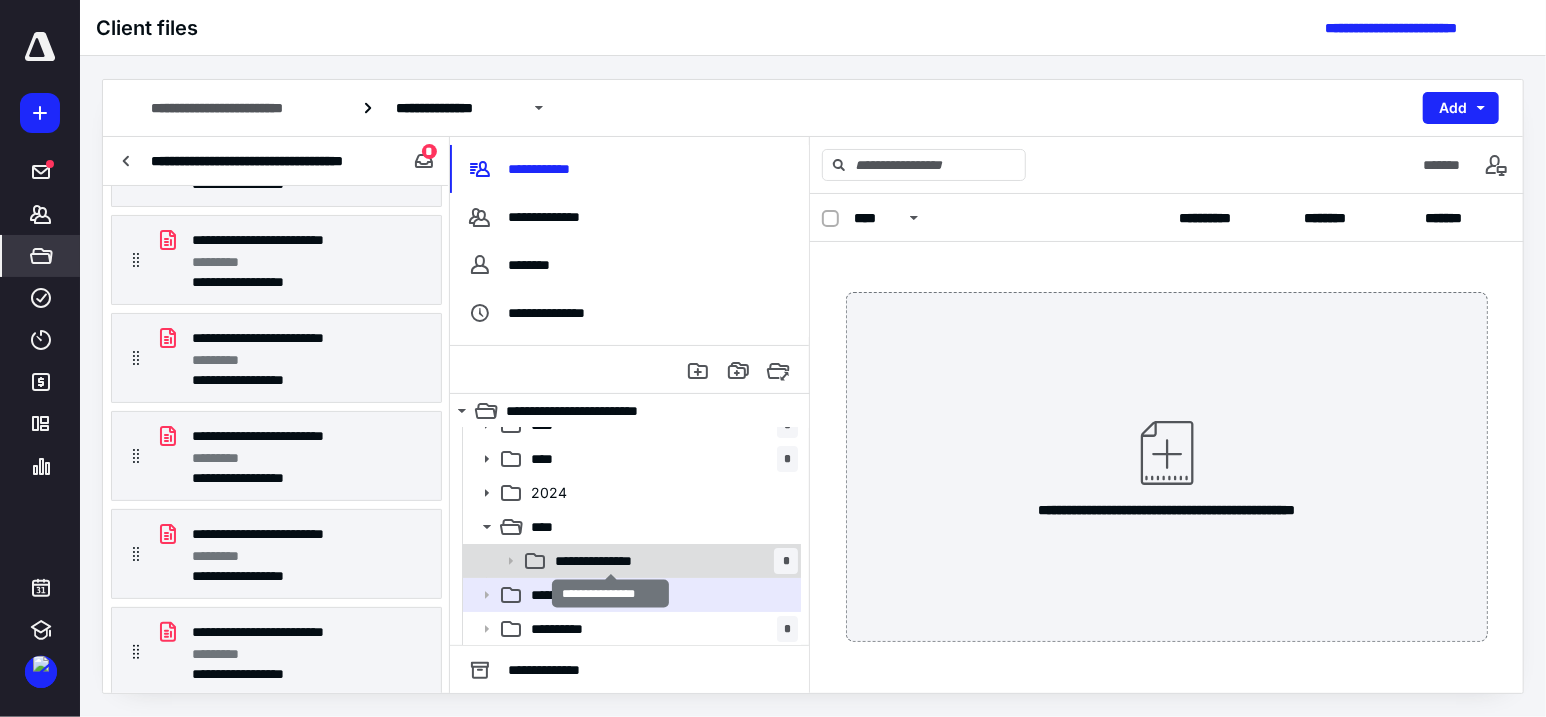 click on "**********" at bounding box center (611, 561) 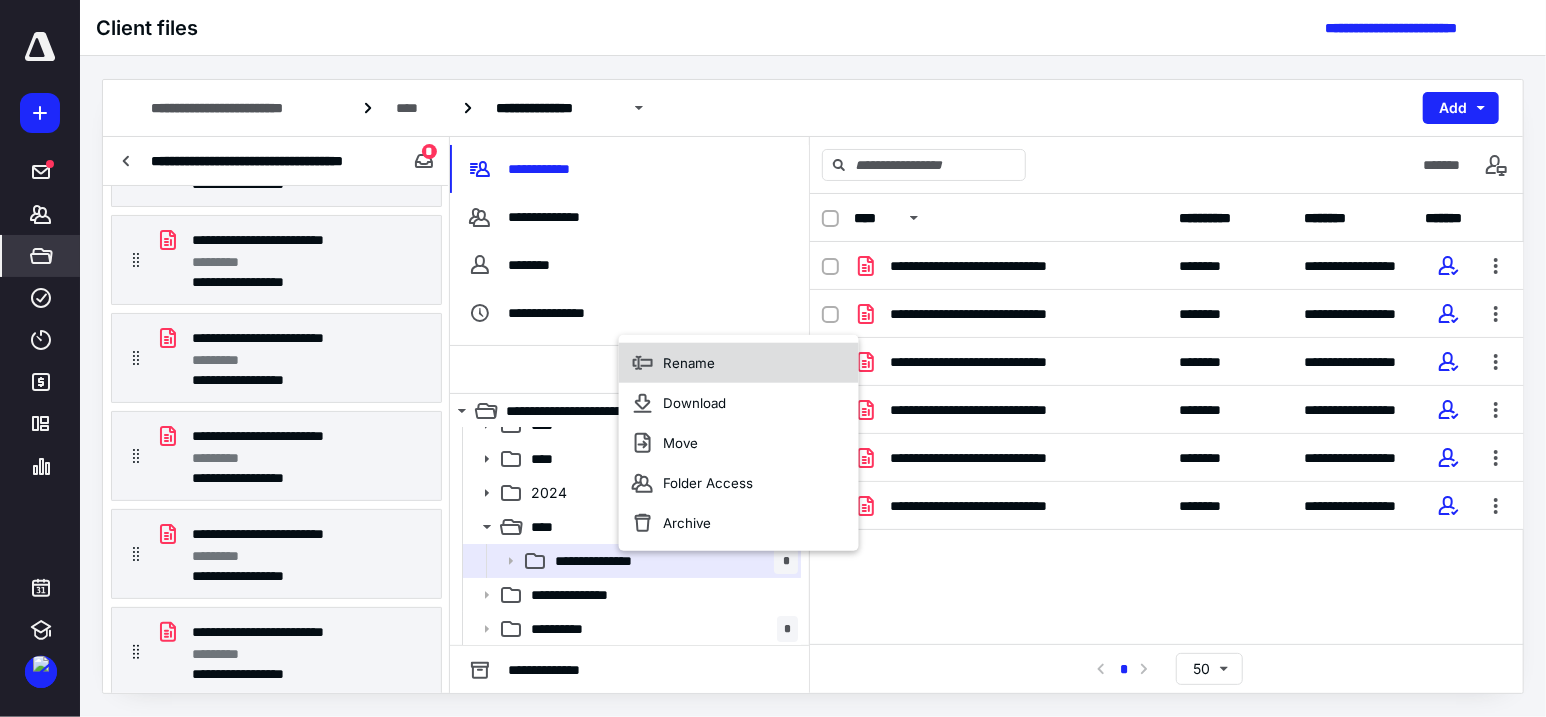 click on "Rename" at bounding box center (689, 363) 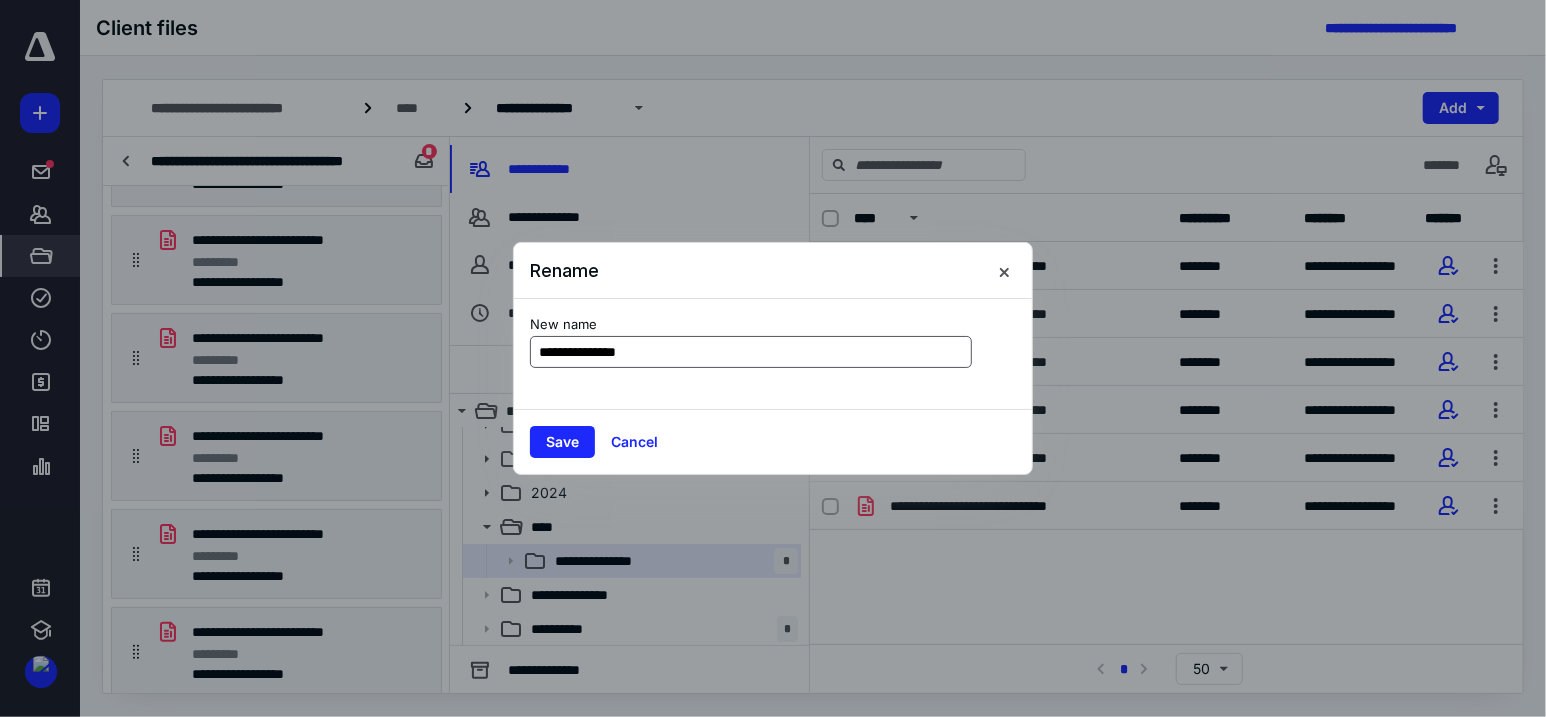 click on "**********" at bounding box center [751, 352] 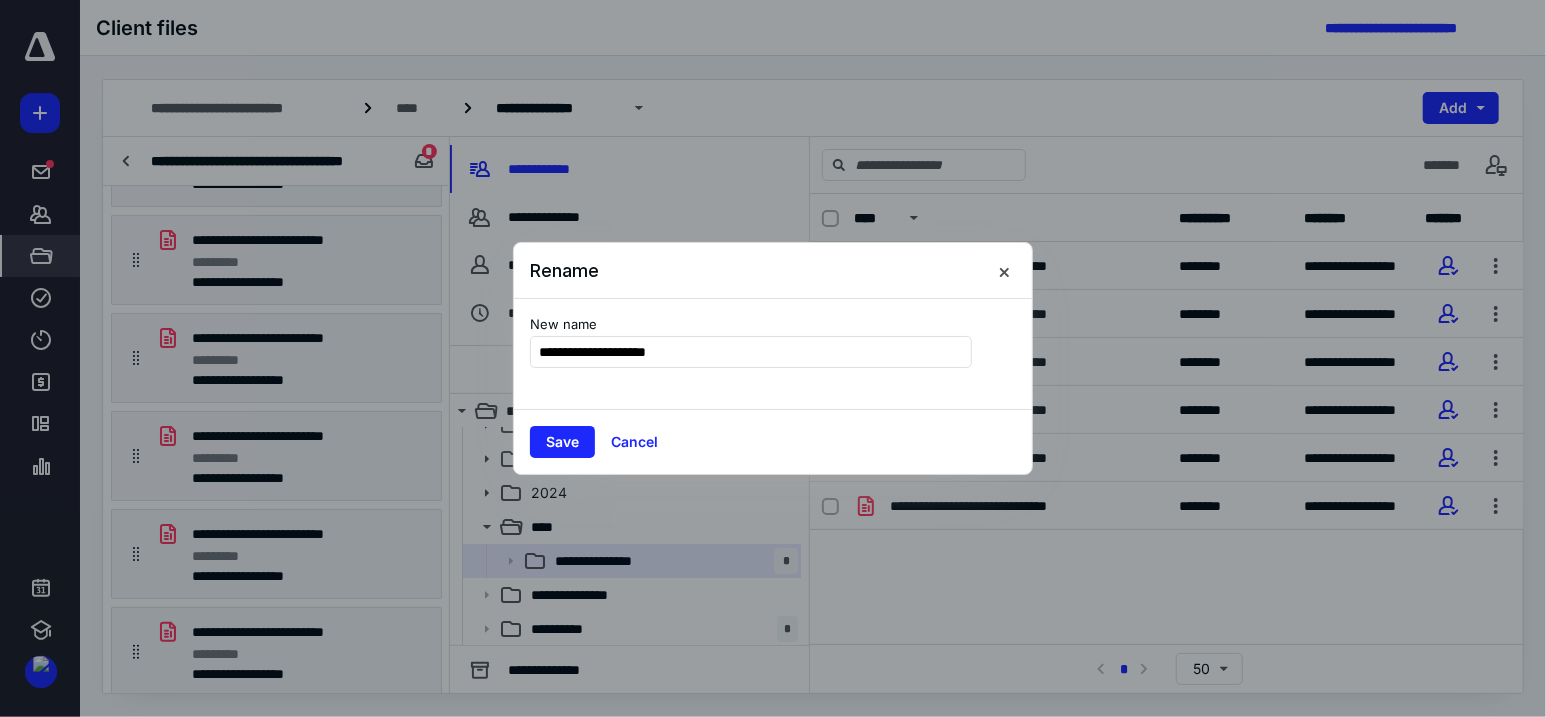 type on "**********" 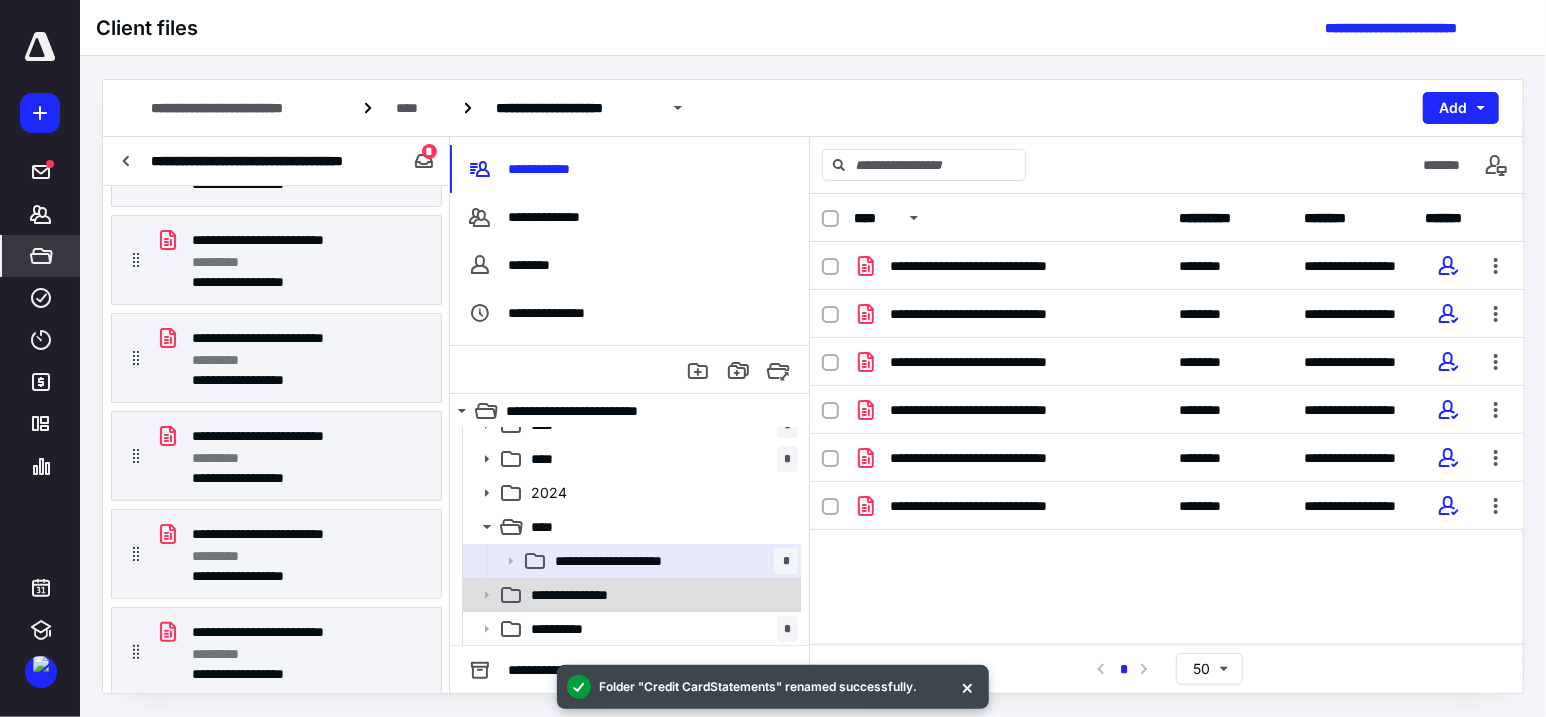 click on "**********" at bounding box center (587, 595) 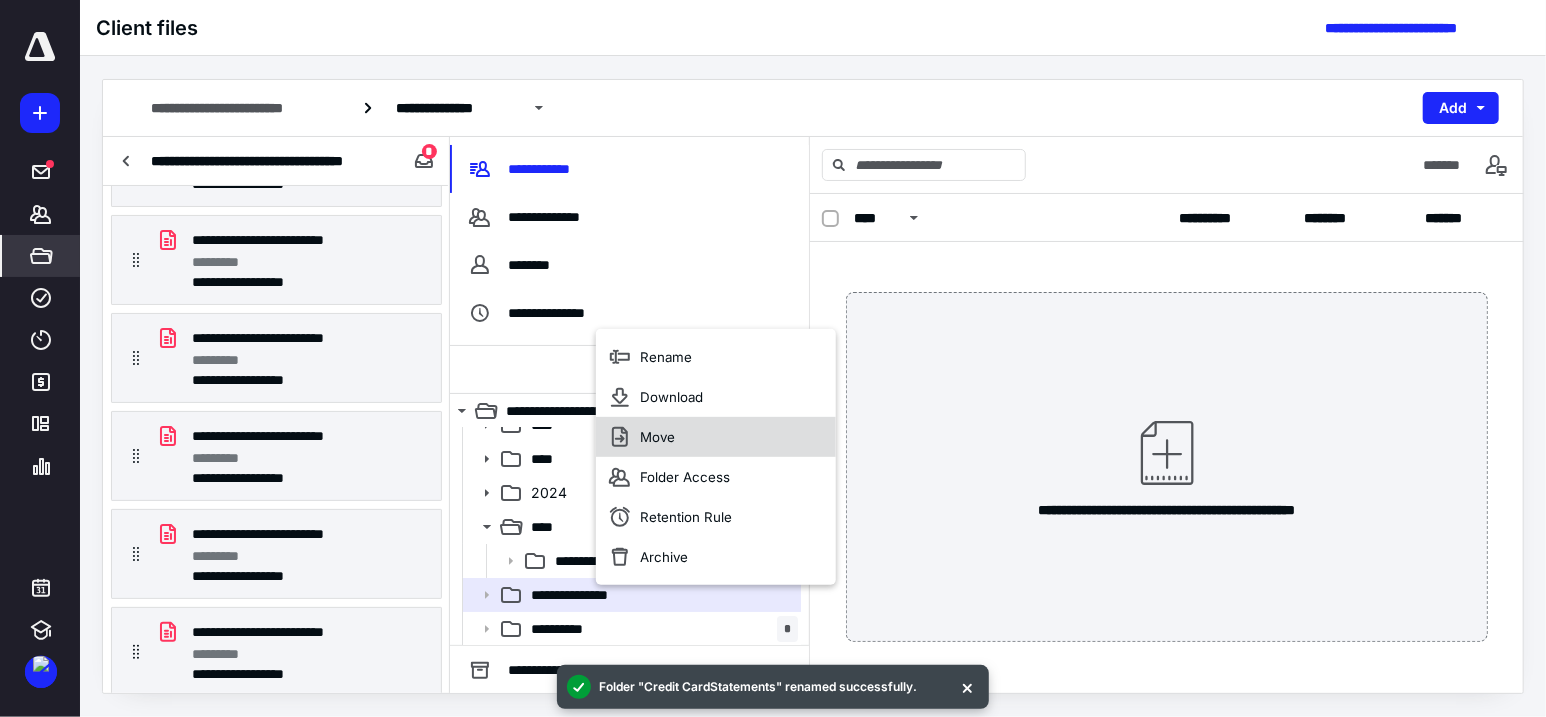 click on "Move" at bounding box center [716, 437] 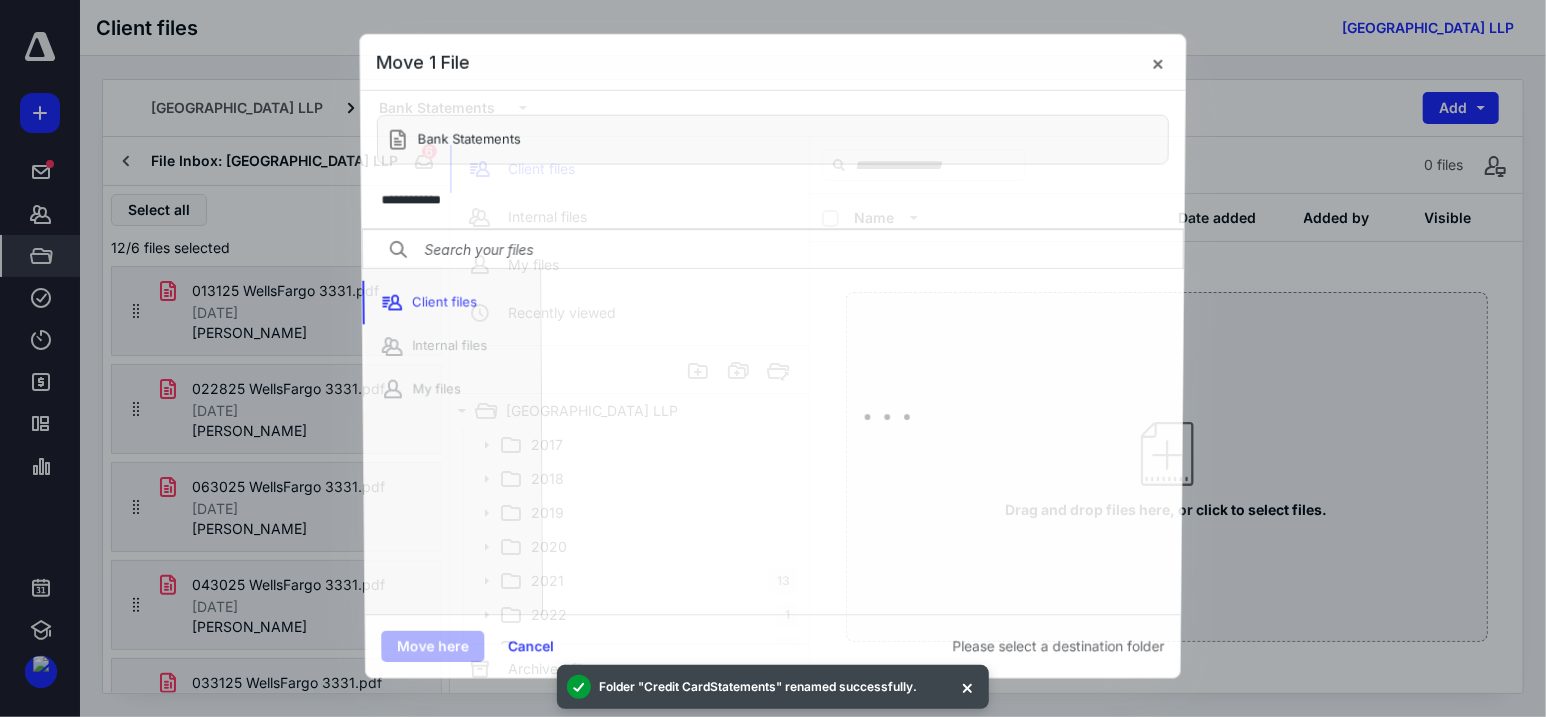 scroll, scrollTop: 149, scrollLeft: 0, axis: vertical 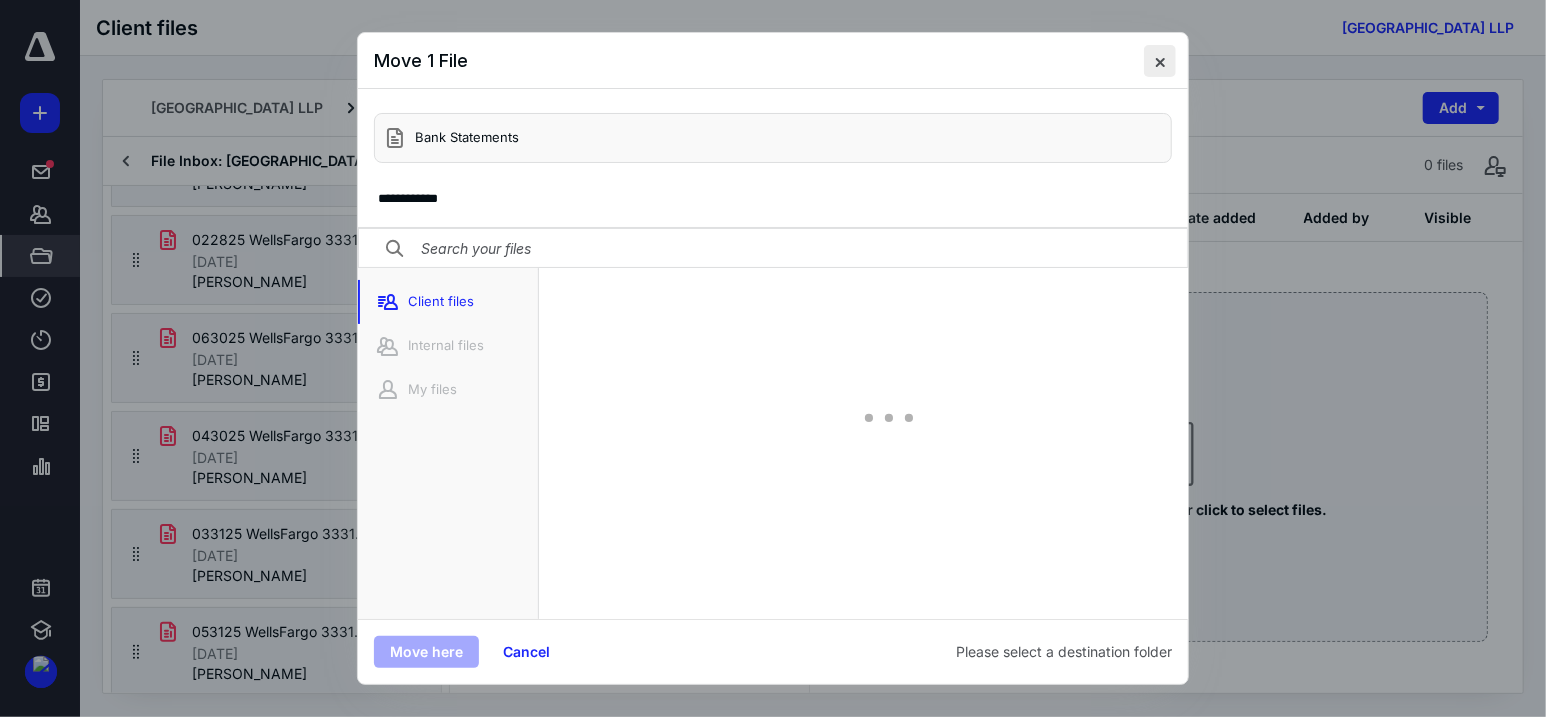 click at bounding box center [1160, 61] 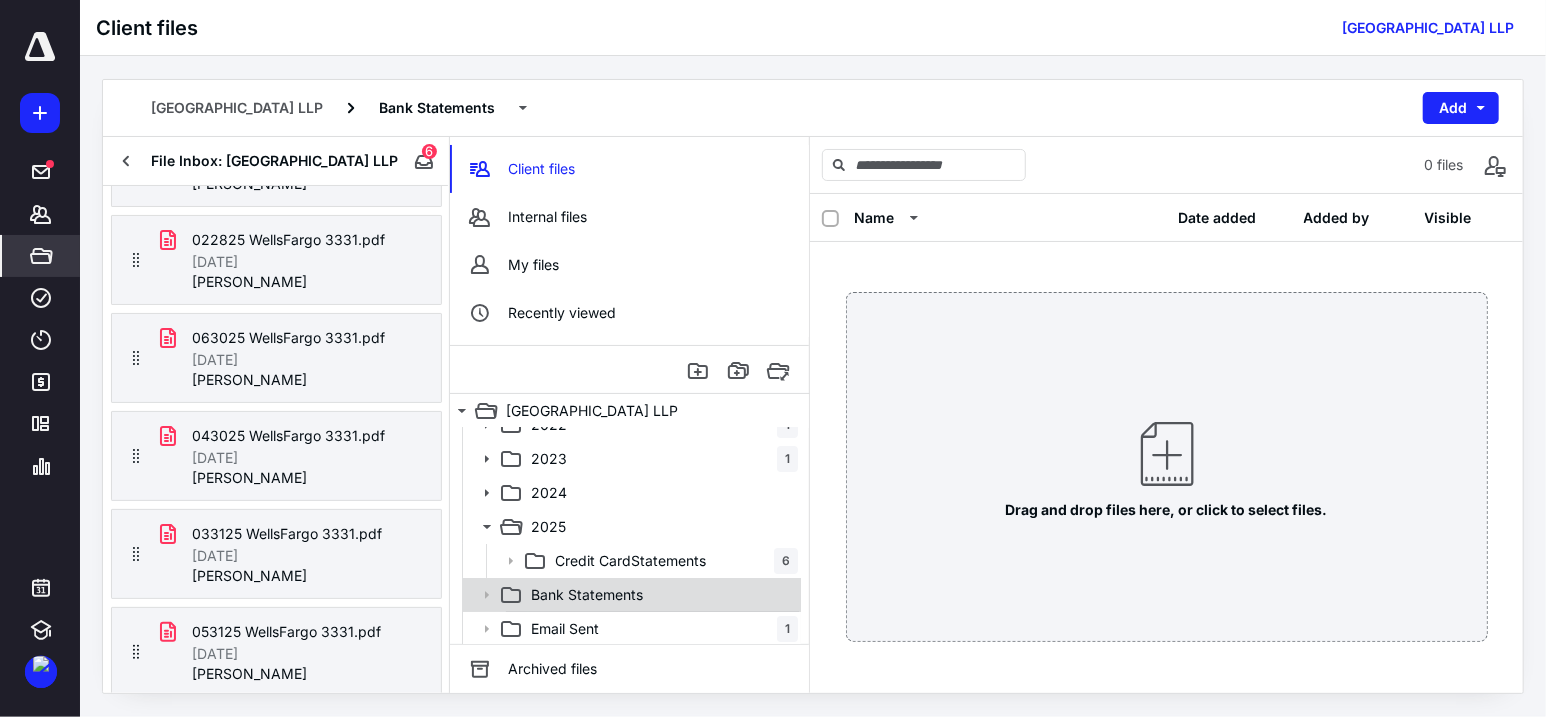 click on "Bank Statements" at bounding box center [660, 595] 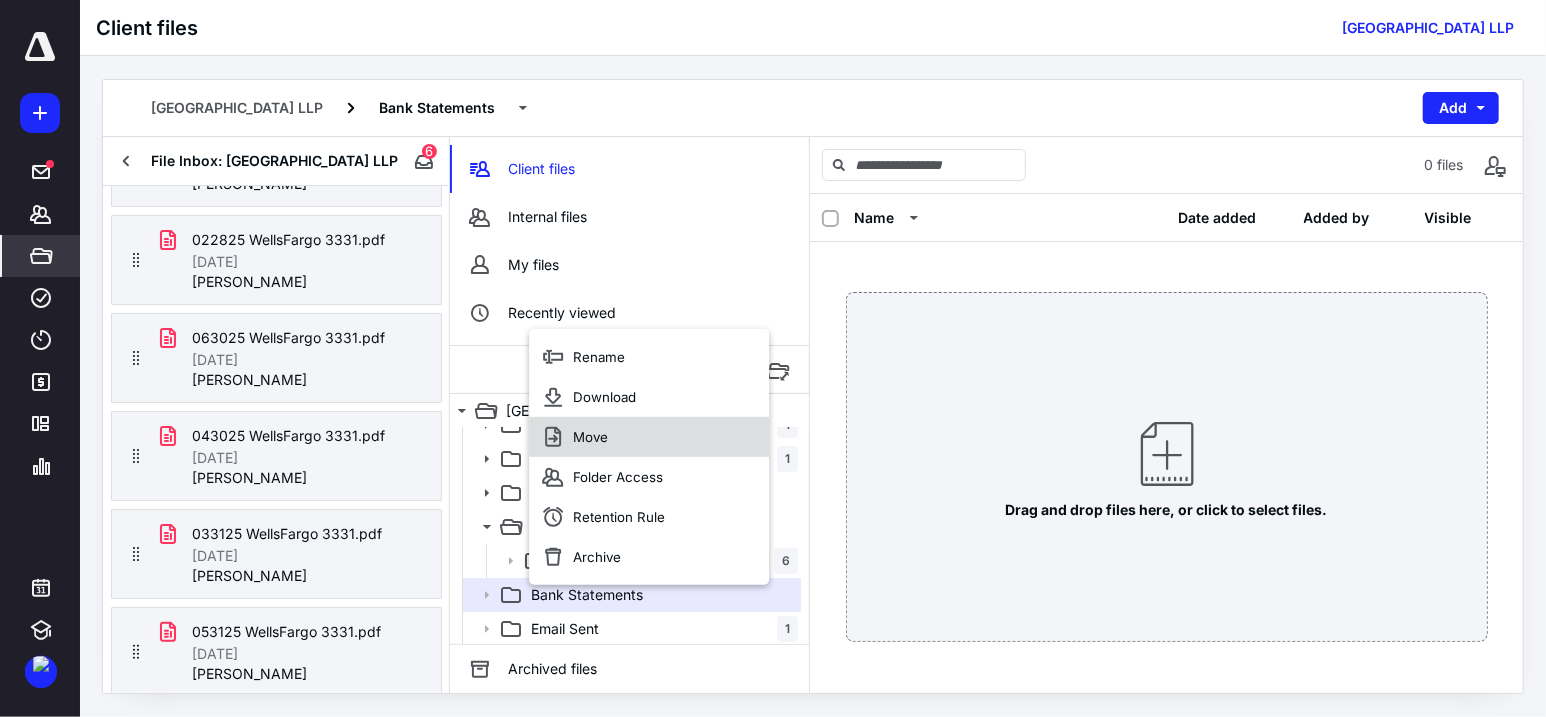 click on "Move" at bounding box center (649, 437) 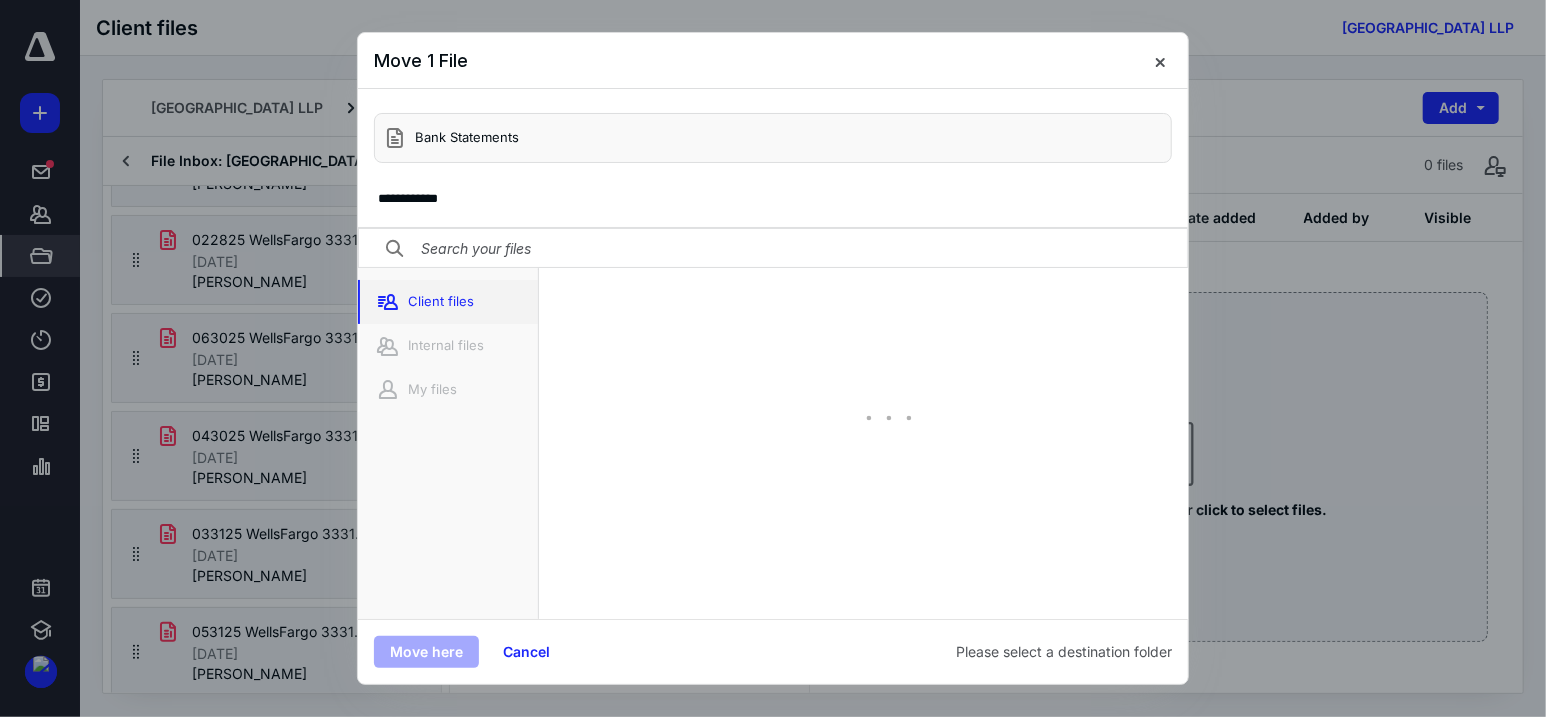 click on "Client files" at bounding box center (448, 302) 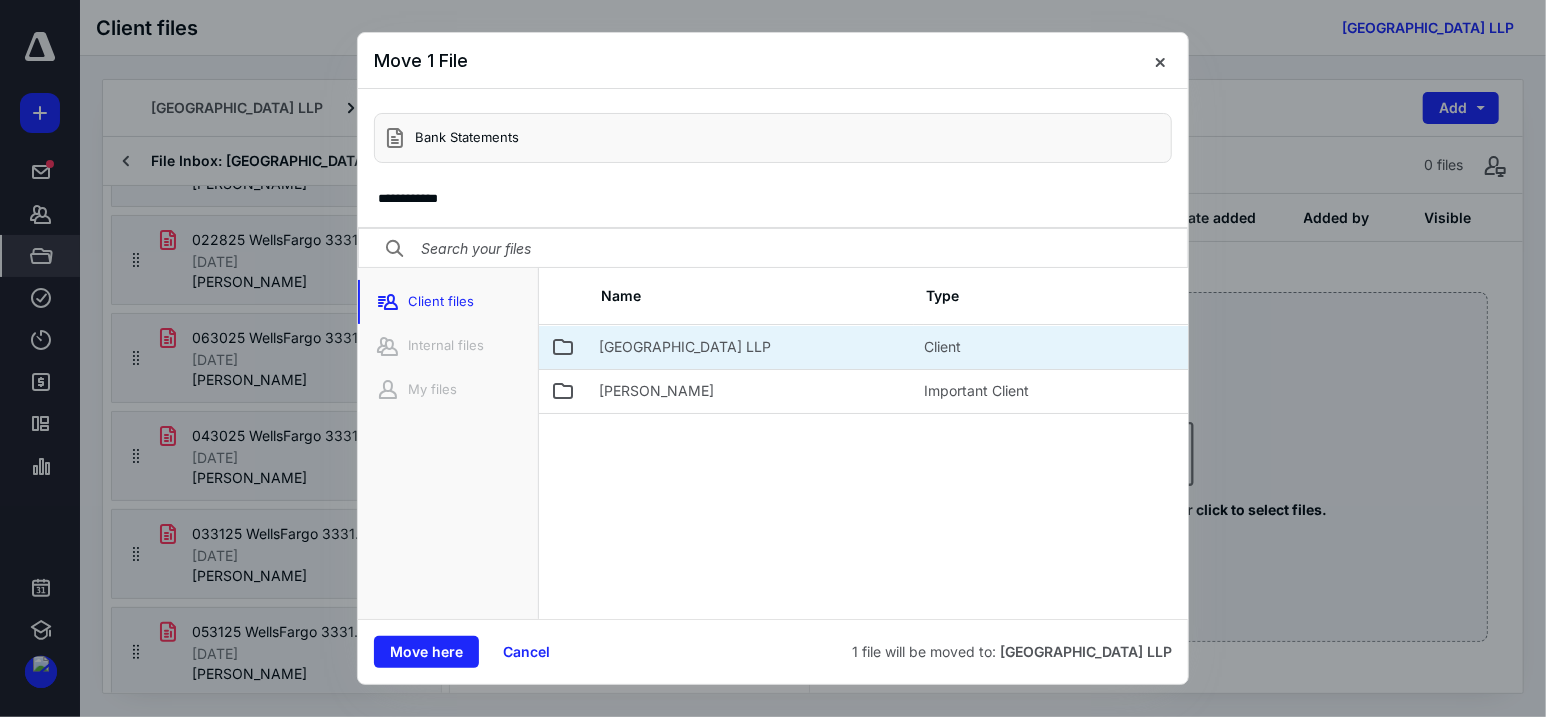click on "Colony Eye Care Center LLP" at bounding box center [749, 347] 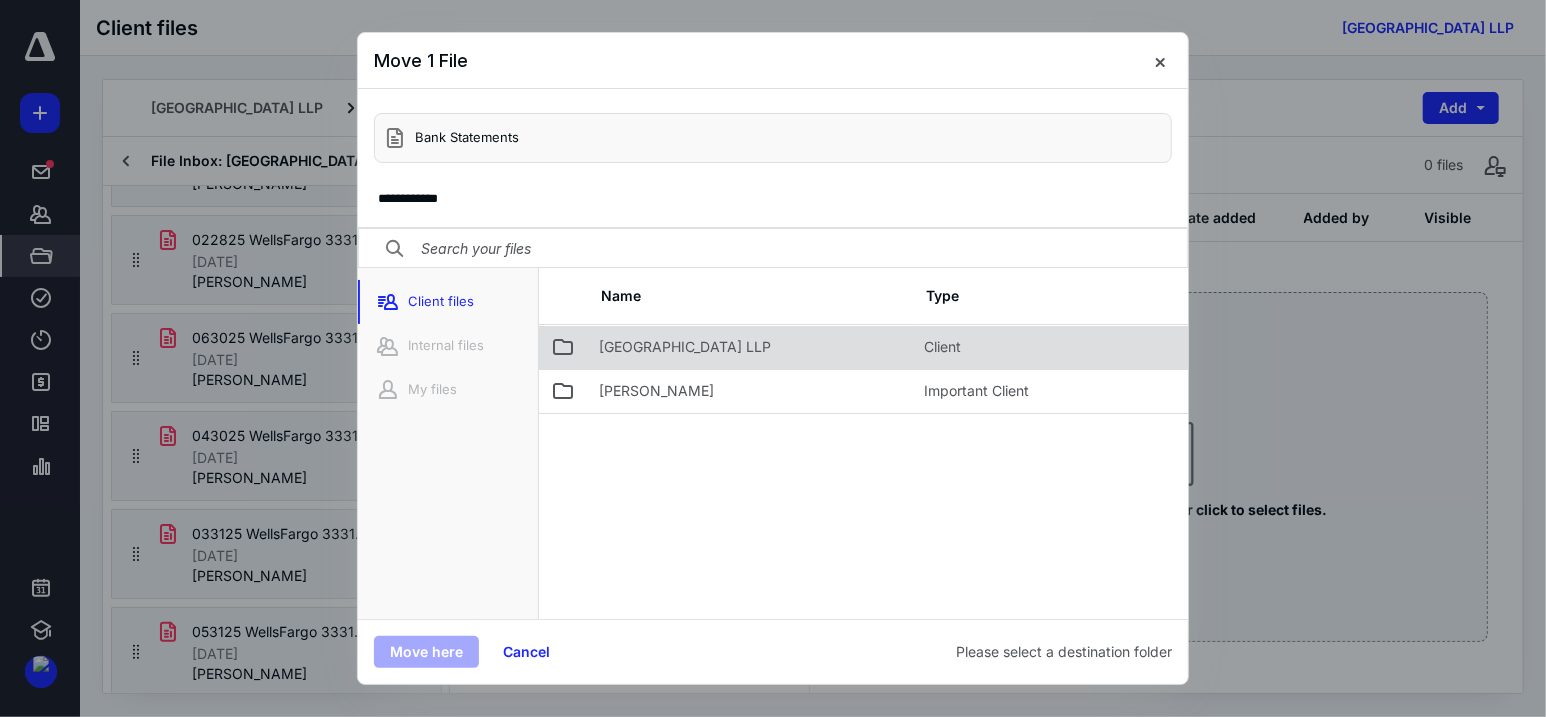 click on "Colony Eye Care Center LLP" at bounding box center [749, 347] 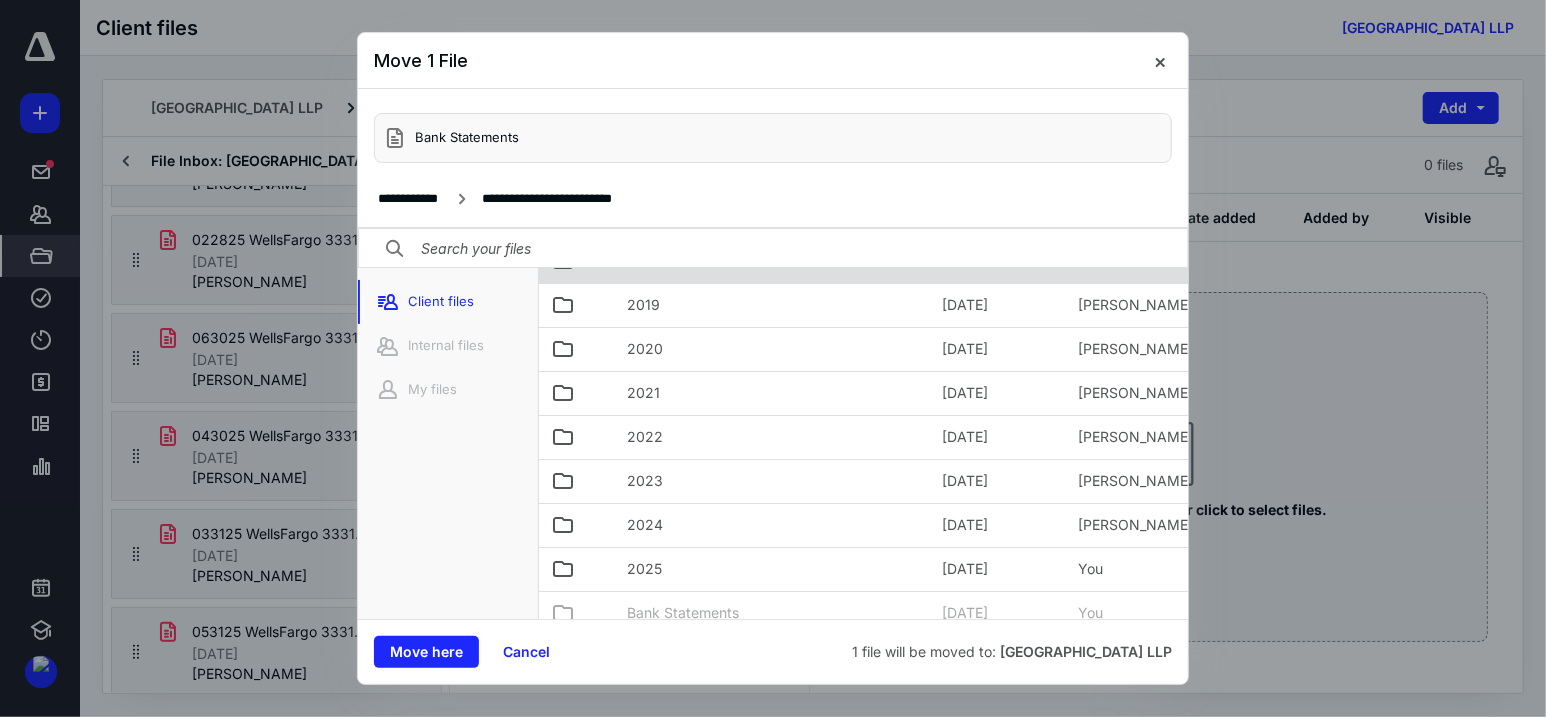 scroll, scrollTop: 166, scrollLeft: 0, axis: vertical 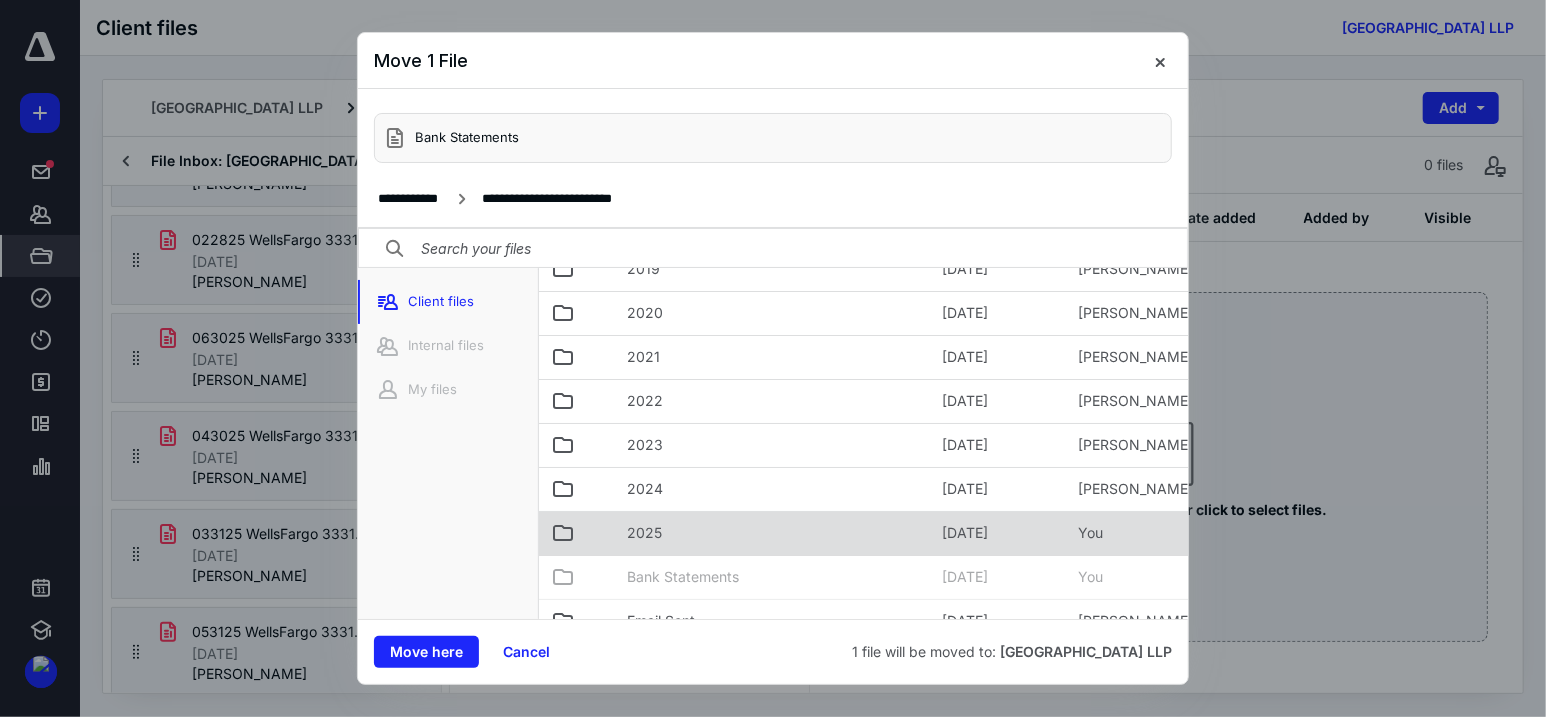 click at bounding box center [601, 533] 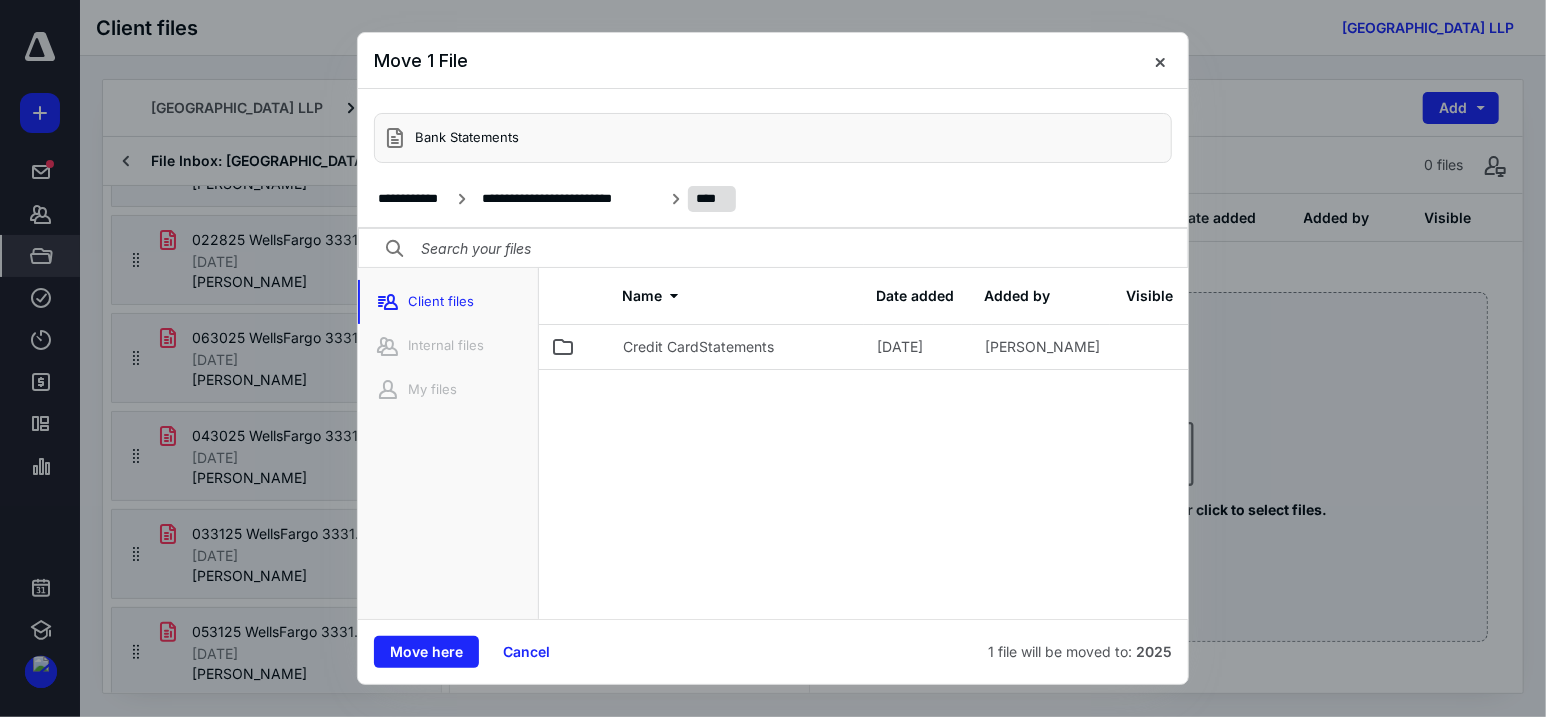 click on "****" at bounding box center (712, 199) 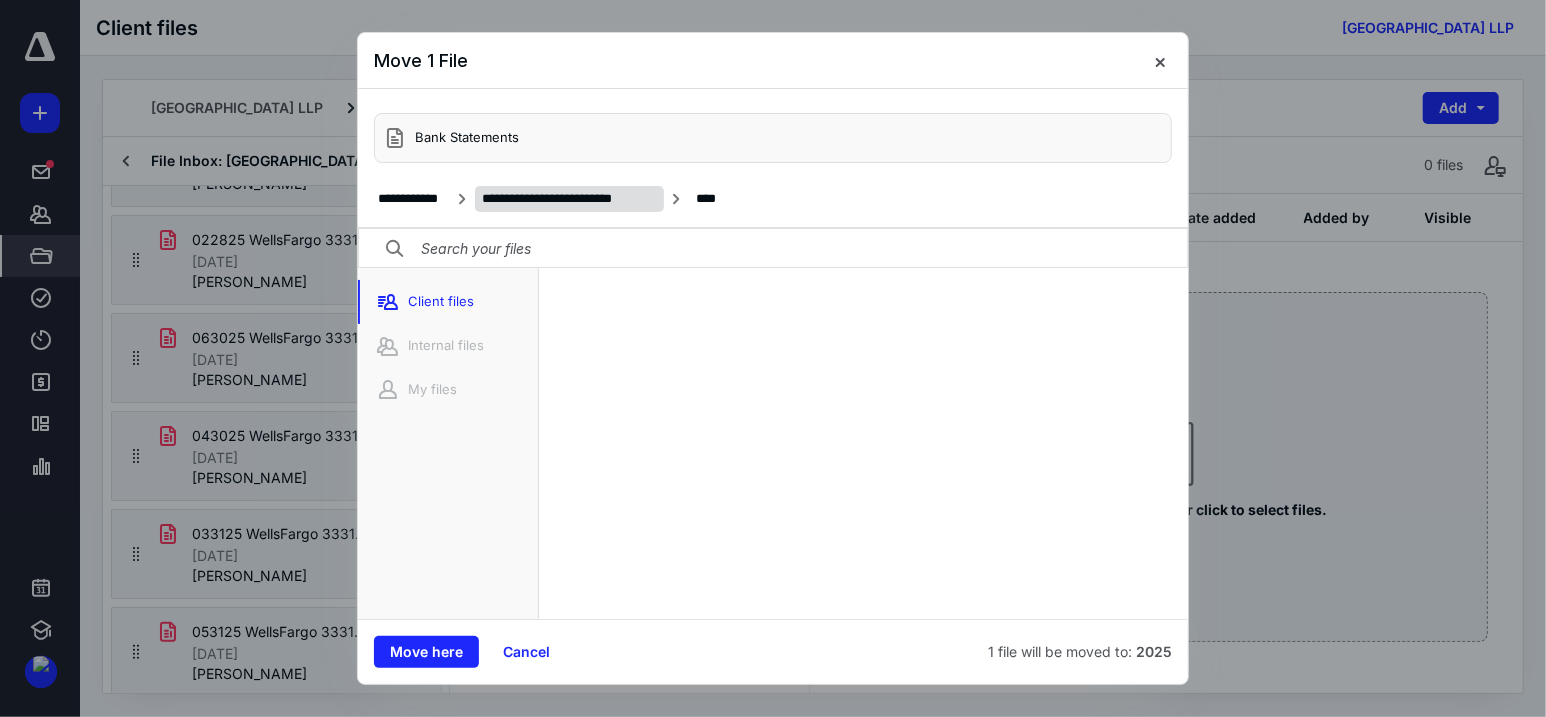 click on "**********" at bounding box center (569, 199) 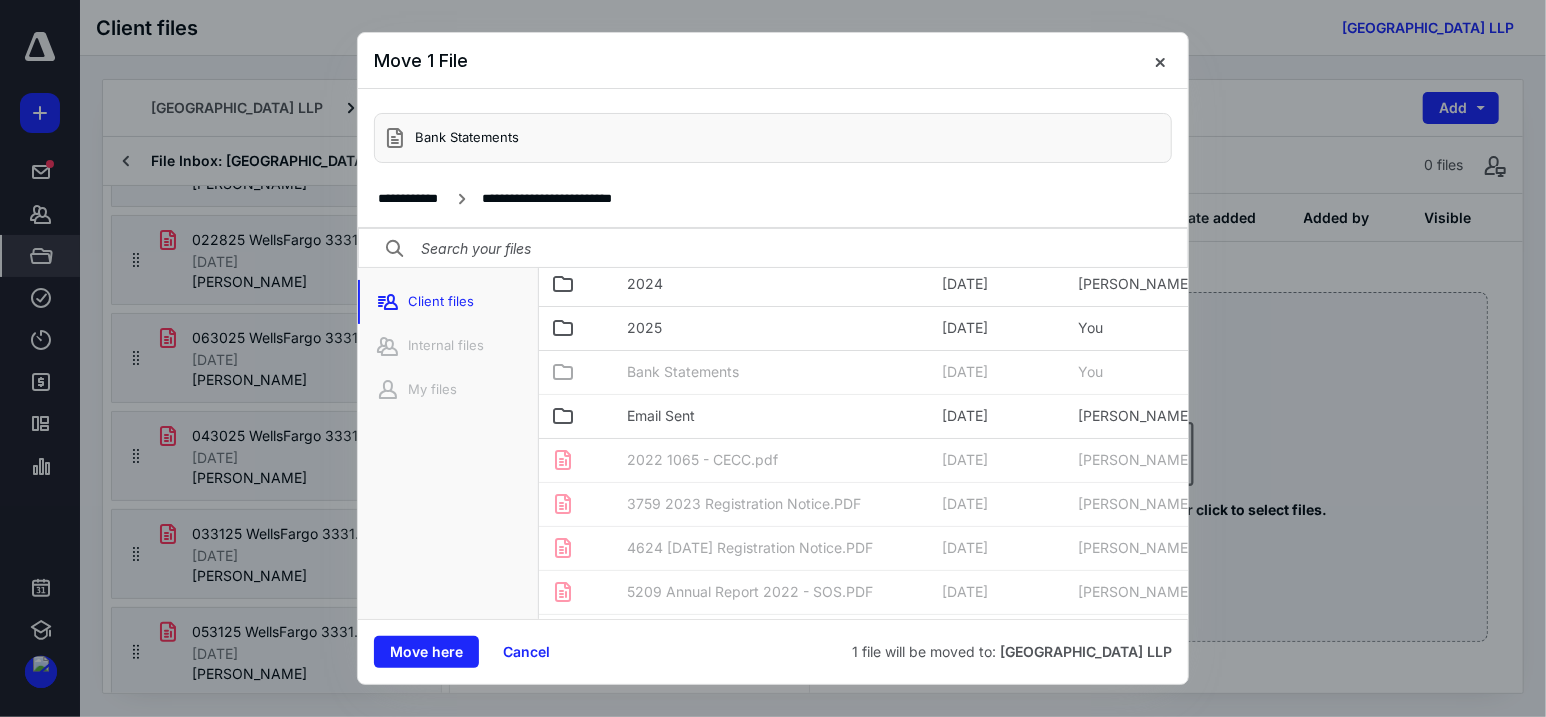 scroll, scrollTop: 333, scrollLeft: 0, axis: vertical 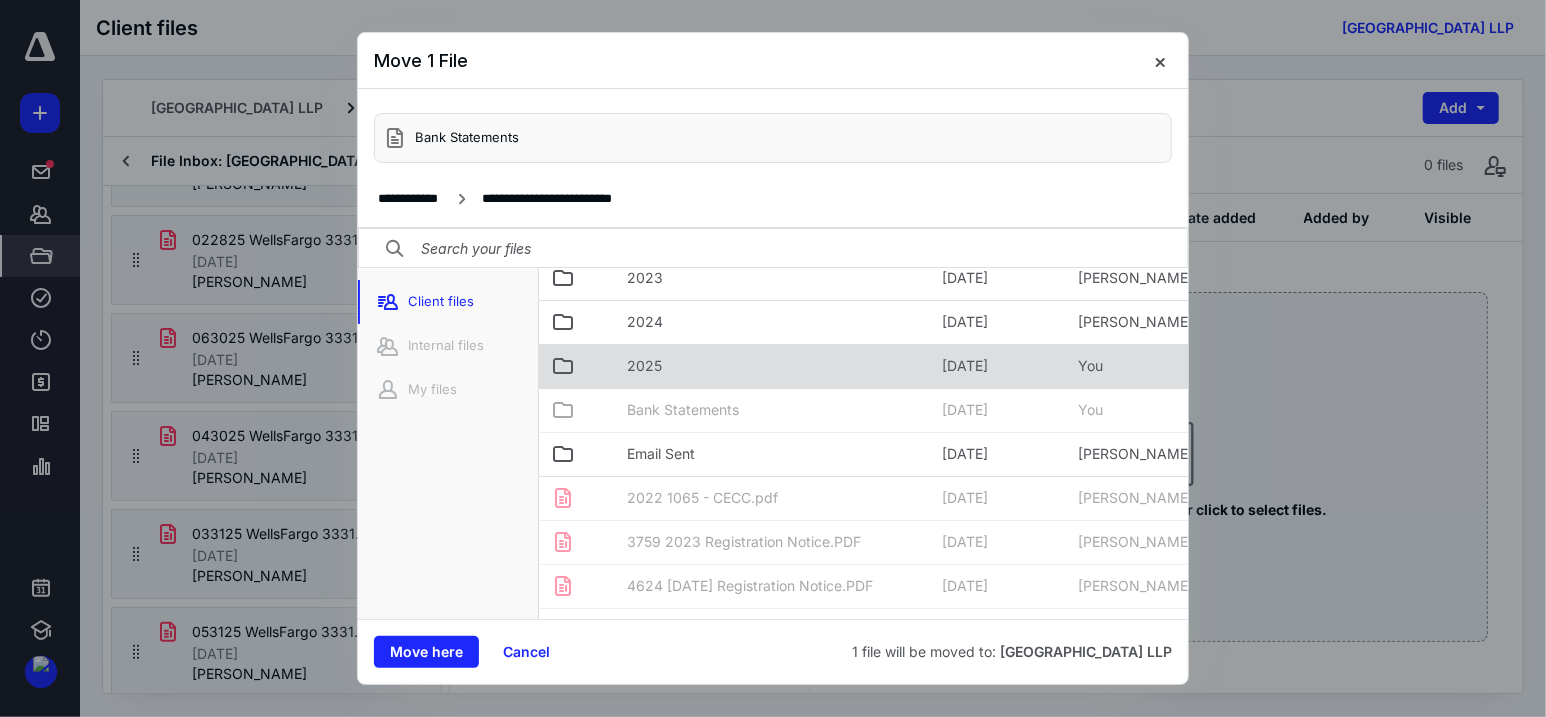 click at bounding box center [601, 366] 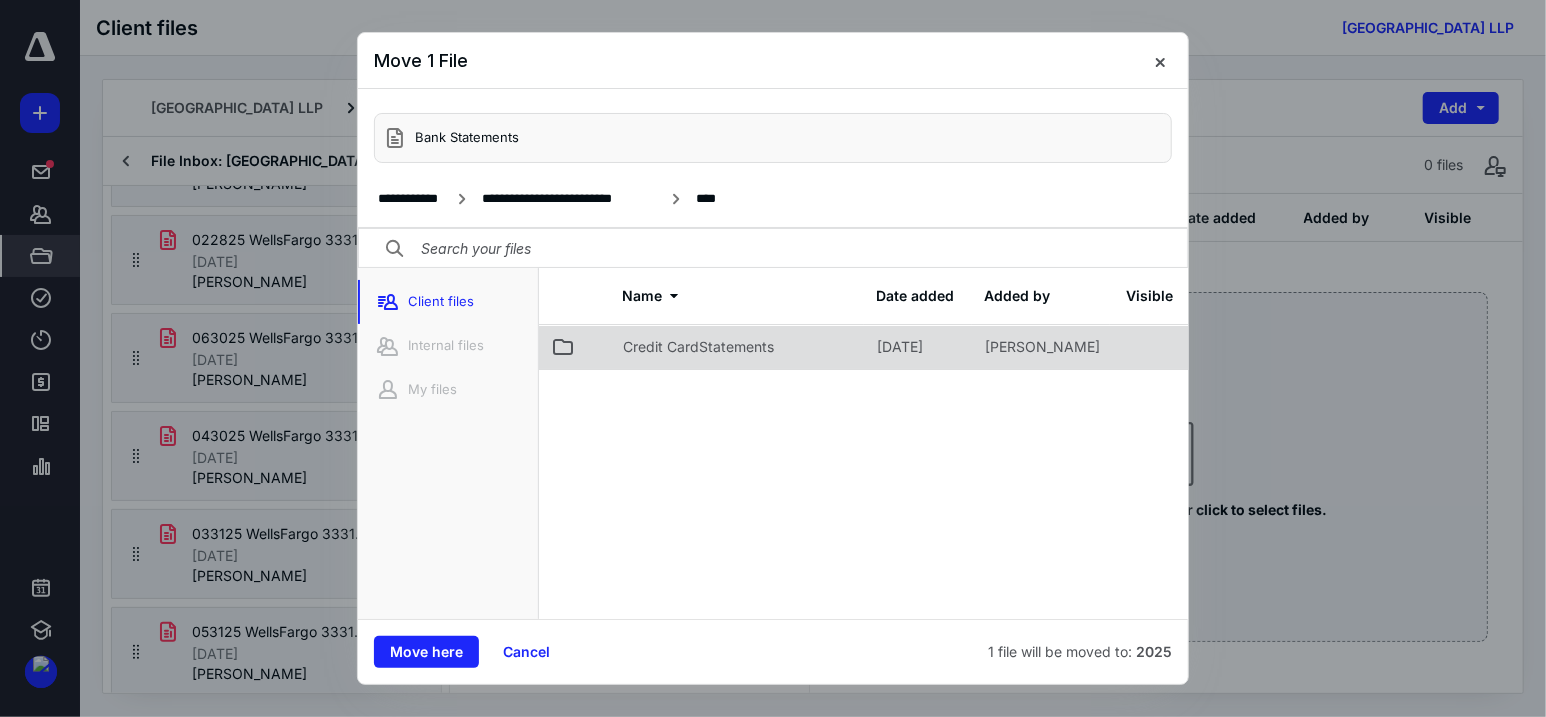 click at bounding box center [599, 347] 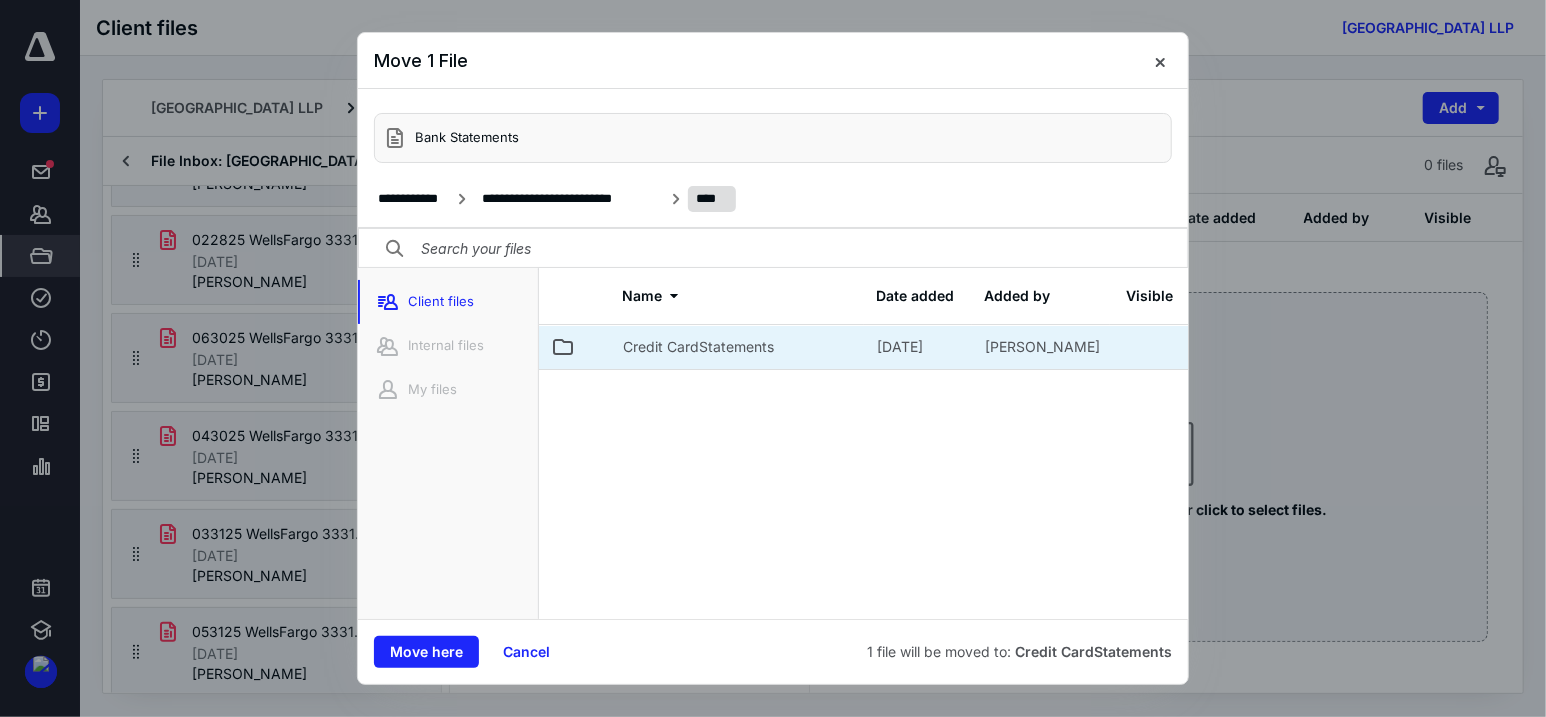click on "****" at bounding box center (712, 199) 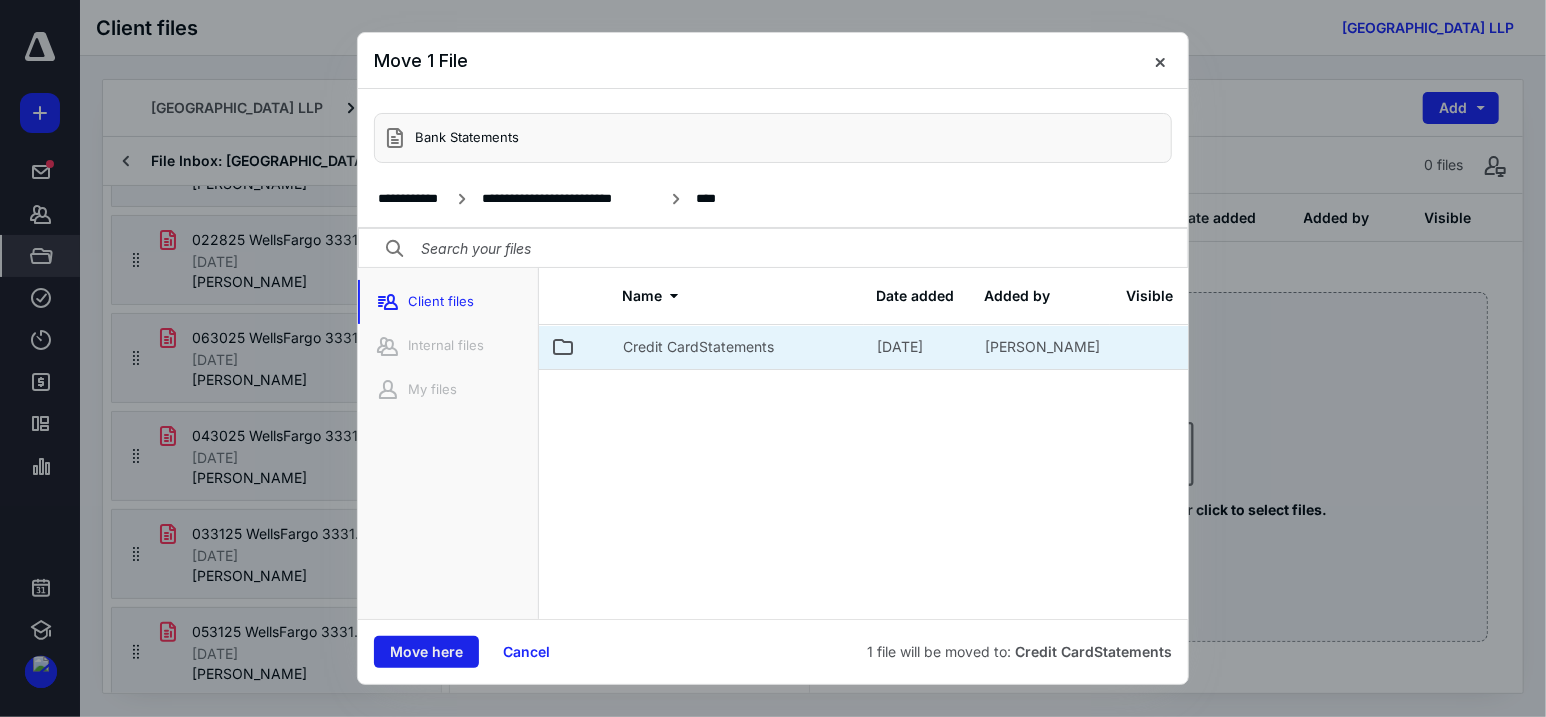 click on "Move here" at bounding box center [426, 652] 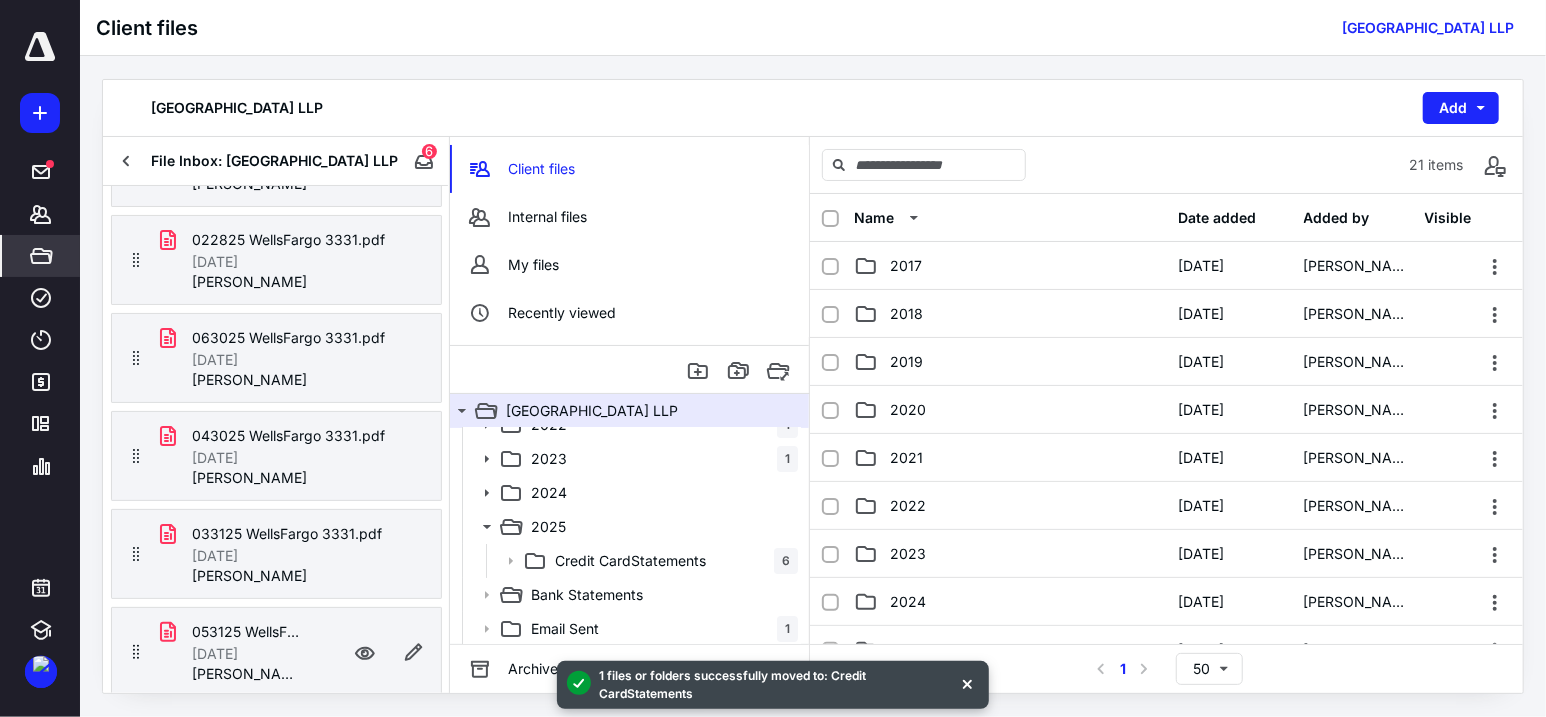 scroll, scrollTop: 156, scrollLeft: 0, axis: vertical 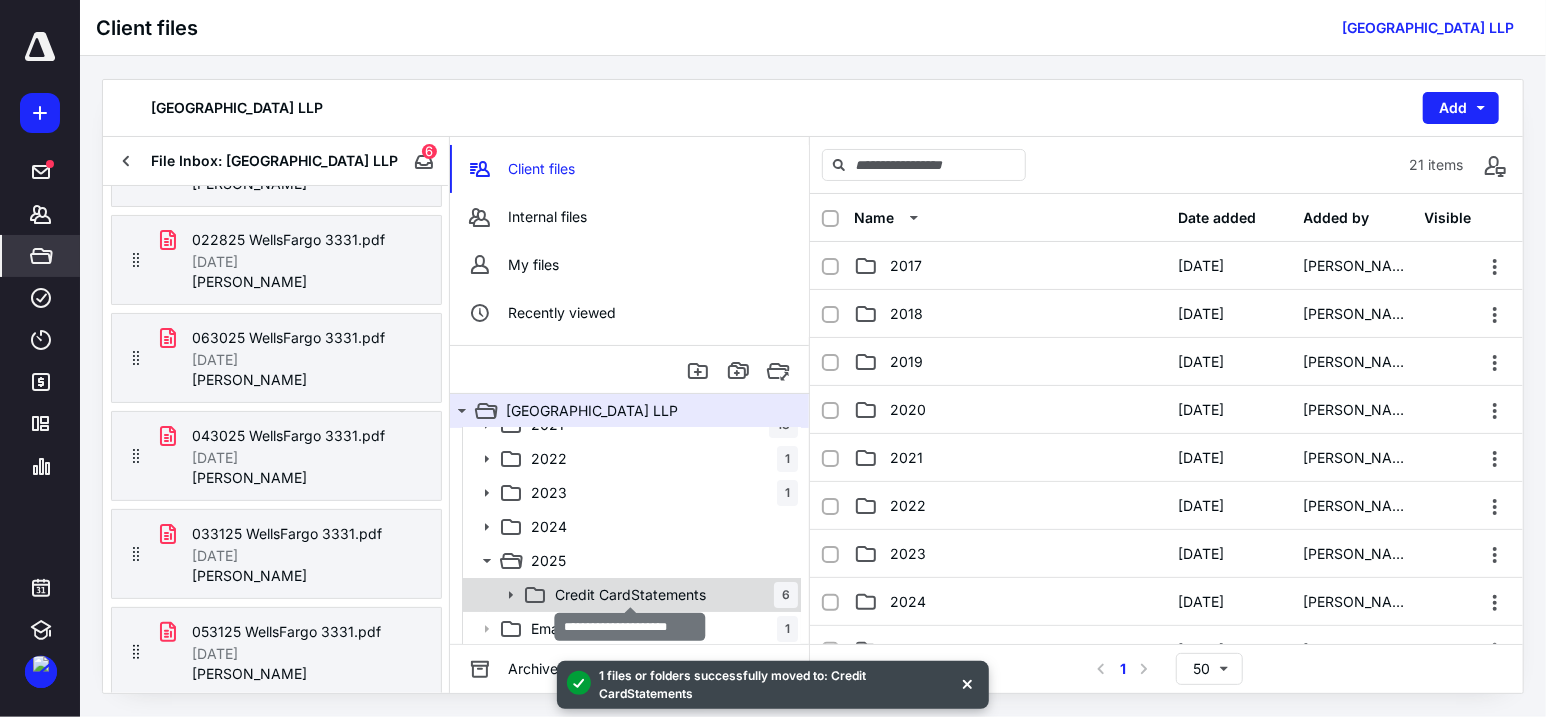 click on "Credit CardStatements" at bounding box center [630, 595] 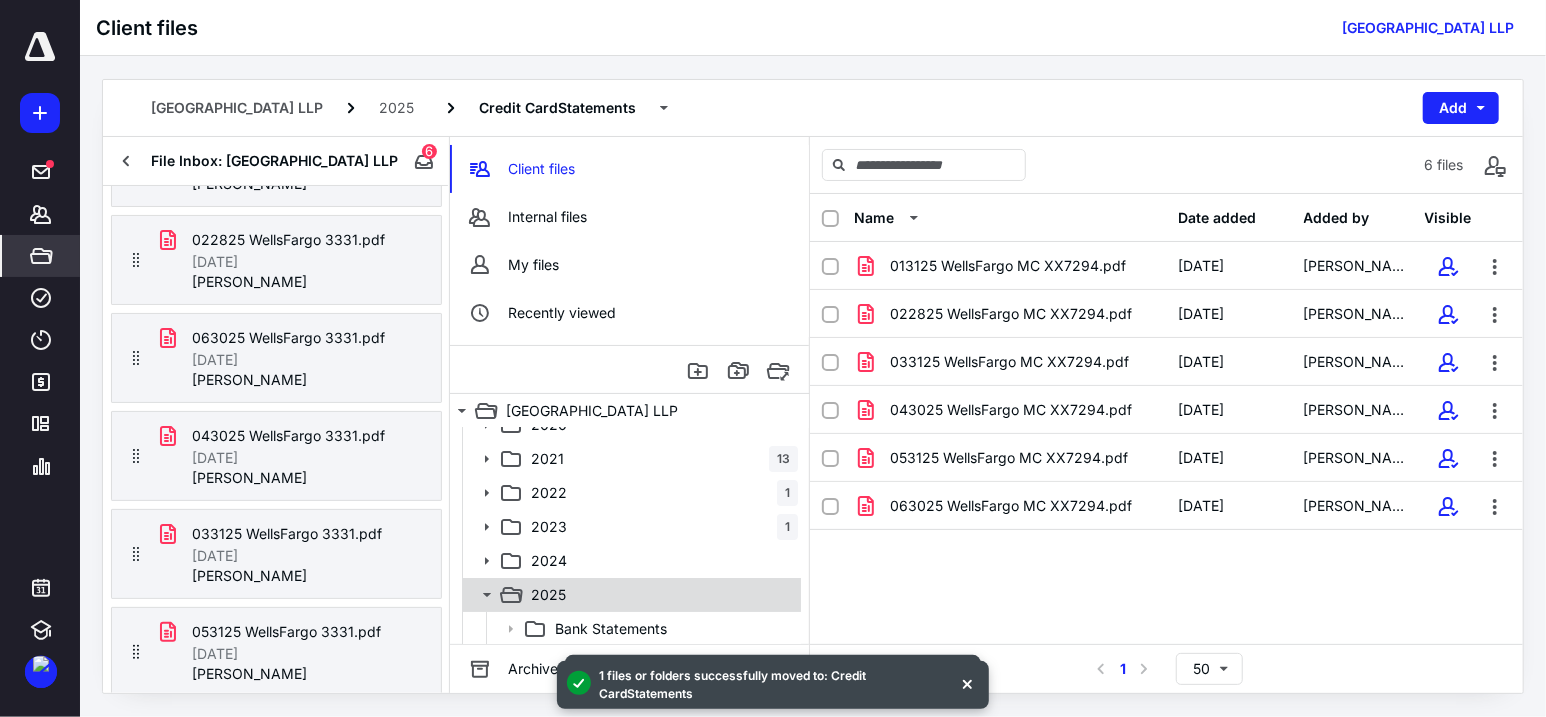 scroll, scrollTop: 156, scrollLeft: 0, axis: vertical 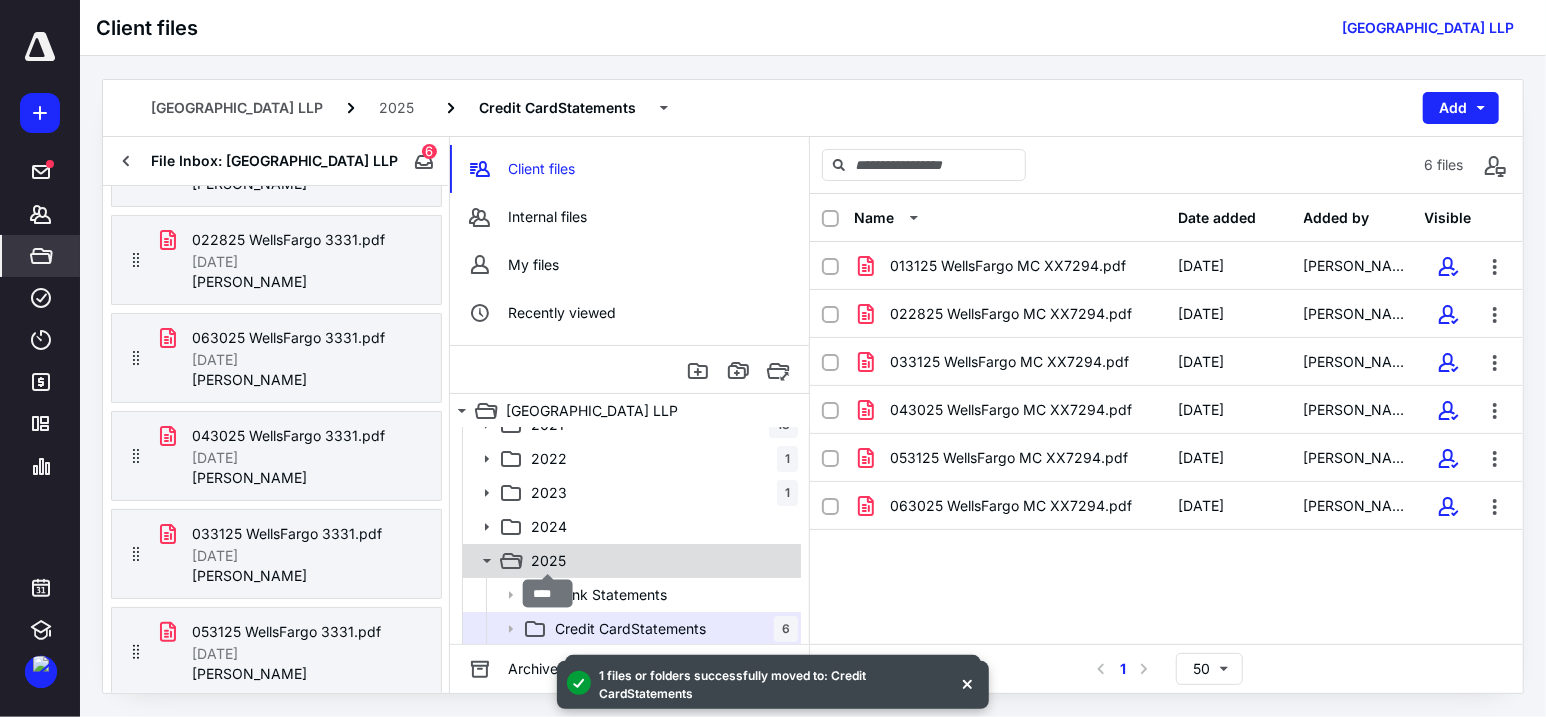 click on "2025" at bounding box center (548, 561) 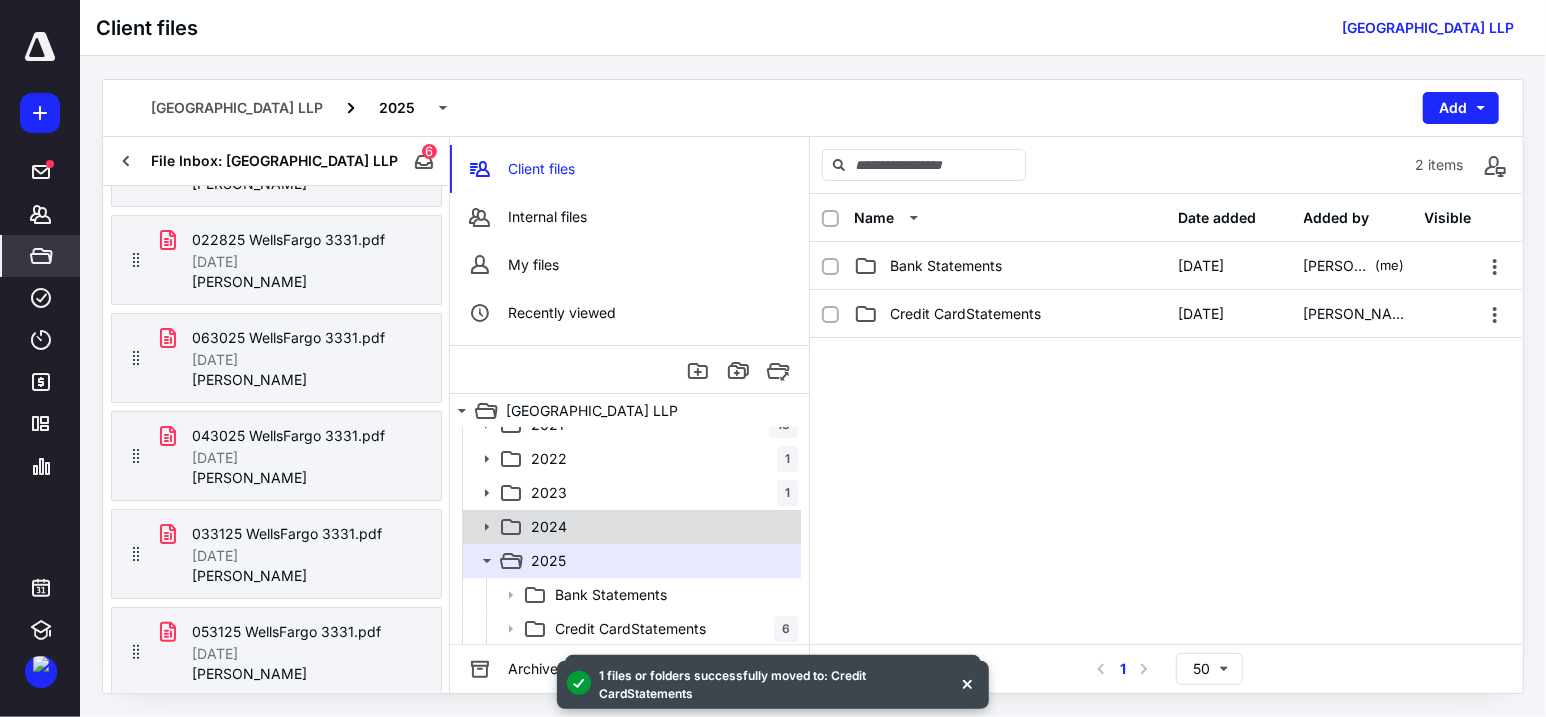 scroll, scrollTop: 190, scrollLeft: 0, axis: vertical 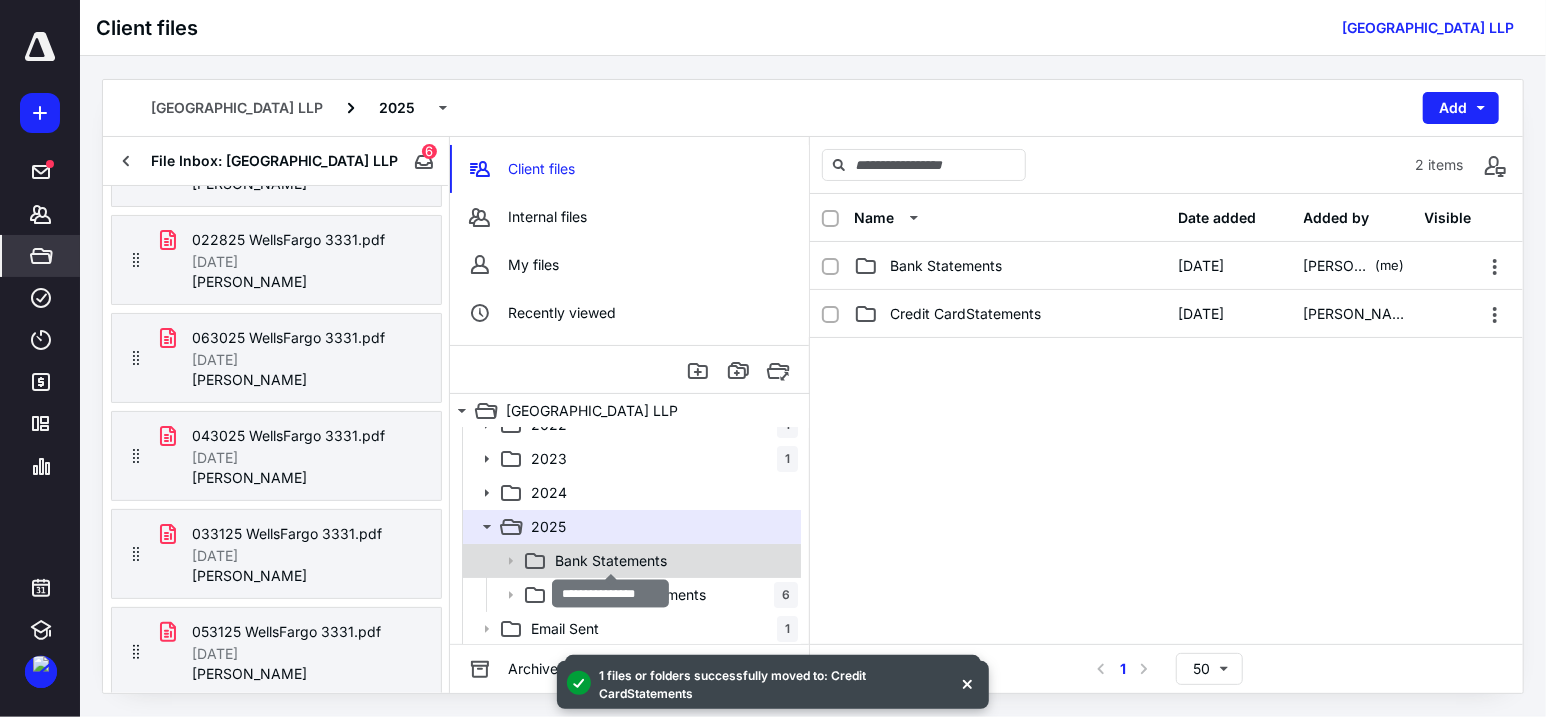 click on "Bank Statements" at bounding box center [611, 561] 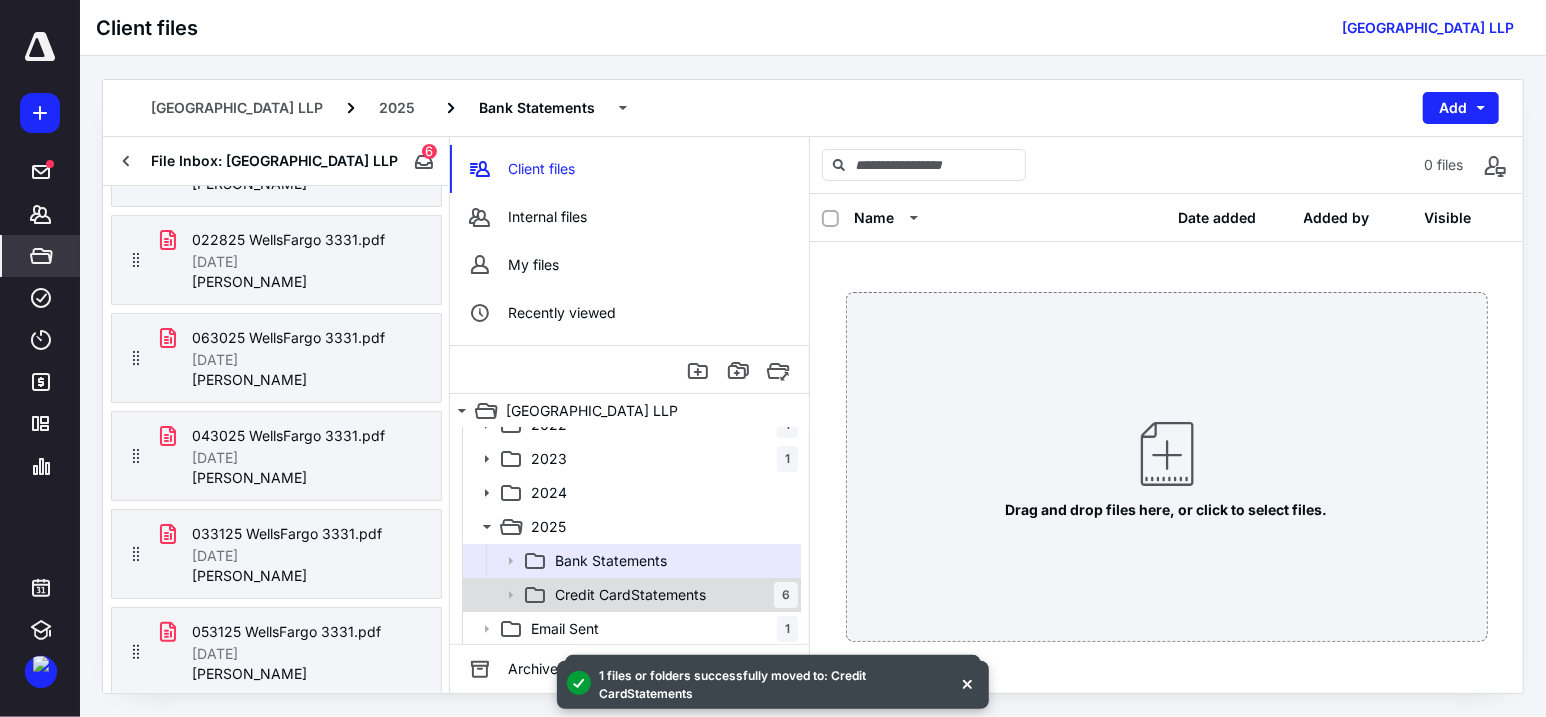 click on "Credit CardStatements" at bounding box center [630, 595] 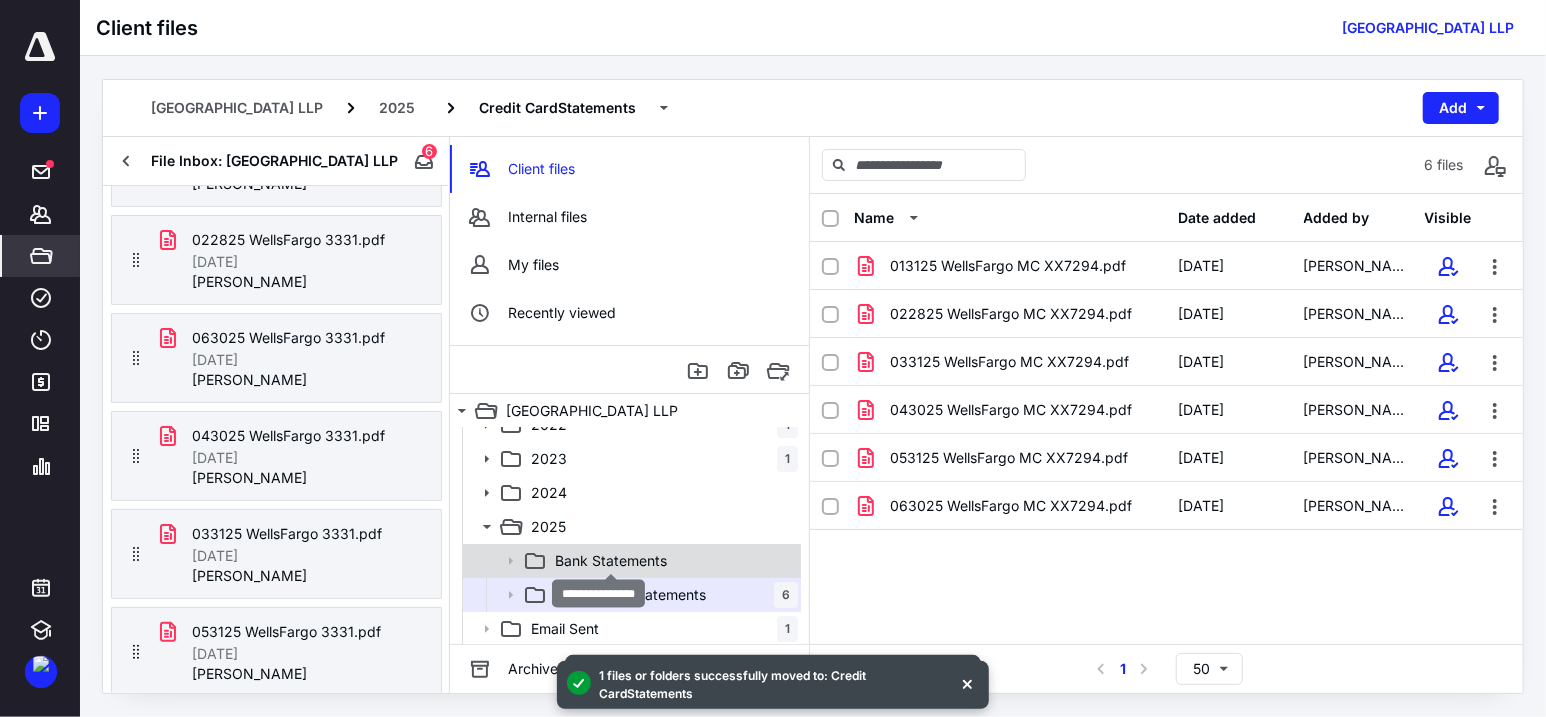 click on "Bank Statements" at bounding box center [611, 561] 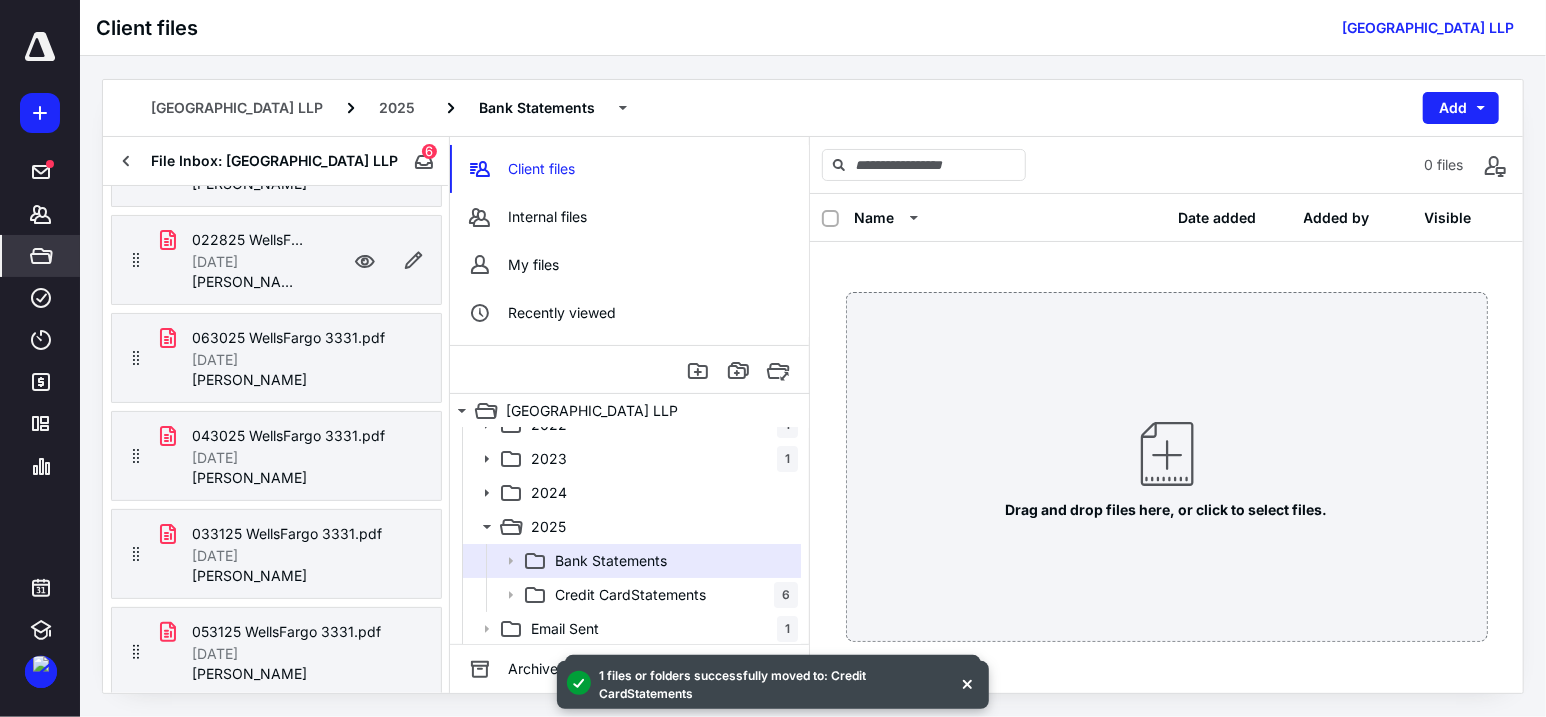 scroll, scrollTop: 0, scrollLeft: 0, axis: both 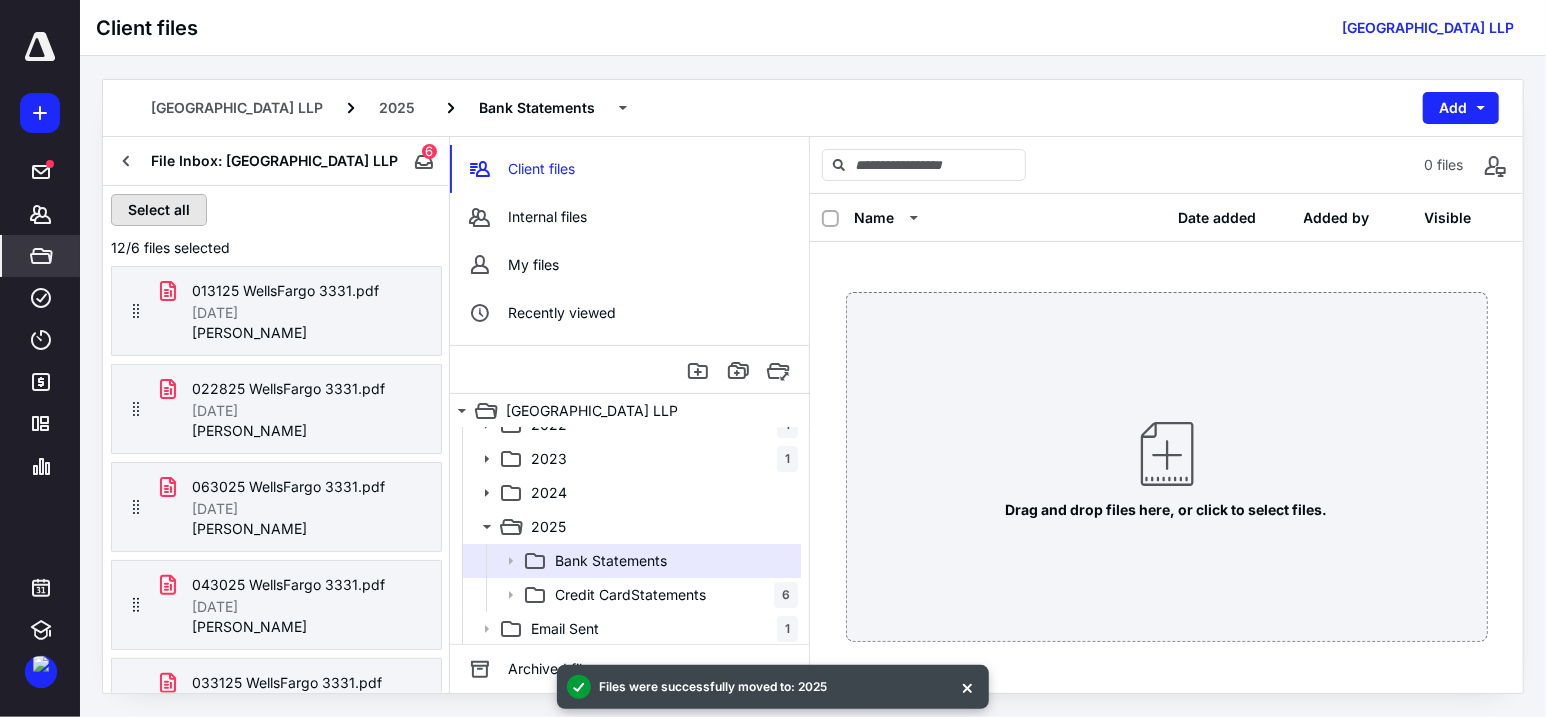 click on "Select all" at bounding box center [159, 210] 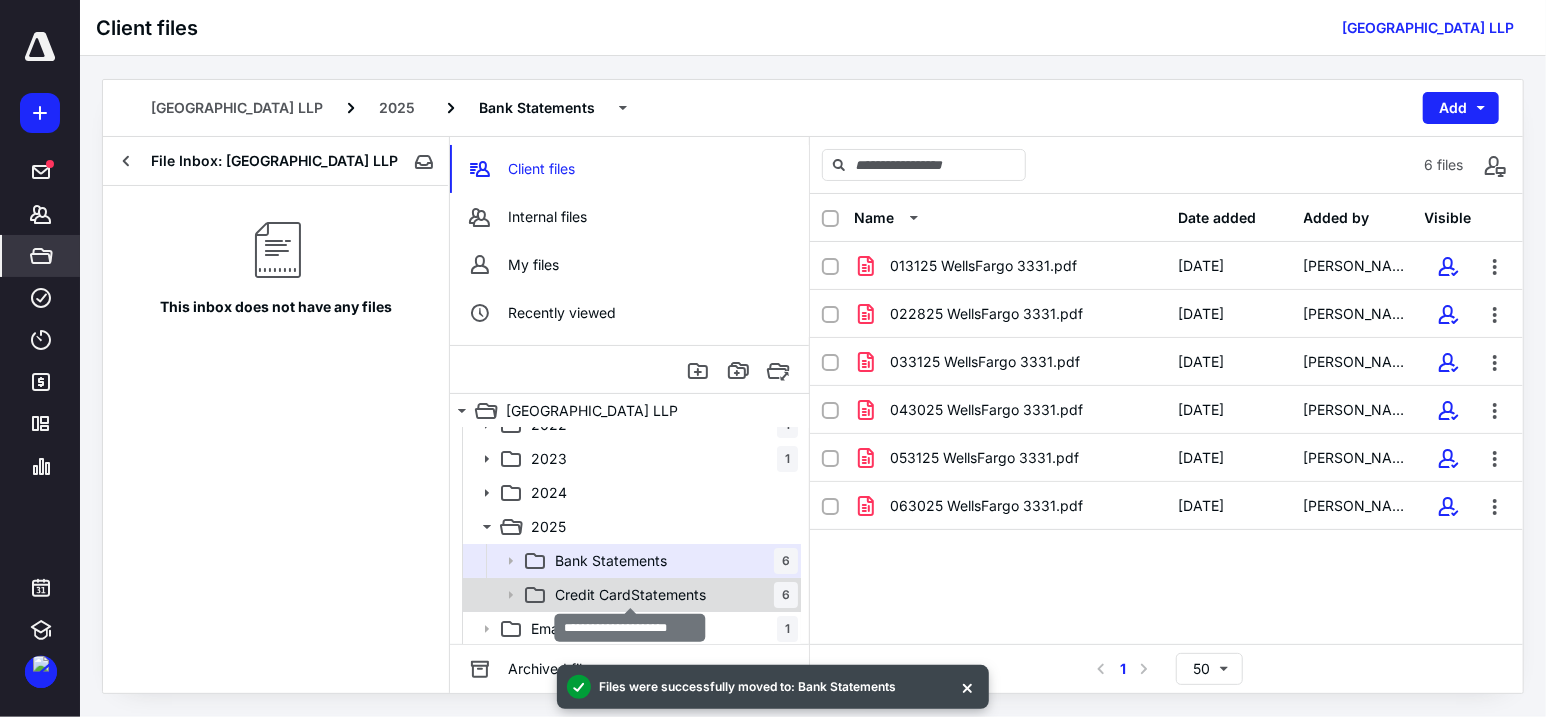 click on "Credit CardStatements" at bounding box center [630, 595] 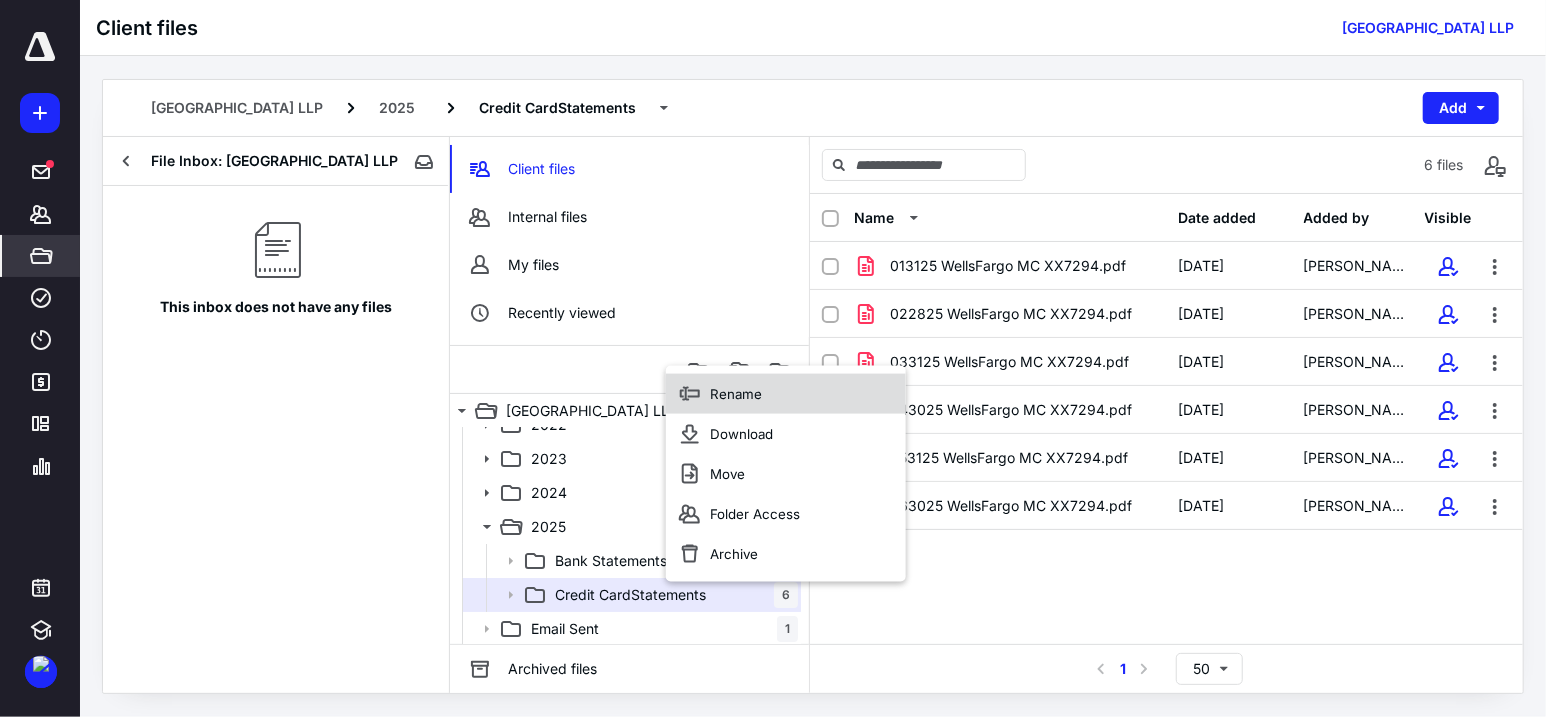 click on "Rename" at bounding box center [786, 394] 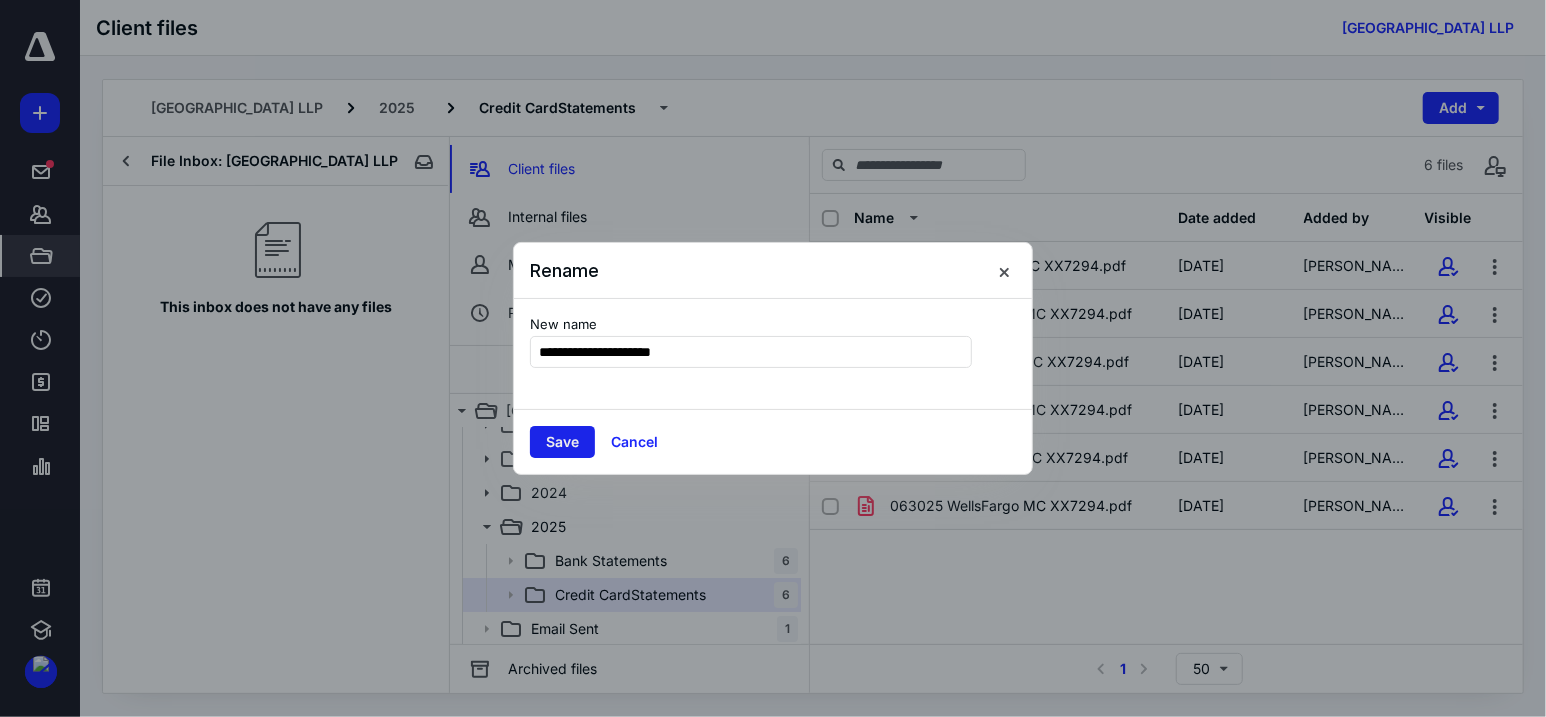 type on "**********" 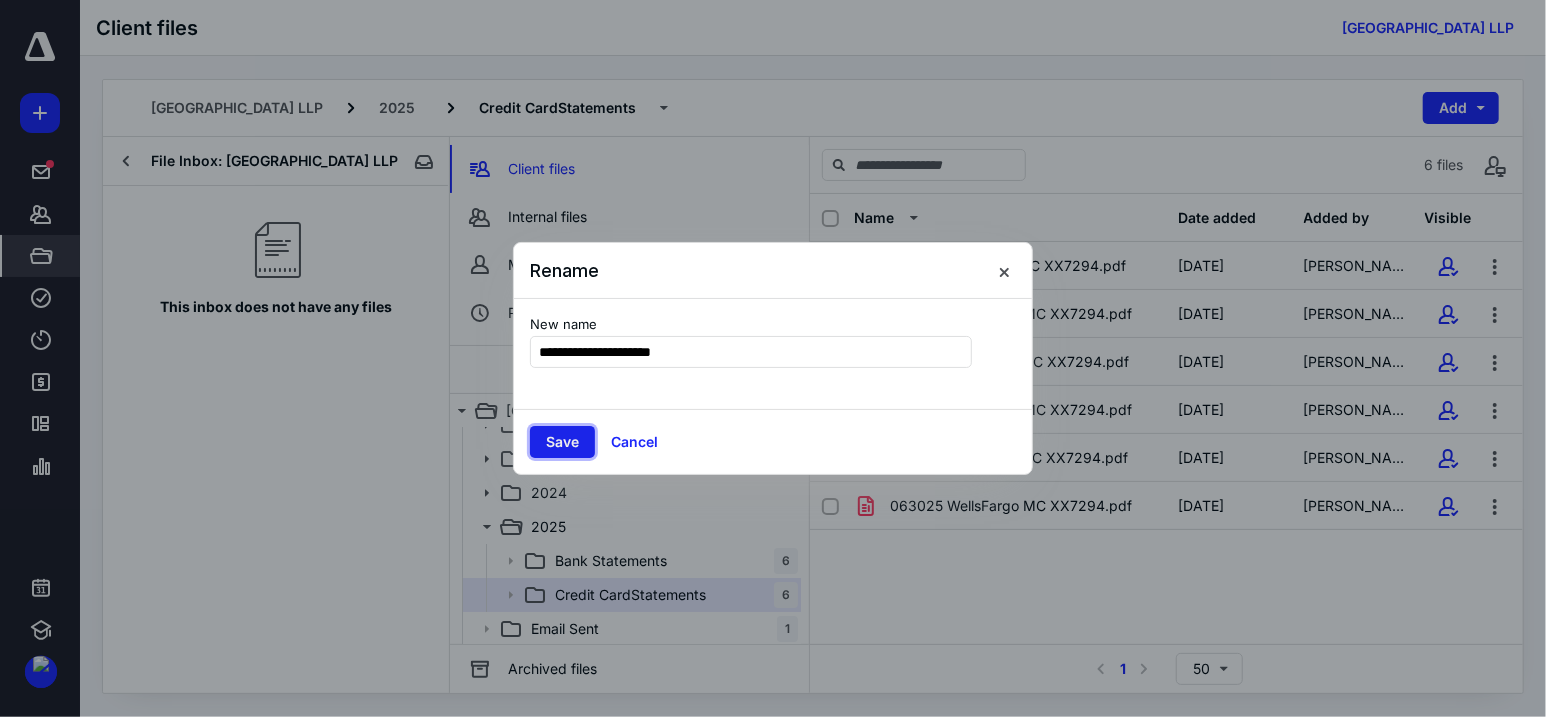 click on "Save" at bounding box center [562, 442] 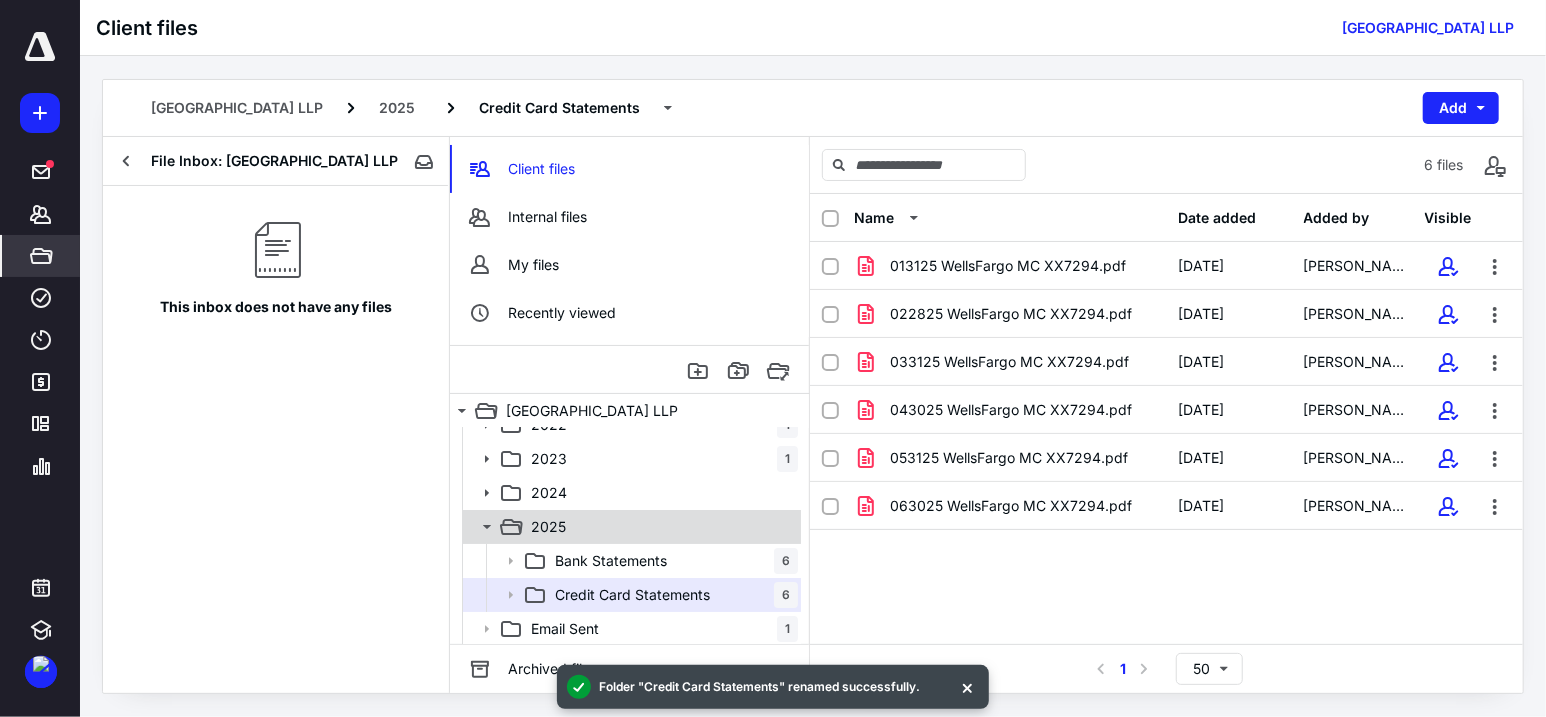 click 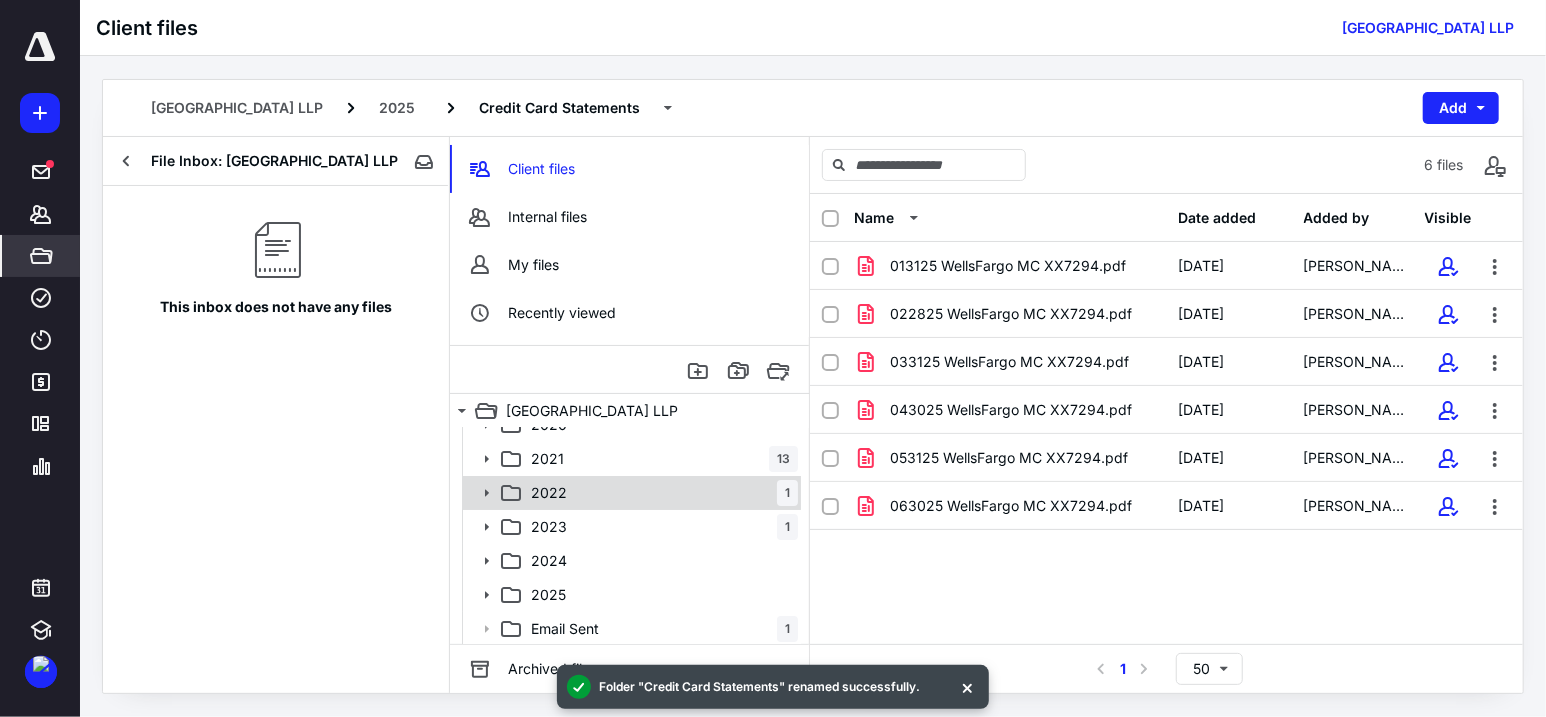 click 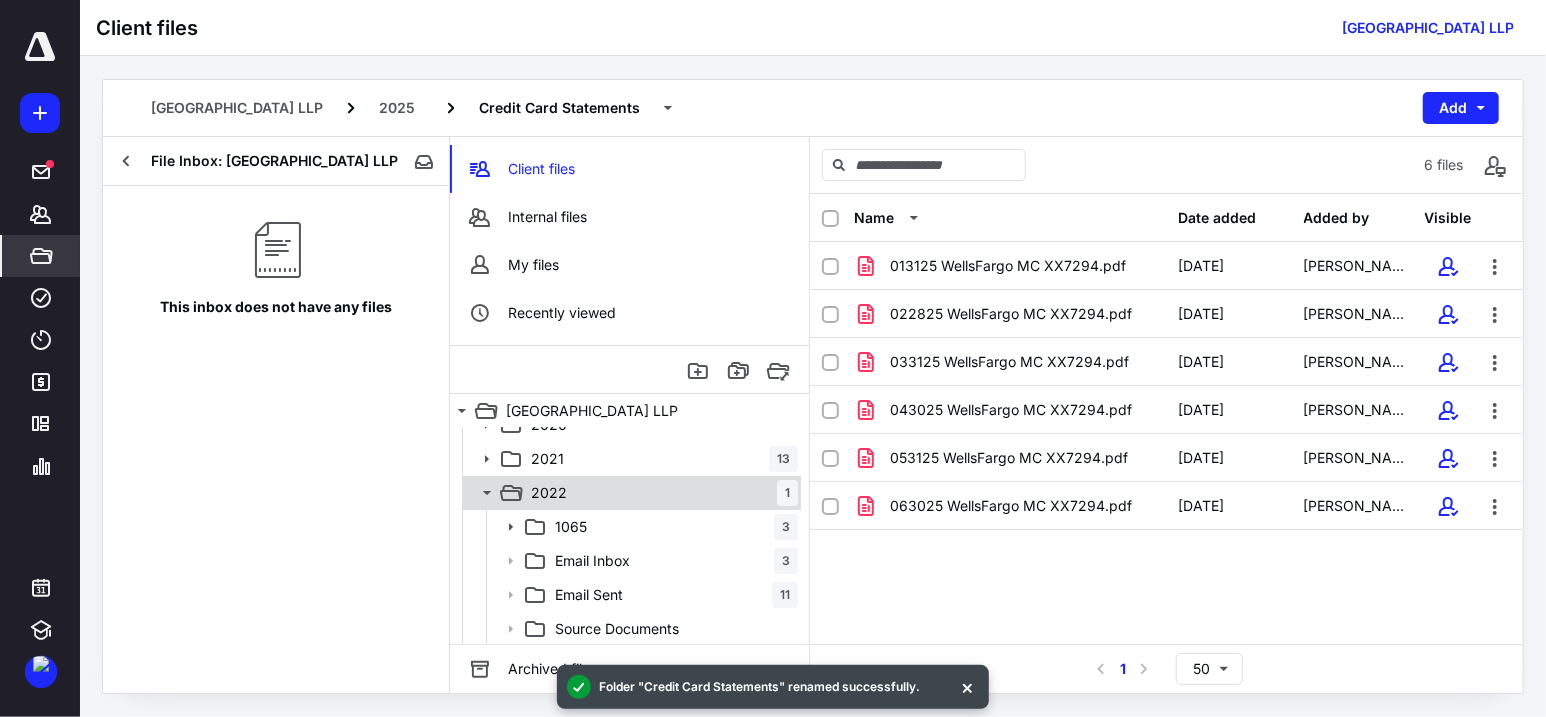 click 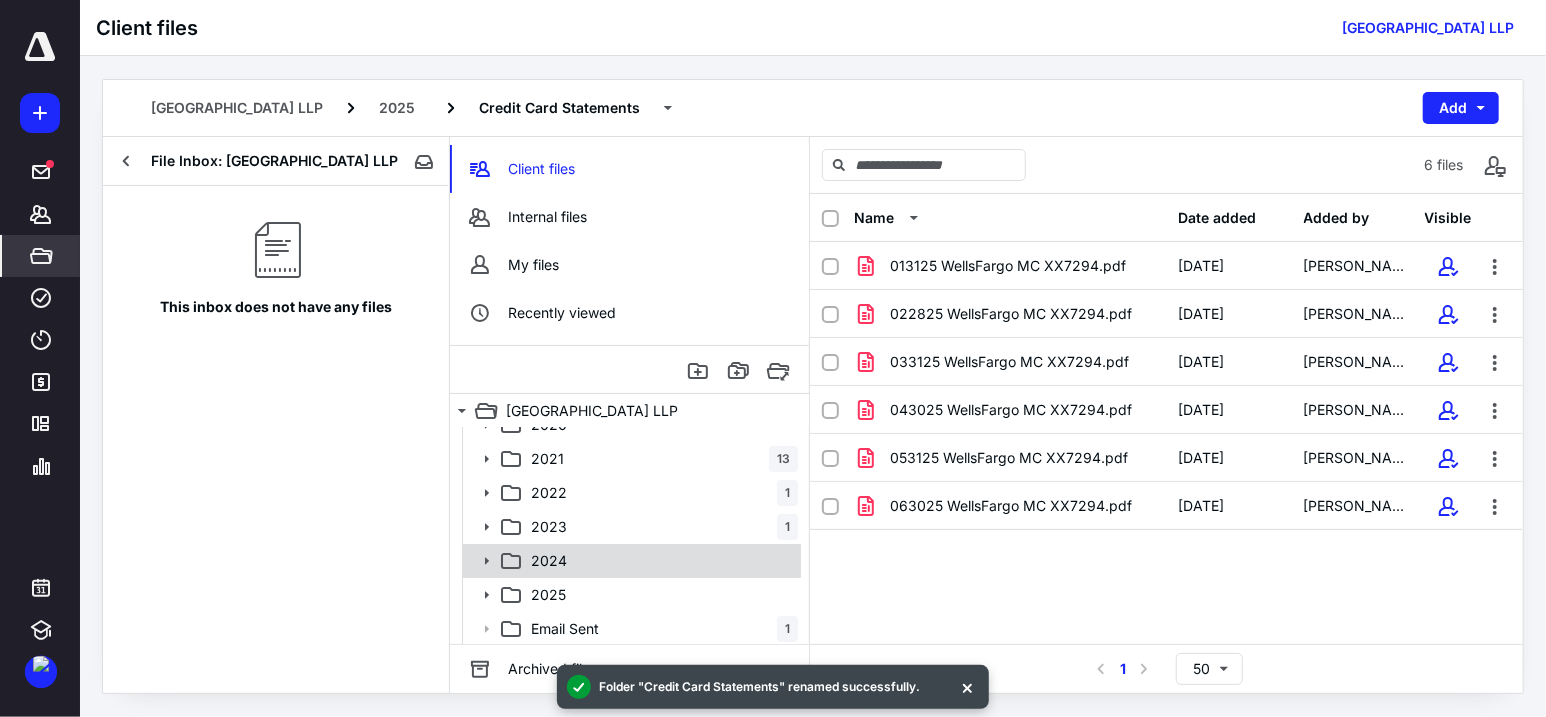 click 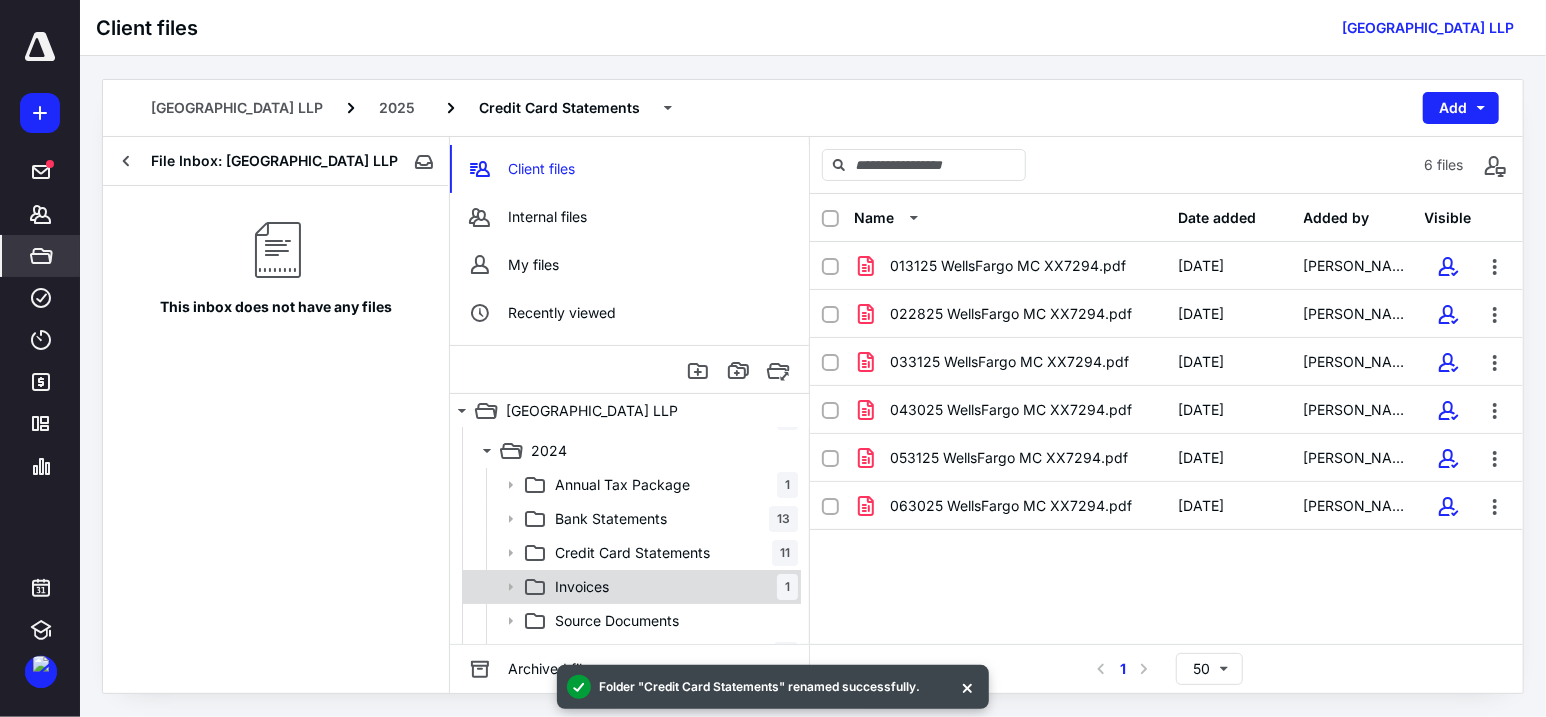 scroll, scrollTop: 289, scrollLeft: 0, axis: vertical 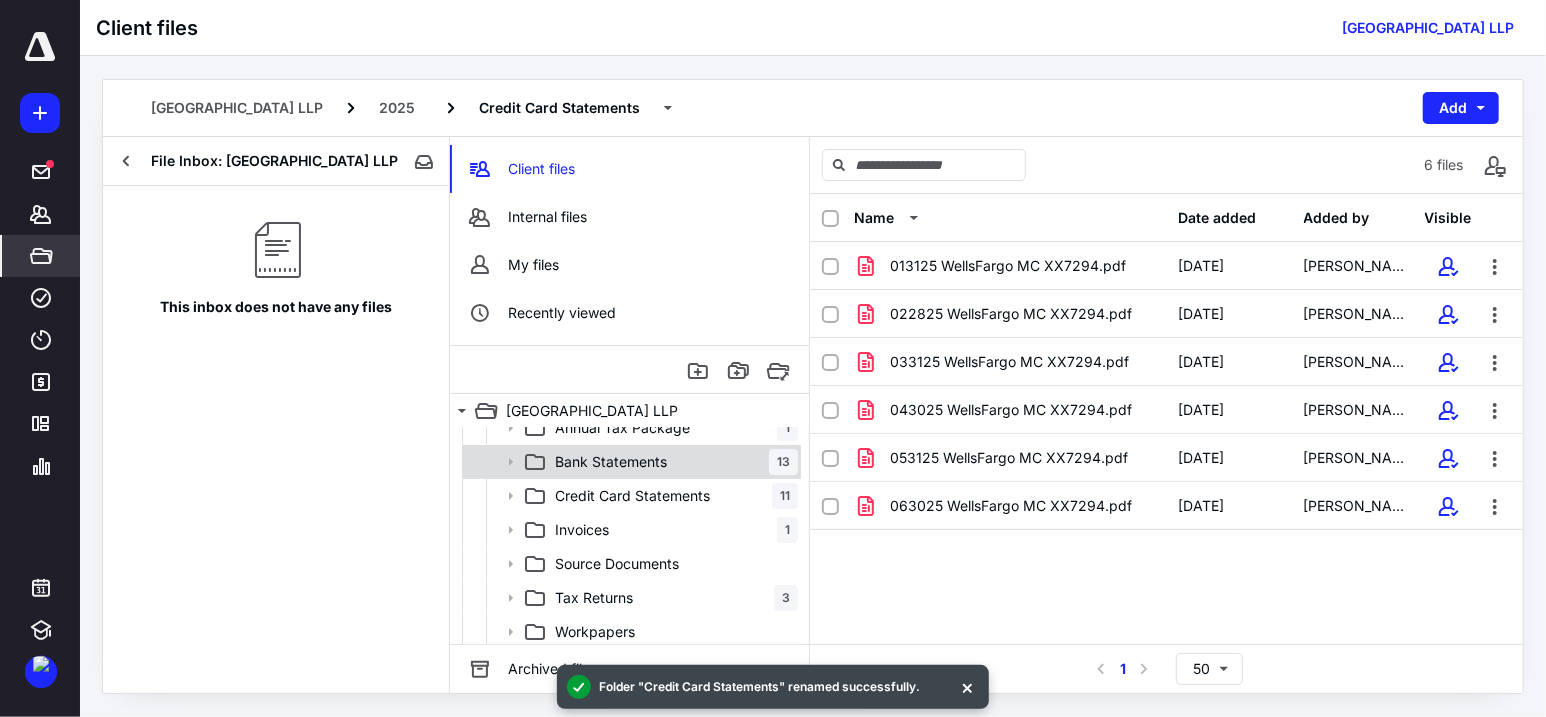 click 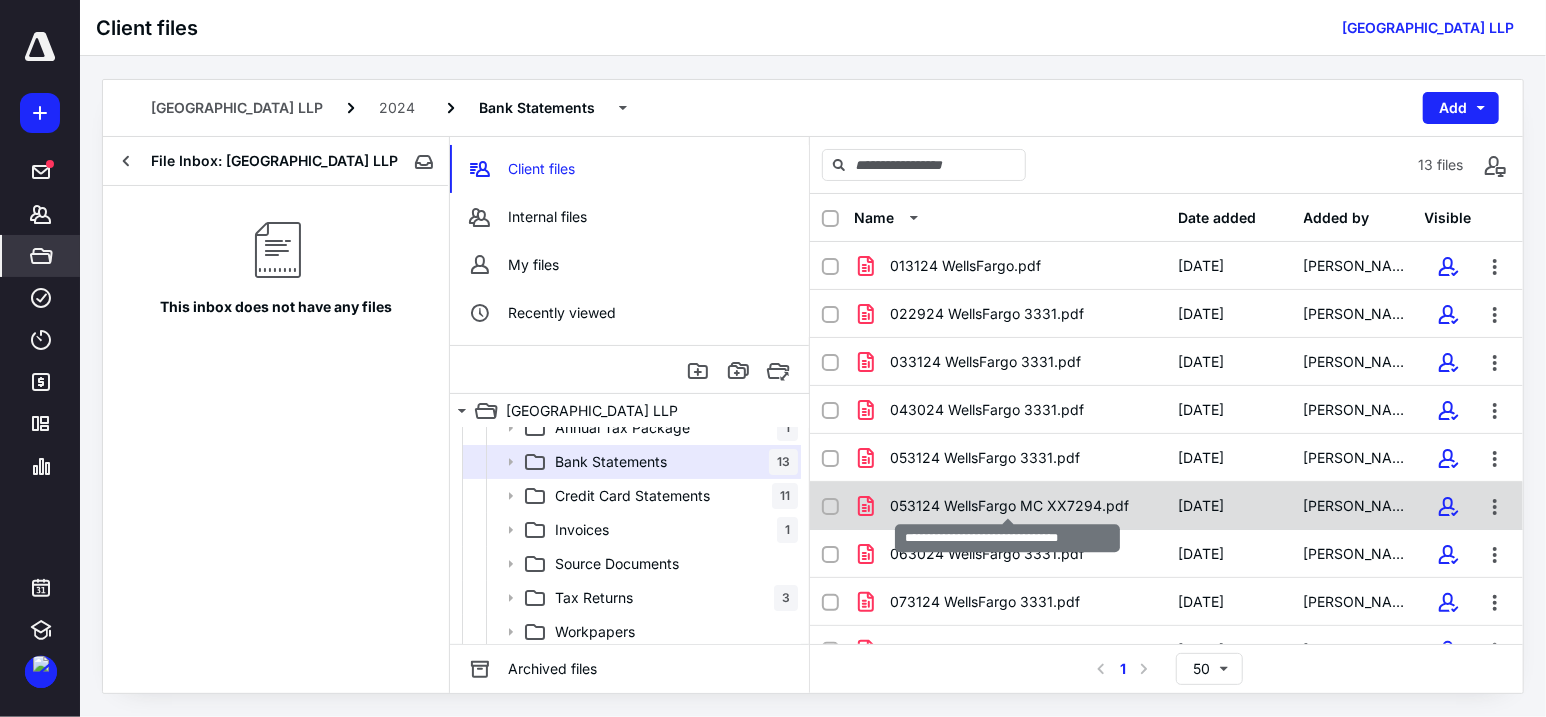 click on "053124 WellsFargo MC XX7294.pdf" at bounding box center (1009, 506) 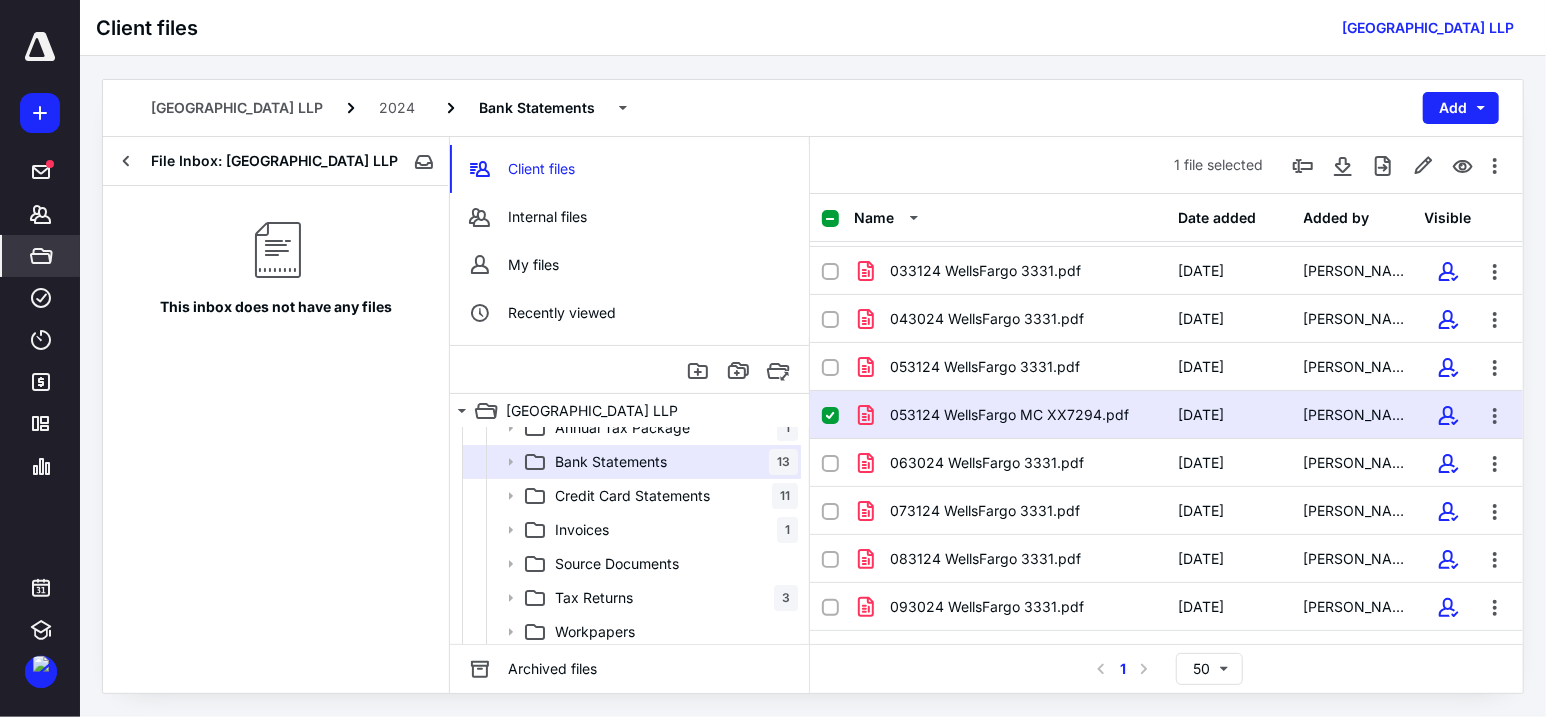 scroll, scrollTop: 52, scrollLeft: 0, axis: vertical 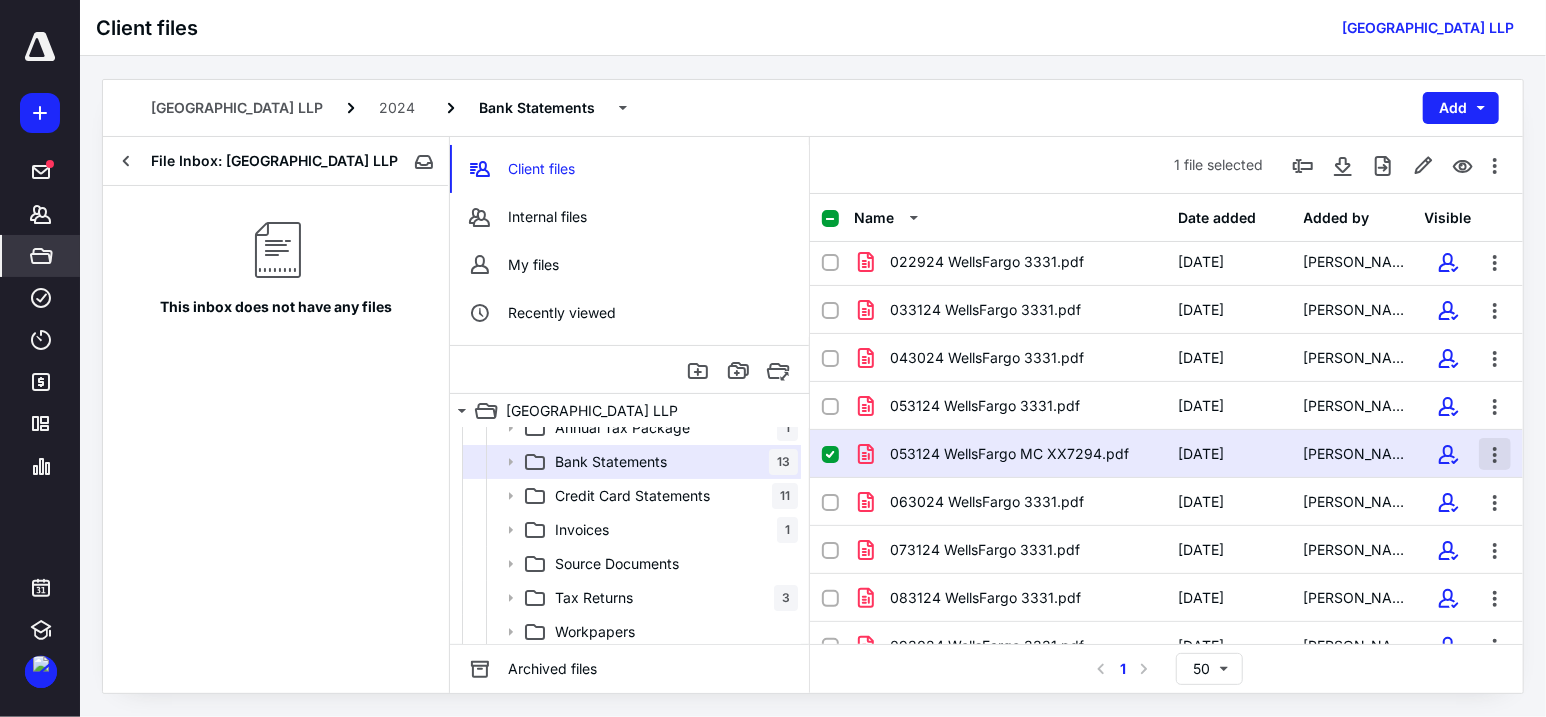 click at bounding box center [1495, 454] 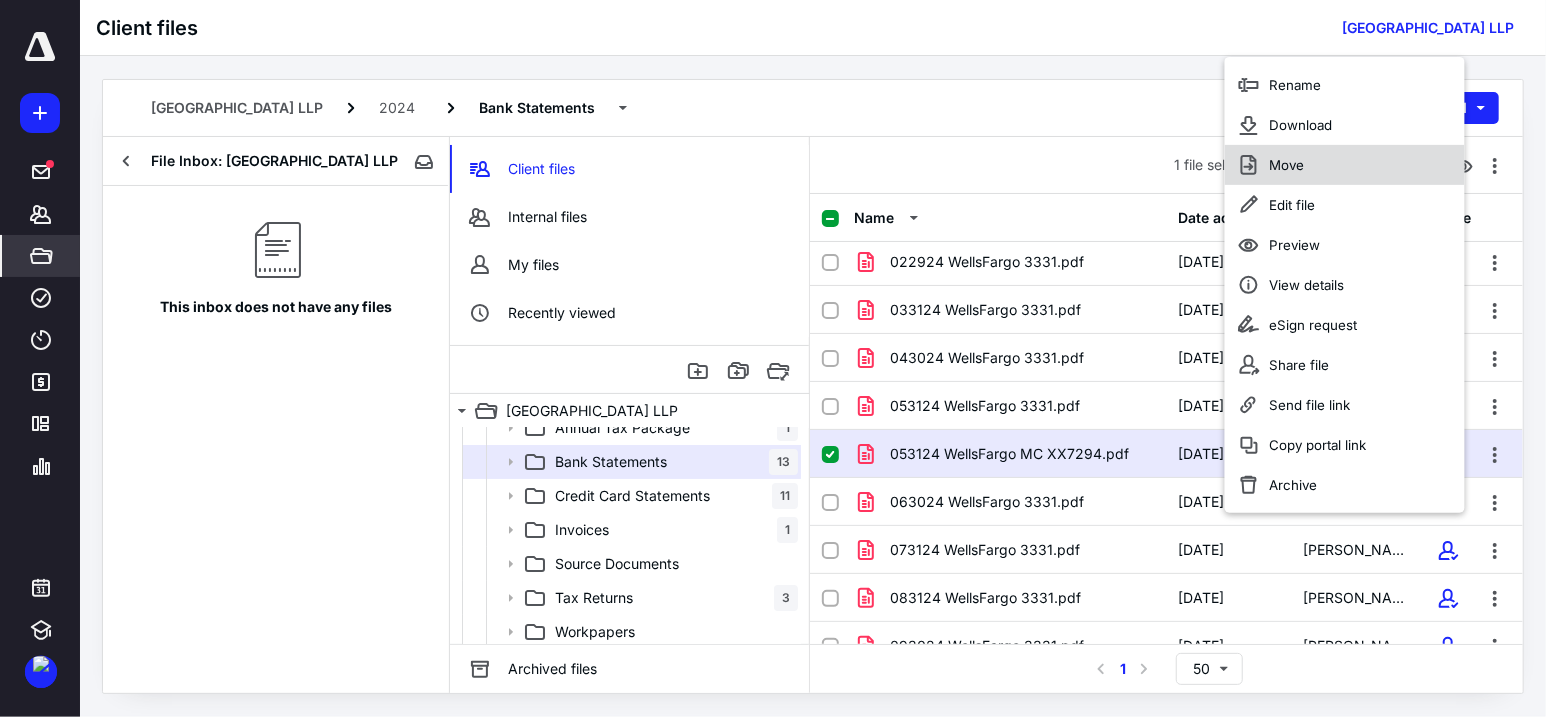 click on "Move" at bounding box center (1286, 165) 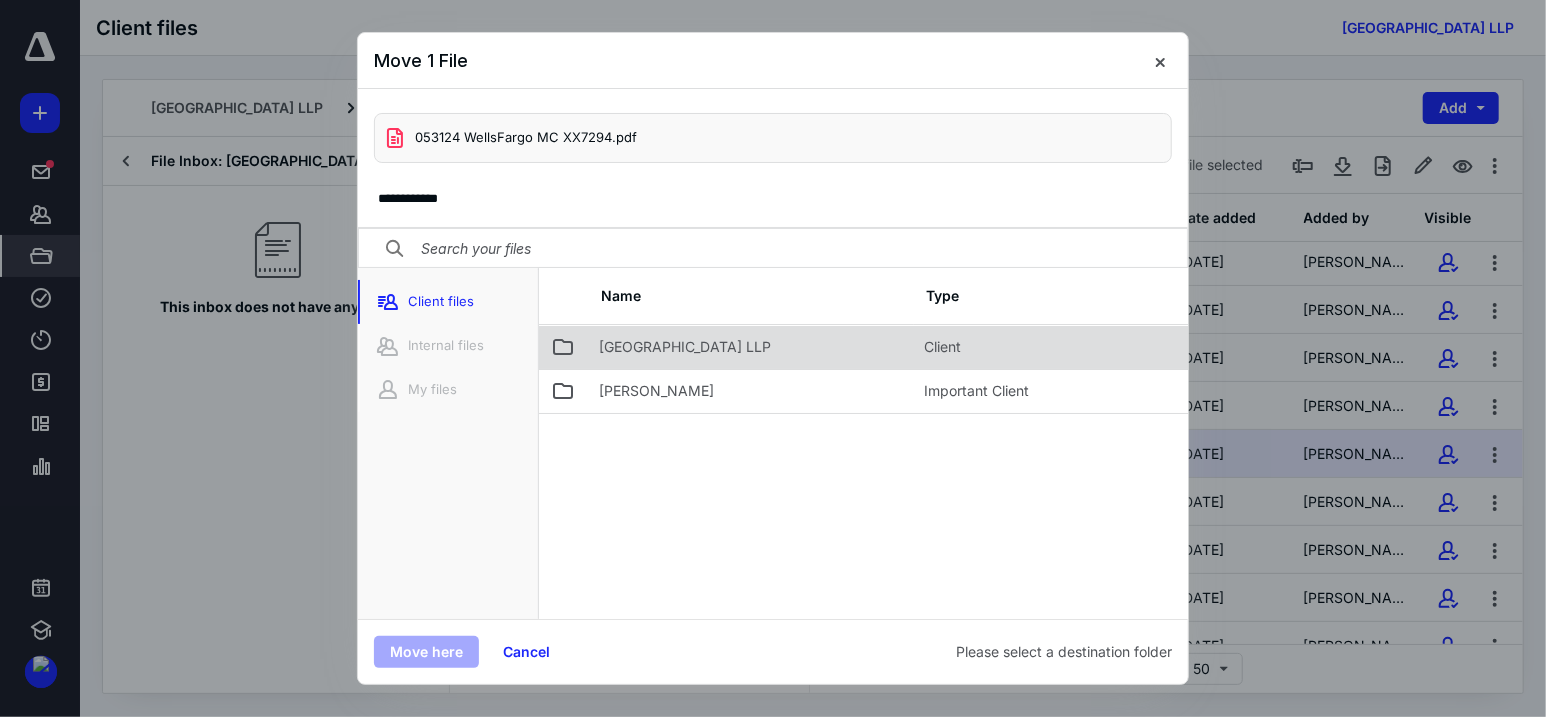 click 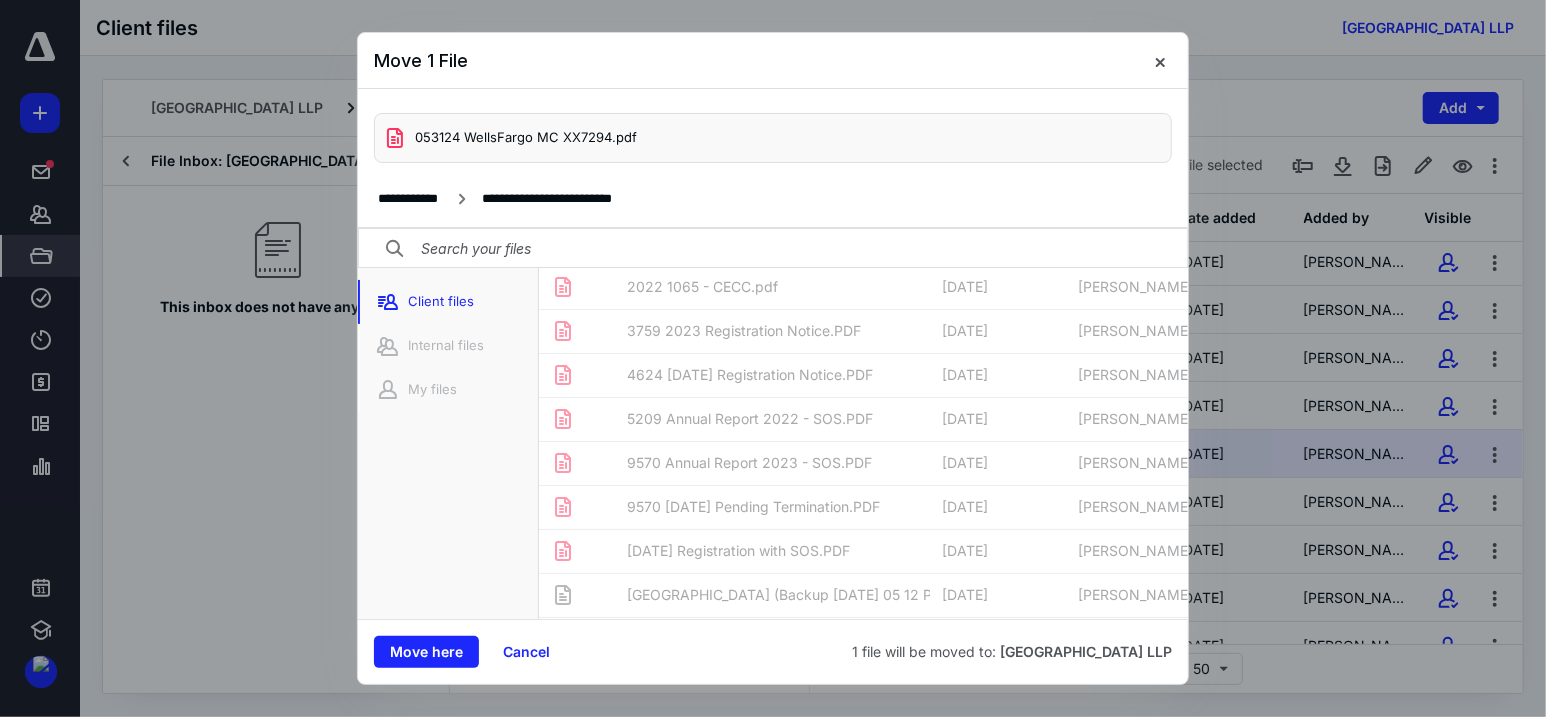 scroll, scrollTop: 333, scrollLeft: 0, axis: vertical 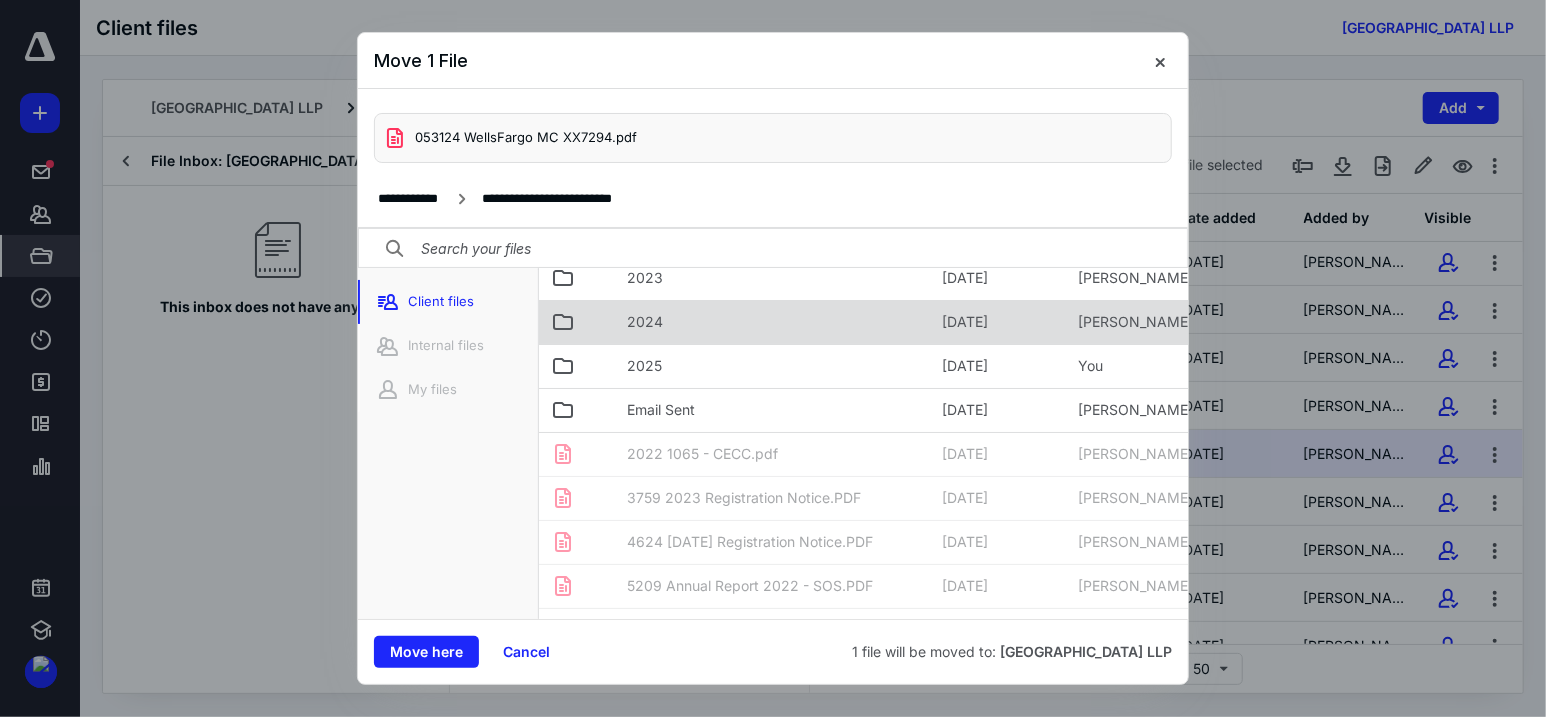 click 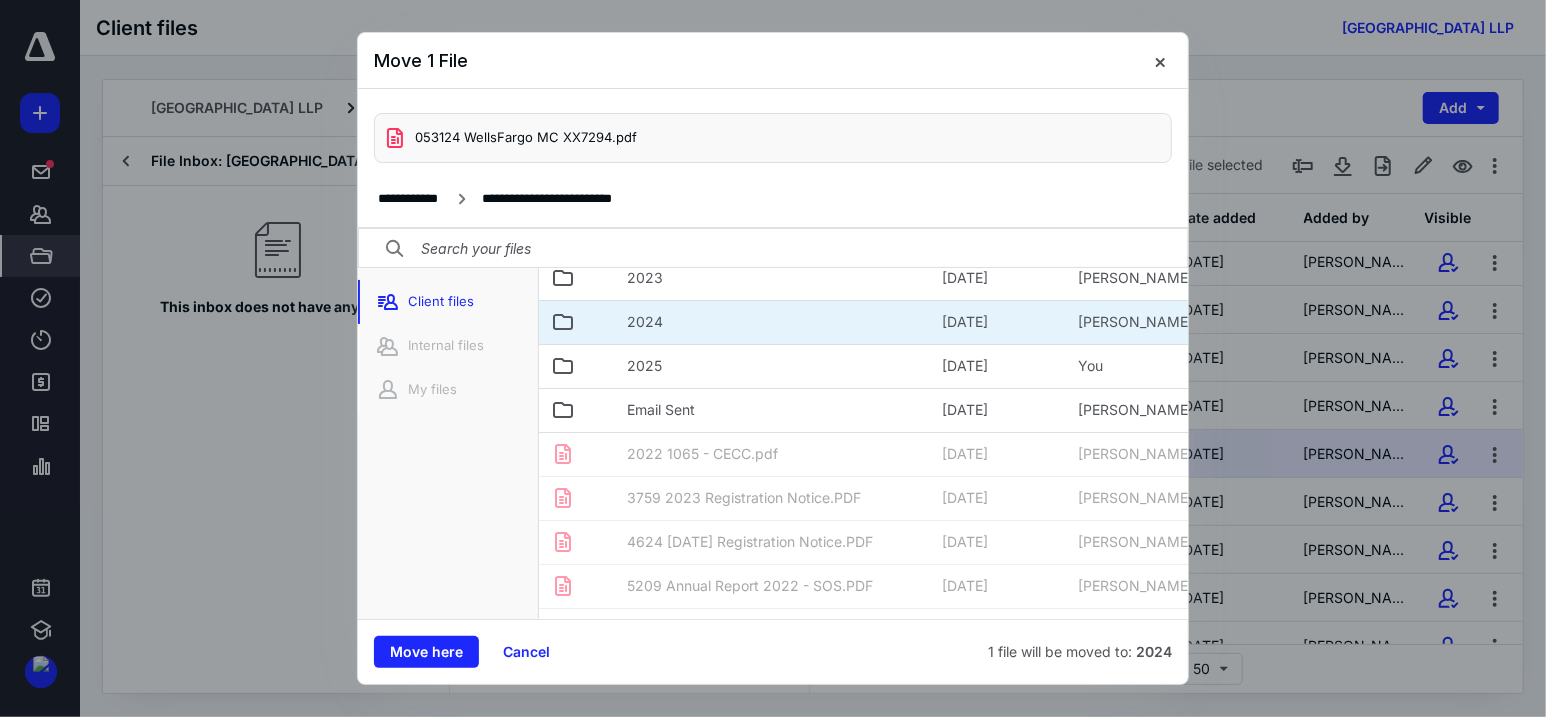 click 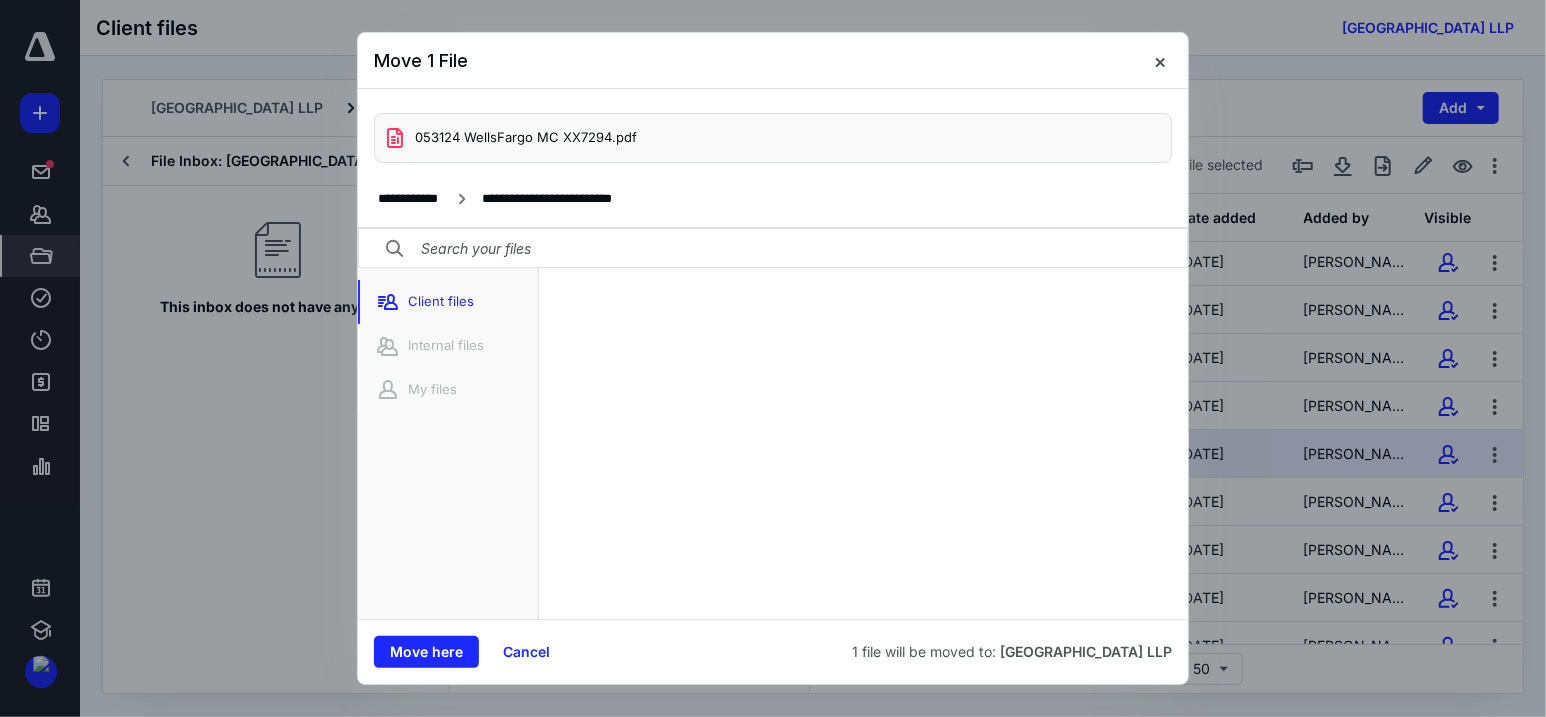 scroll, scrollTop: 0, scrollLeft: 0, axis: both 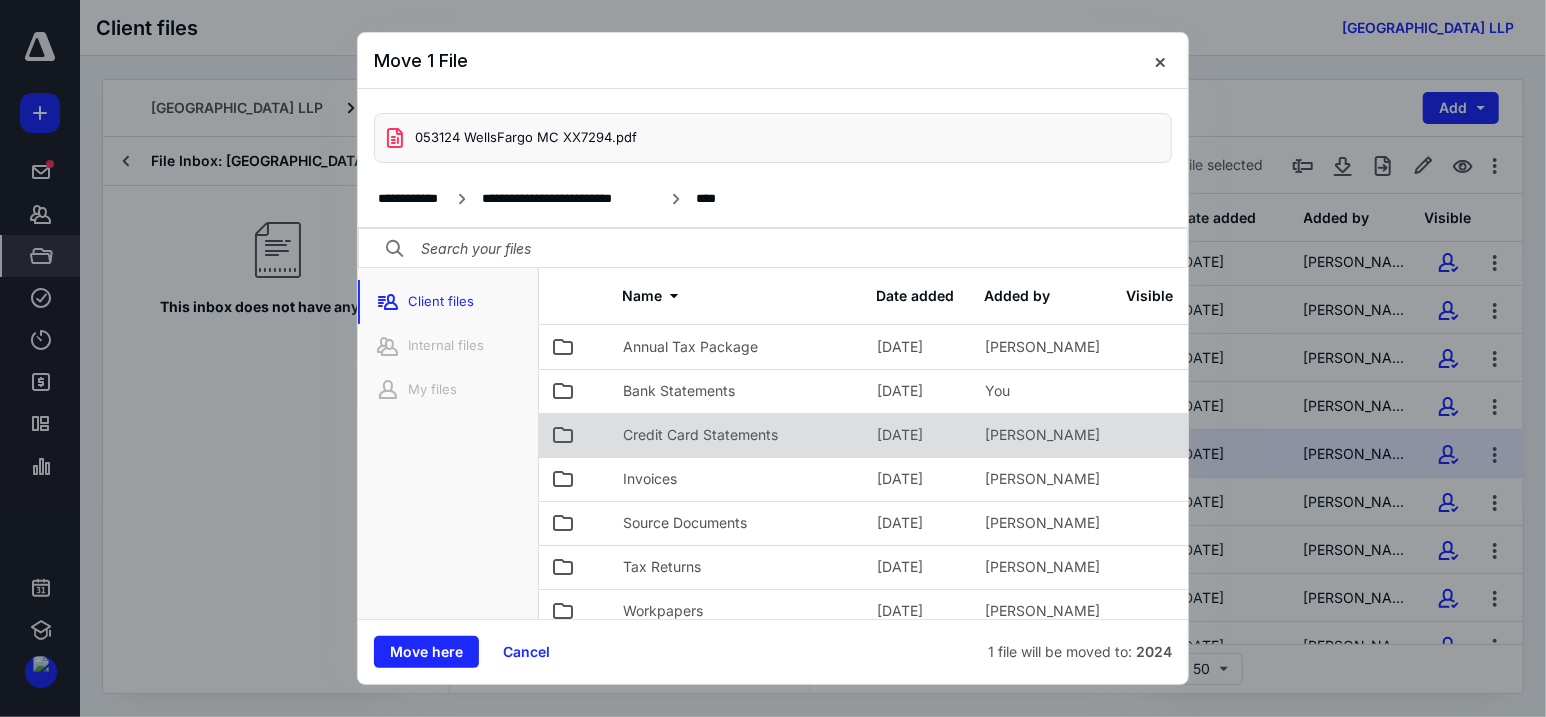 click 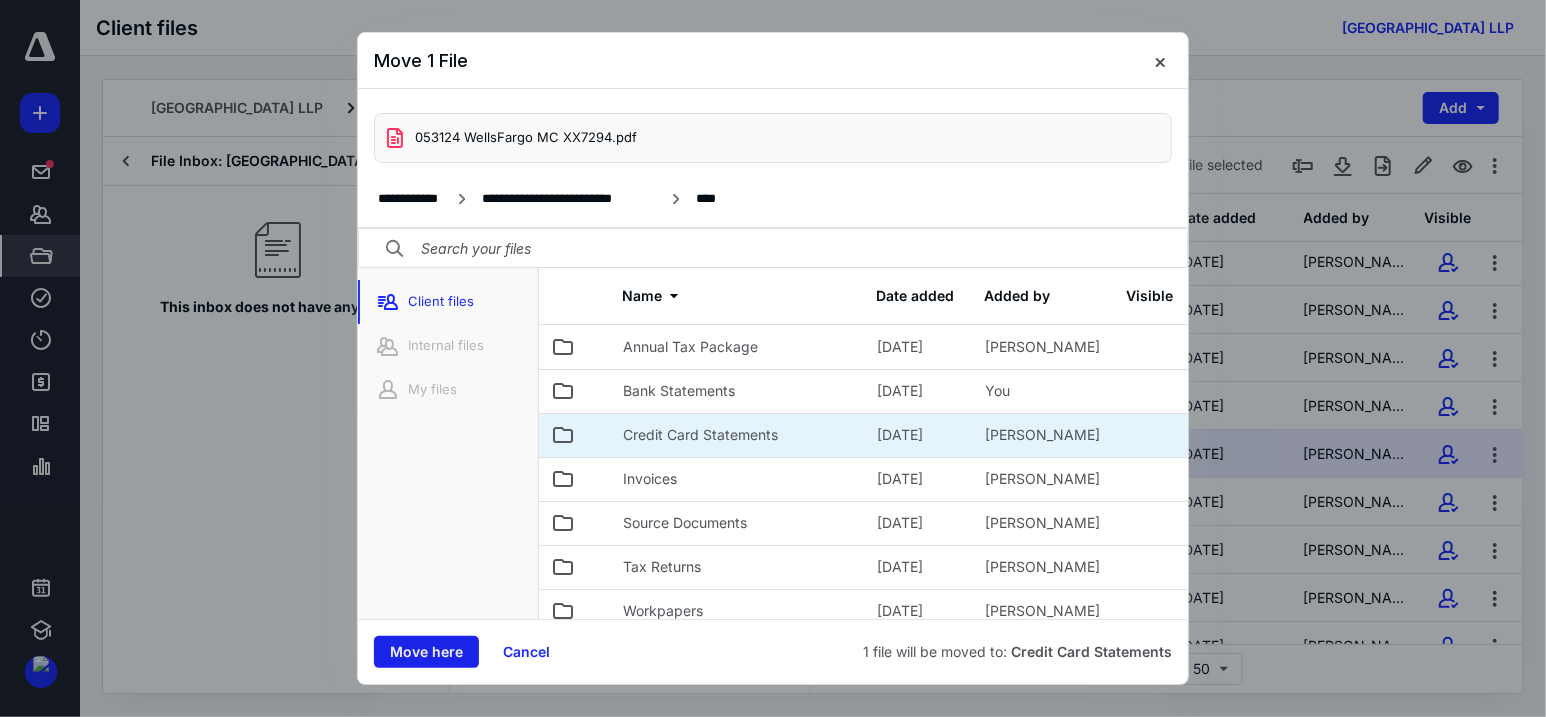 click on "Move here" at bounding box center (426, 652) 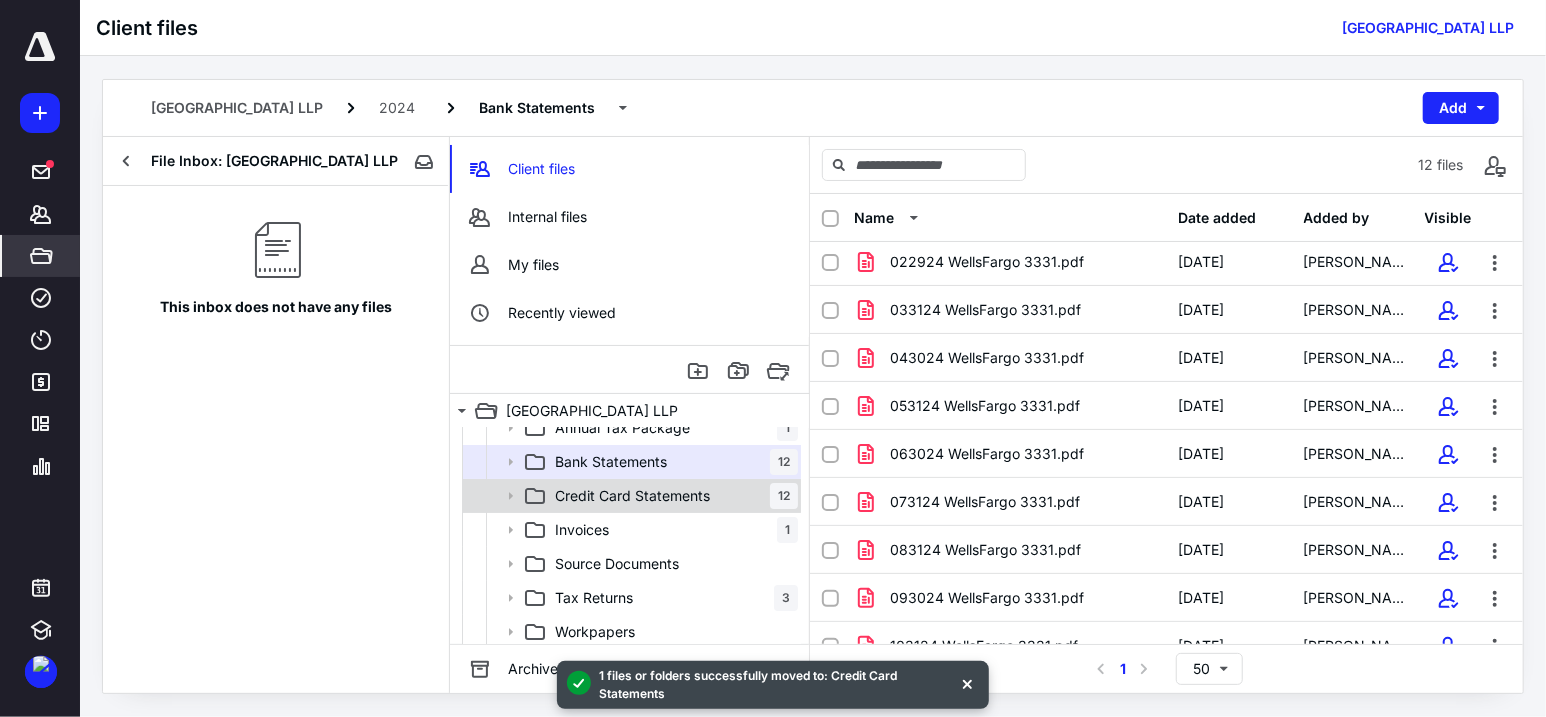 click 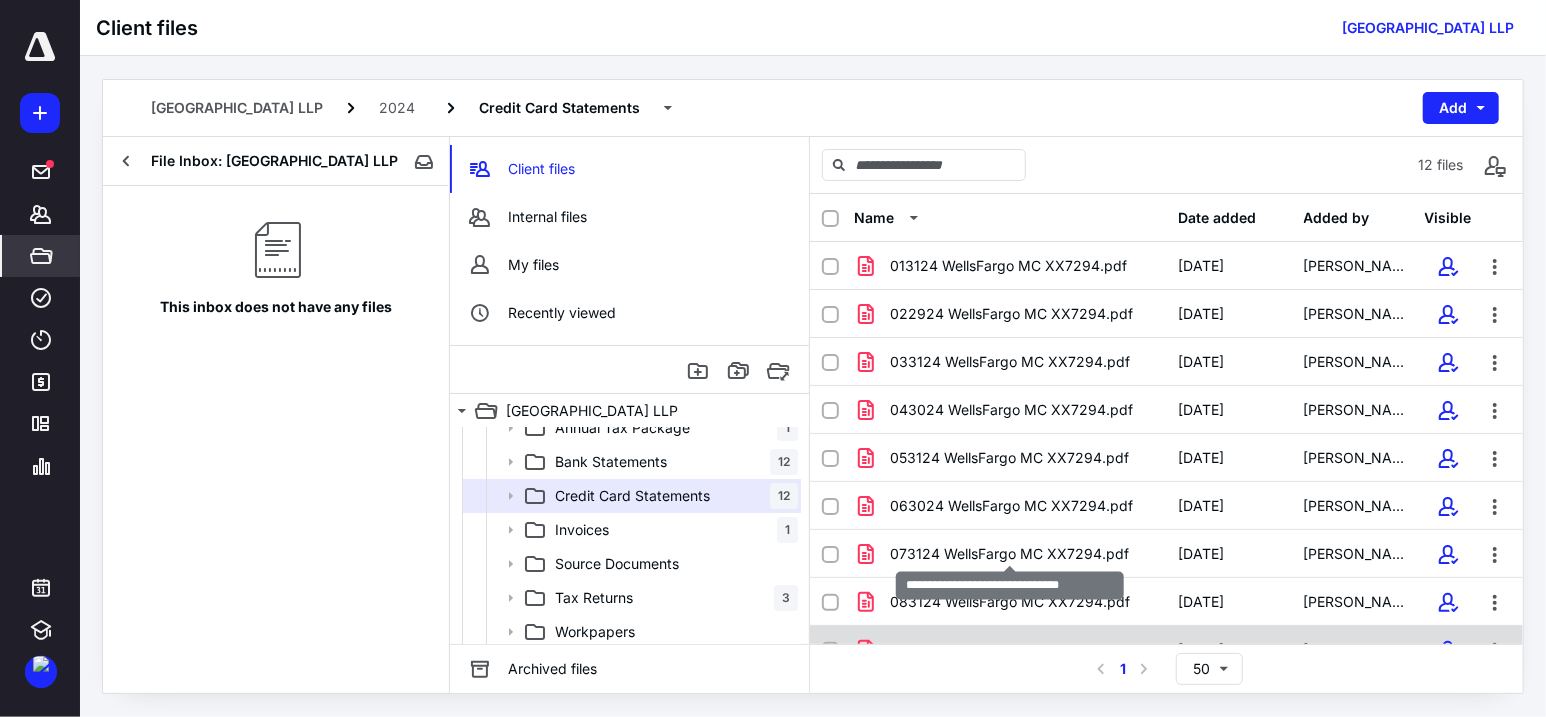 scroll, scrollTop: 0, scrollLeft: 0, axis: both 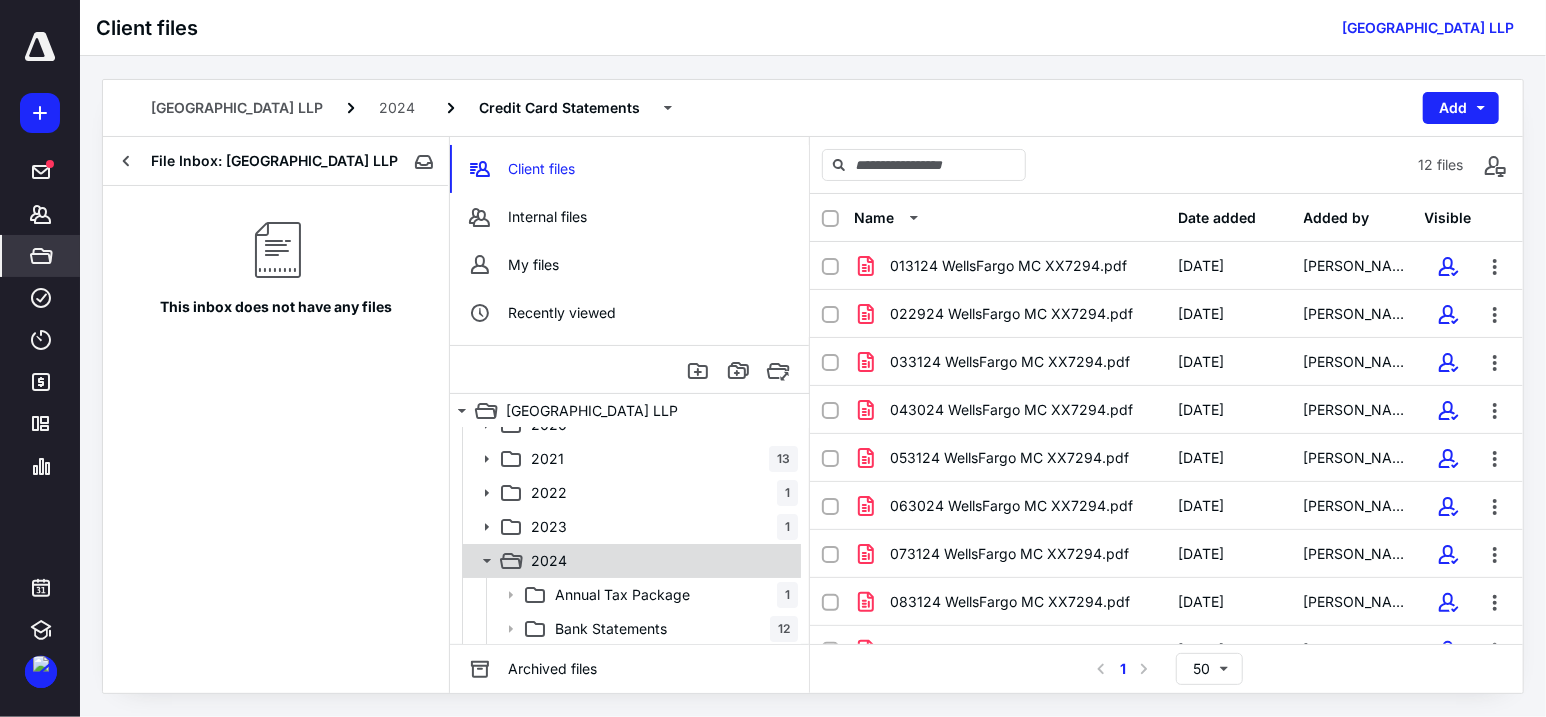 click 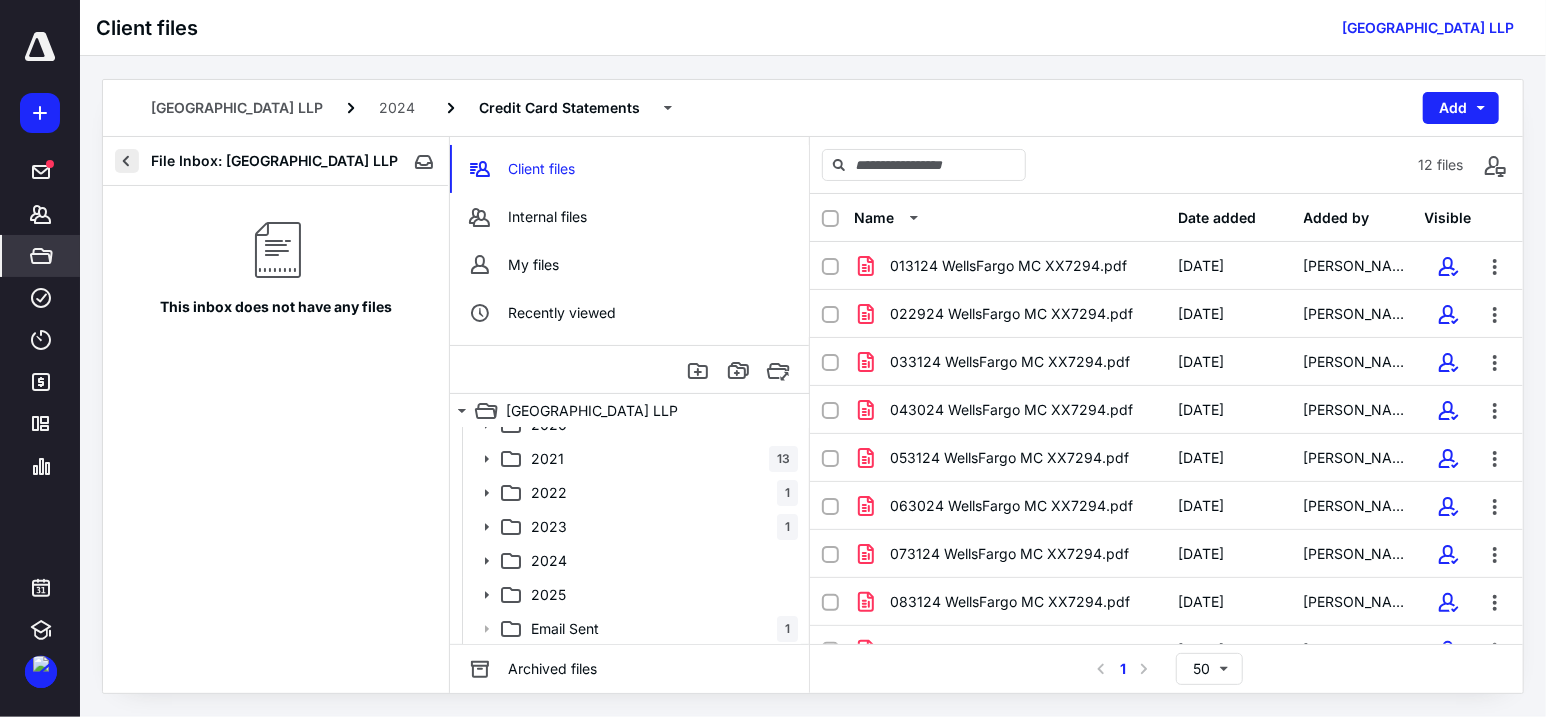 click at bounding box center [127, 161] 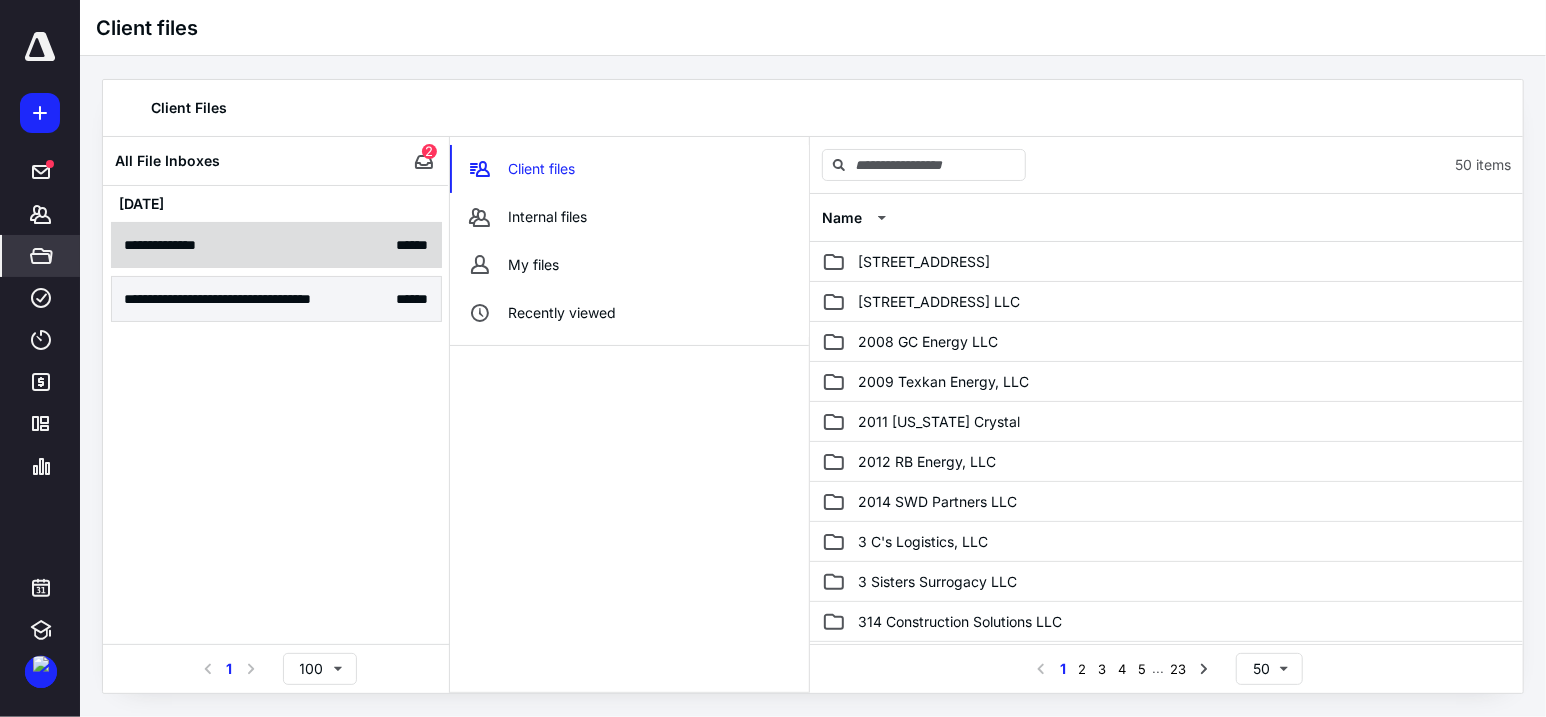 click on "**********" at bounding box center (276, 245) 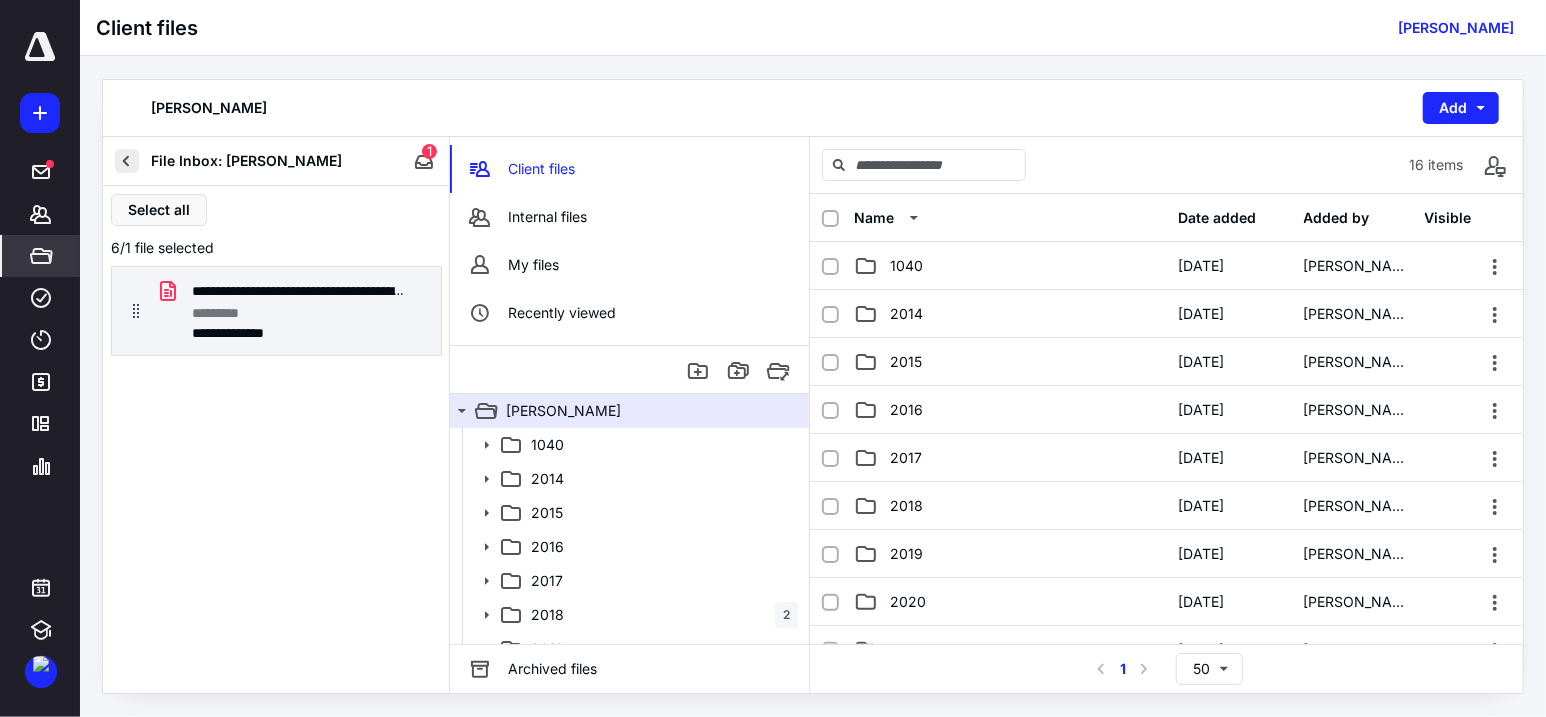 click at bounding box center (127, 161) 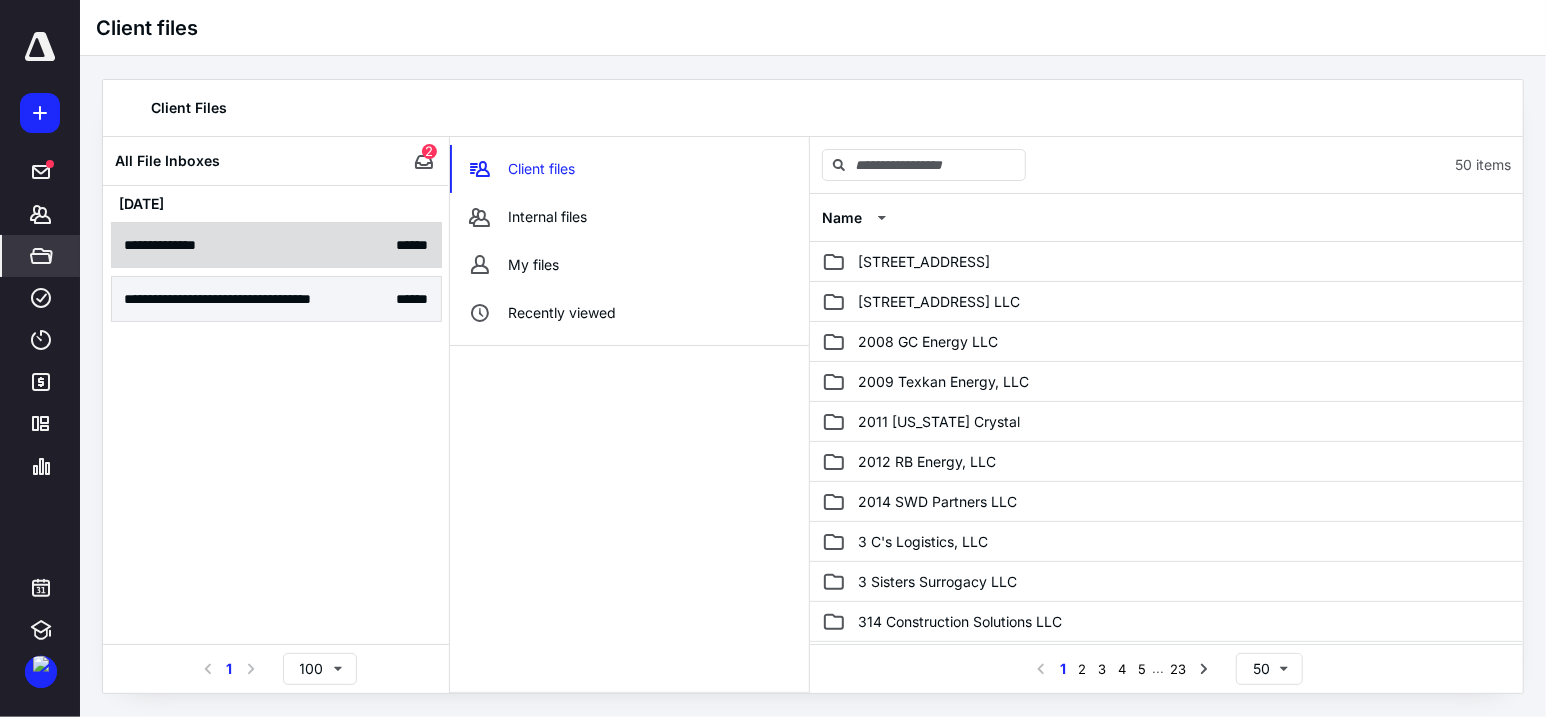 click on "**********" at bounding box center (276, 245) 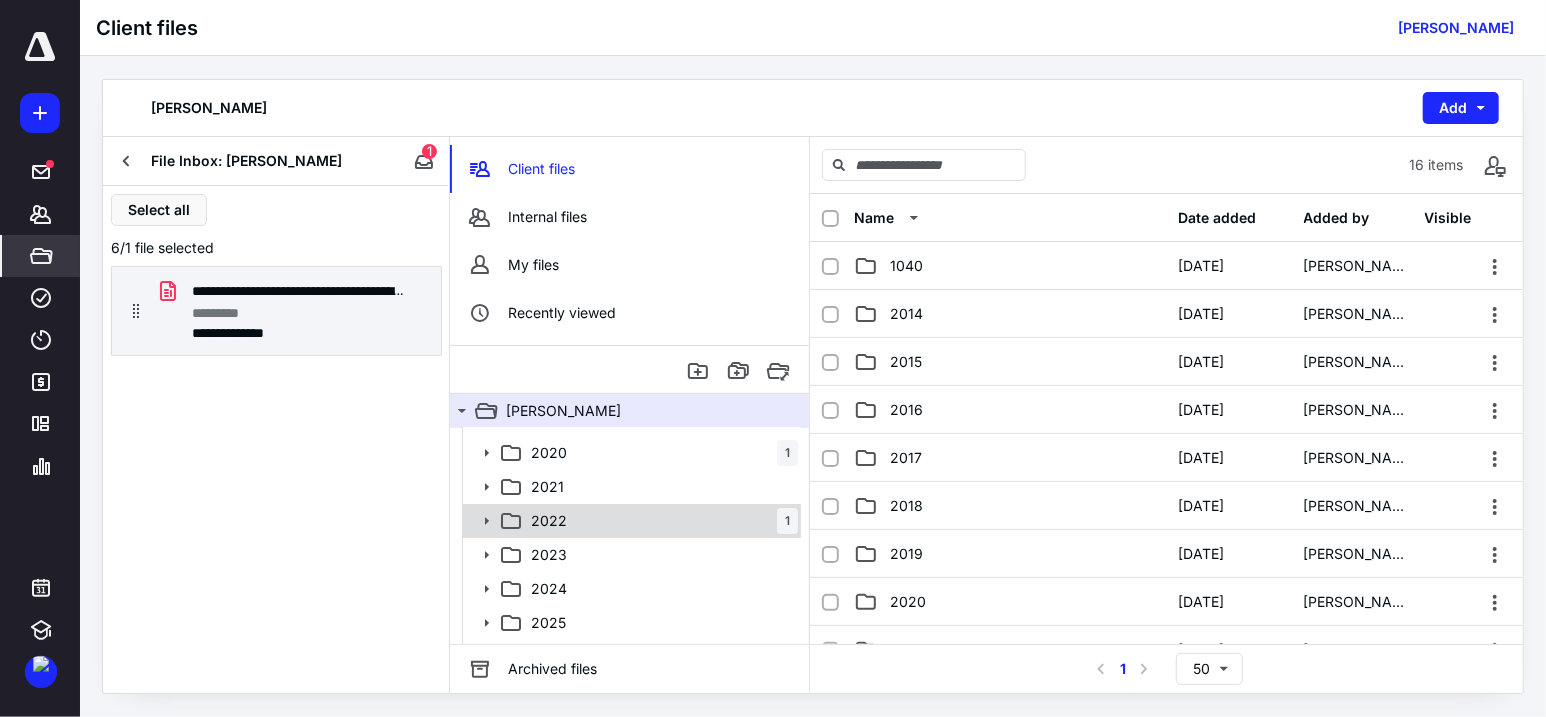 scroll, scrollTop: 258, scrollLeft: 0, axis: vertical 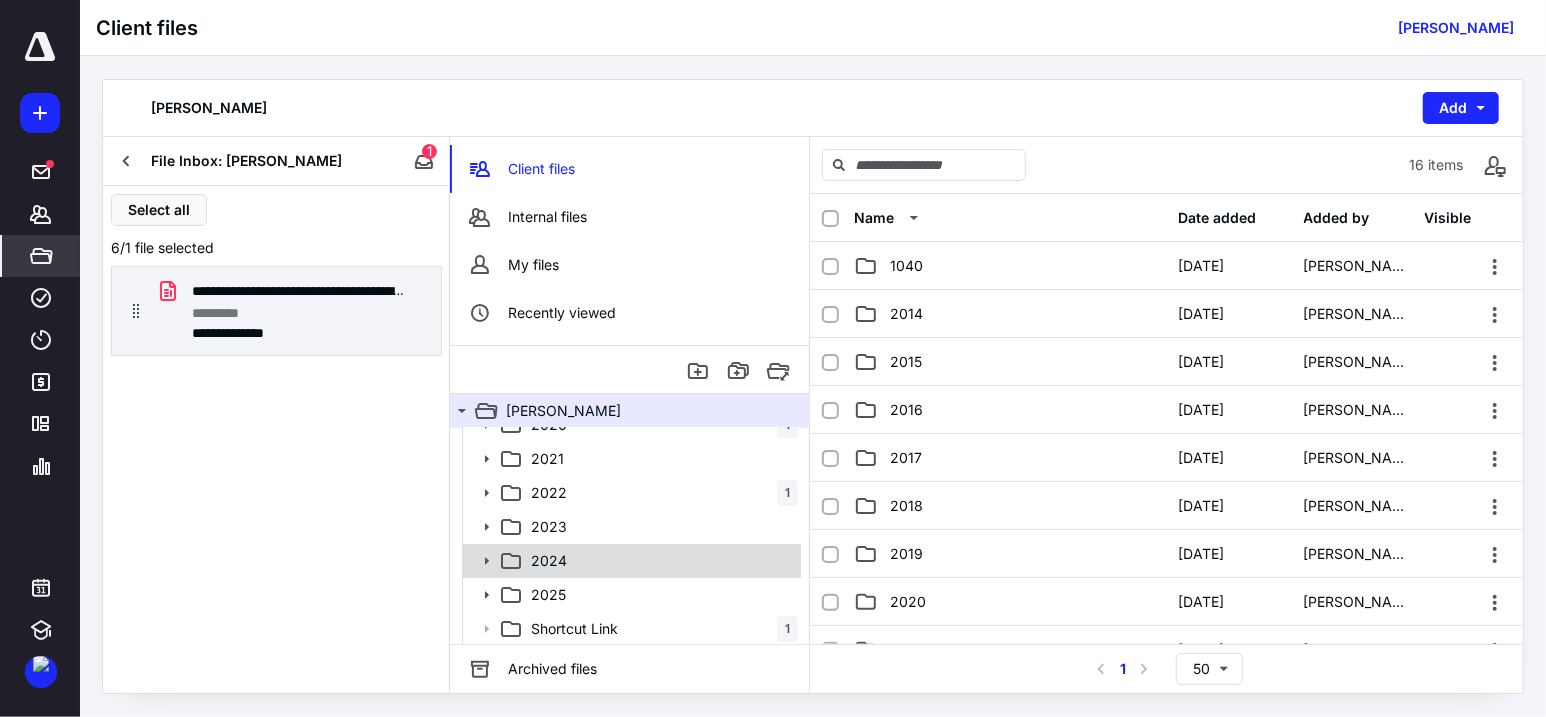 click 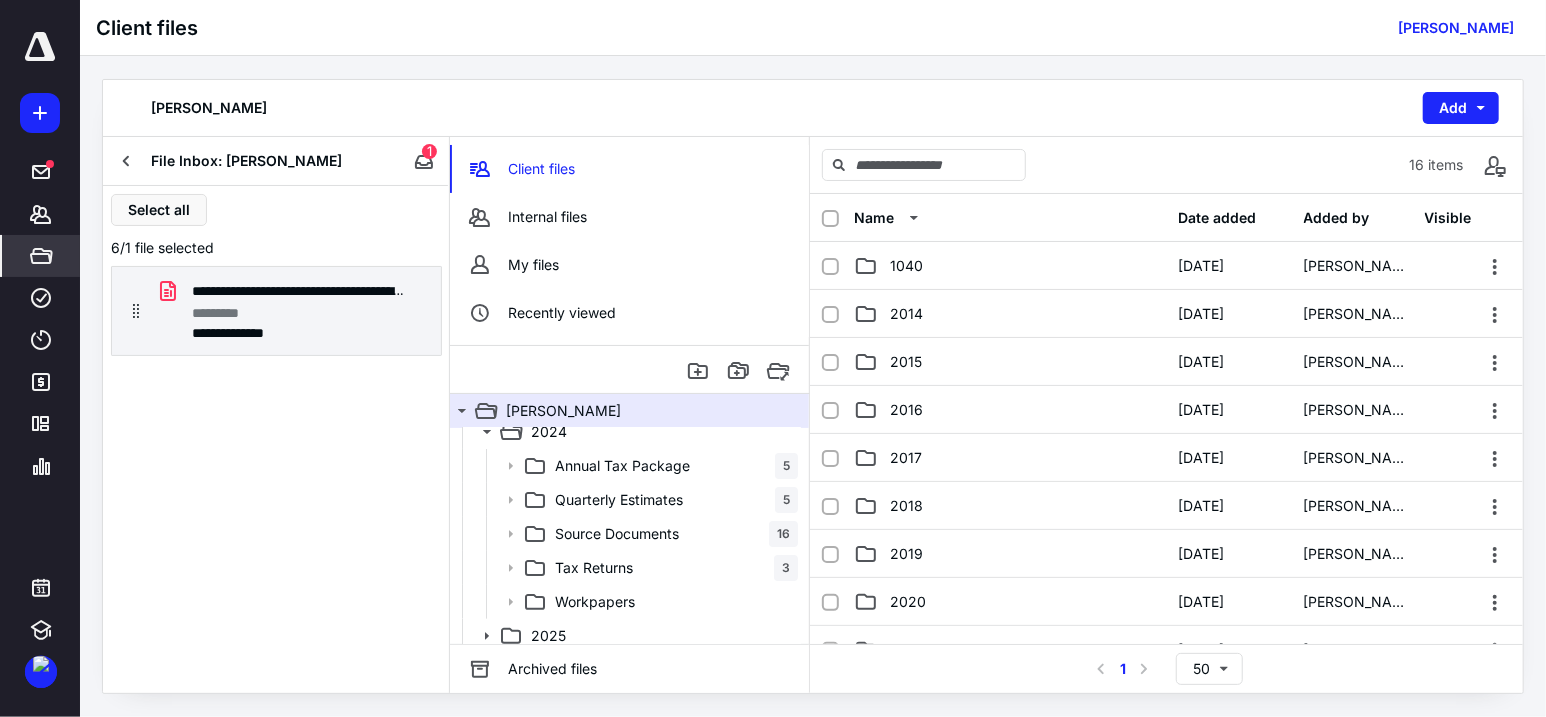scroll, scrollTop: 428, scrollLeft: 0, axis: vertical 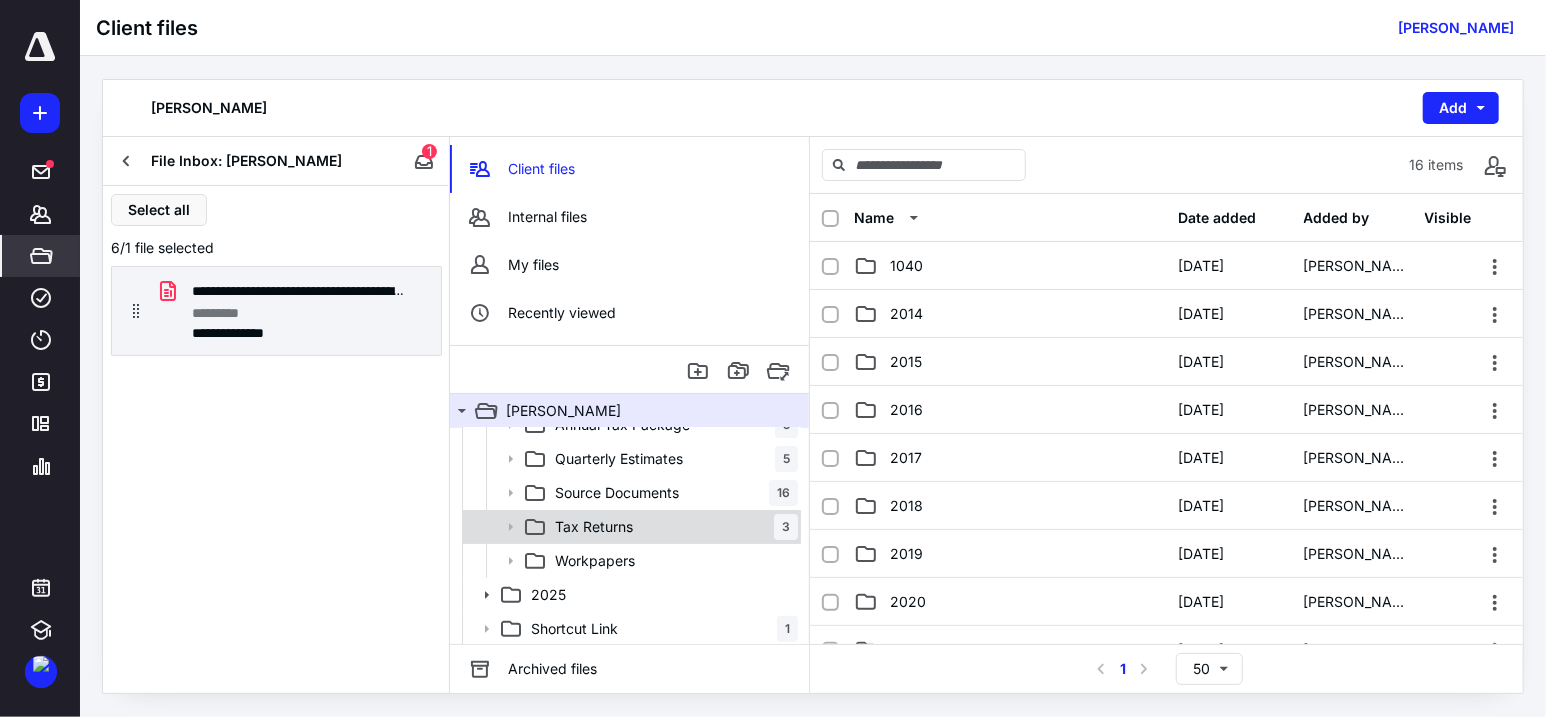 click 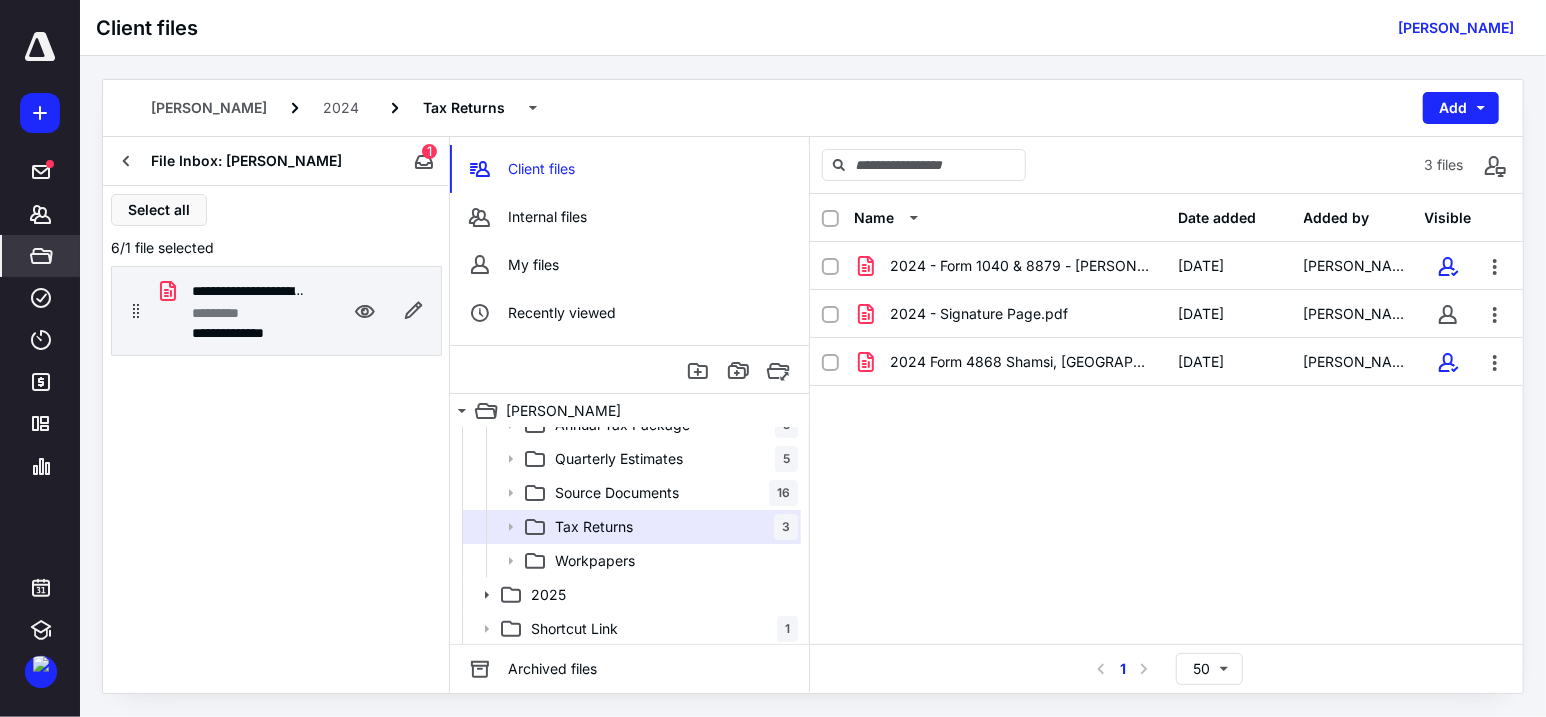 click on "**********" at bounding box center [276, 311] 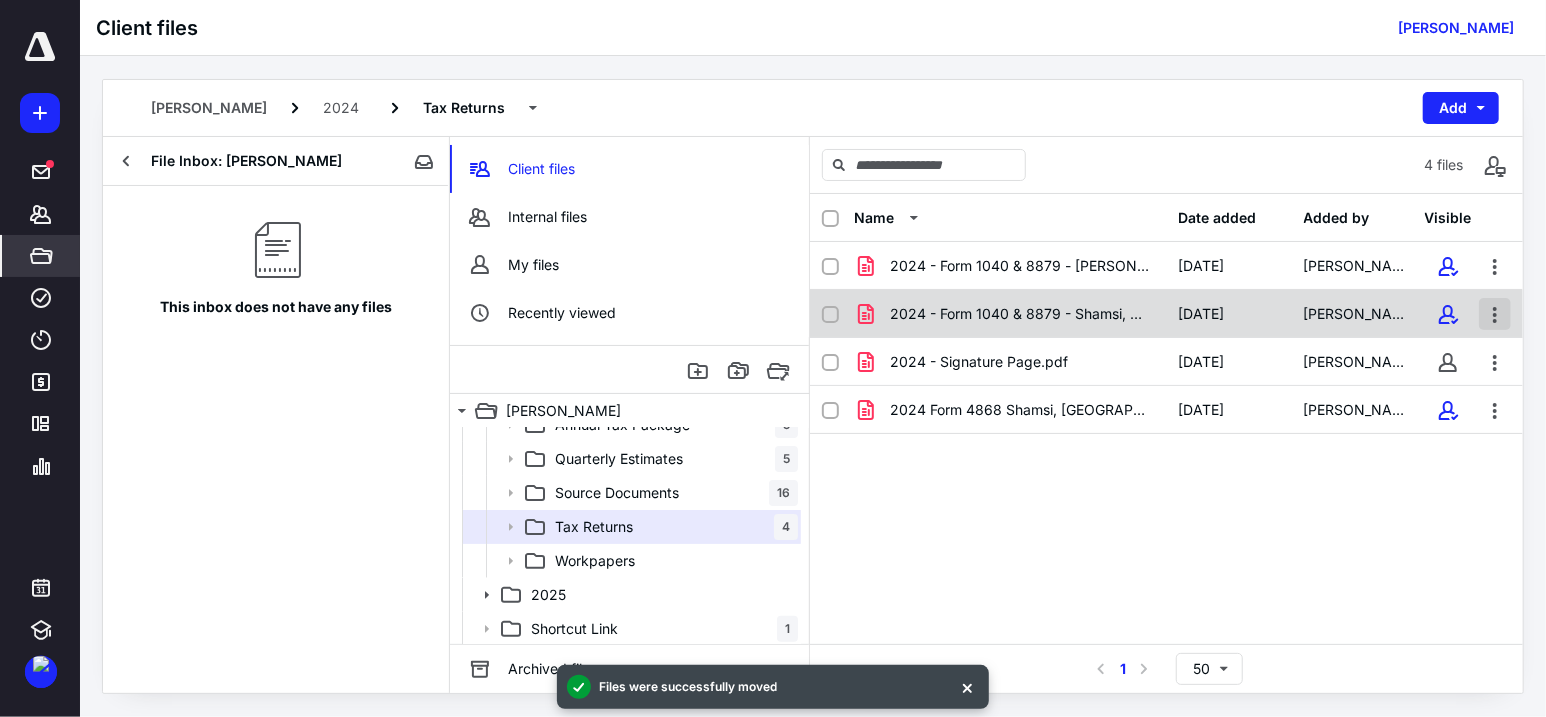 click at bounding box center [1495, 314] 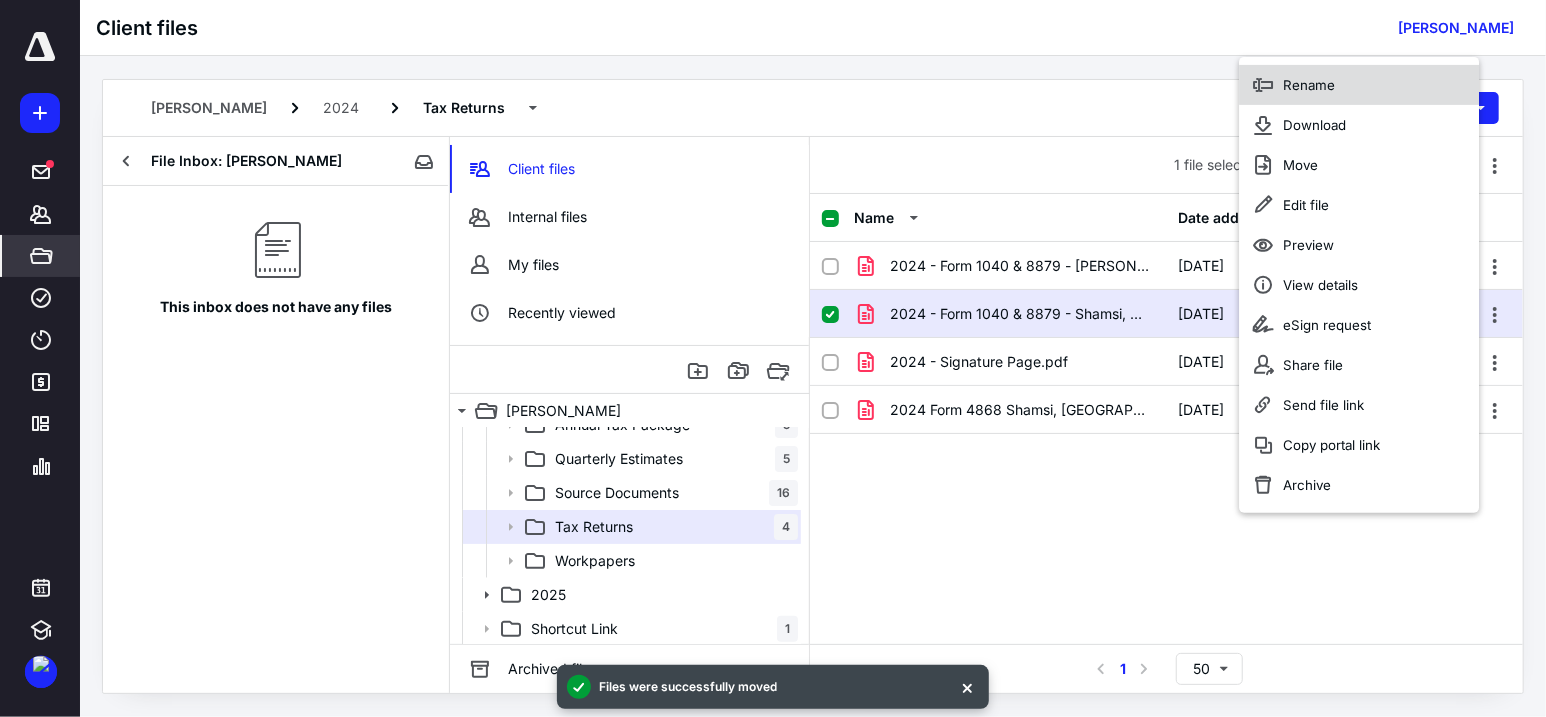 click on "Rename" at bounding box center (1310, 85) 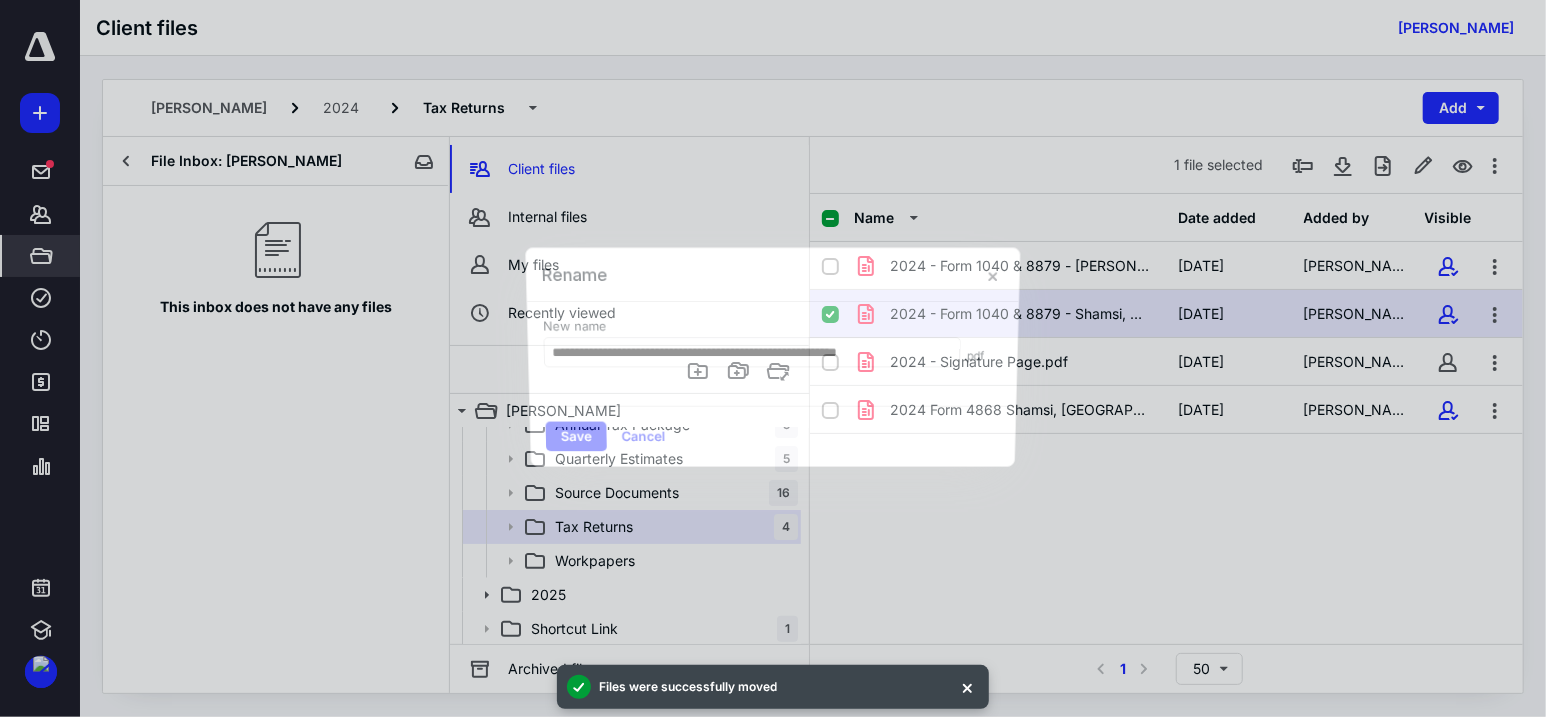 scroll, scrollTop: 0, scrollLeft: 4, axis: horizontal 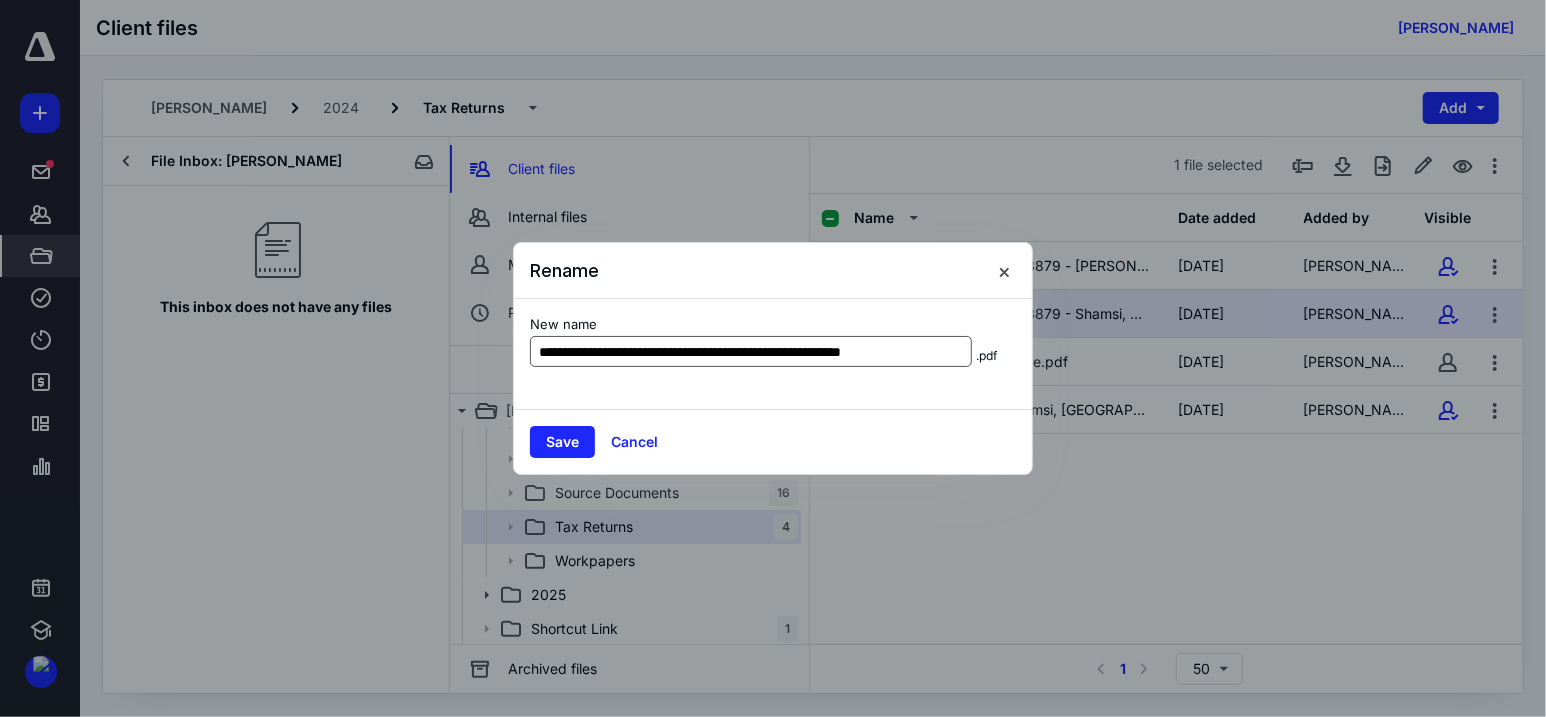 click on "**********" at bounding box center [751, 352] 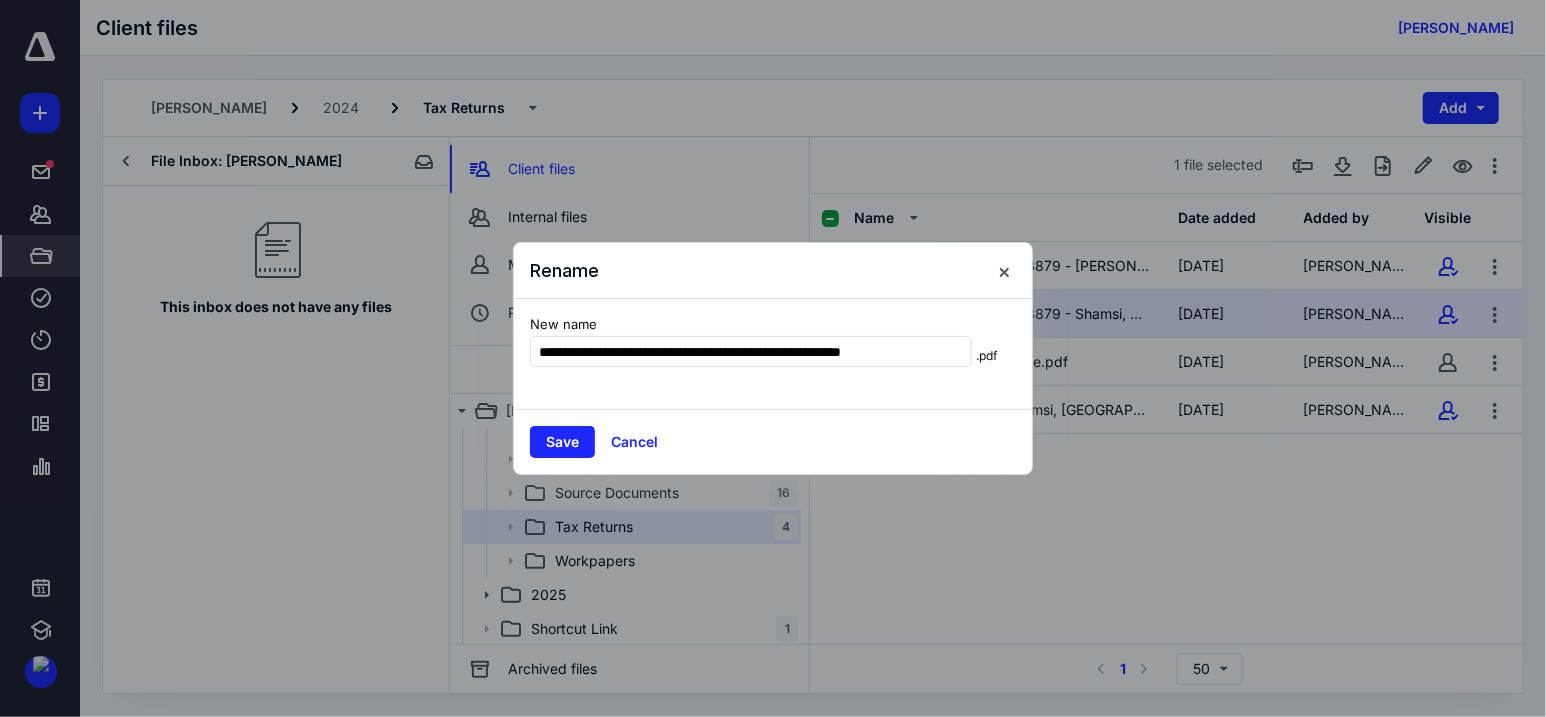 drag, startPoint x: 959, startPoint y: 352, endPoint x: 1020, endPoint y: 360, distance: 61.522354 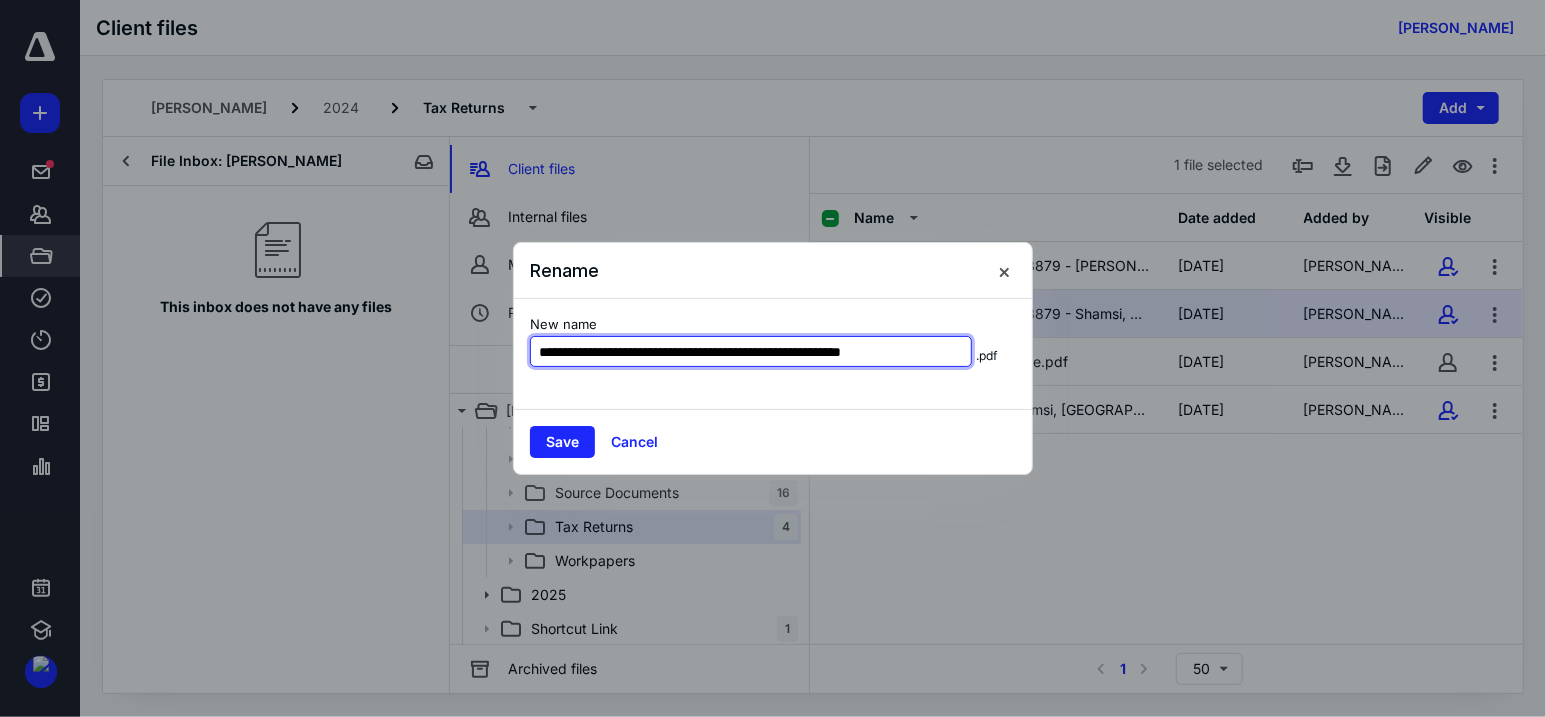 drag, startPoint x: 958, startPoint y: 350, endPoint x: 974, endPoint y: 350, distance: 16 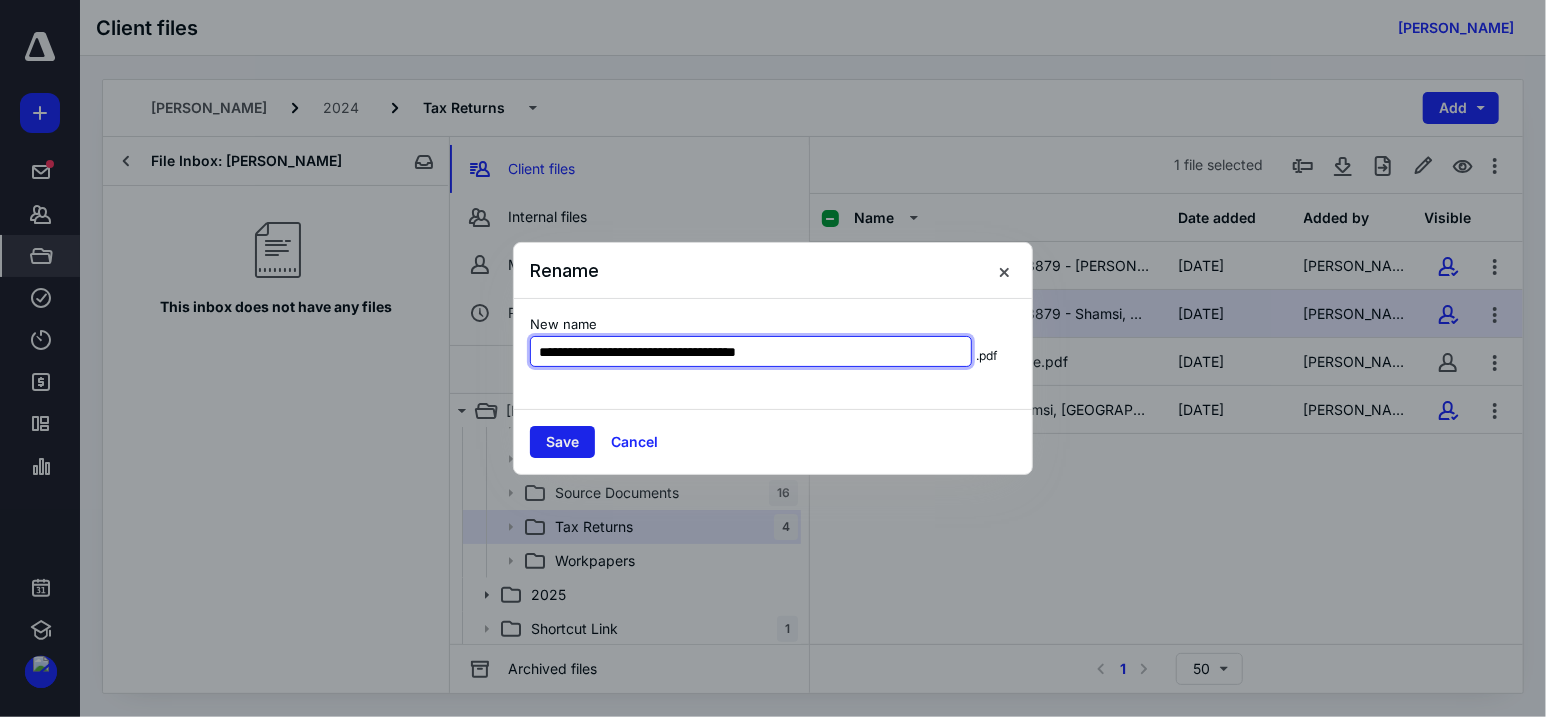 type on "**********" 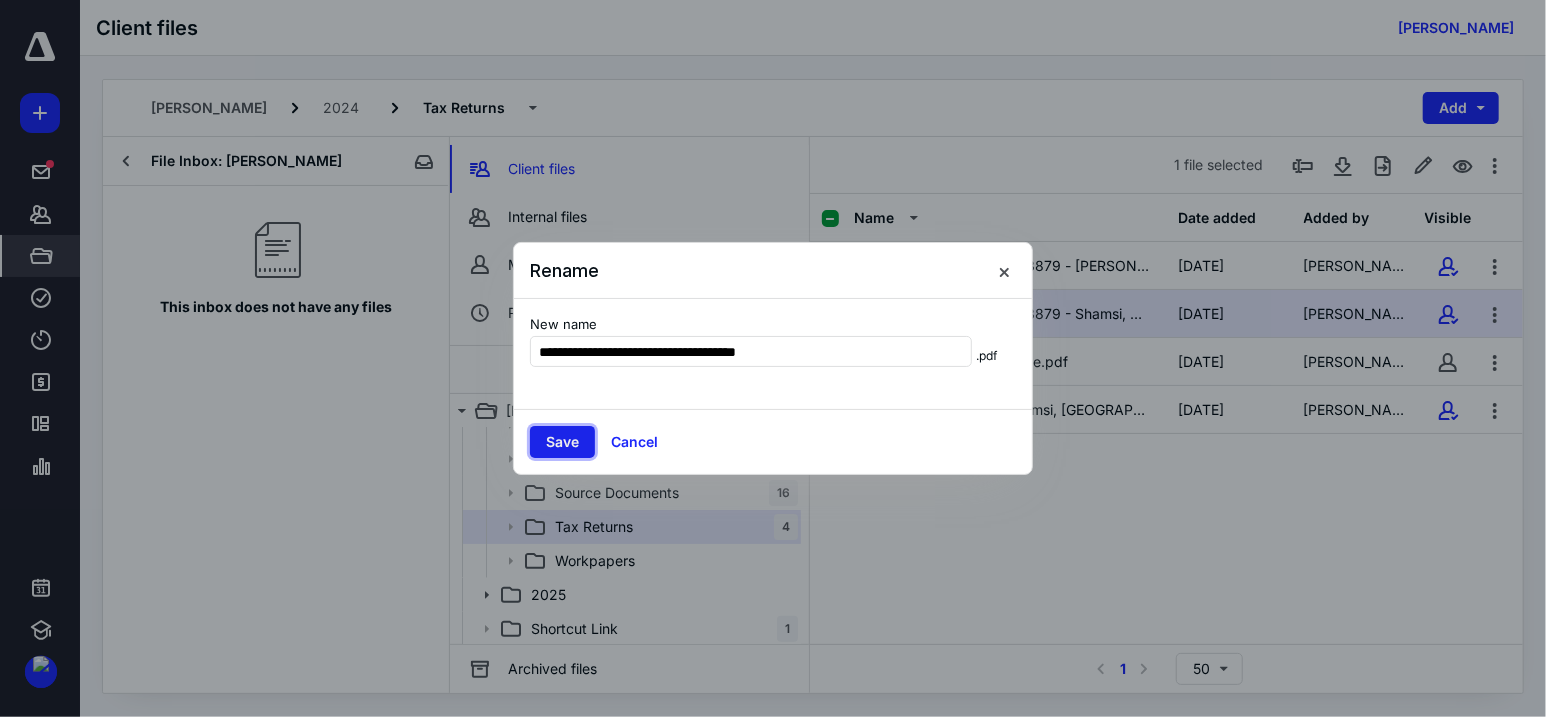 click on "Save" at bounding box center (562, 442) 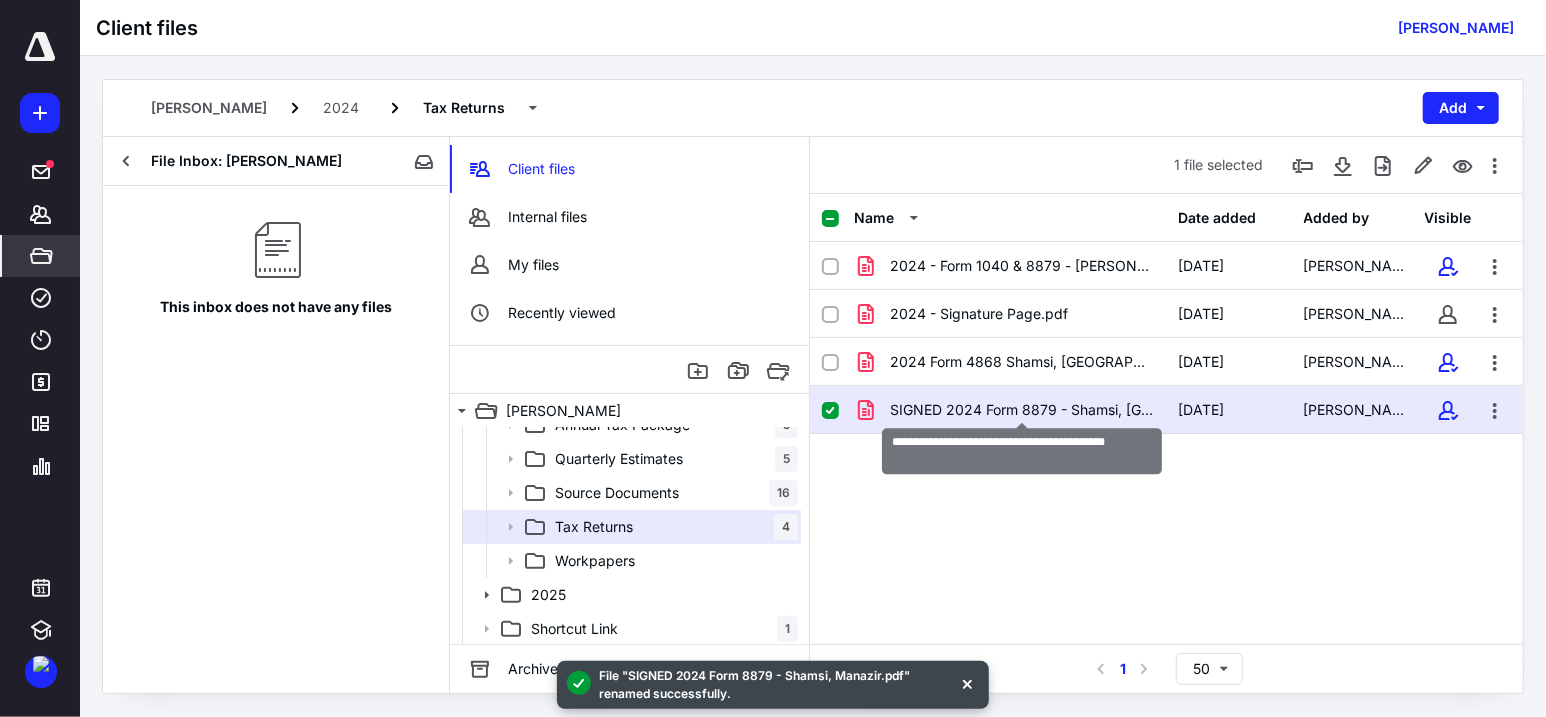 click on "SIGNED 2024 Form 8879 - Shamsi, Manazir.pdf" at bounding box center [1022, 410] 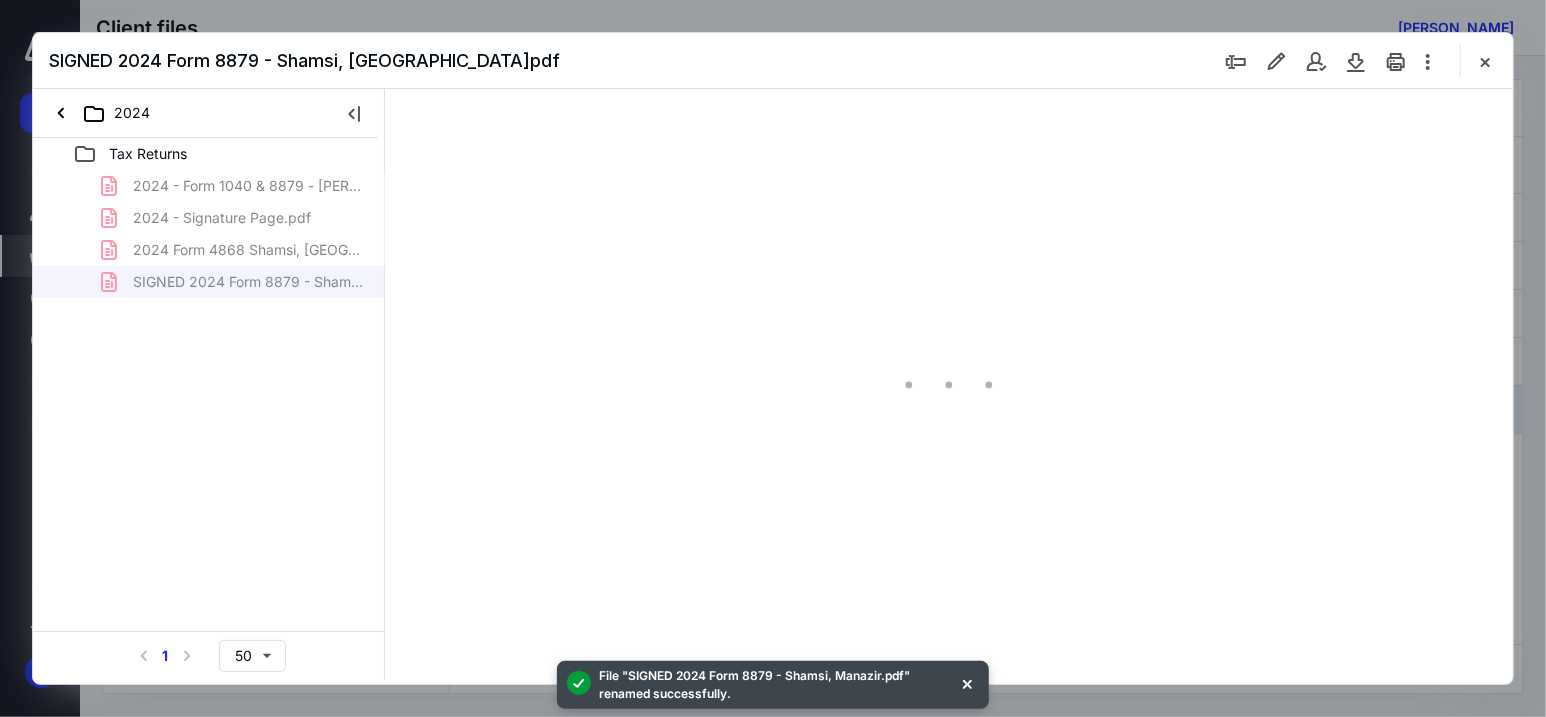 scroll, scrollTop: 0, scrollLeft: 0, axis: both 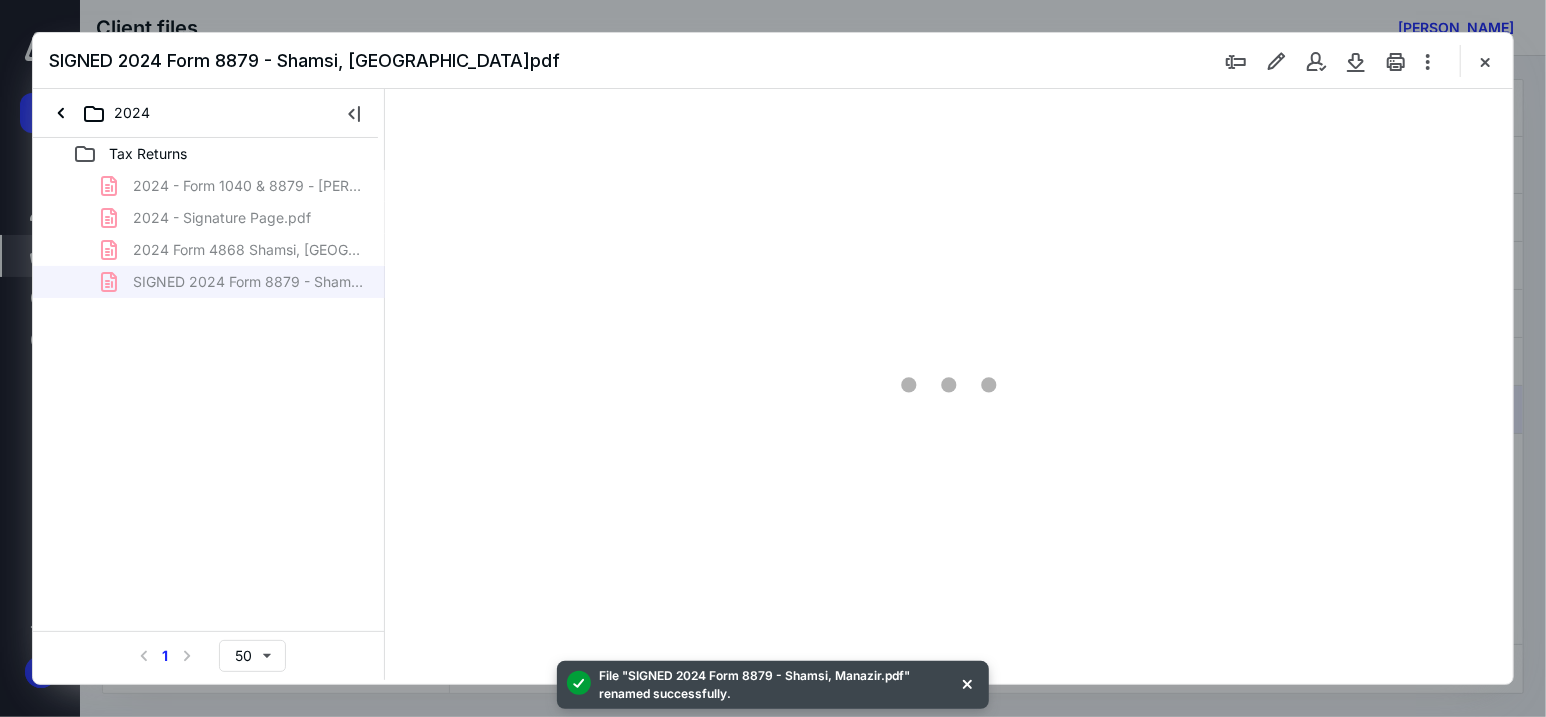 type on "181" 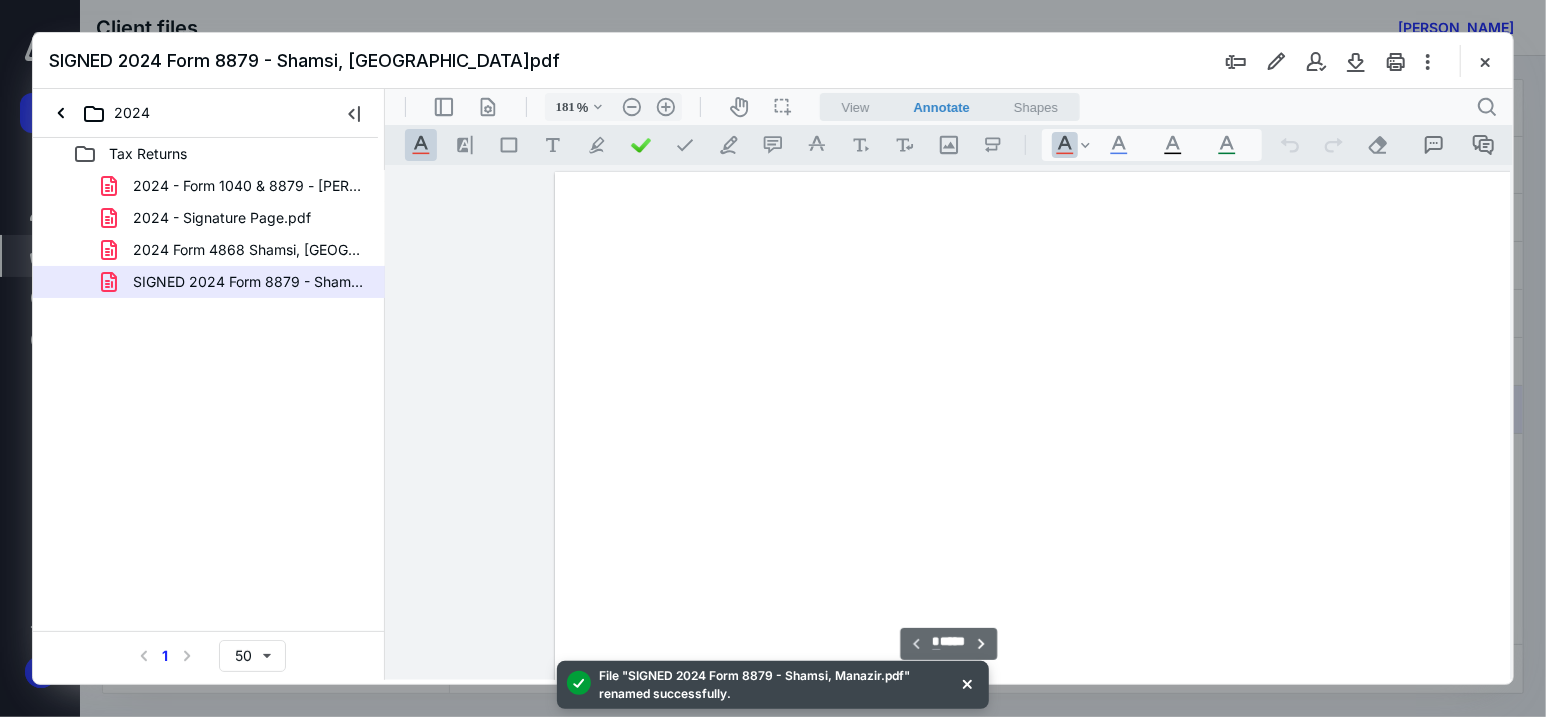 scroll, scrollTop: 82, scrollLeft: 160, axis: both 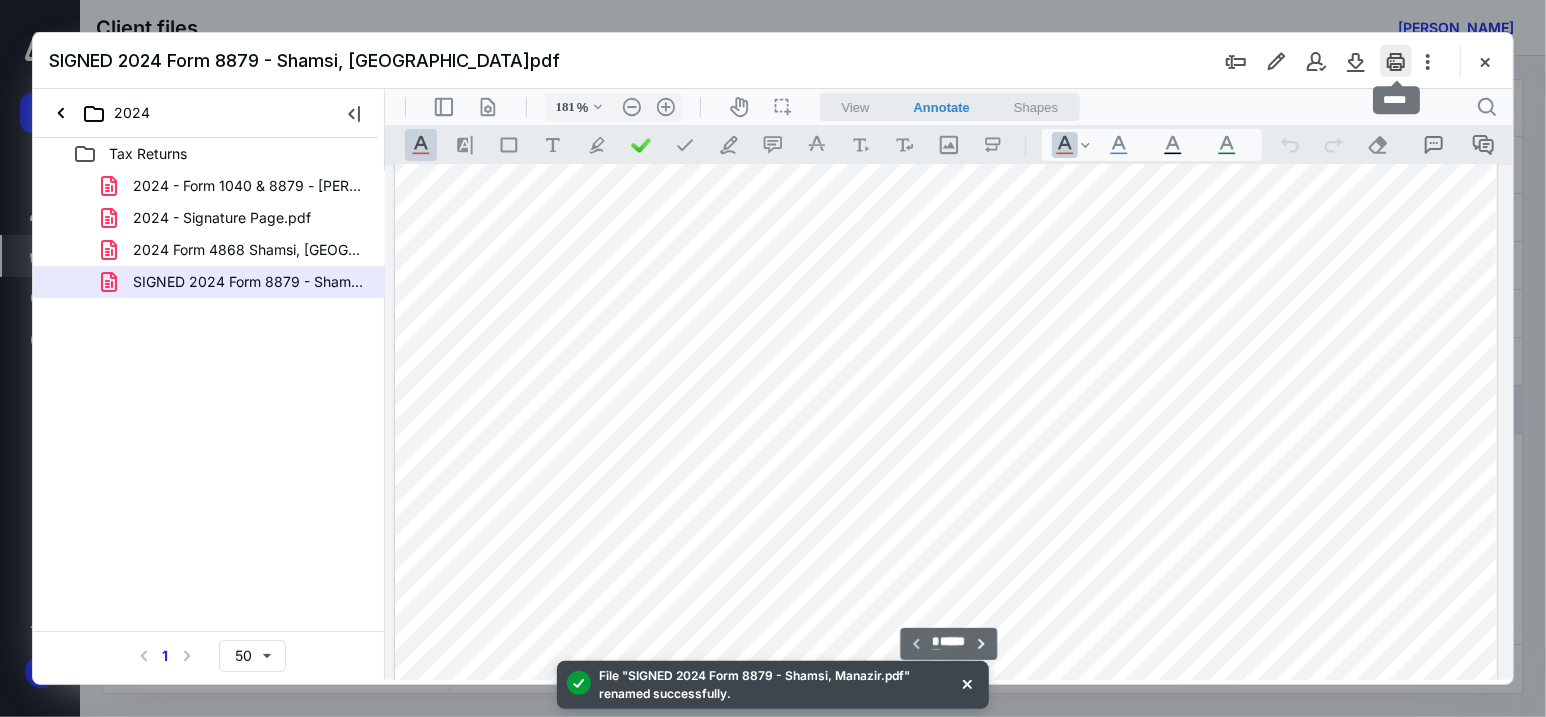 click at bounding box center [1396, 61] 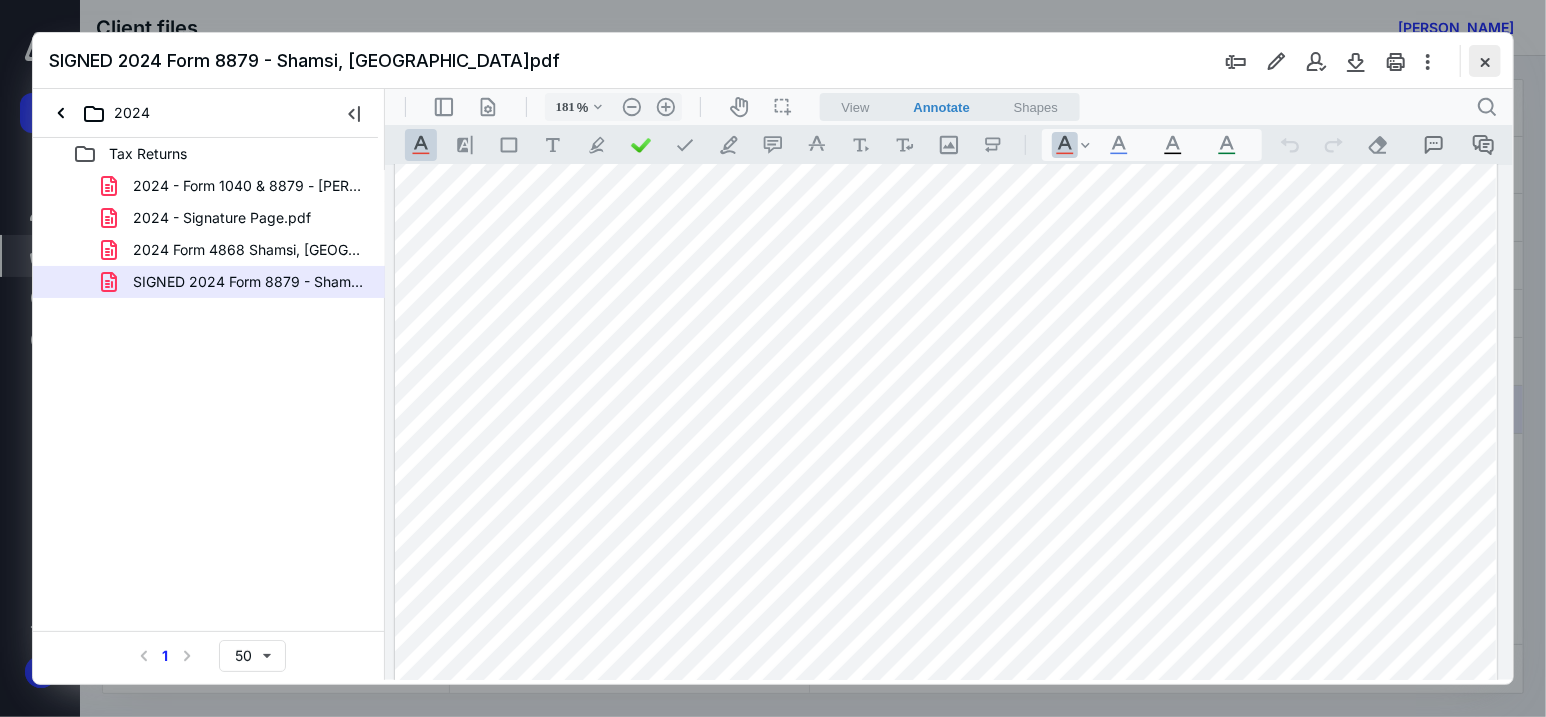 click at bounding box center [1485, 61] 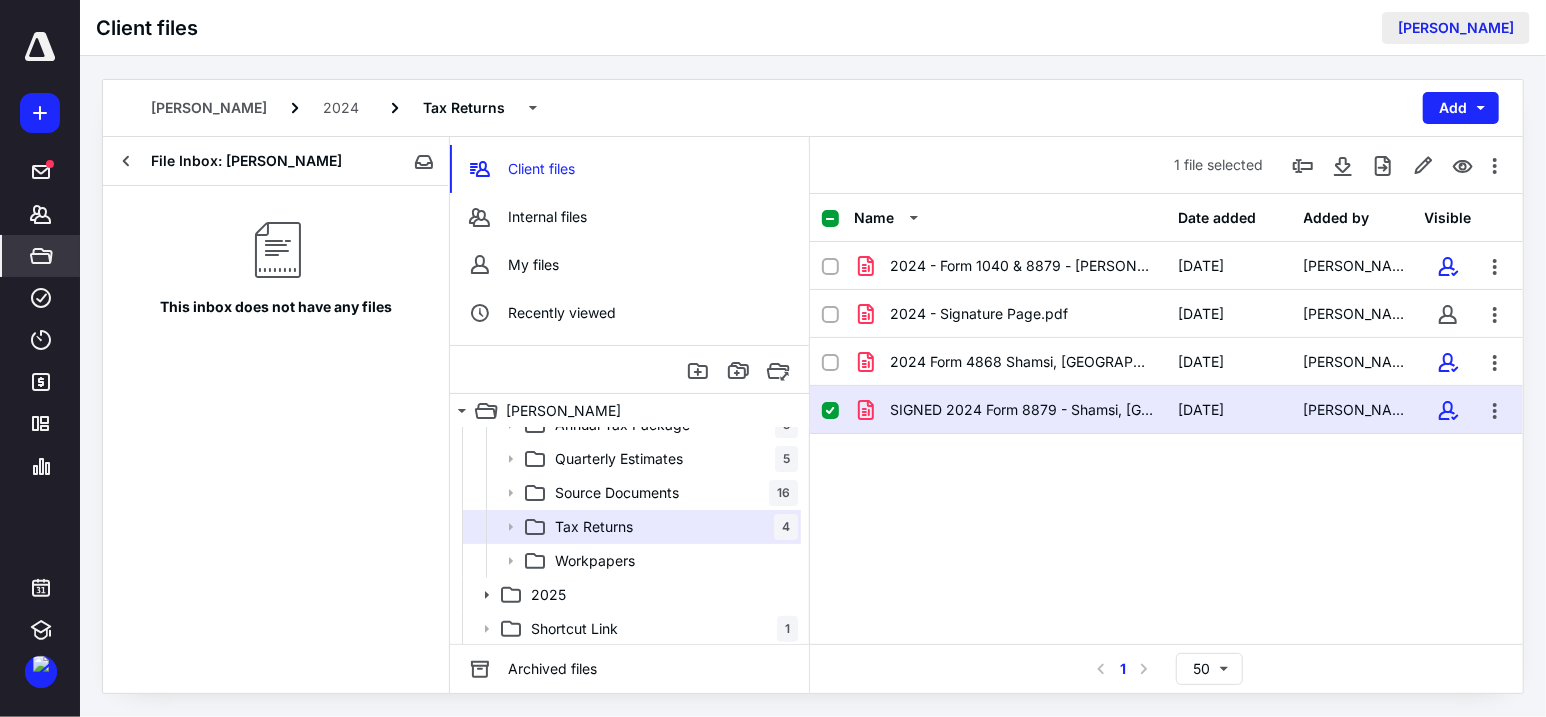 click on "Manazir Shamsi" at bounding box center [1456, 28] 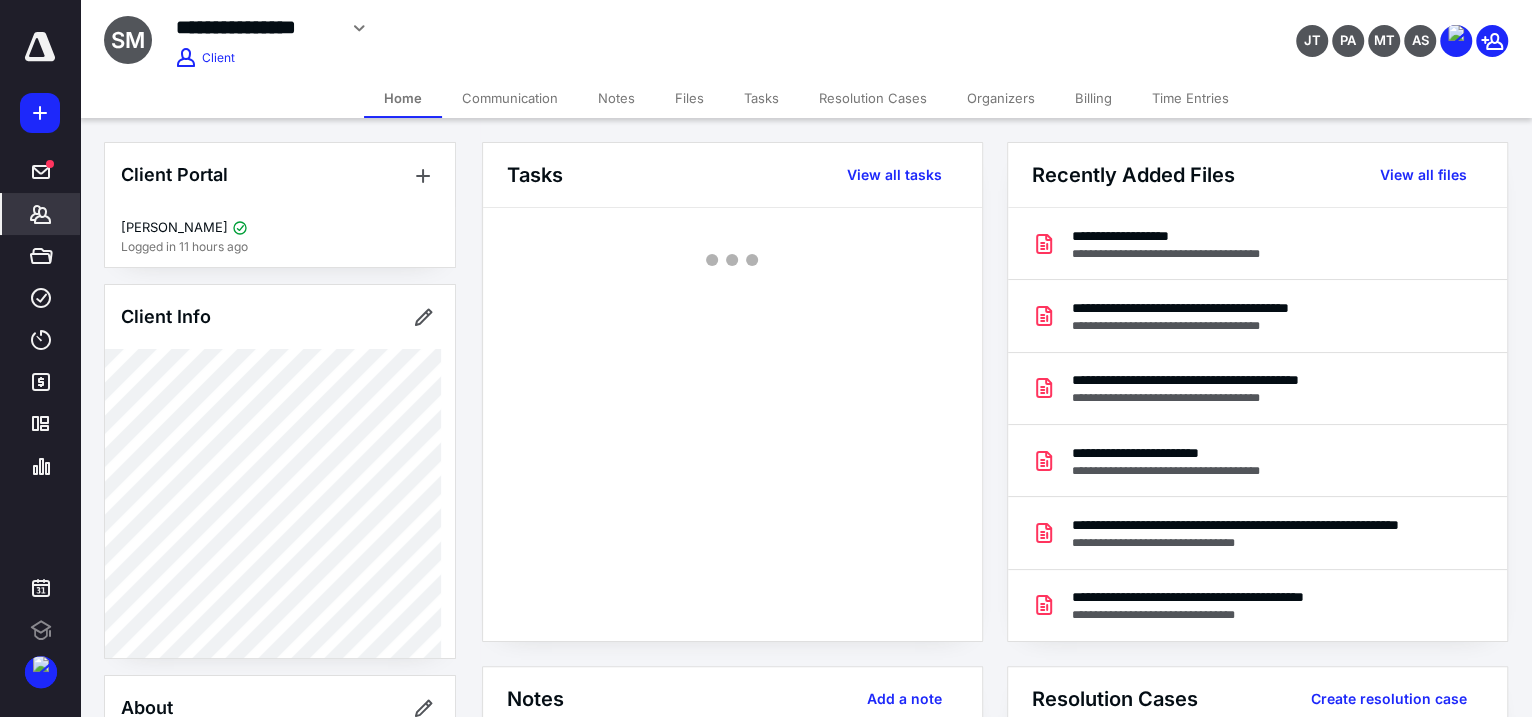 scroll, scrollTop: 0, scrollLeft: 0, axis: both 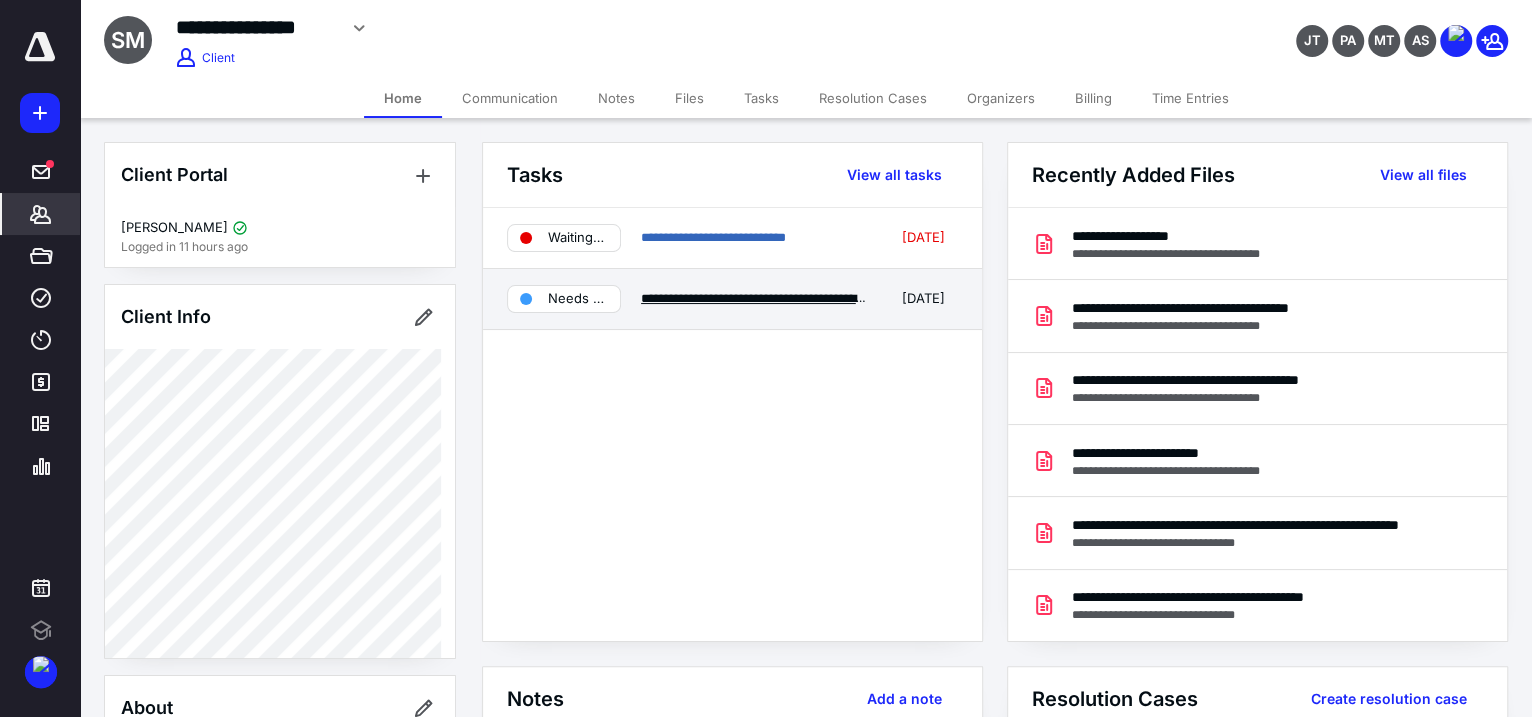 click on "**********" at bounding box center [791, 298] 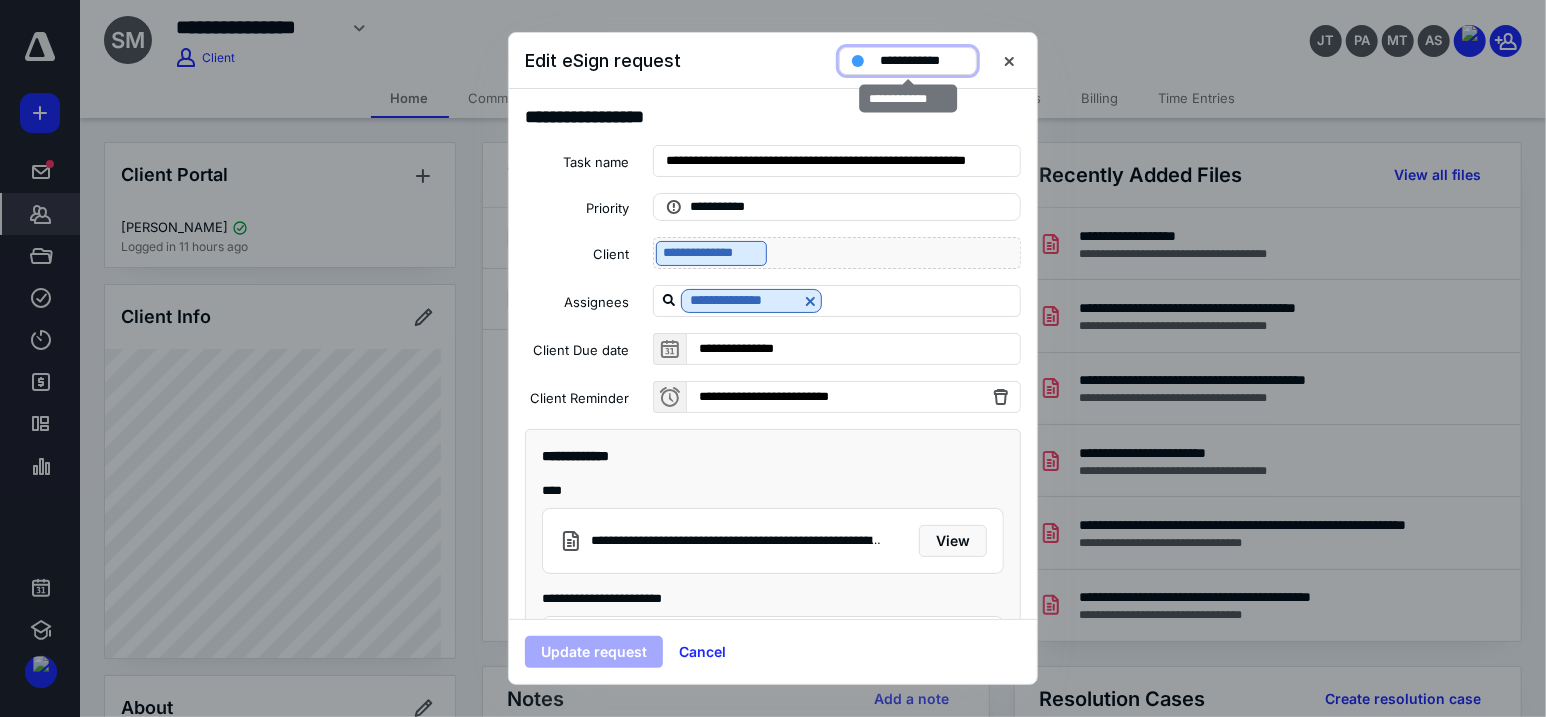 click on "**********" at bounding box center [922, 61] 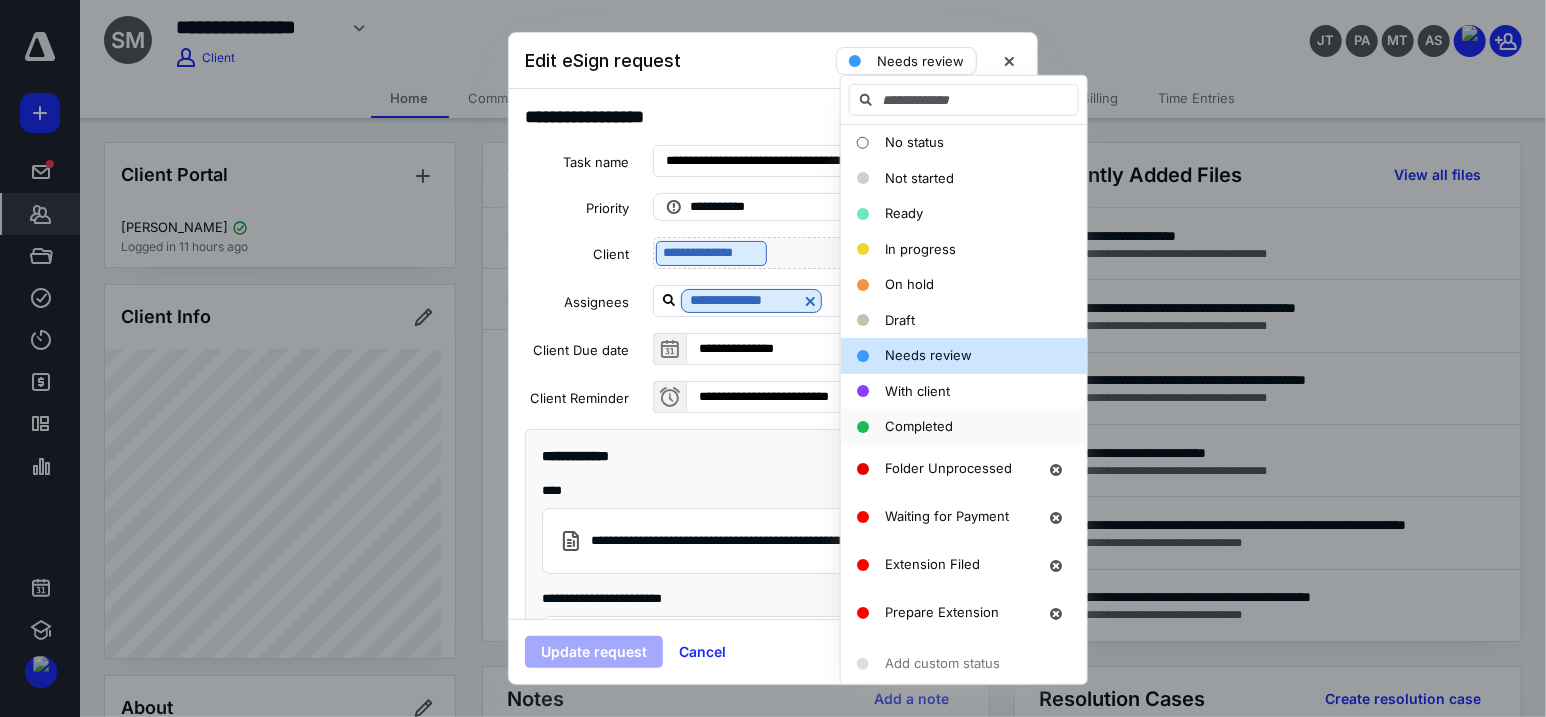 click on "Completed" at bounding box center [919, 426] 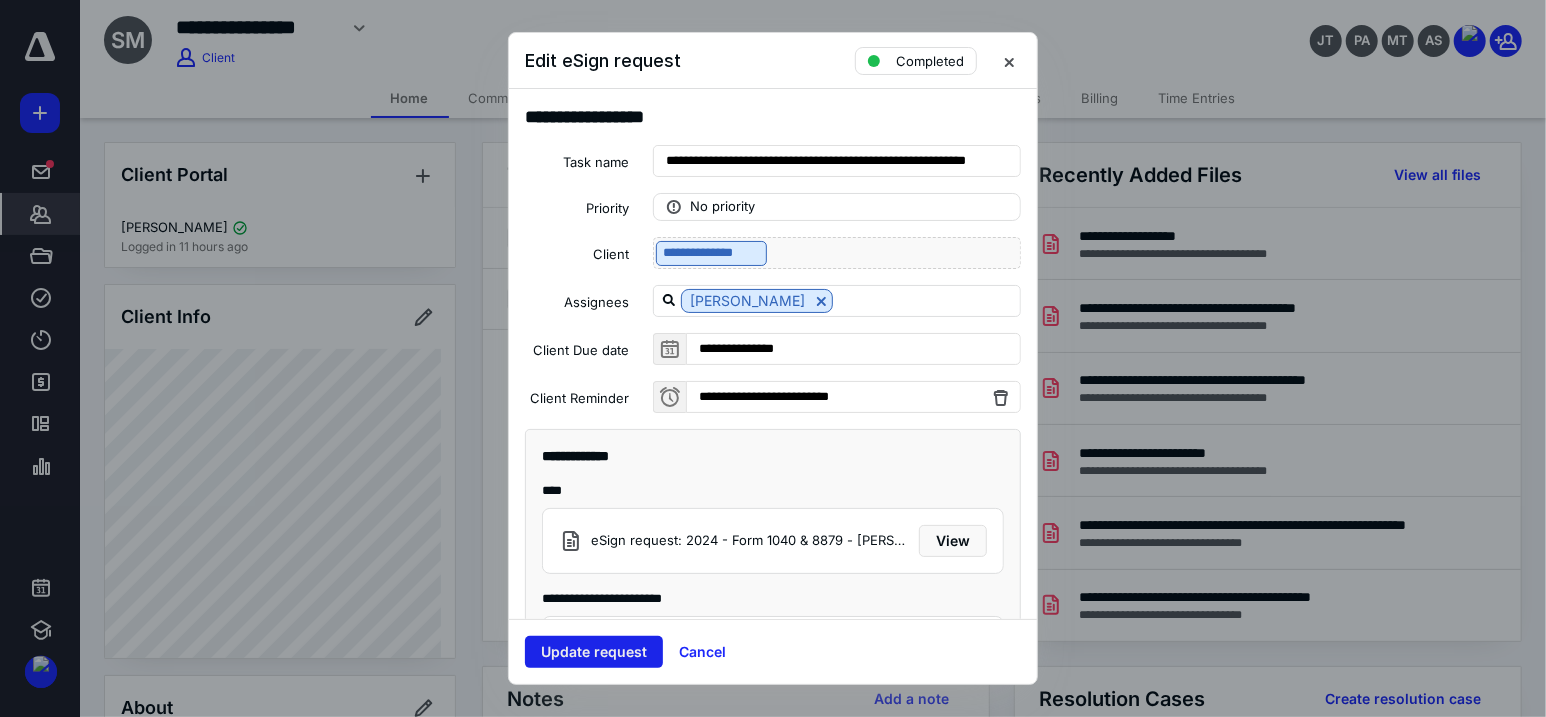 click on "Update request" at bounding box center (594, 652) 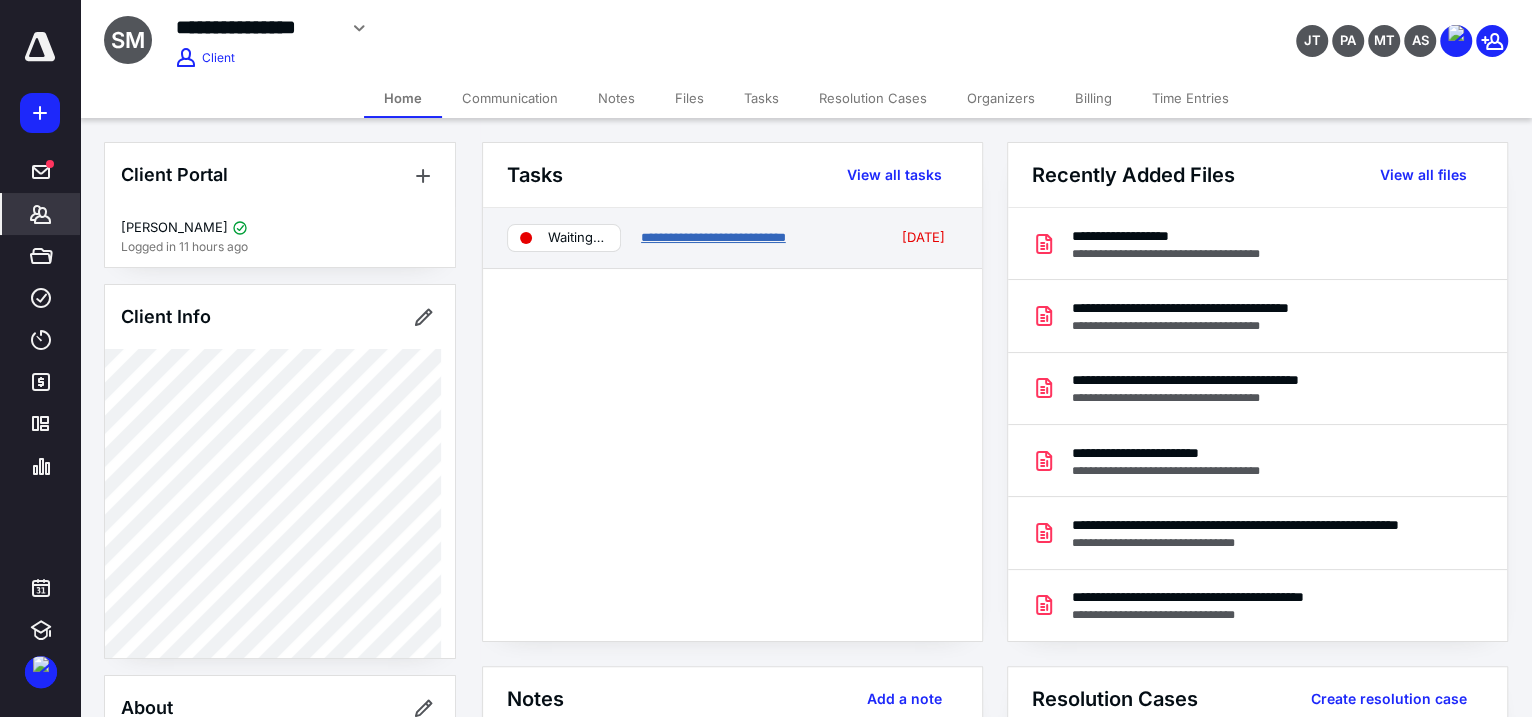click on "**********" at bounding box center (713, 237) 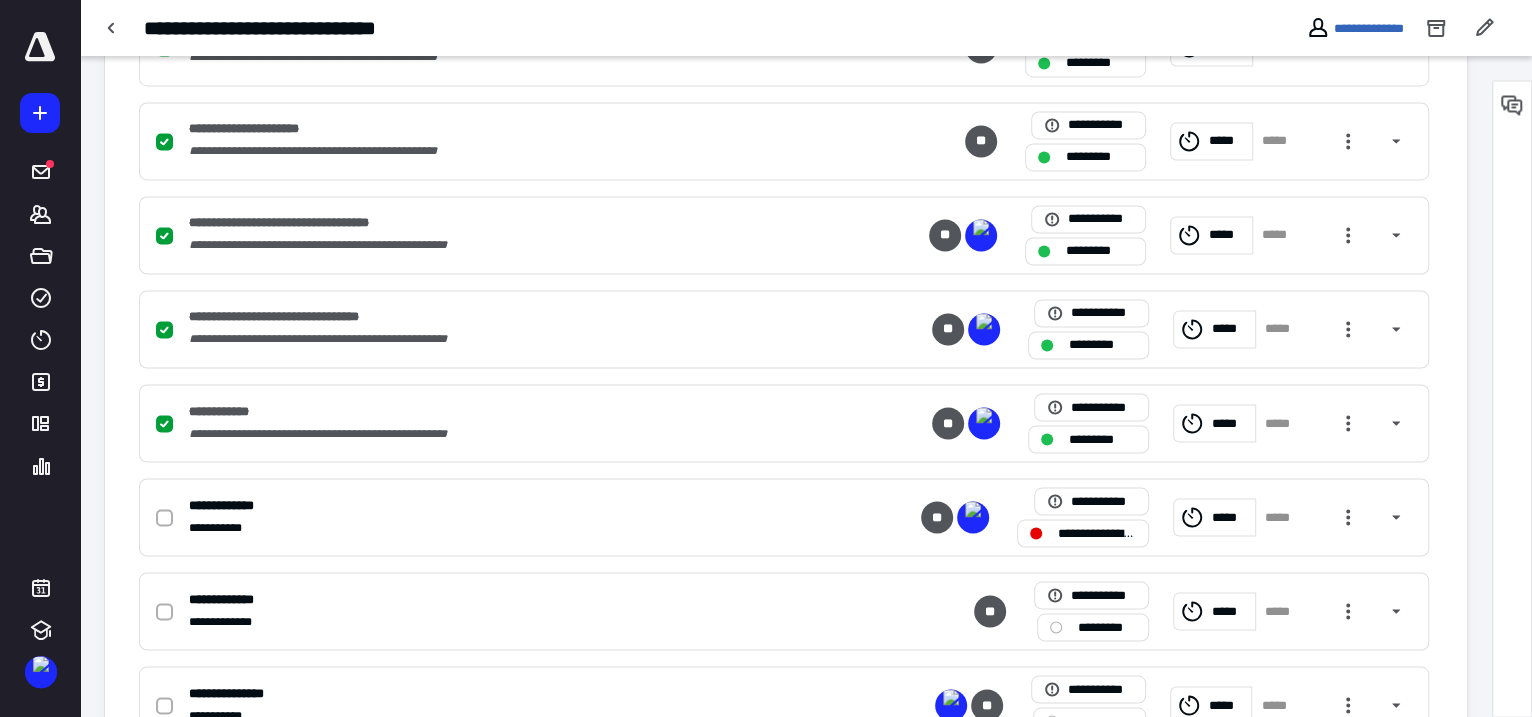 scroll, scrollTop: 2333, scrollLeft: 0, axis: vertical 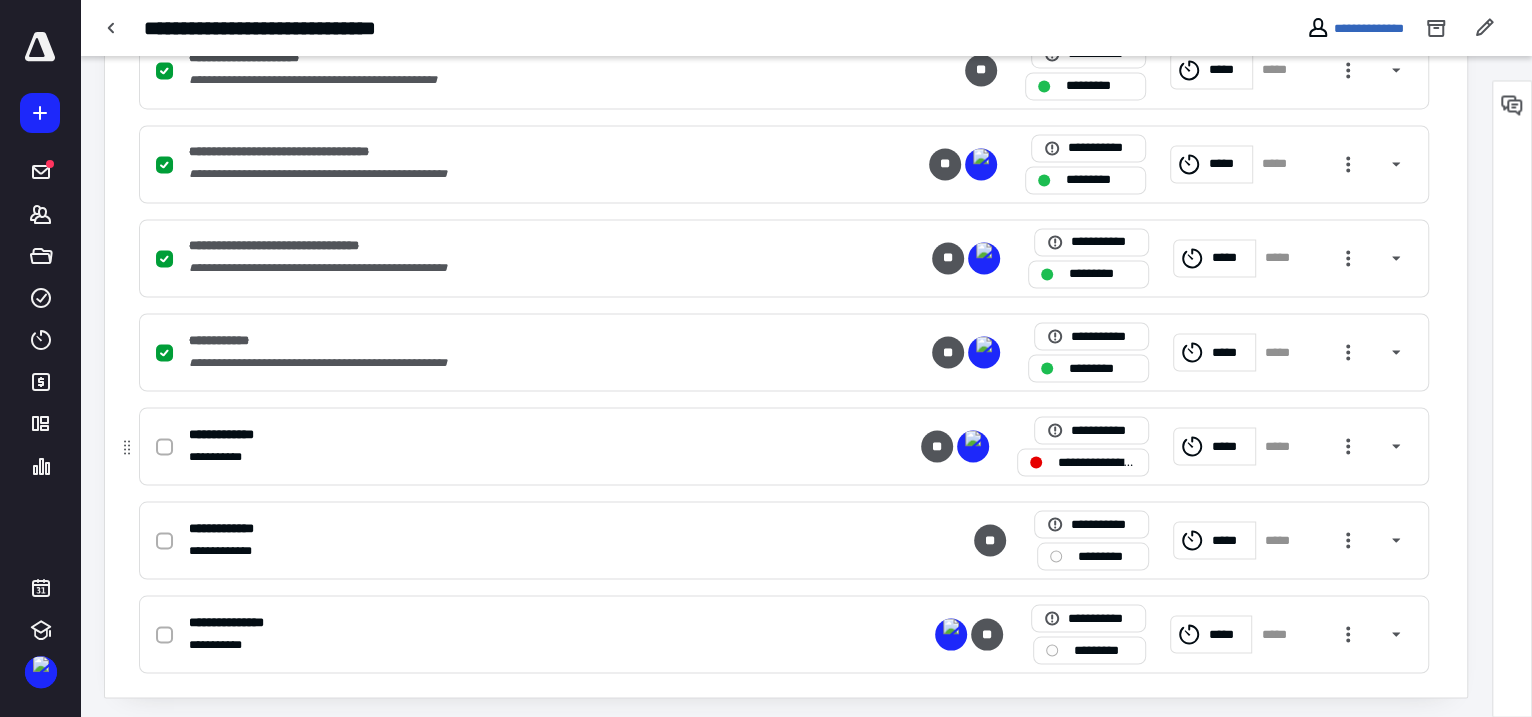click at bounding box center (164, 447) 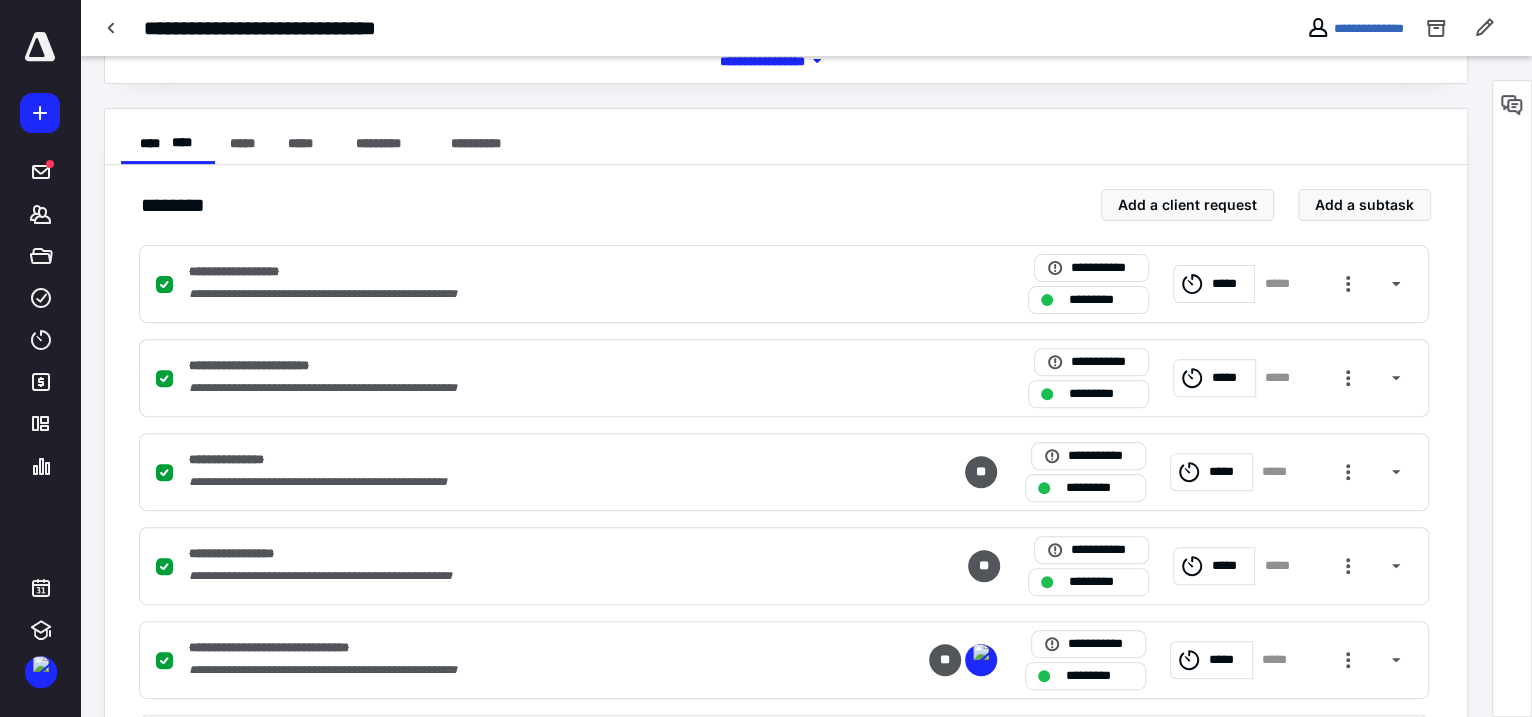scroll, scrollTop: 0, scrollLeft: 0, axis: both 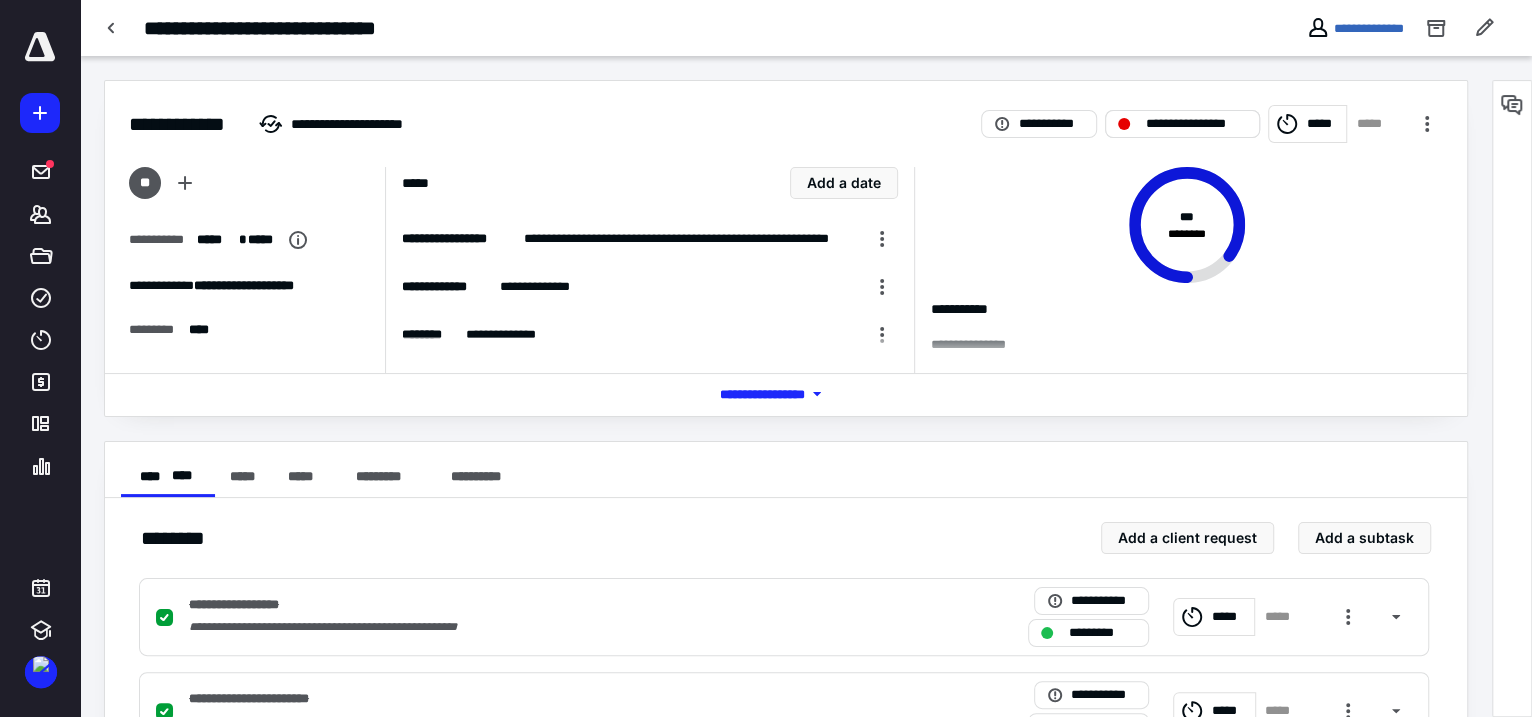 click on "**********" at bounding box center [1196, 124] 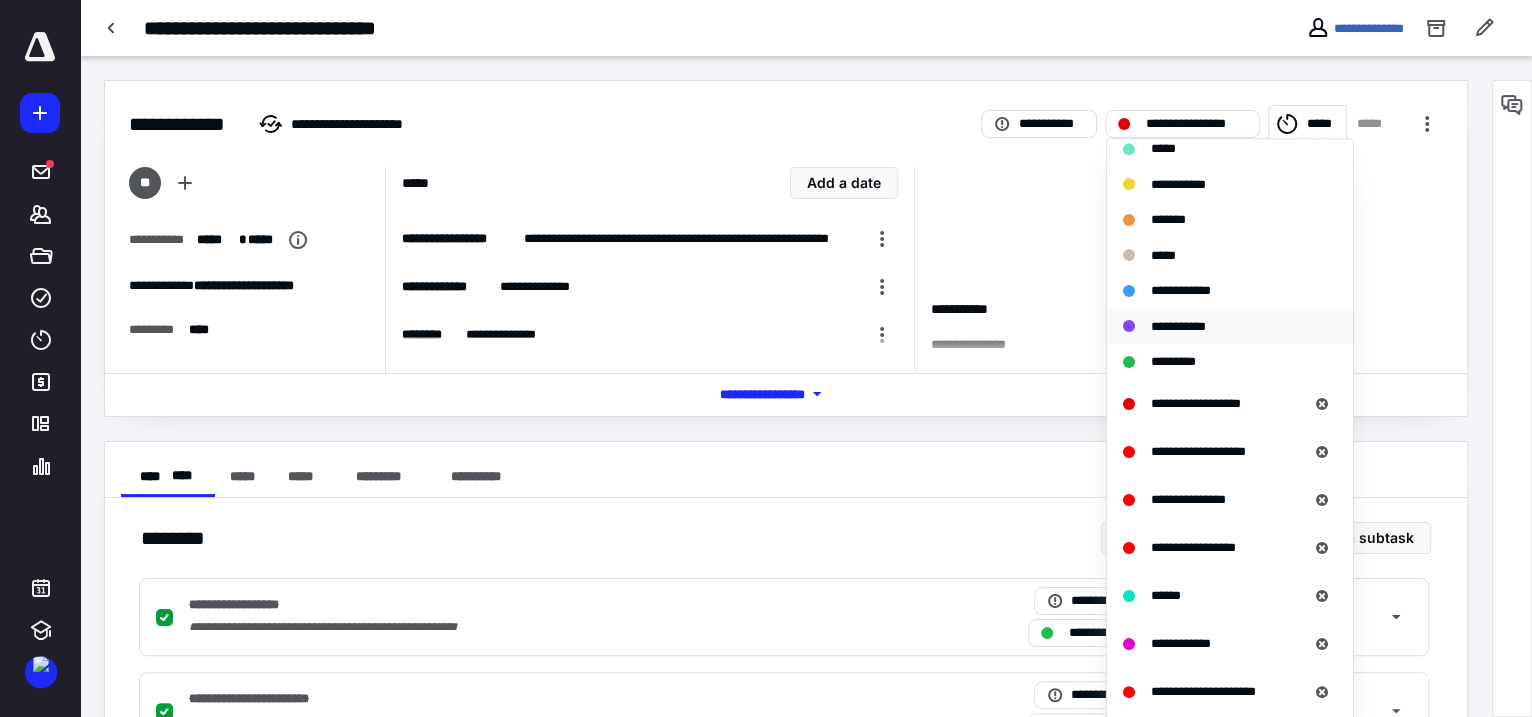 scroll, scrollTop: 166, scrollLeft: 0, axis: vertical 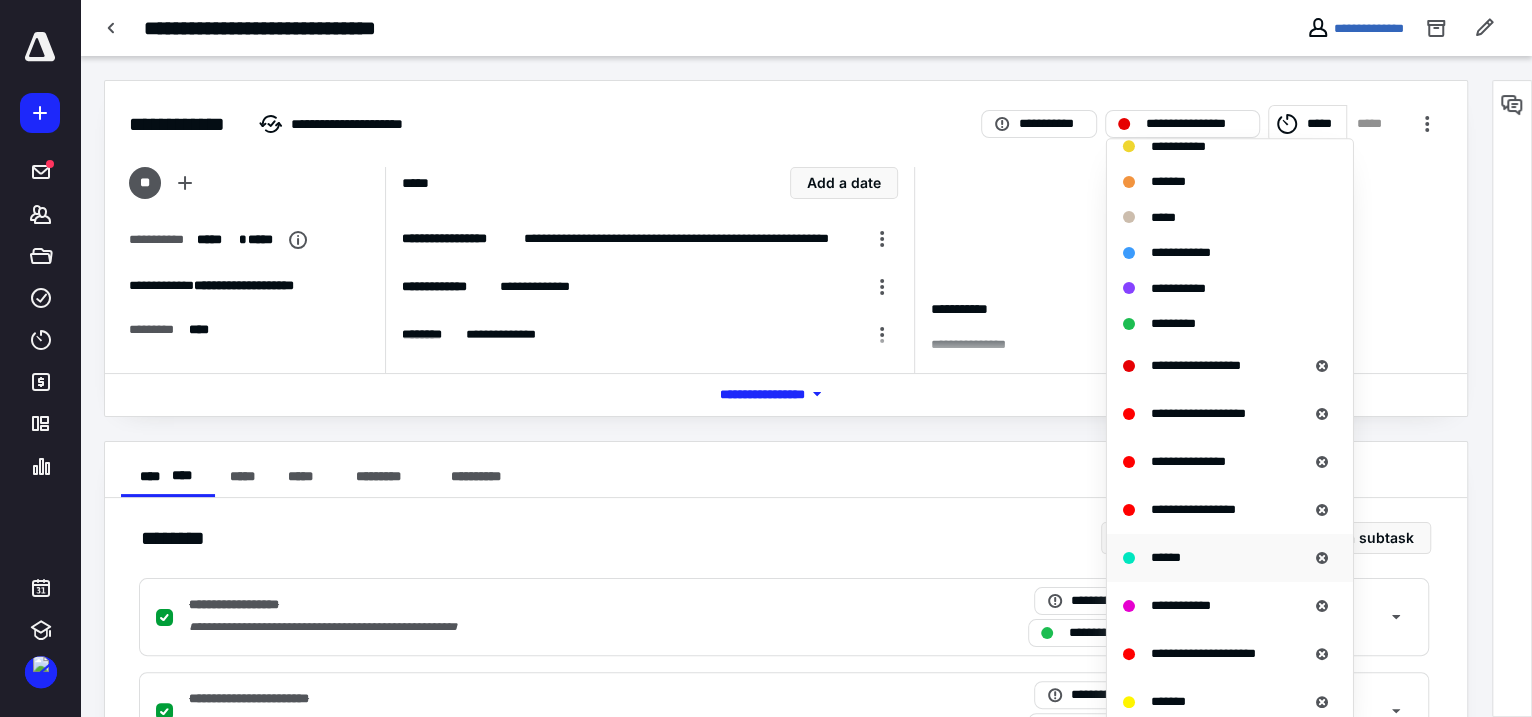 click on "******" at bounding box center [1230, 558] 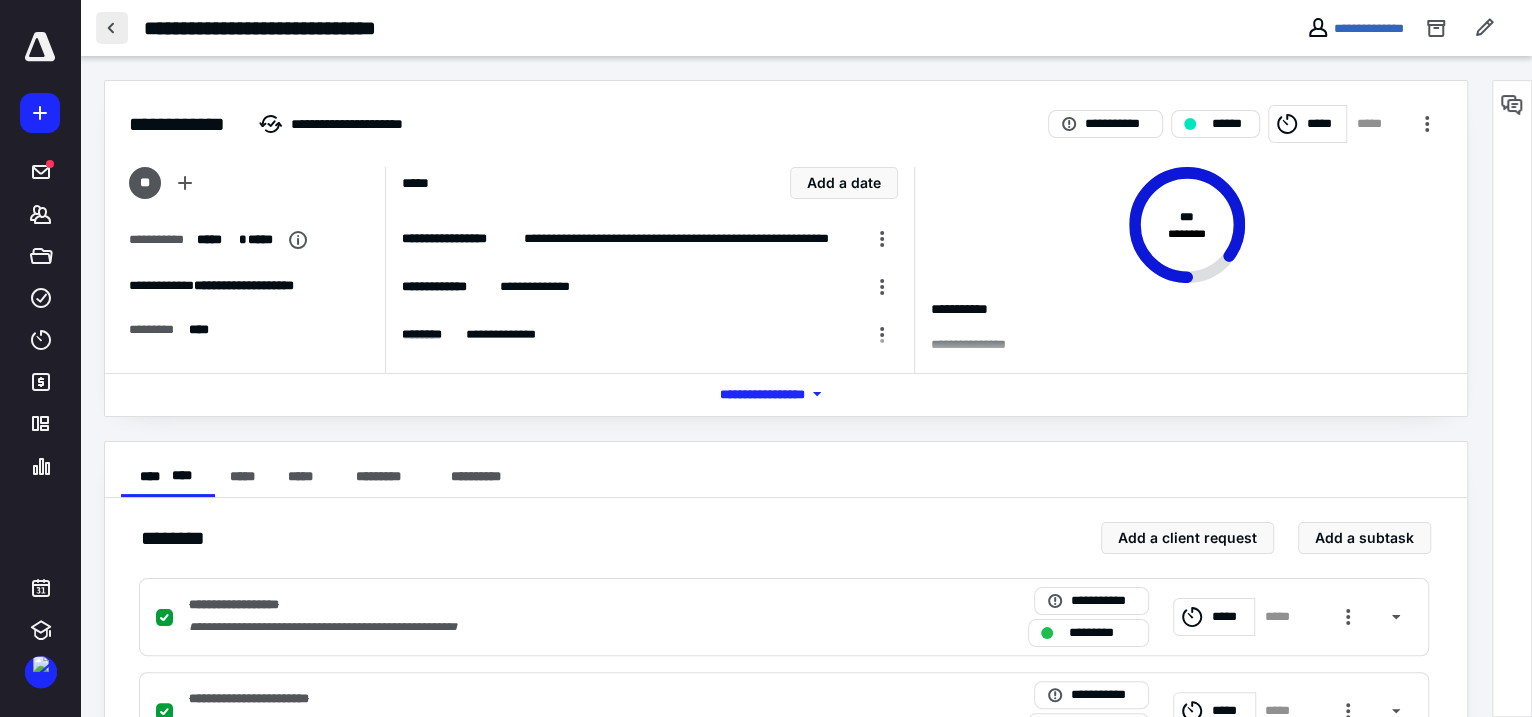 click at bounding box center [112, 28] 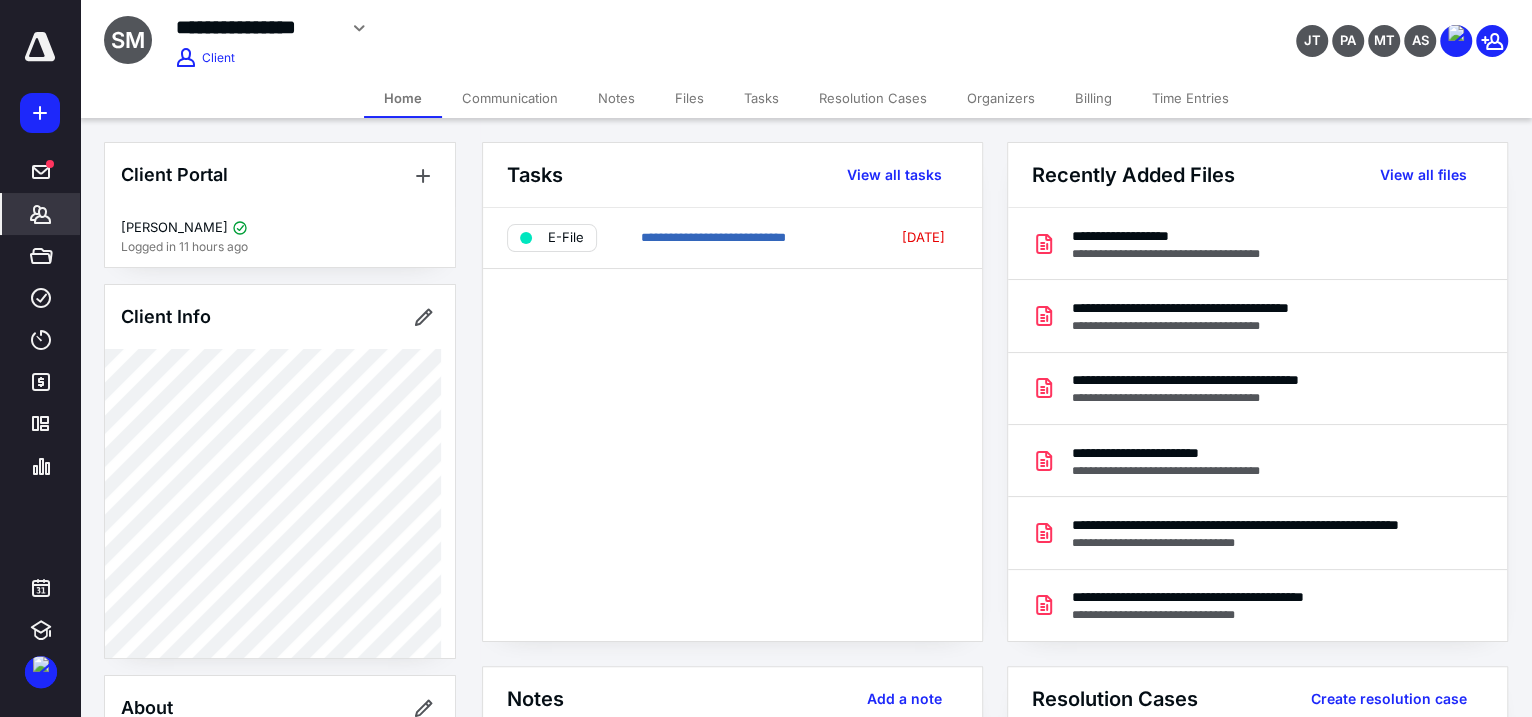 click on "Home" at bounding box center (403, 98) 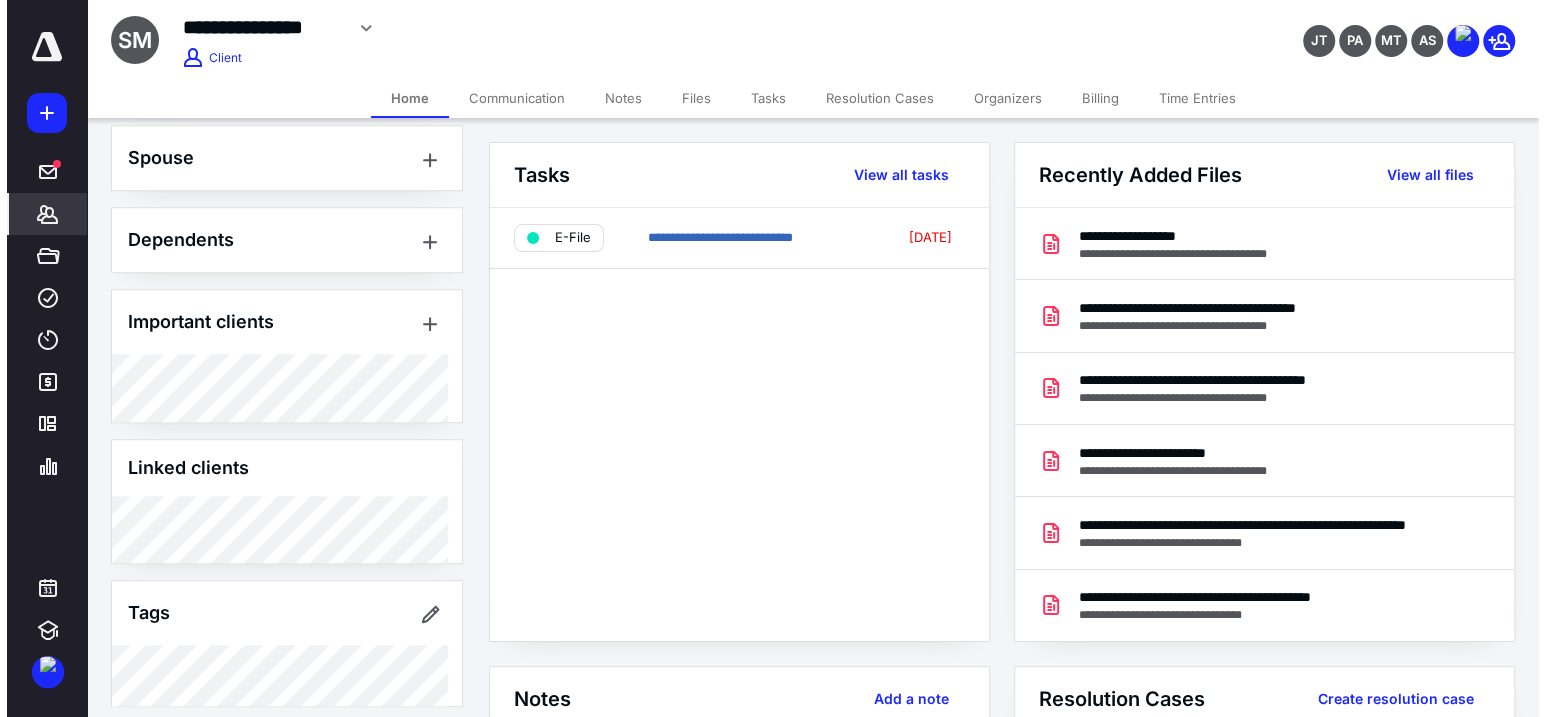 scroll, scrollTop: 1365, scrollLeft: 0, axis: vertical 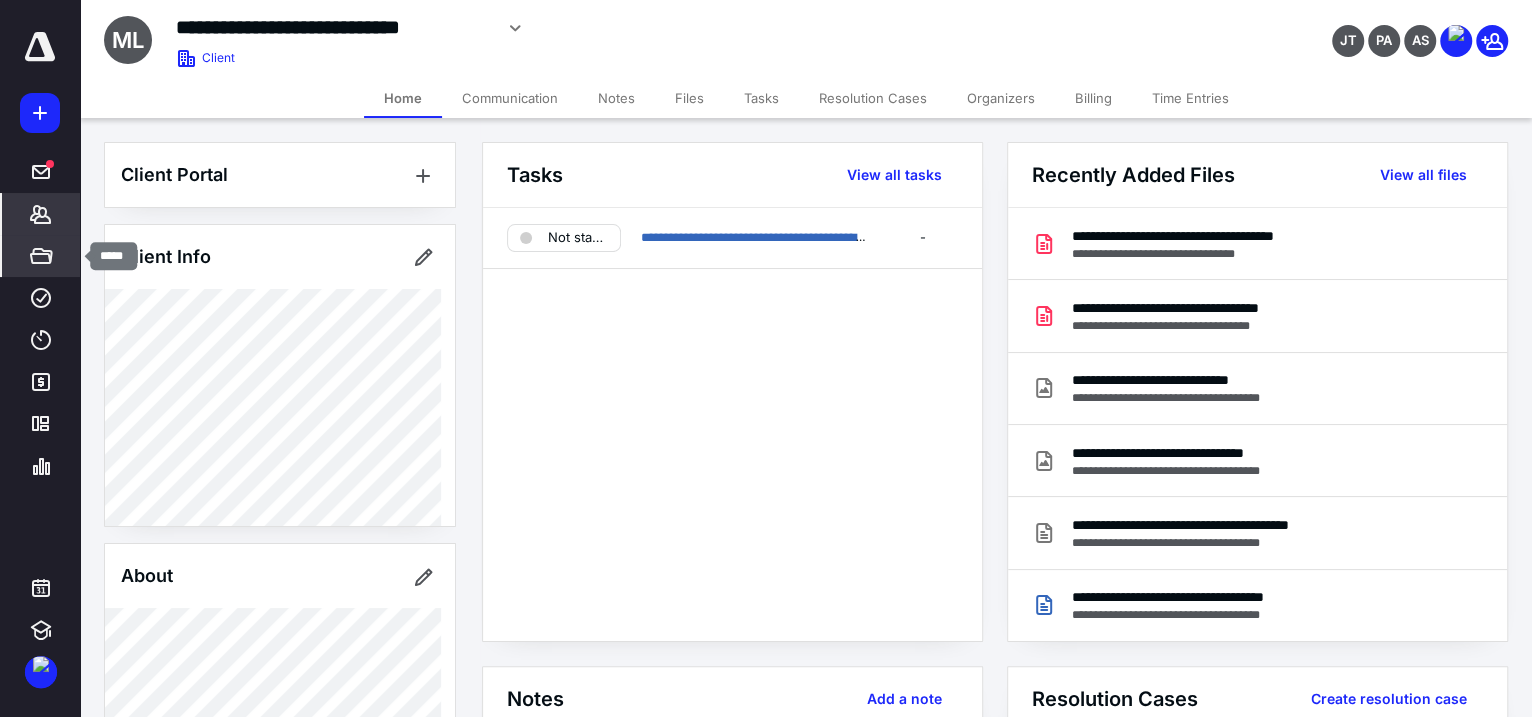 click 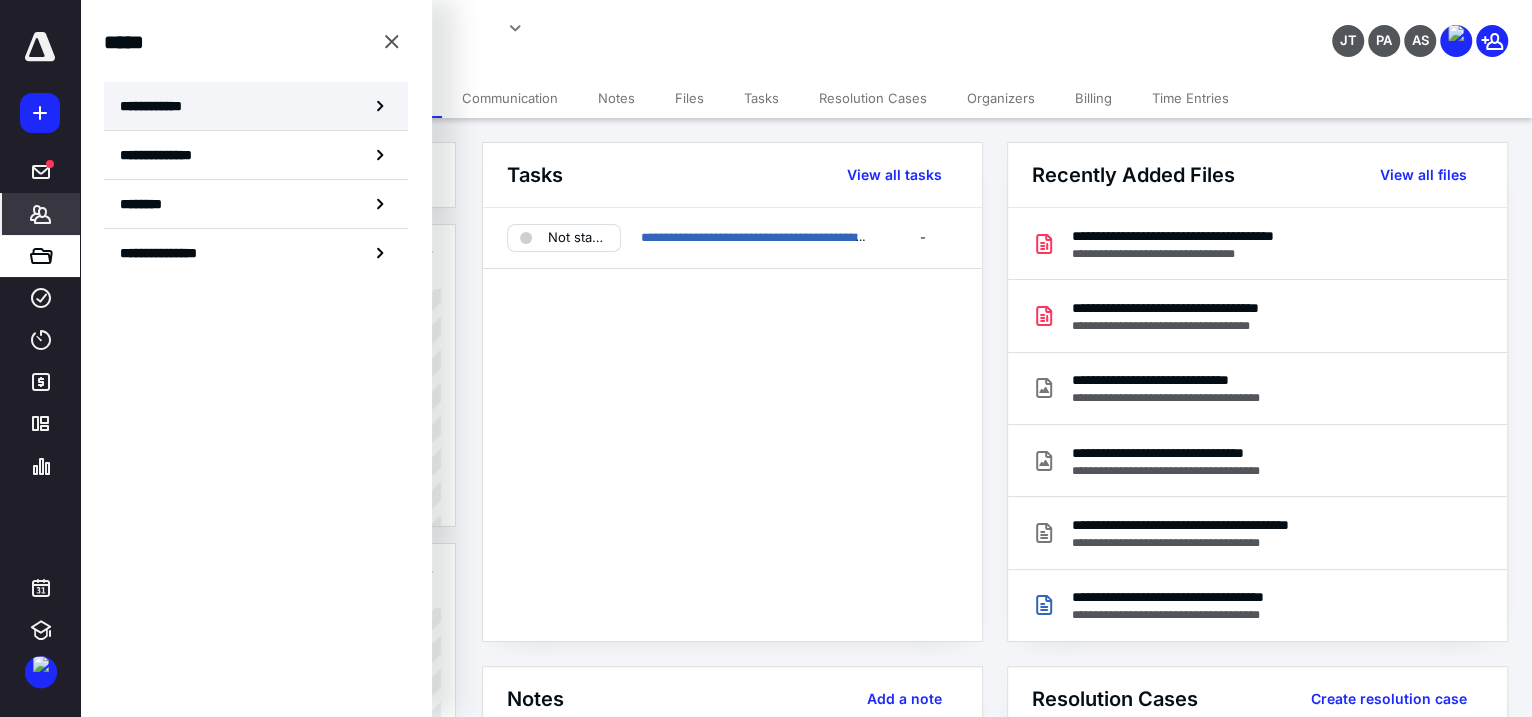 click on "**********" at bounding box center [256, 106] 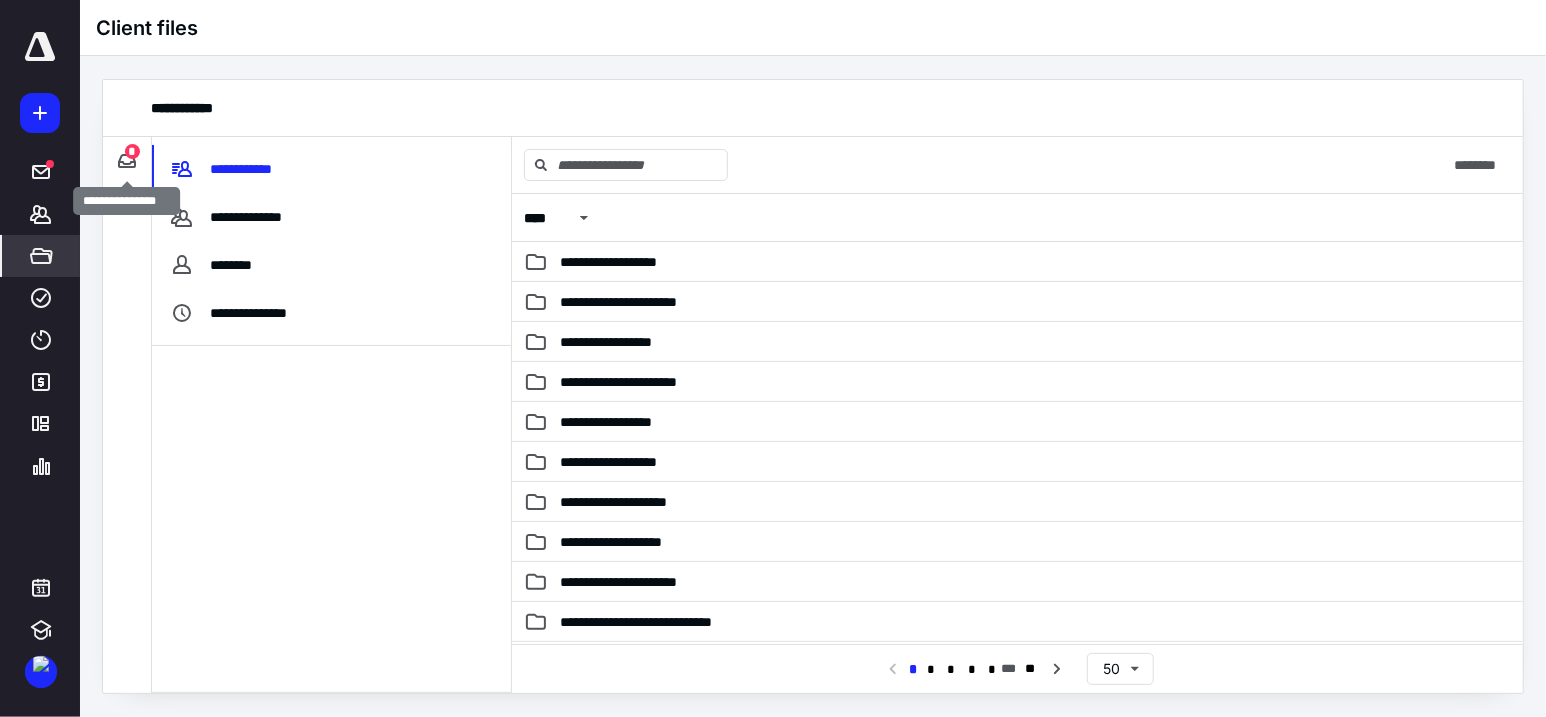 click on "*" at bounding box center (132, 151) 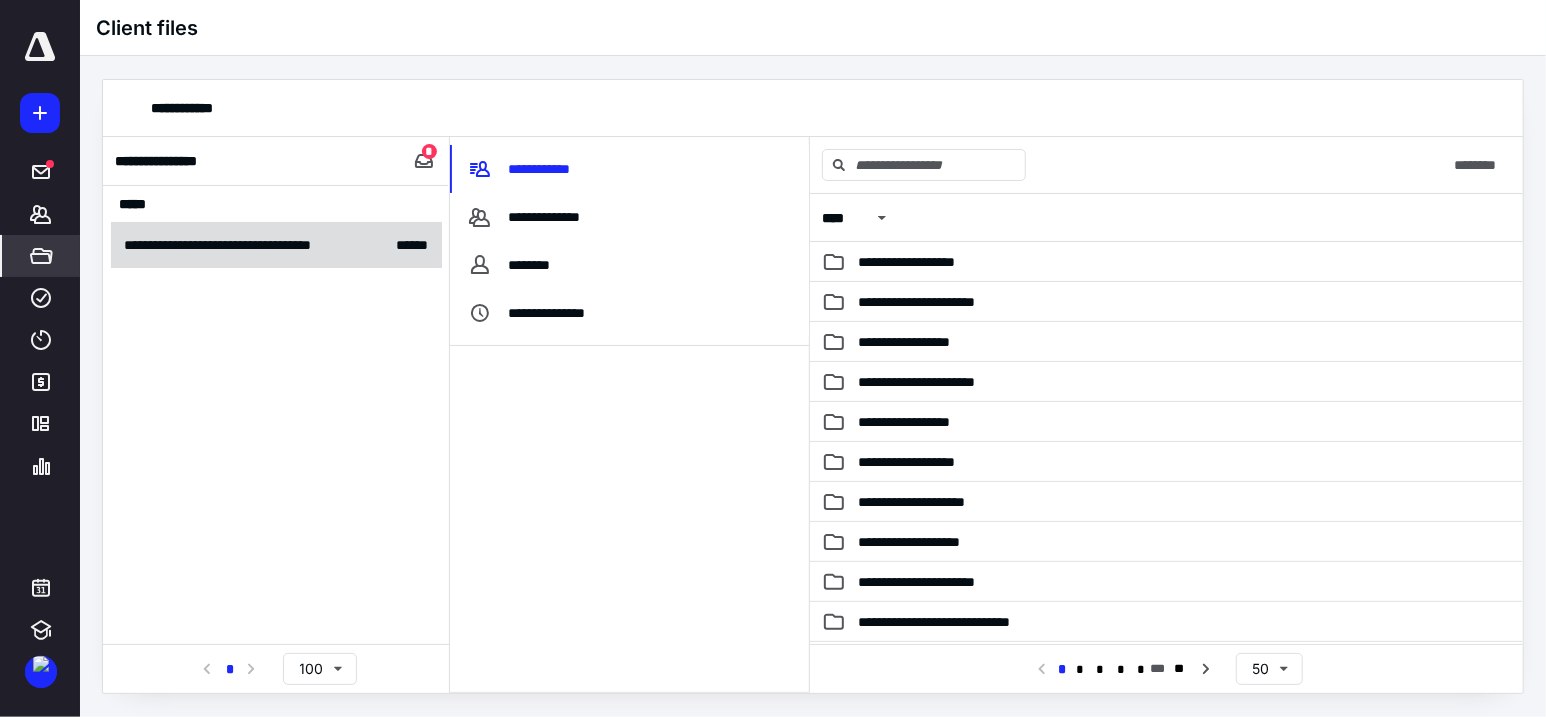 click on "**********" at bounding box center (252, 245) 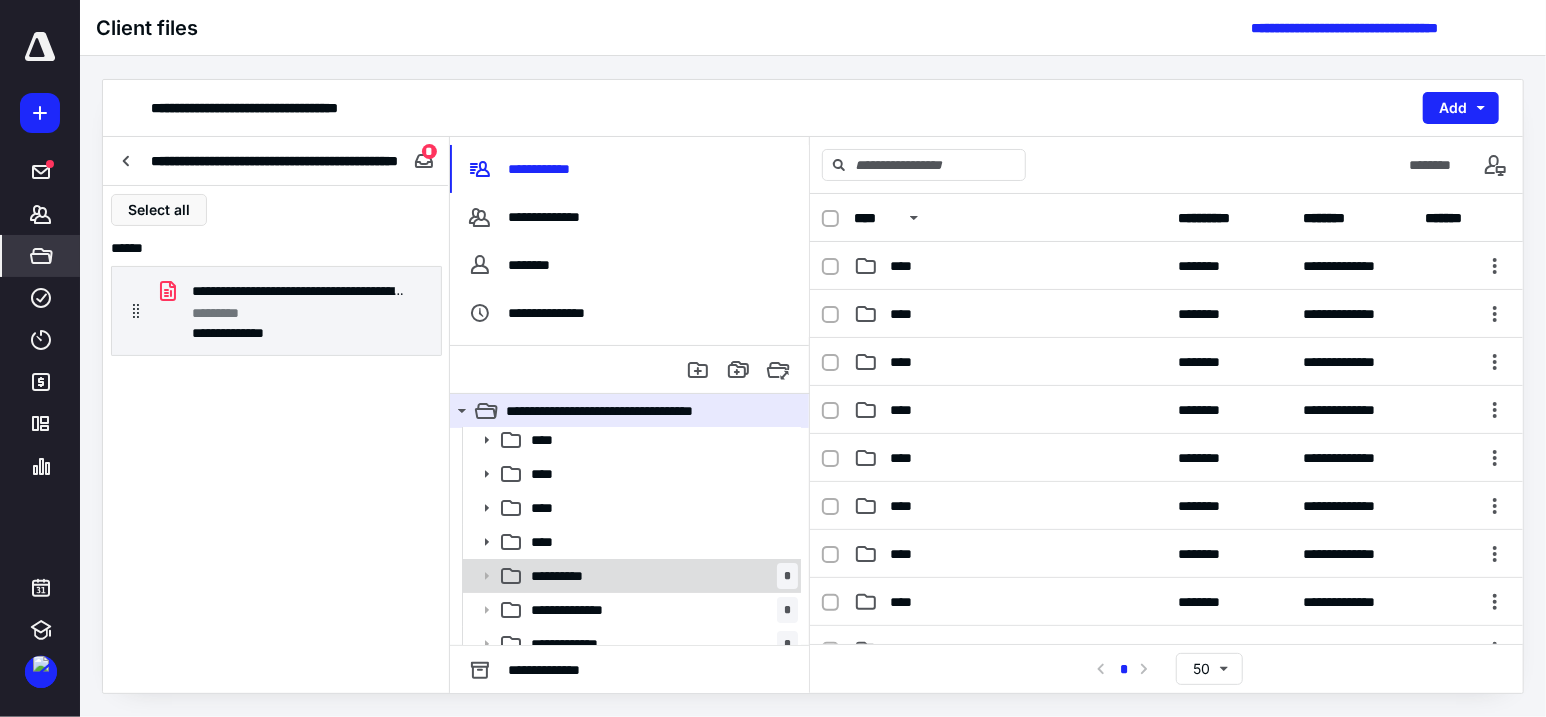 scroll, scrollTop: 258, scrollLeft: 0, axis: vertical 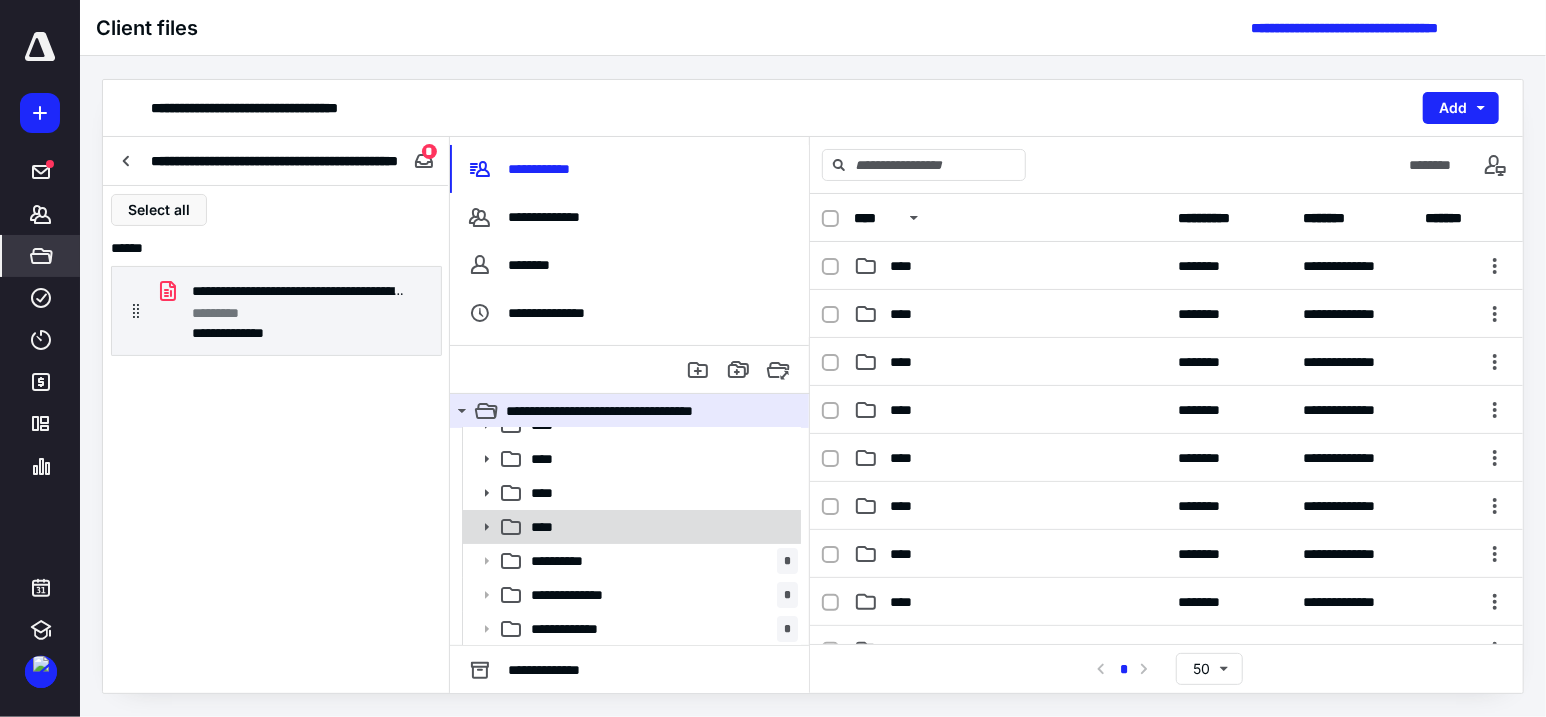 click 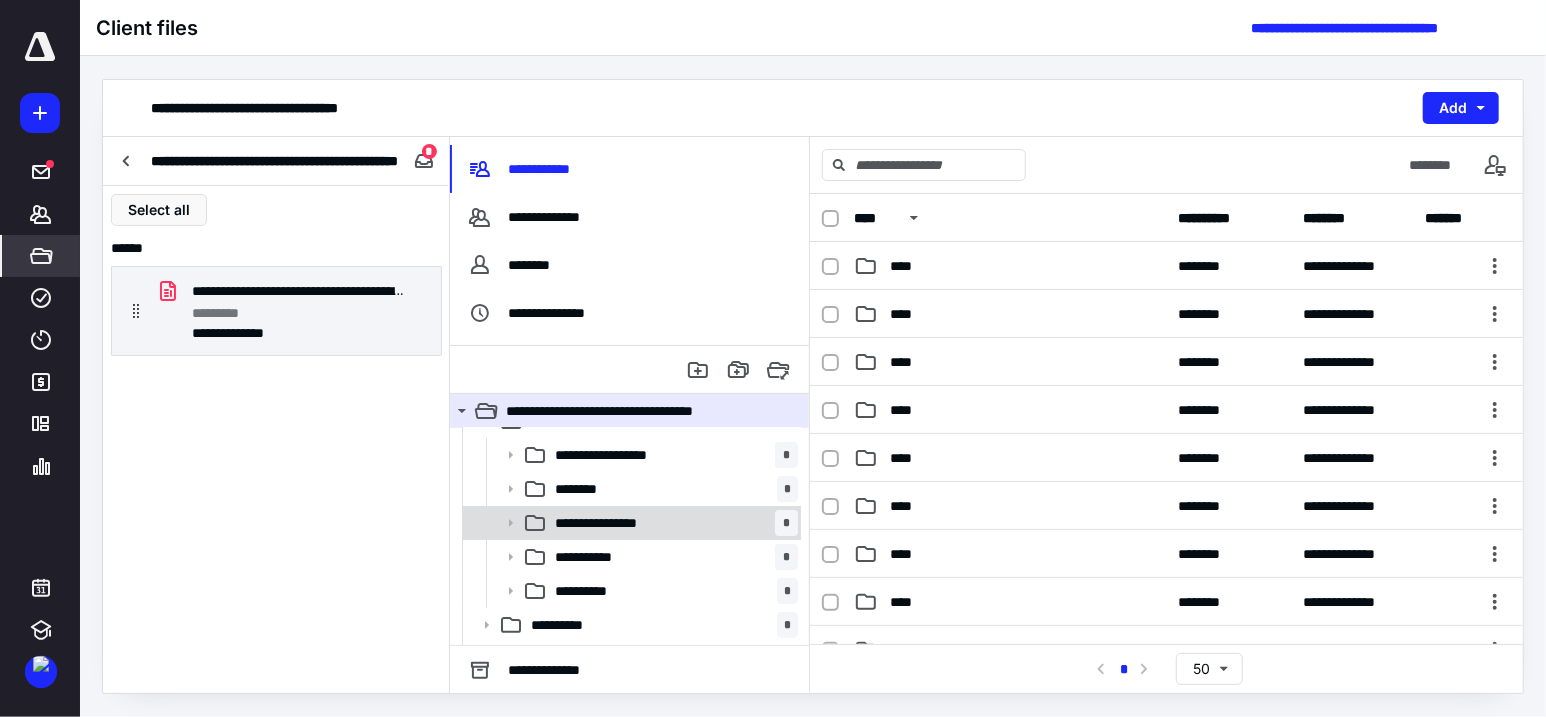 scroll, scrollTop: 425, scrollLeft: 0, axis: vertical 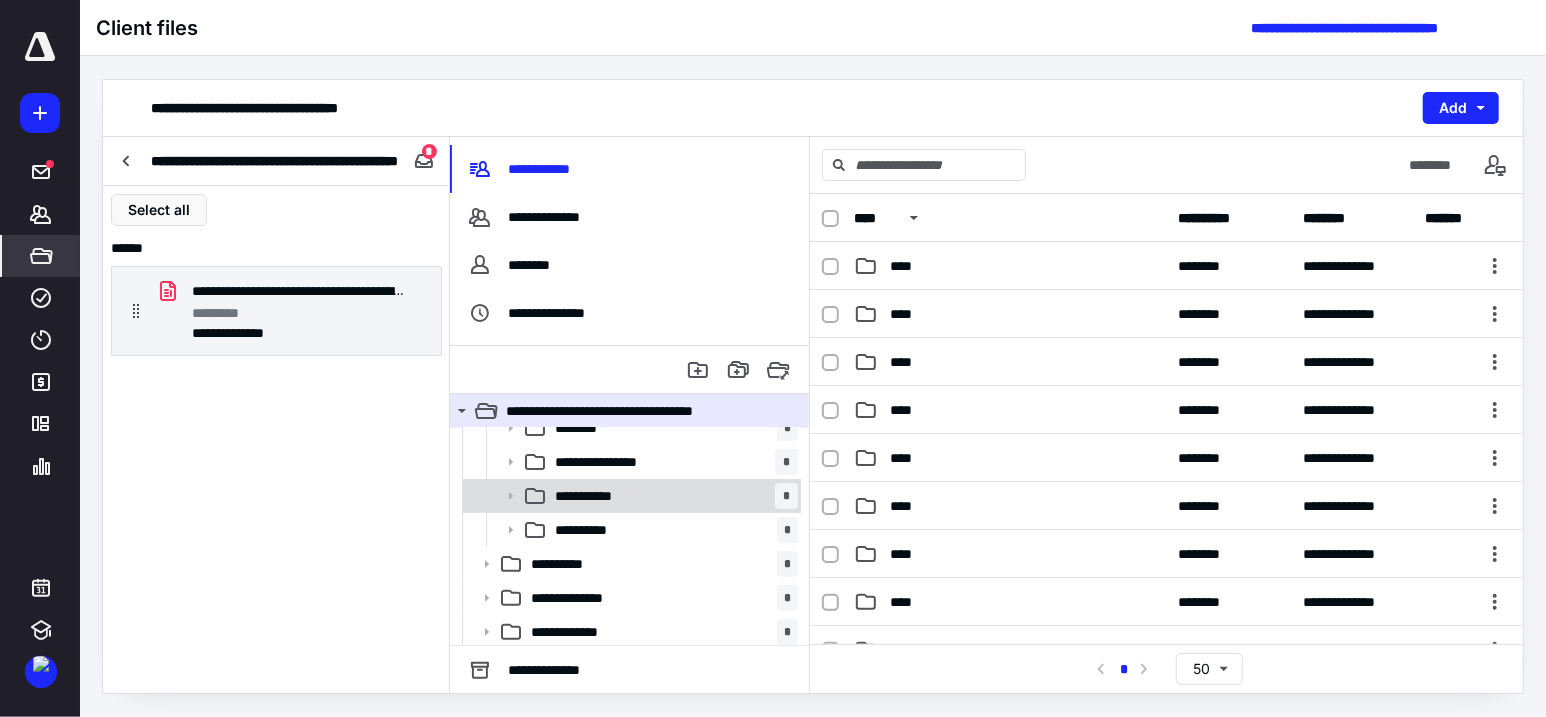 click 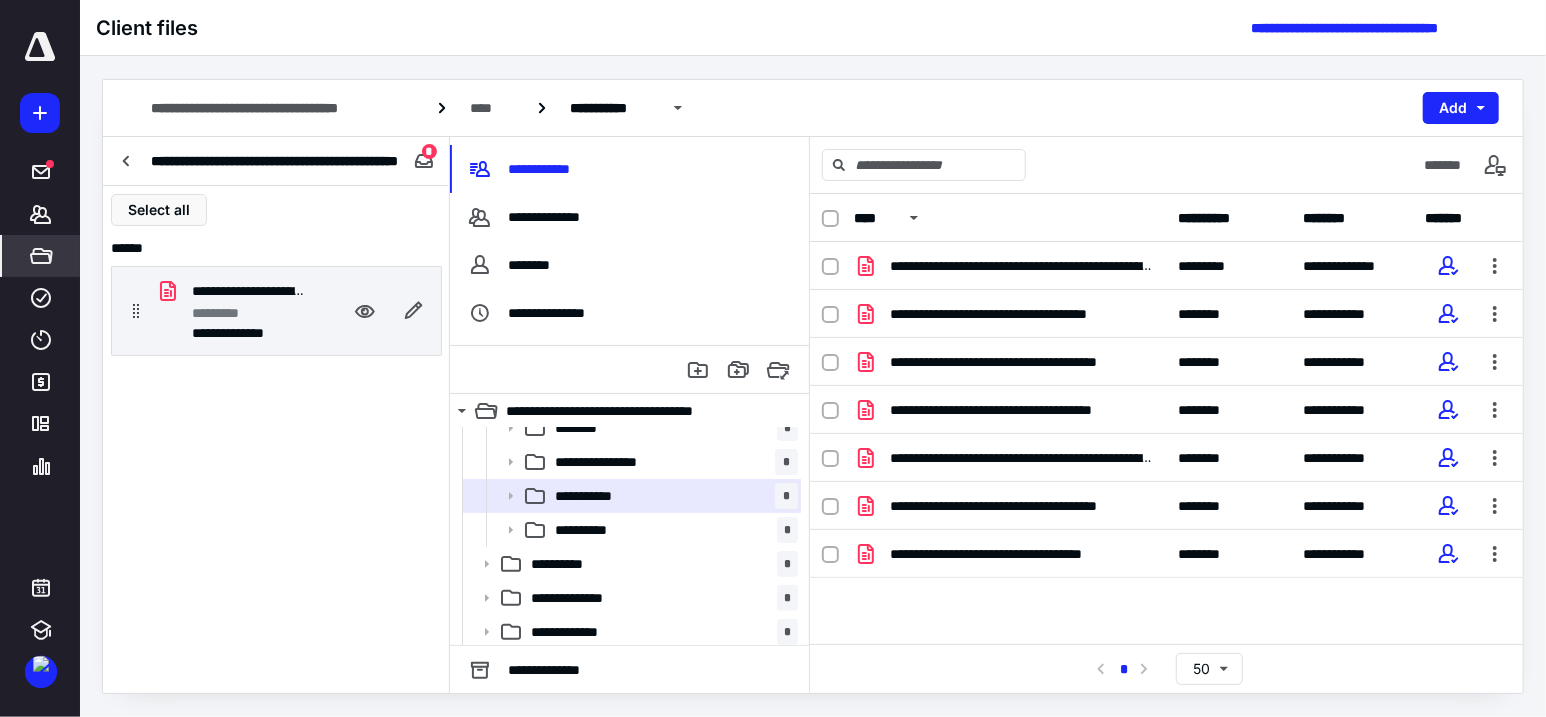 click on "**********" at bounding box center [276, 311] 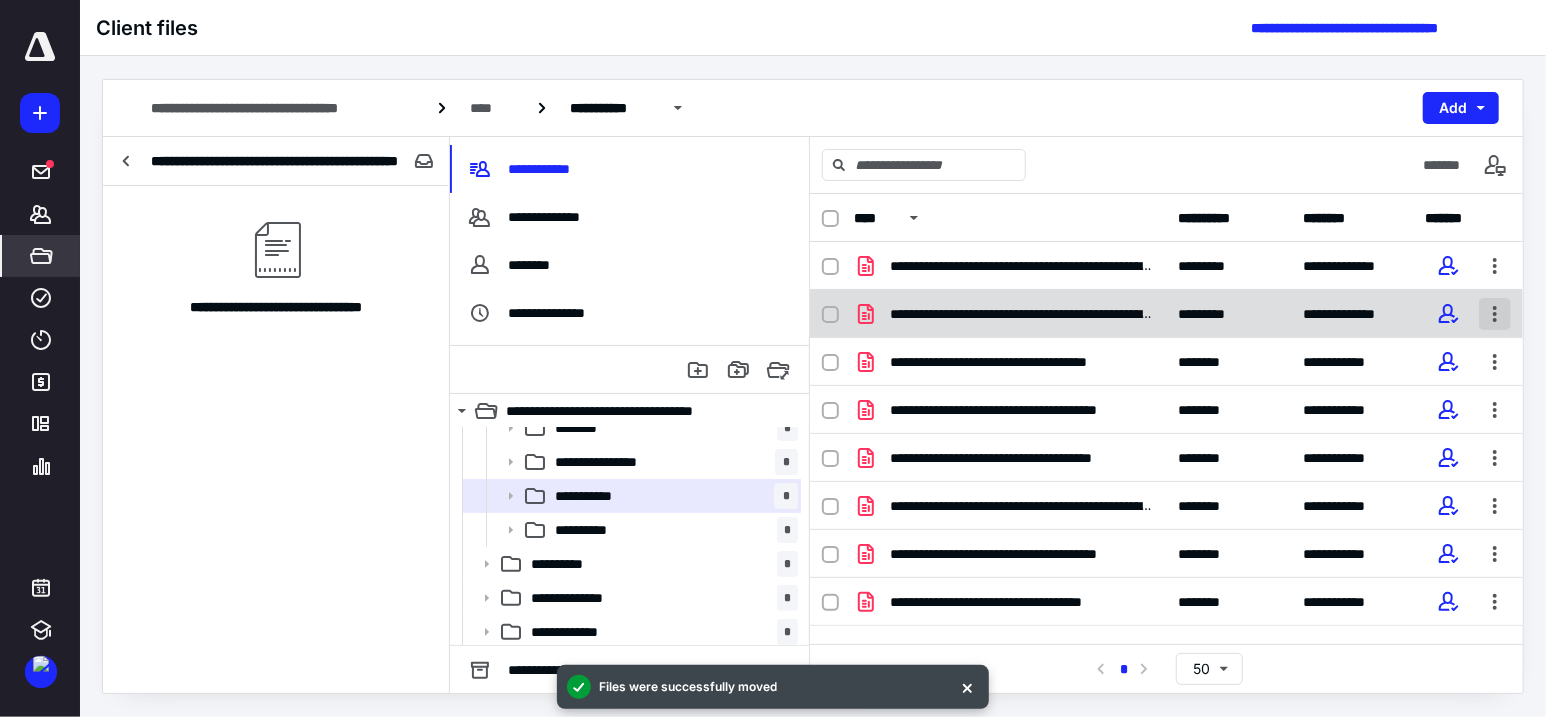 click at bounding box center (1495, 314) 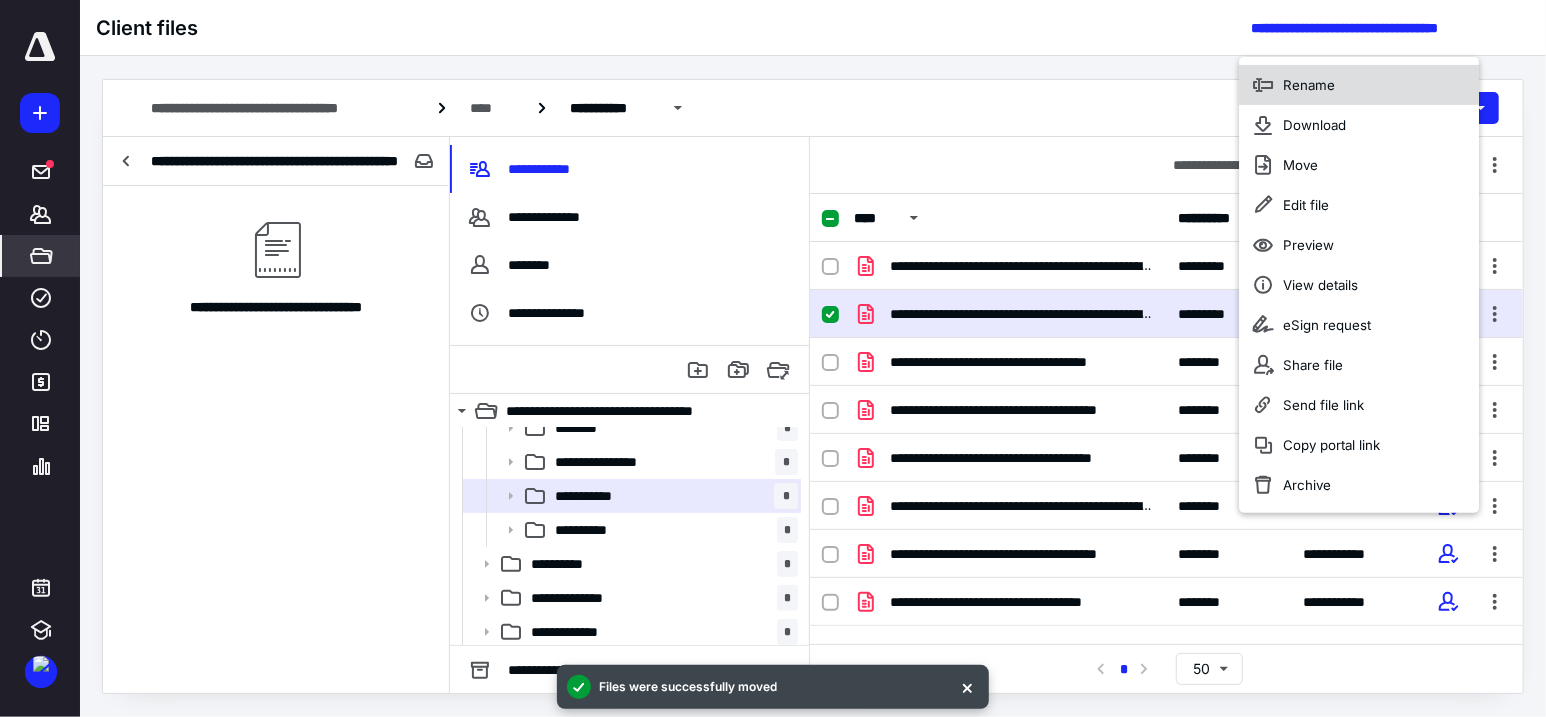 click on "Rename" at bounding box center [1310, 85] 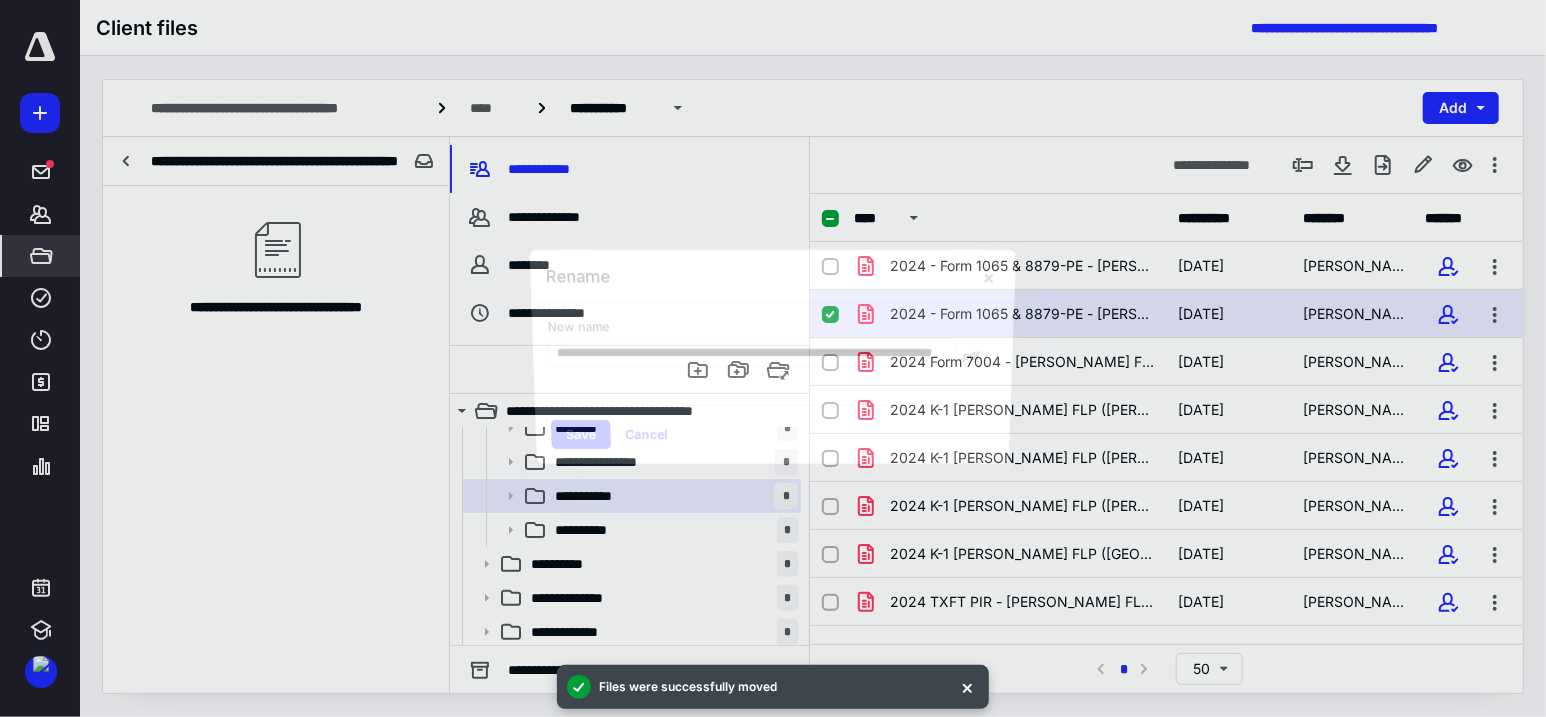scroll, scrollTop: 0, scrollLeft: 149, axis: horizontal 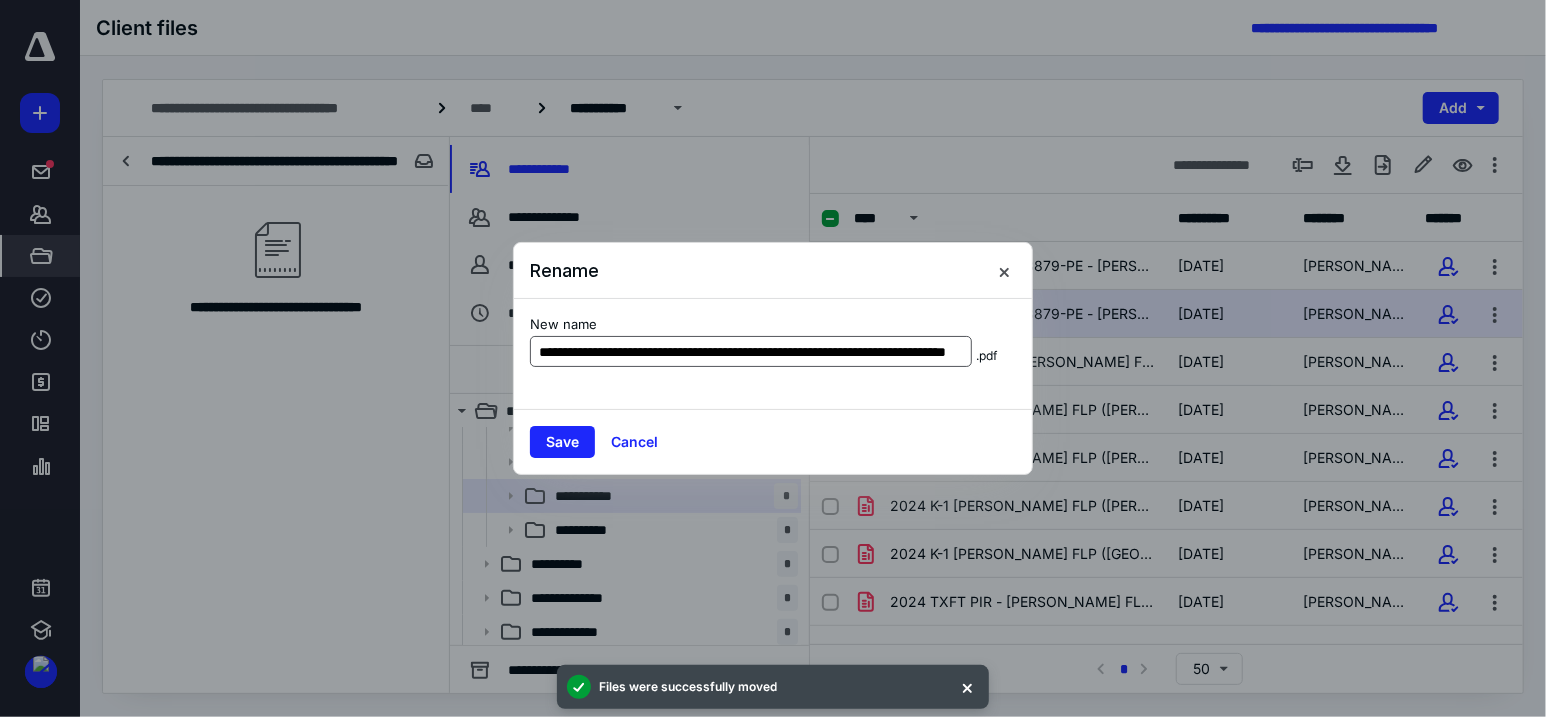 click on "**********" at bounding box center (751, 352) 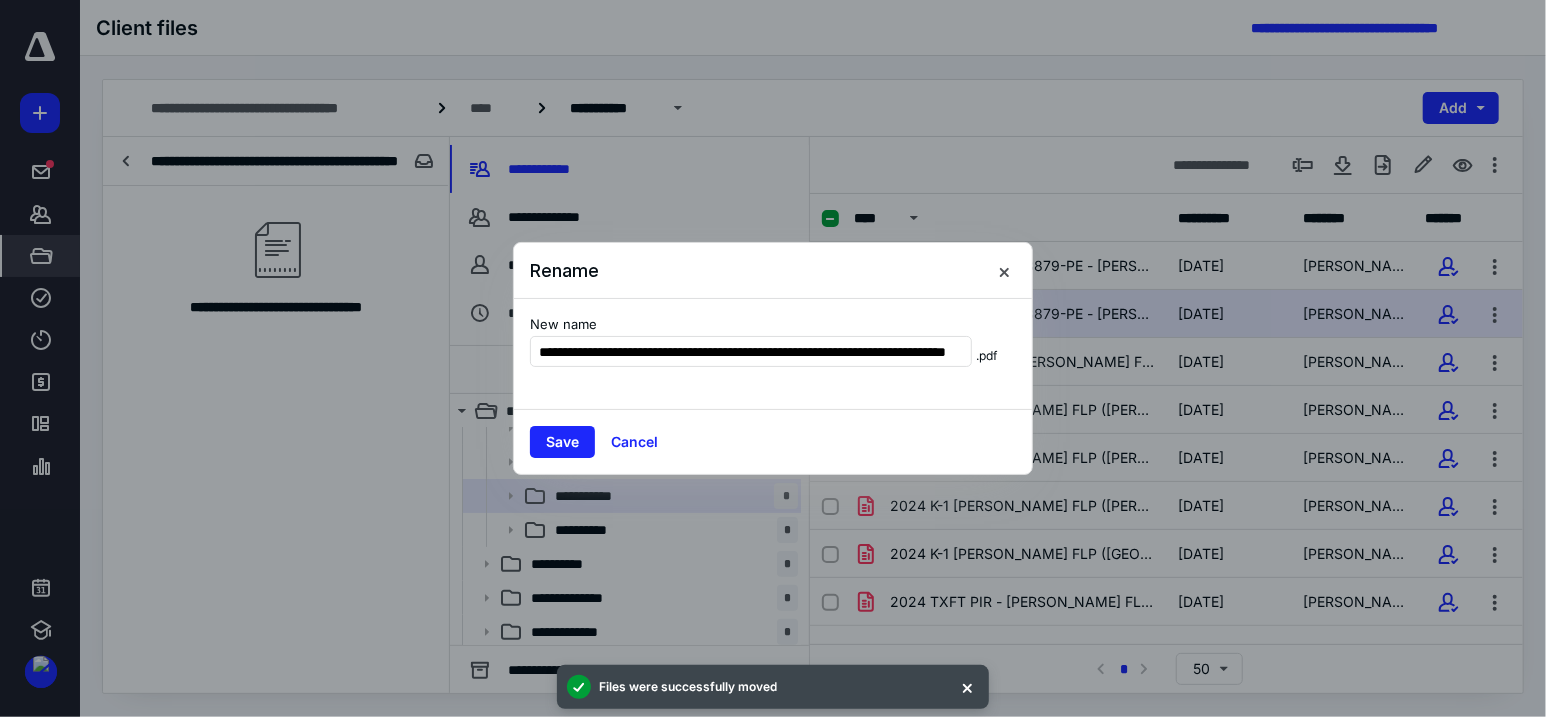 drag, startPoint x: 961, startPoint y: 346, endPoint x: 982, endPoint y: 350, distance: 21.377558 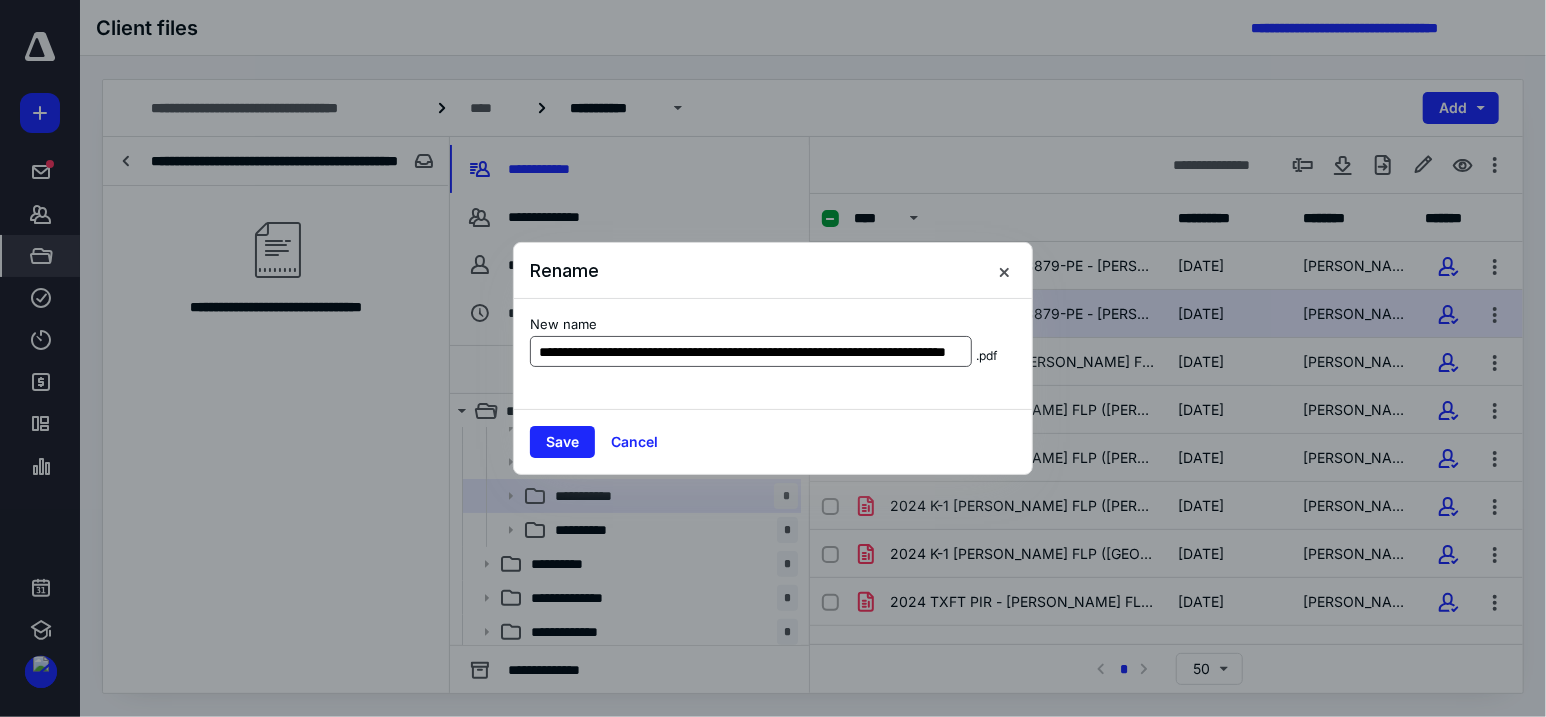 click on "**********" at bounding box center [751, 352] 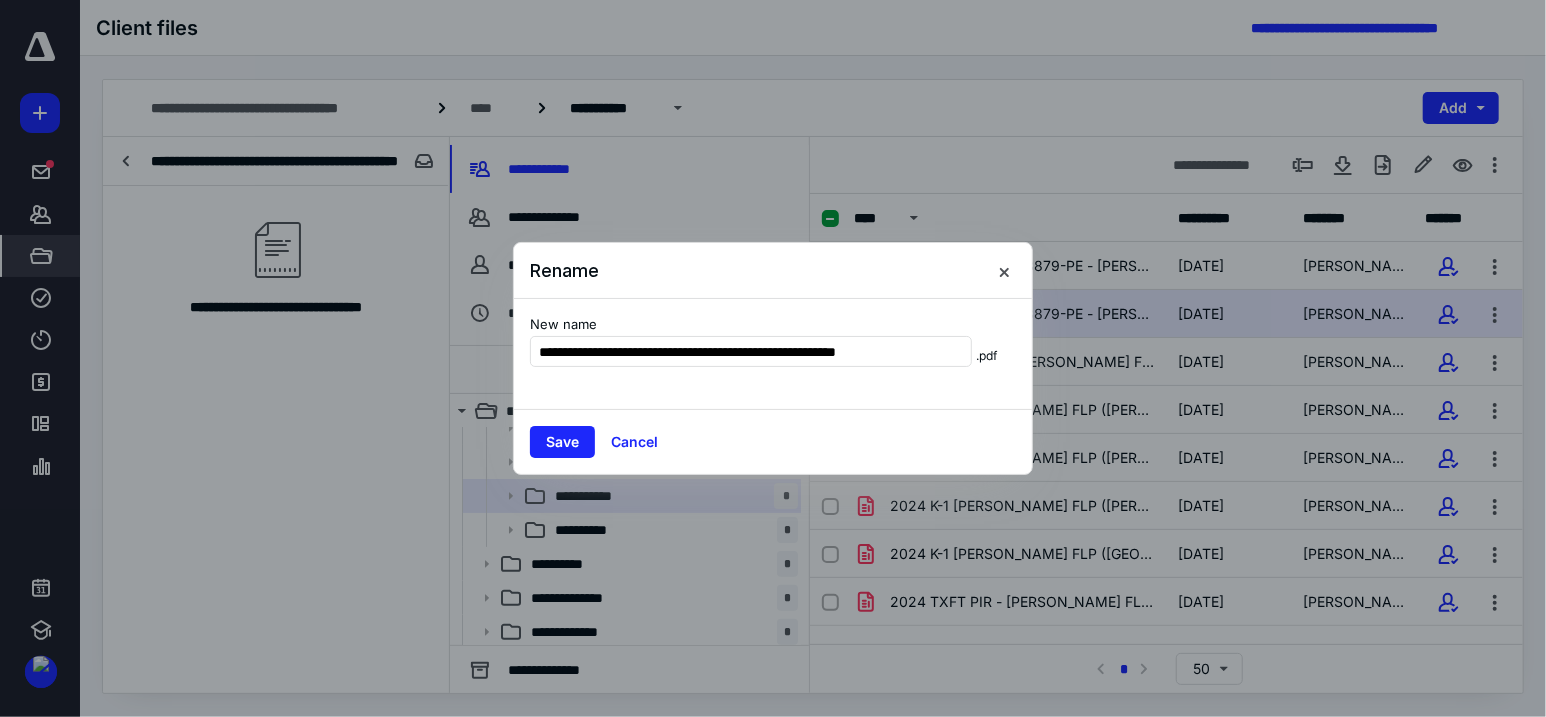 scroll, scrollTop: 0, scrollLeft: 0, axis: both 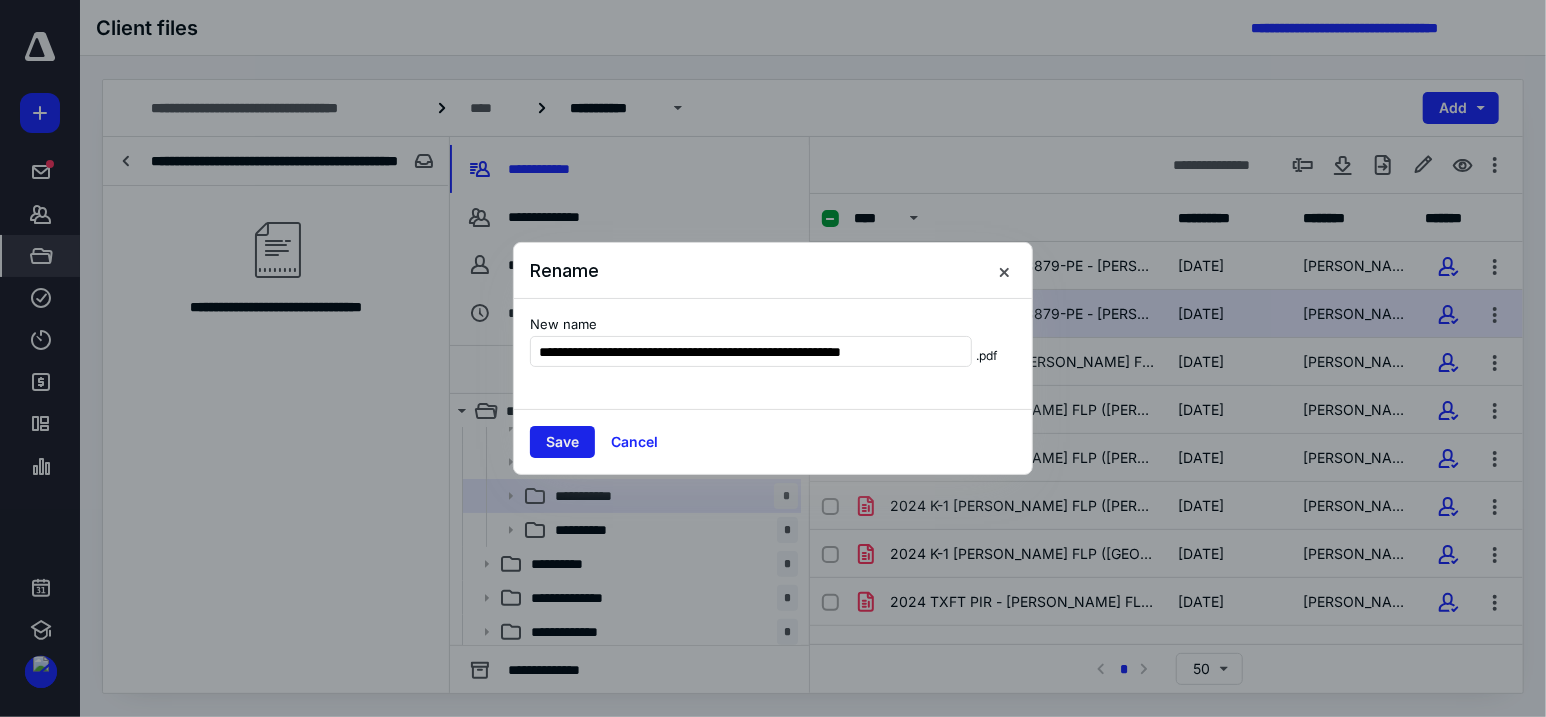 type on "**********" 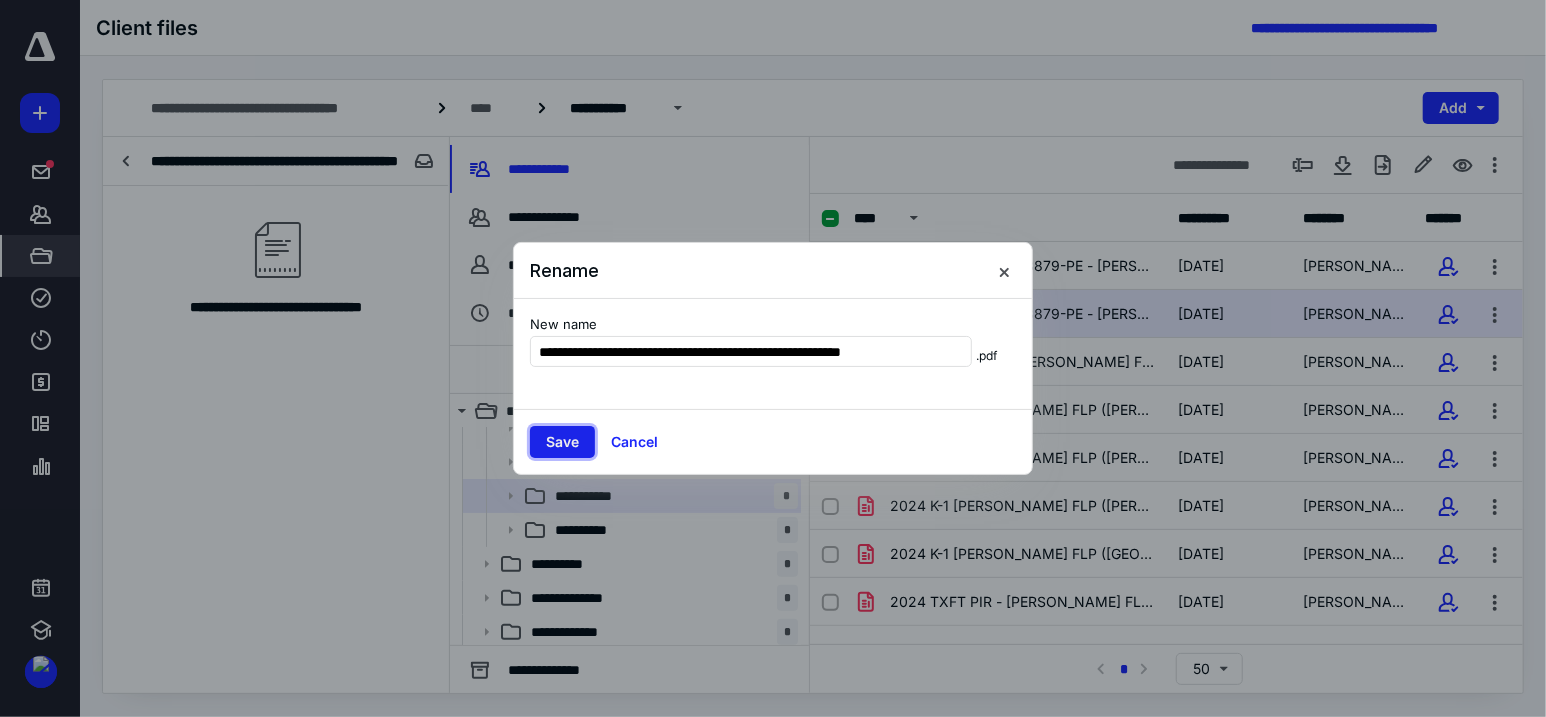 click on "Save" at bounding box center (562, 442) 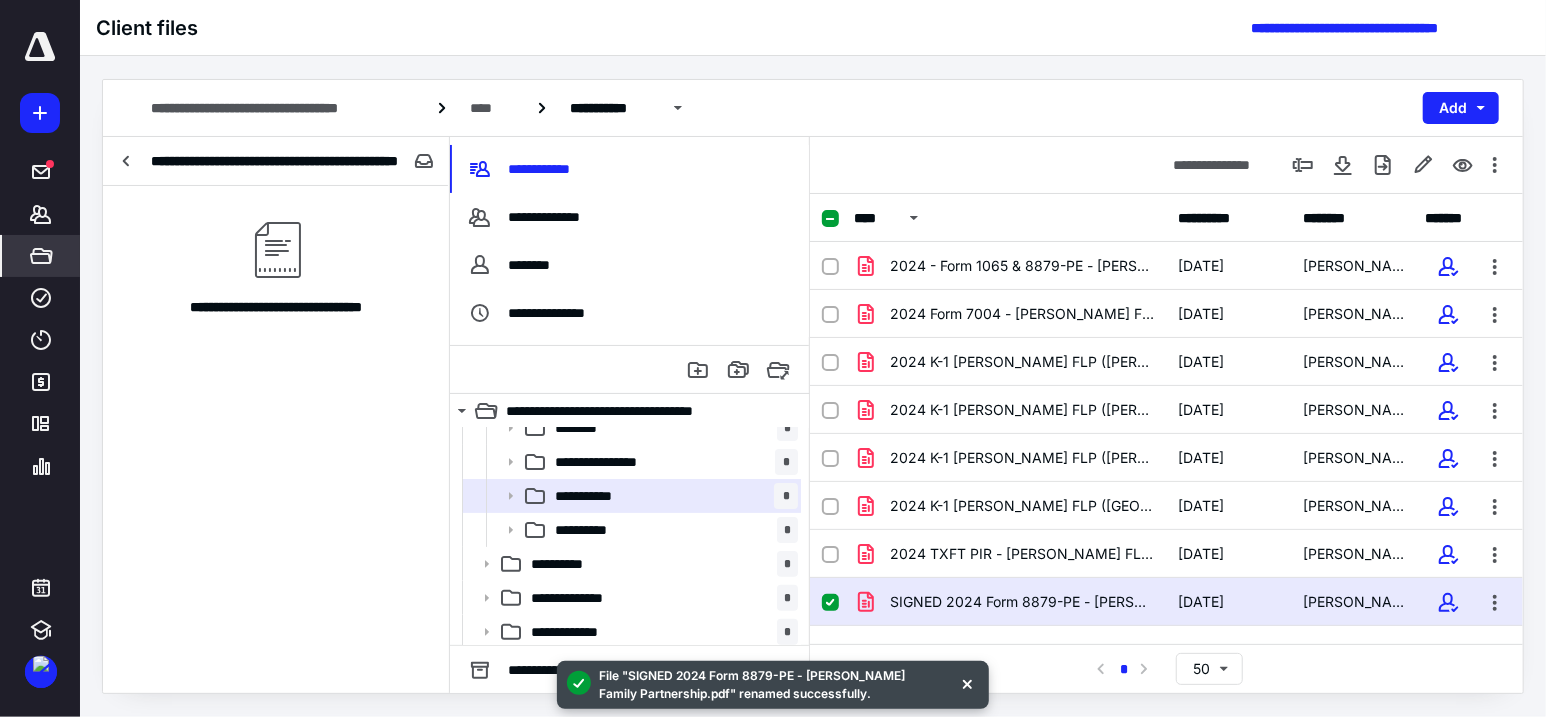 click on "SIGNED 2024 Form 8879-PE - Manazir Shamsi Family Partnership.pdf" at bounding box center (1022, 602) 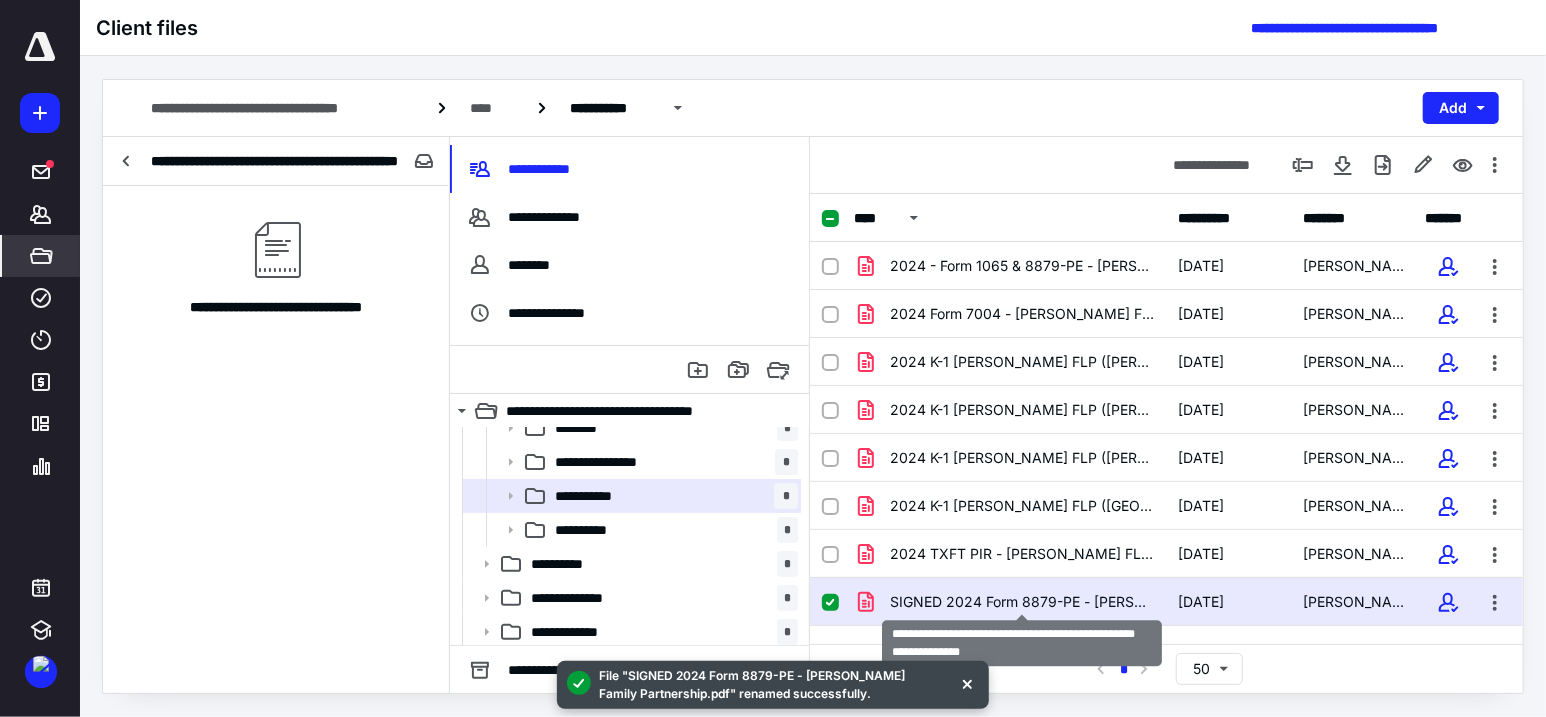 click on "SIGNED 2024 Form 8879-PE - Manazir Shamsi Family Partnership.pdf" at bounding box center (1022, 602) 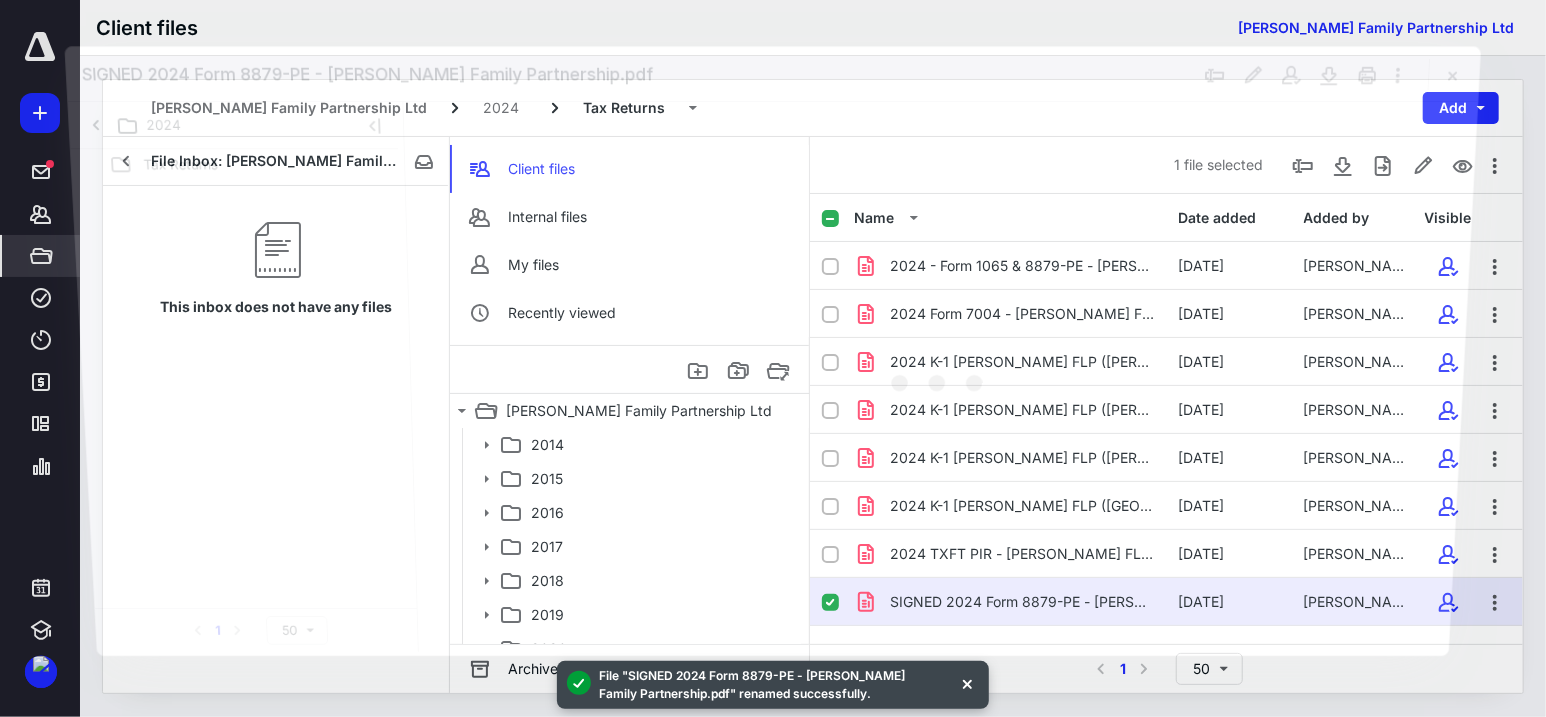 scroll, scrollTop: 425, scrollLeft: 0, axis: vertical 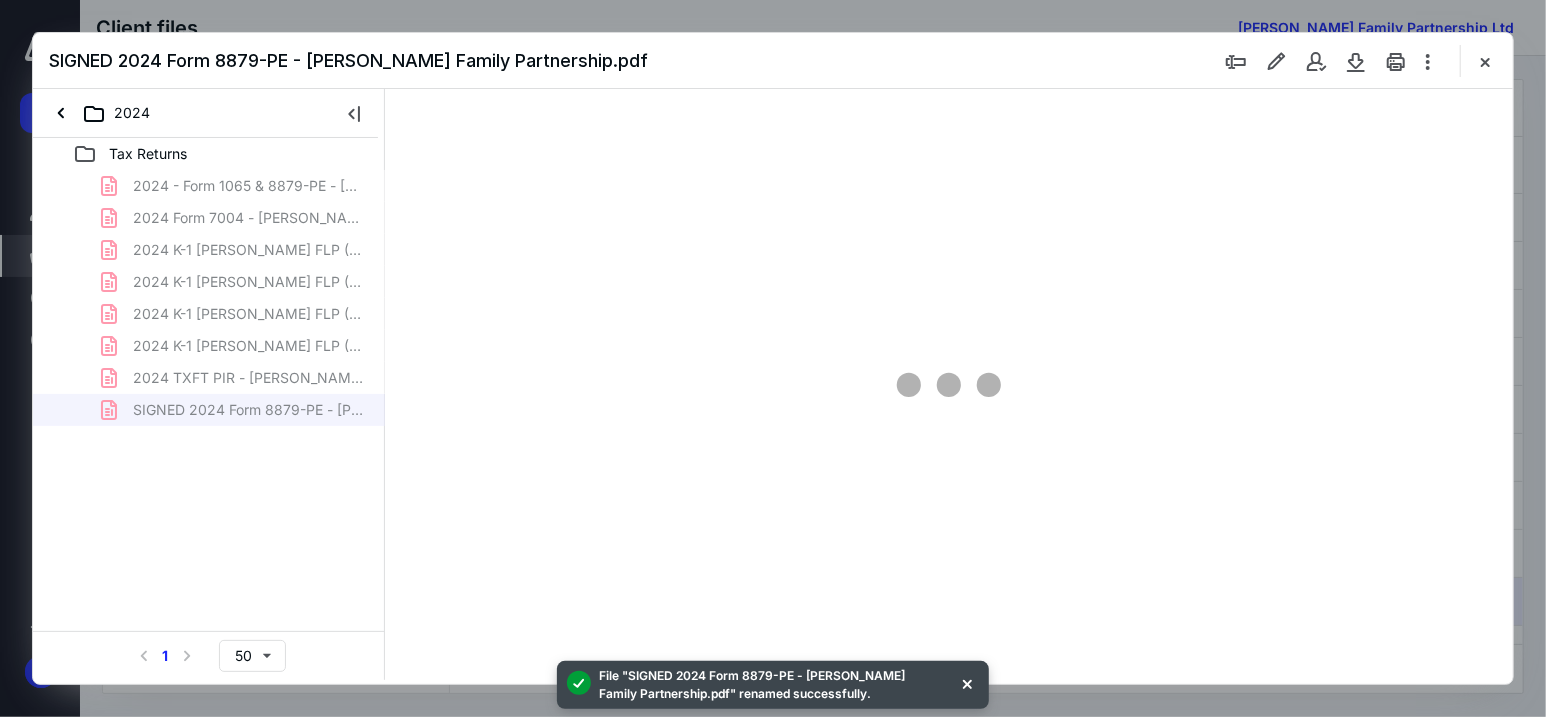 type on "181" 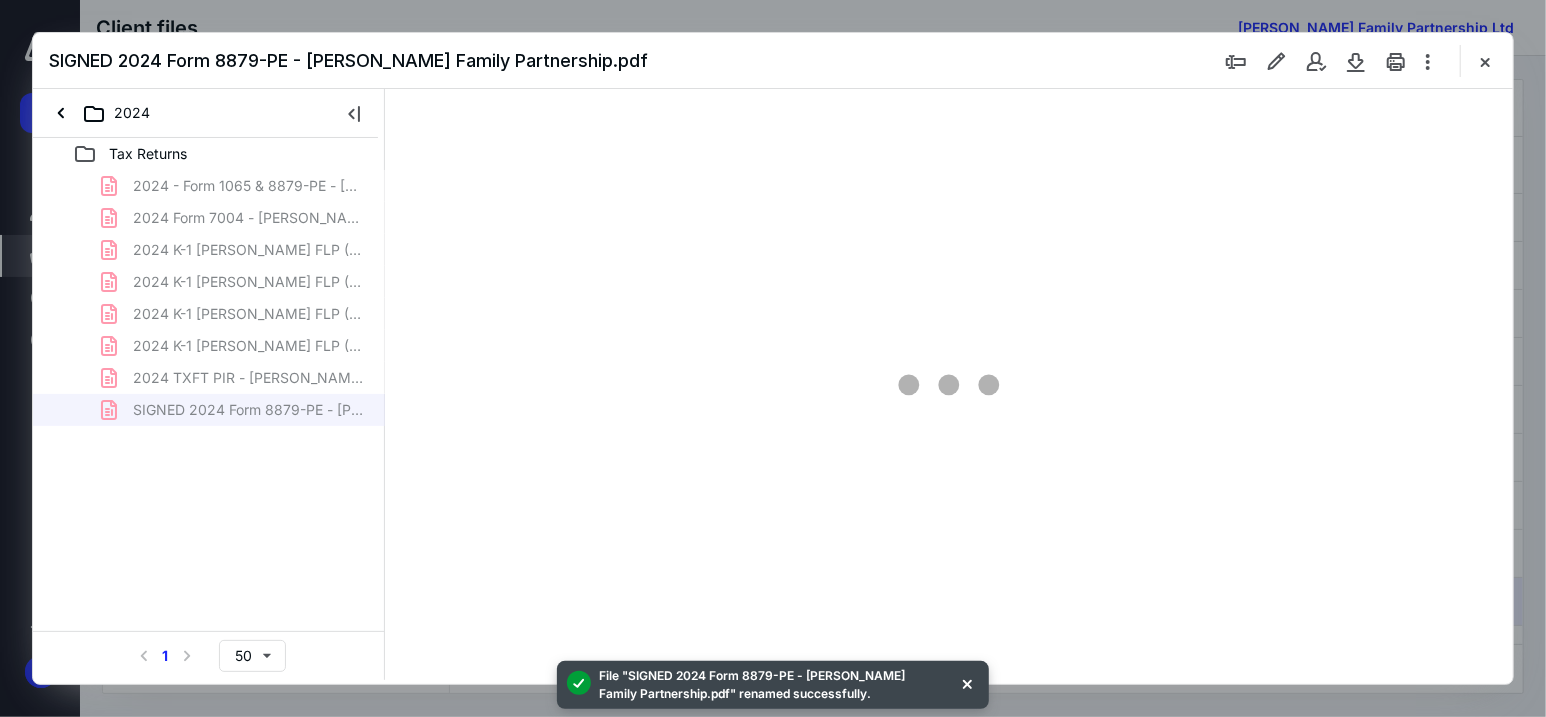 scroll, scrollTop: 82, scrollLeft: 160, axis: both 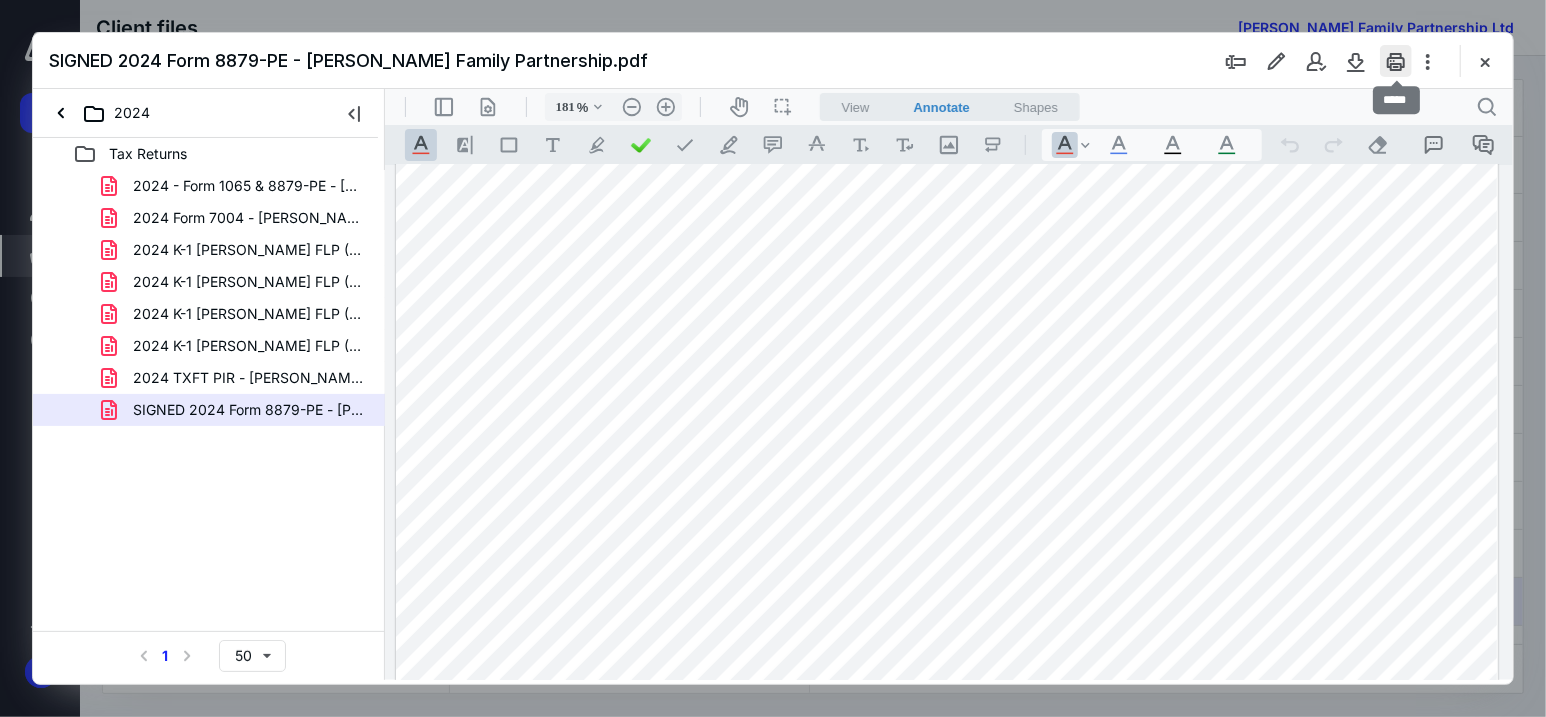 click at bounding box center [1396, 61] 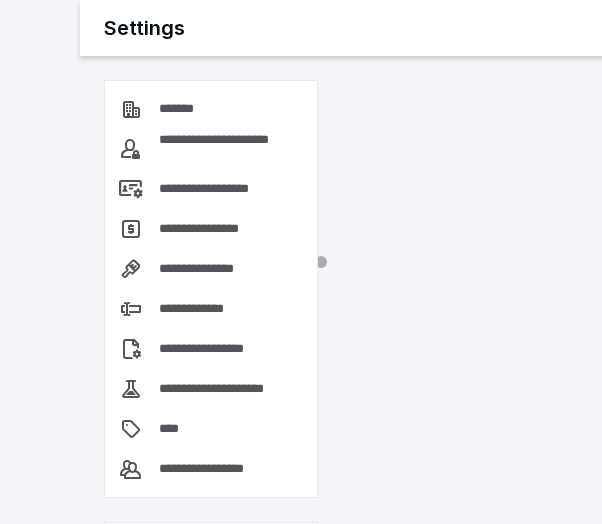 scroll, scrollTop: 0, scrollLeft: 0, axis: both 